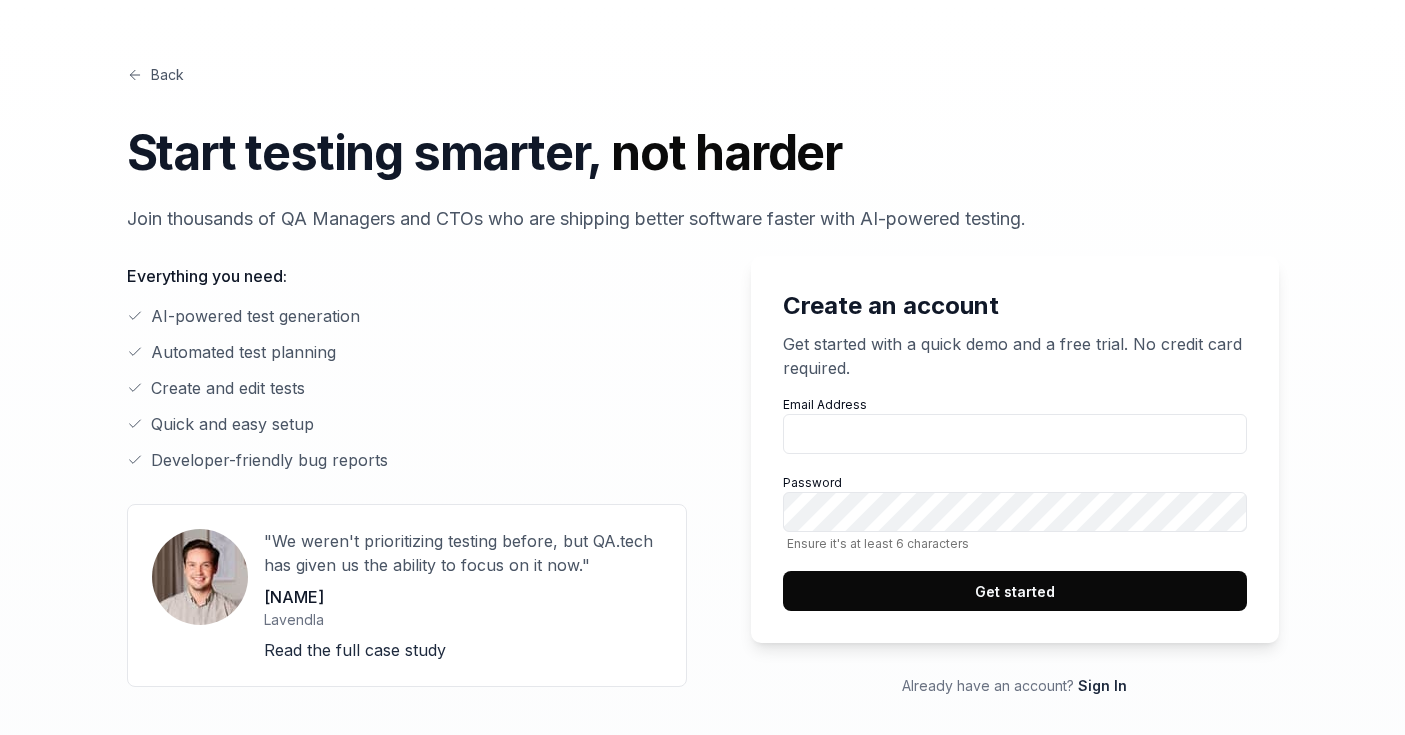 scroll, scrollTop: 0, scrollLeft: 0, axis: both 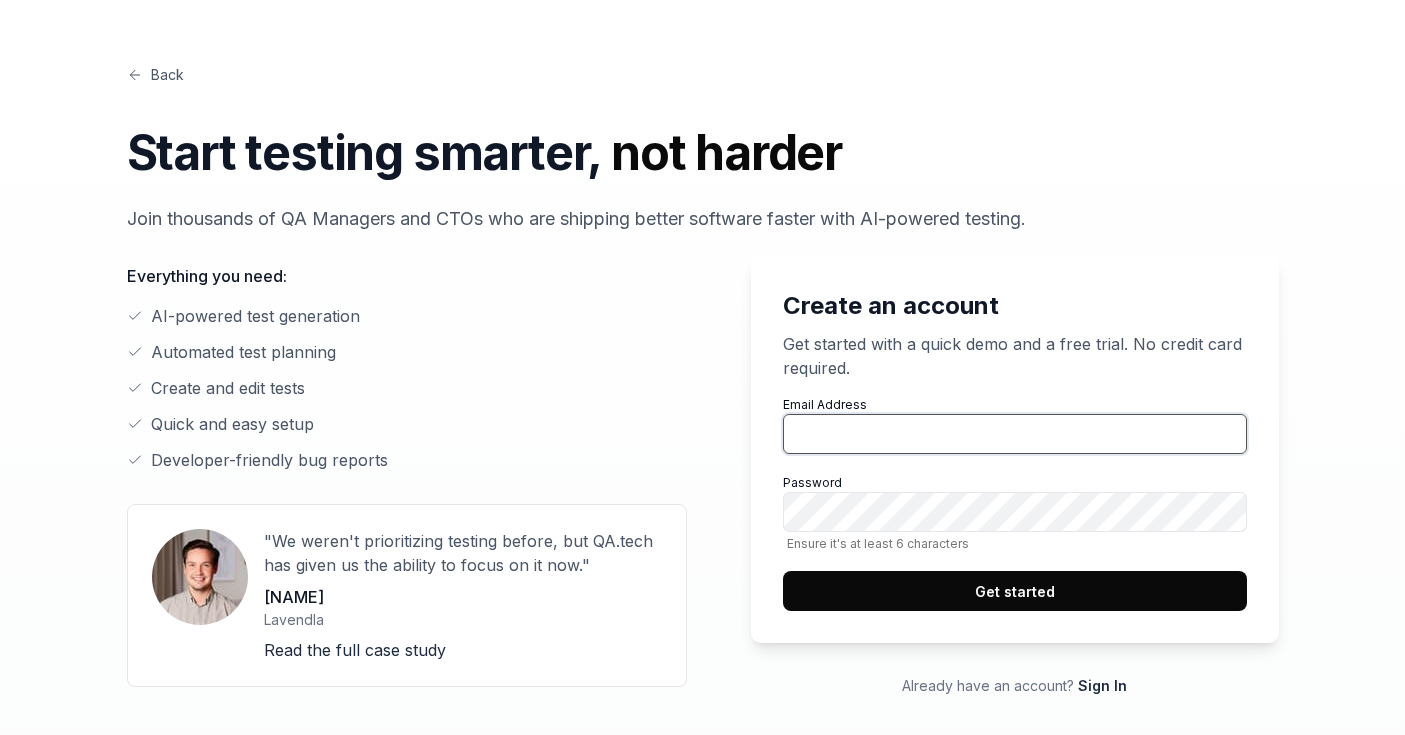 click on "Email Address" at bounding box center [1015, 434] 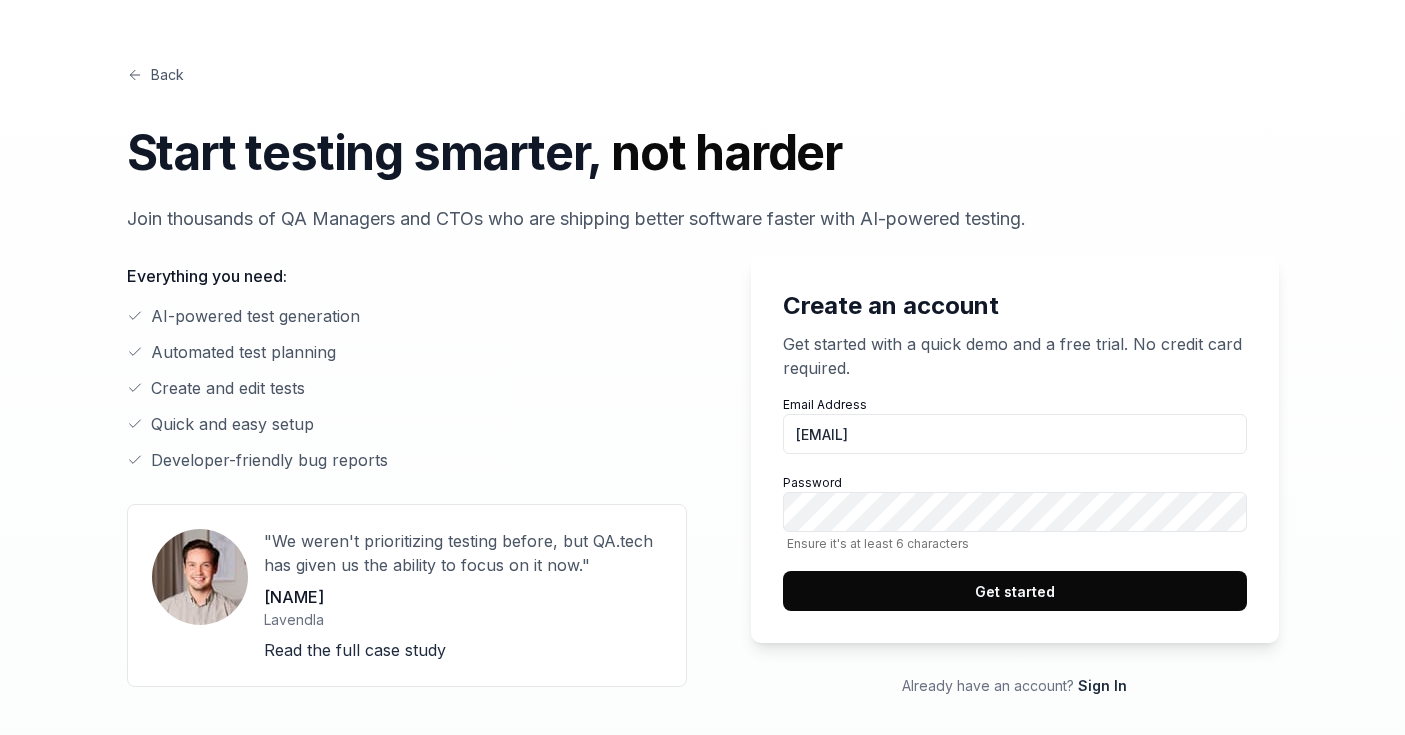 click on "Get started" at bounding box center [1015, 591] 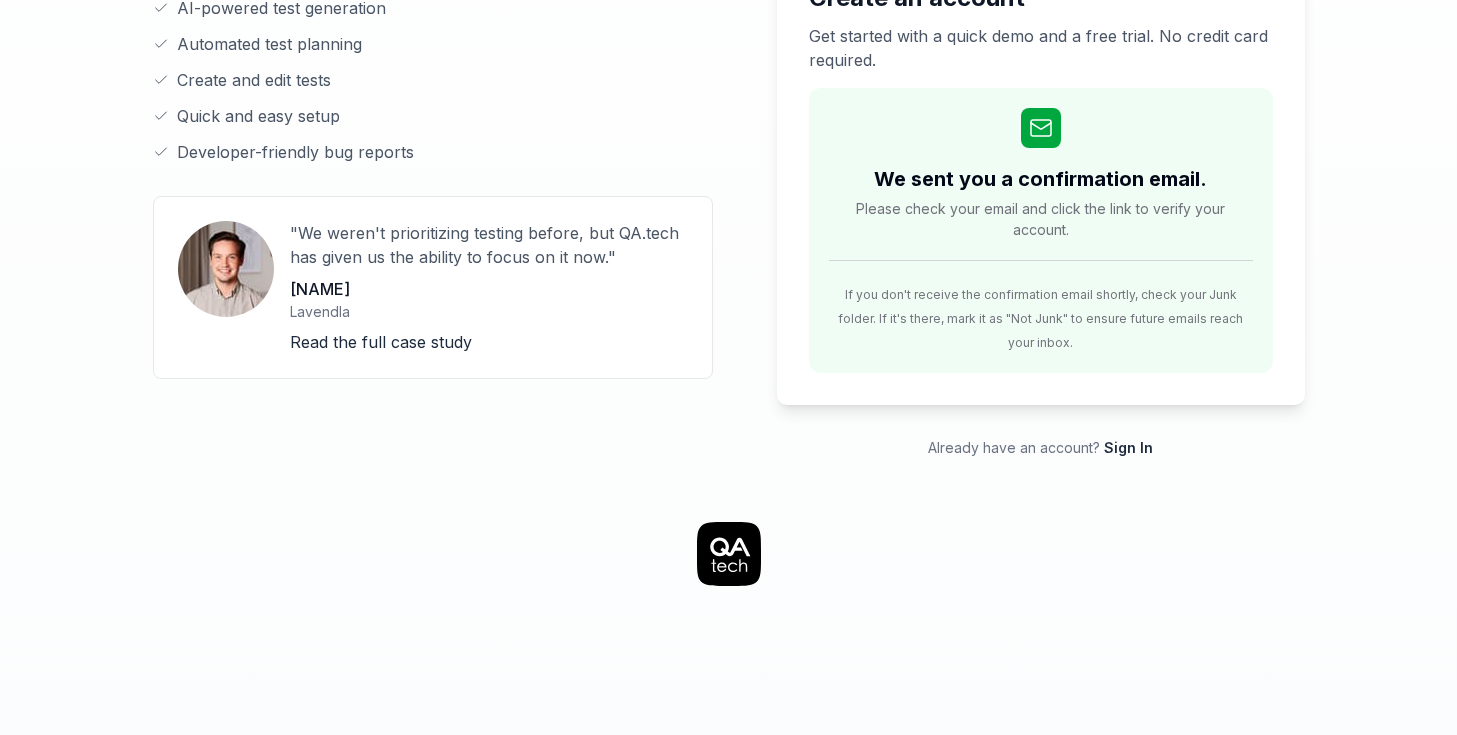 scroll, scrollTop: 0, scrollLeft: 0, axis: both 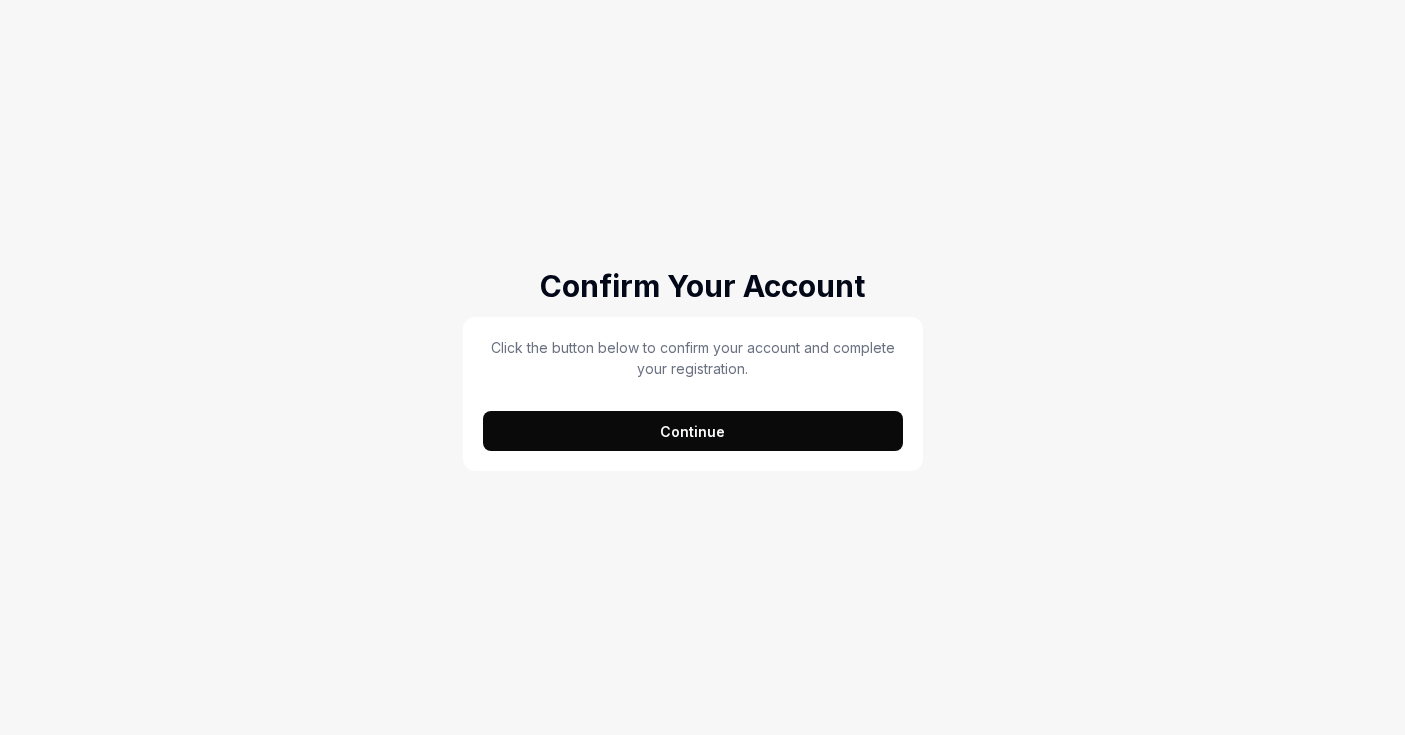 click on "Continue" at bounding box center (693, 431) 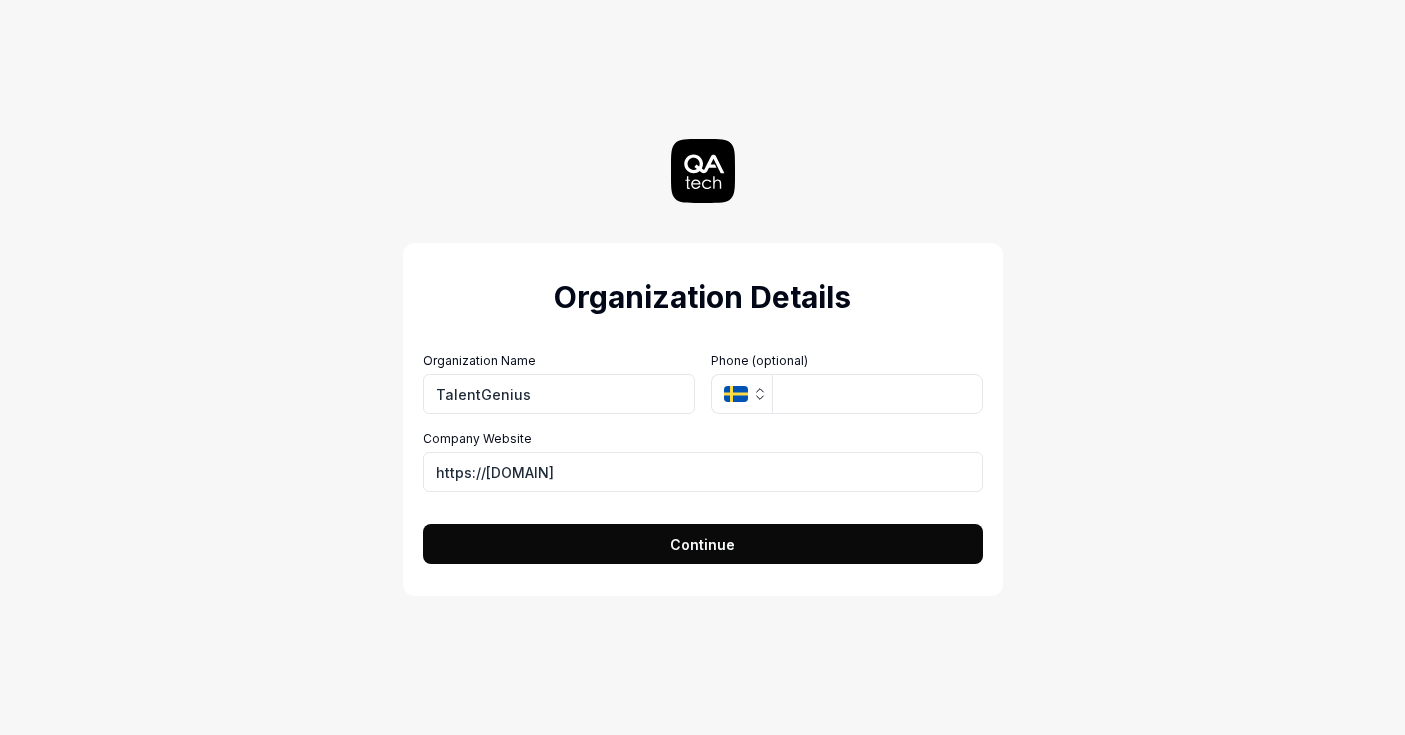 type on "TalentGenius" 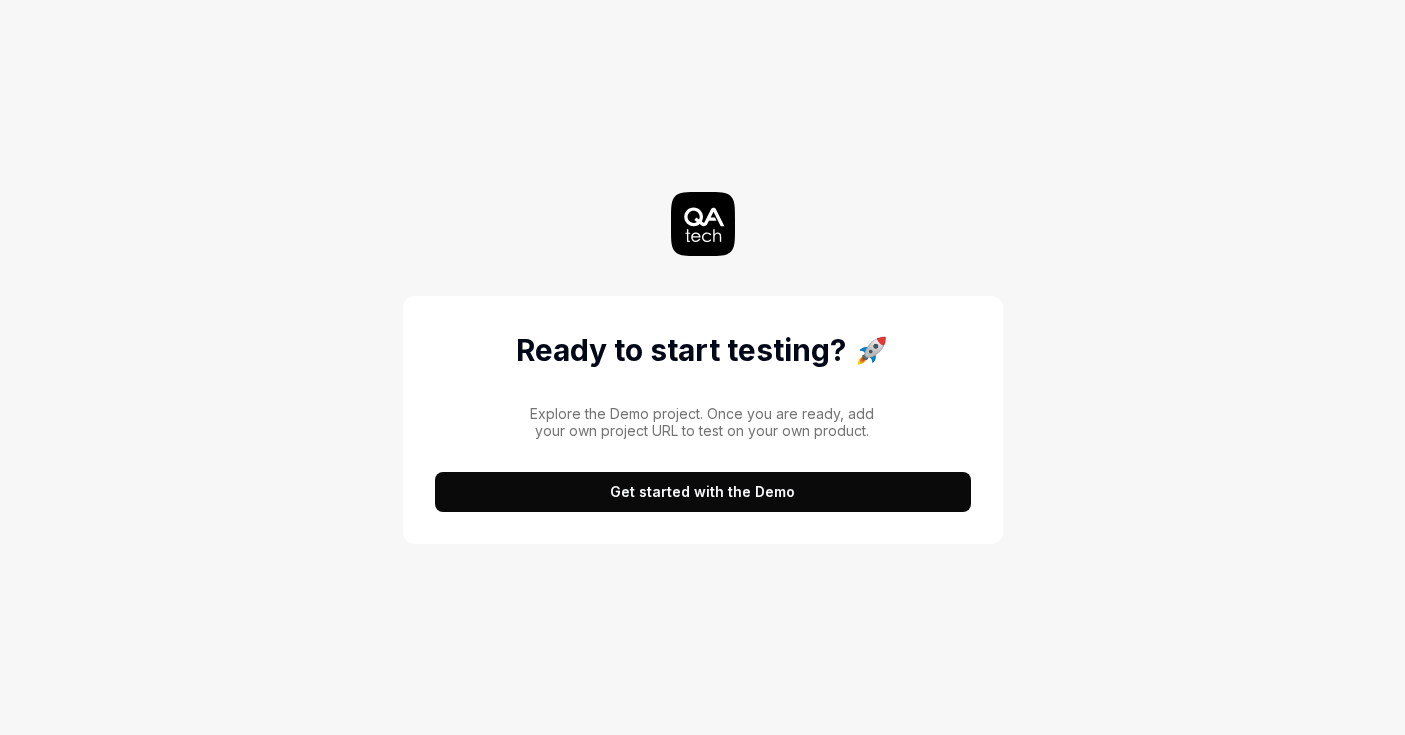 click on "Get started with the Demo" at bounding box center (703, 492) 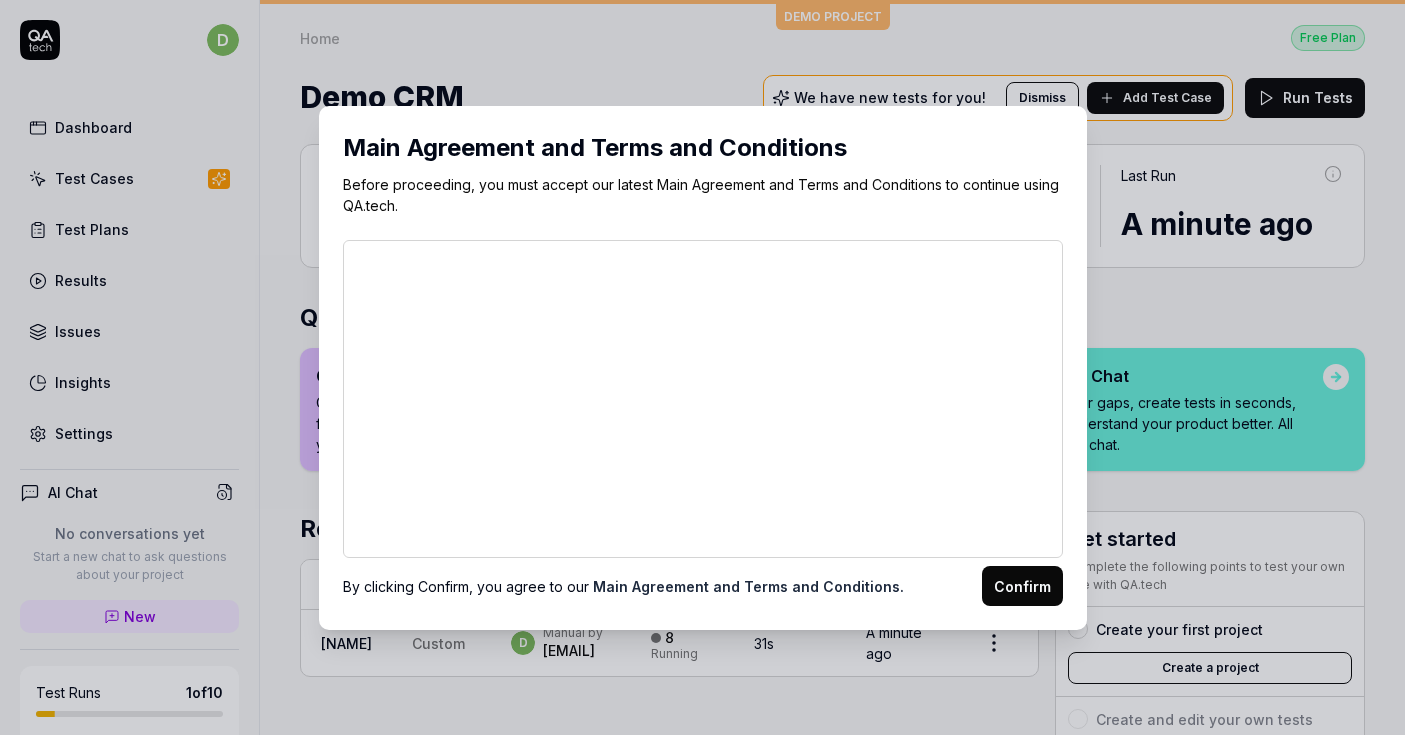 click on "Confirm" at bounding box center (1022, 586) 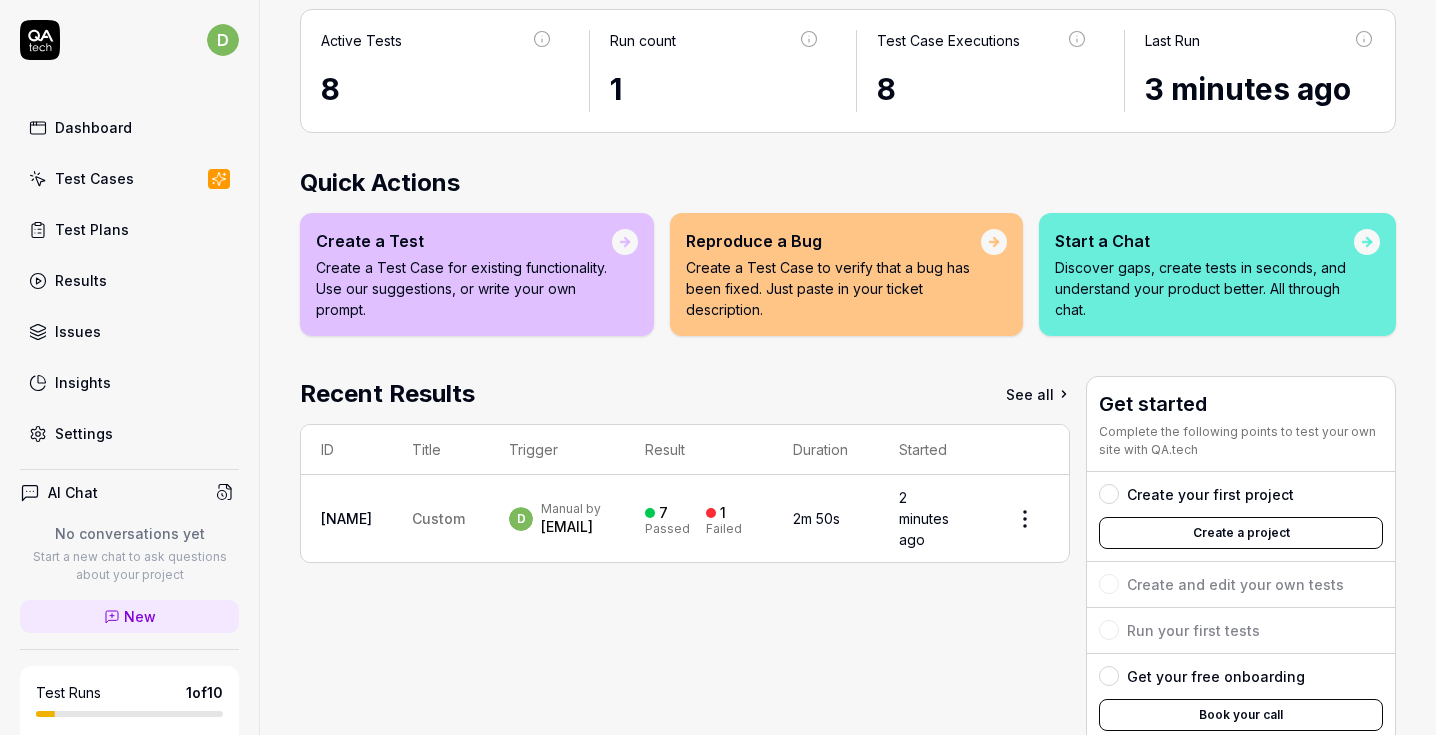 scroll, scrollTop: 183, scrollLeft: 0, axis: vertical 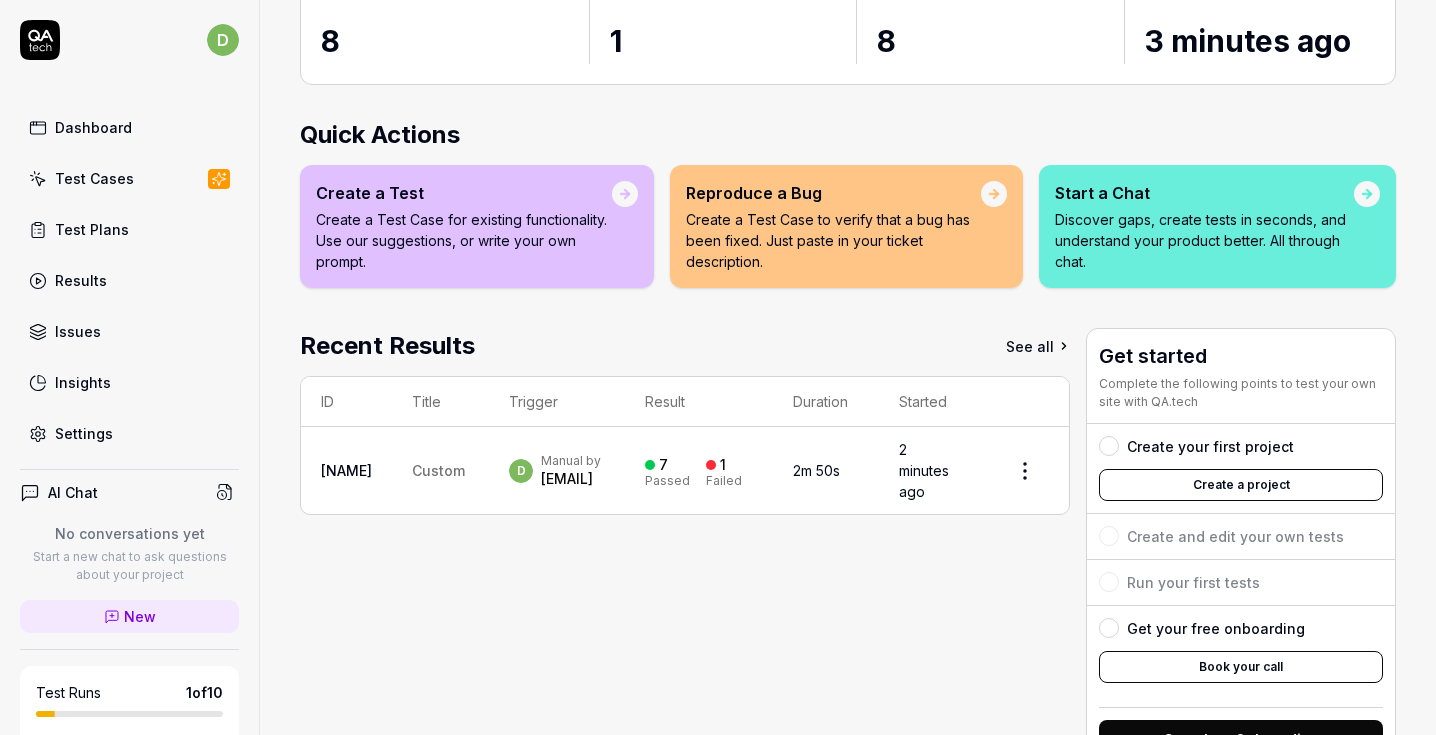click on "Test Cases" at bounding box center (94, 178) 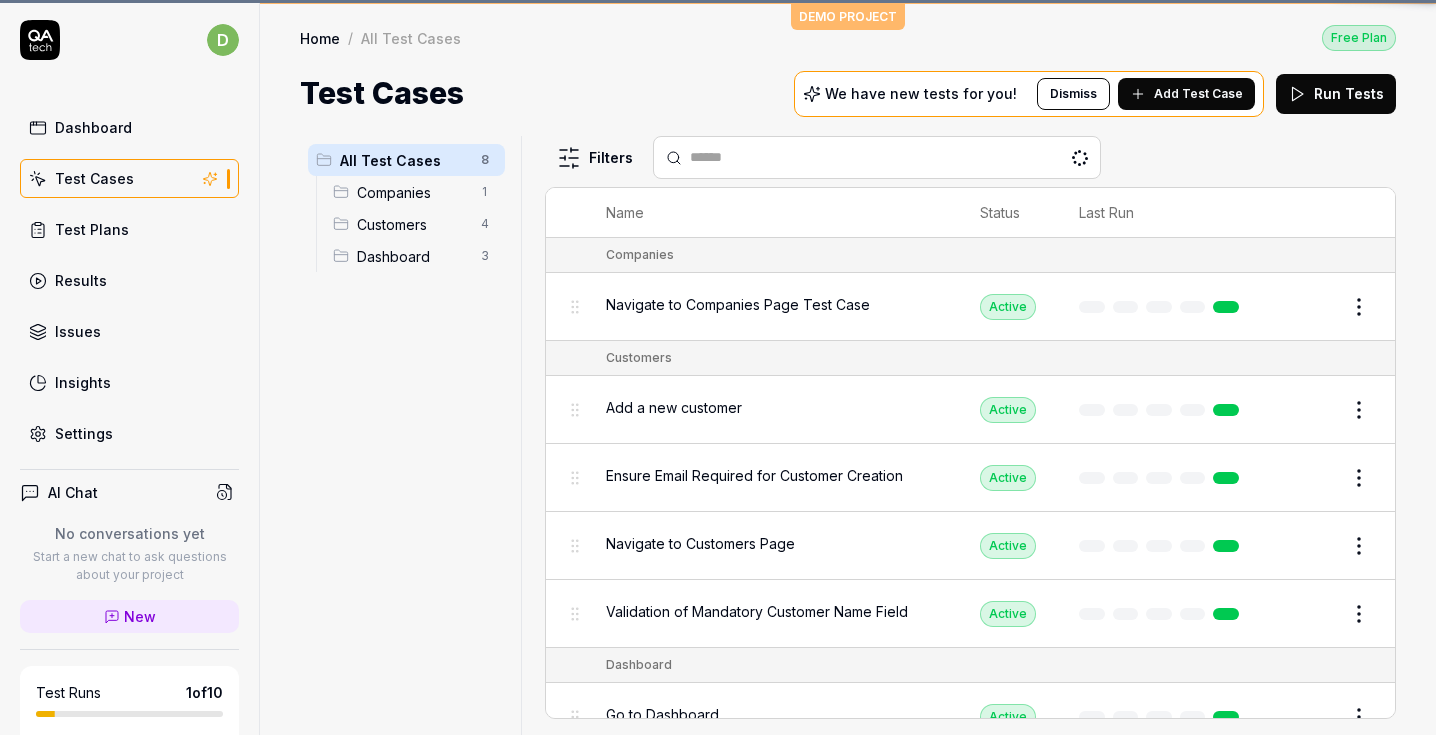 scroll, scrollTop: 0, scrollLeft: 0, axis: both 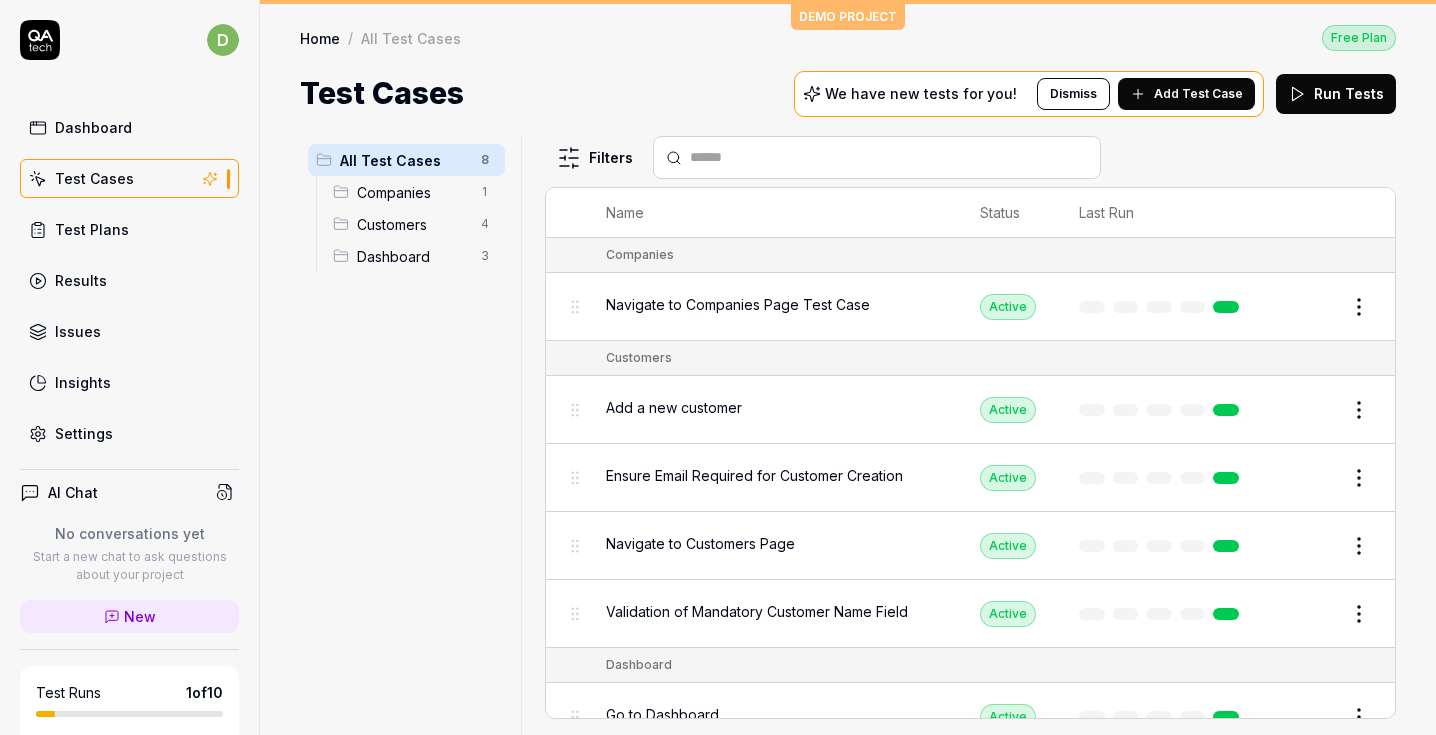 click on "Dashboard" at bounding box center (129, 127) 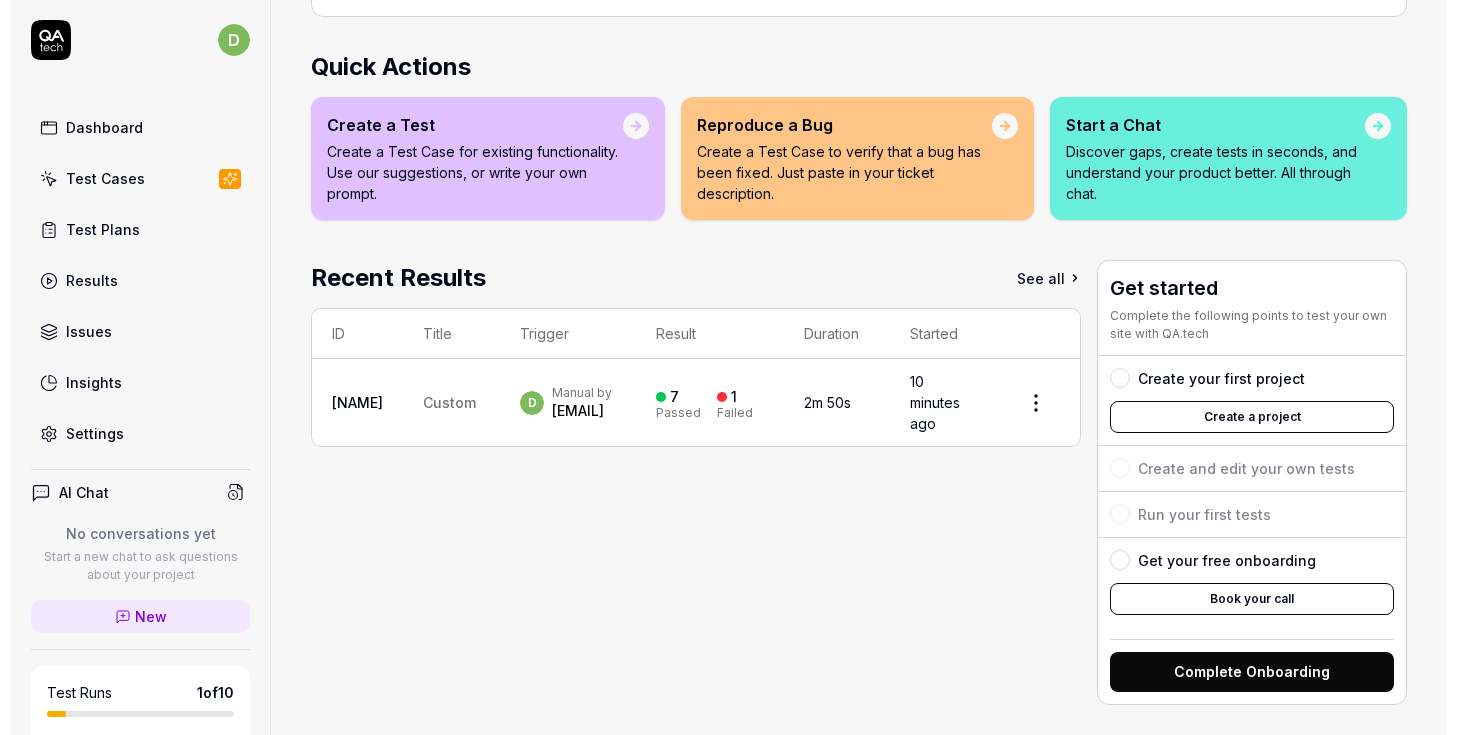 scroll, scrollTop: 258, scrollLeft: 0, axis: vertical 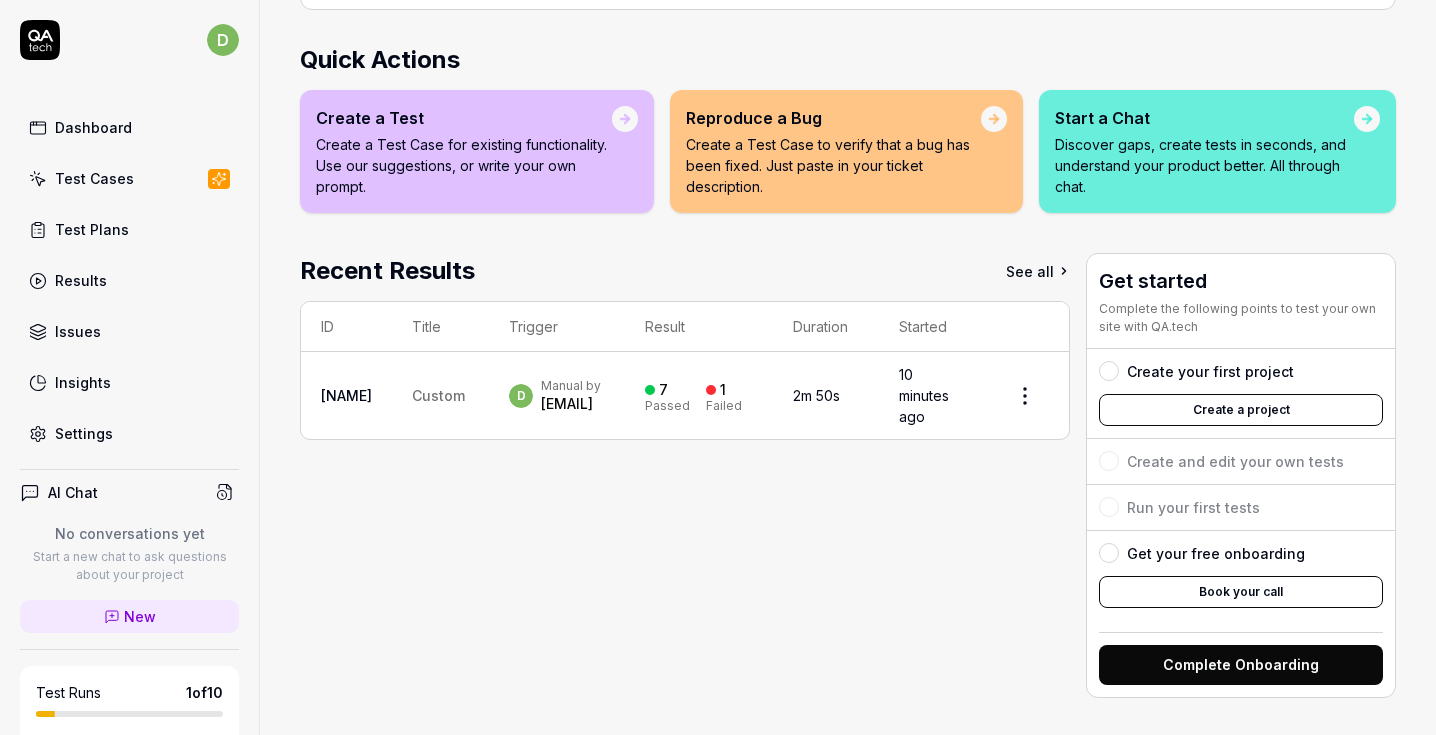 click on "Create a project" at bounding box center [1241, 410] 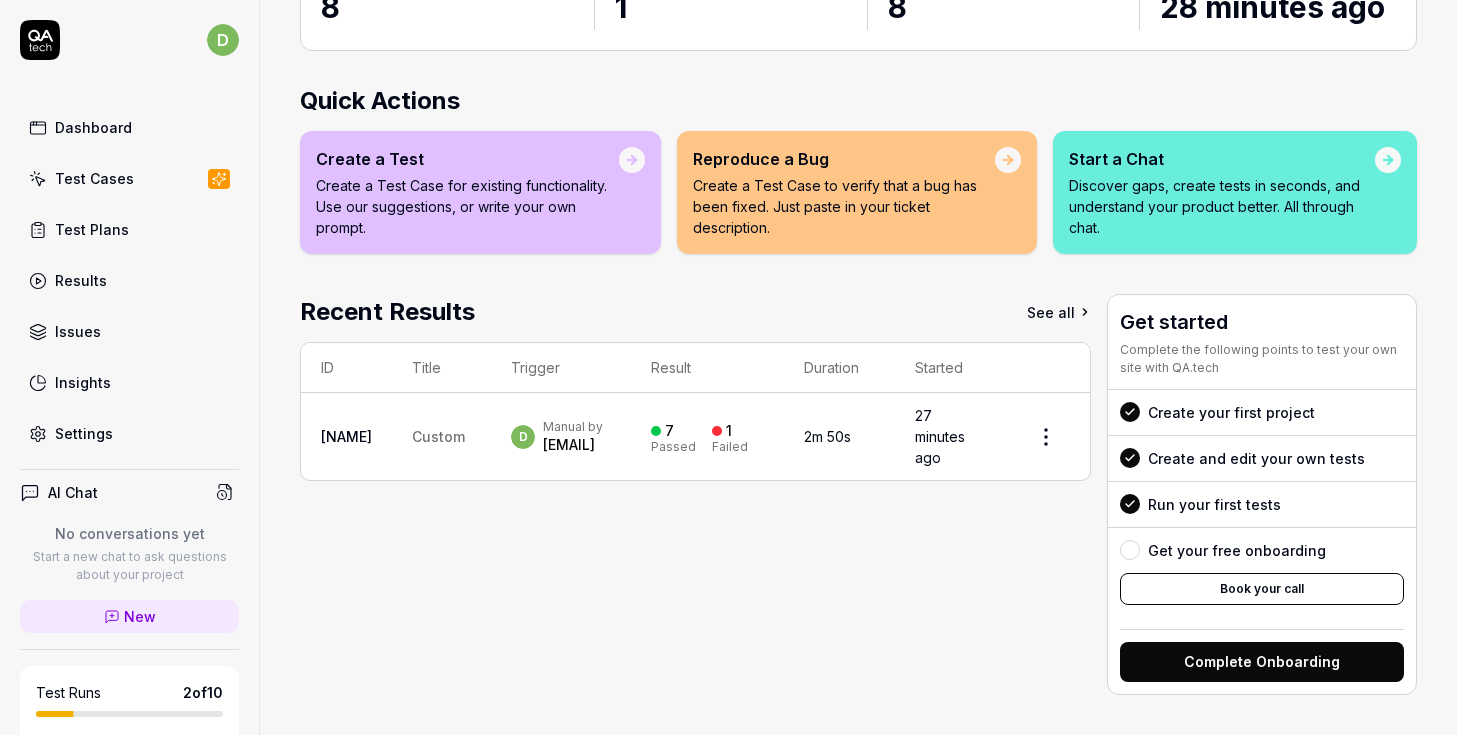 scroll, scrollTop: 214, scrollLeft: 0, axis: vertical 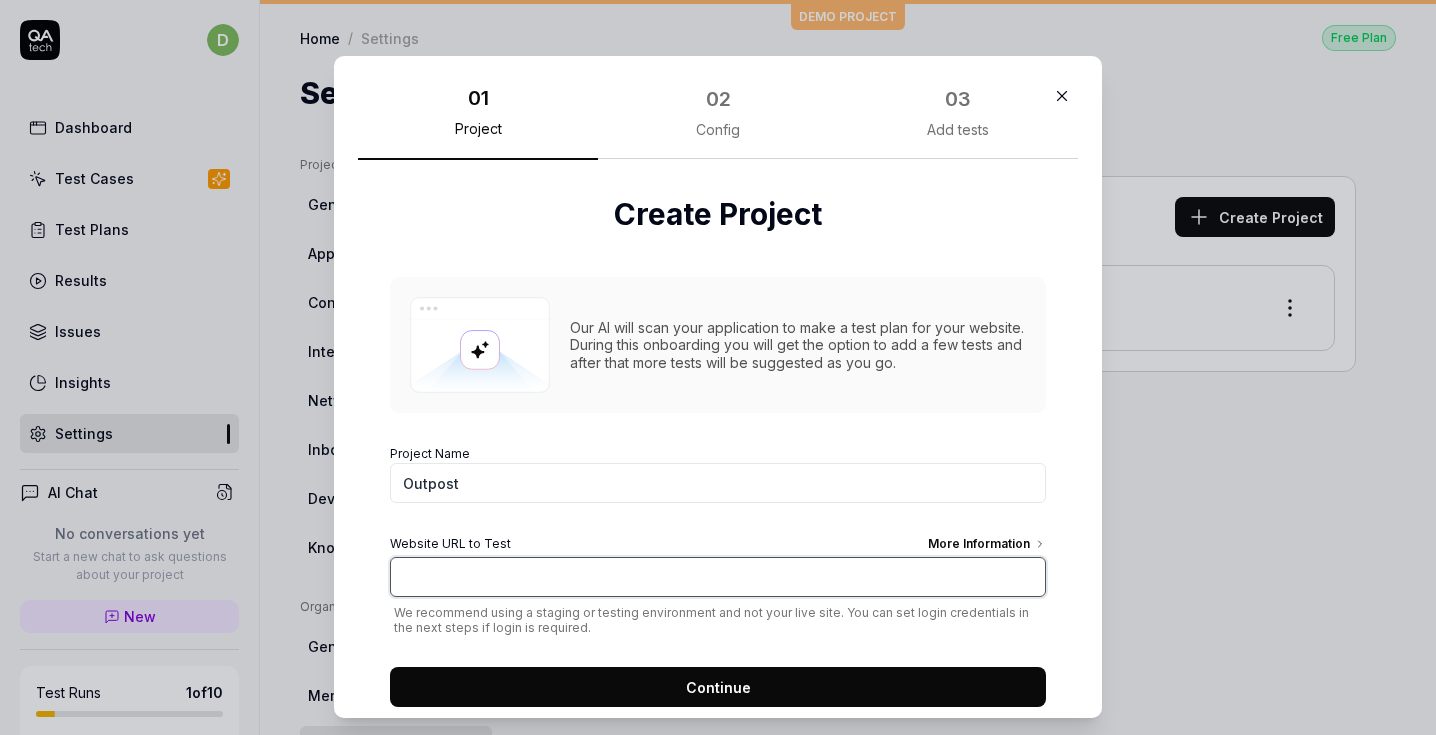 click on "Website URL to Test More Information" at bounding box center (718, 577) 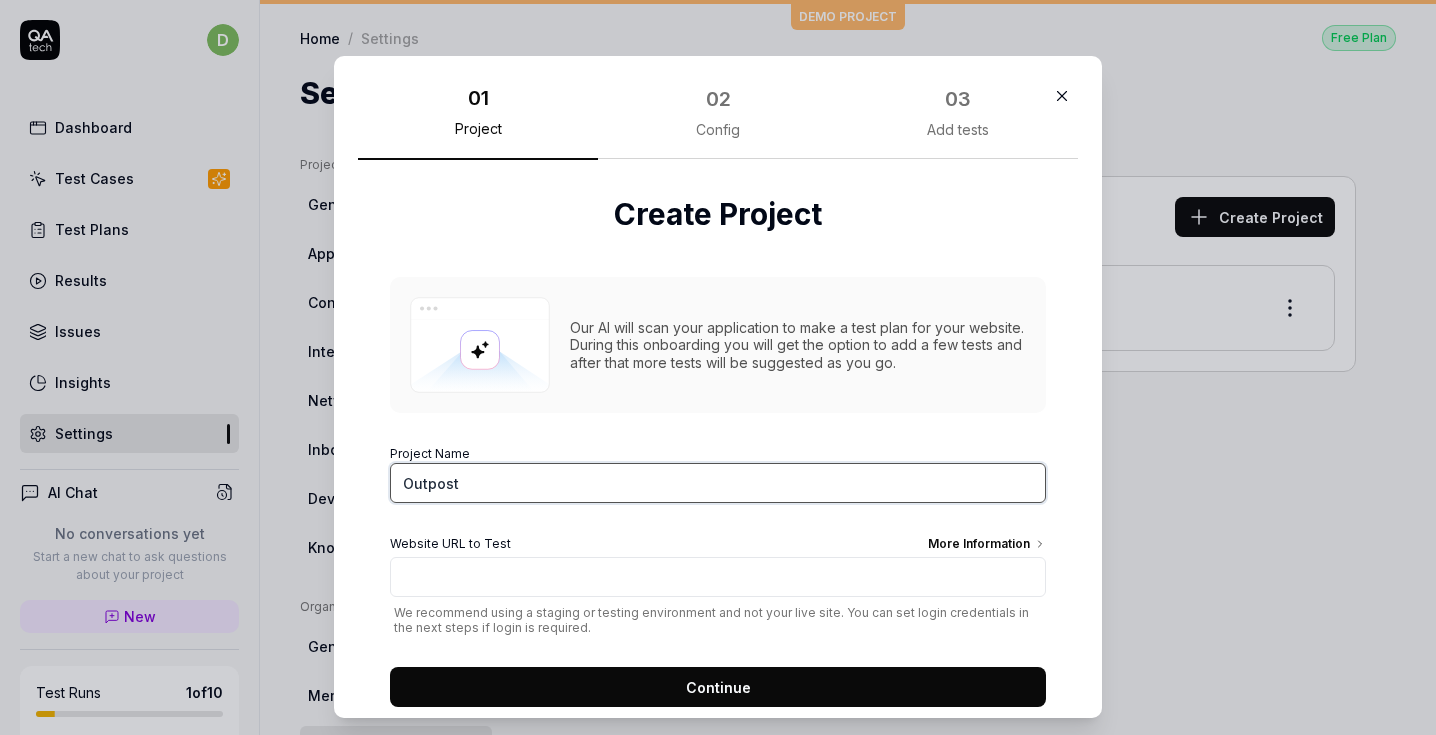 click on "Outpost" at bounding box center (718, 483) 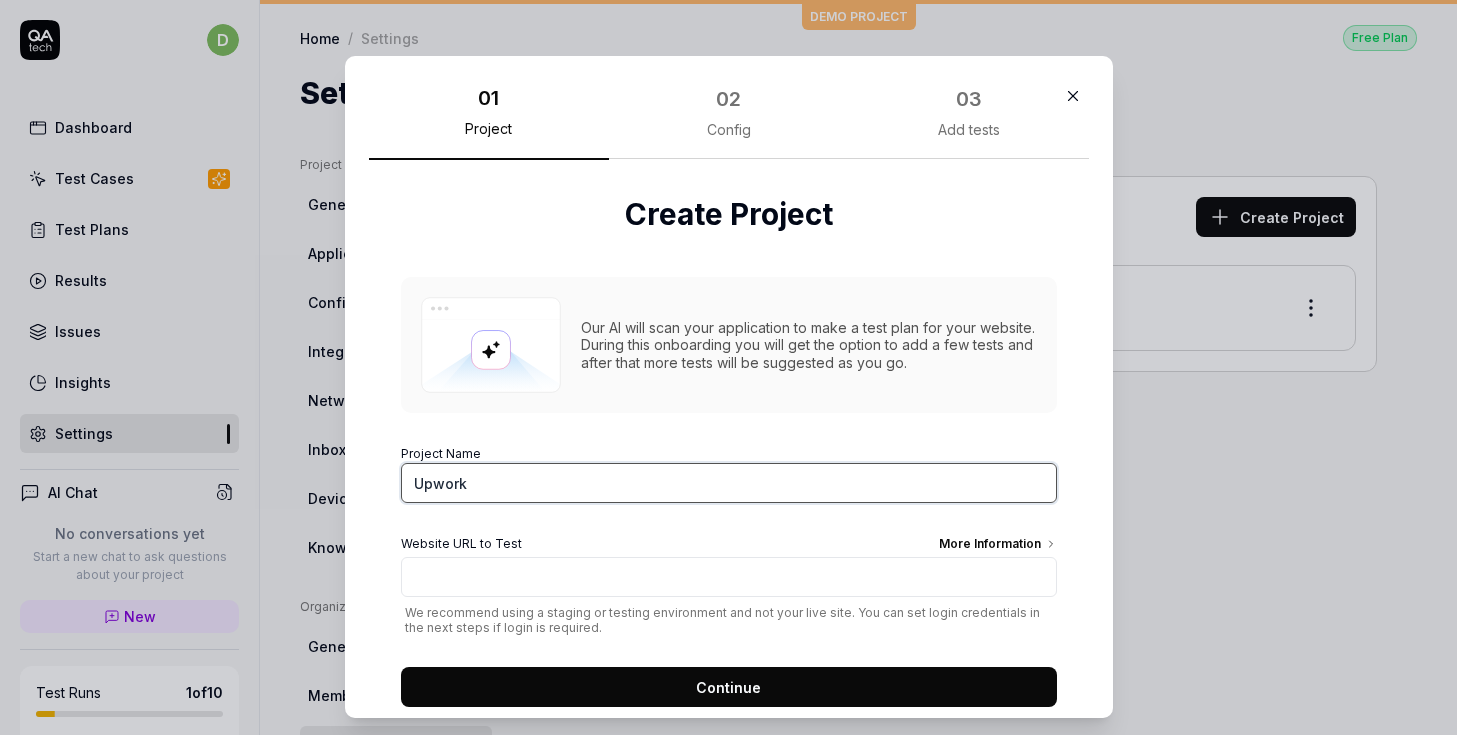 click on "Upwork" at bounding box center (729, 483) 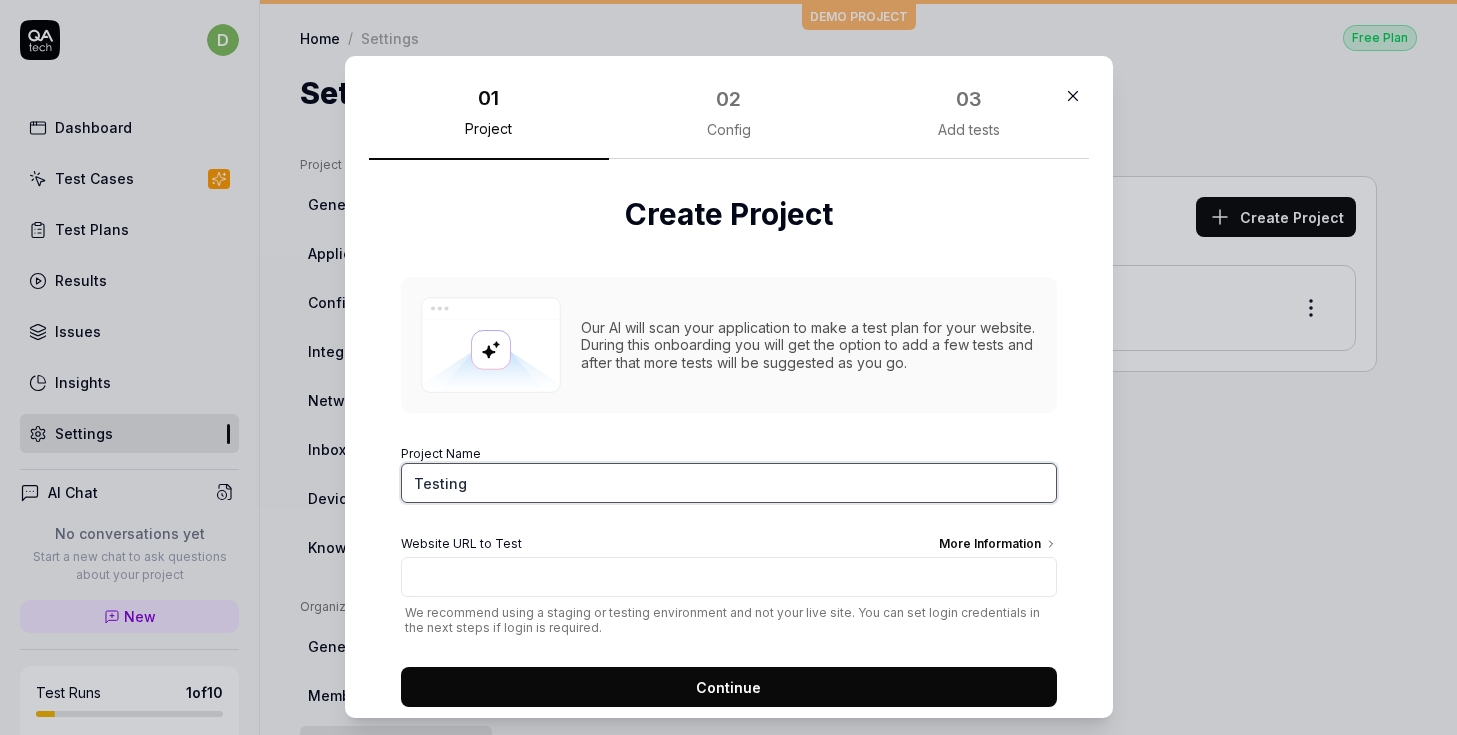 scroll, scrollTop: 45, scrollLeft: 0, axis: vertical 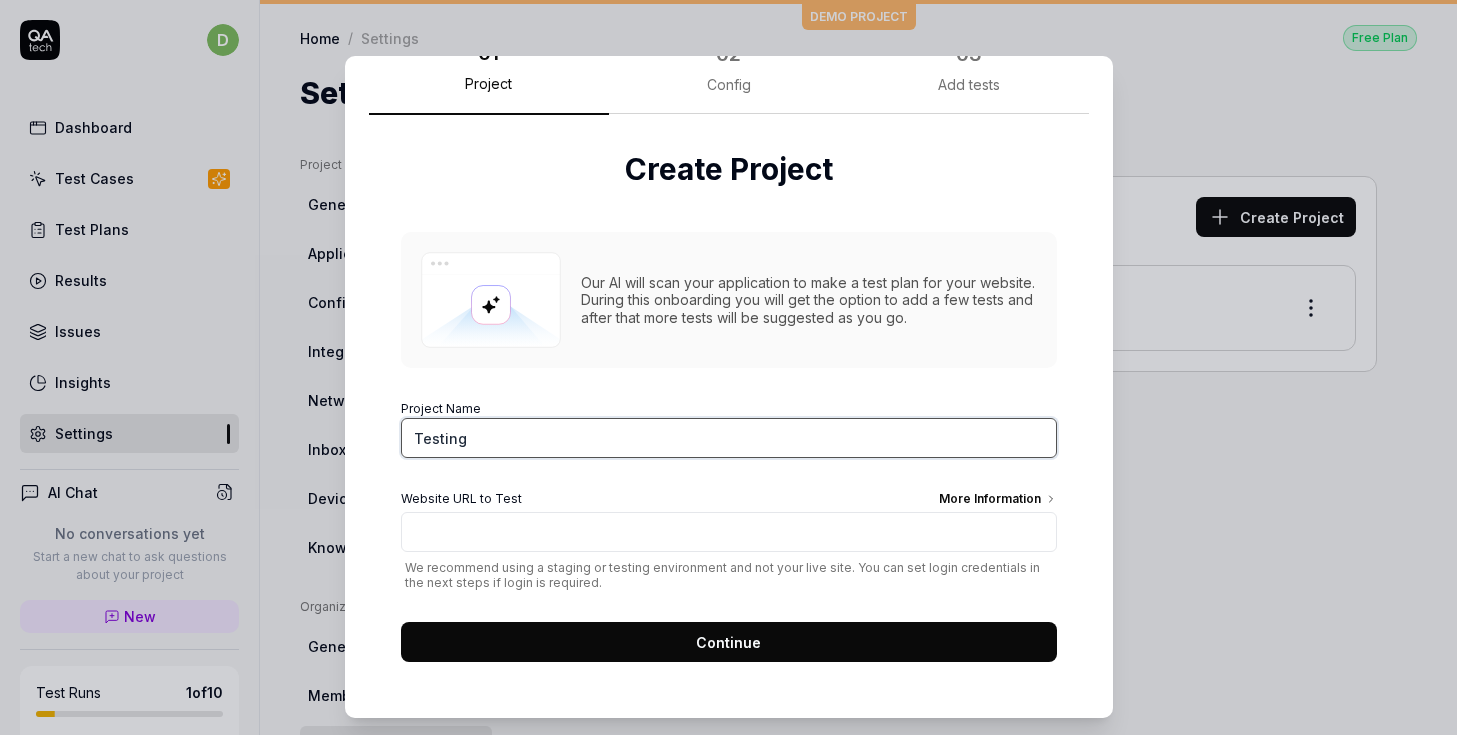 type on "Testing" 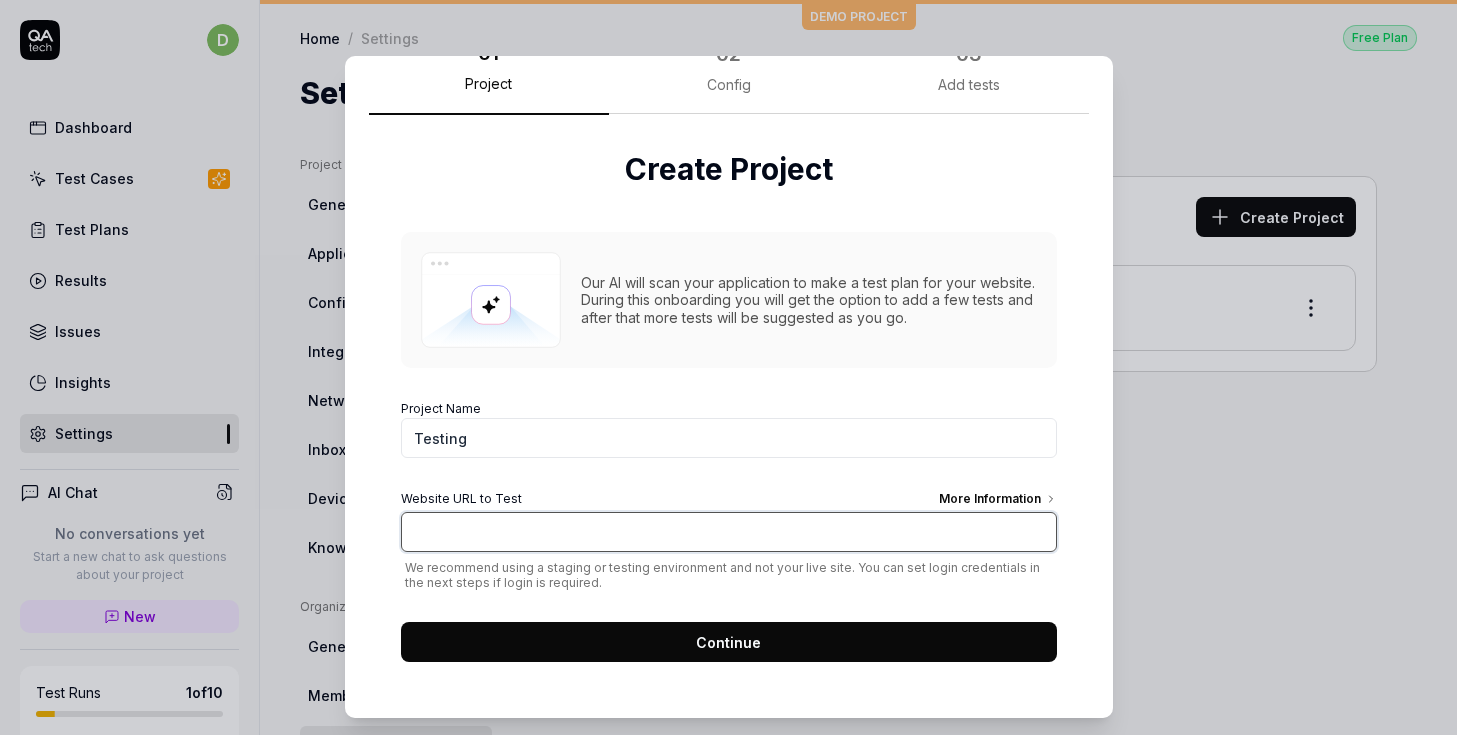 click on "Website URL to Test More Information" at bounding box center [729, 532] 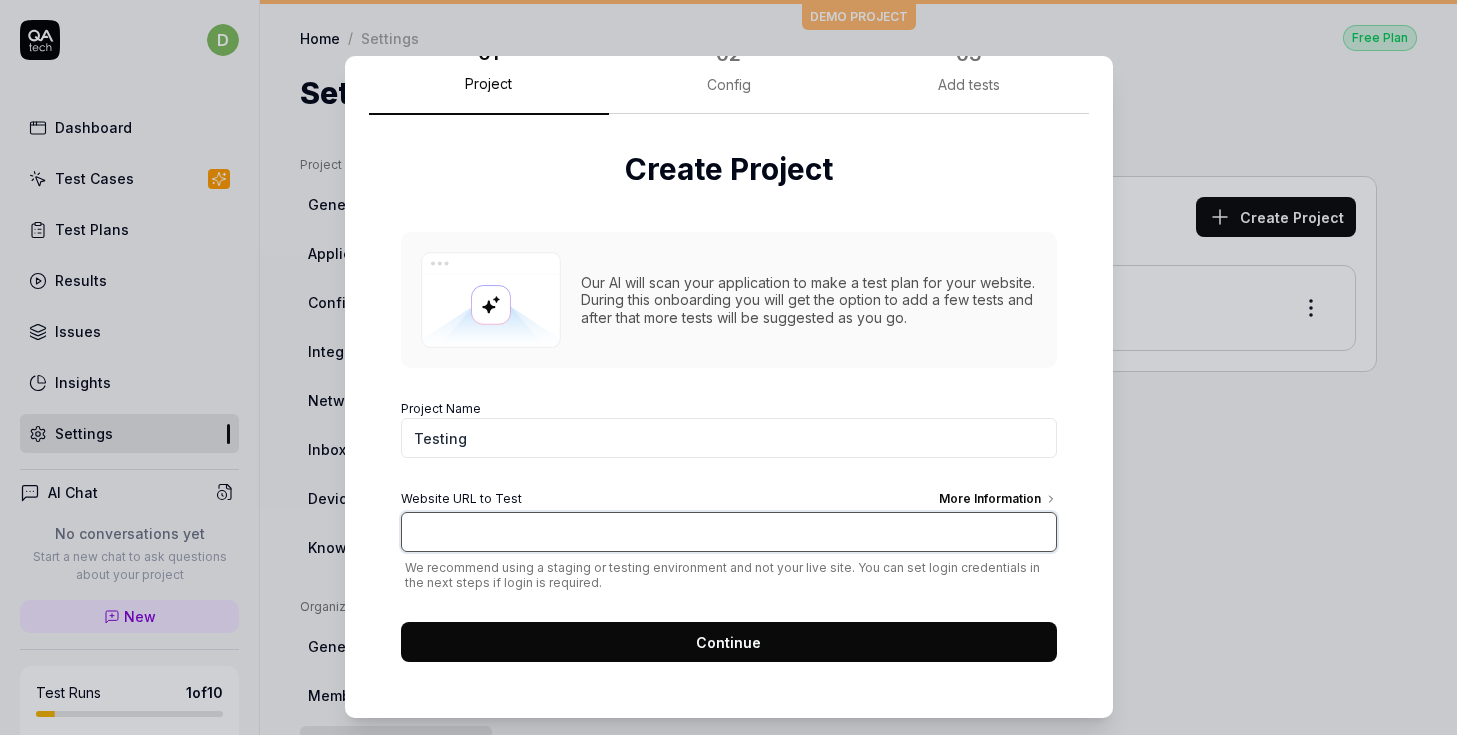 paste on "https://cync.ai/" 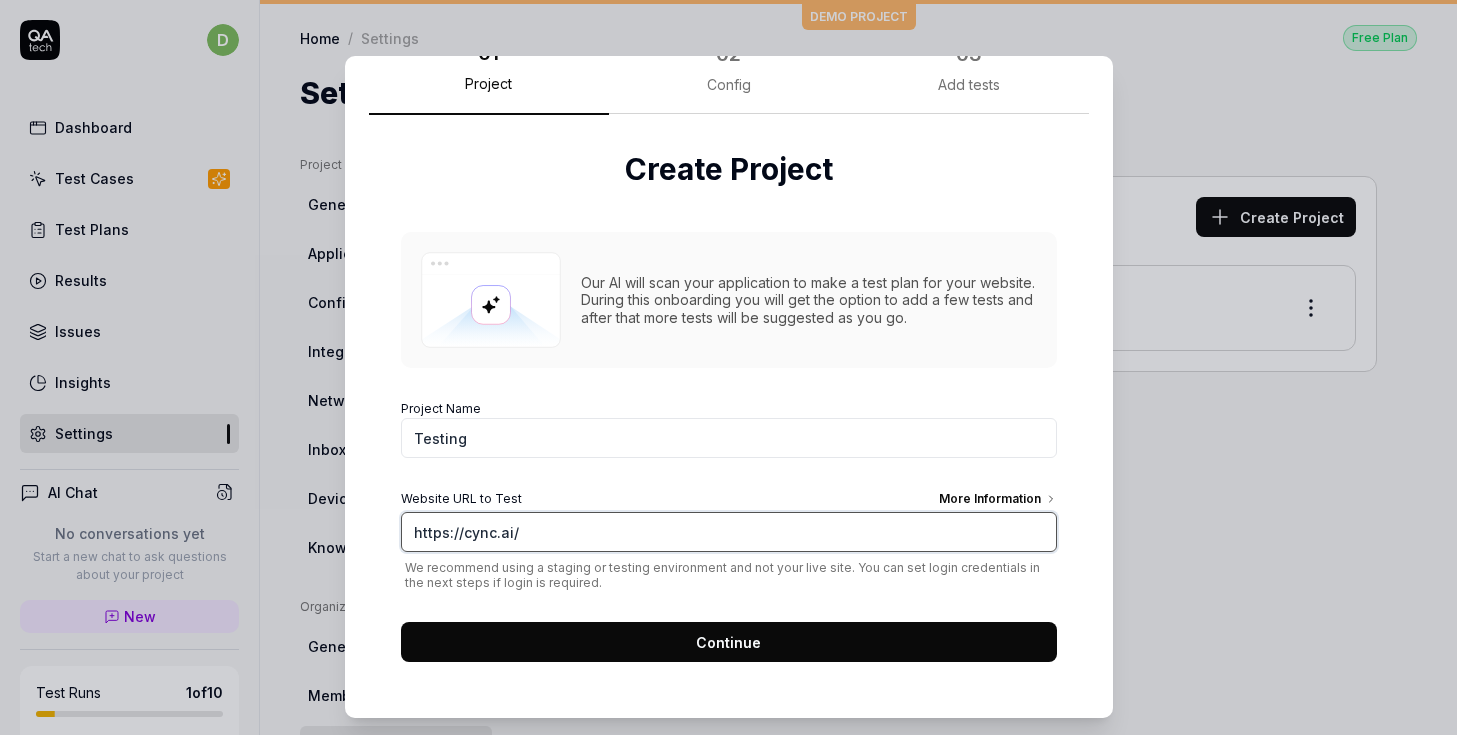type on "https://cync.ai/" 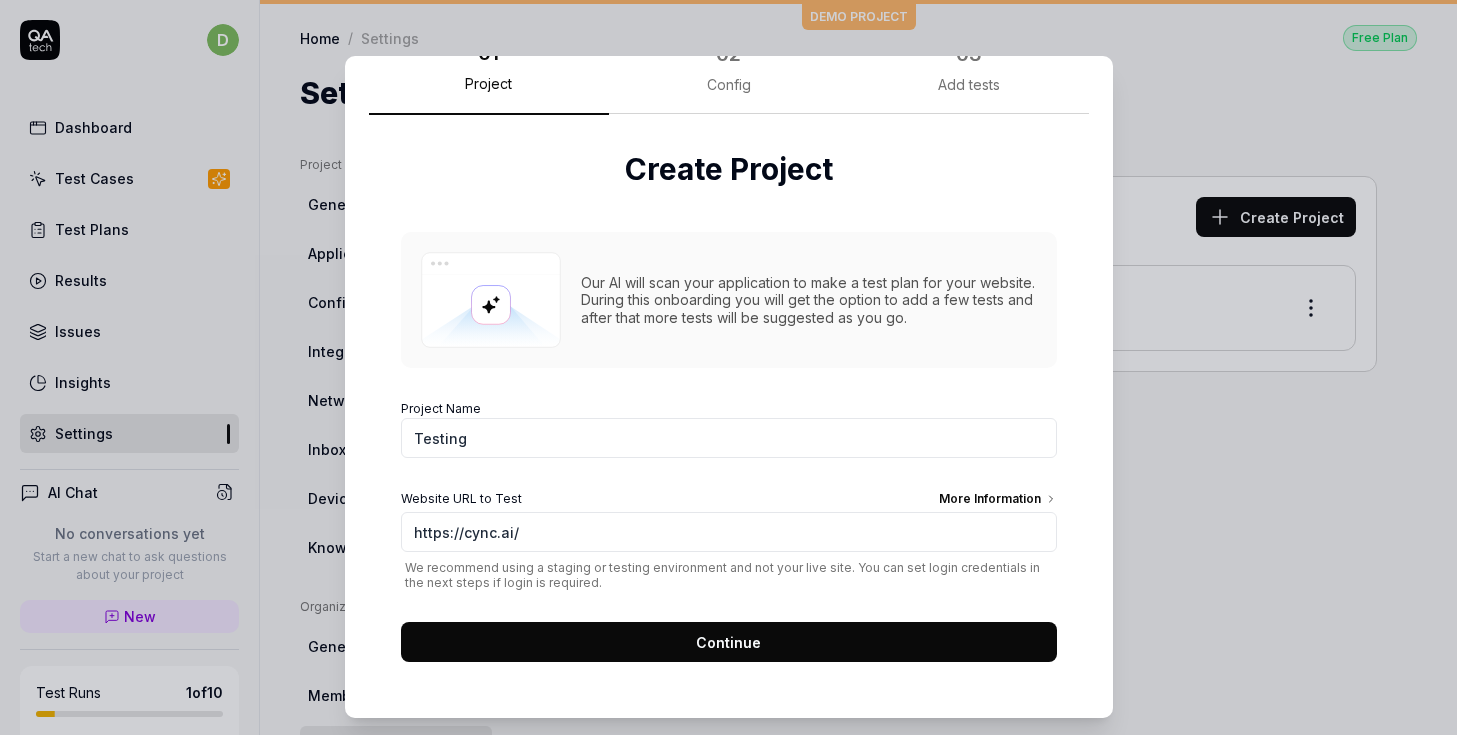 click on "Continue" at bounding box center (729, 642) 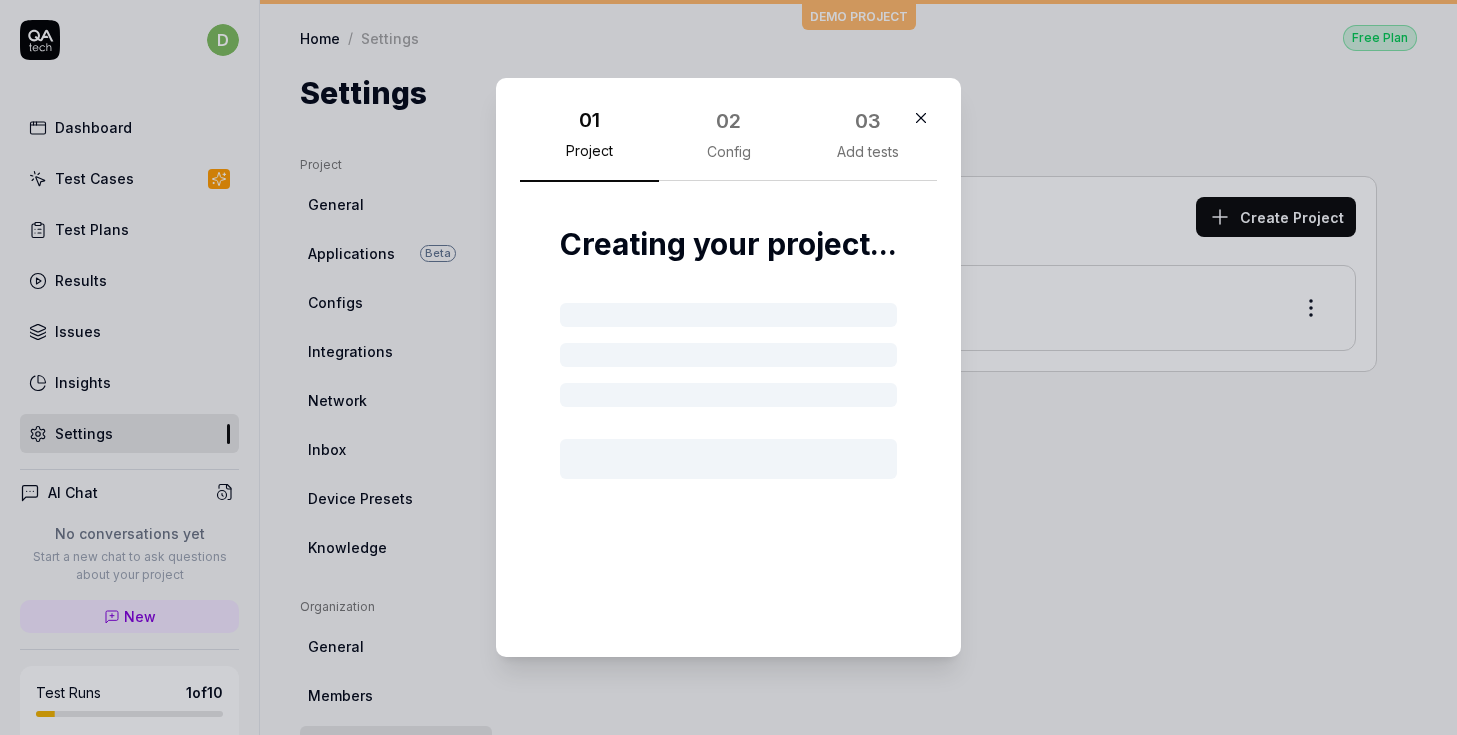 scroll, scrollTop: 0, scrollLeft: 0, axis: both 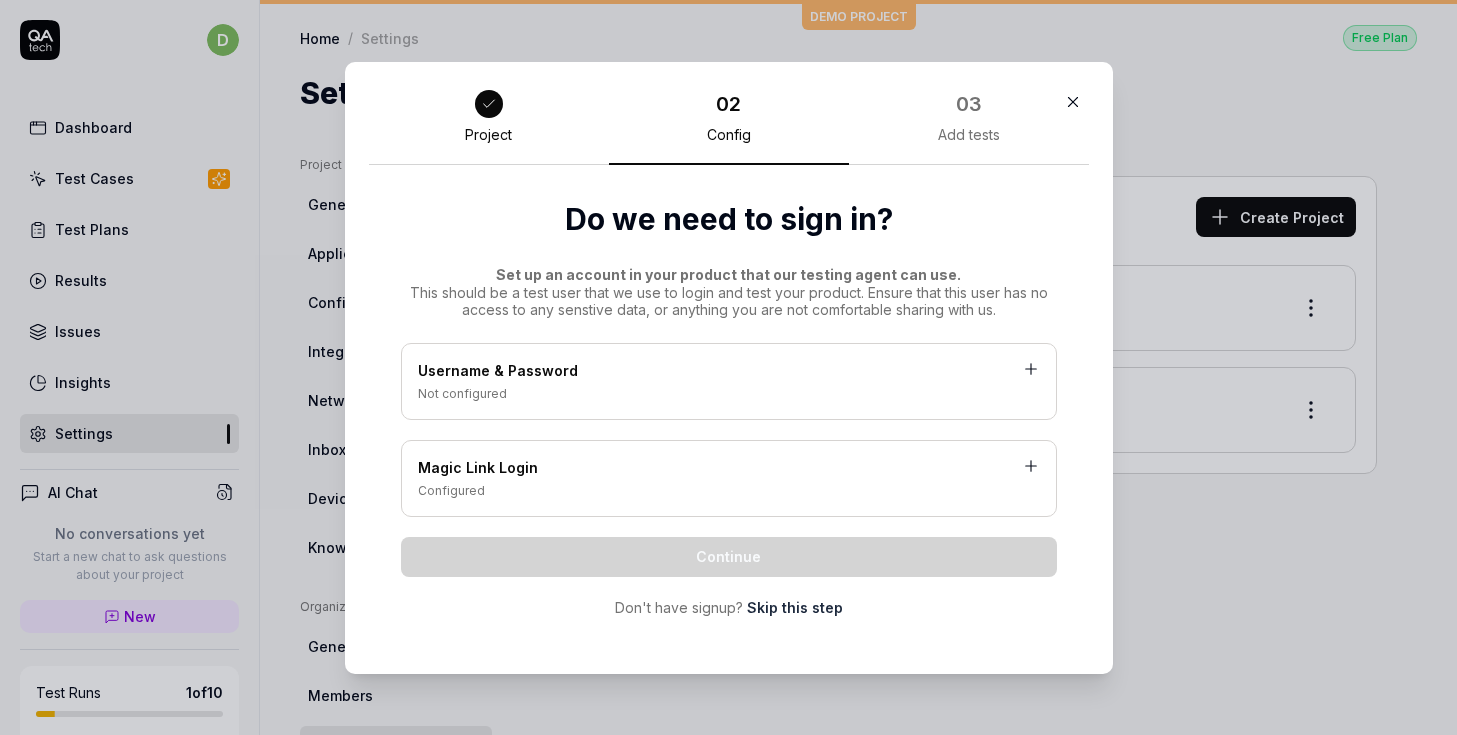 click on "Username & Password" at bounding box center (729, 372) 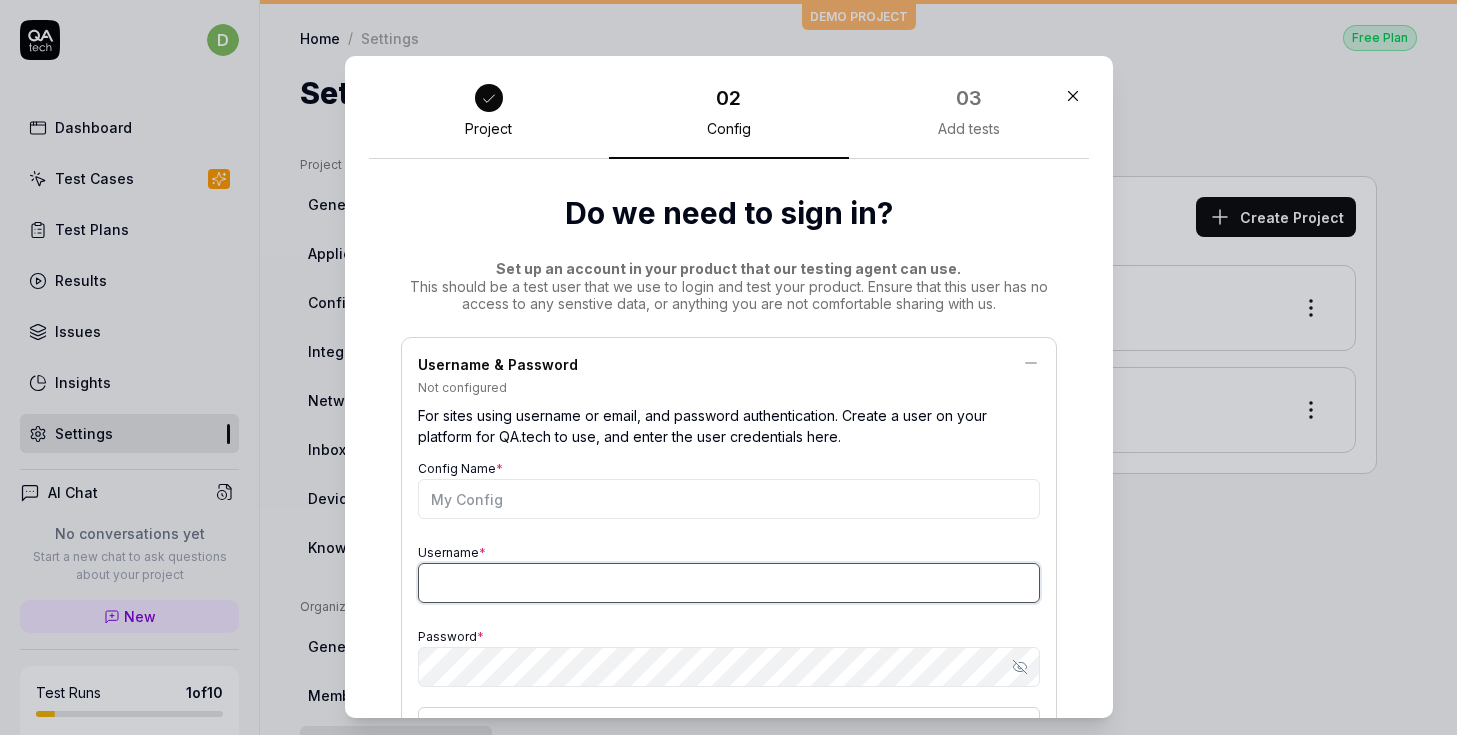 type on "[USERNAME]@example.com" 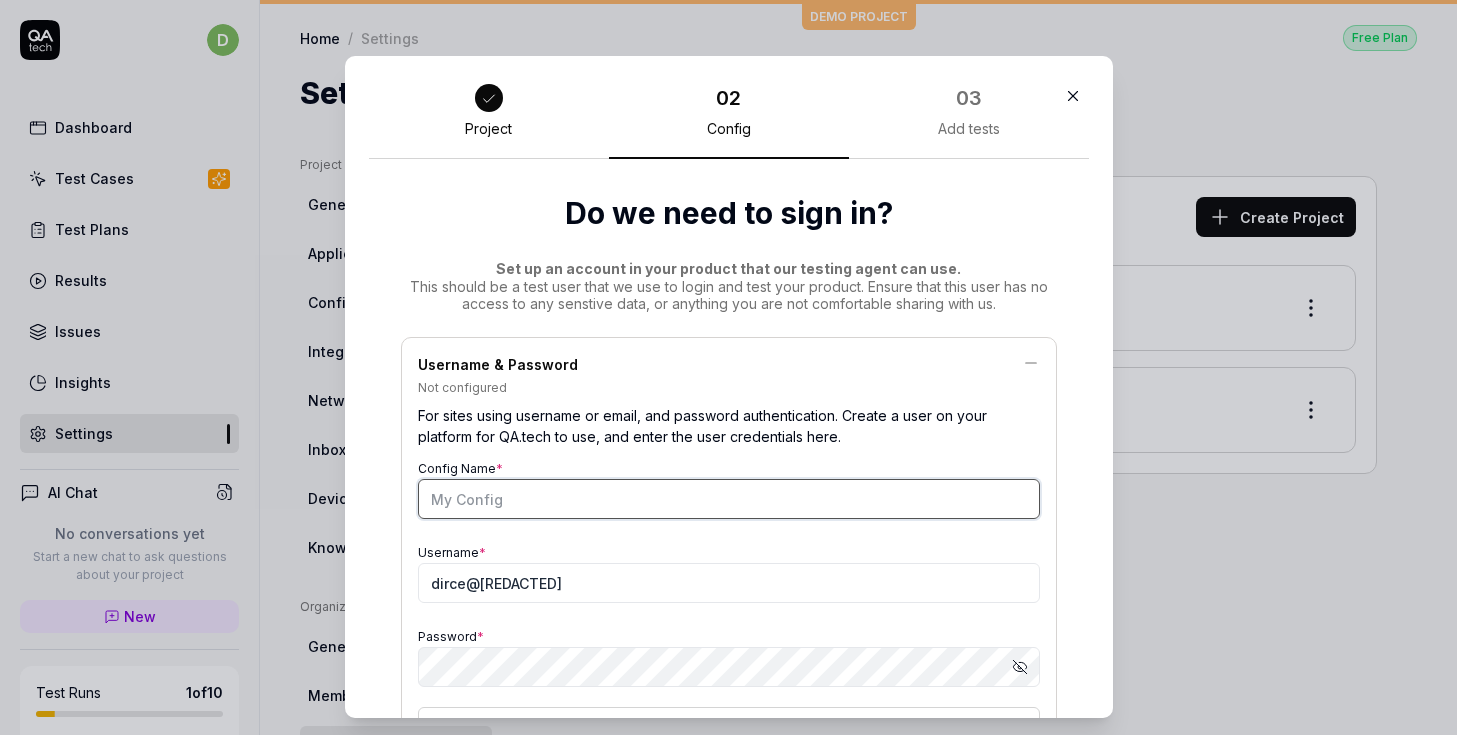 click on "Config Name  *" at bounding box center [729, 499] 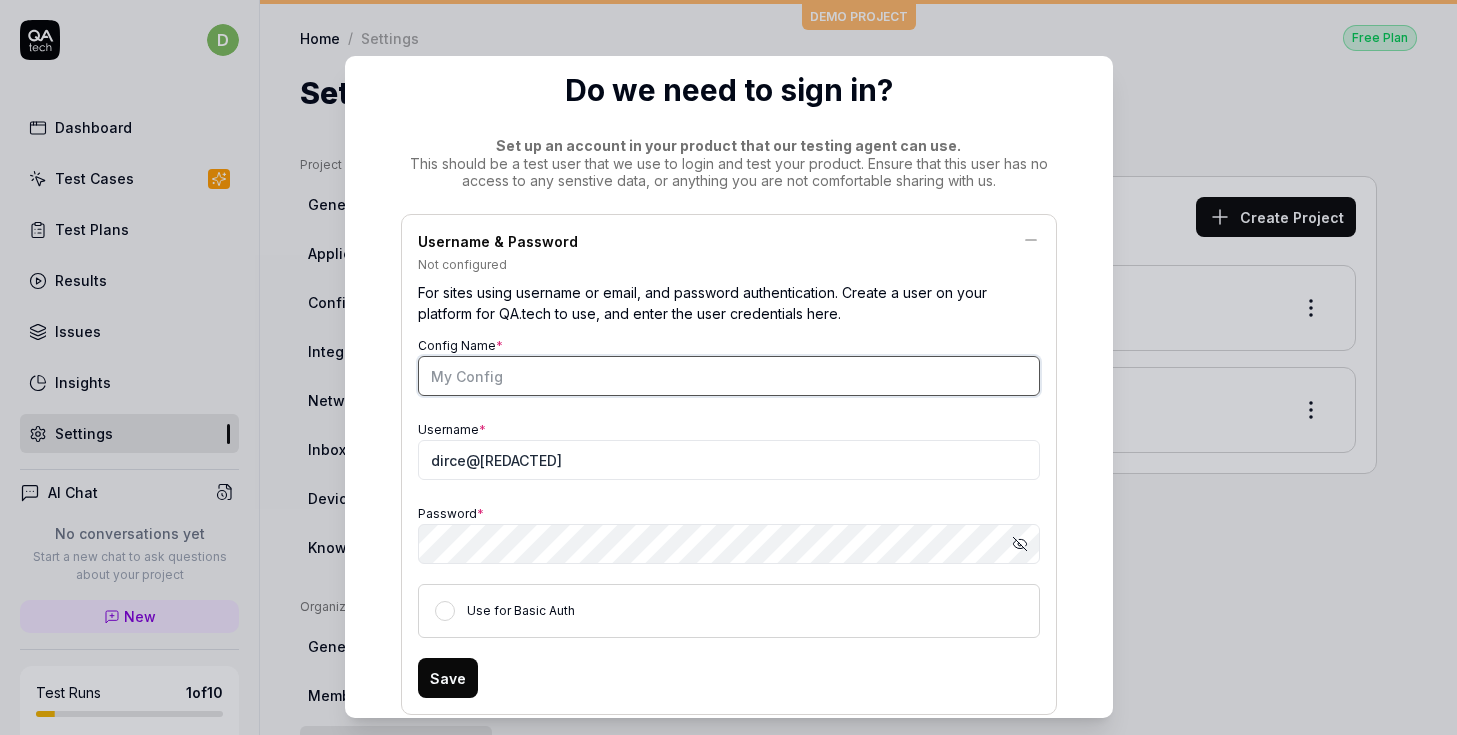 scroll, scrollTop: 126, scrollLeft: 0, axis: vertical 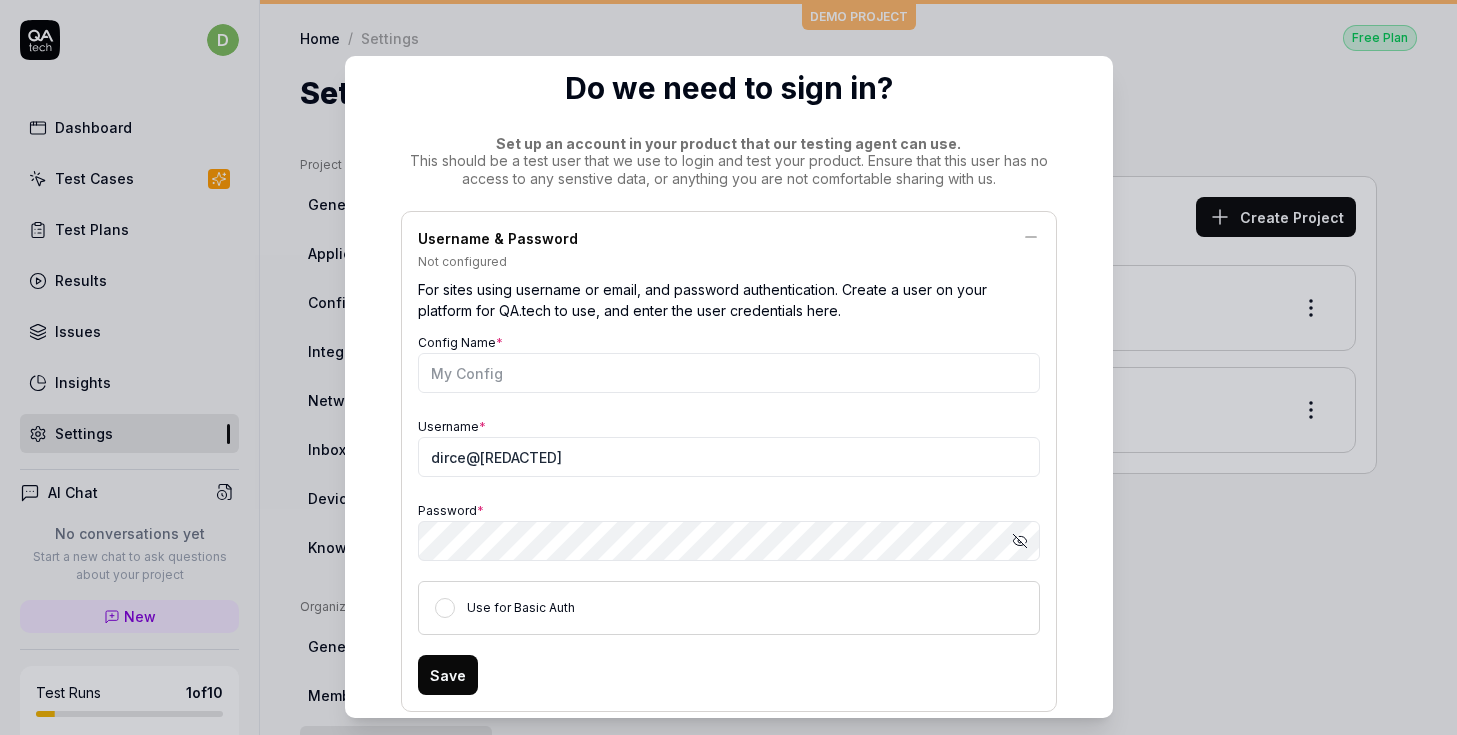 click 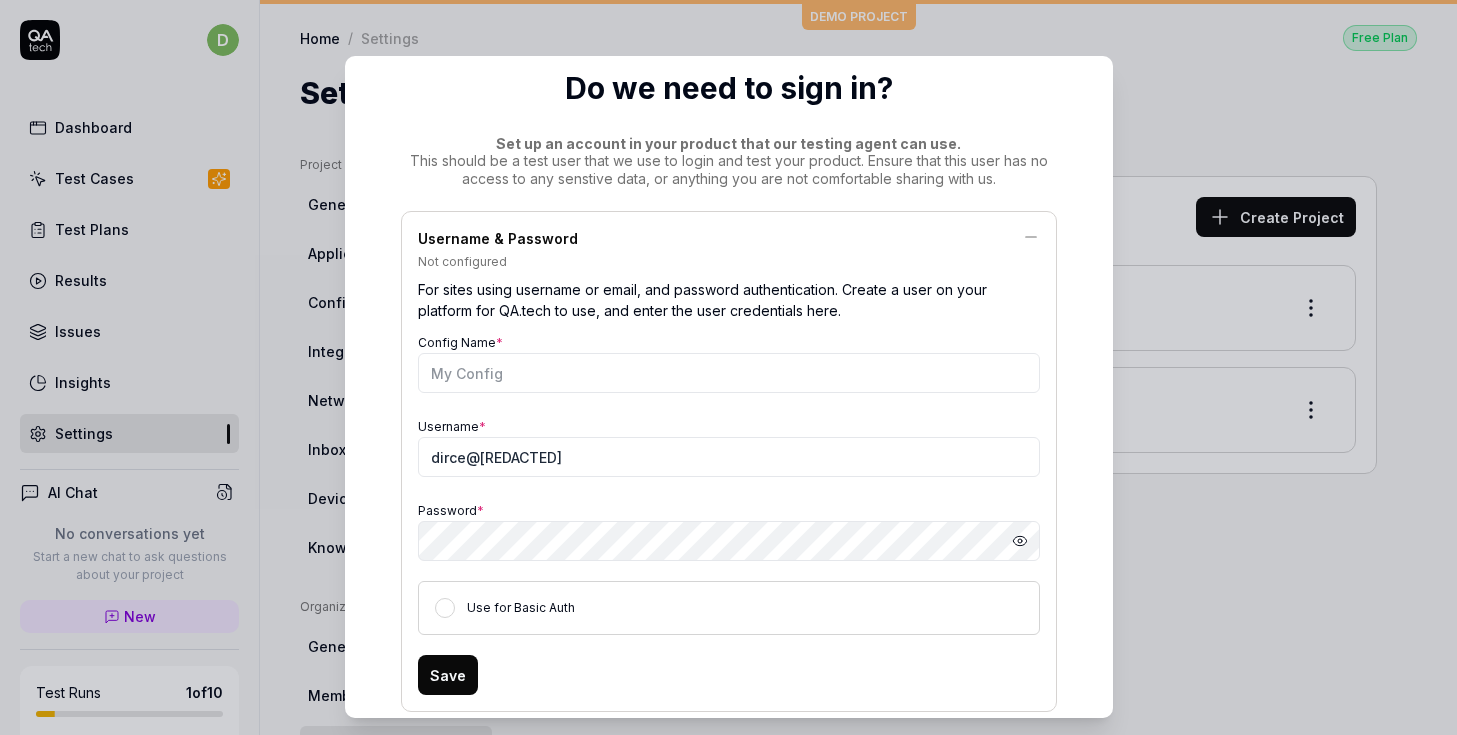 click 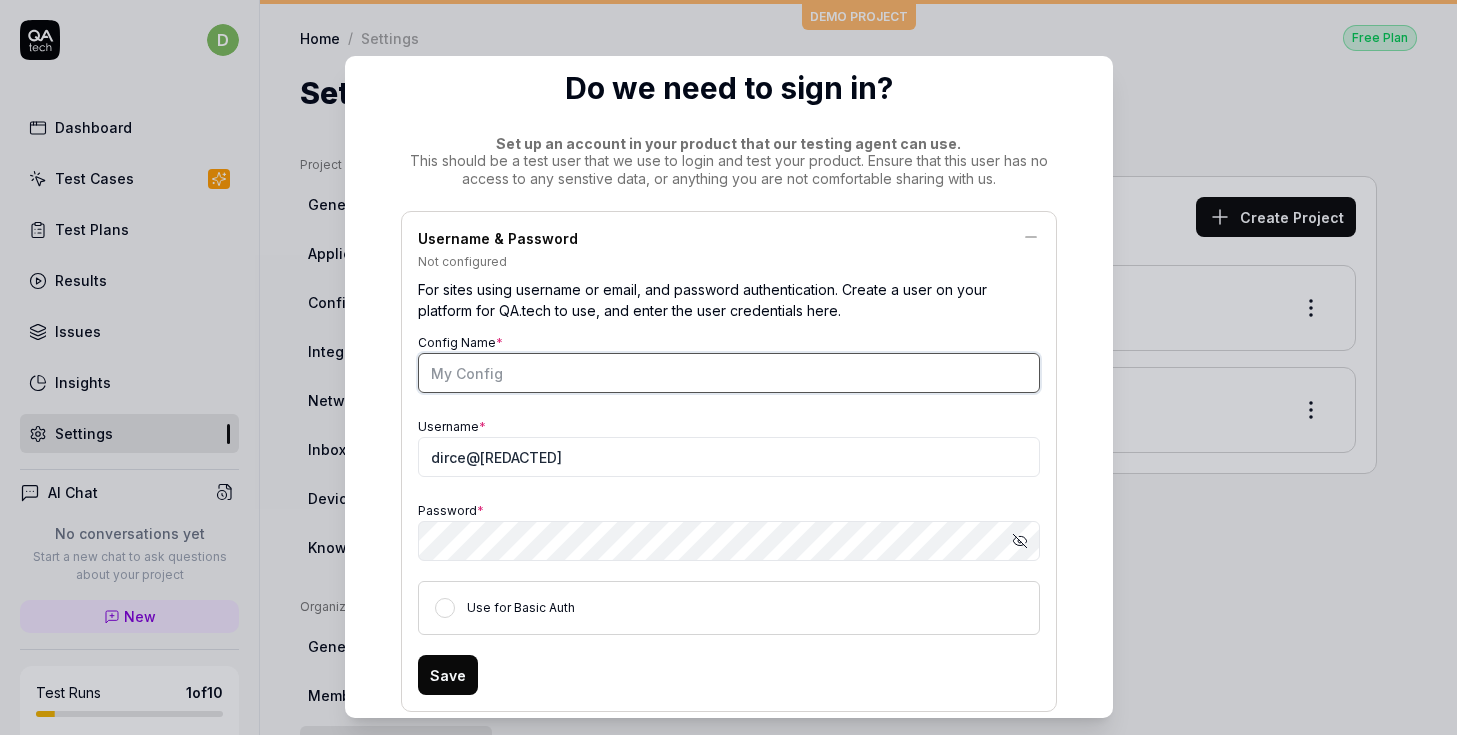 click on "Config Name  *" at bounding box center [729, 373] 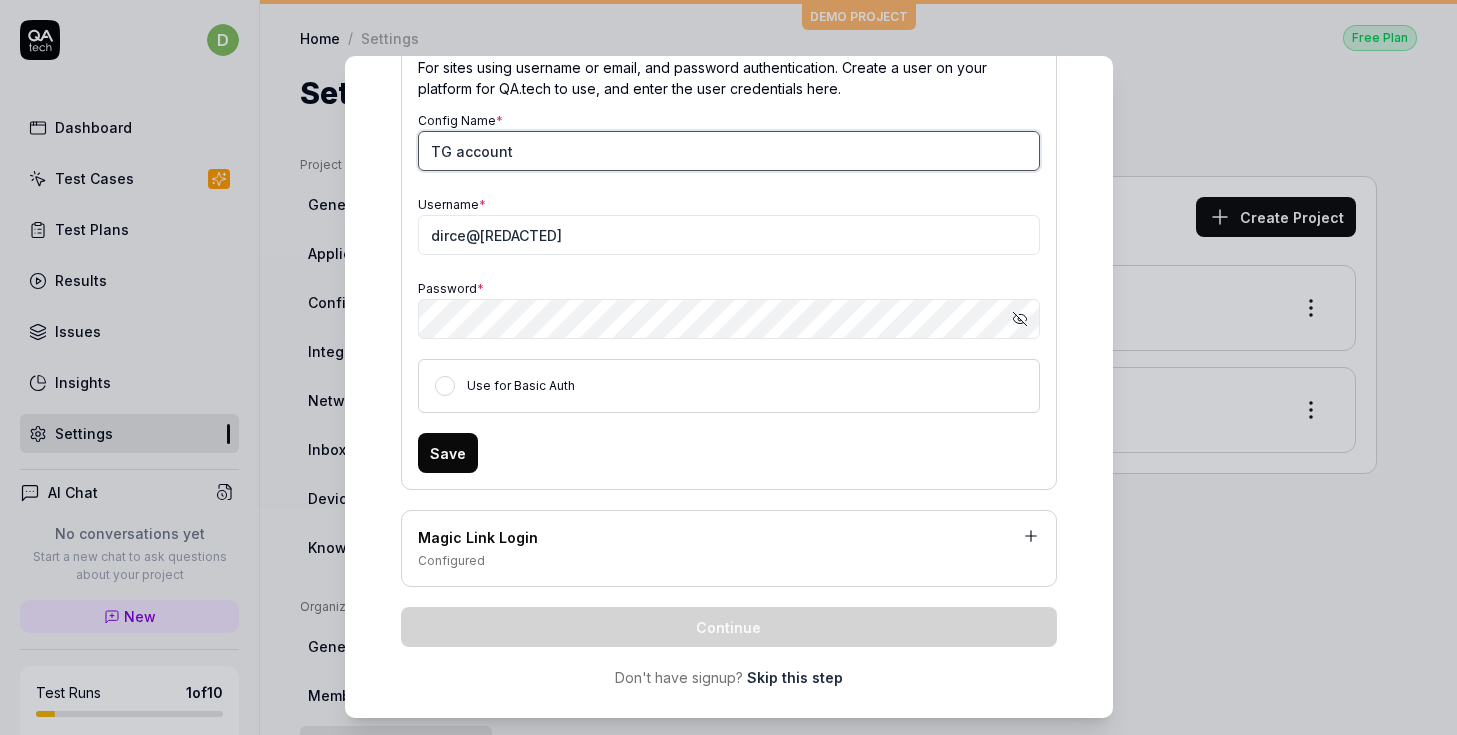 scroll, scrollTop: 374, scrollLeft: 0, axis: vertical 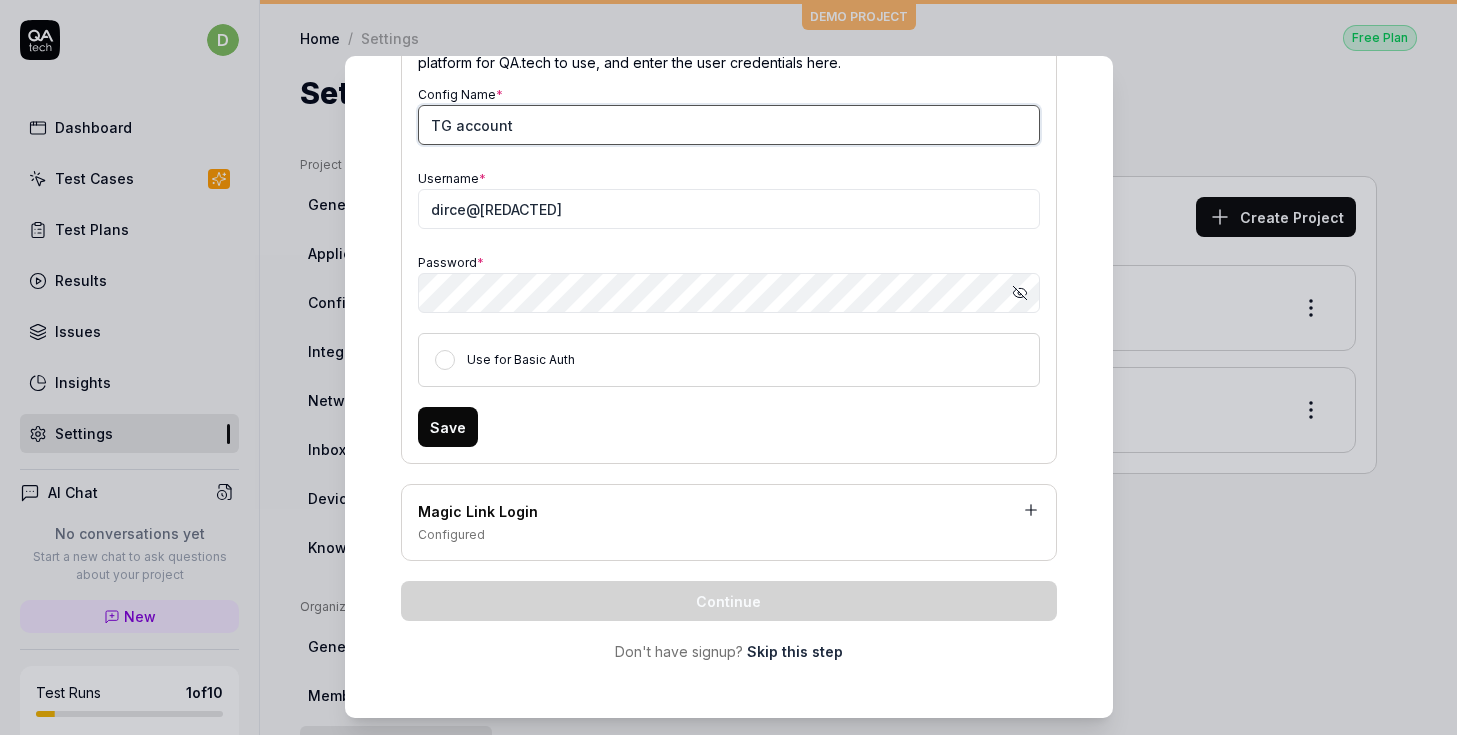 type on "TG account" 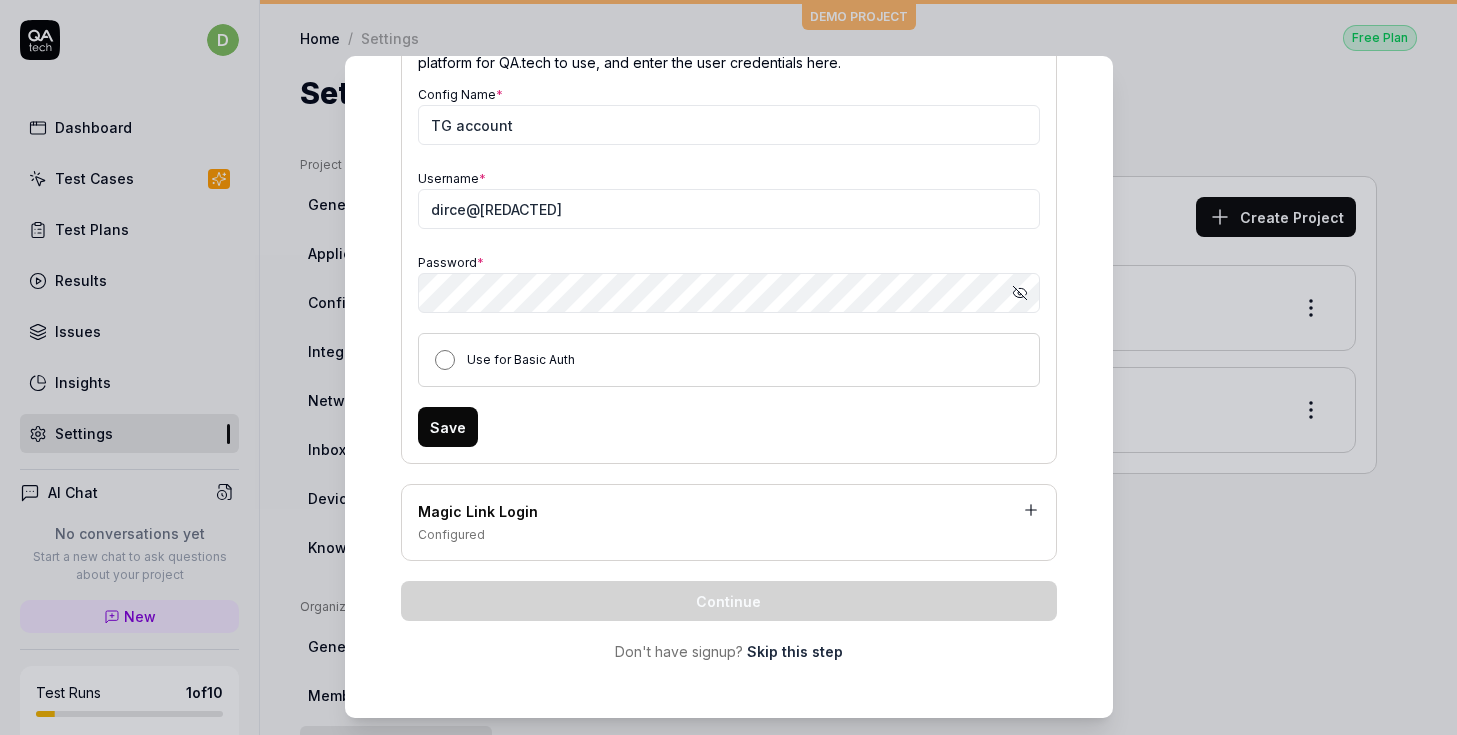 click on "Use for Basic Auth" at bounding box center [445, 360] 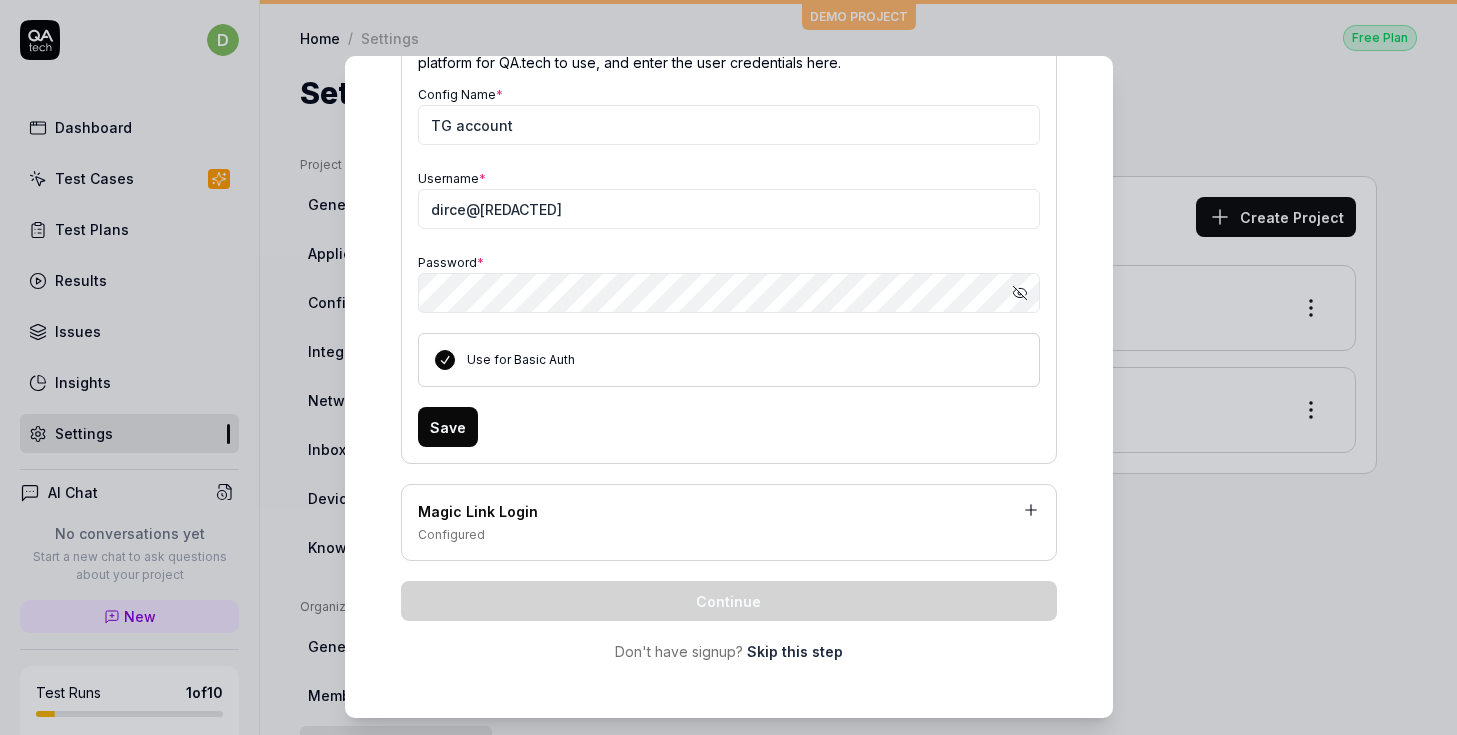 click on "Use for Basic Auth" at bounding box center [445, 360] 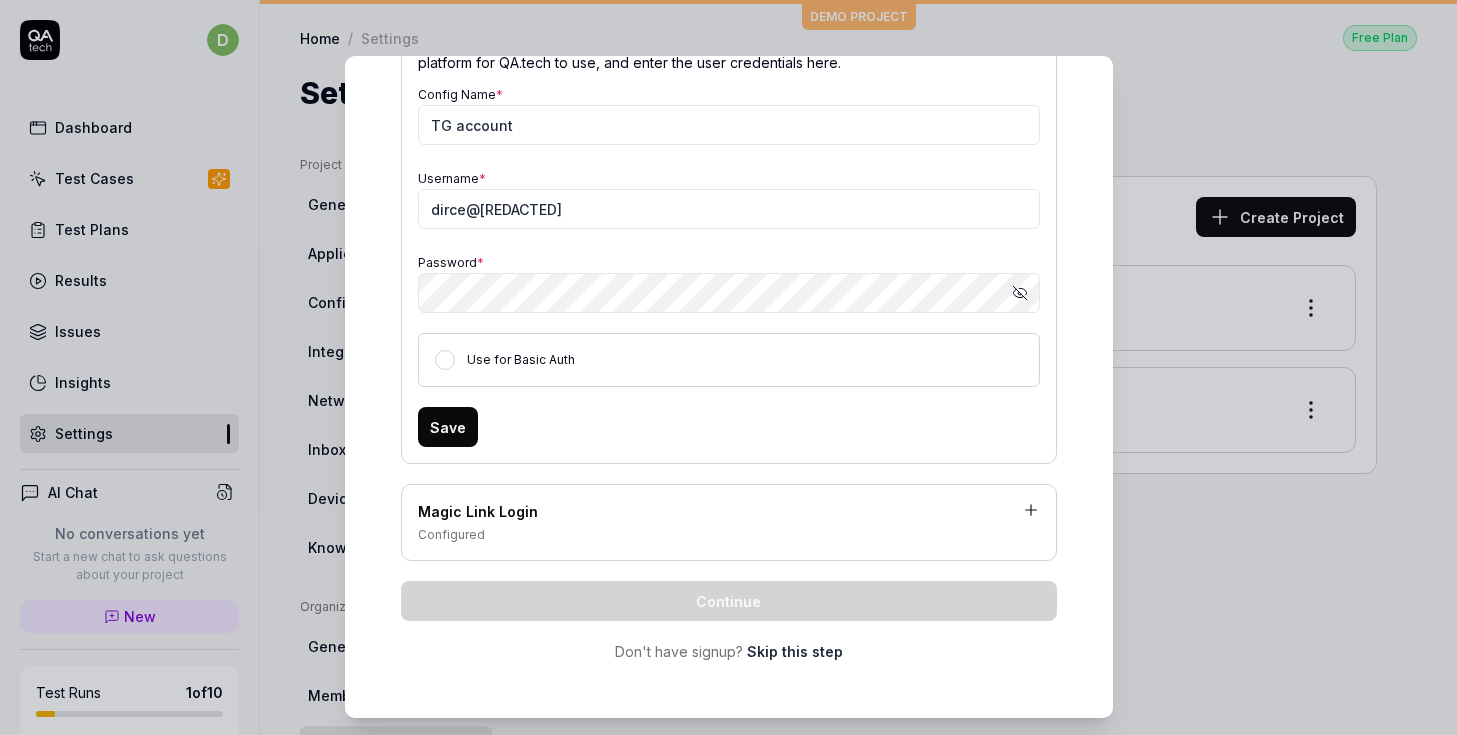 click on "Save" at bounding box center (448, 427) 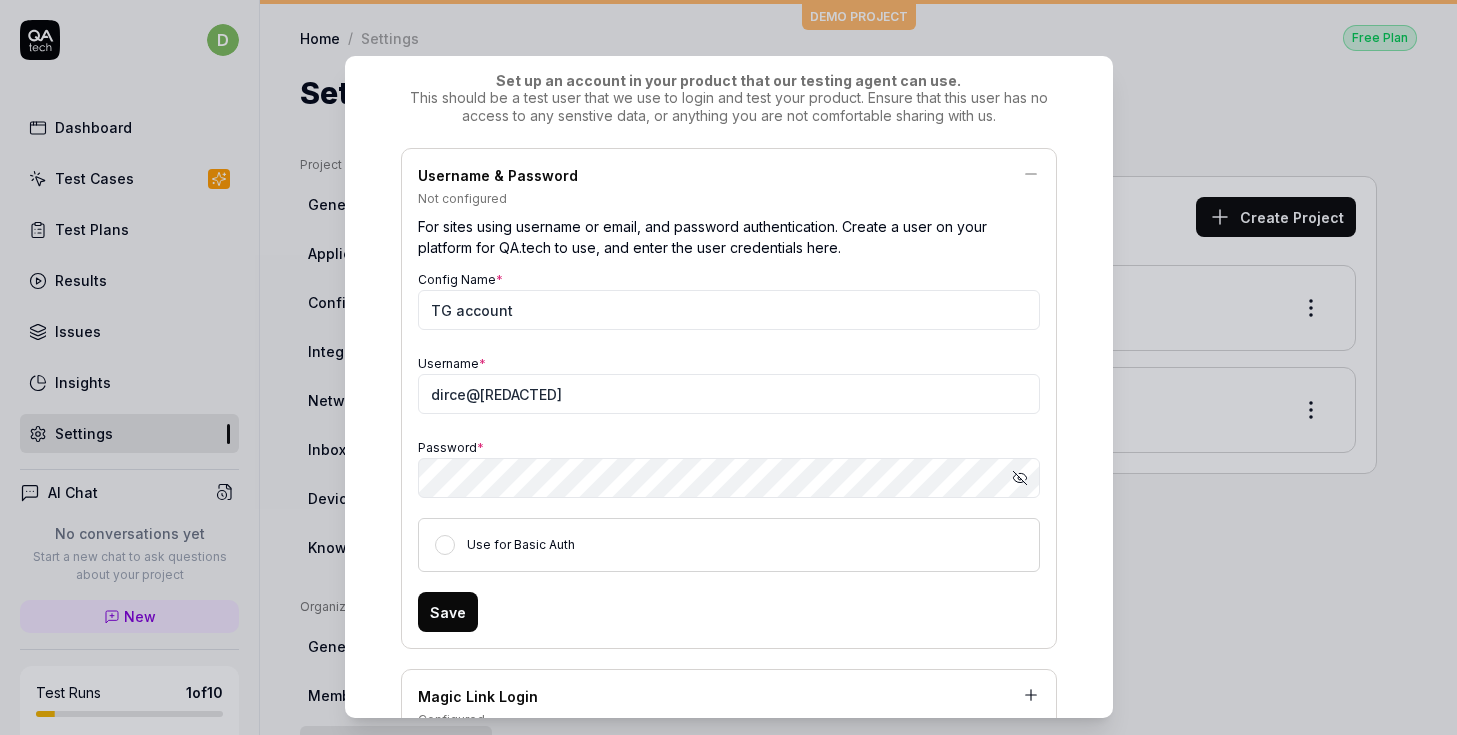 scroll, scrollTop: 189, scrollLeft: 0, axis: vertical 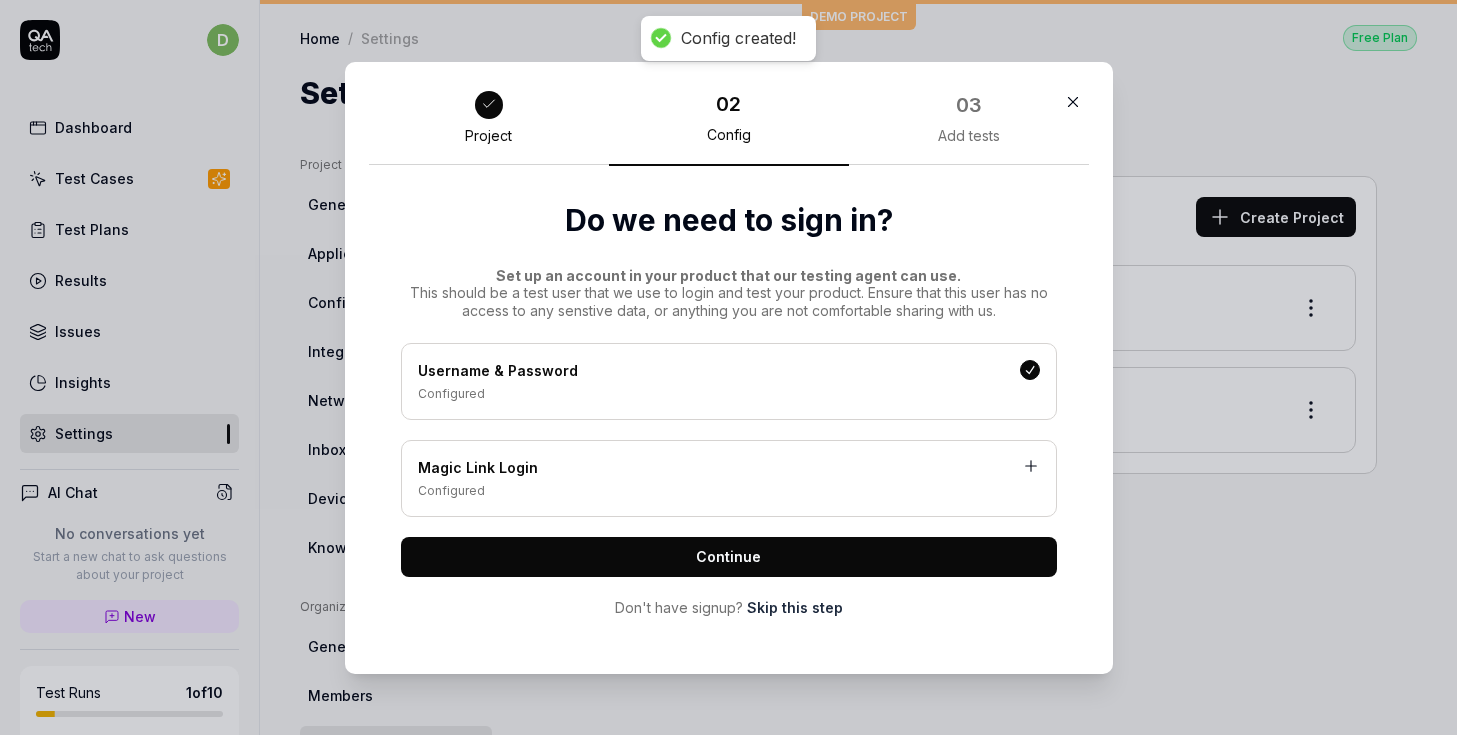 click on "Magic Link Login Configured" at bounding box center (729, 478) 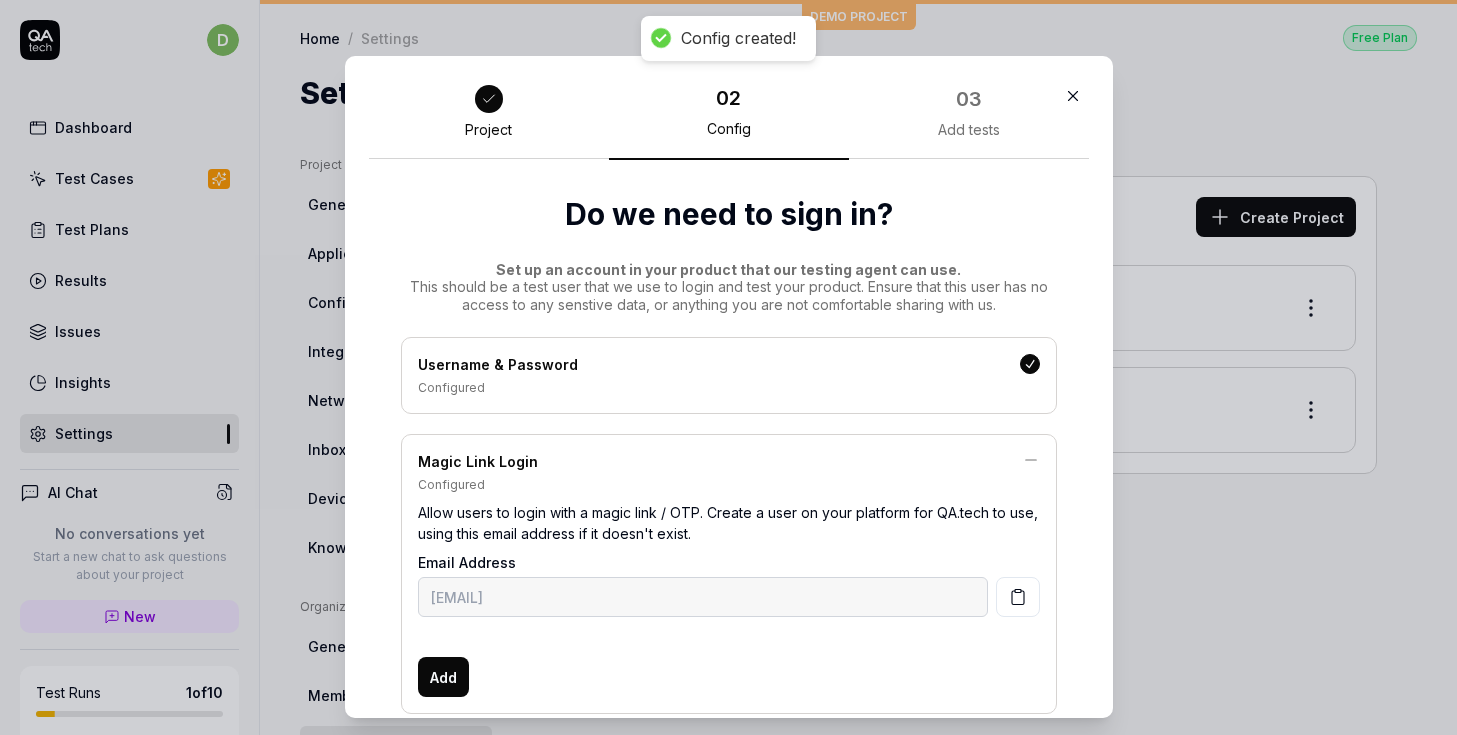 click on "Magic Link Login" at bounding box center (729, 463) 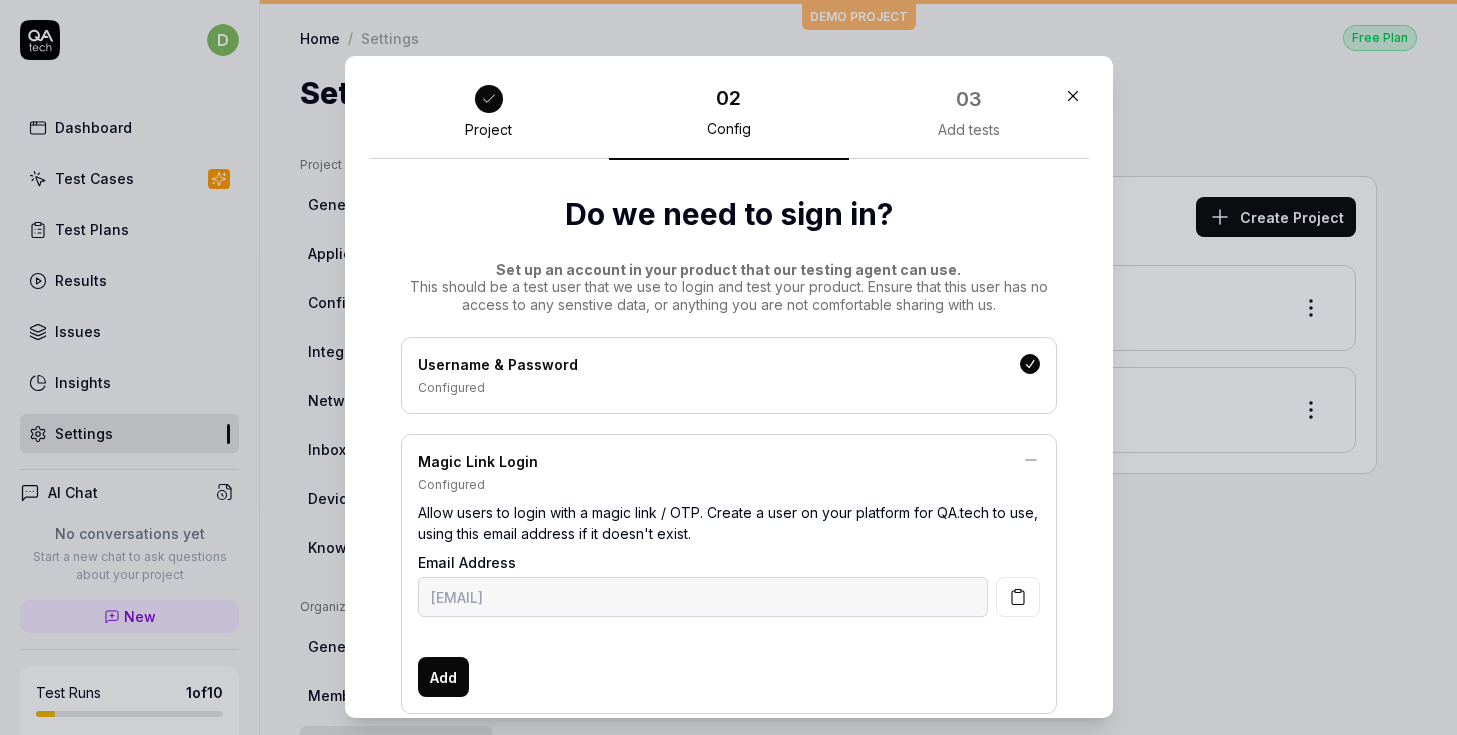 click 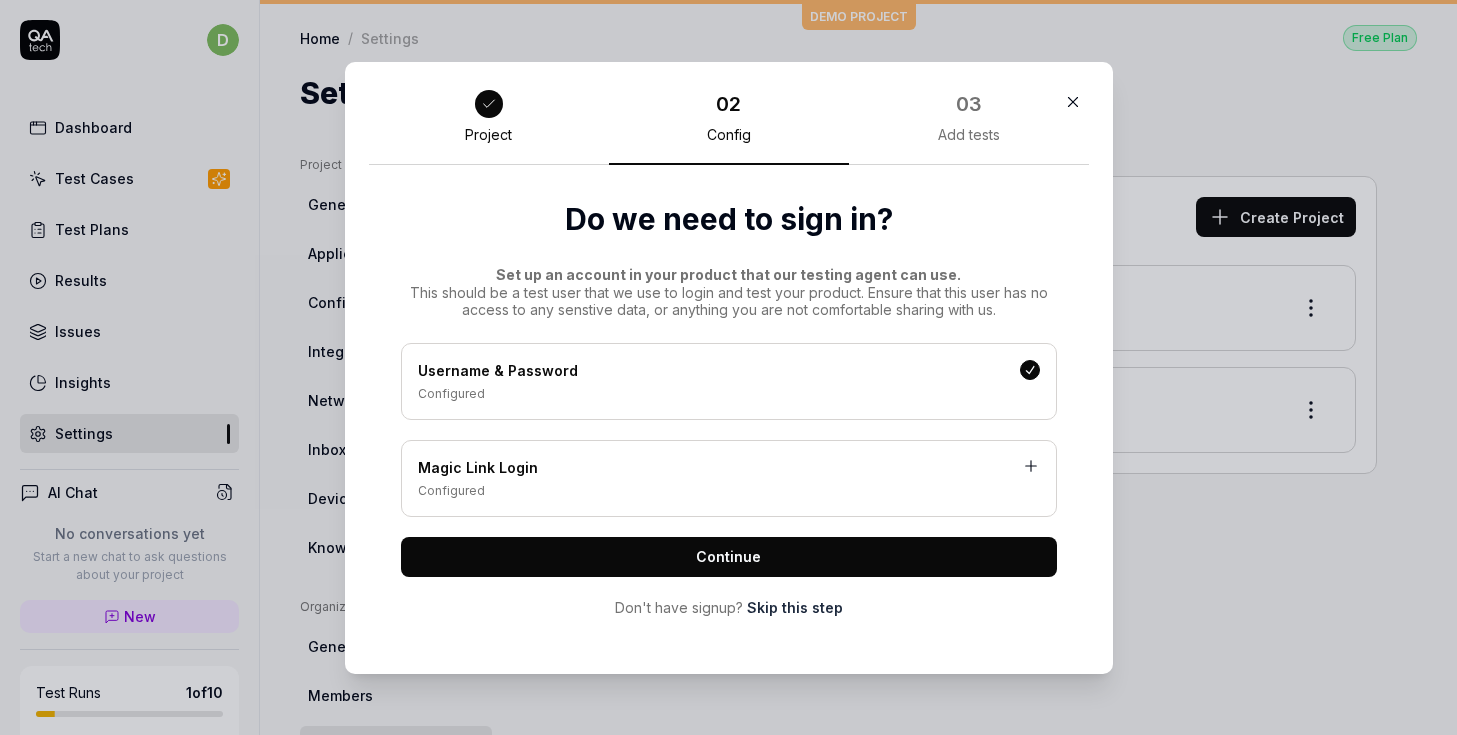 click on "Continue" at bounding box center [729, 557] 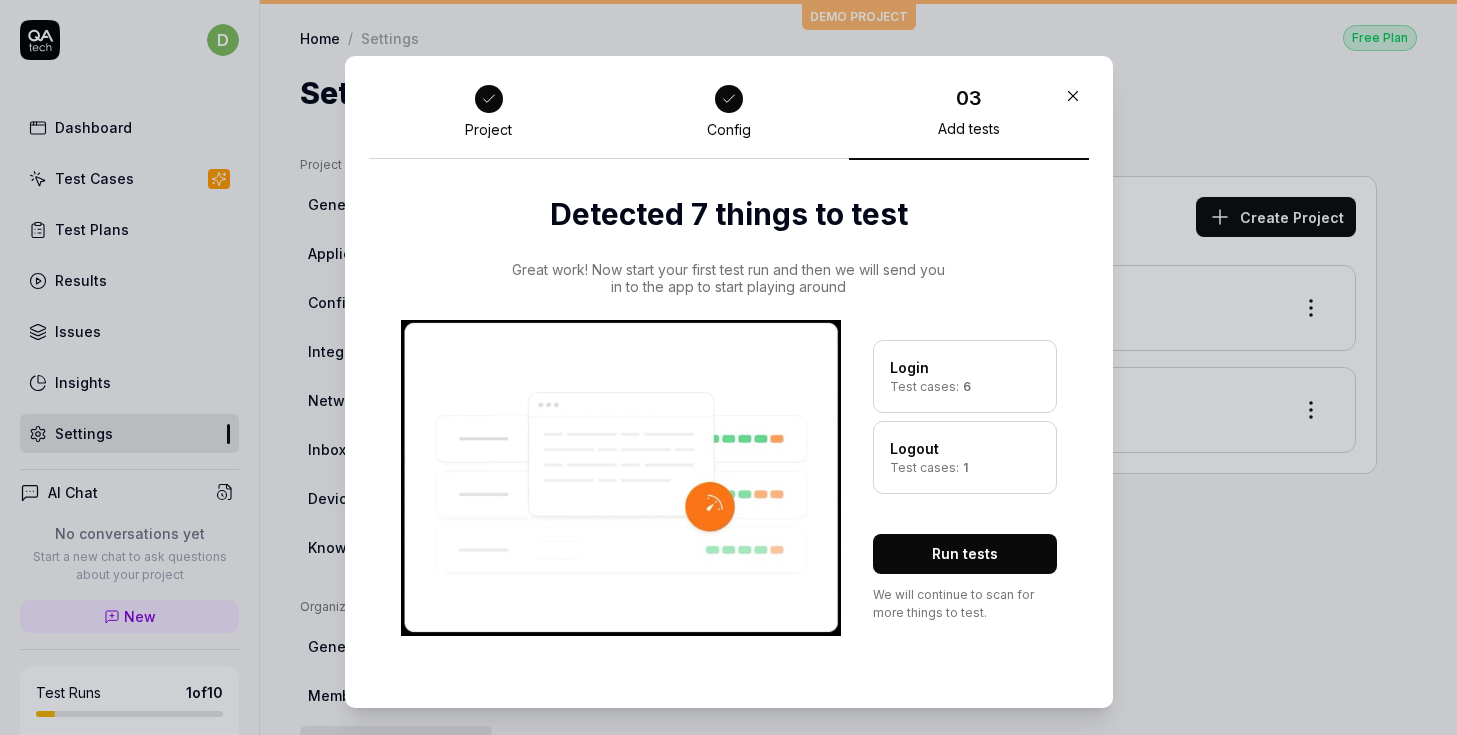 click on "Run tests" at bounding box center (965, 554) 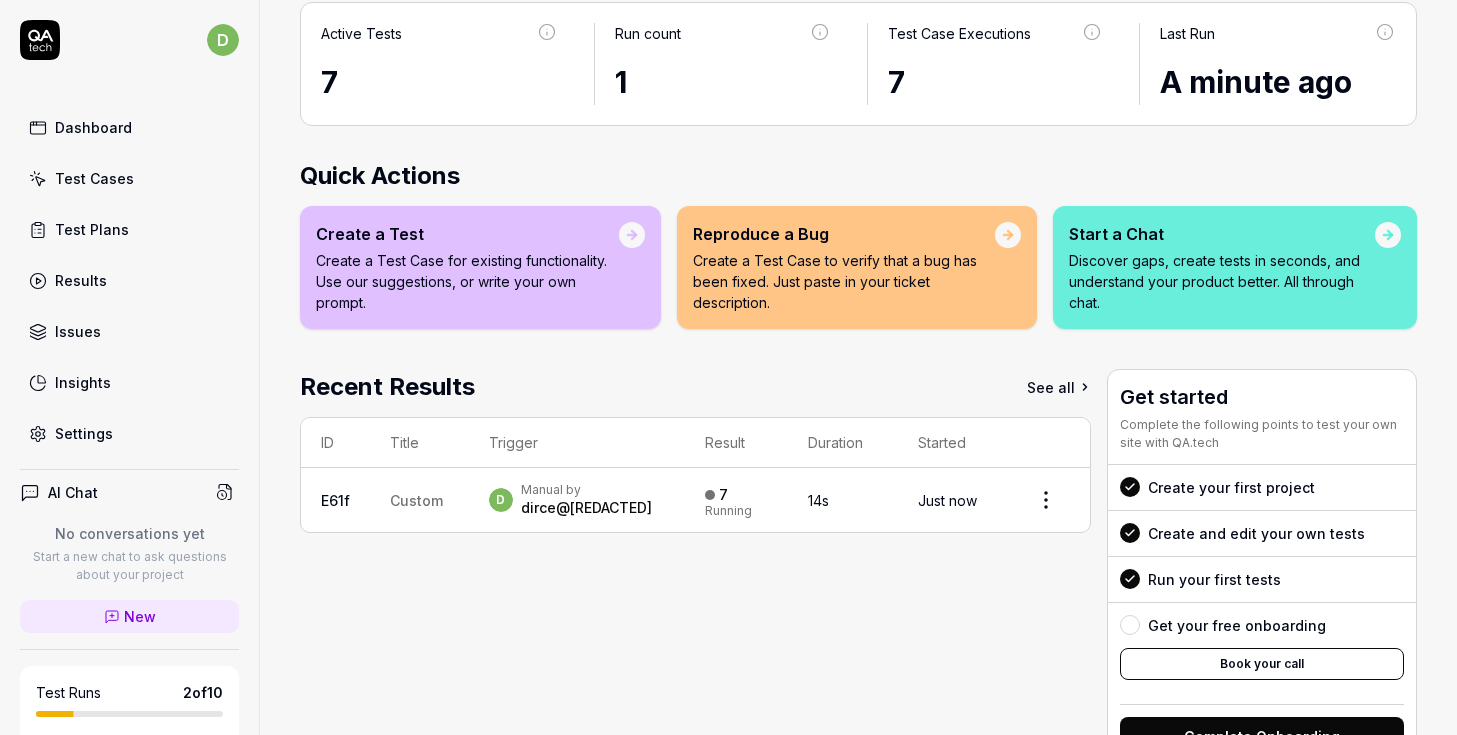 scroll, scrollTop: 137, scrollLeft: 0, axis: vertical 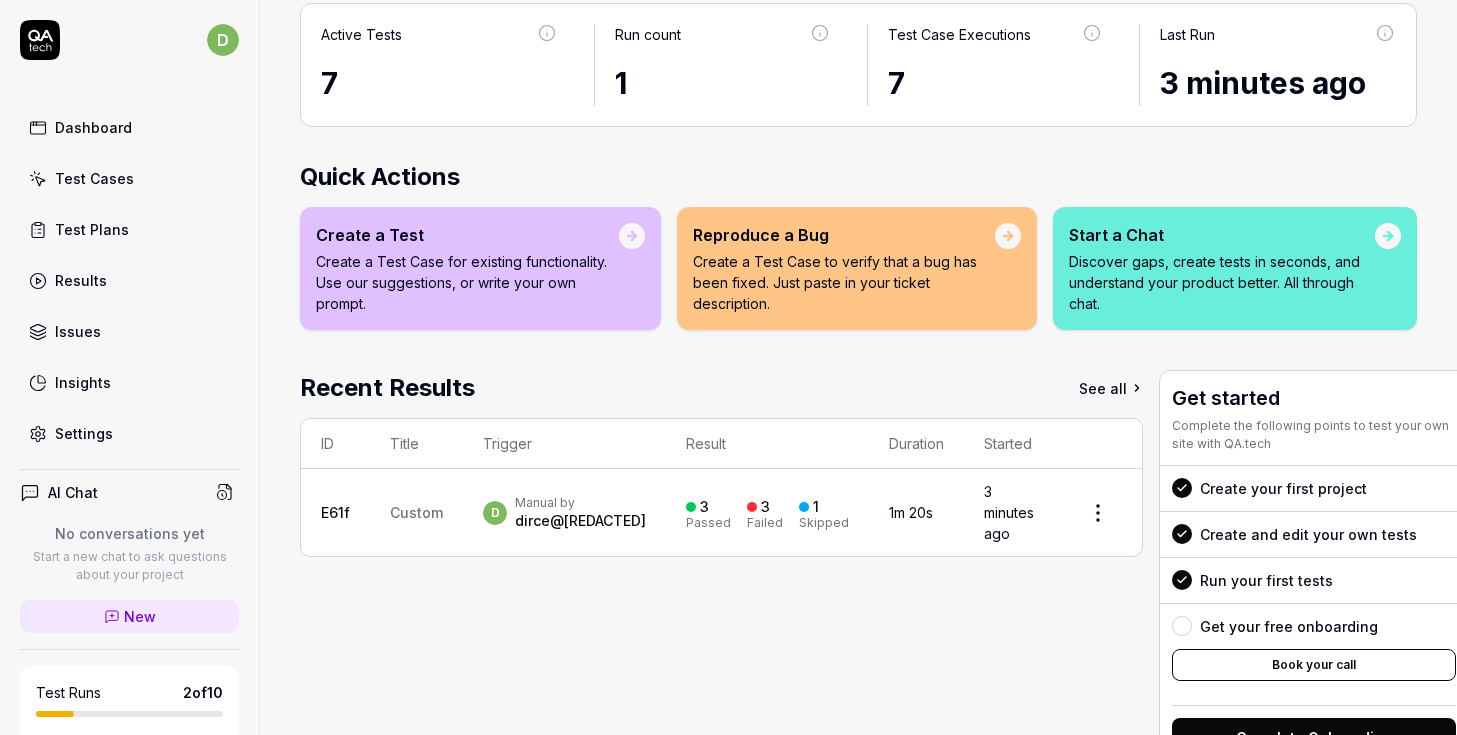 click on "3 Passed 3 Failed 1 Skipped" at bounding box center [767, 512] 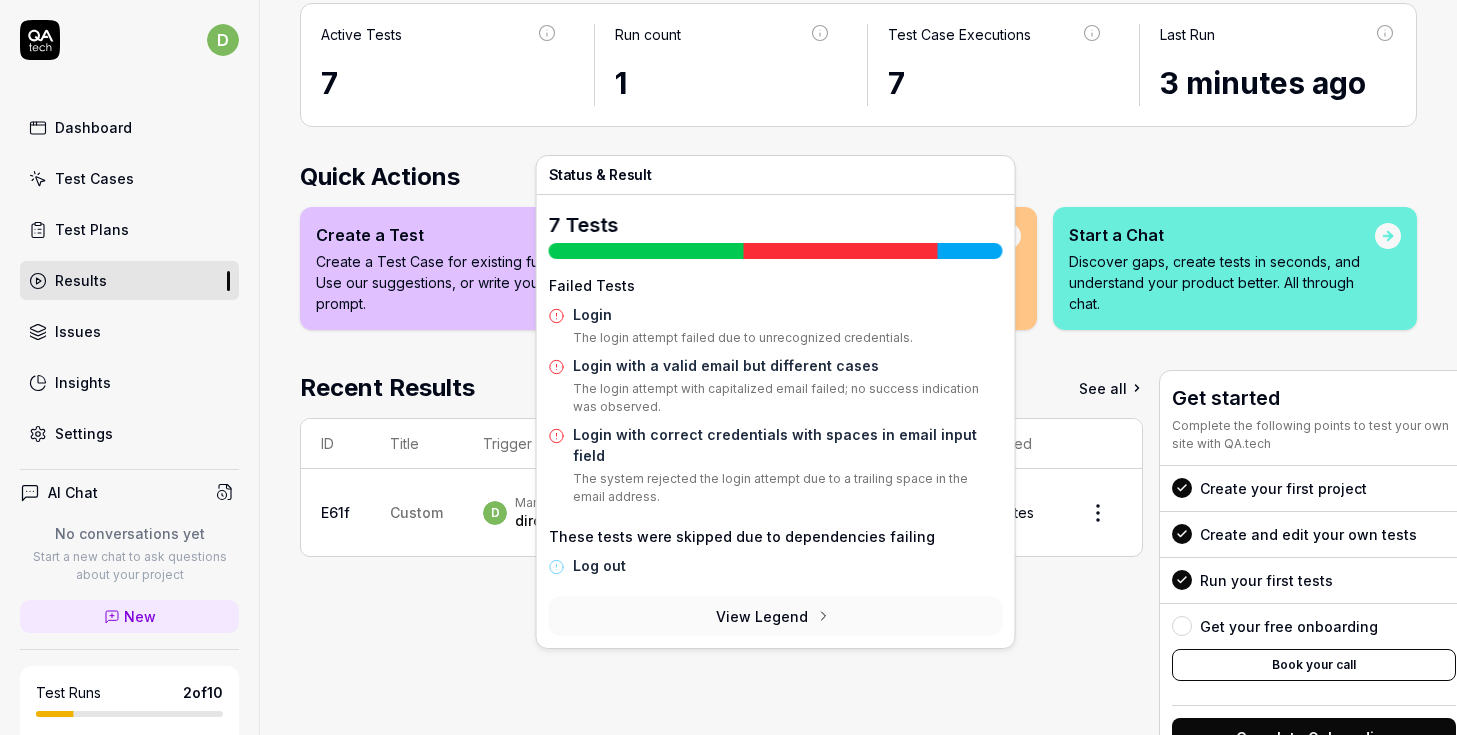 scroll, scrollTop: 0, scrollLeft: 0, axis: both 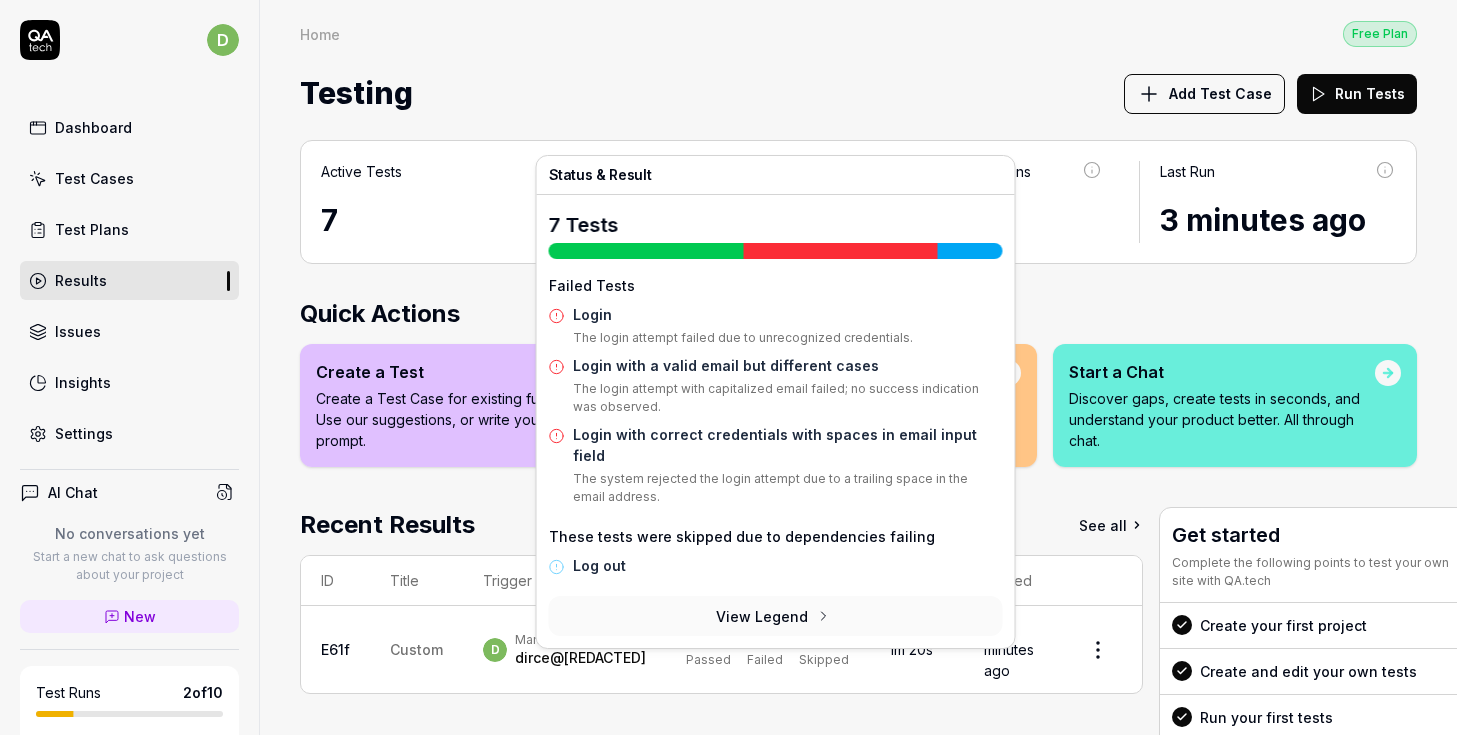 click on "View Legend" at bounding box center [776, 616] 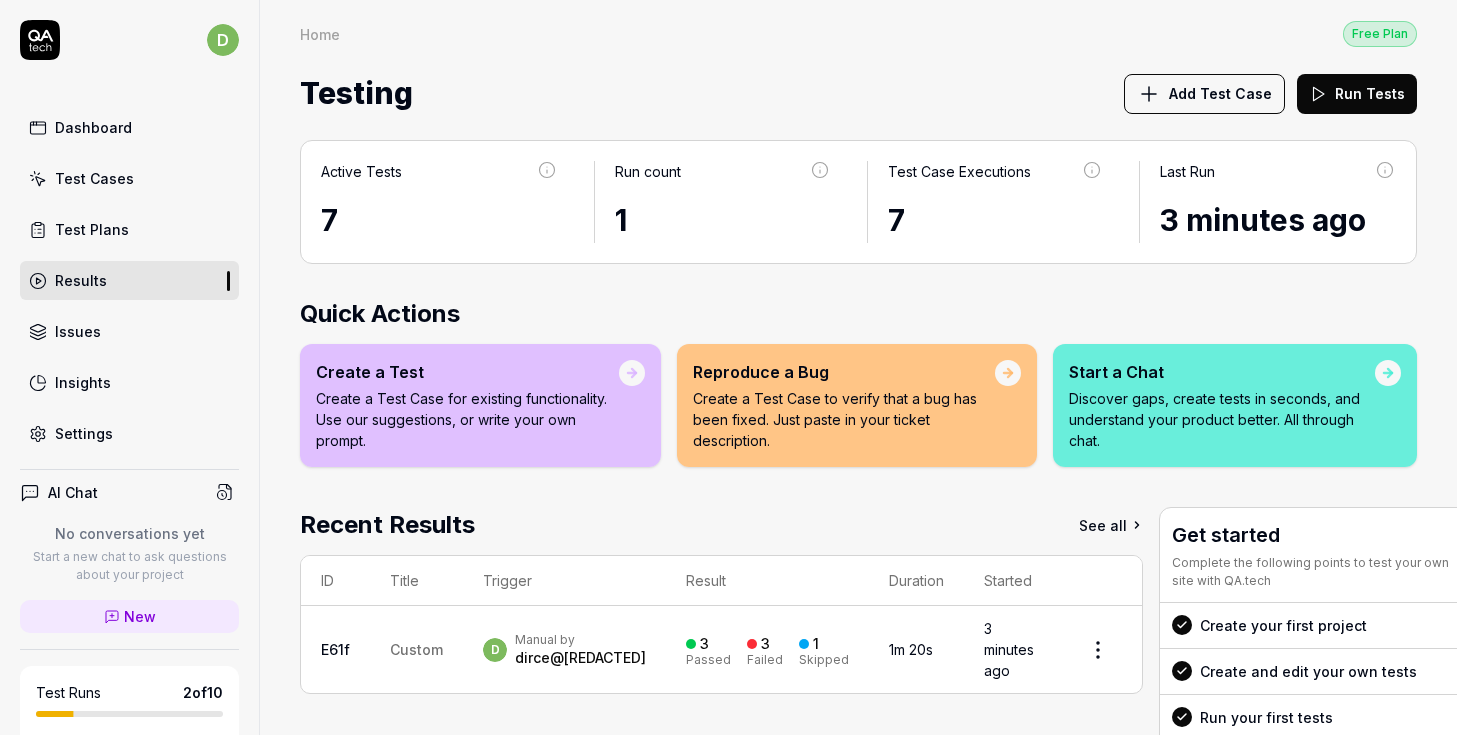 click on "Passed" at bounding box center (708, 660) 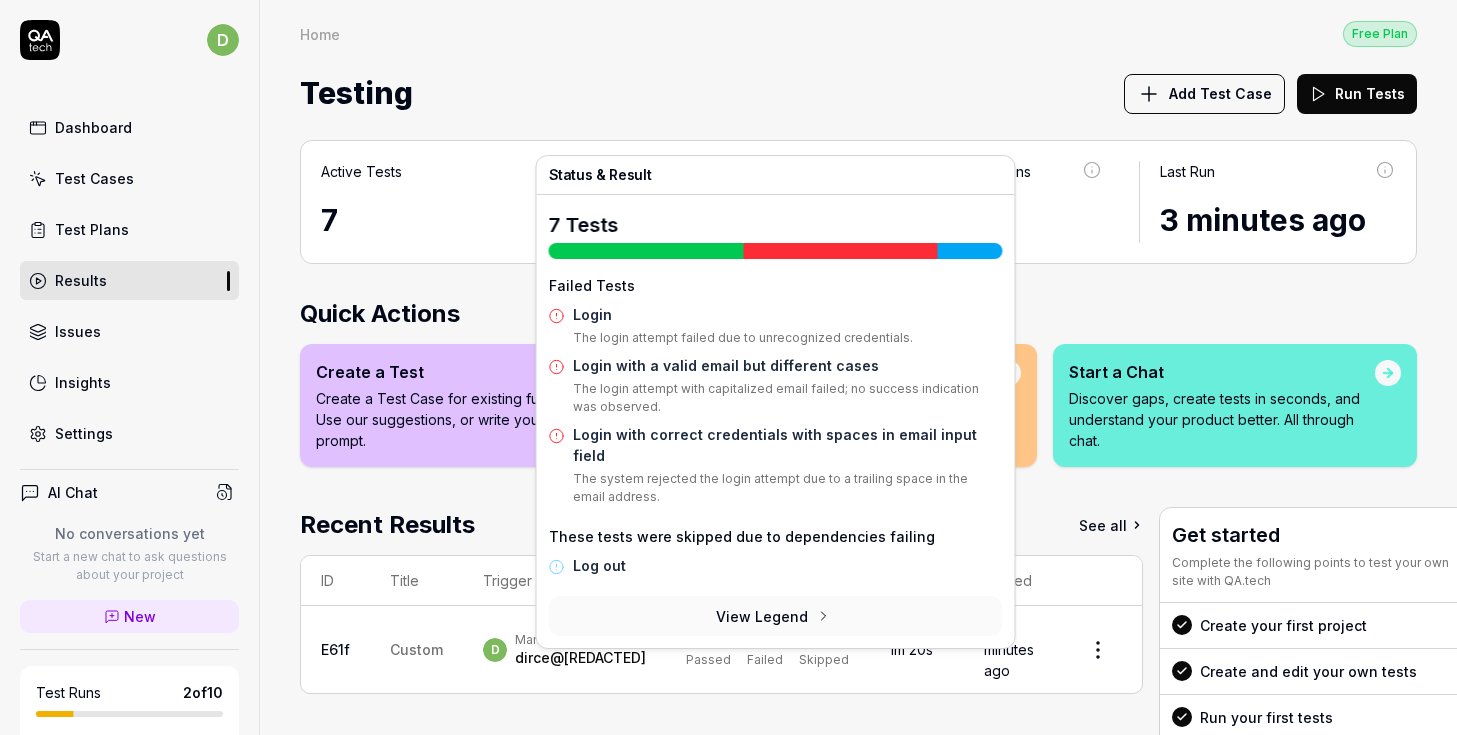 click on "View Legend" at bounding box center [776, 616] 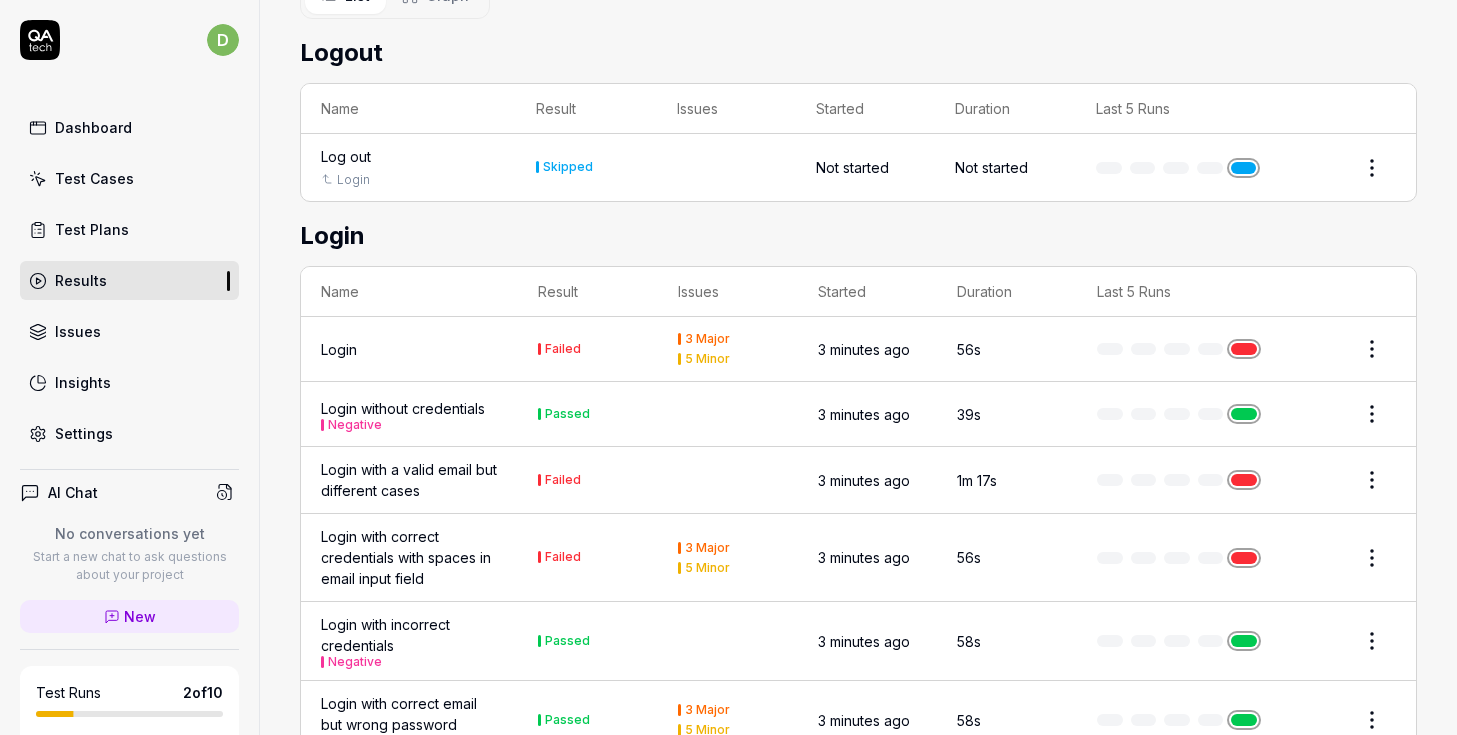 scroll, scrollTop: 617, scrollLeft: 0, axis: vertical 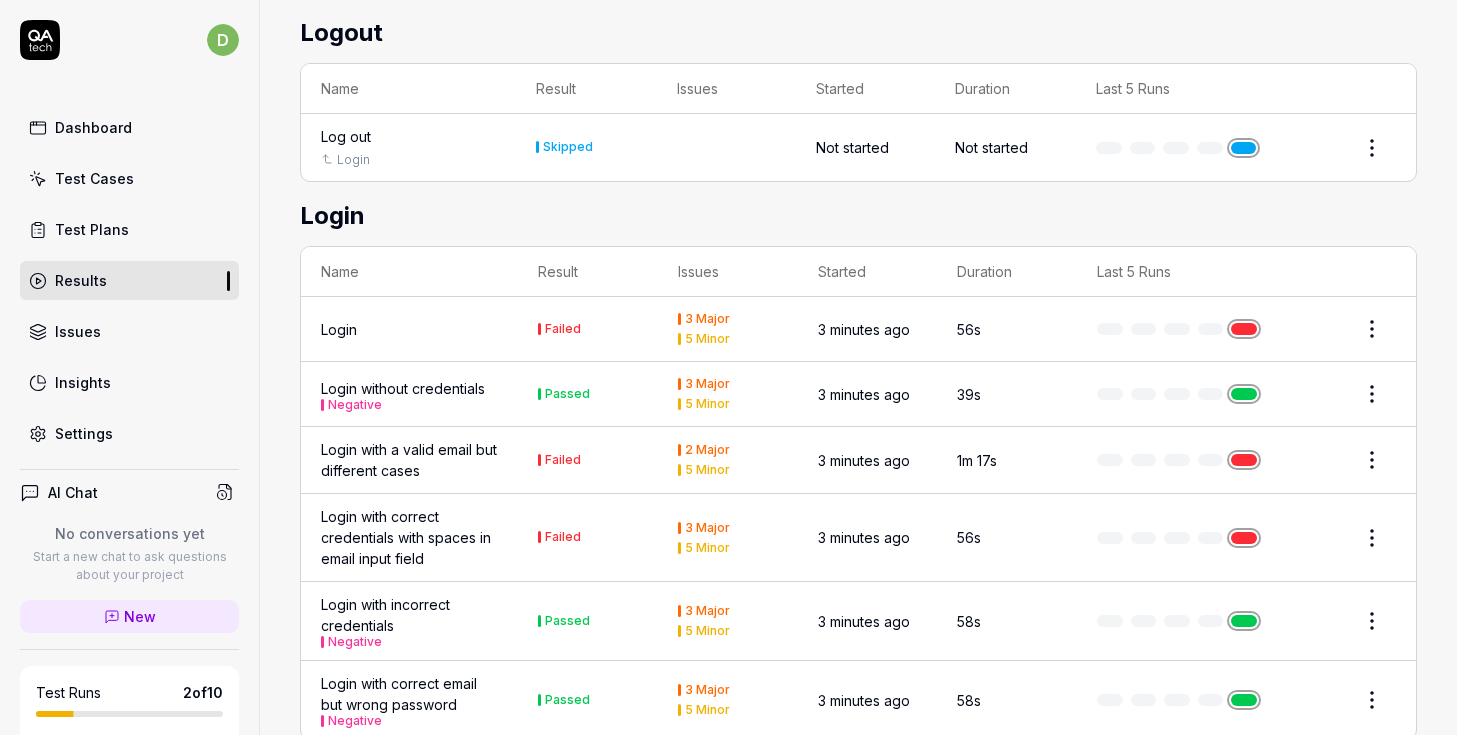 click on "3 minutes ago" at bounding box center (864, 329) 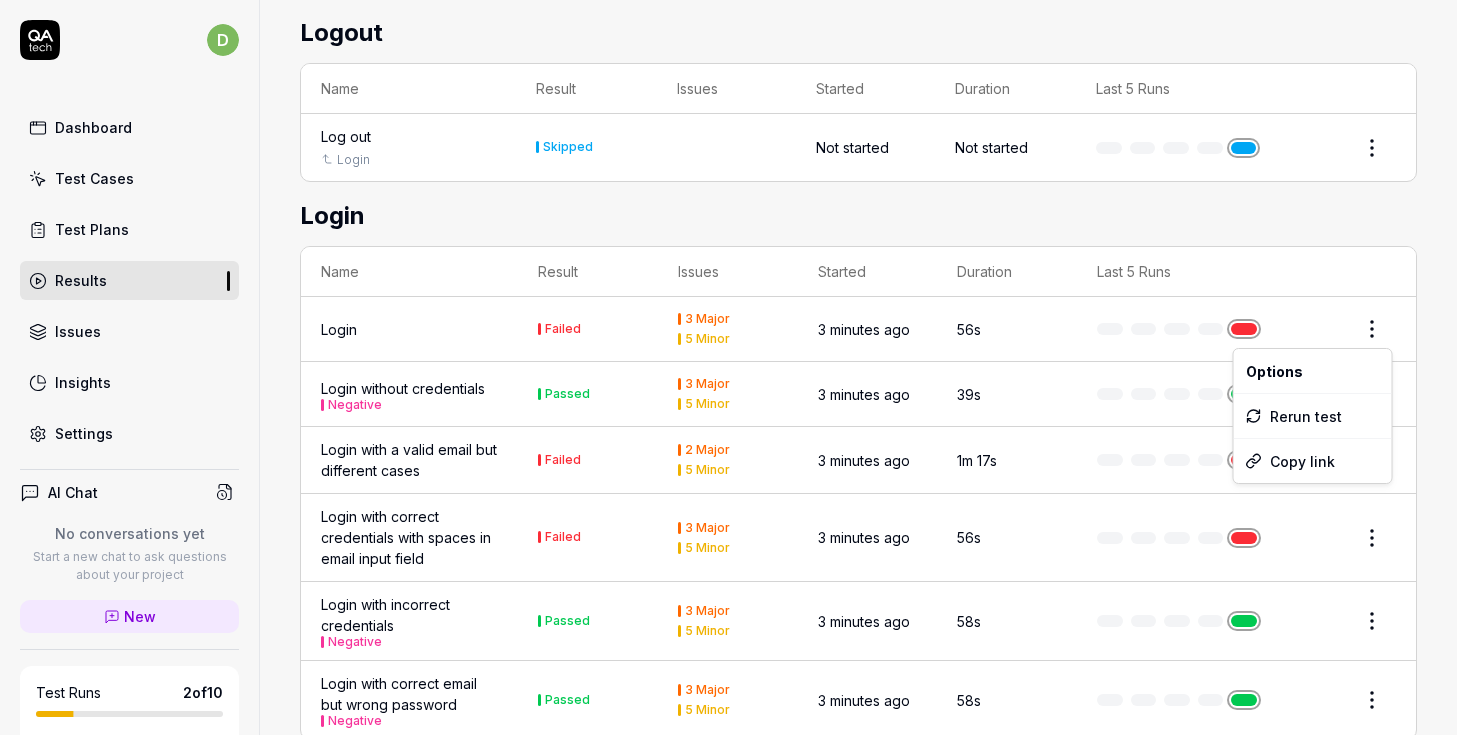 click on "d Dashboard Test Cases Test Plans Results Issues Insights Settings AI Chat No conversations yet Start a new chat to ask questions about your project New Test Runs 2  of  10 This is just a trial, upgrade for more tests! You have almost reached the limit for the trial. Upgrade Now Book a call with us Documentation T TalentGenius Testing  Collapse Sidebar Home / Results / Run: E61f Free Plan Home / Results / Run: E61f Free Plan Run: E61f Rerun failed Status Failed d Manual by dirce@talentgenius.io Started 3 minutes ago Duration 1m 20s 7 Tests   3 Passed 3 Failed 1 Skipped Failed Tests Login The login attempt failed due to unrecognized credentials. Login with a valid email but different cases The login attempt with capitalized email failed; no success indication was observed. Login with correct credentials with spaces in email input field The system rejected the login attempt due to a trailing space in the email address. List Graph Logout Name Result Issues Started Duration Last 5 Runs Log out Login Skipped Login" at bounding box center [728, 367] 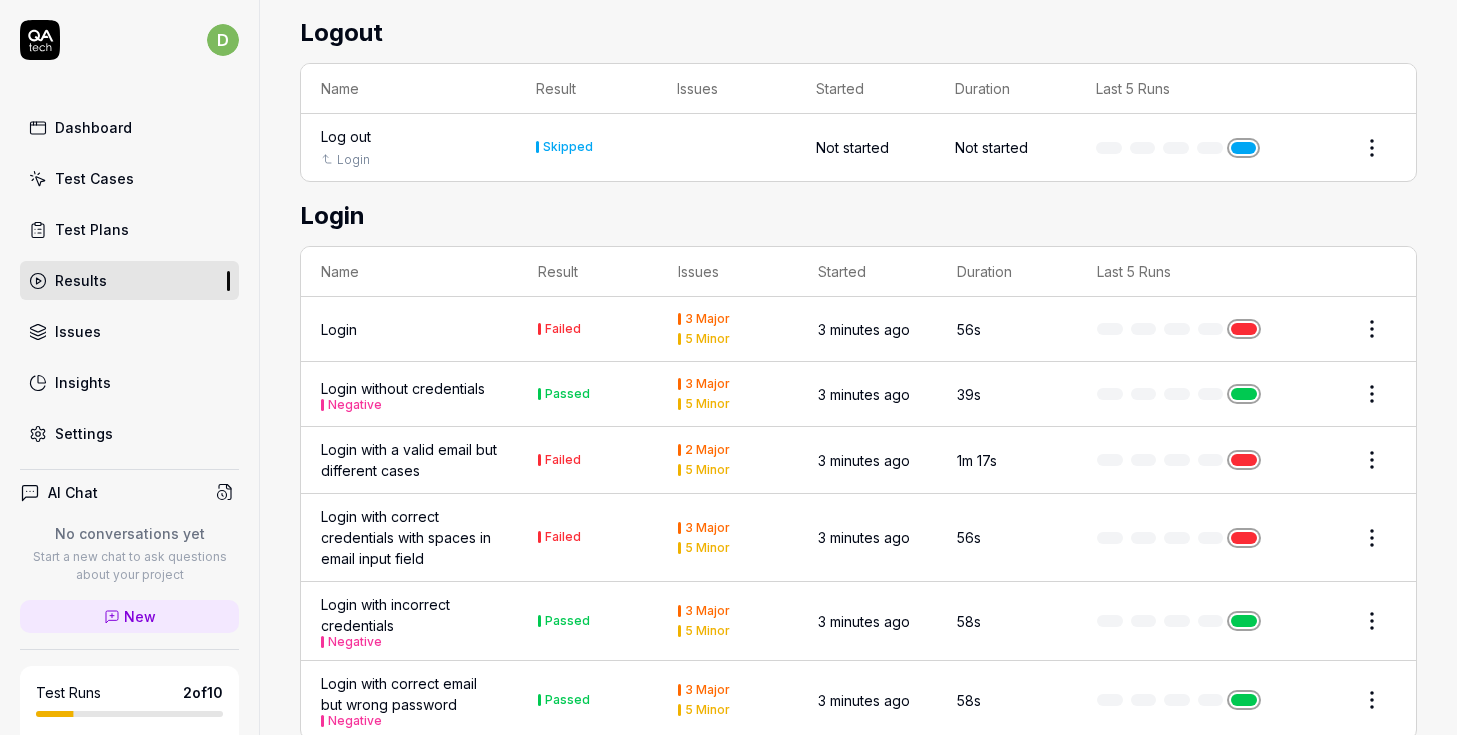 click at bounding box center [1244, 329] 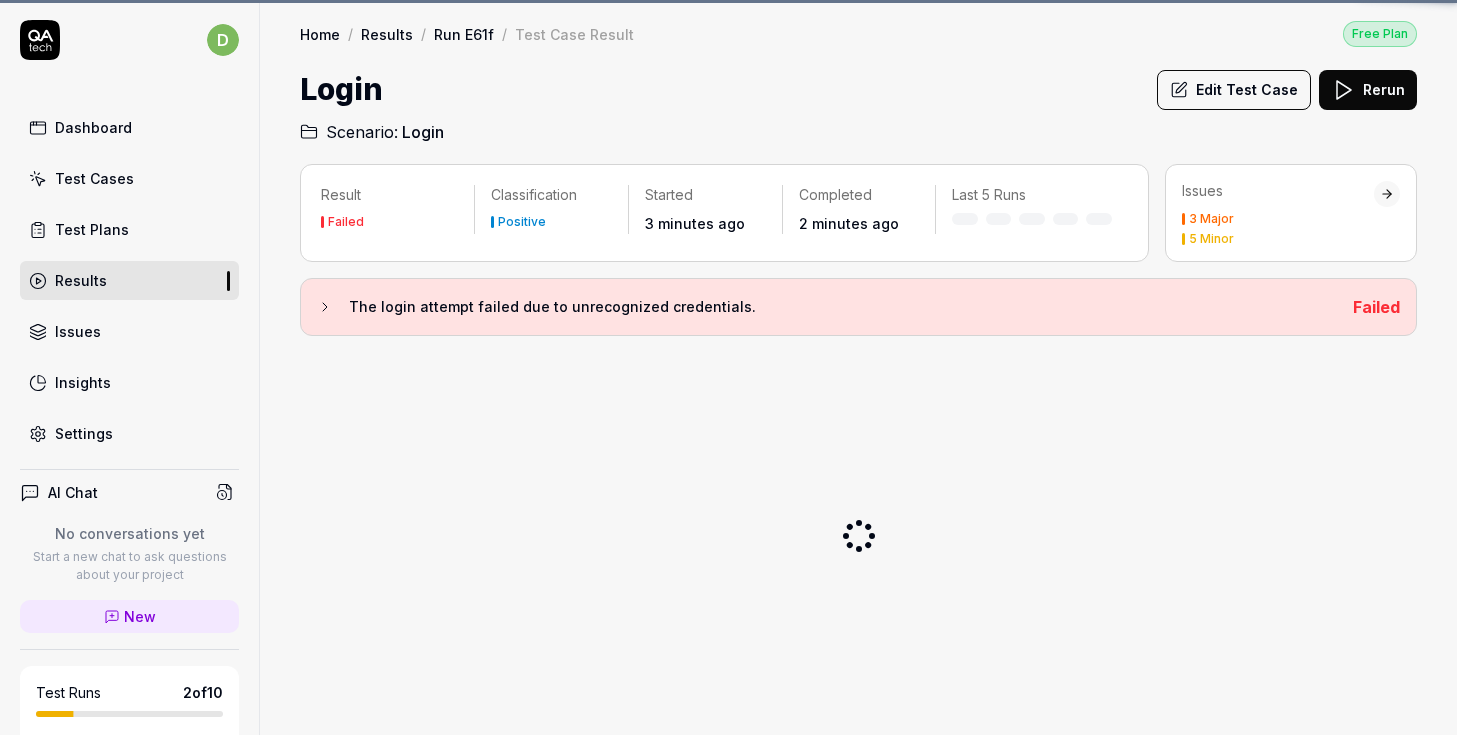 scroll, scrollTop: 0, scrollLeft: 0, axis: both 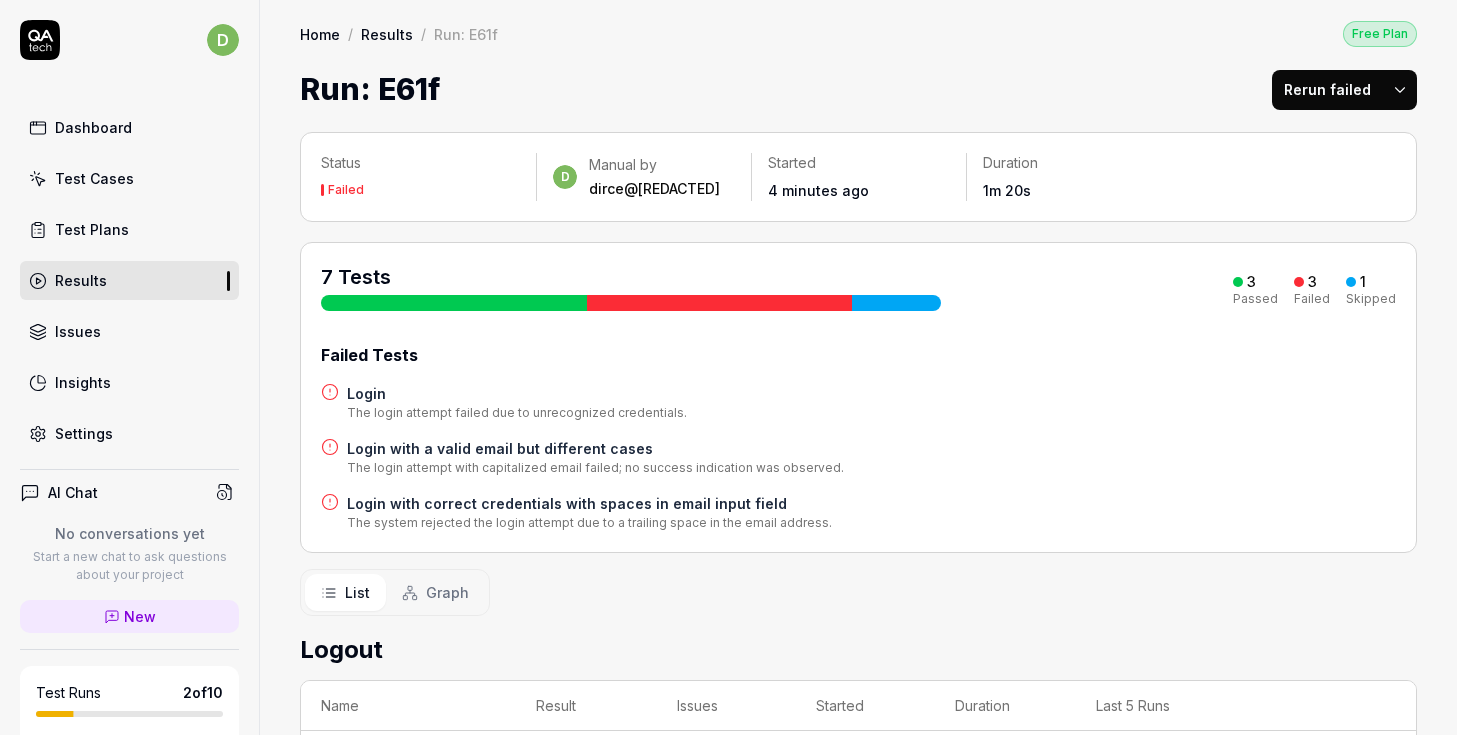 click on "Results" at bounding box center (129, 280) 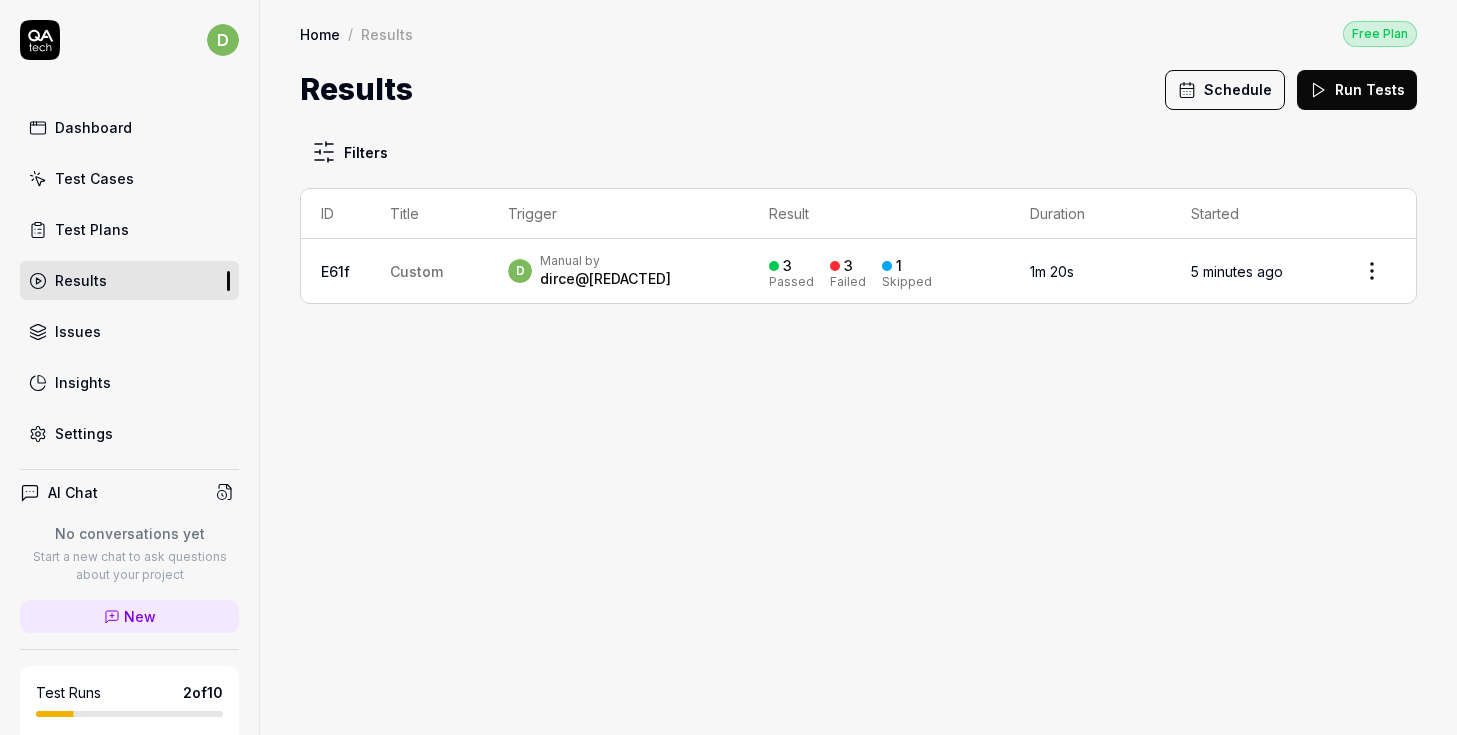 click on "Dashboard" at bounding box center [93, 127] 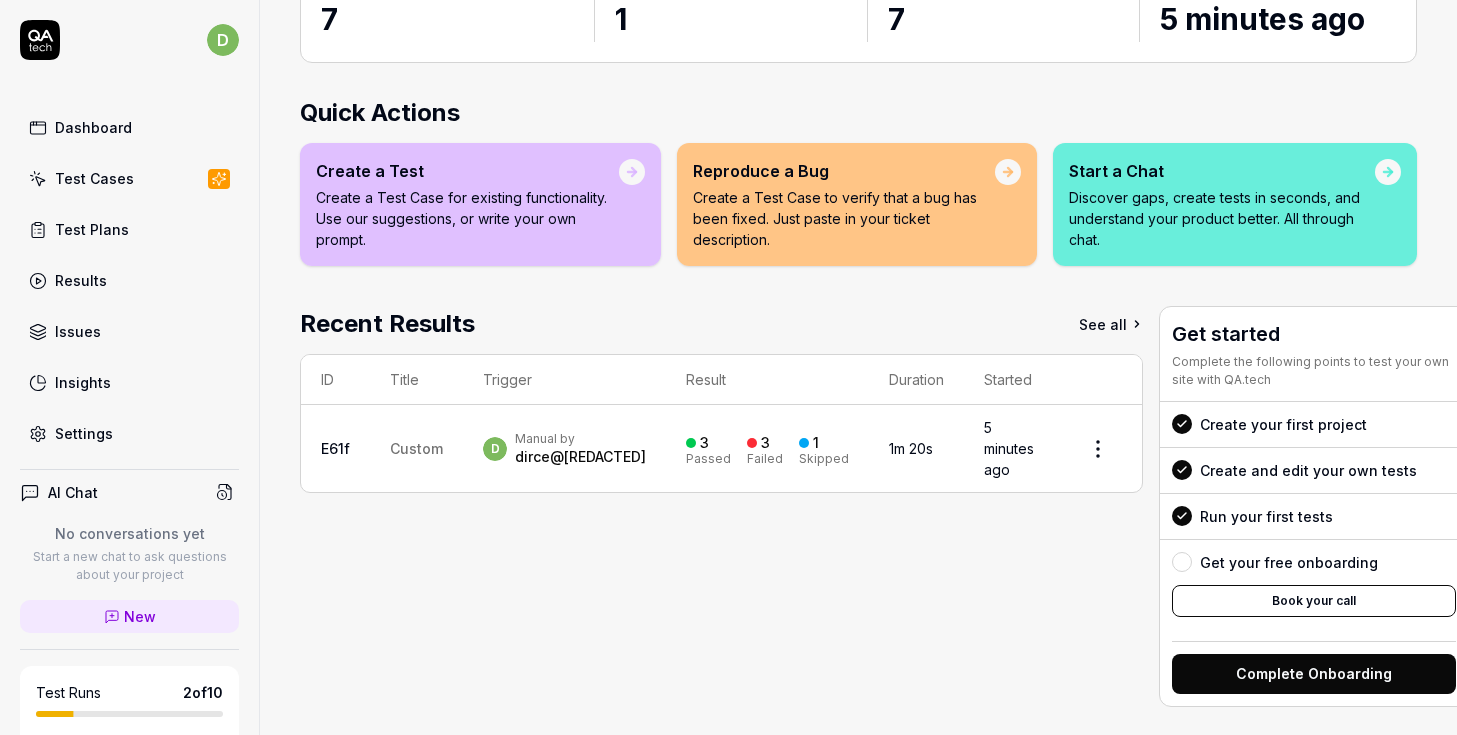 scroll, scrollTop: 210, scrollLeft: 0, axis: vertical 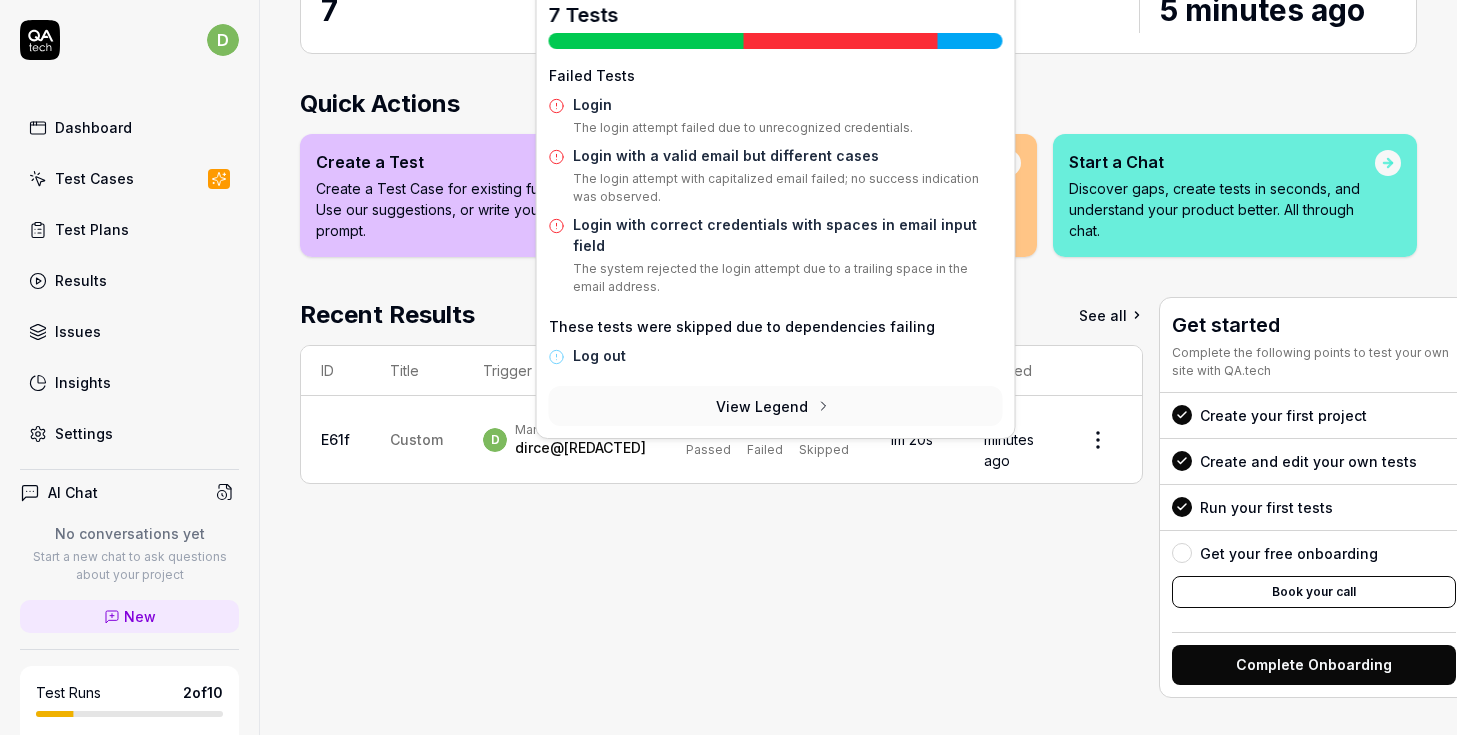click on "Skipped" at bounding box center [824, 450] 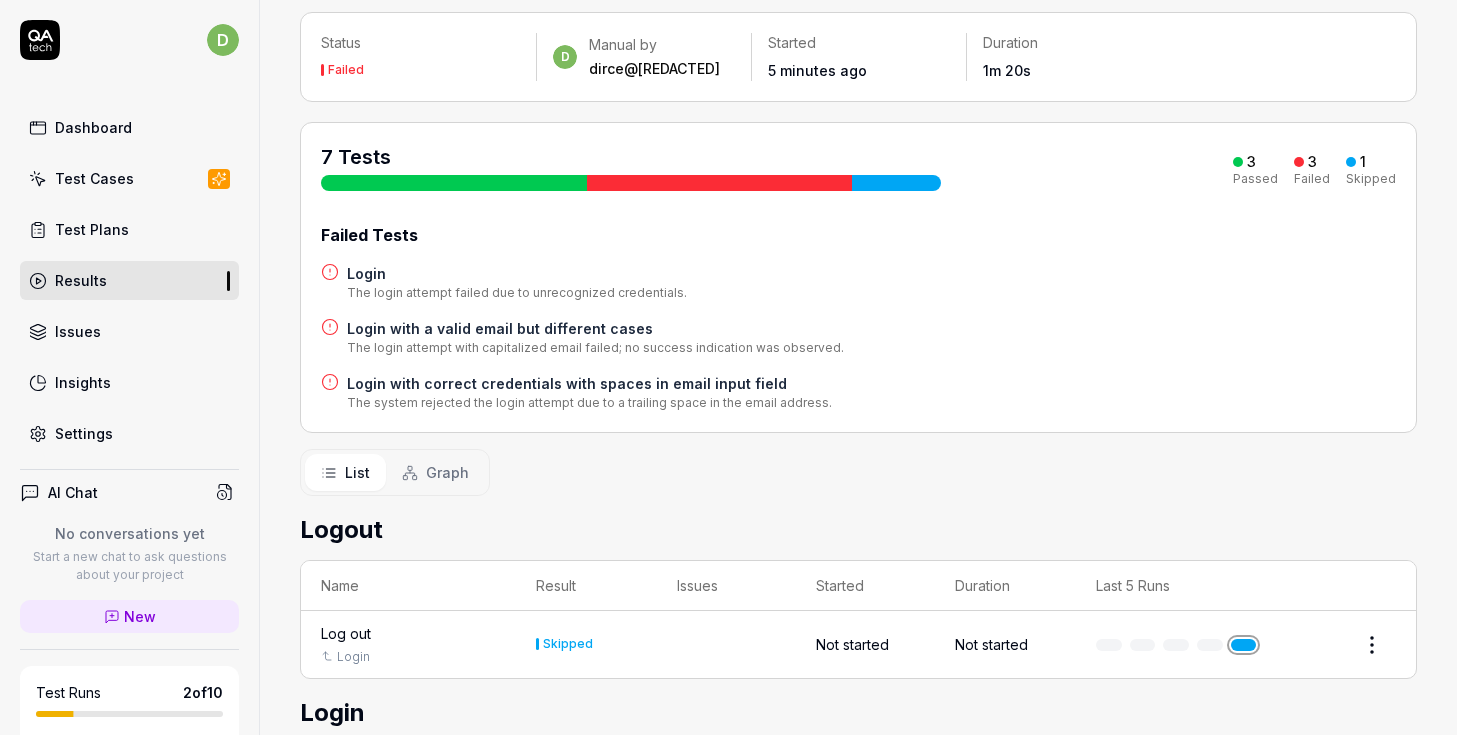 scroll, scrollTop: 114, scrollLeft: 0, axis: vertical 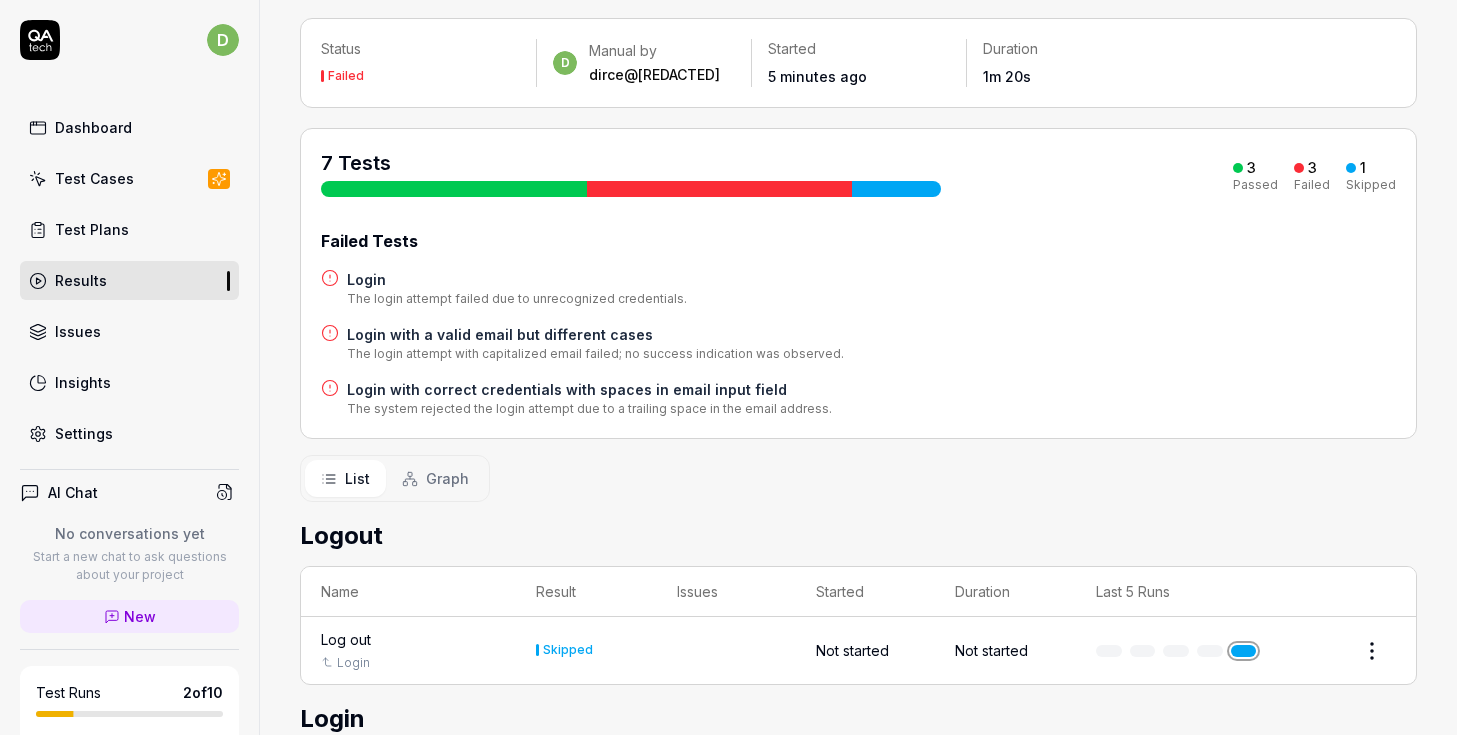 click on "Login" at bounding box center [517, 279] 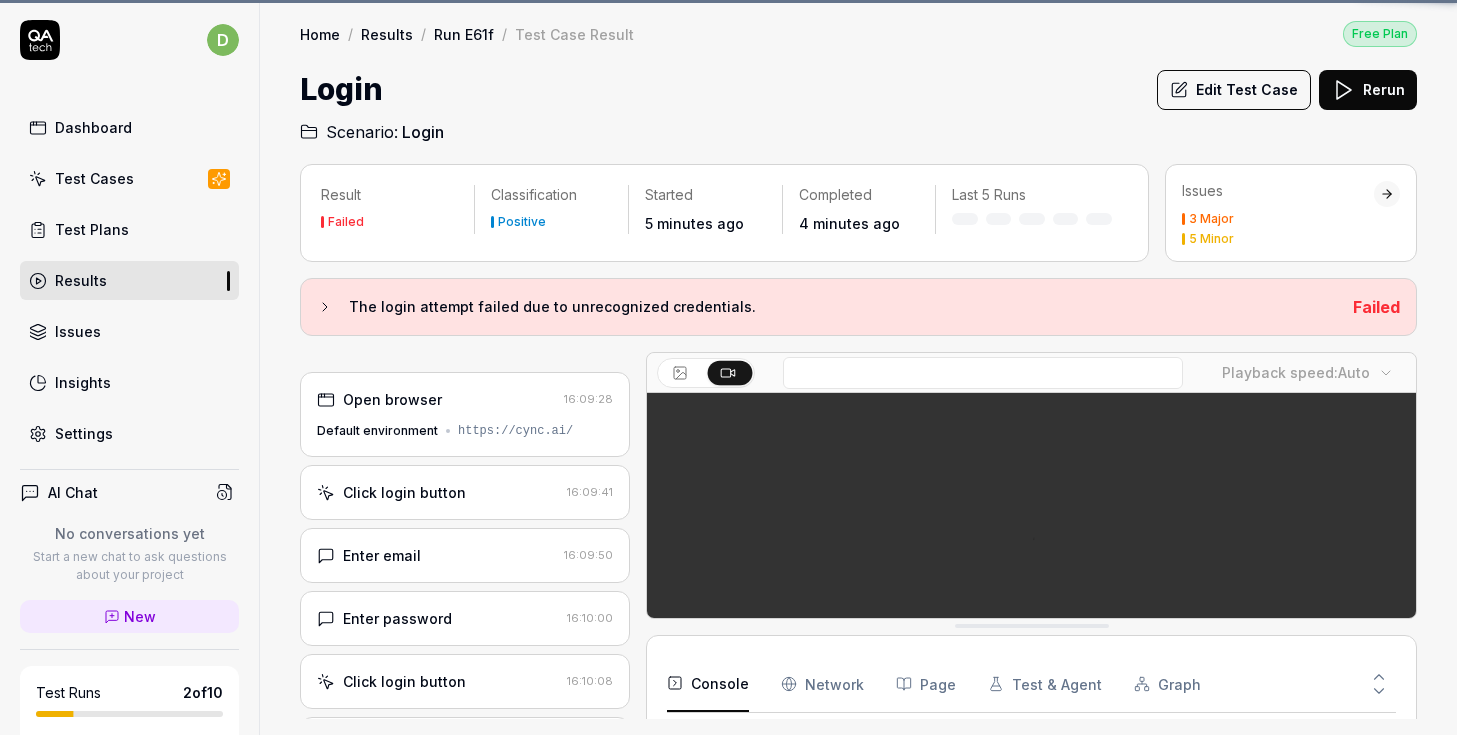 scroll, scrollTop: 0, scrollLeft: 0, axis: both 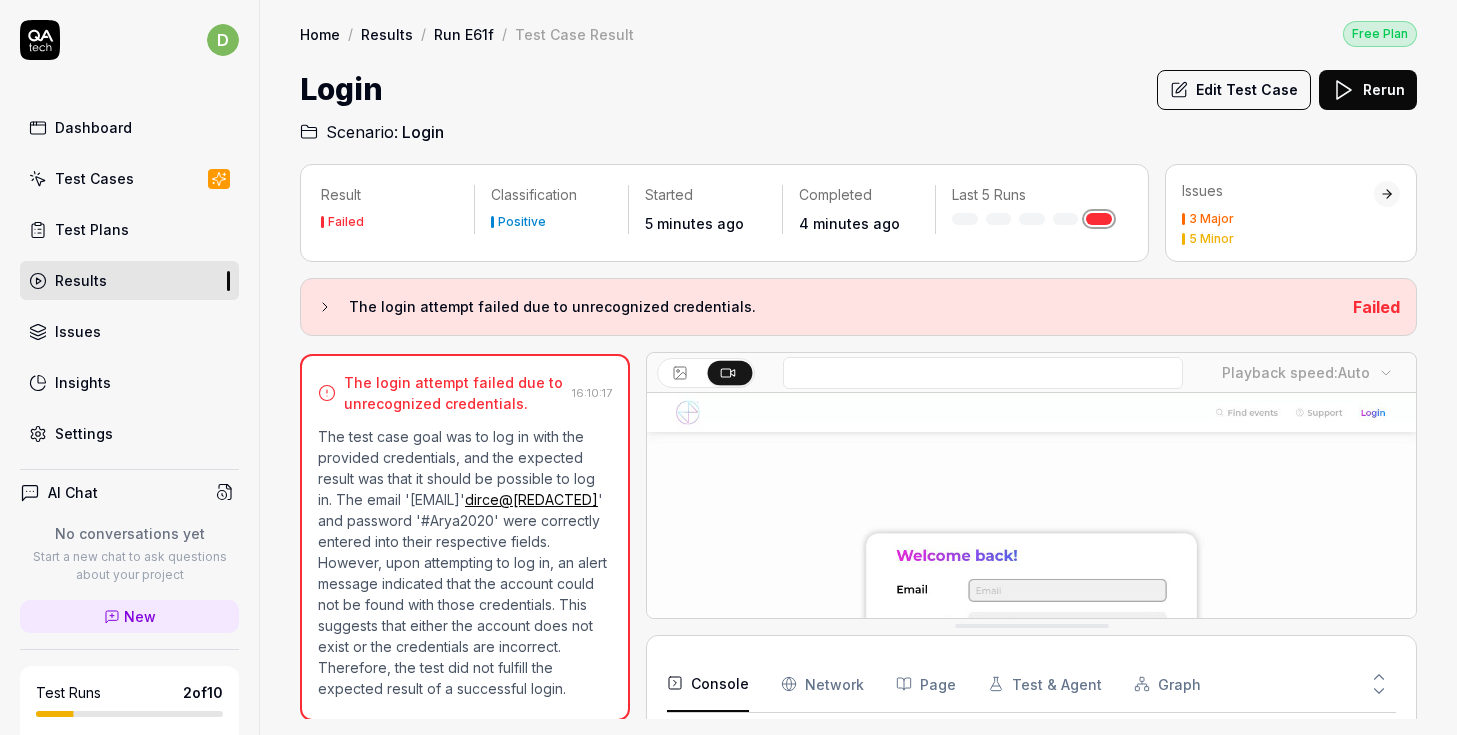 click on "Results" at bounding box center [129, 280] 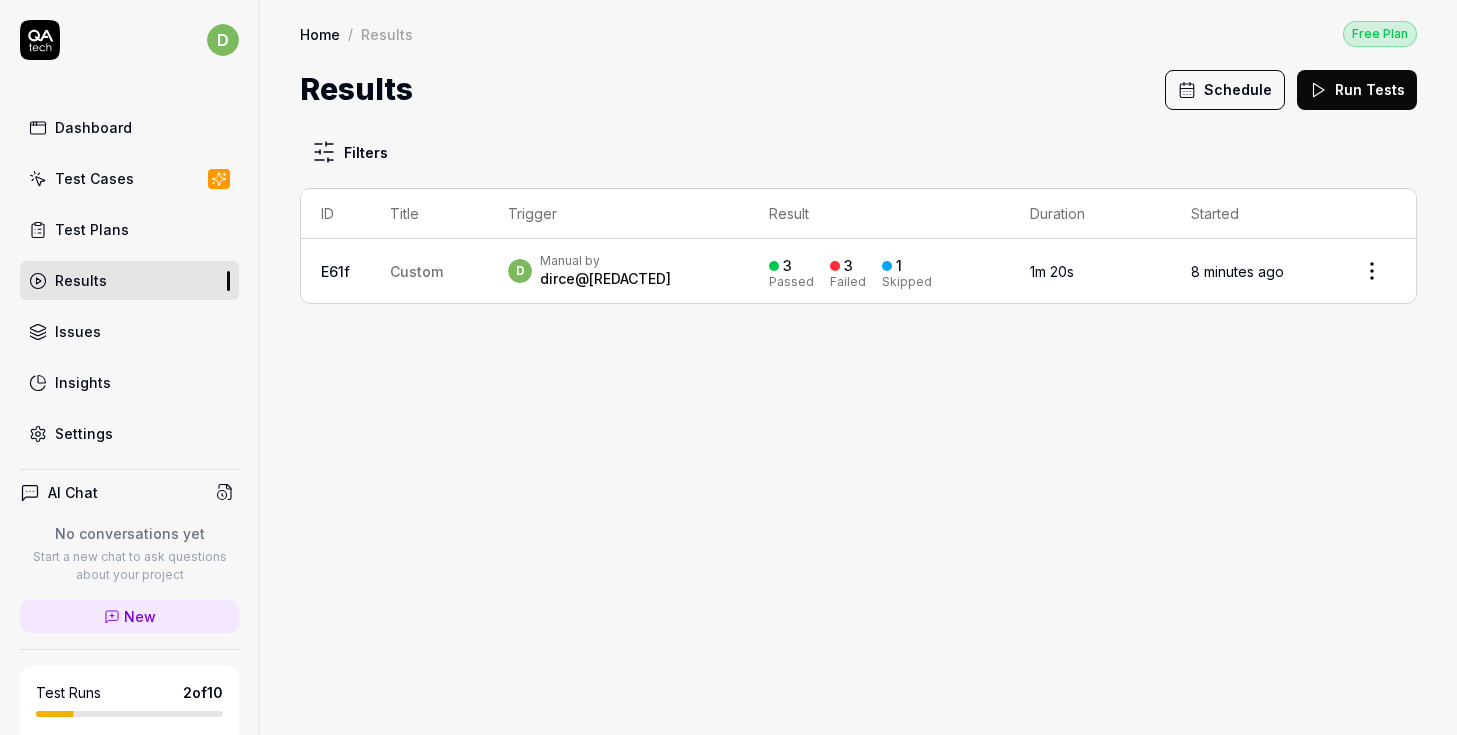 click on "3 Passed 3 Failed 1 Skipped" at bounding box center [879, 271] 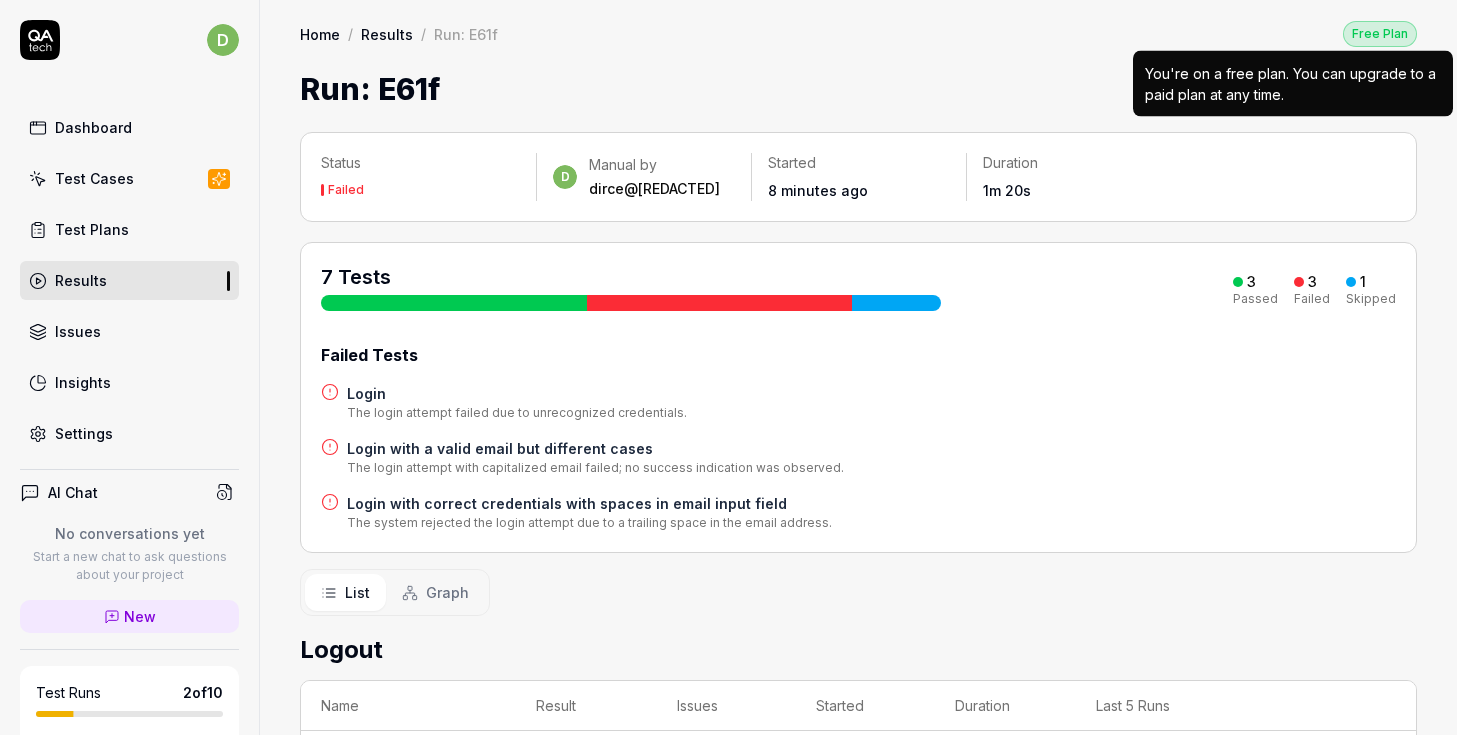 click on "You're on a free plan. You can upgrade to a paid plan at any time." at bounding box center [1293, 84] 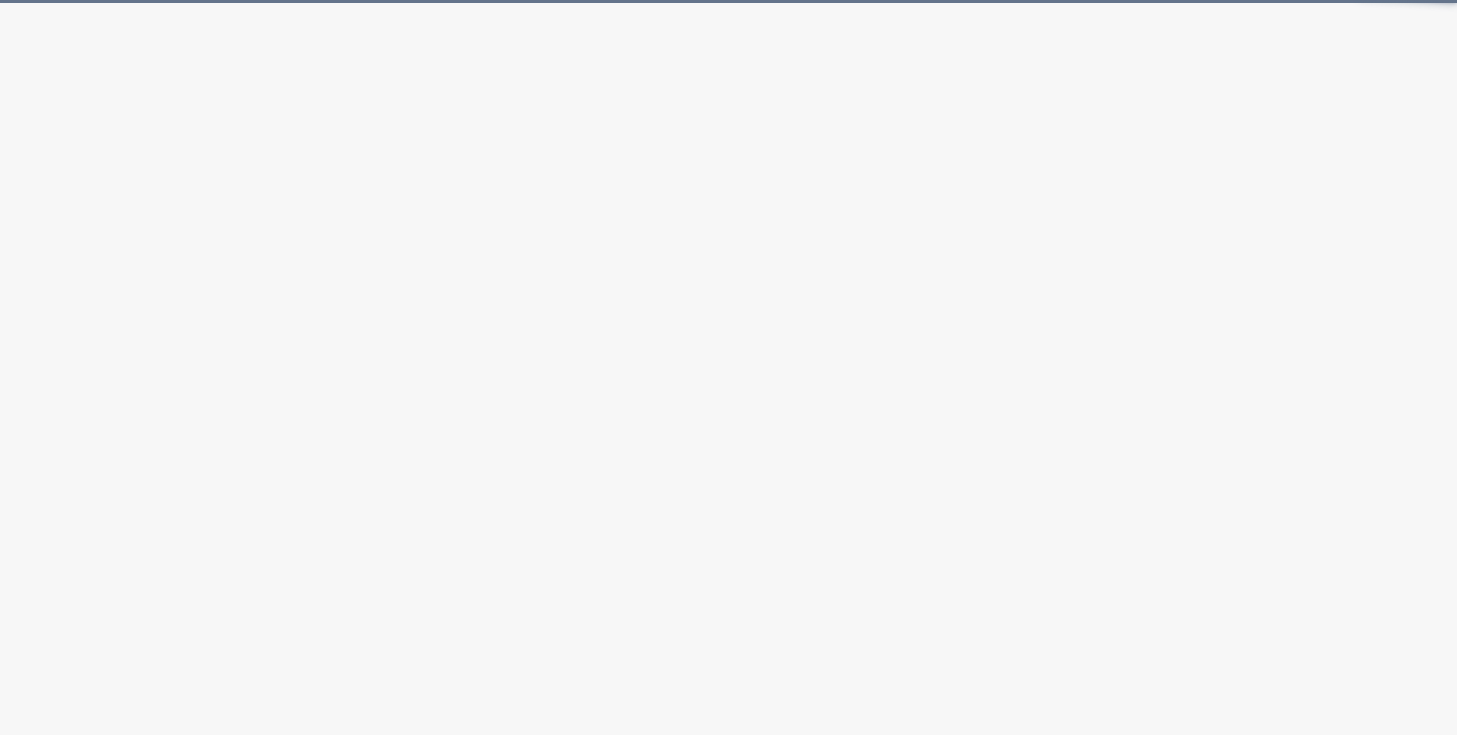 click at bounding box center [728, 0] 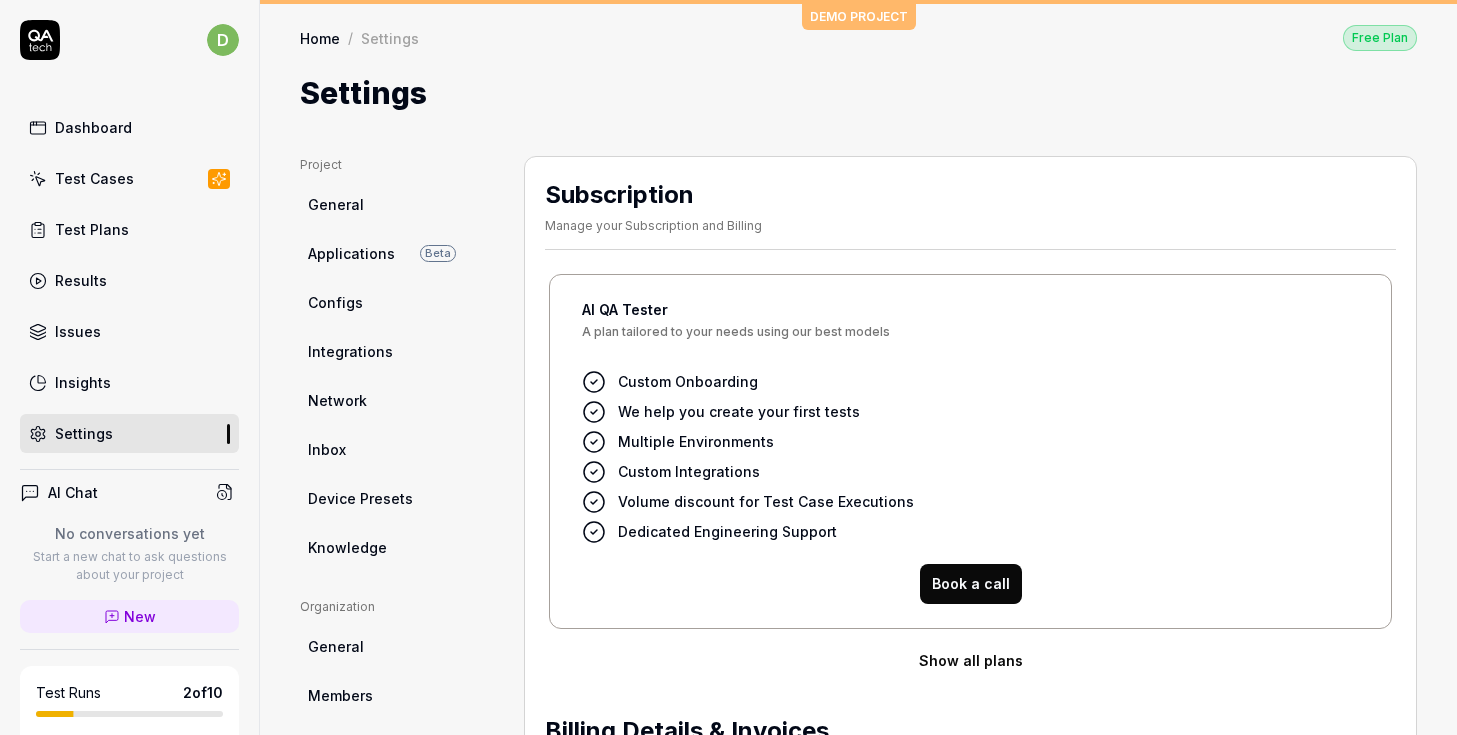 scroll, scrollTop: 4, scrollLeft: 0, axis: vertical 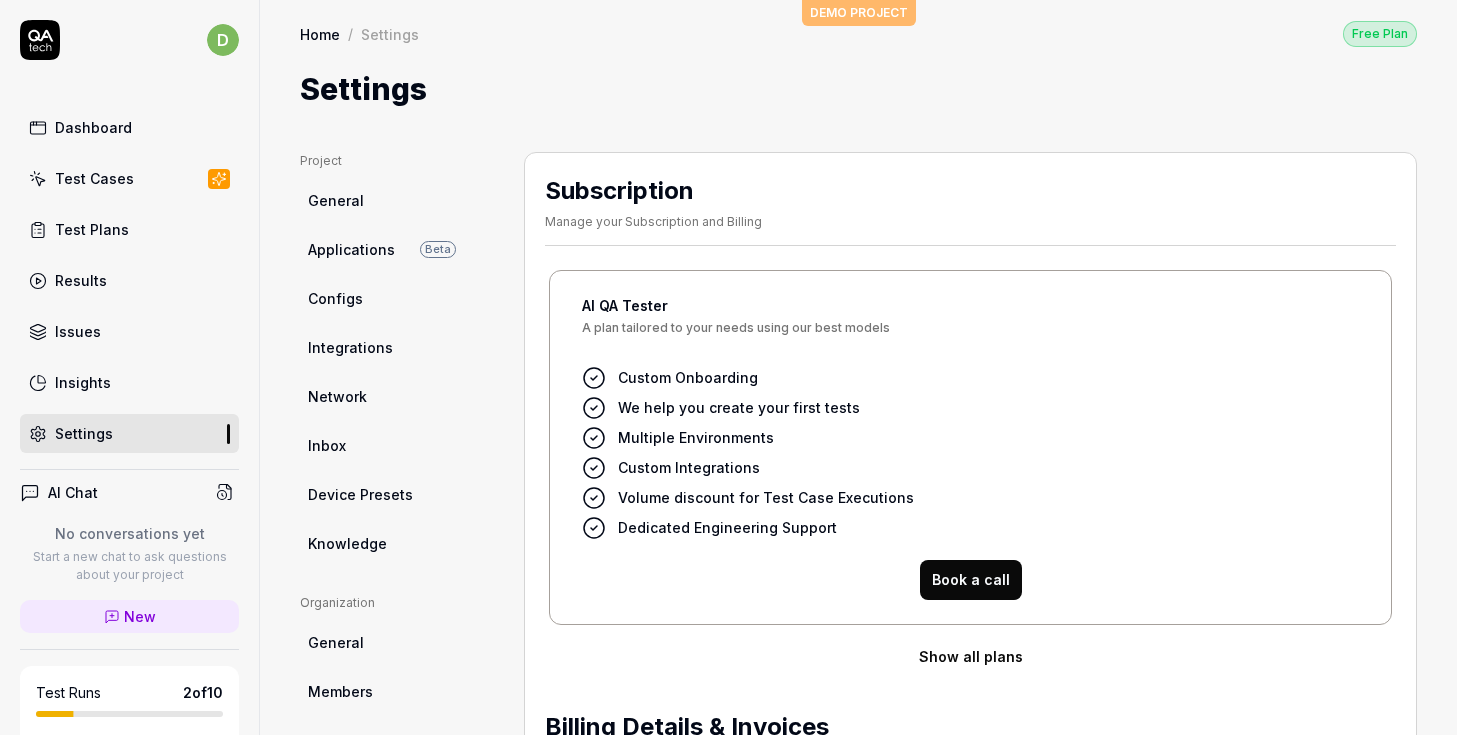 click on "Test Cases" at bounding box center (94, 178) 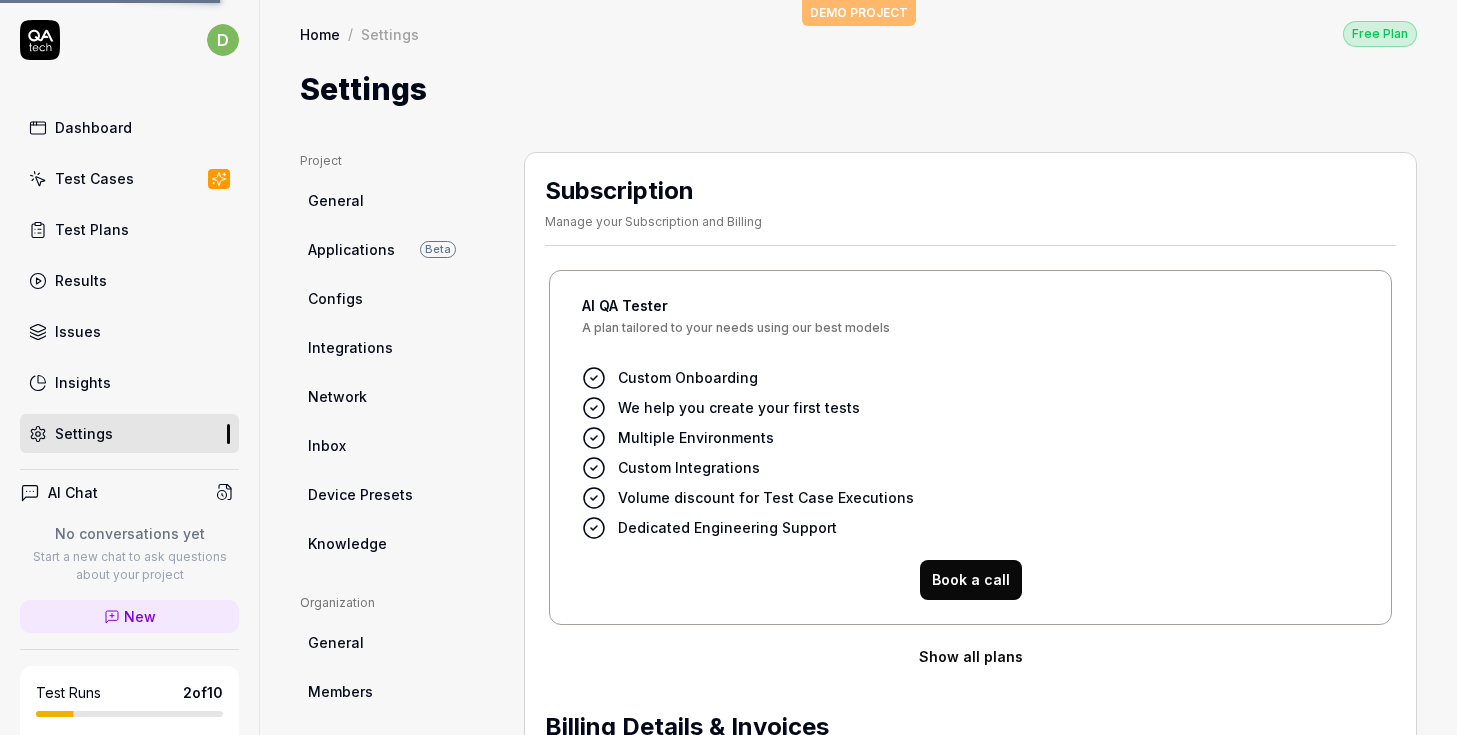 scroll, scrollTop: 0, scrollLeft: 0, axis: both 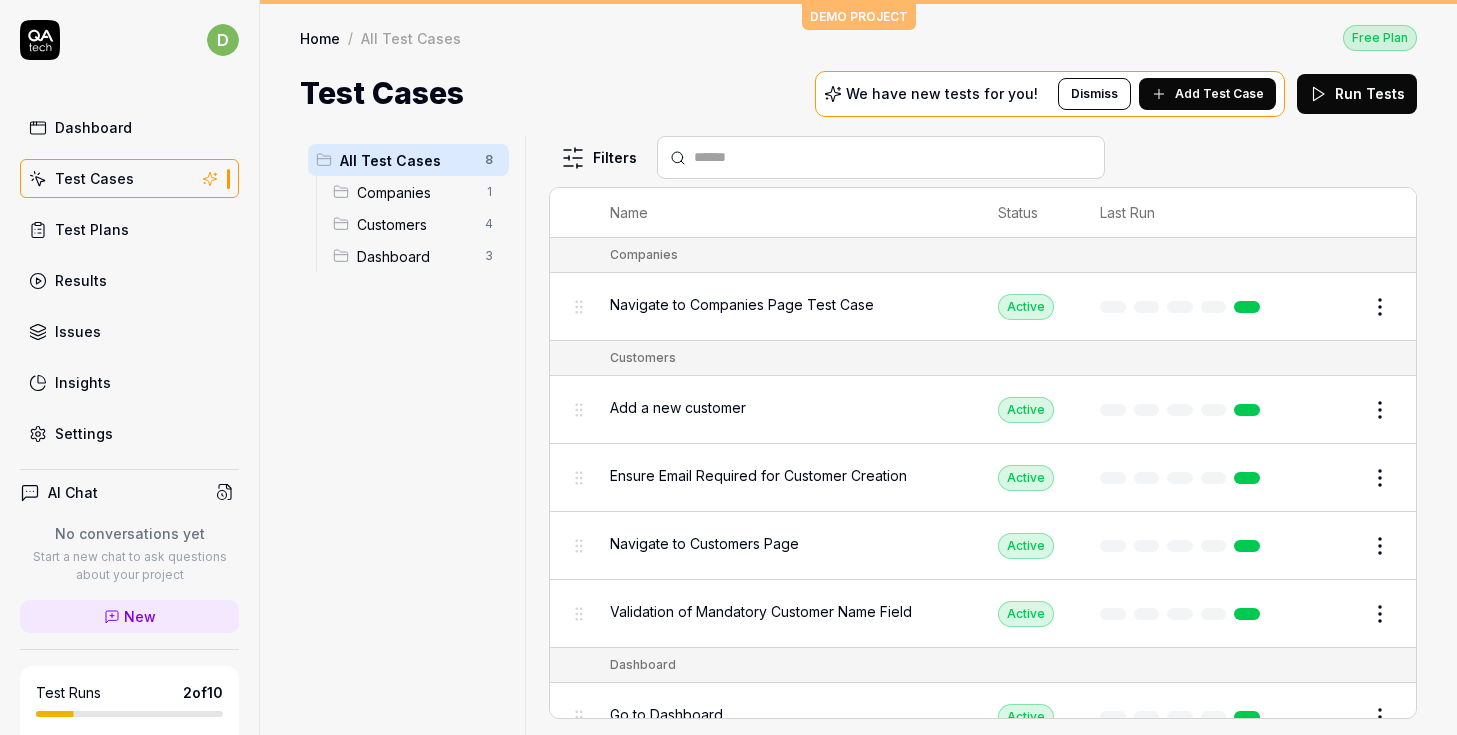 click on "Test Plans" at bounding box center (129, 229) 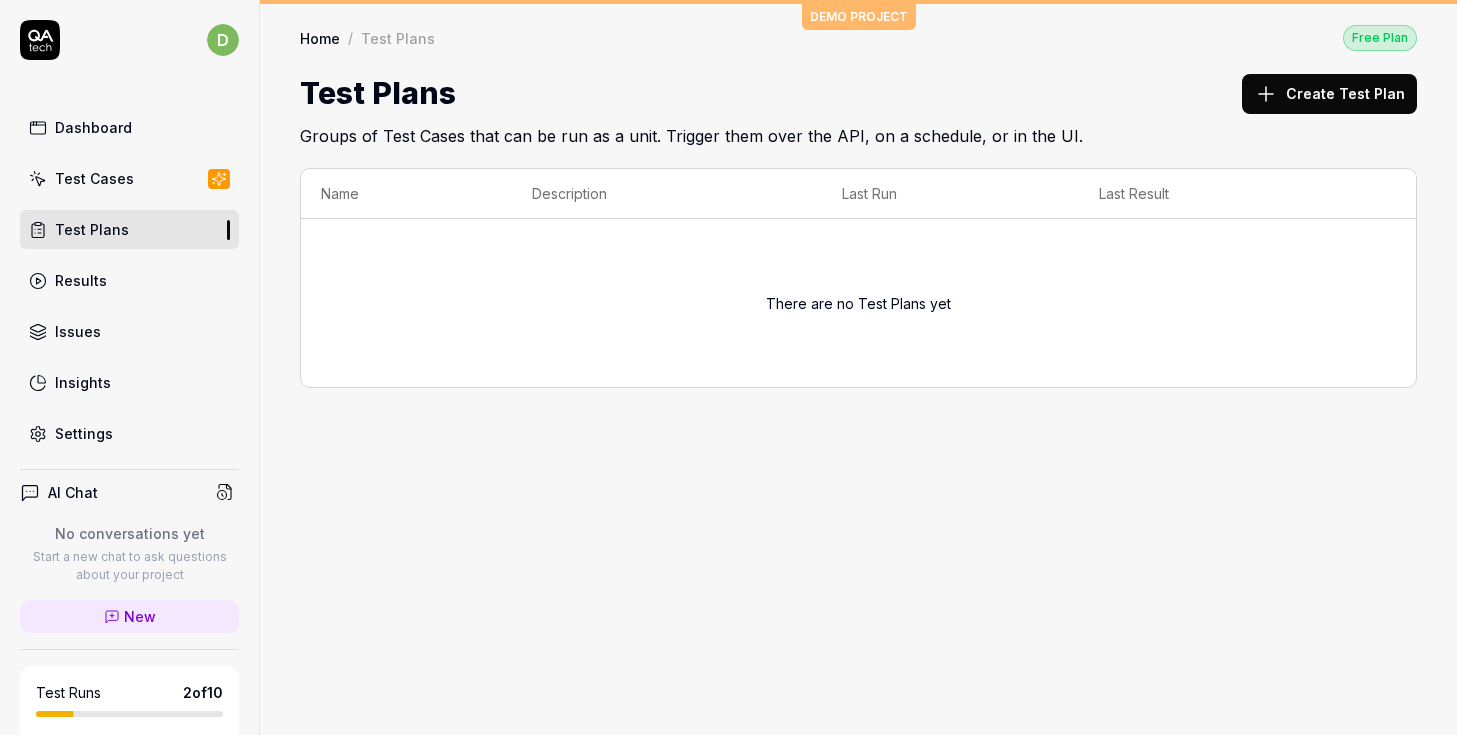 click on "Test Cases" at bounding box center (94, 178) 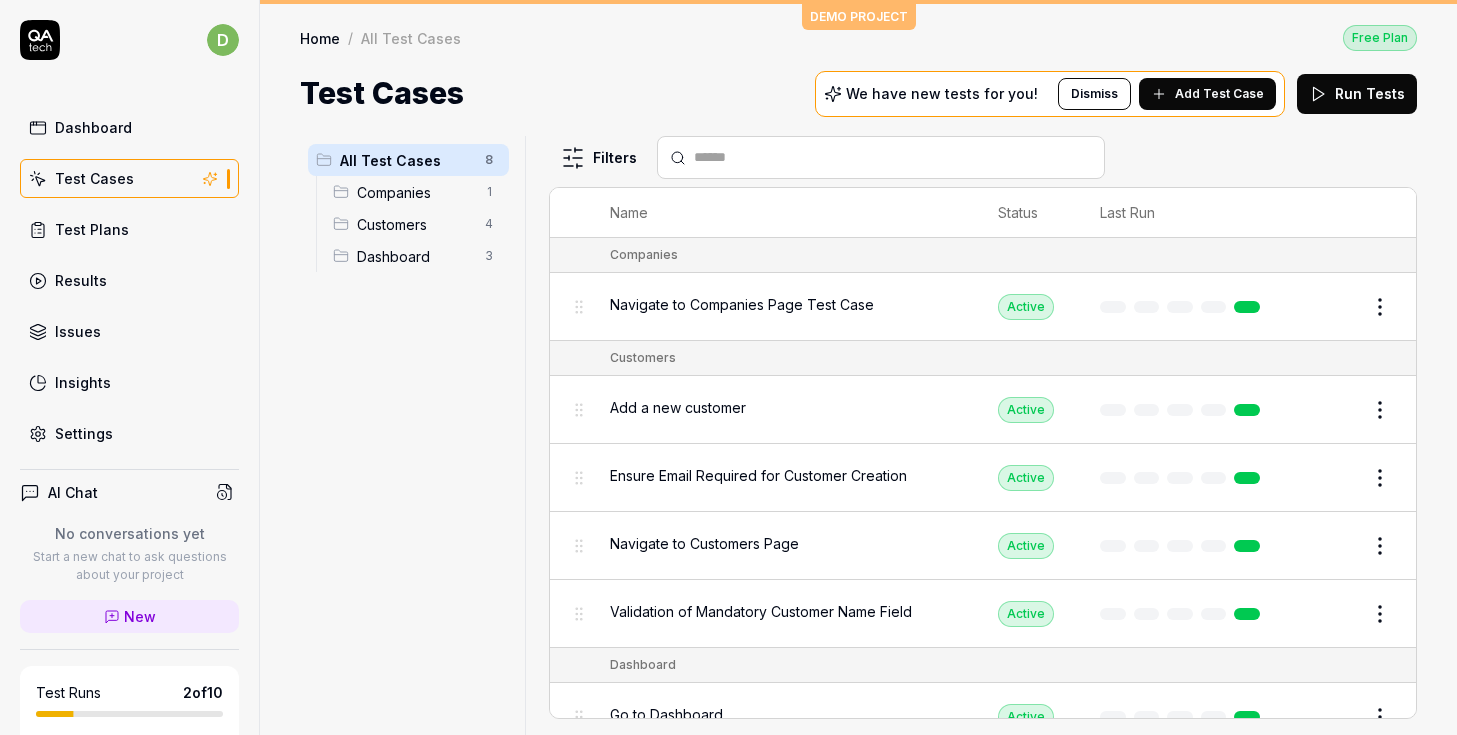 click on "Add Test Case" at bounding box center (1219, 94) 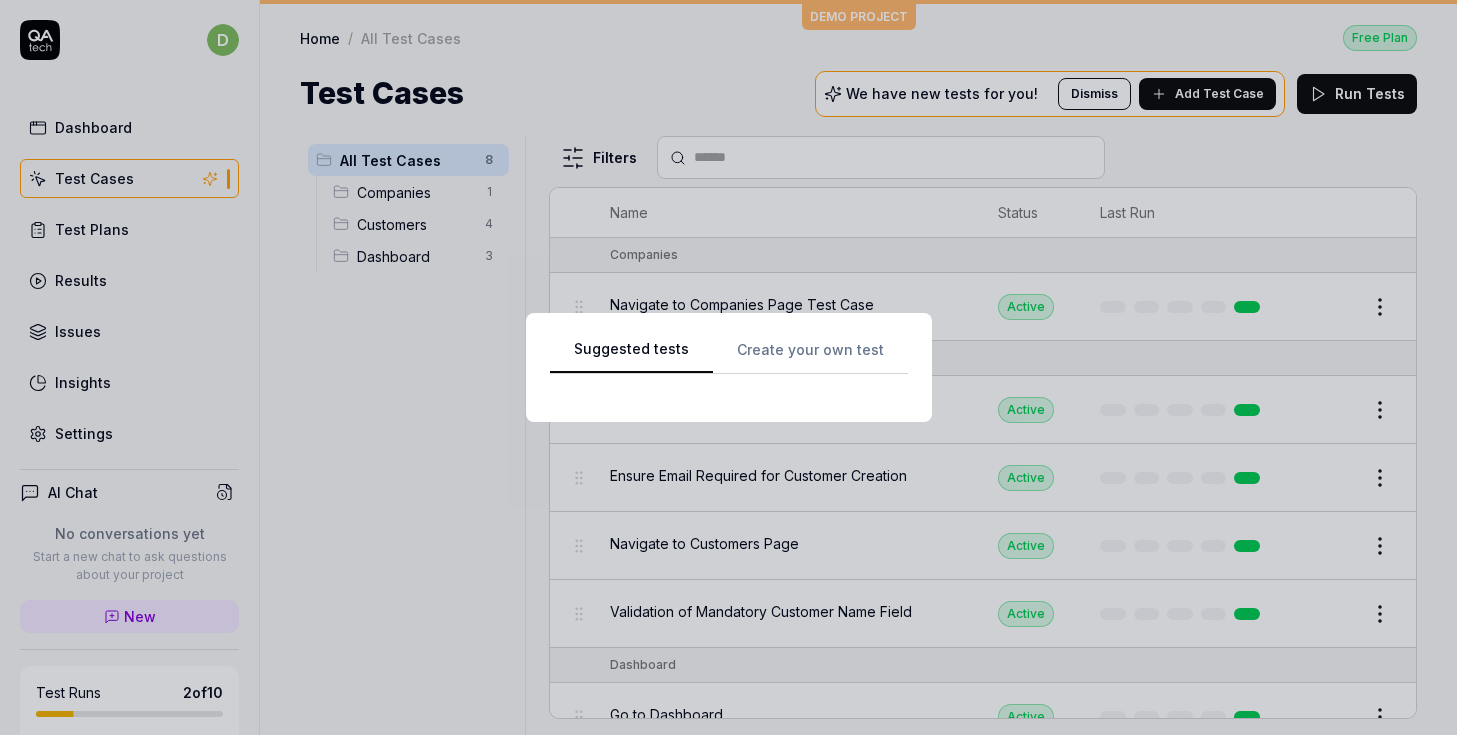 scroll, scrollTop: 0, scrollLeft: 0, axis: both 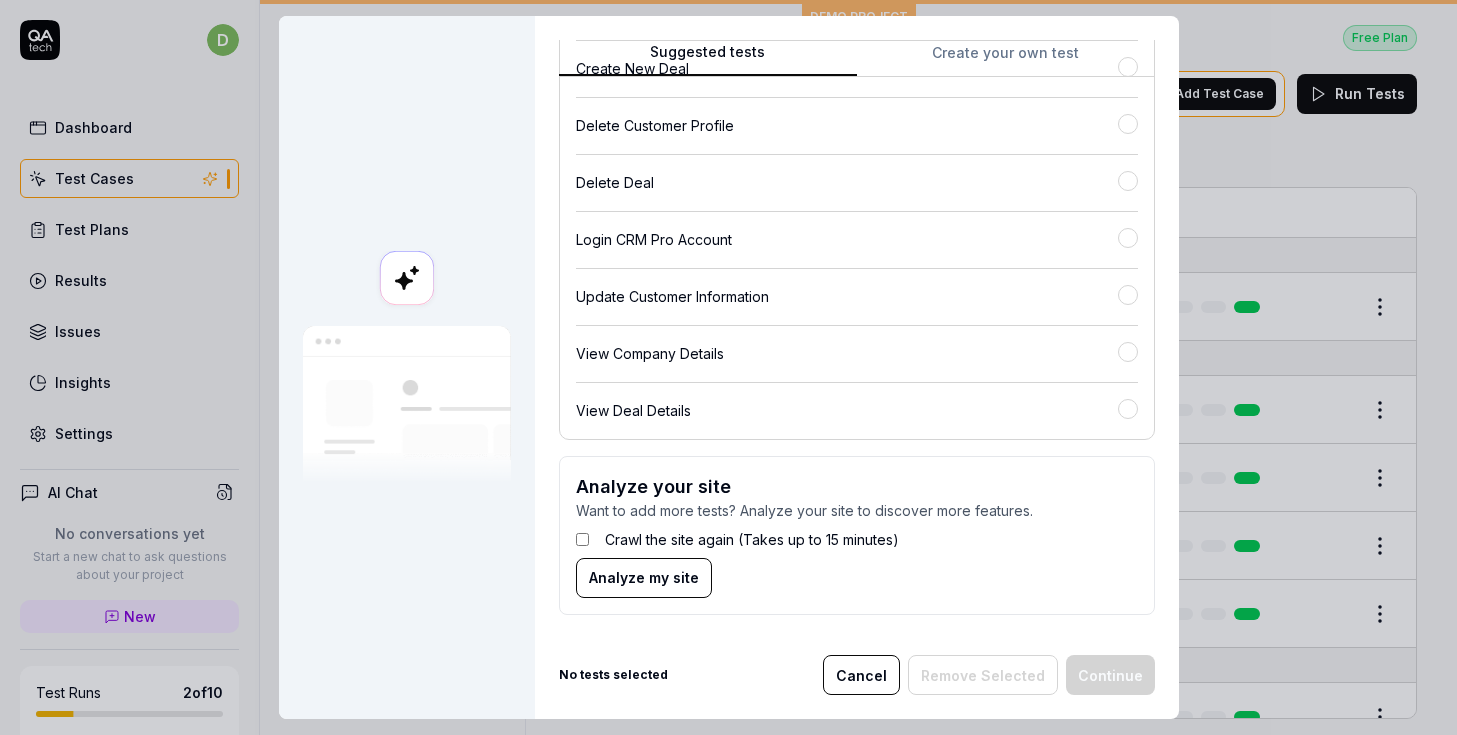 click on "Cancel" at bounding box center (861, 675) 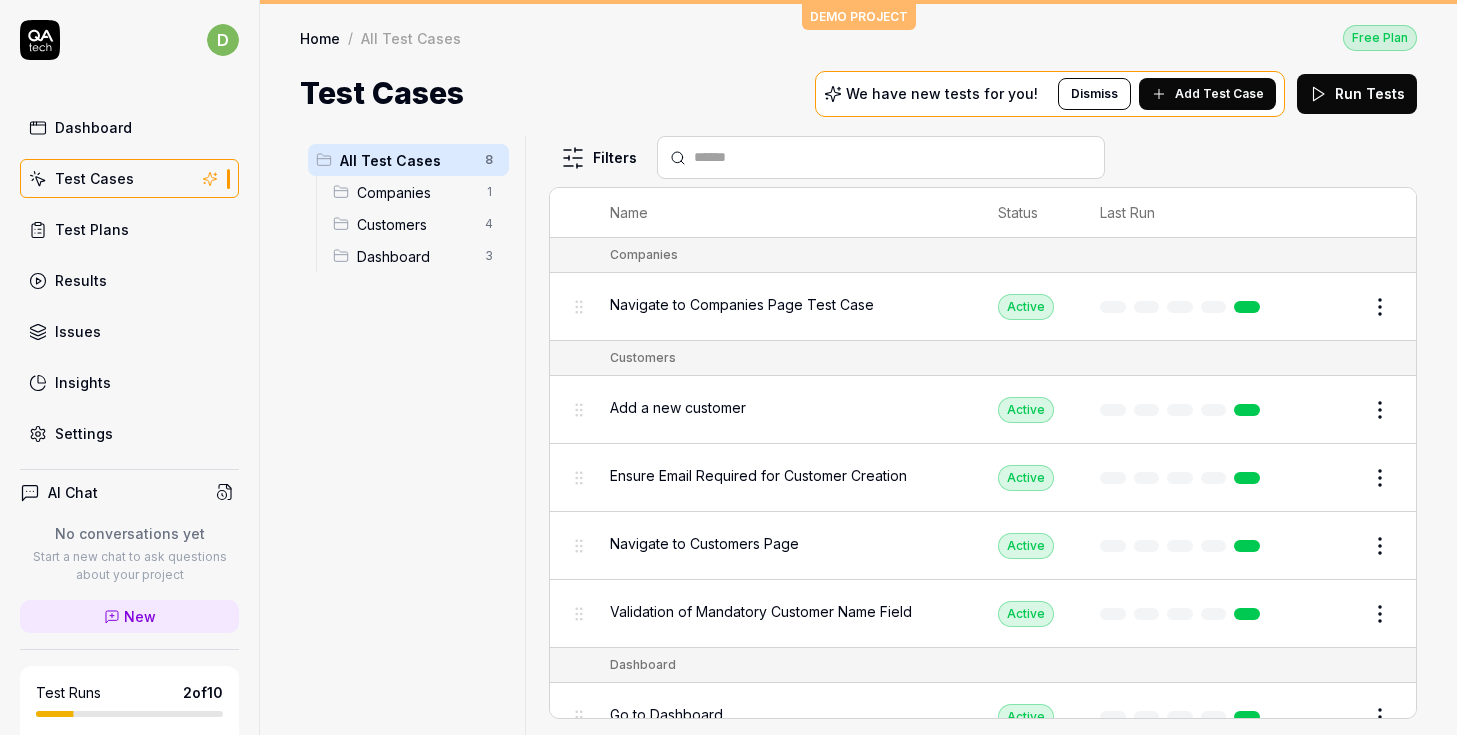 click on "Issues" at bounding box center (129, 331) 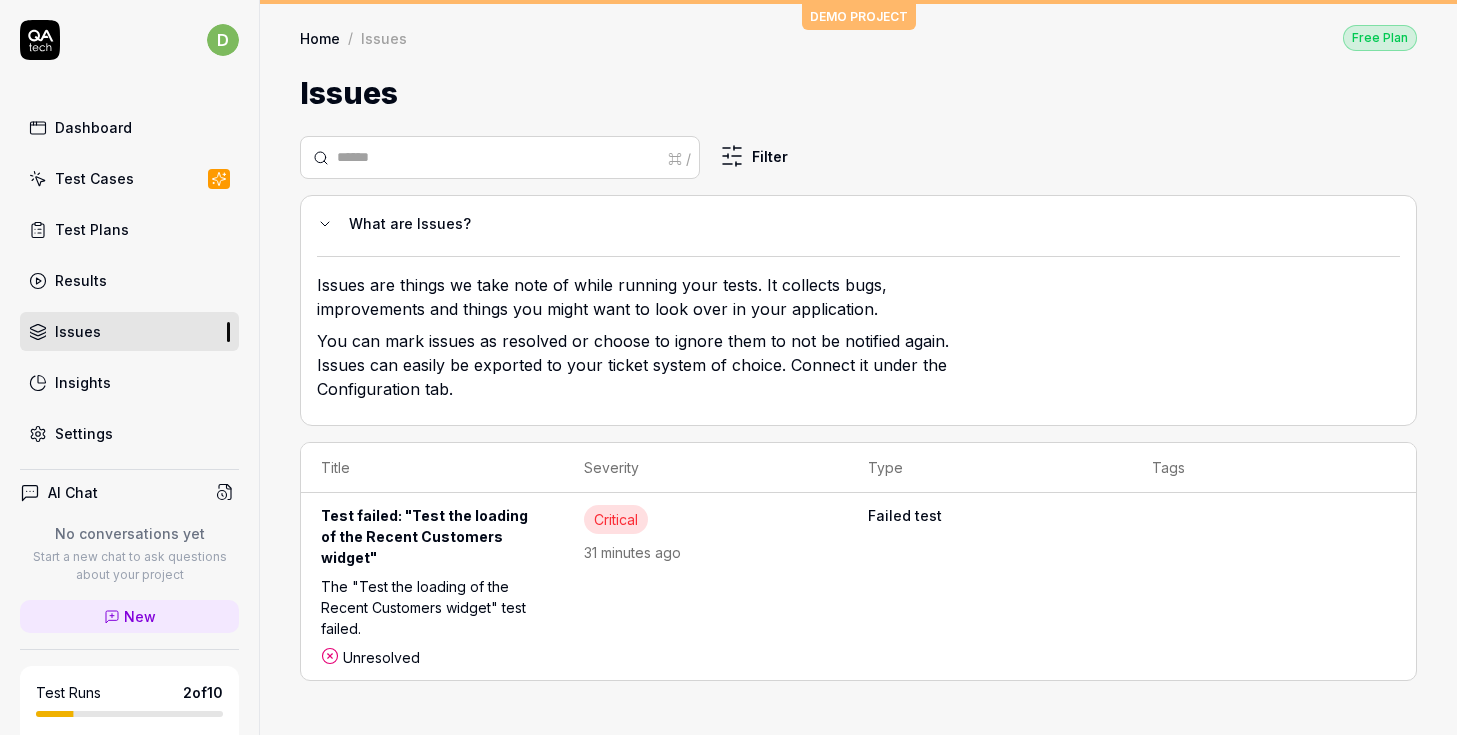 click on "Test failed: "Test the loading of the Recent Customers widget"" at bounding box center [432, 540] 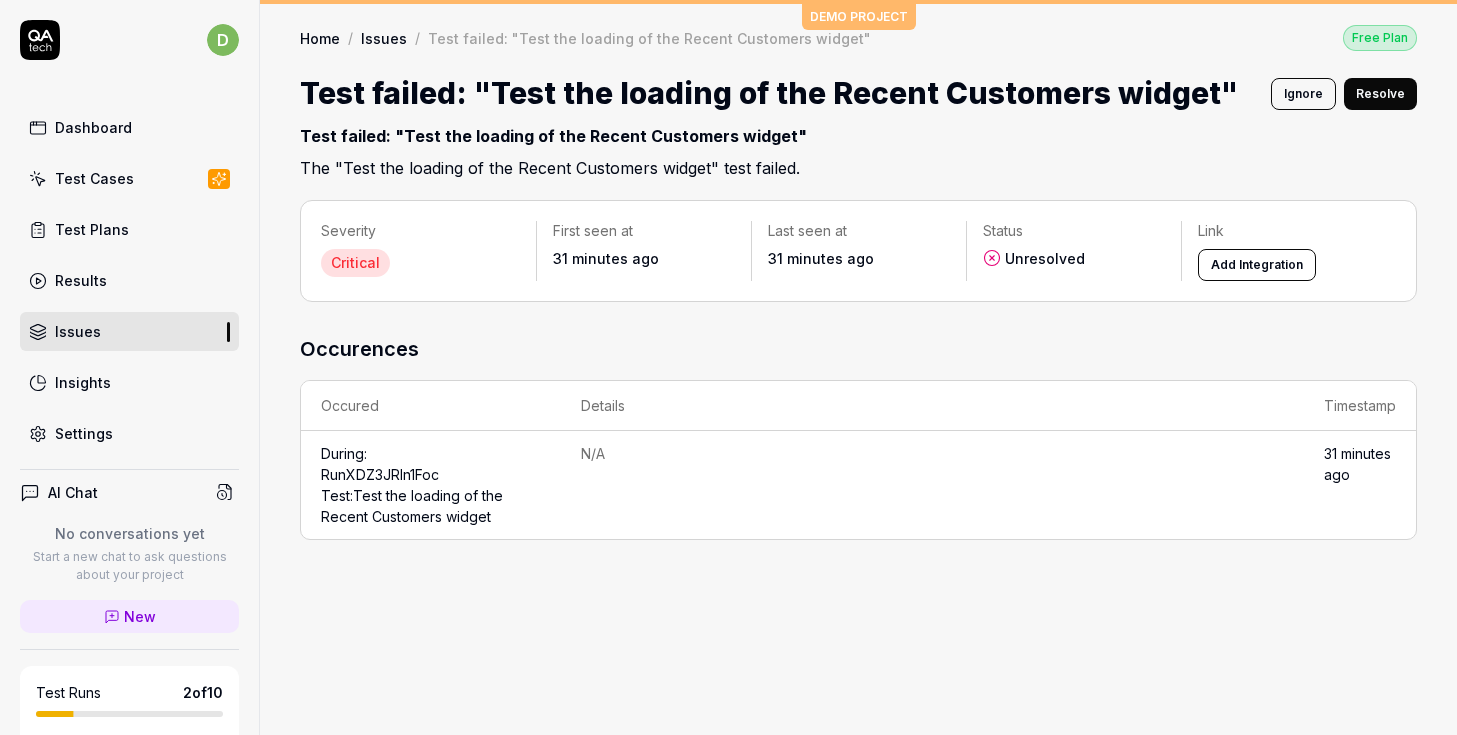 click on "Test Plans" at bounding box center [92, 229] 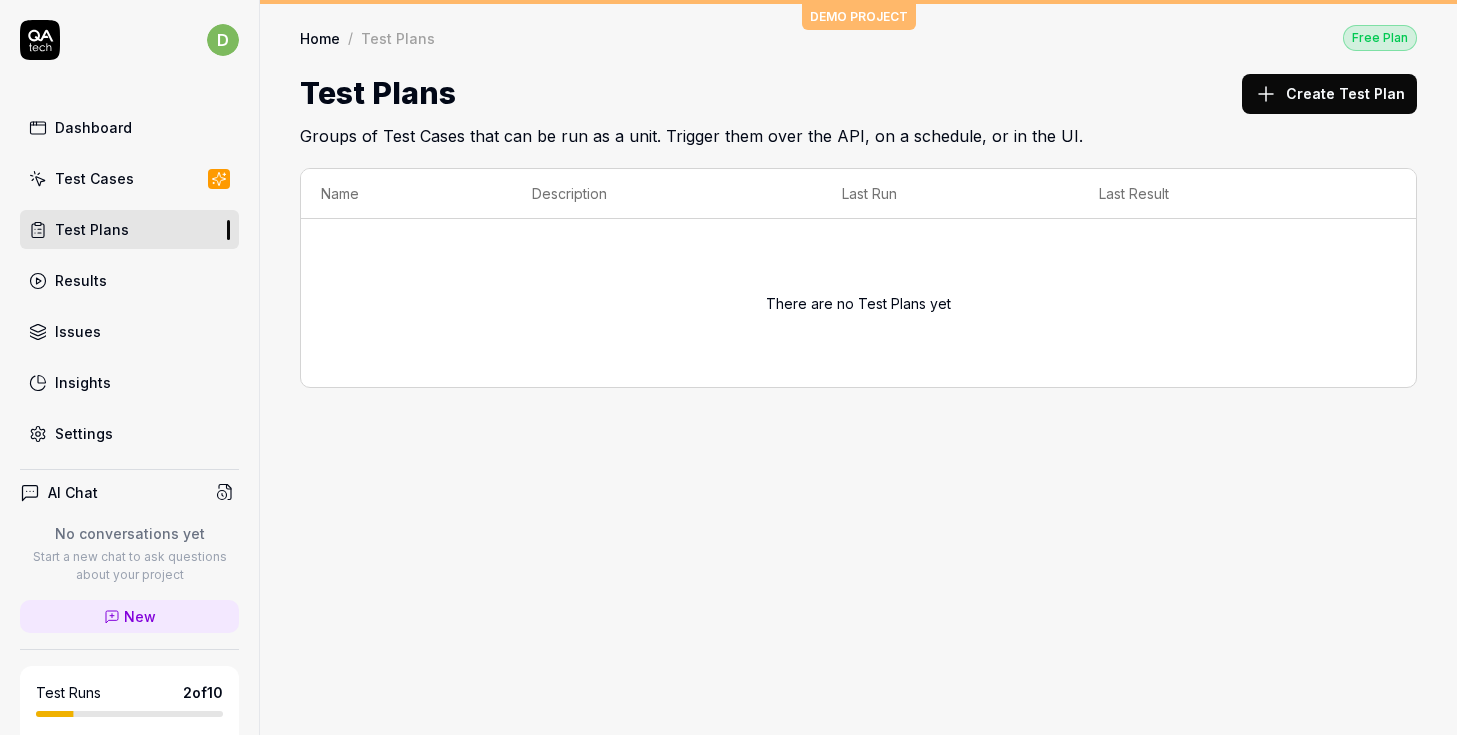 click on "Dashboard" at bounding box center (93, 127) 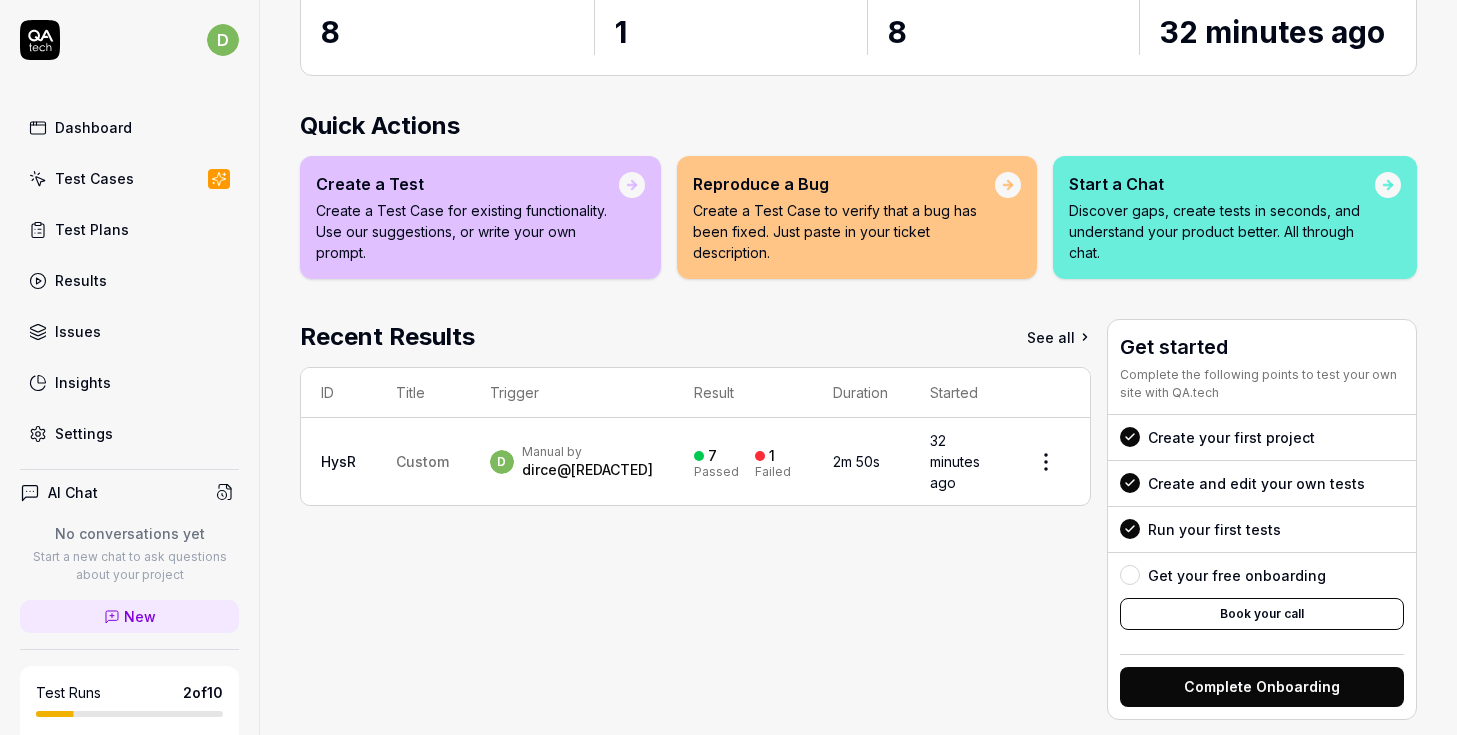 scroll, scrollTop: 199, scrollLeft: 0, axis: vertical 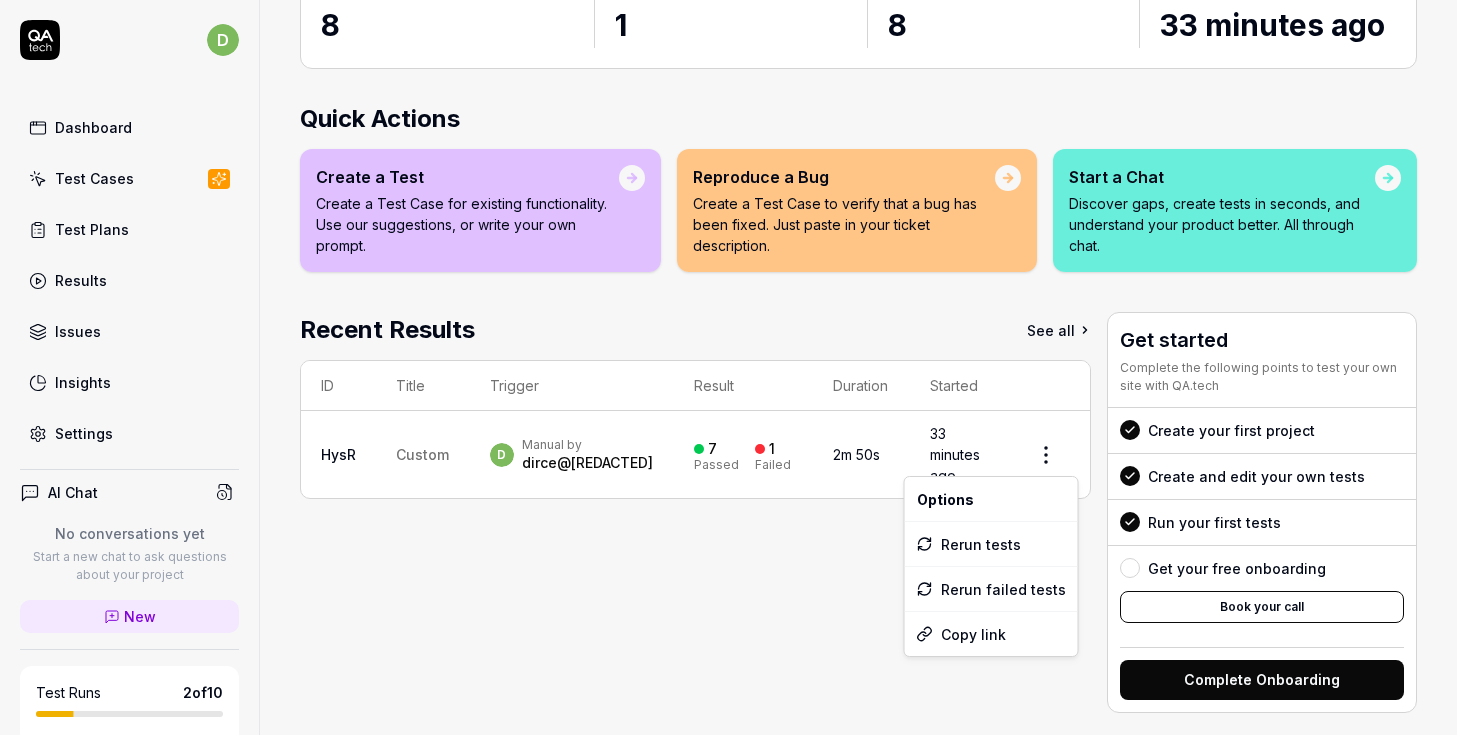 click on "d Dashboard Test Cases Test Plans Results Issues Insights Settings AI Chat No conversations yet Start a new chat to ask questions about your project New Test Runs 2  of  10 This is just a trial, upgrade for more tests! You have almost reached the limit for the trial. Upgrade Now Book a call with us Documentation T TalentGenius Demo CRM Collapse Sidebar DEMO PROJECT Home Free Plan Home Free Plan Demo CRM We have new tests for you! Dismiss Add Test Case Run Tests Active Tests 8 Run count 1 Test Case Executions 8 Last Run 33 minutes ago Quick Actions Create a Test Create a Test Case for existing functionality. Use our suggestions, or write your own prompt. Reproduce a Bug Create a Test Case to verify that a bug has been fixed. Just paste in your ticket description. Start a Chat Discover gaps, create tests in seconds, and understand your product better. All through chat. Recent Results See all ID Title Trigger Result Duration Started HysR Custom d Manual by dirce@talentgenius.io 7 Passed 1 Failed 2m 50s" at bounding box center (728, 367) 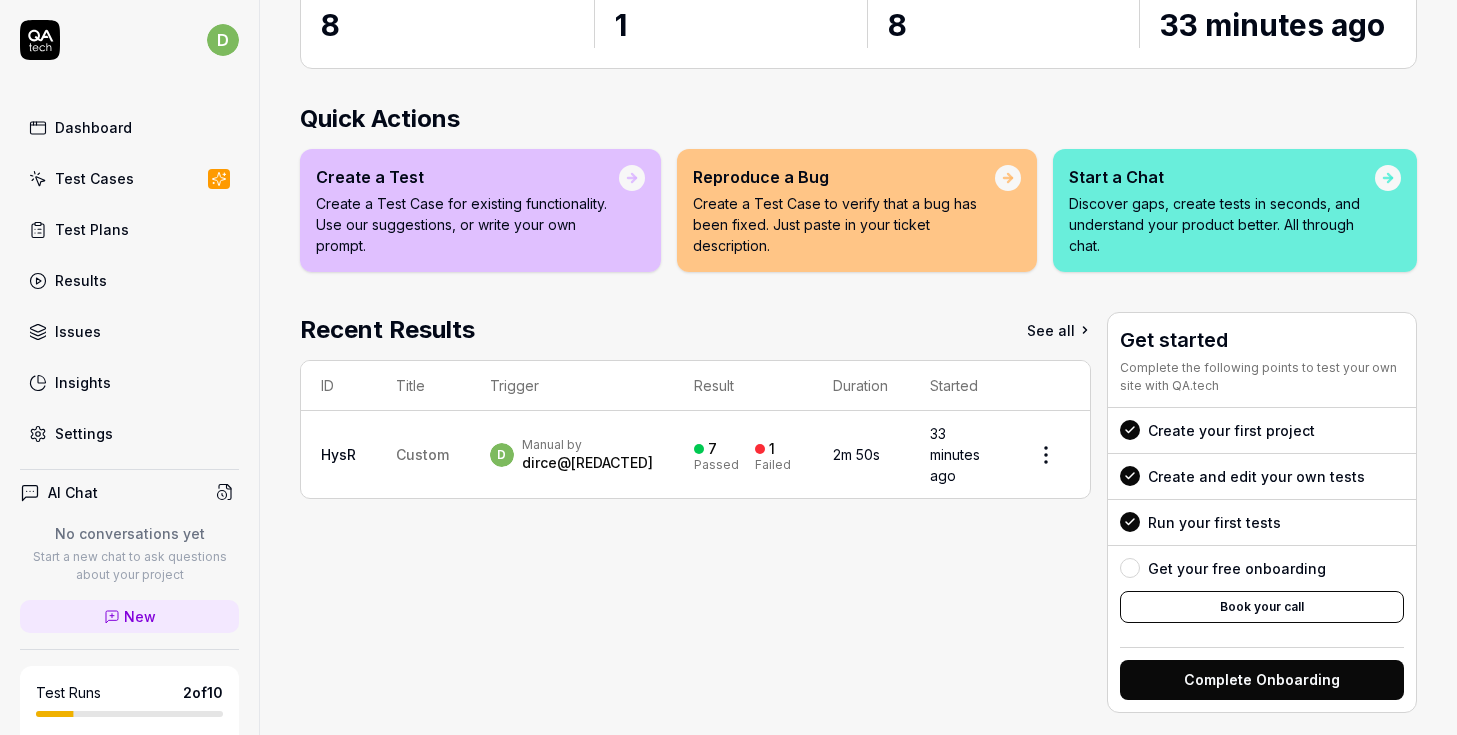 click on "[USERNAME]@example.com" at bounding box center [587, 463] 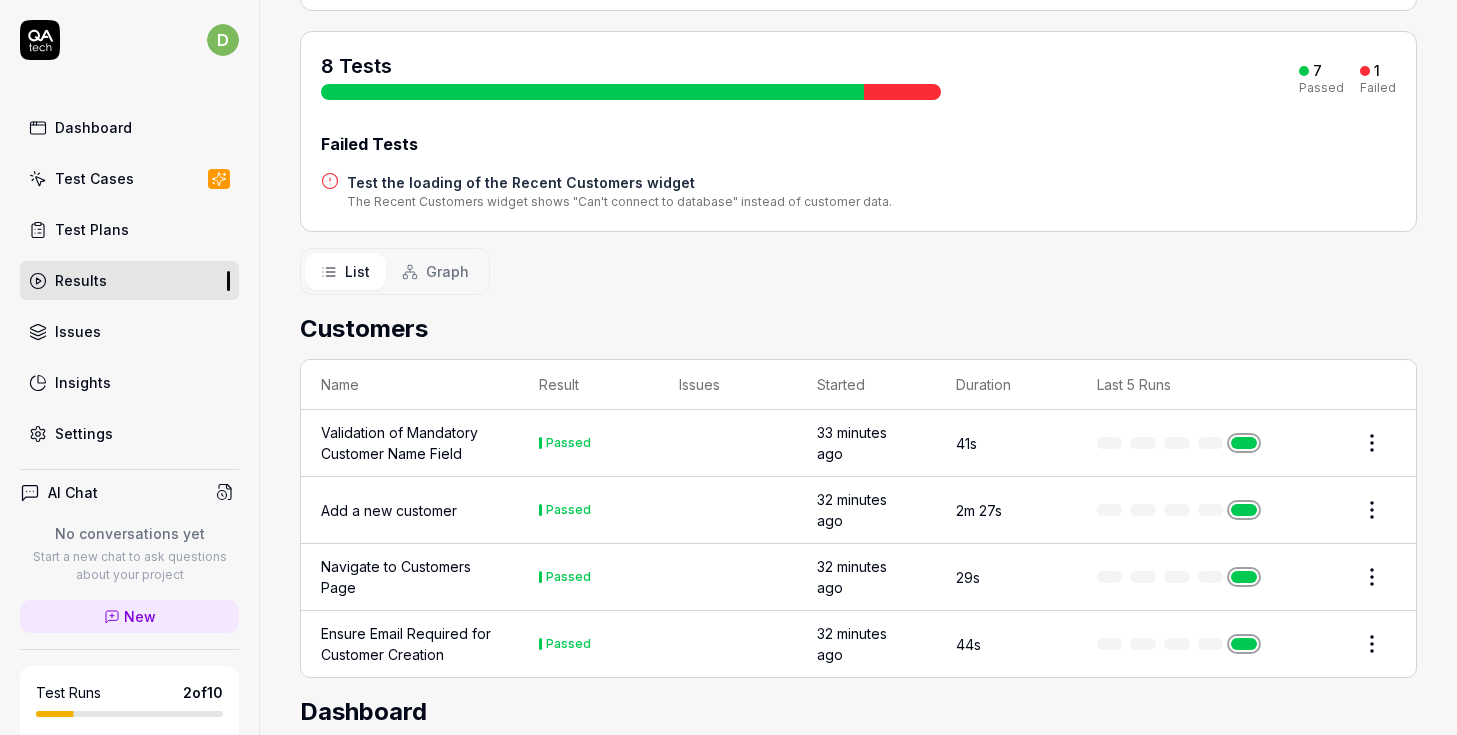 scroll, scrollTop: 0, scrollLeft: 0, axis: both 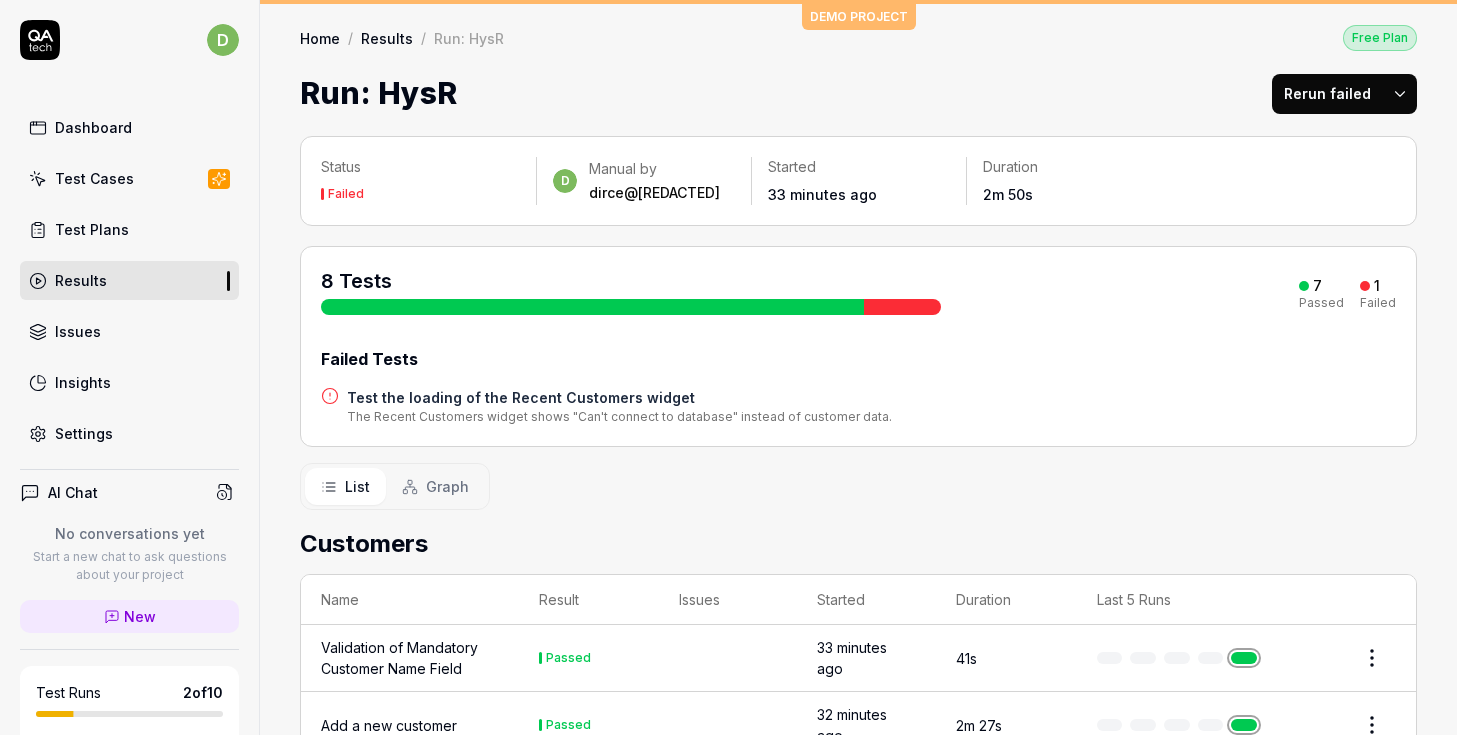 click on "Test Plans" at bounding box center (129, 229) 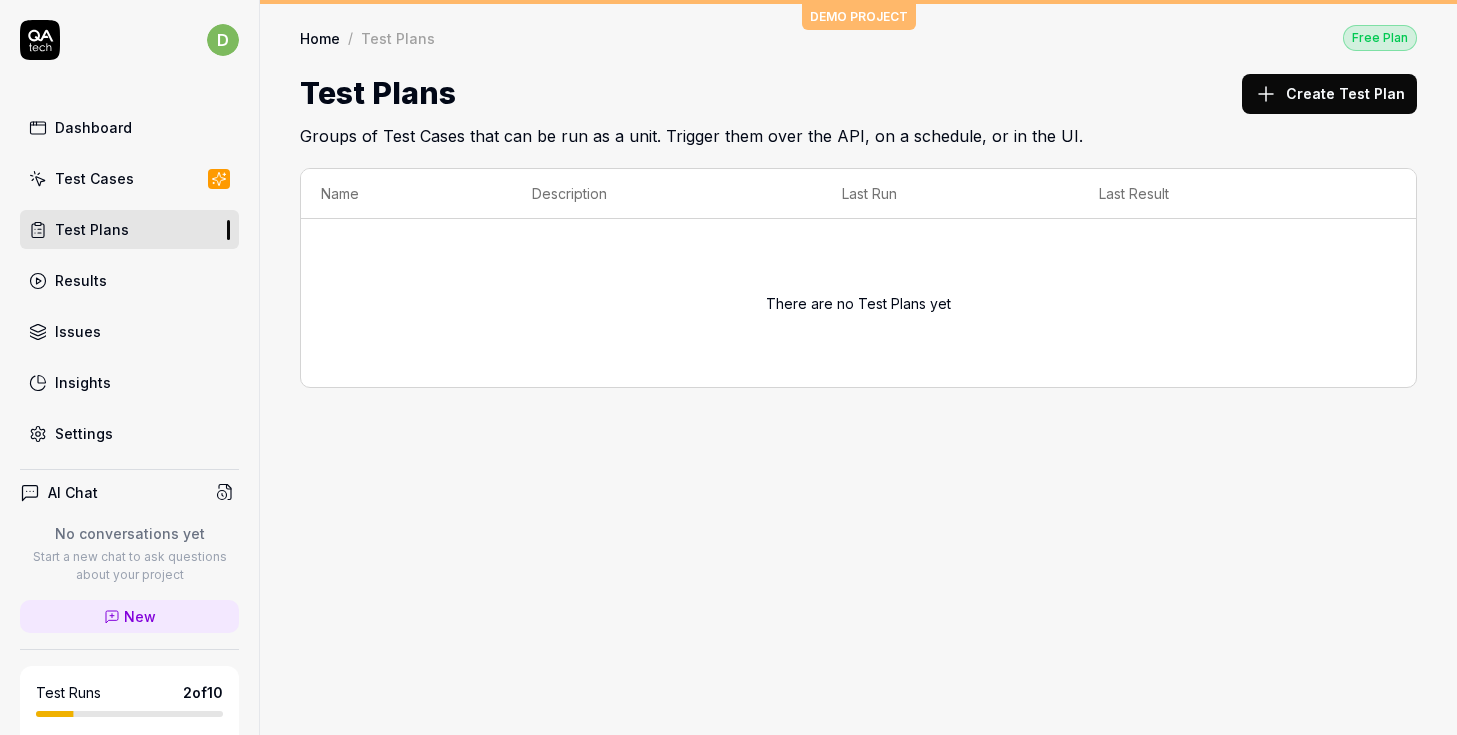 click on "Test Cases" at bounding box center (94, 178) 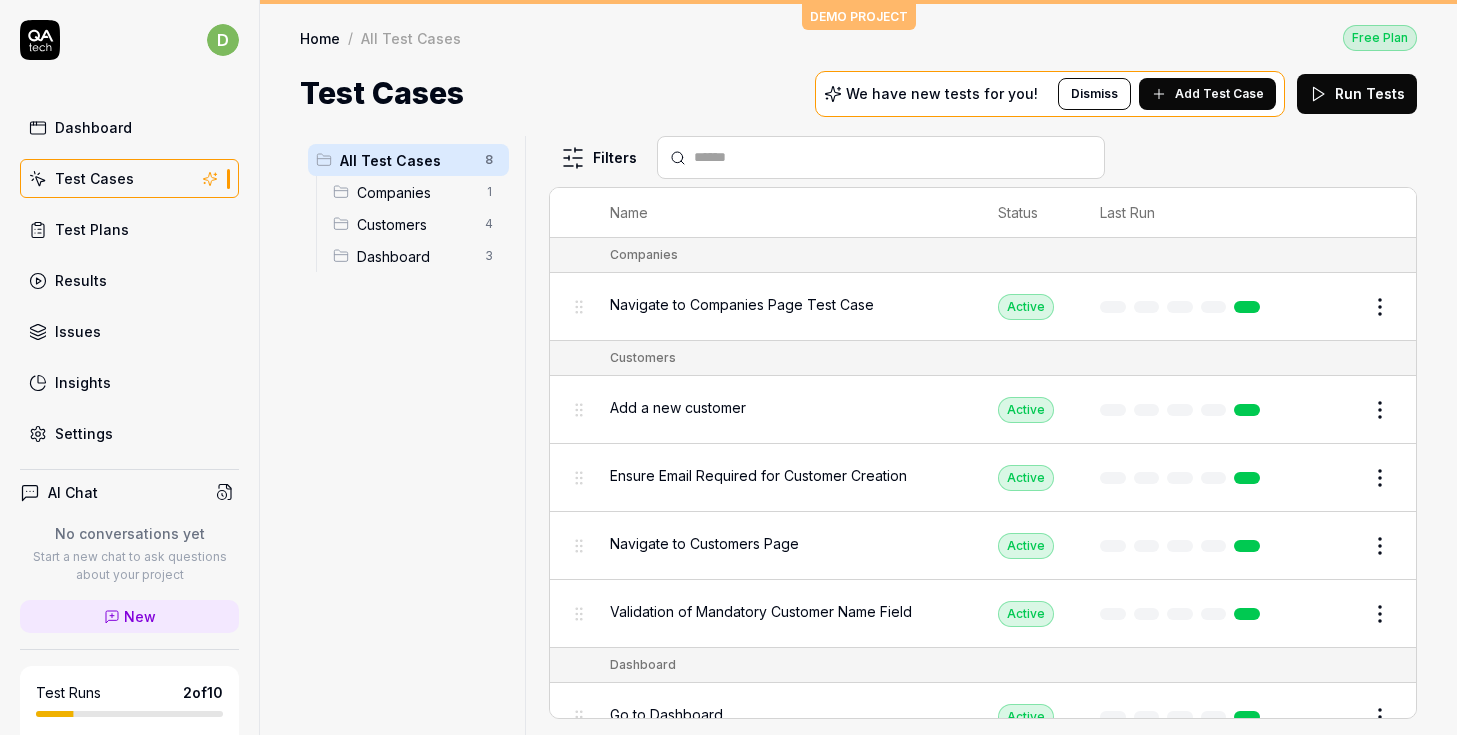 click on "Add Test Case" at bounding box center [1219, 94] 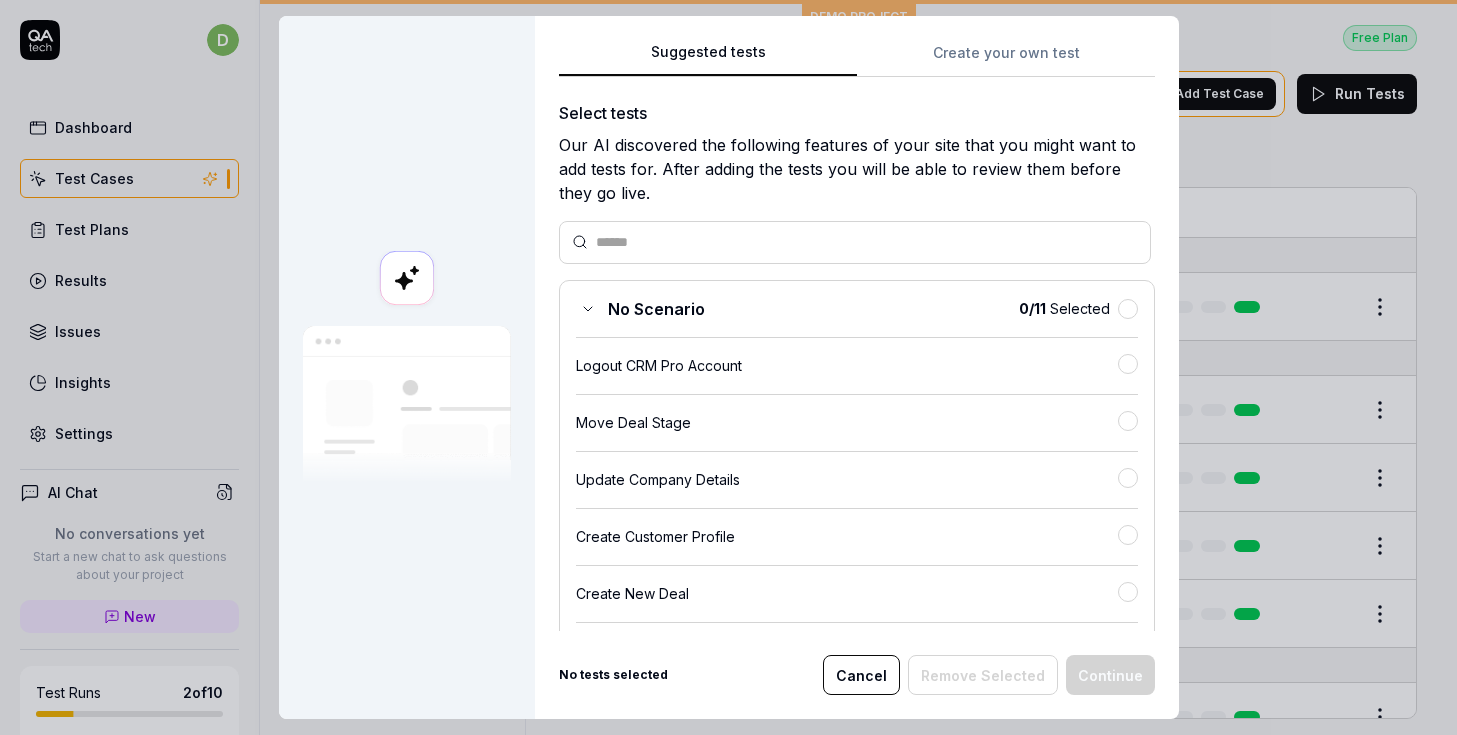 click on "Create your own test" at bounding box center (1006, 59) 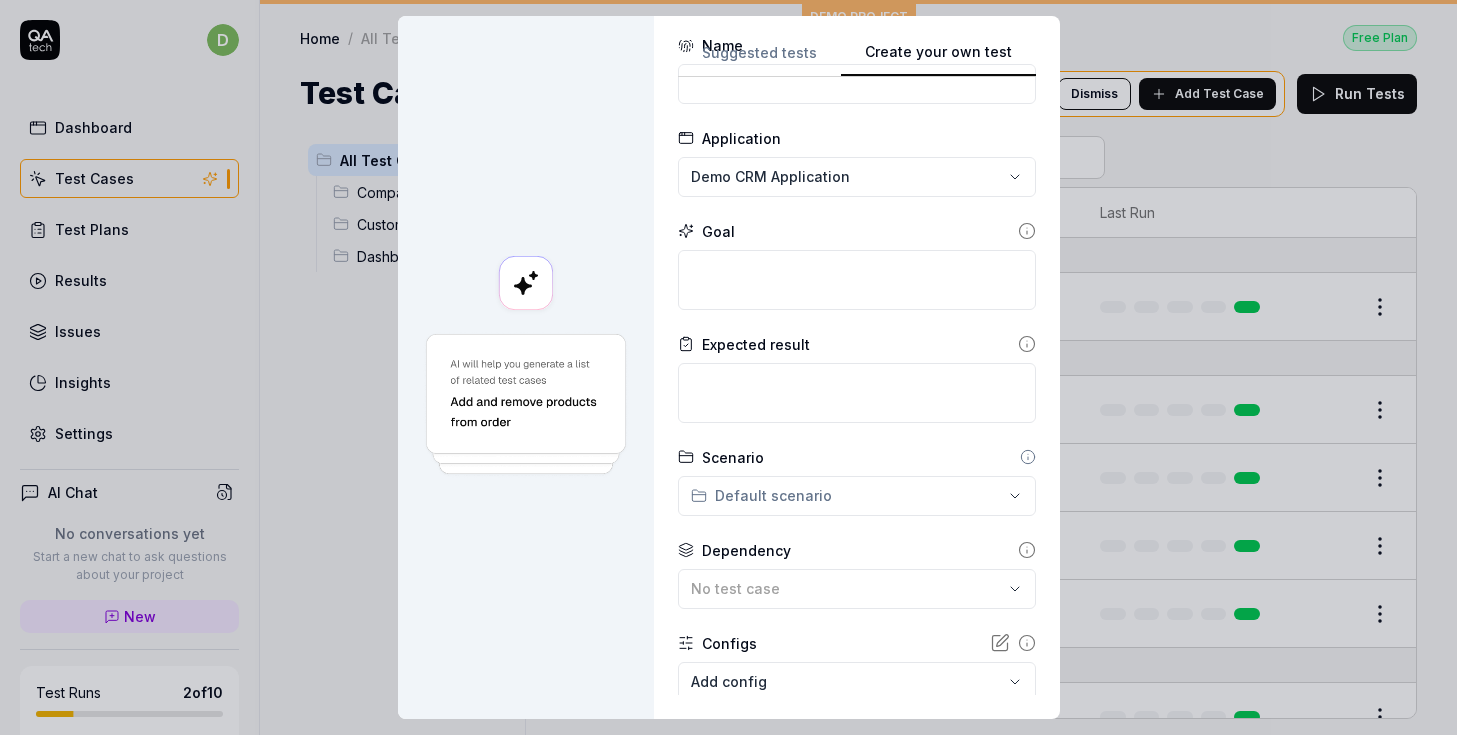 scroll, scrollTop: 0, scrollLeft: 0, axis: both 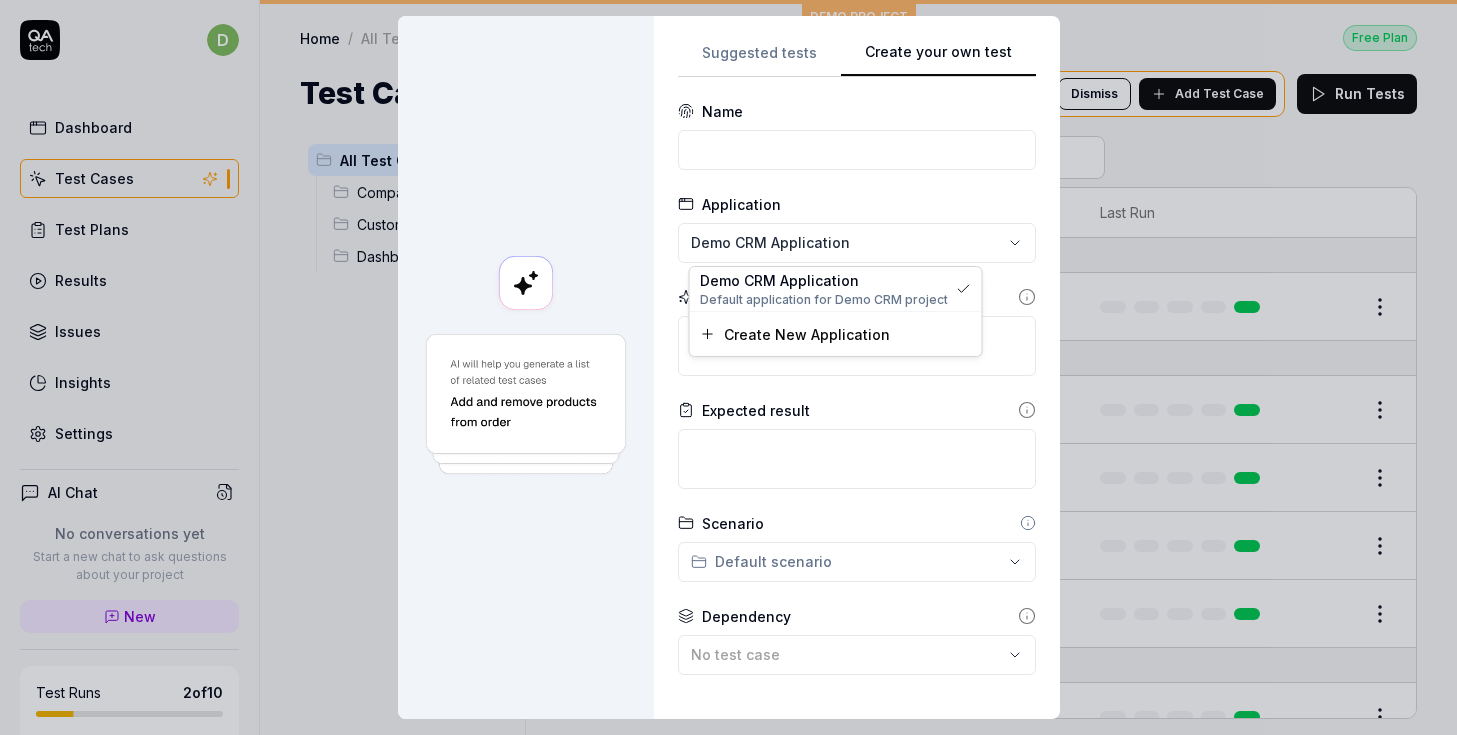 click on "**********" at bounding box center (728, 367) 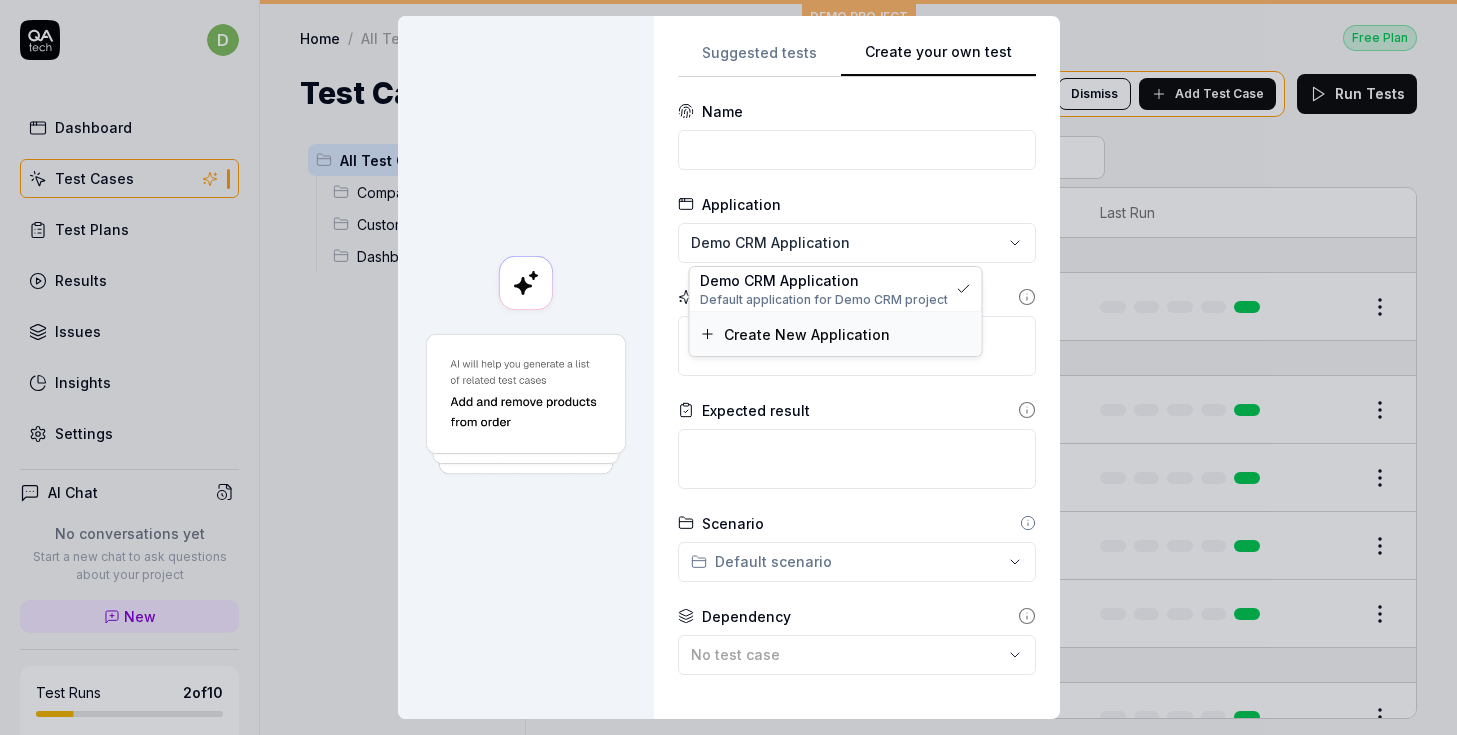 click on "Create New Application" at bounding box center (807, 334) 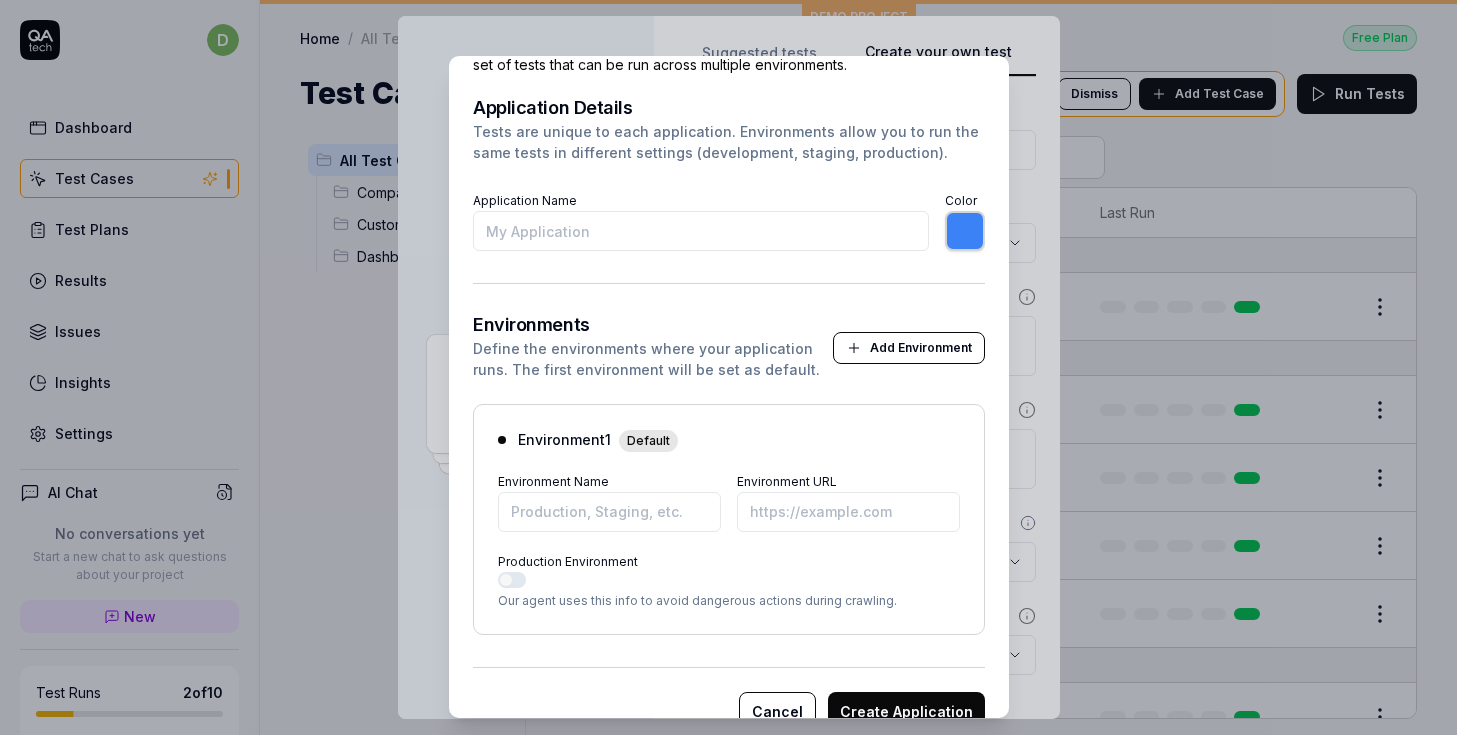 scroll, scrollTop: 128, scrollLeft: 0, axis: vertical 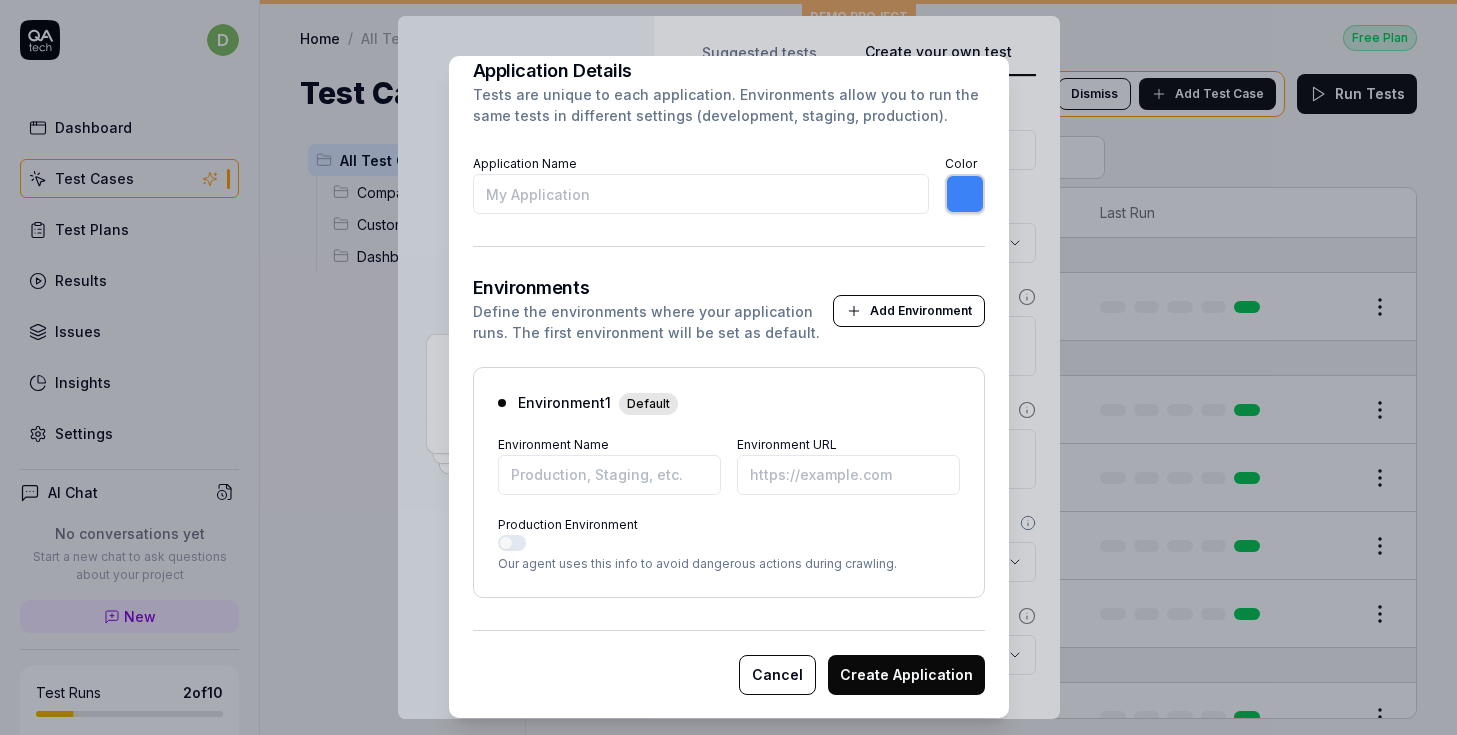 type on "u" 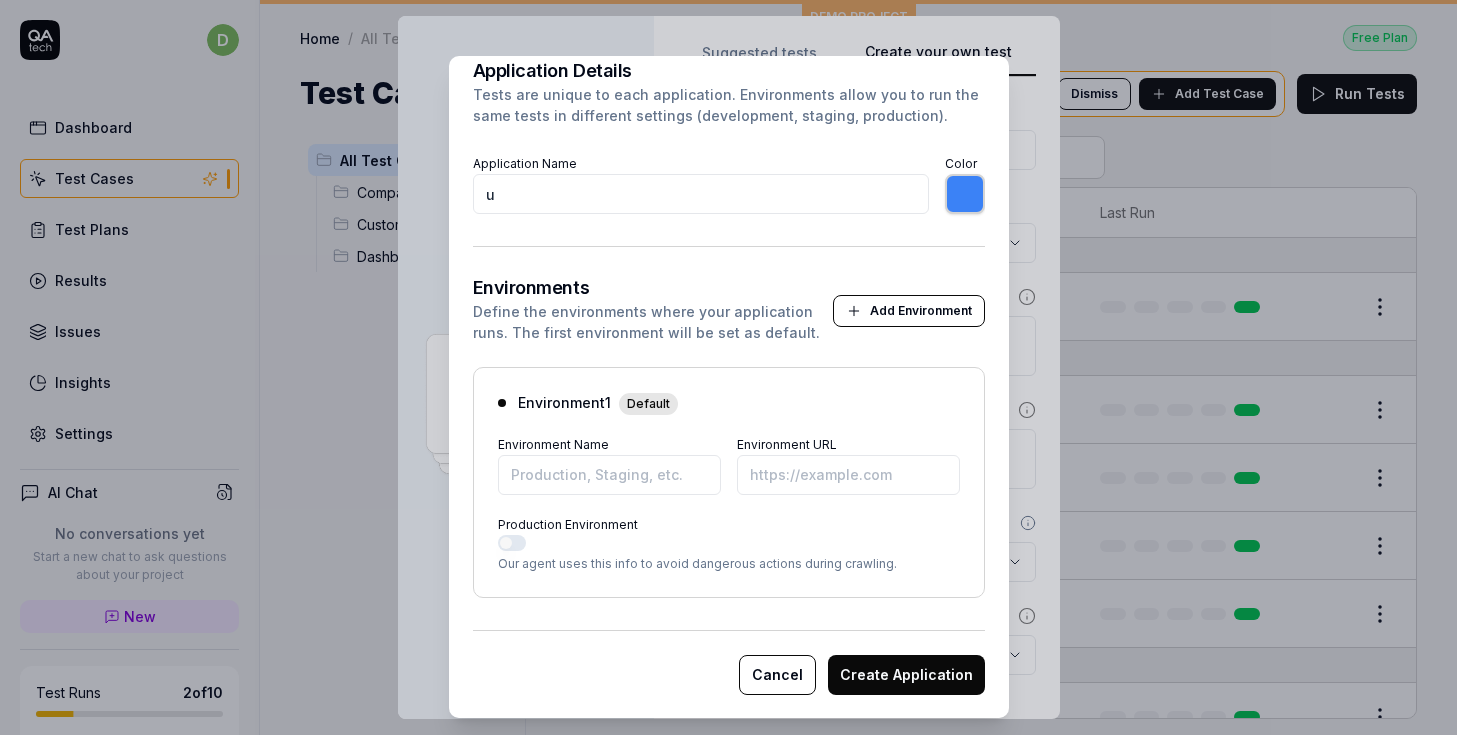 type 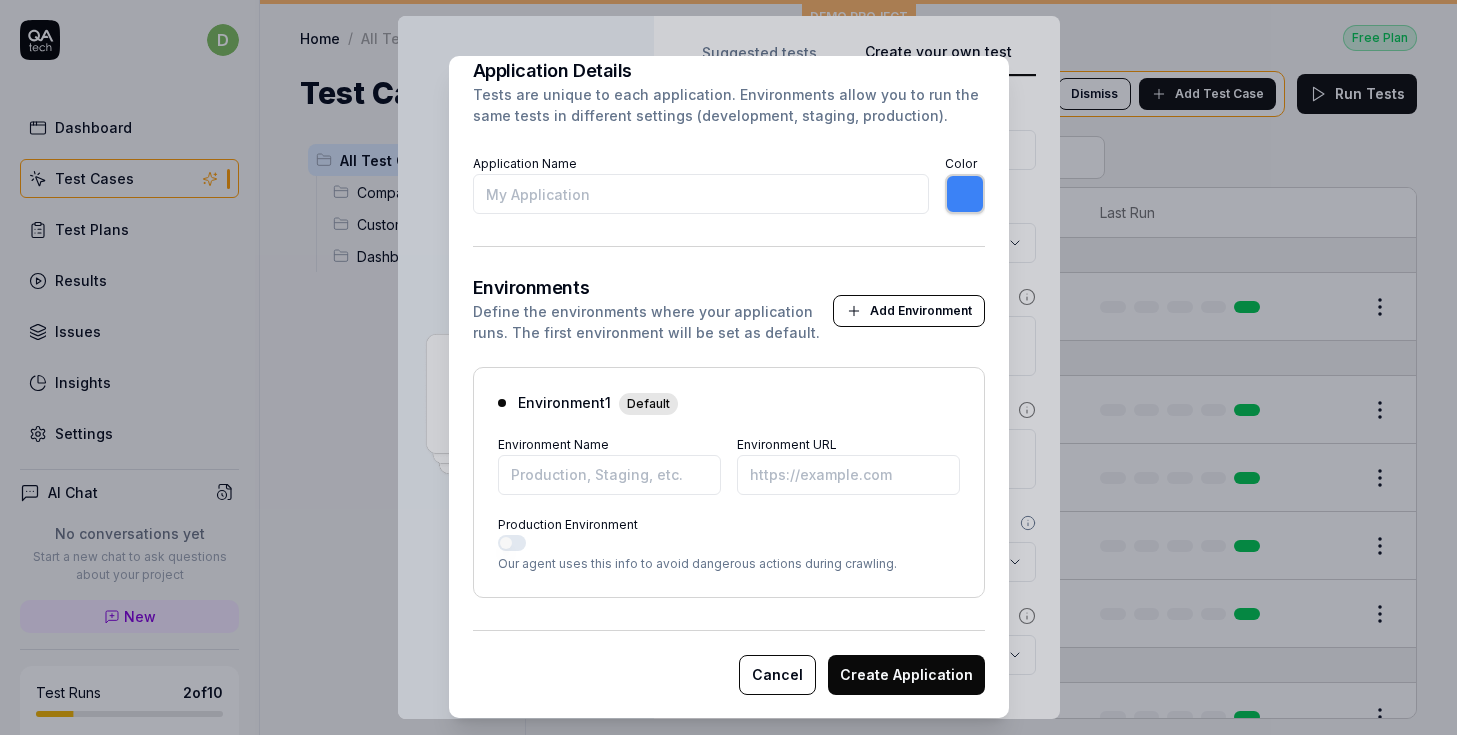 type on "O" 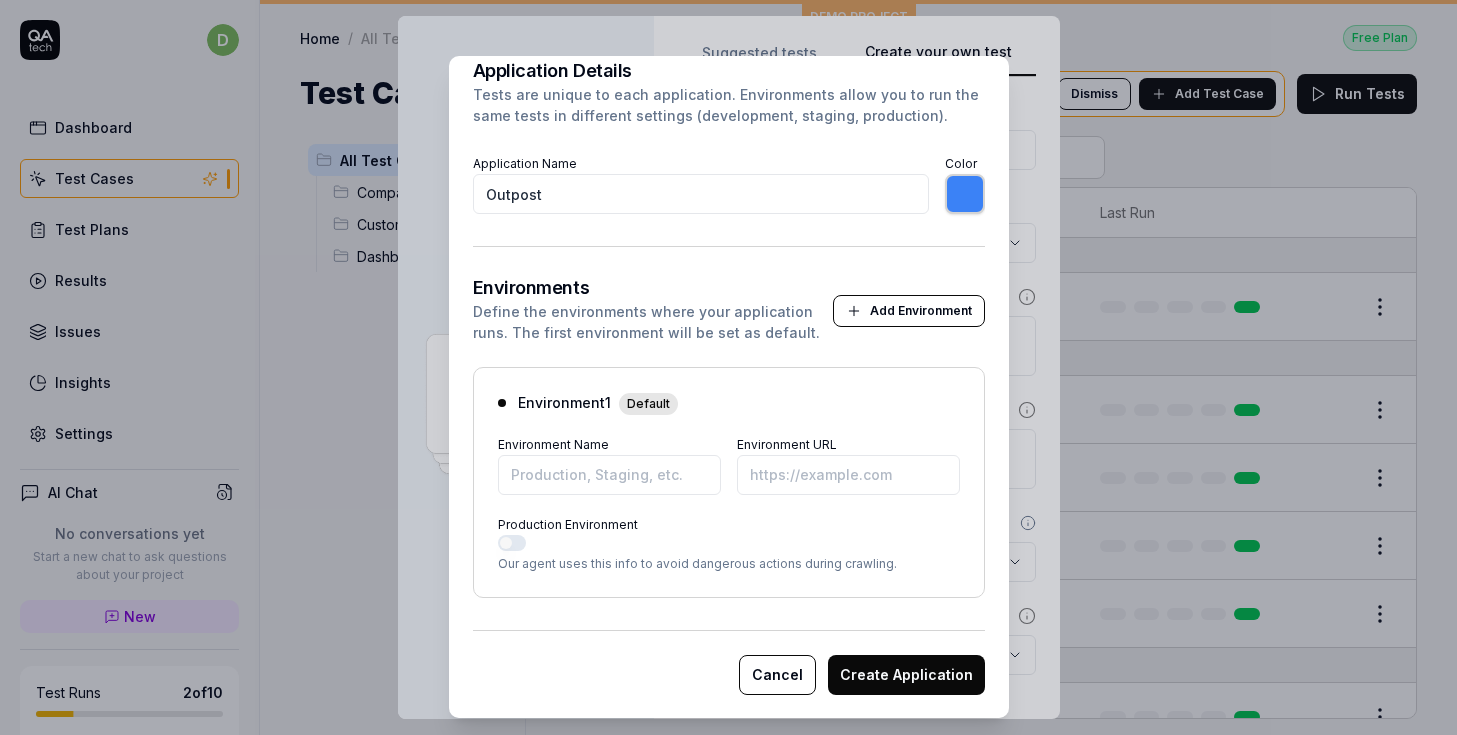 scroll, scrollTop: 38, scrollLeft: 0, axis: vertical 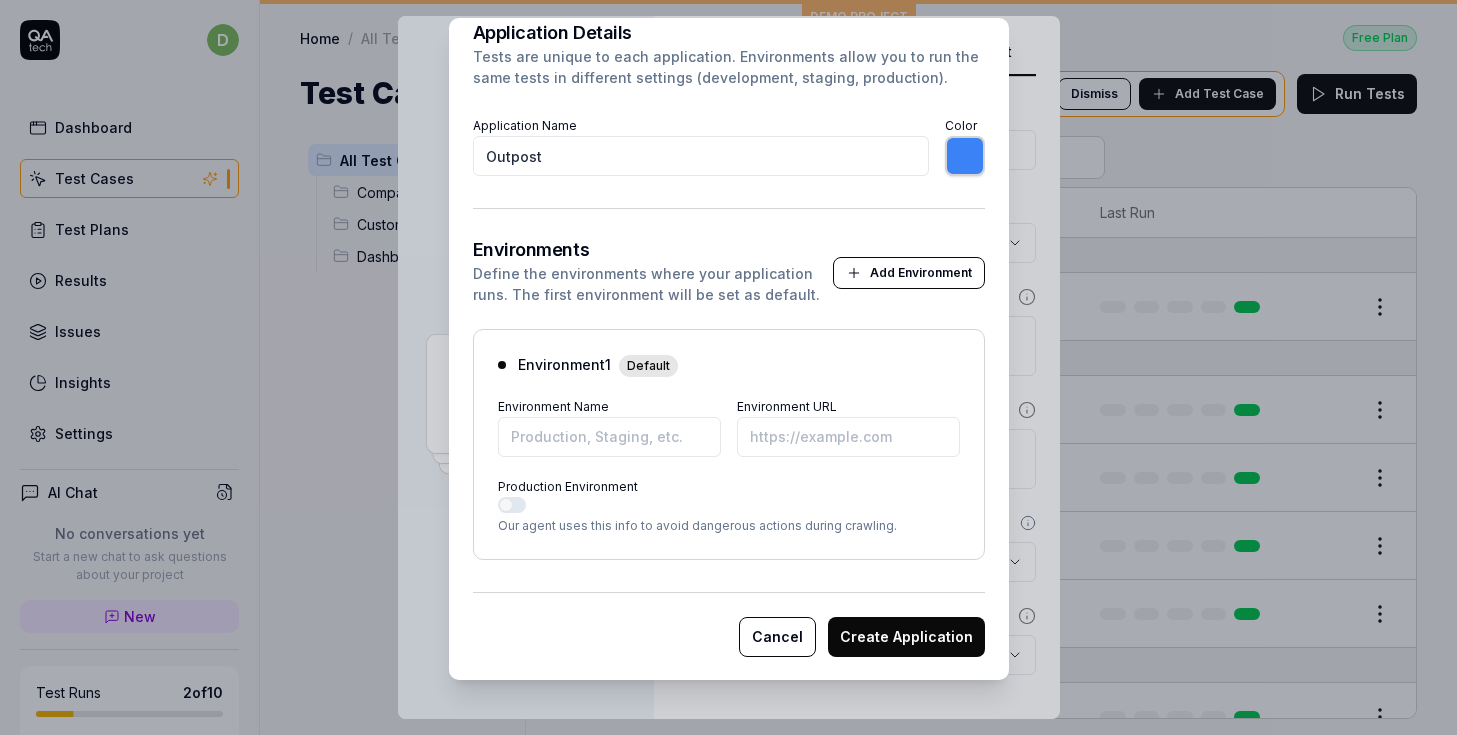 type on "Outpost" 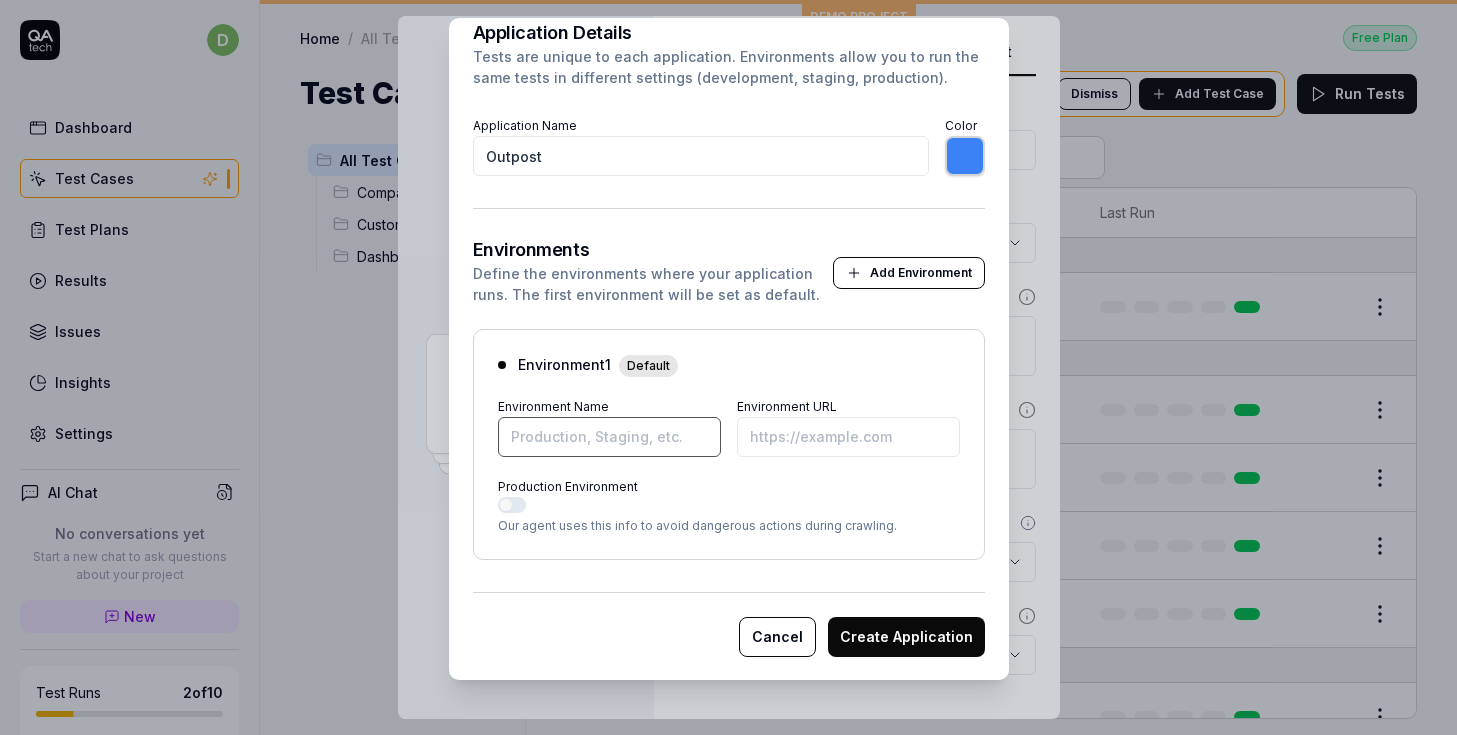 click on "Environment Name" at bounding box center (609, 437) 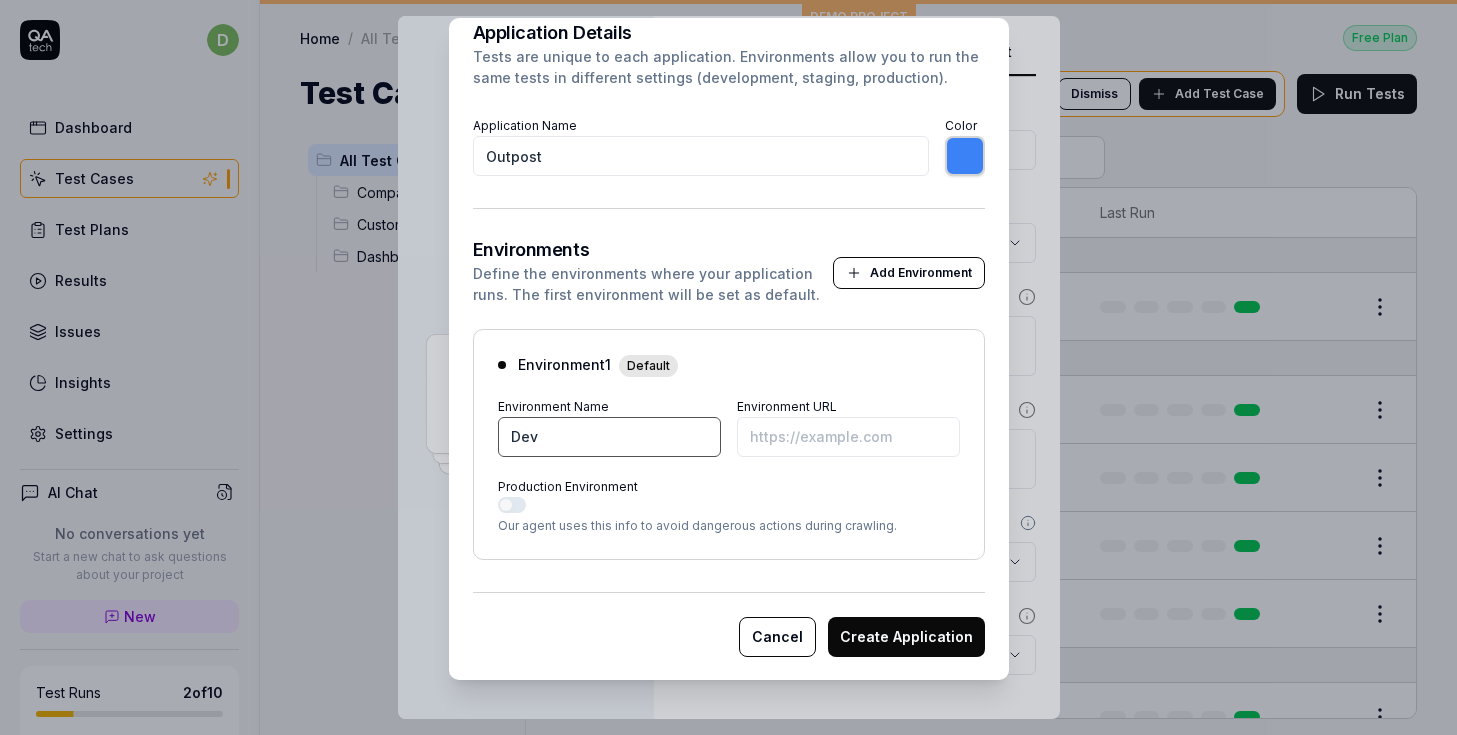 type on "Dev" 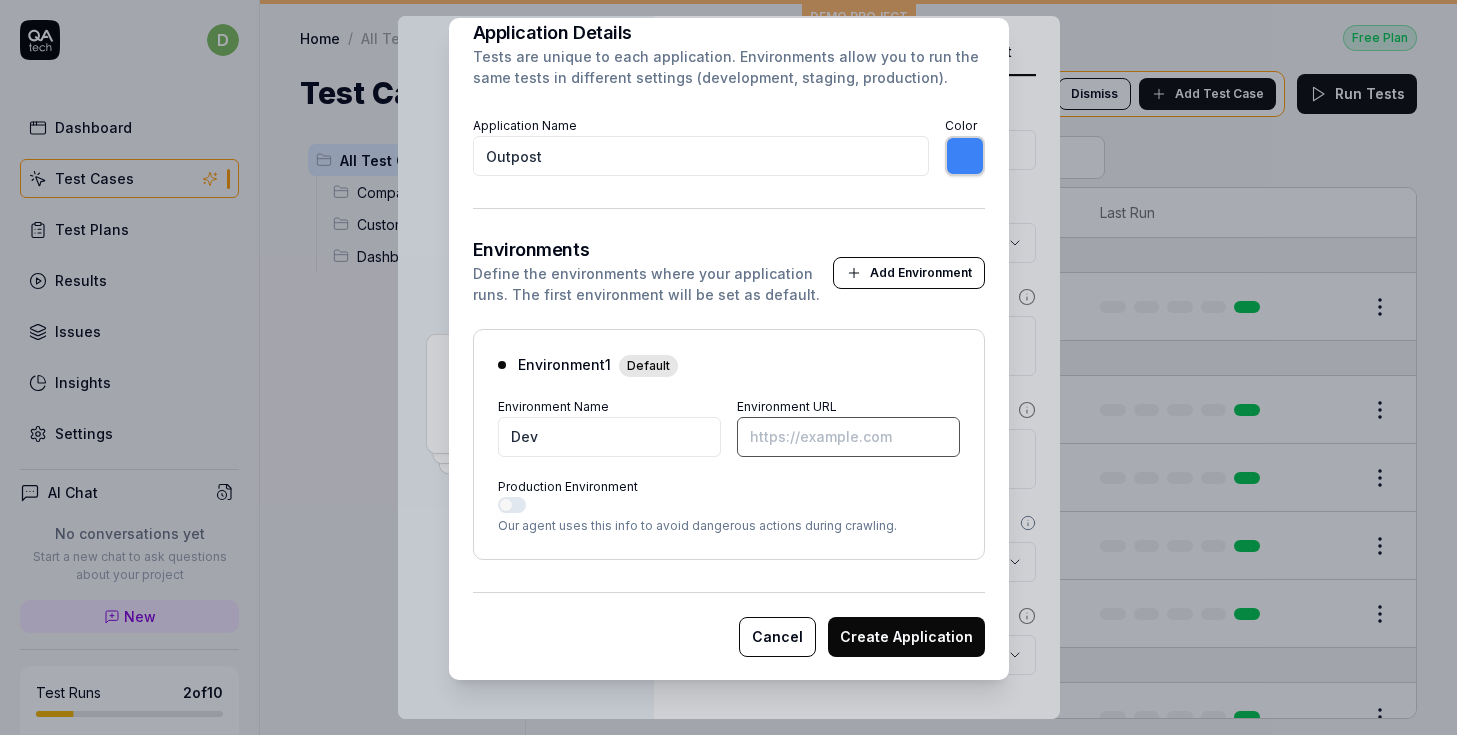click on "Environment URL" at bounding box center (848, 437) 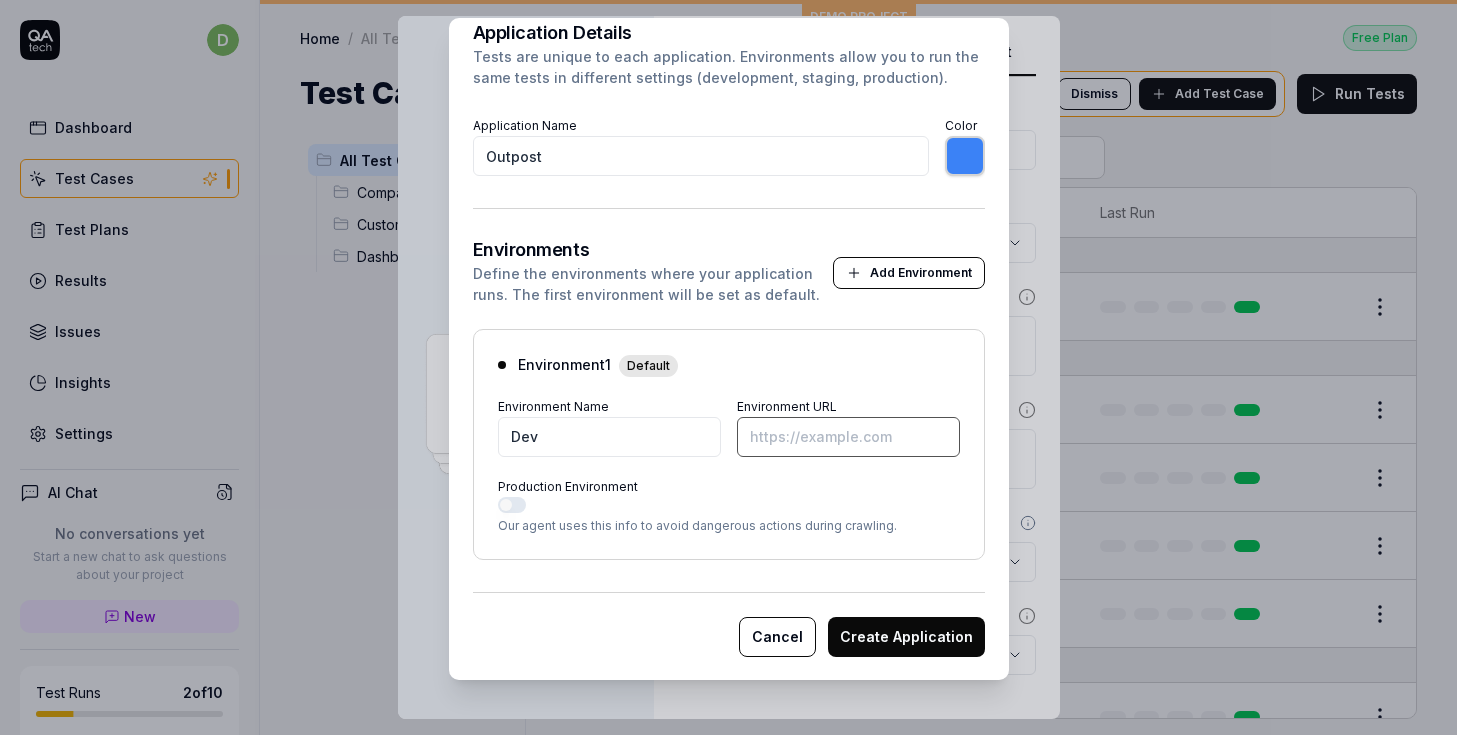 type on "*******" 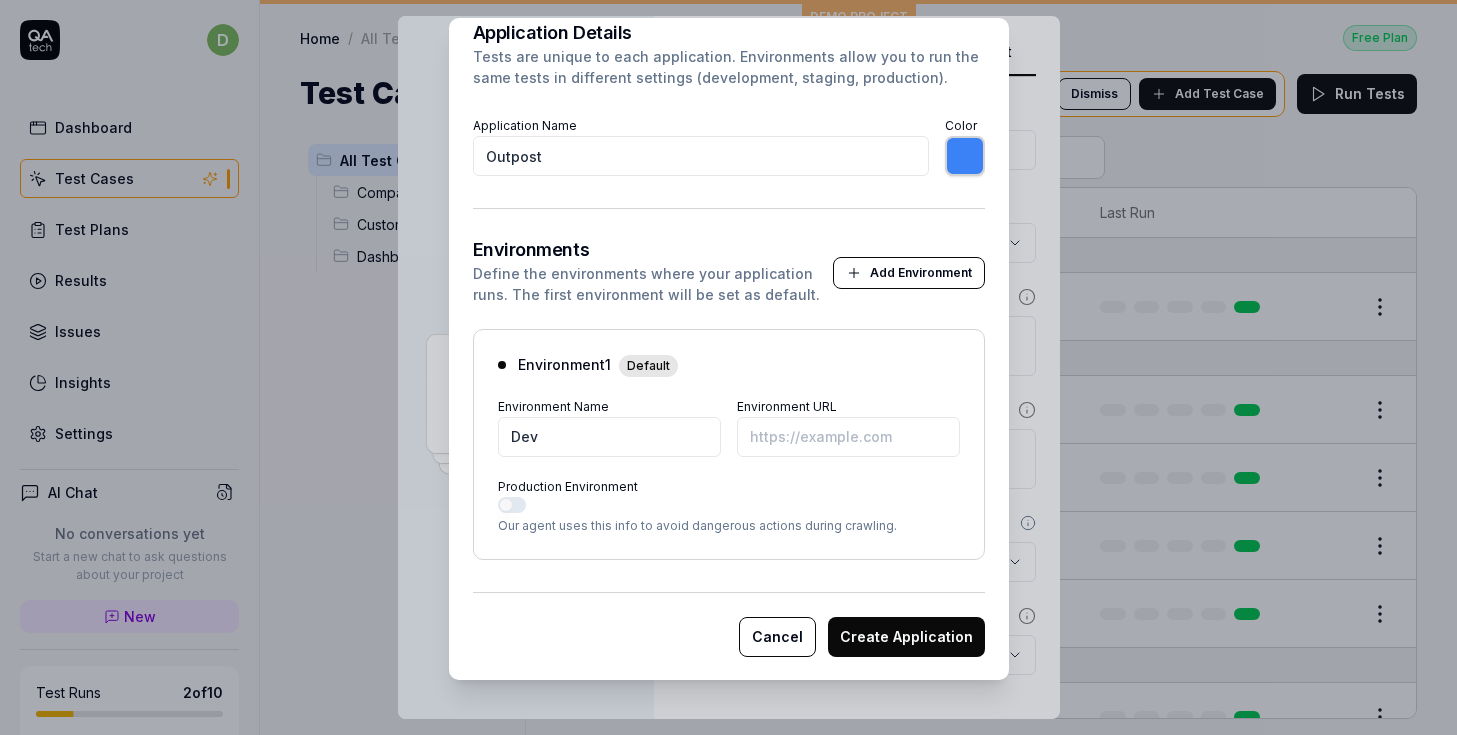 click on "Cancel" at bounding box center [777, 637] 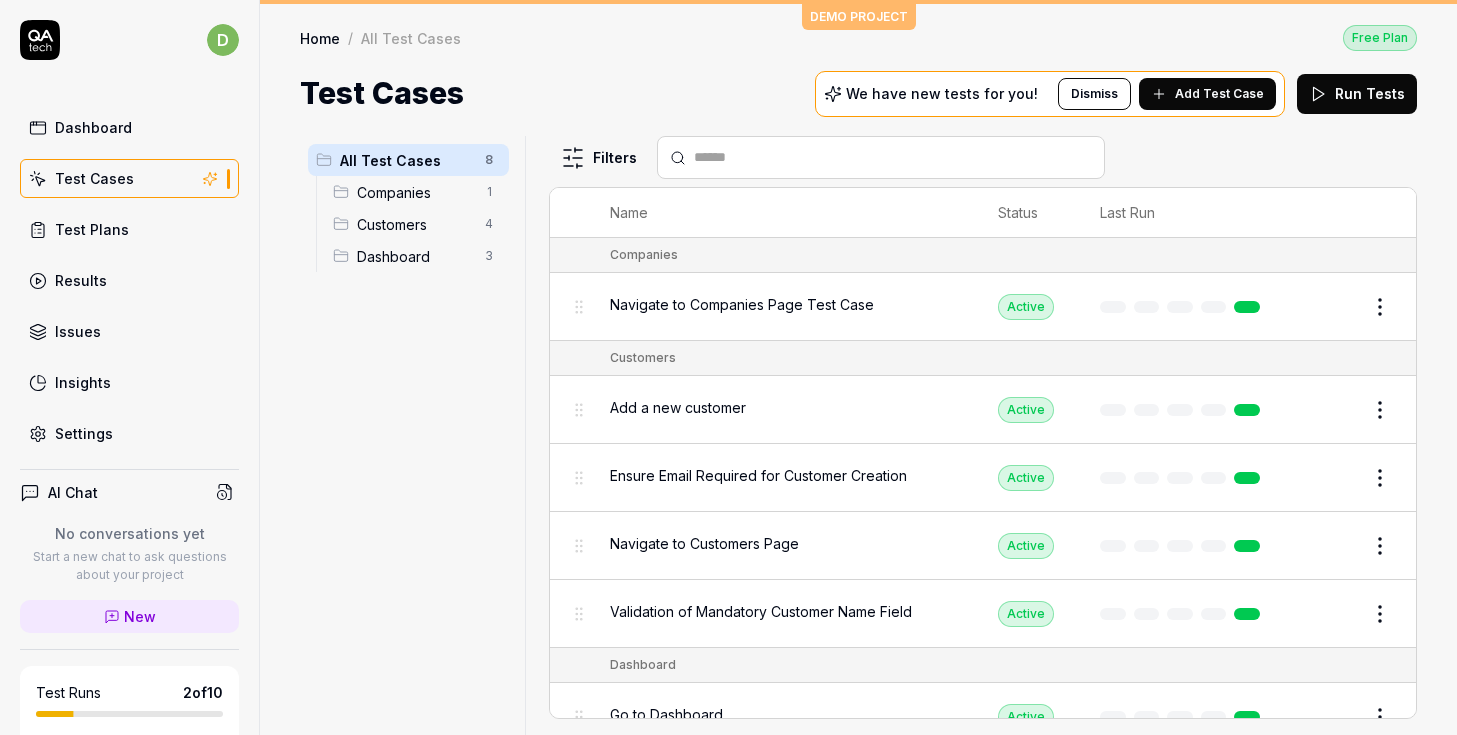 click on "Add Test Case" at bounding box center (1219, 94) 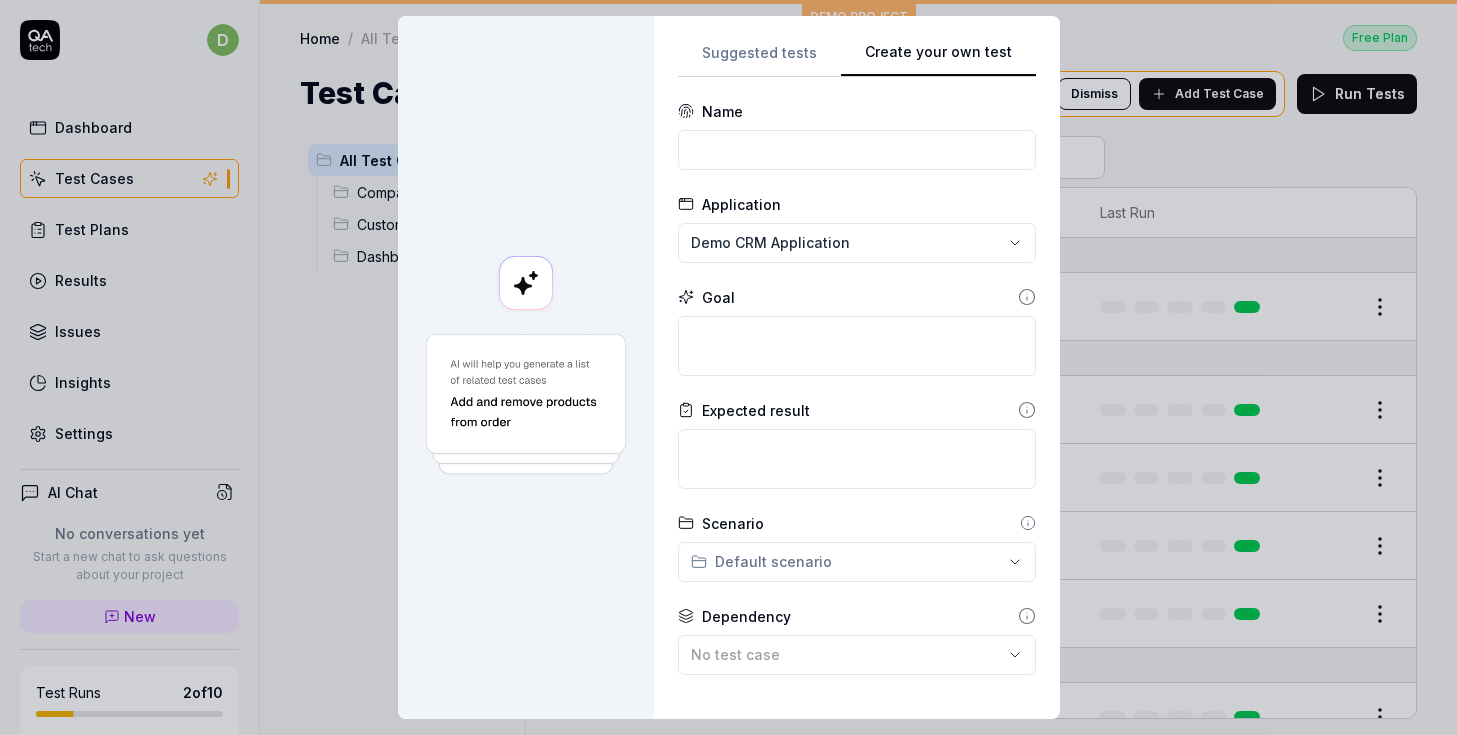 scroll, scrollTop: 0, scrollLeft: 0, axis: both 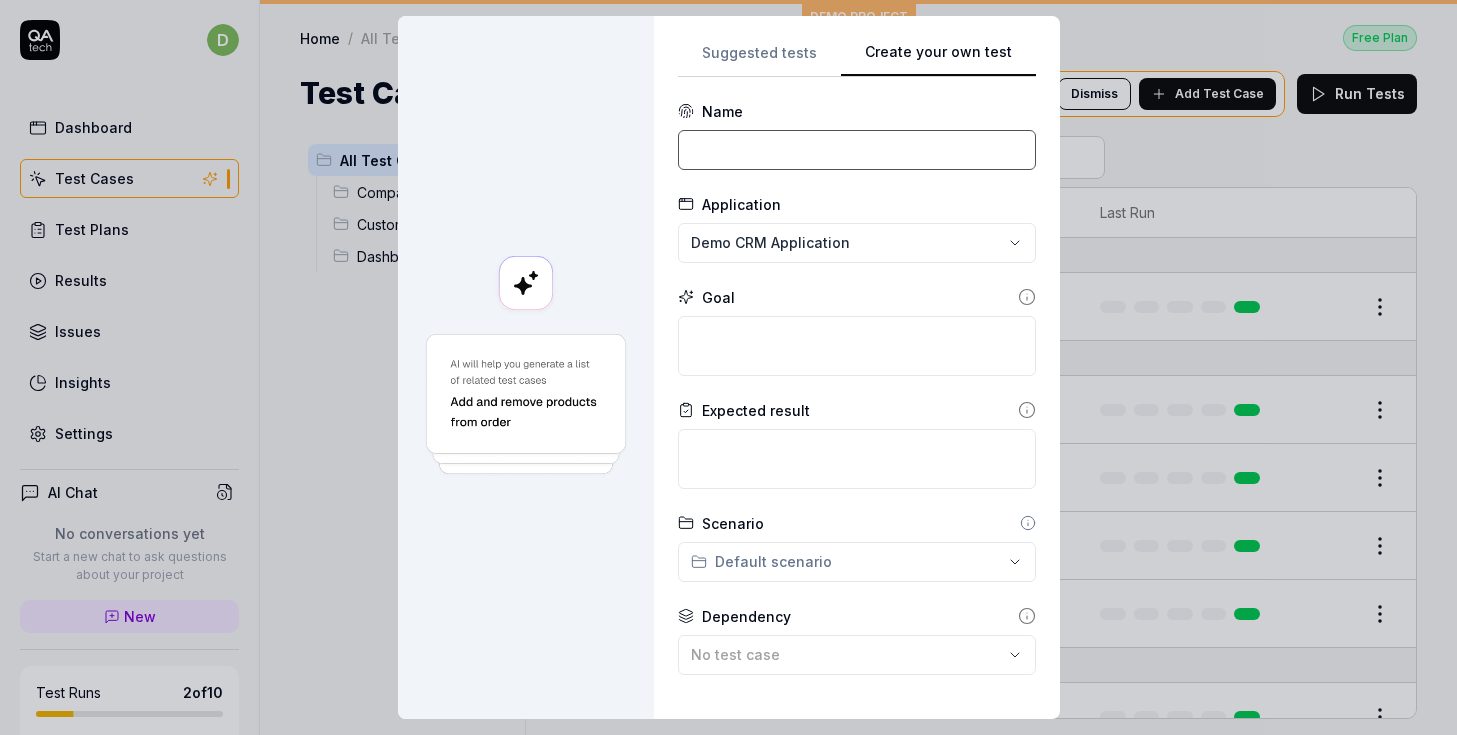 click at bounding box center [857, 150] 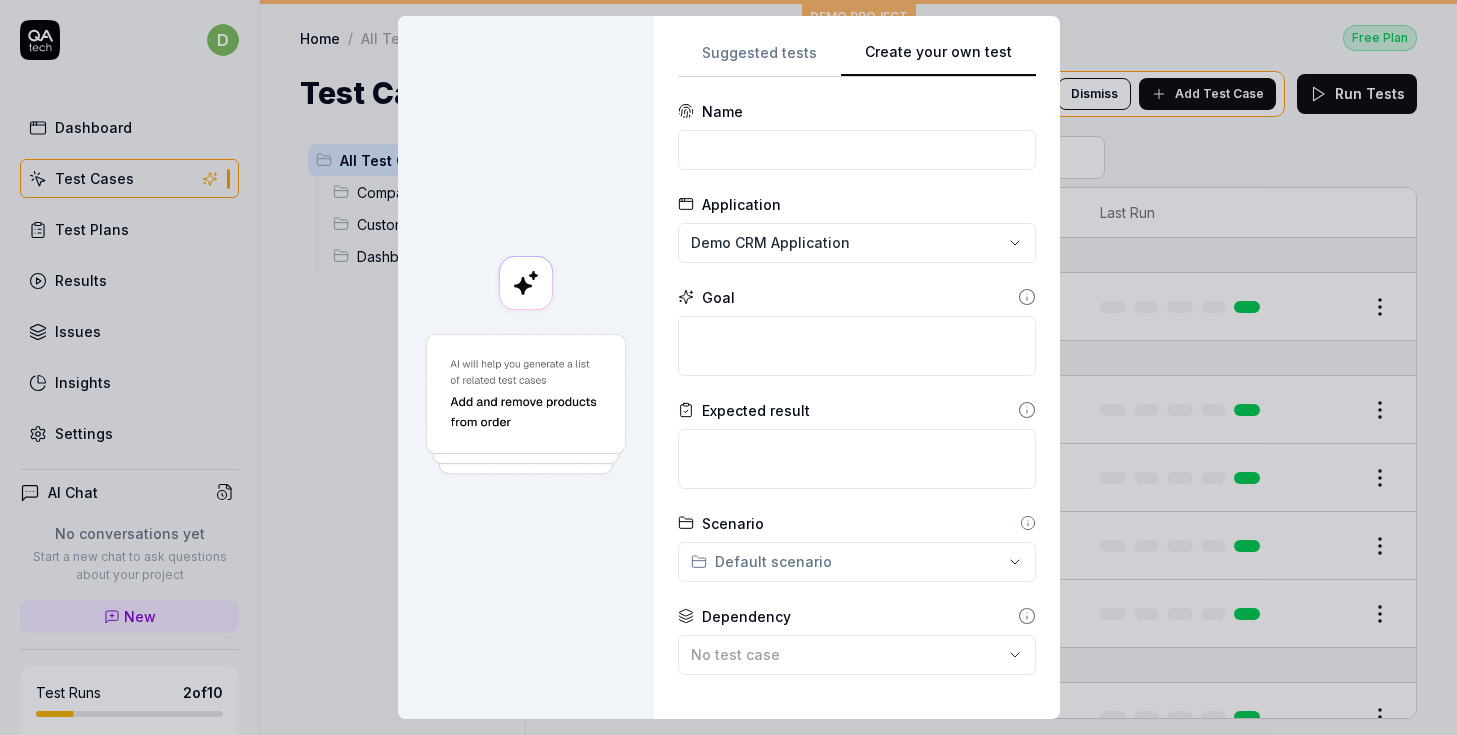 click on "Create your own test" at bounding box center (938, 59) 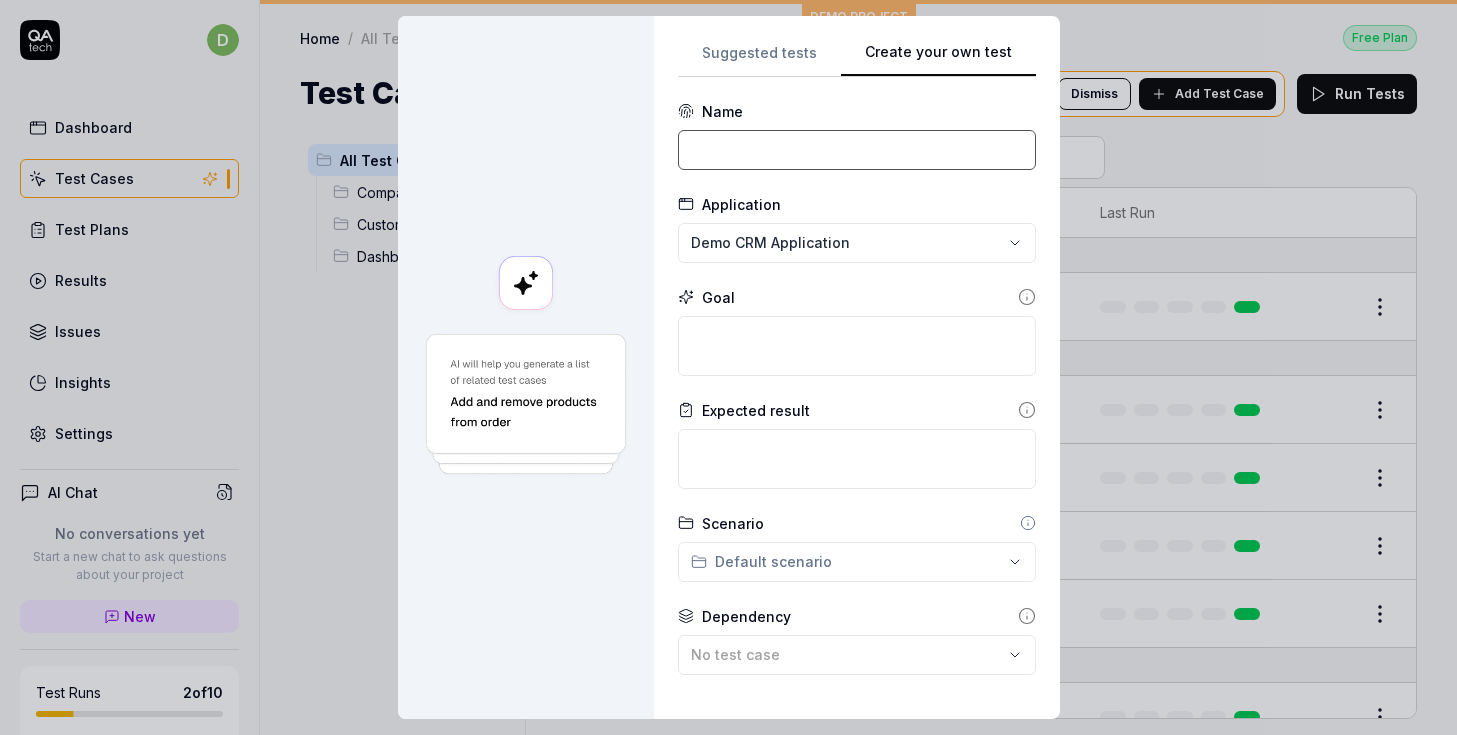 click at bounding box center (857, 150) 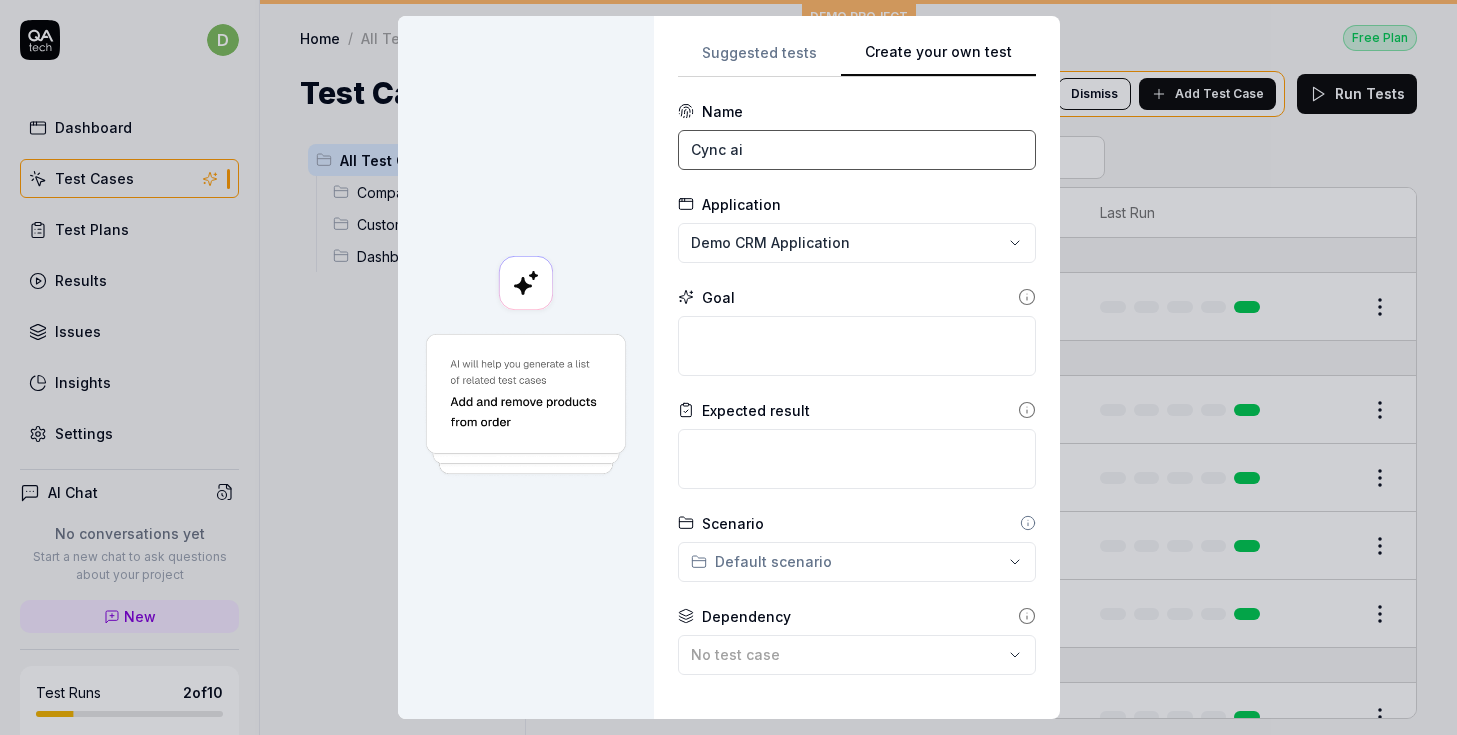 type on "Cync ai" 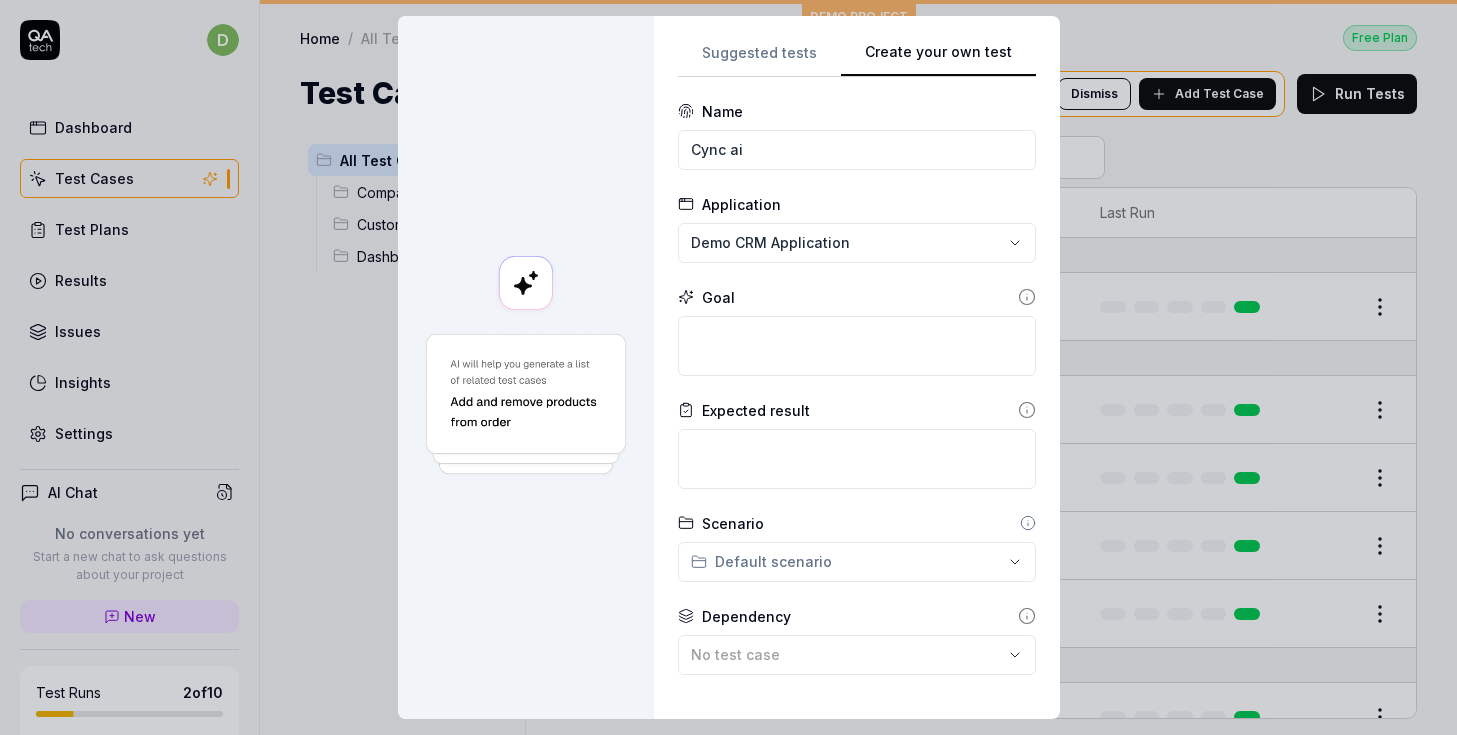 click on "**********" at bounding box center [728, 367] 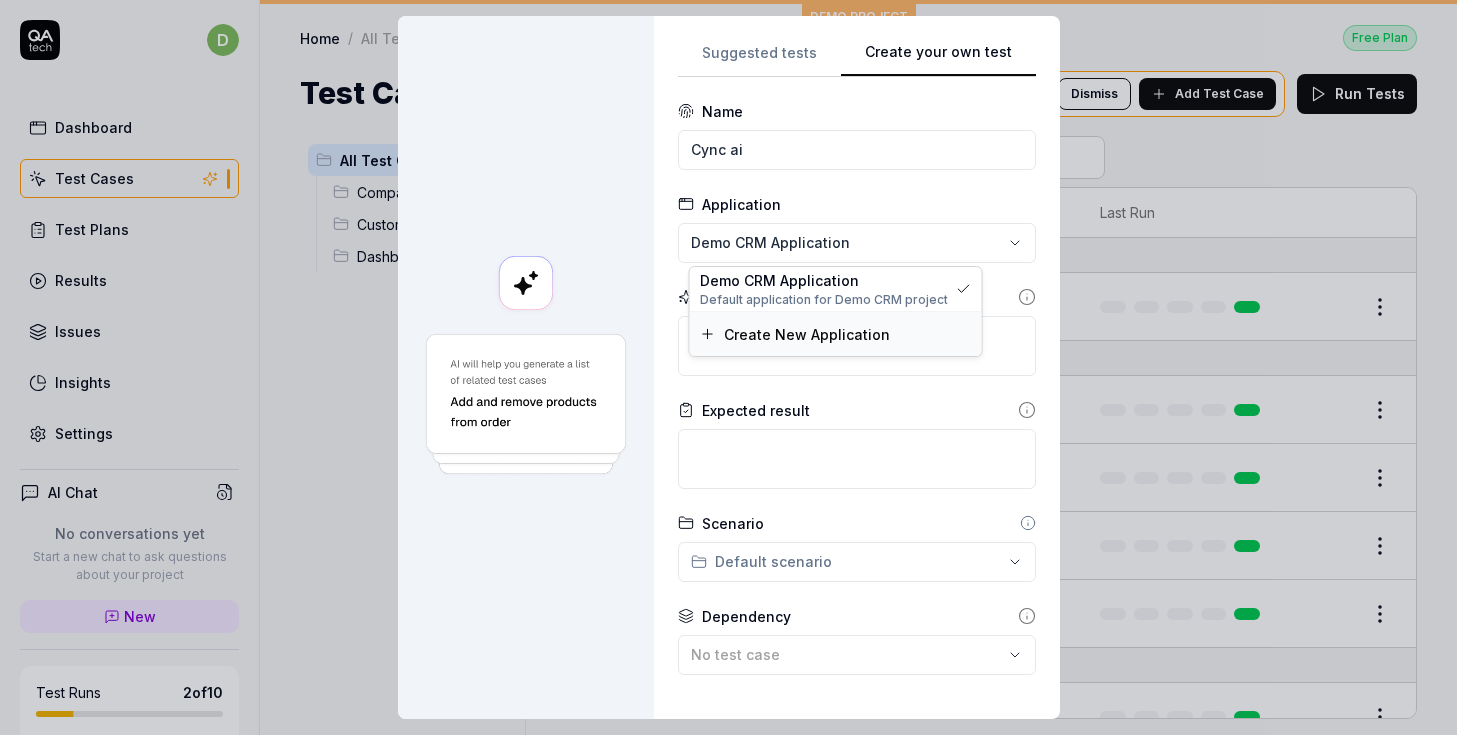 click on "Create New Application" at bounding box center (836, 334) 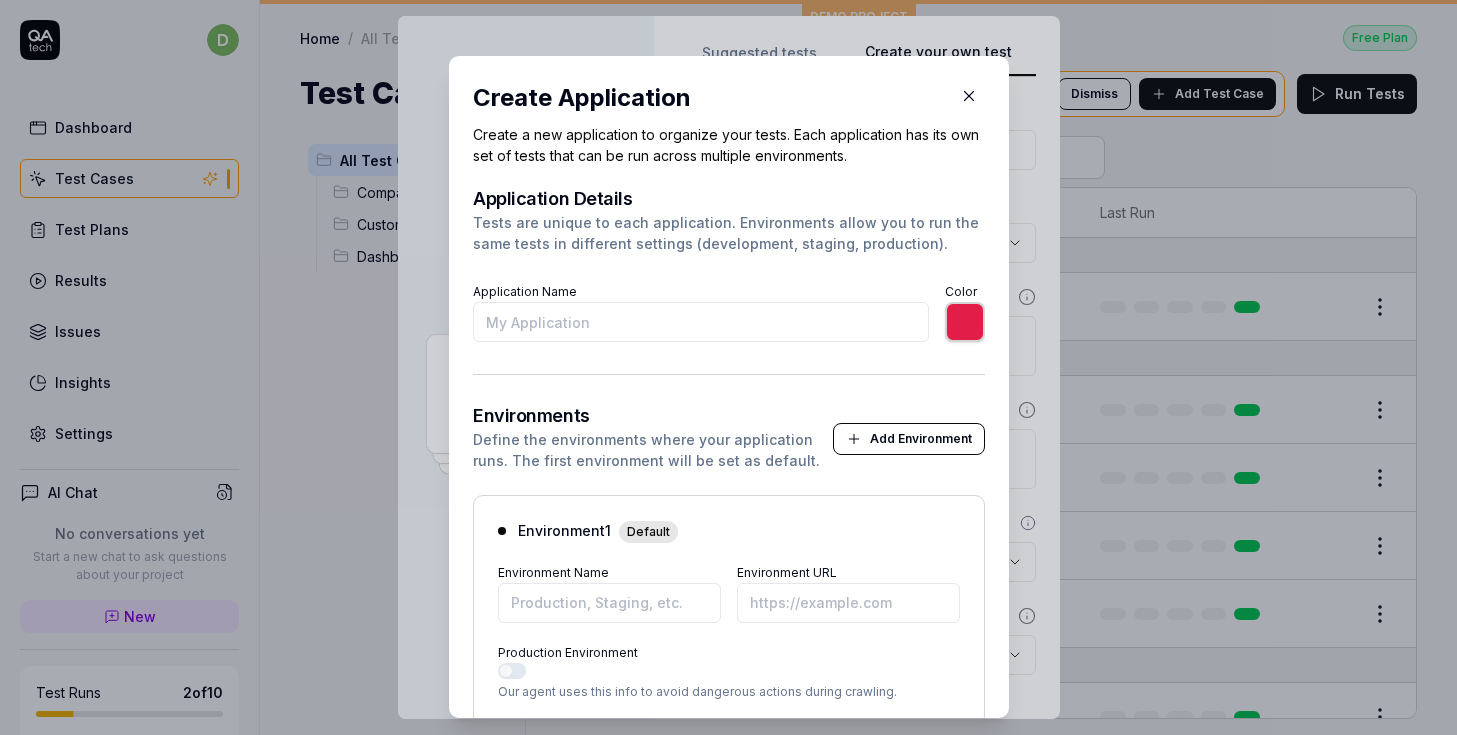 type on "C" 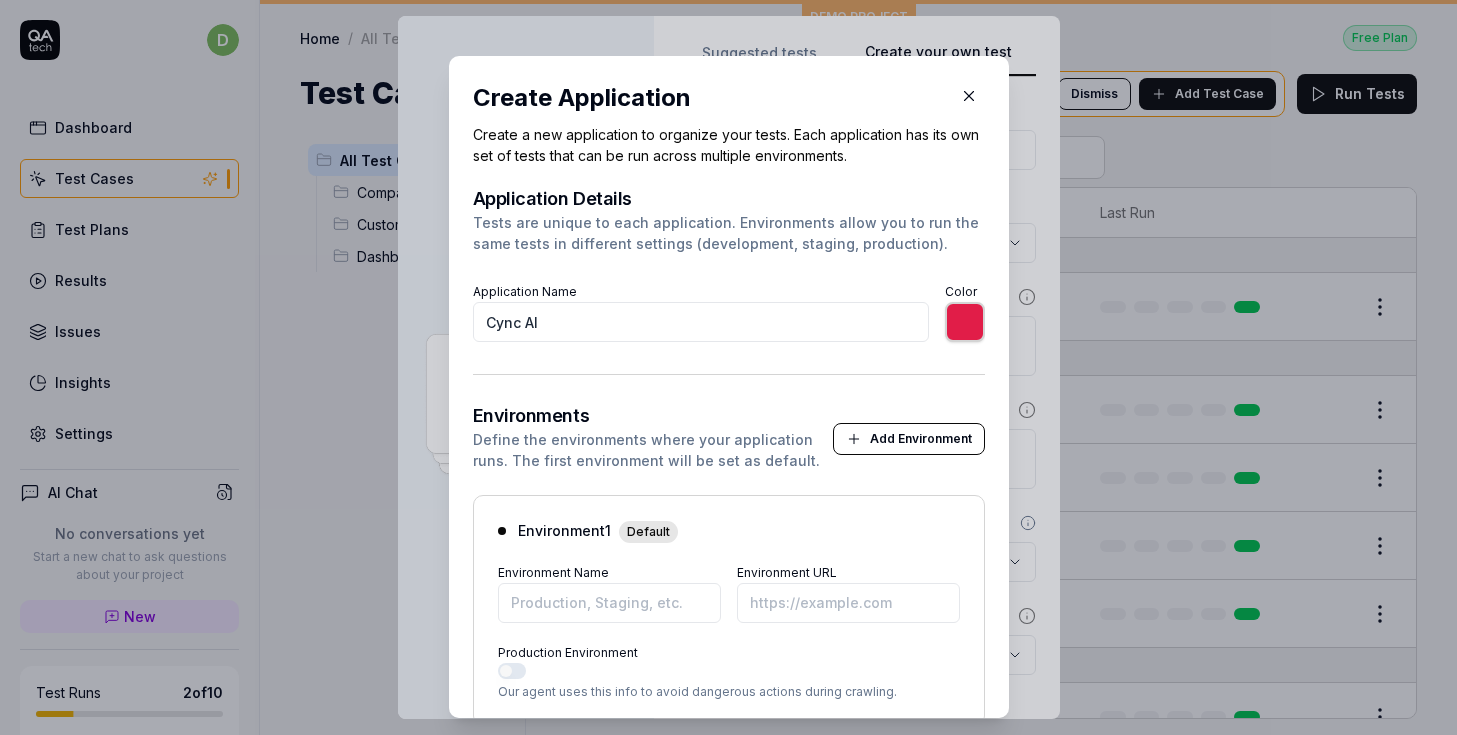 type on "Cync AI" 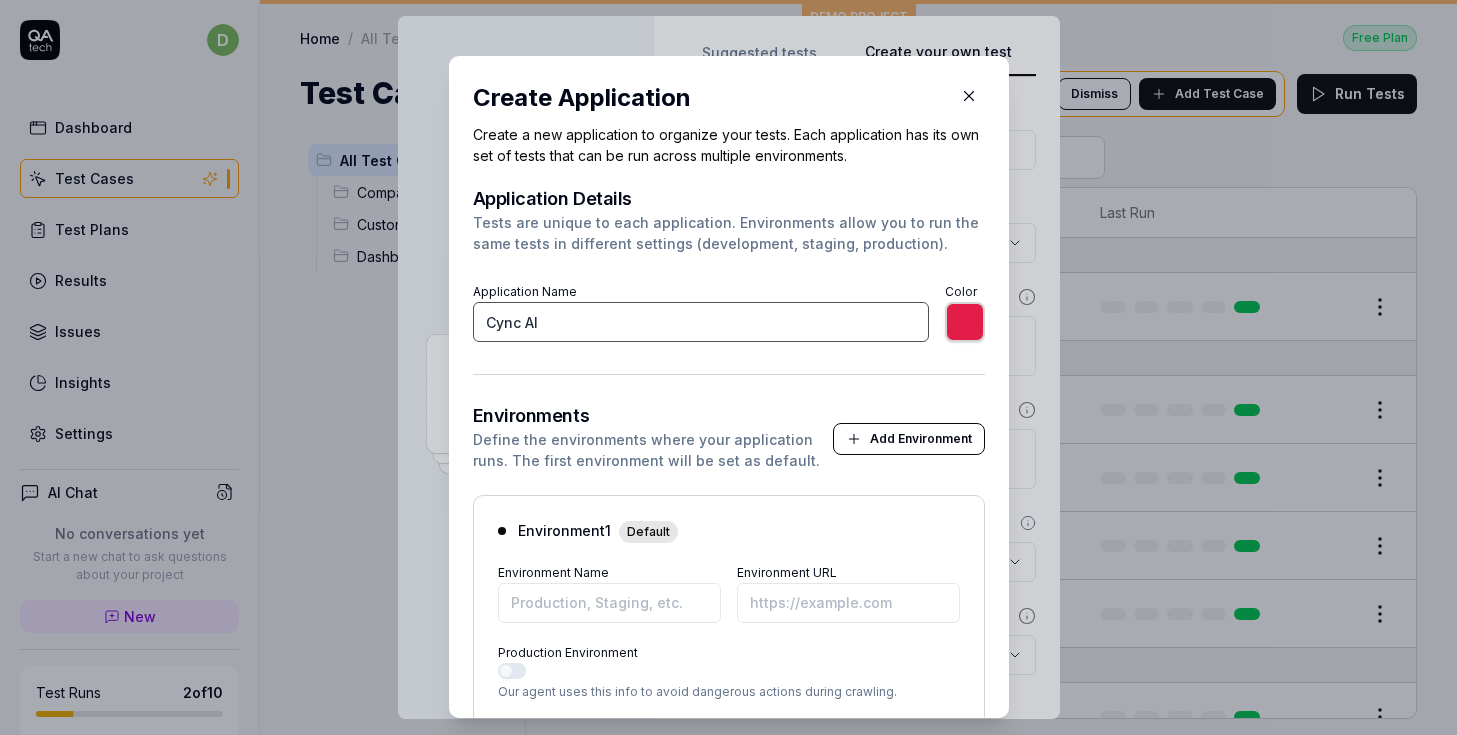 scroll, scrollTop: 128, scrollLeft: 0, axis: vertical 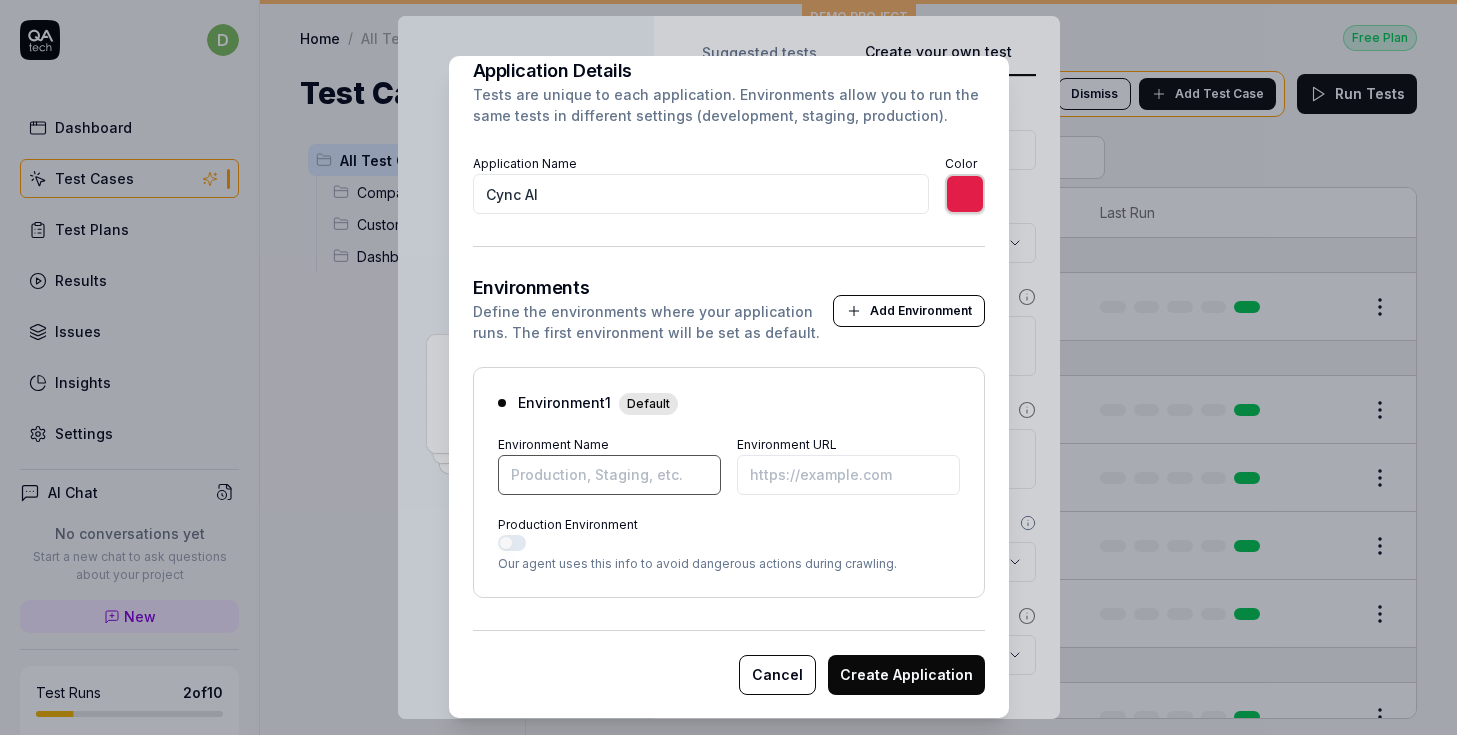 click on "Environment Name" at bounding box center [609, 475] 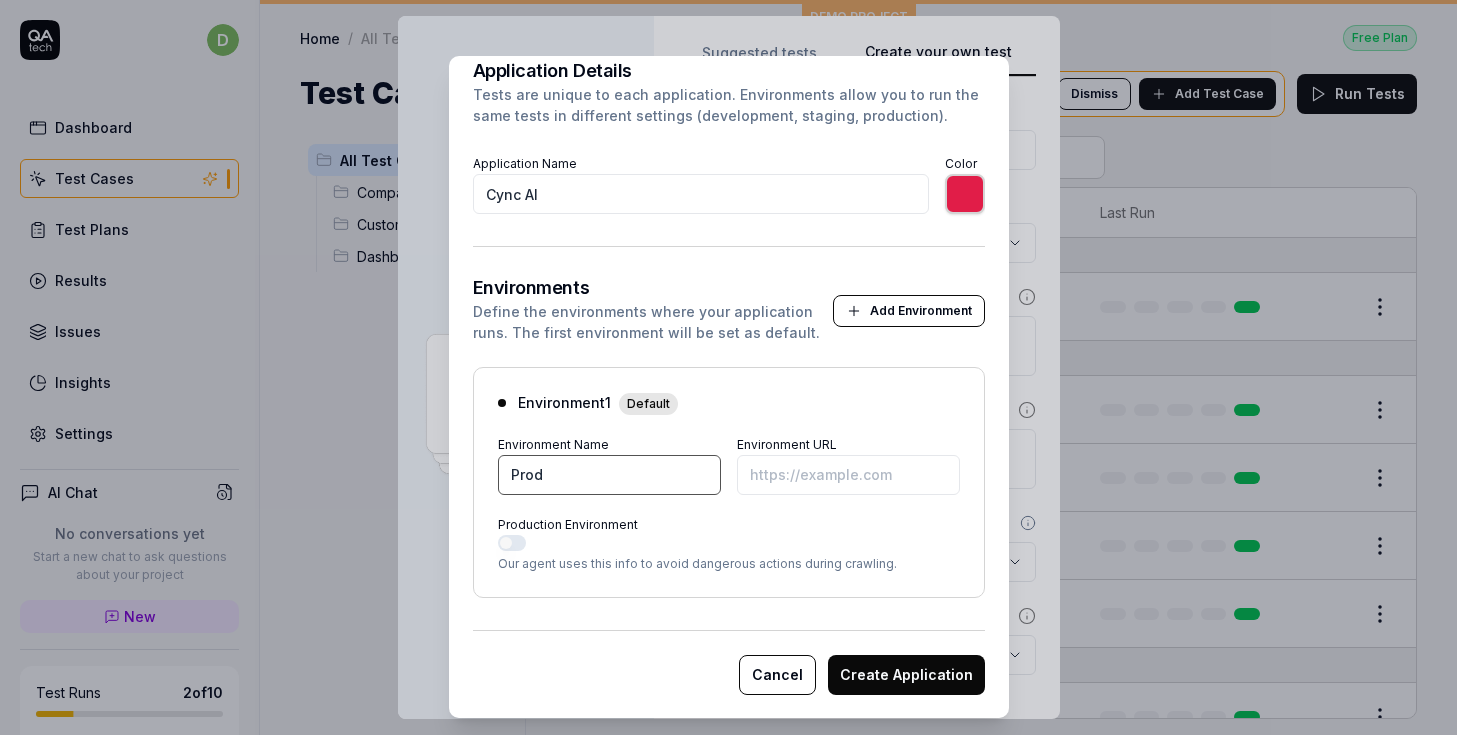 type on "Prod" 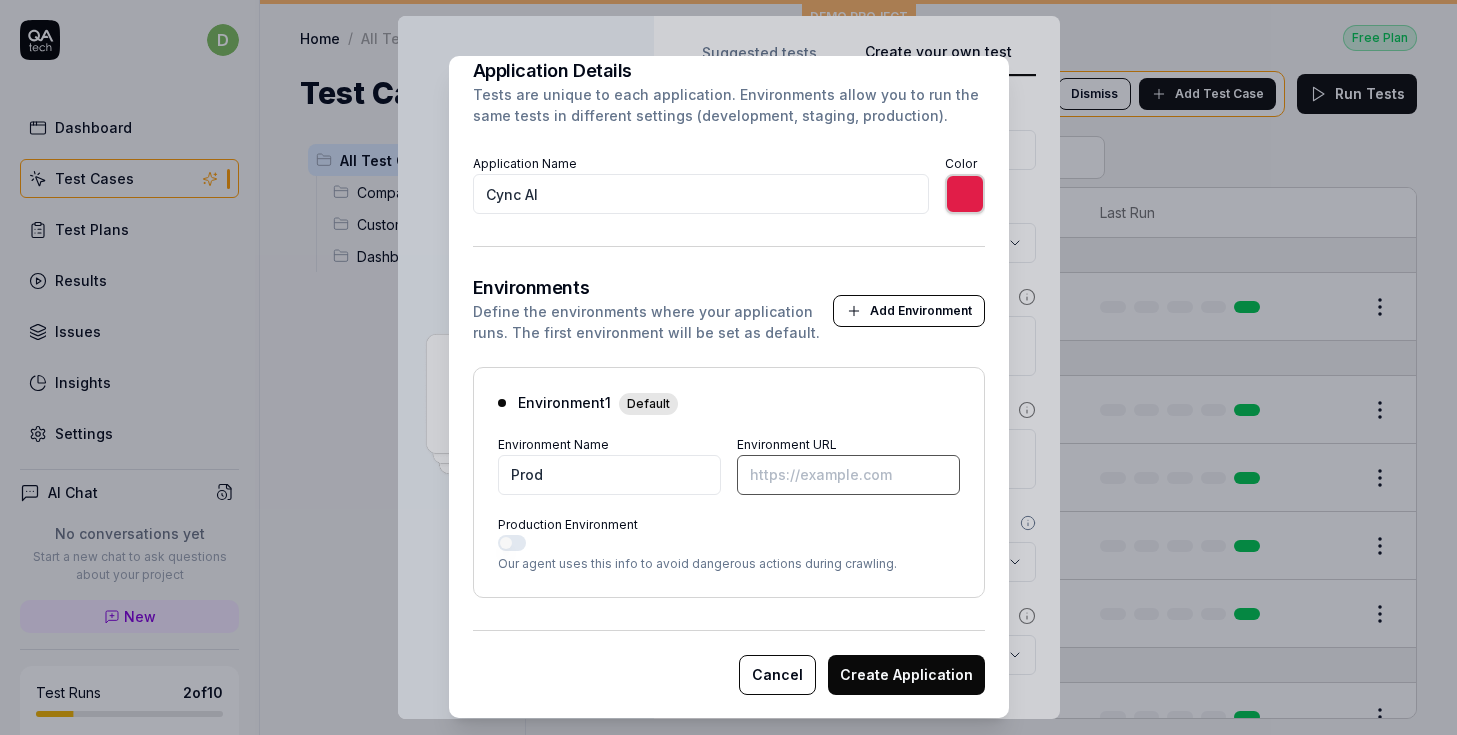 click on "Environment URL" at bounding box center (848, 475) 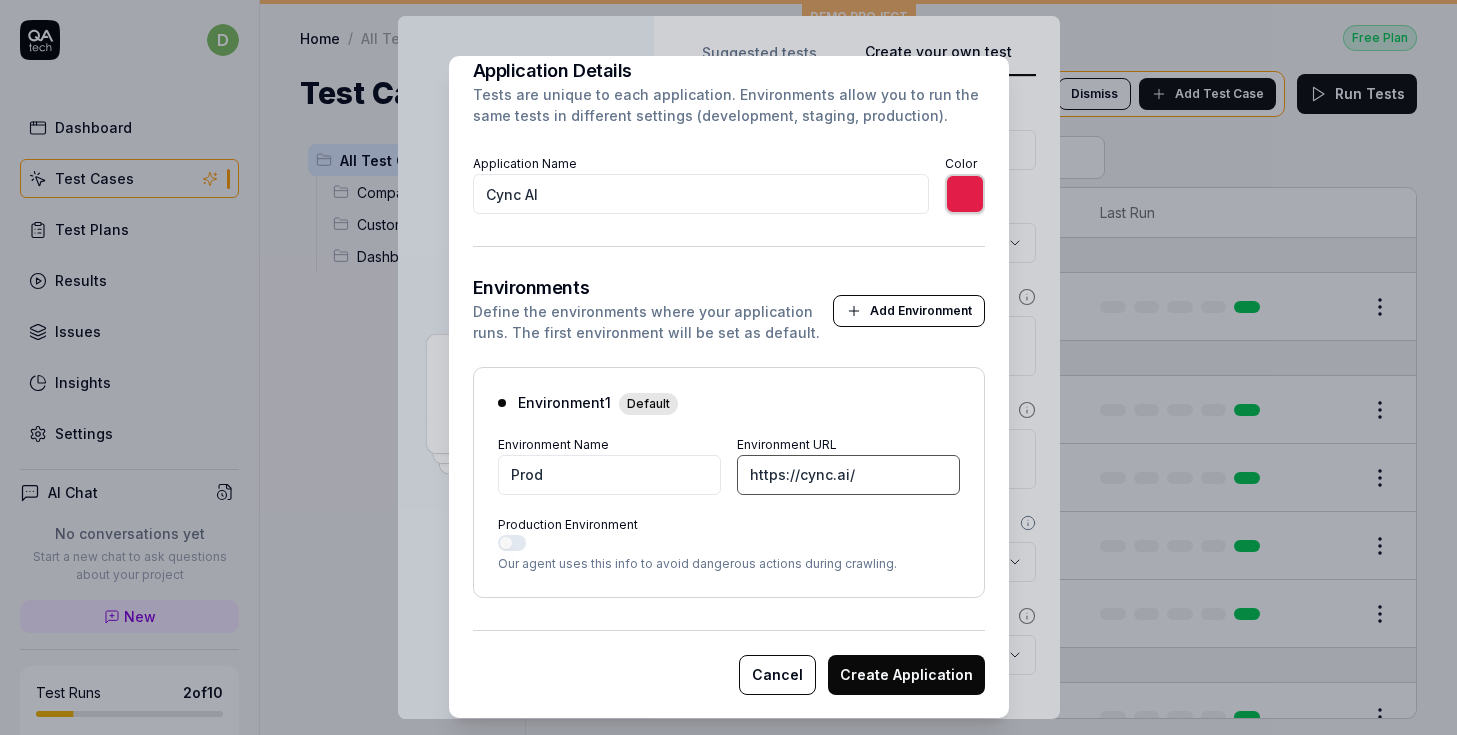 type on "https://cync.ai/" 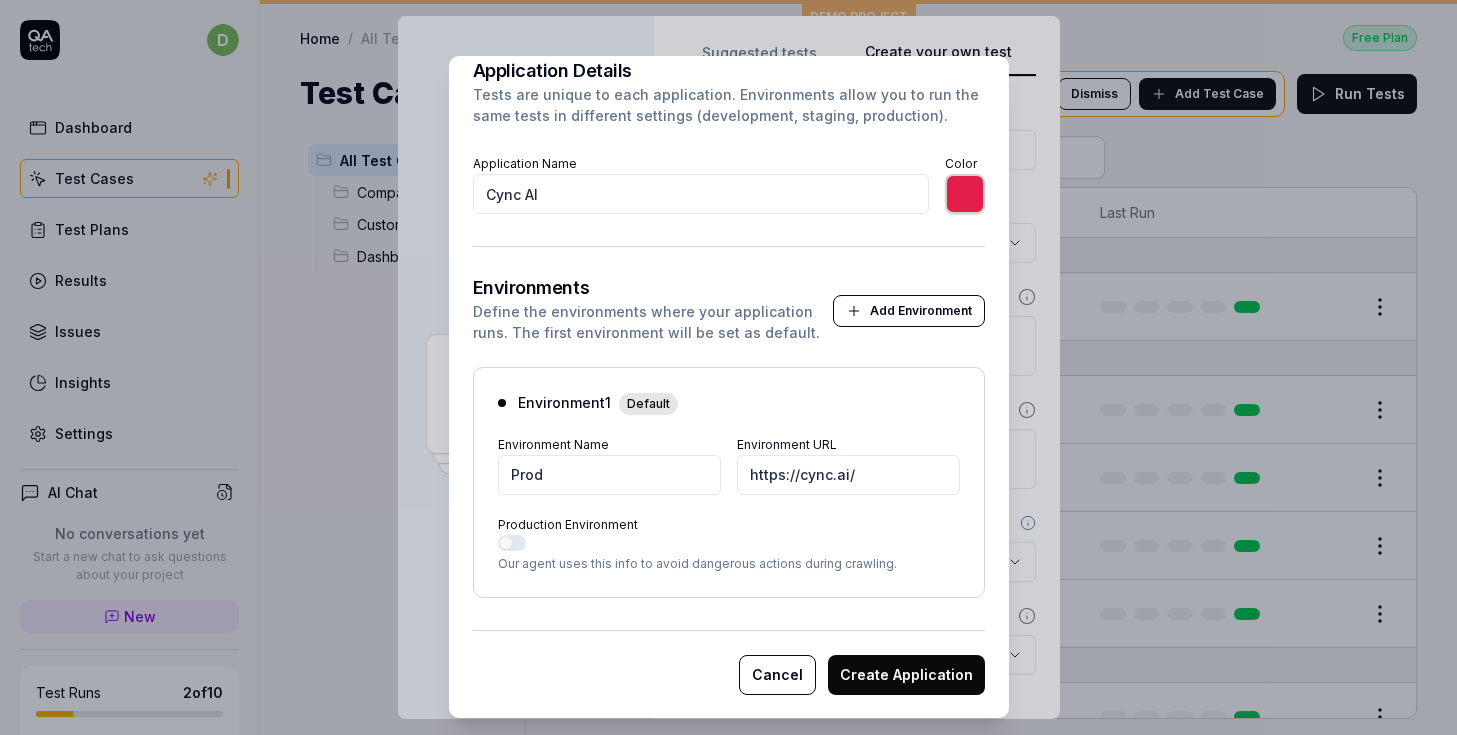 click on "Production Environment" at bounding box center (512, 543) 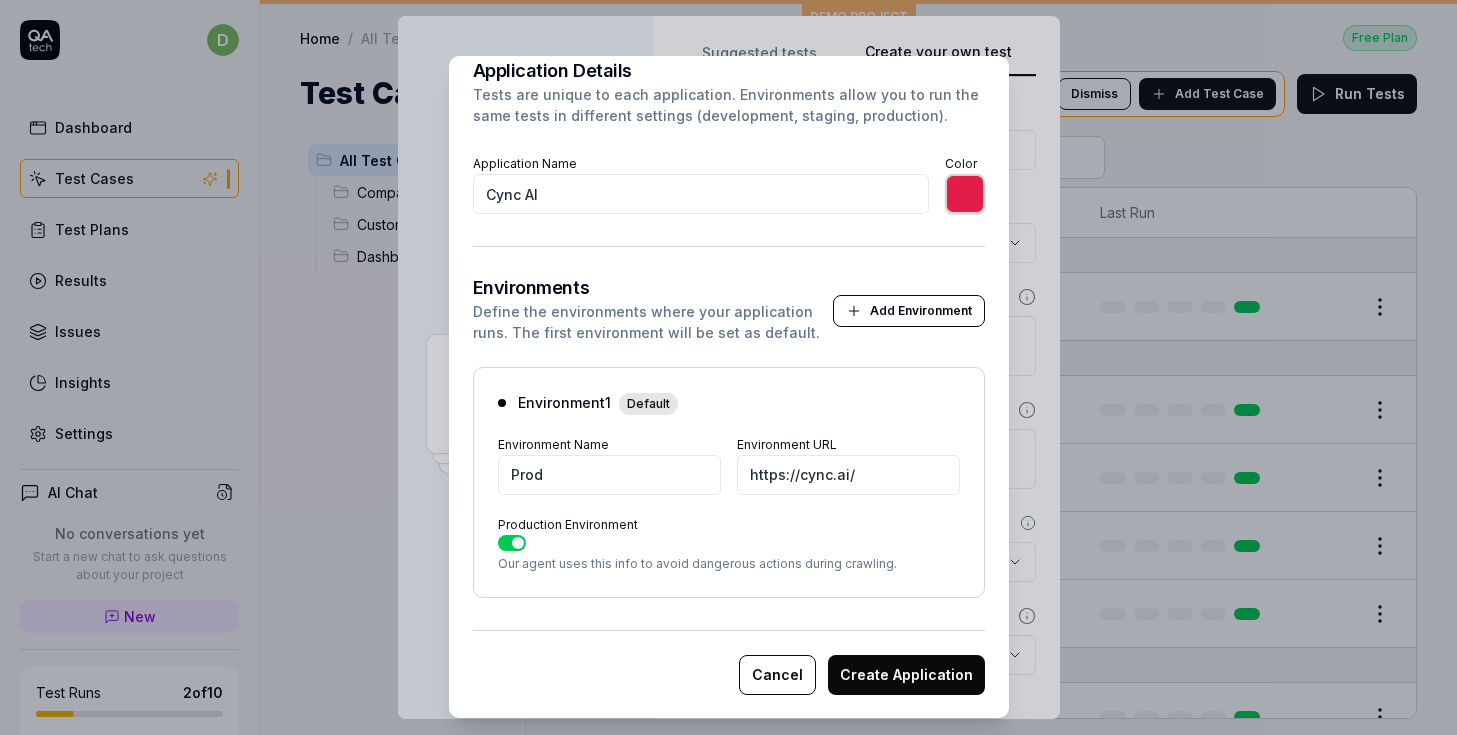 click on "Create Application" at bounding box center (906, 675) 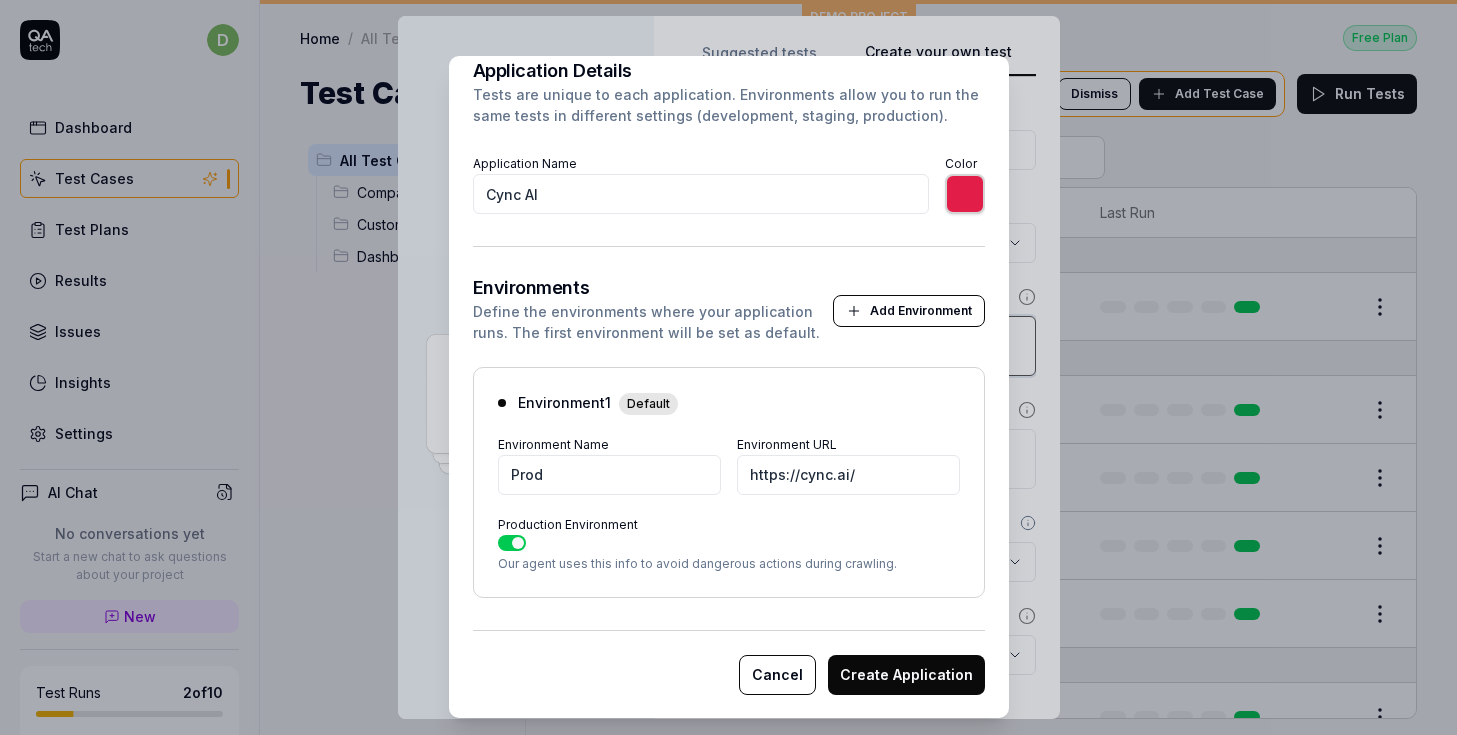 type on "*******" 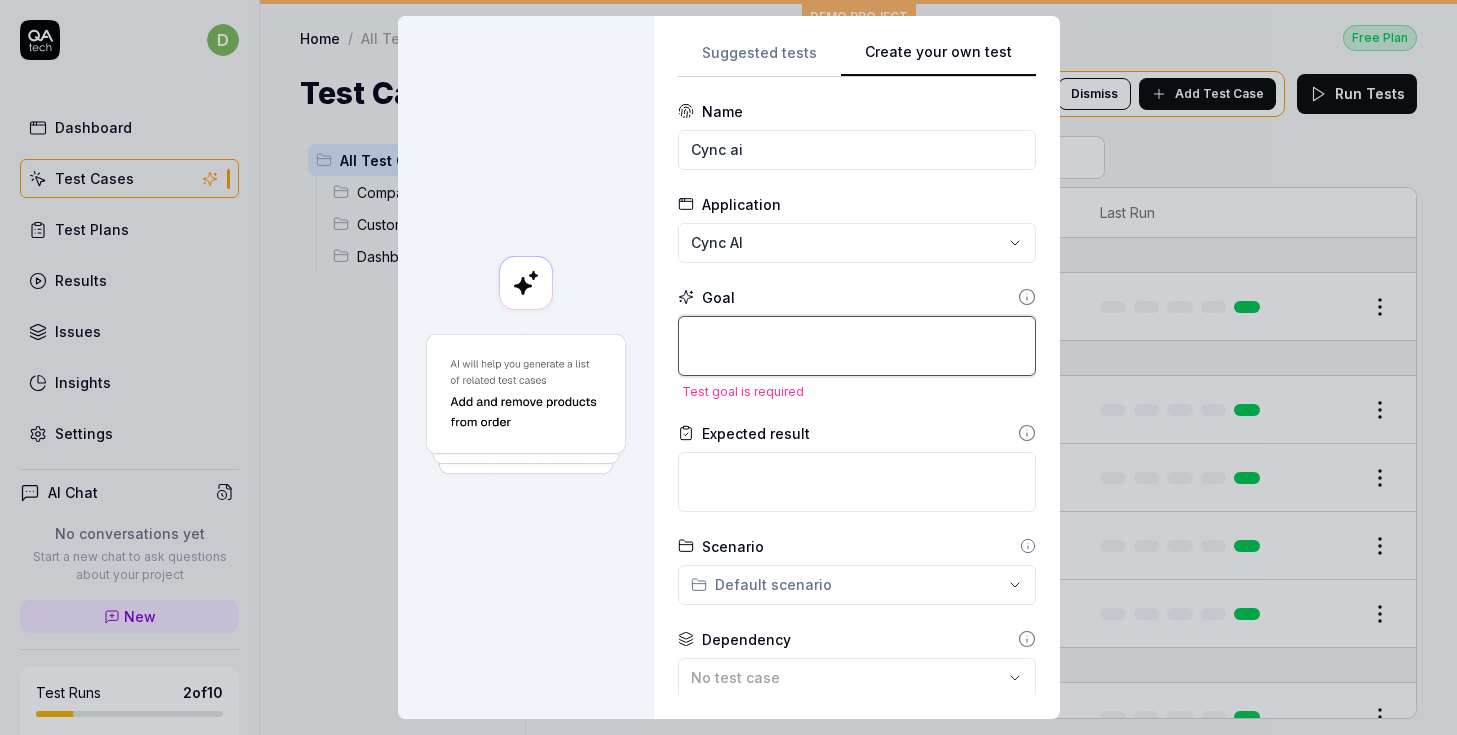 type on "*" 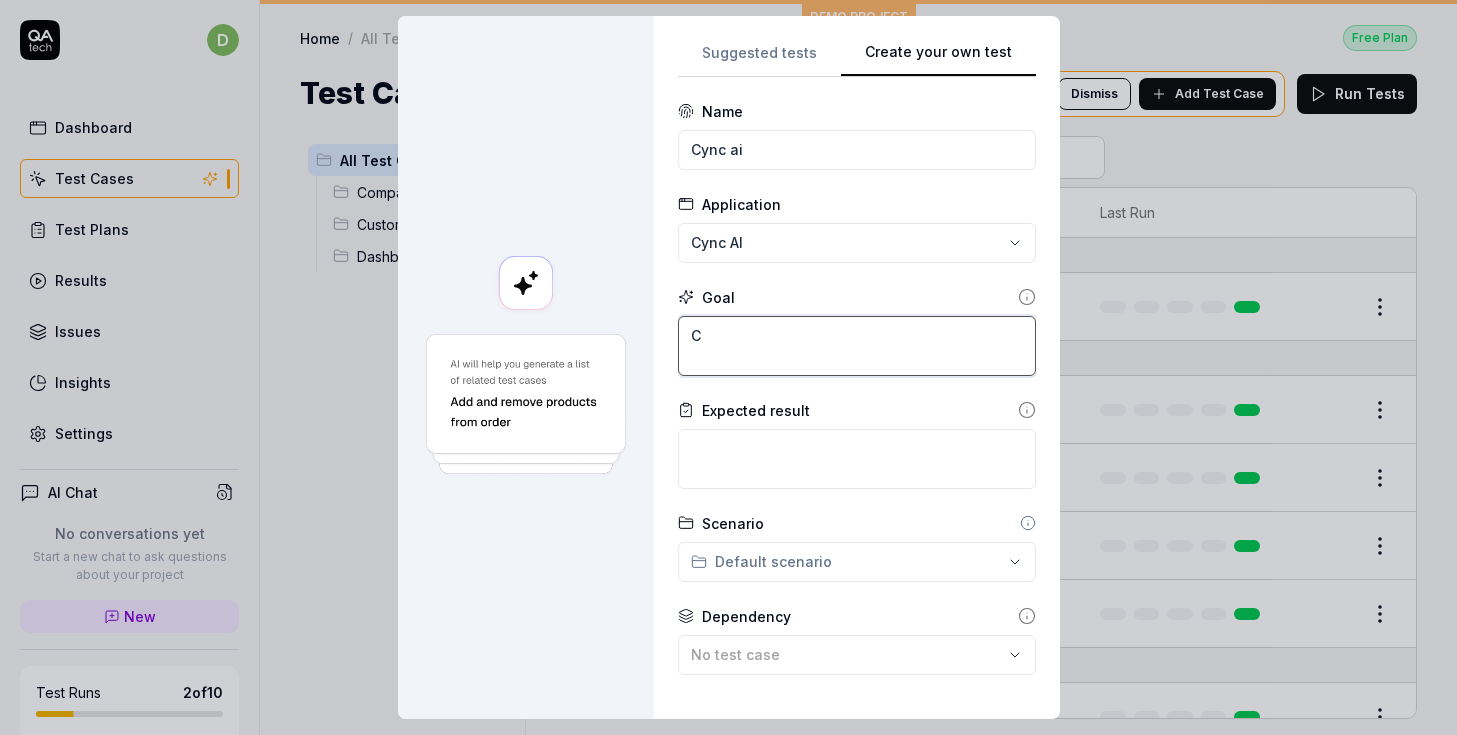 type on "*" 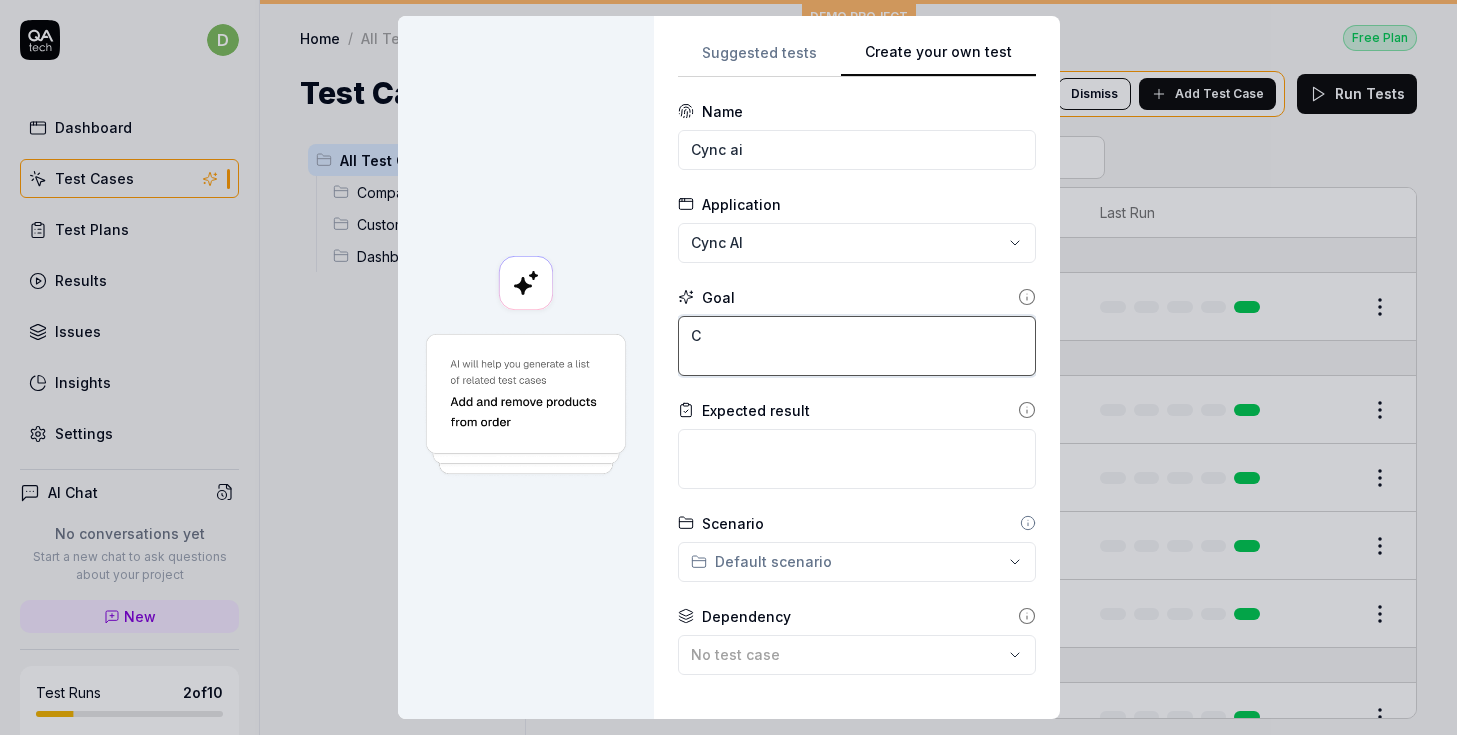 type on "Cr" 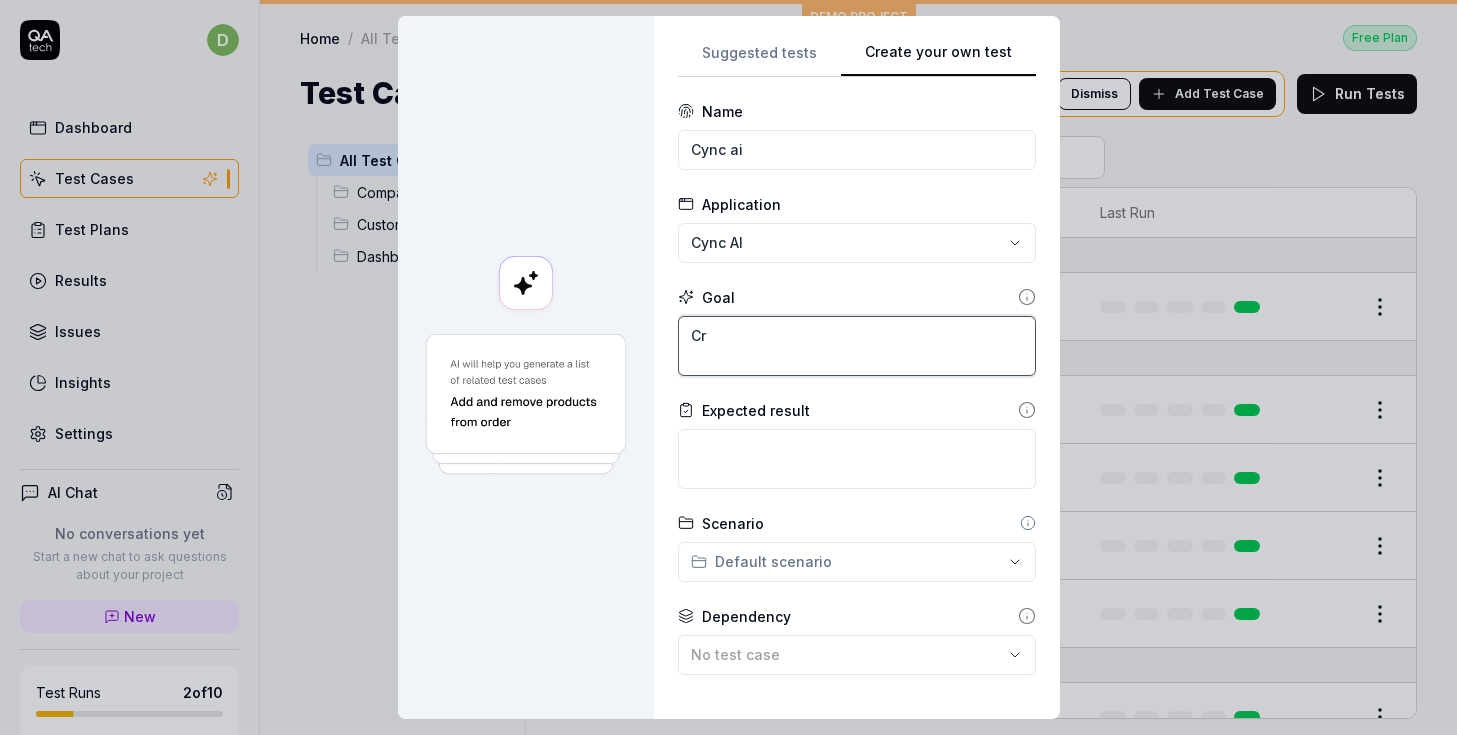 type on "*" 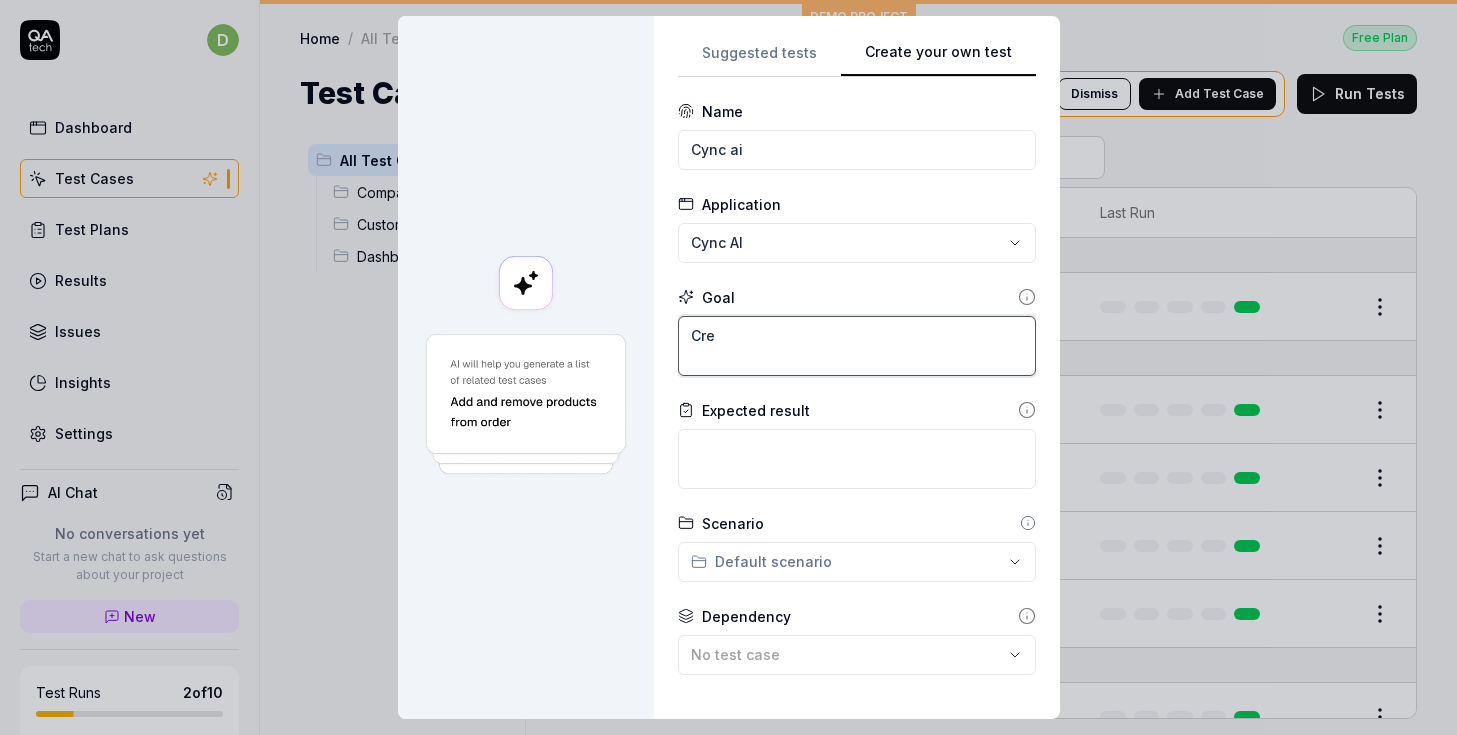 type on "*" 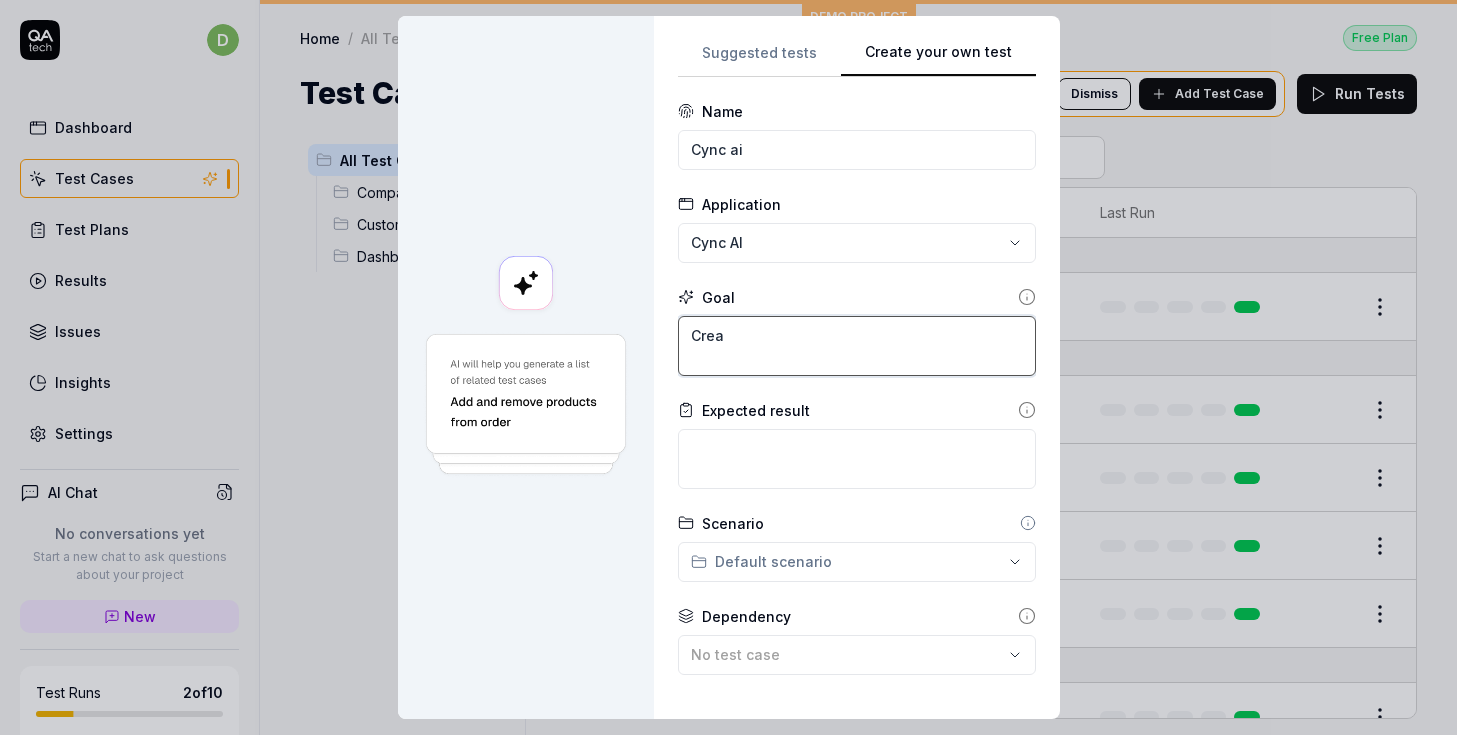 type on "*" 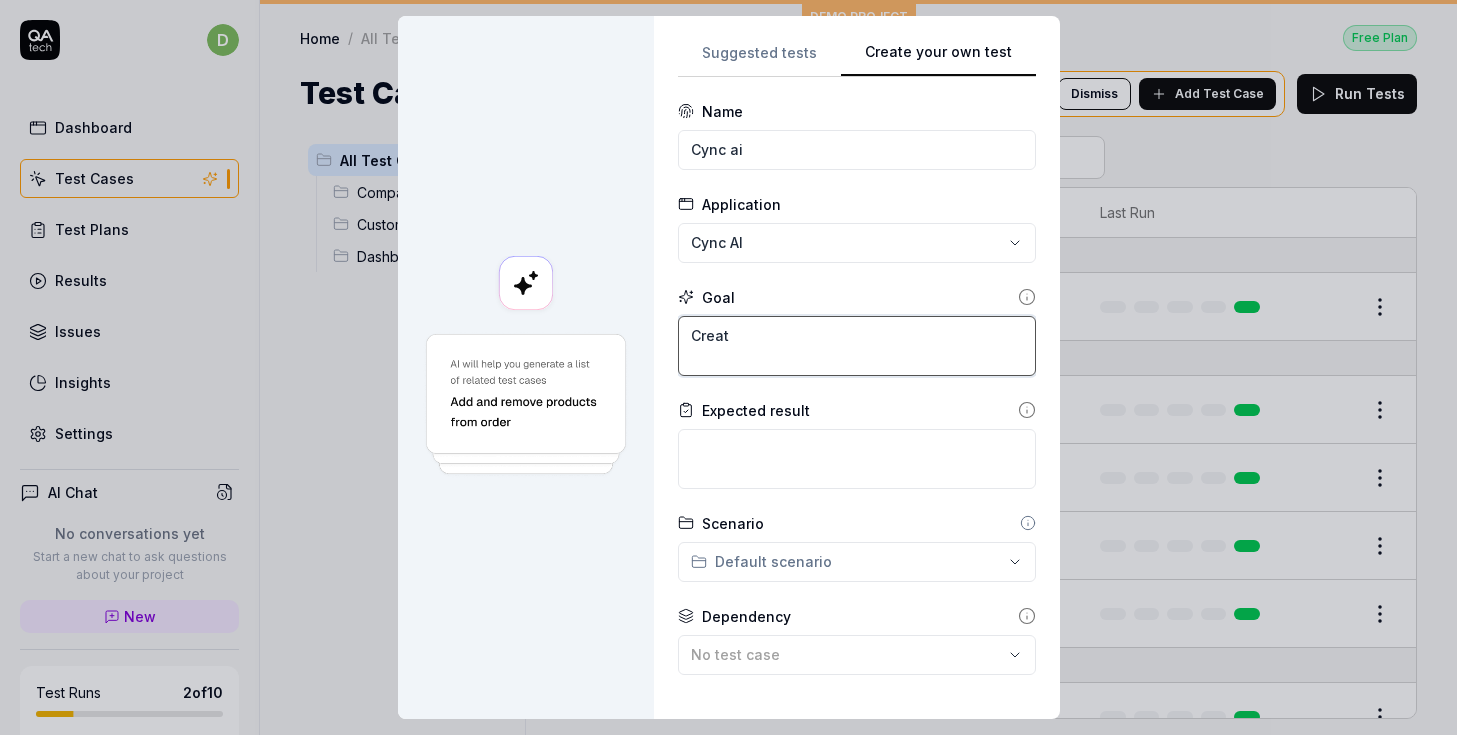 type on "*" 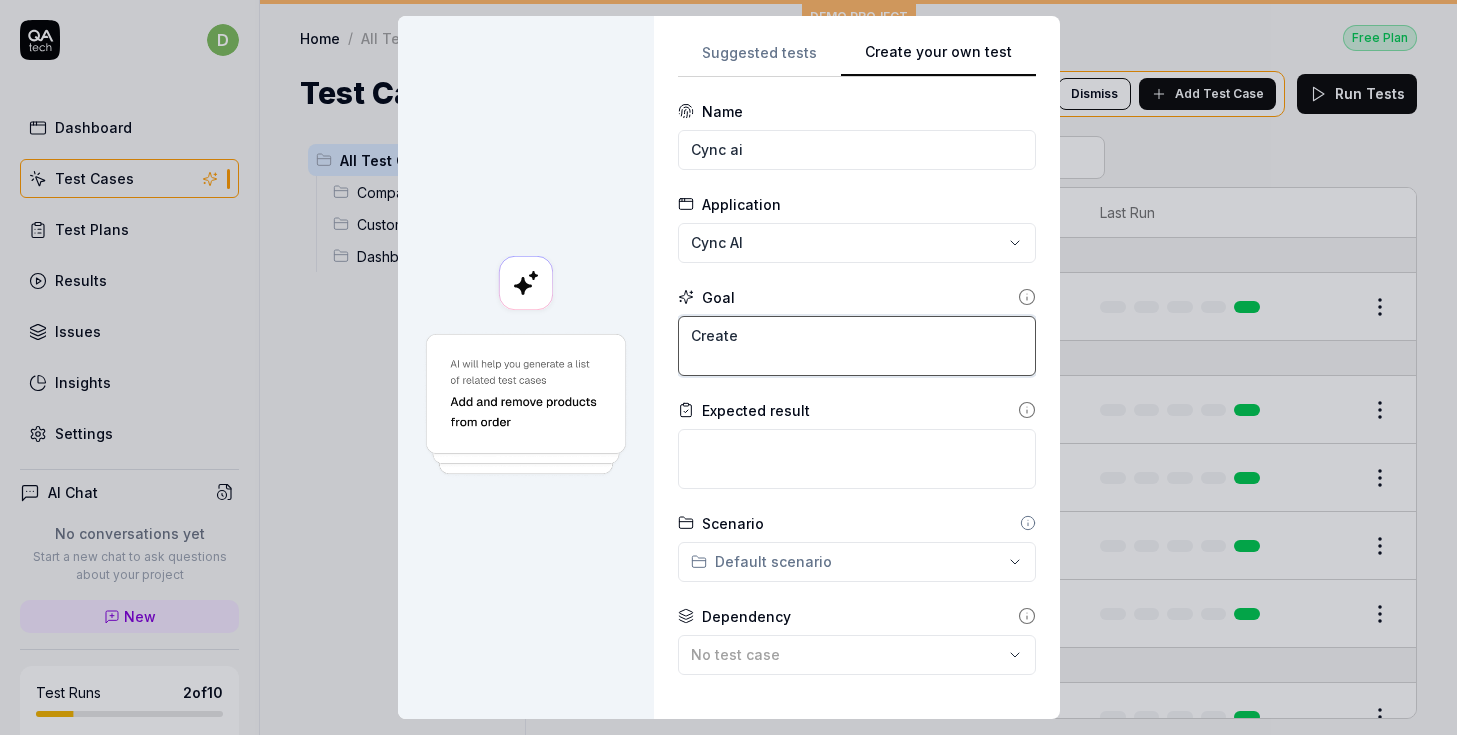 type on "*" 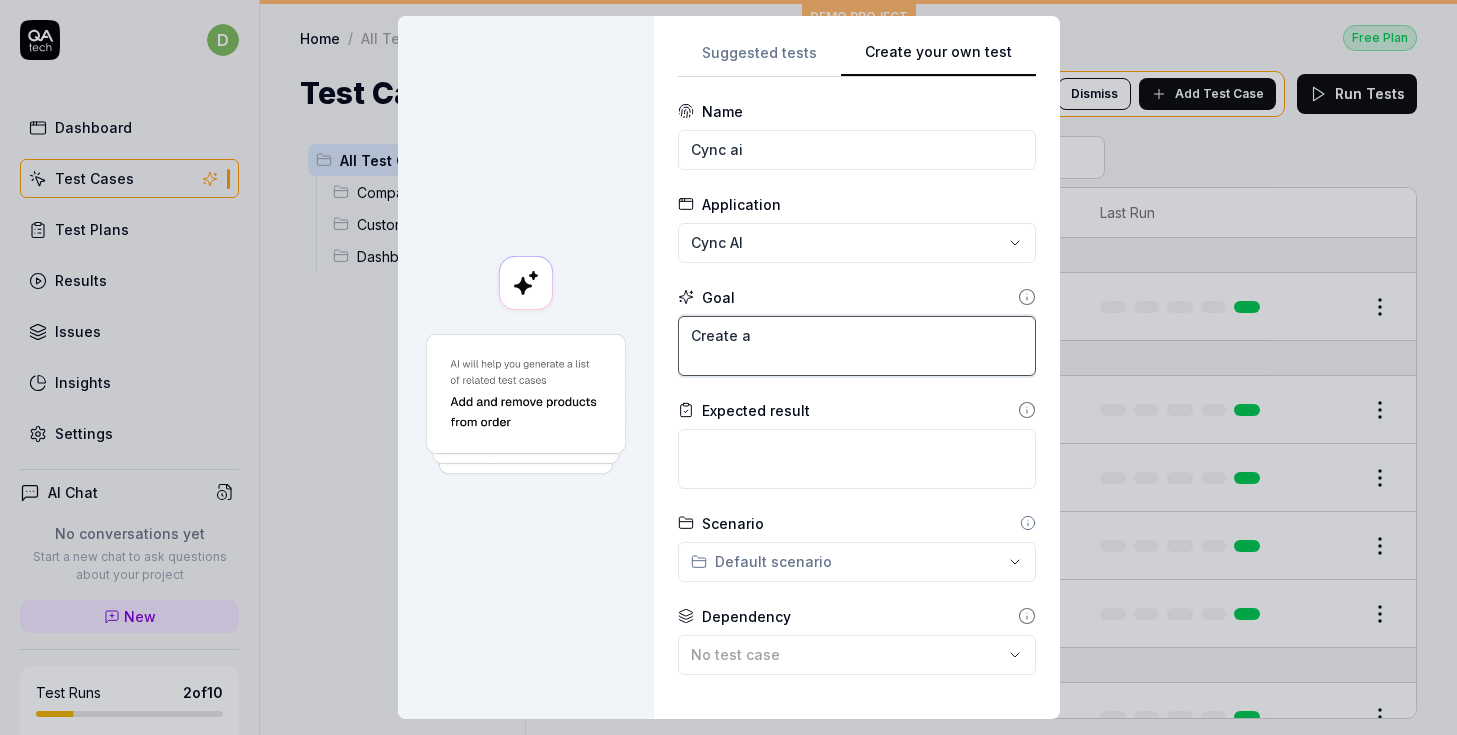 type on "*" 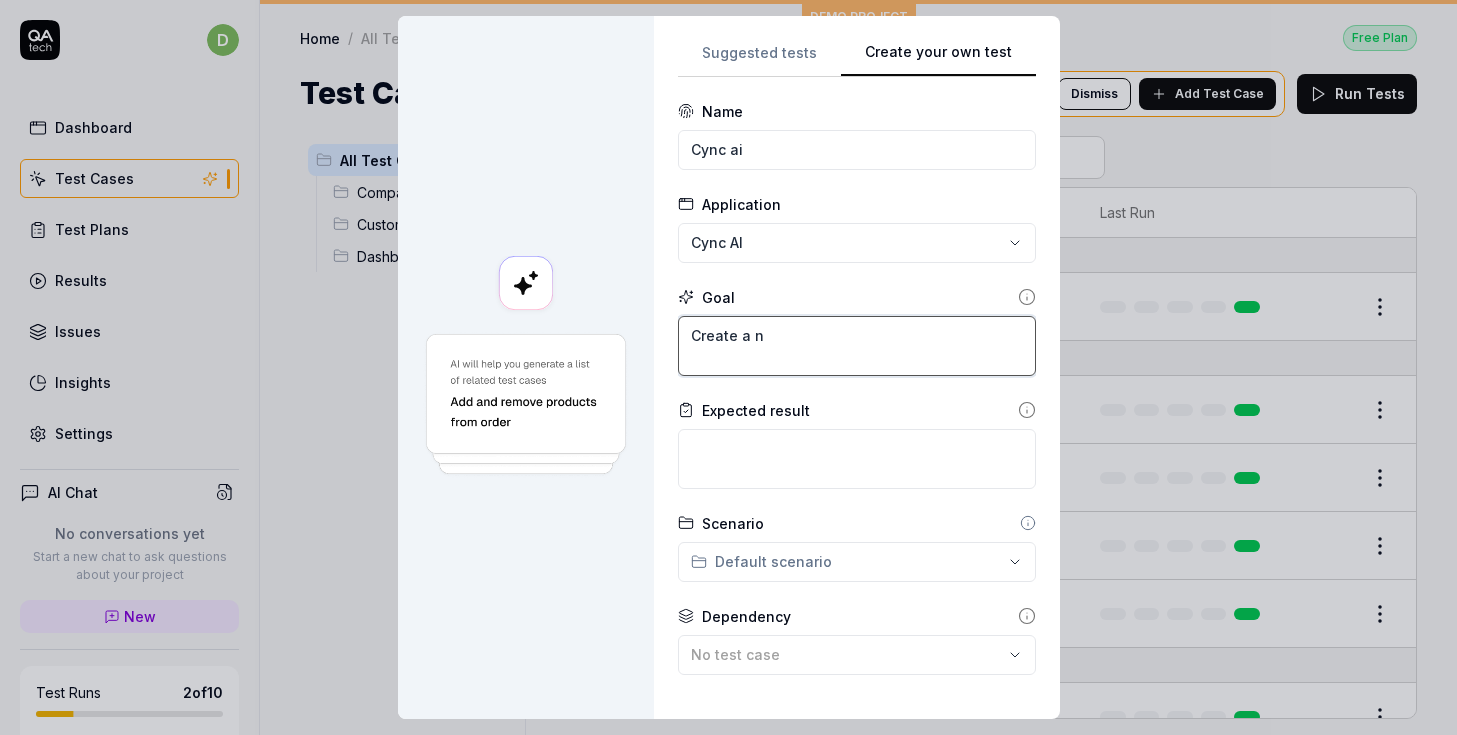 type on "*" 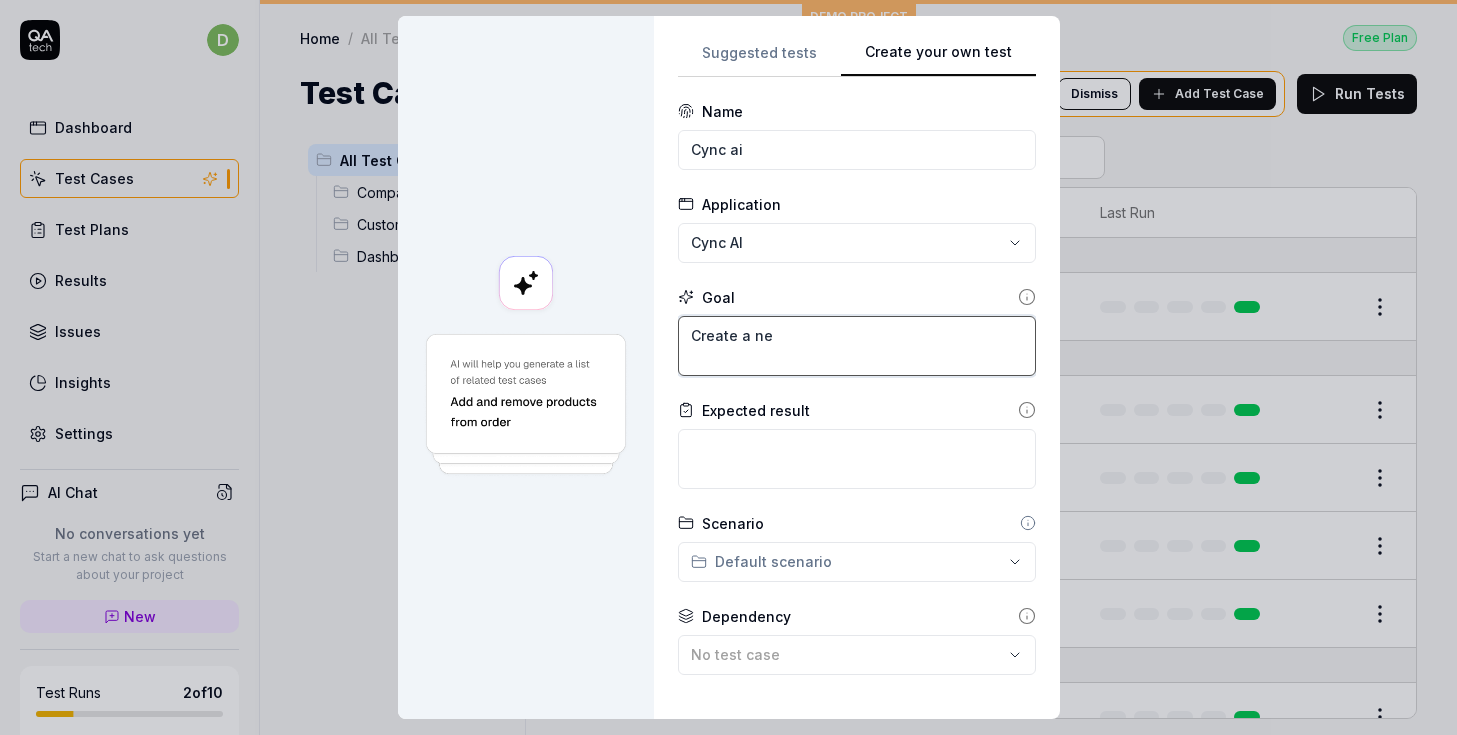 type on "*" 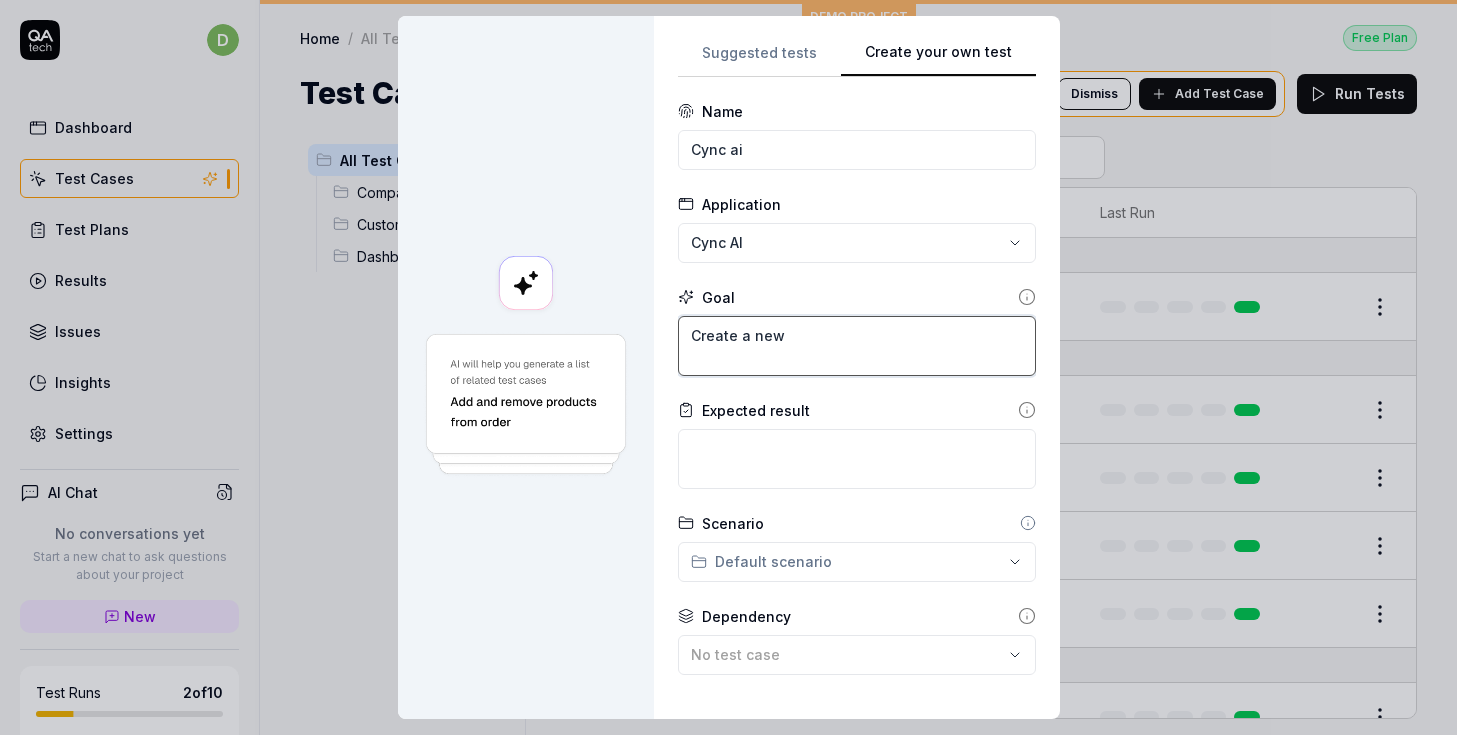 type on "*" 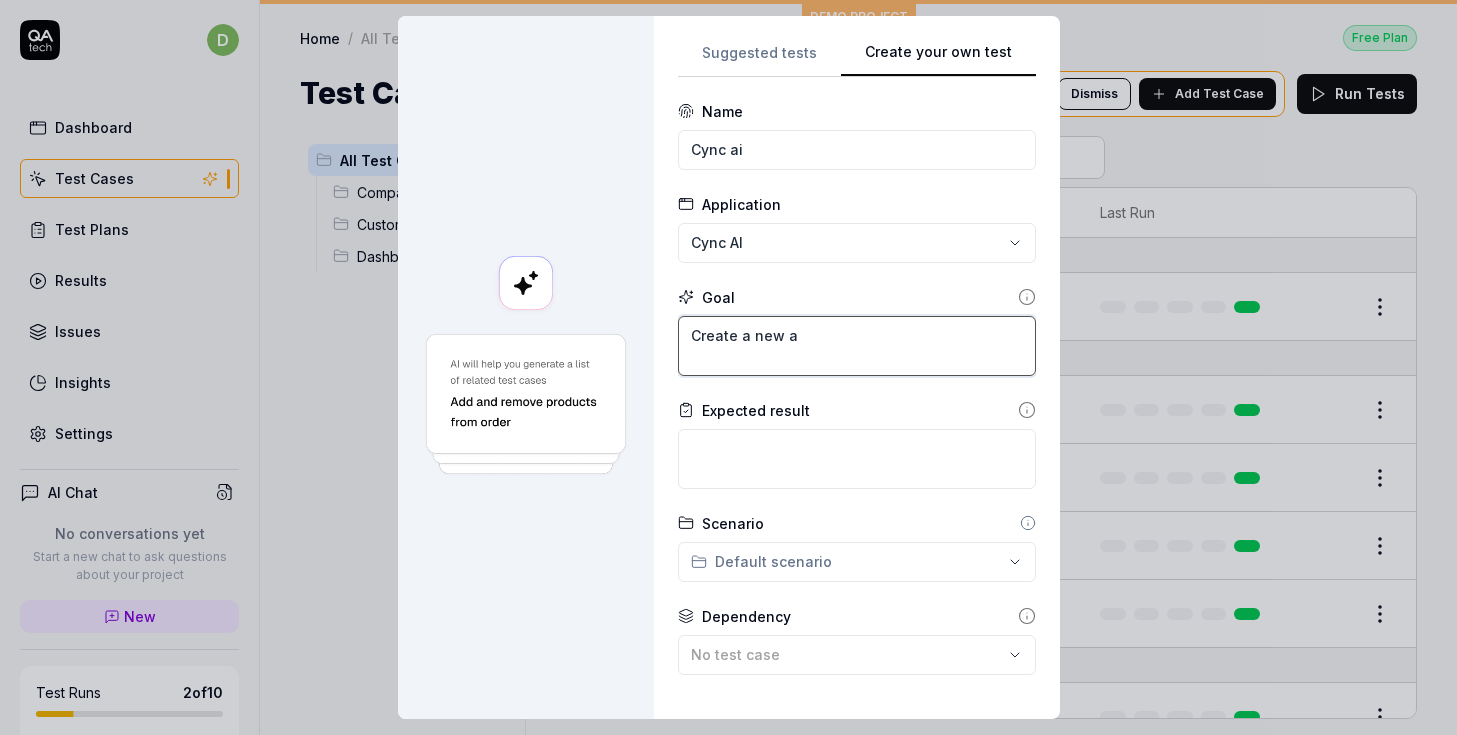 type on "*" 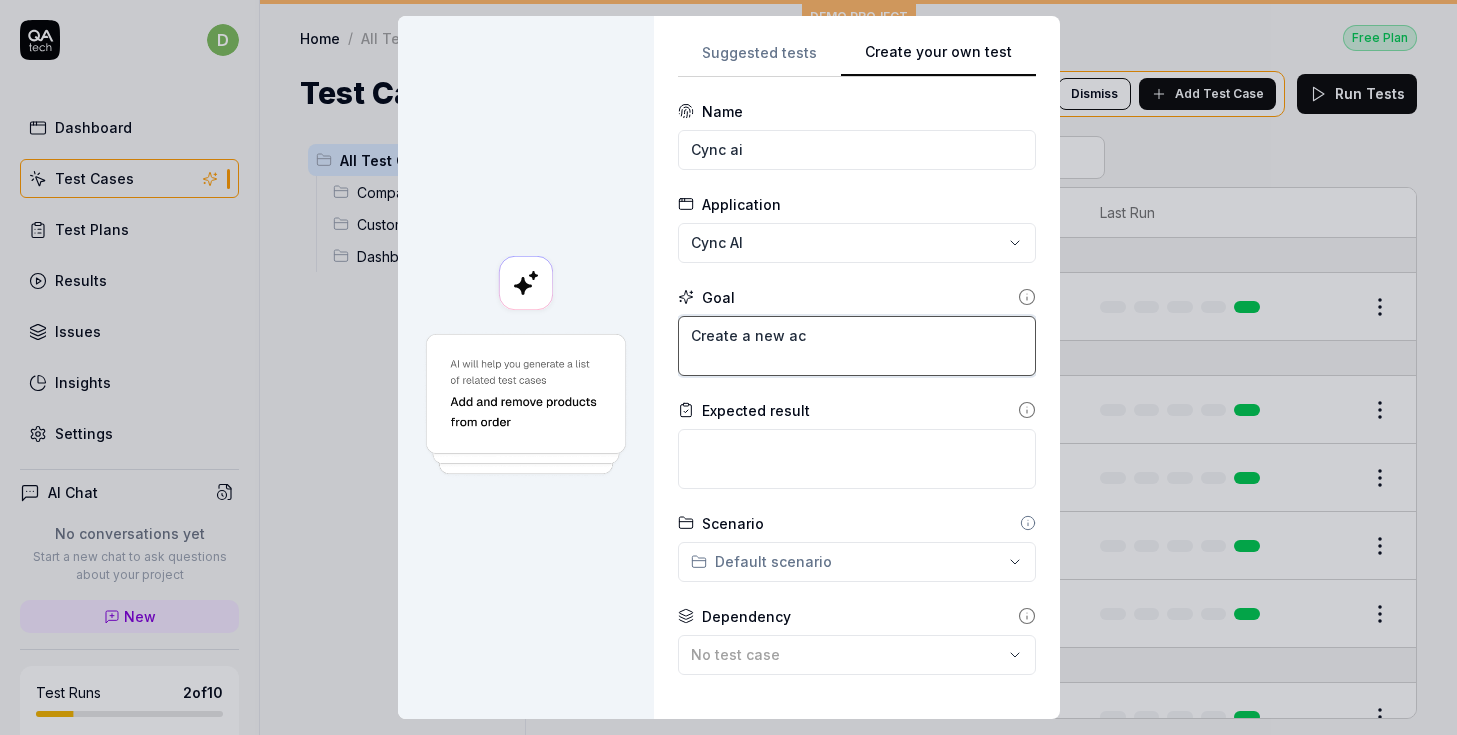type on "*" 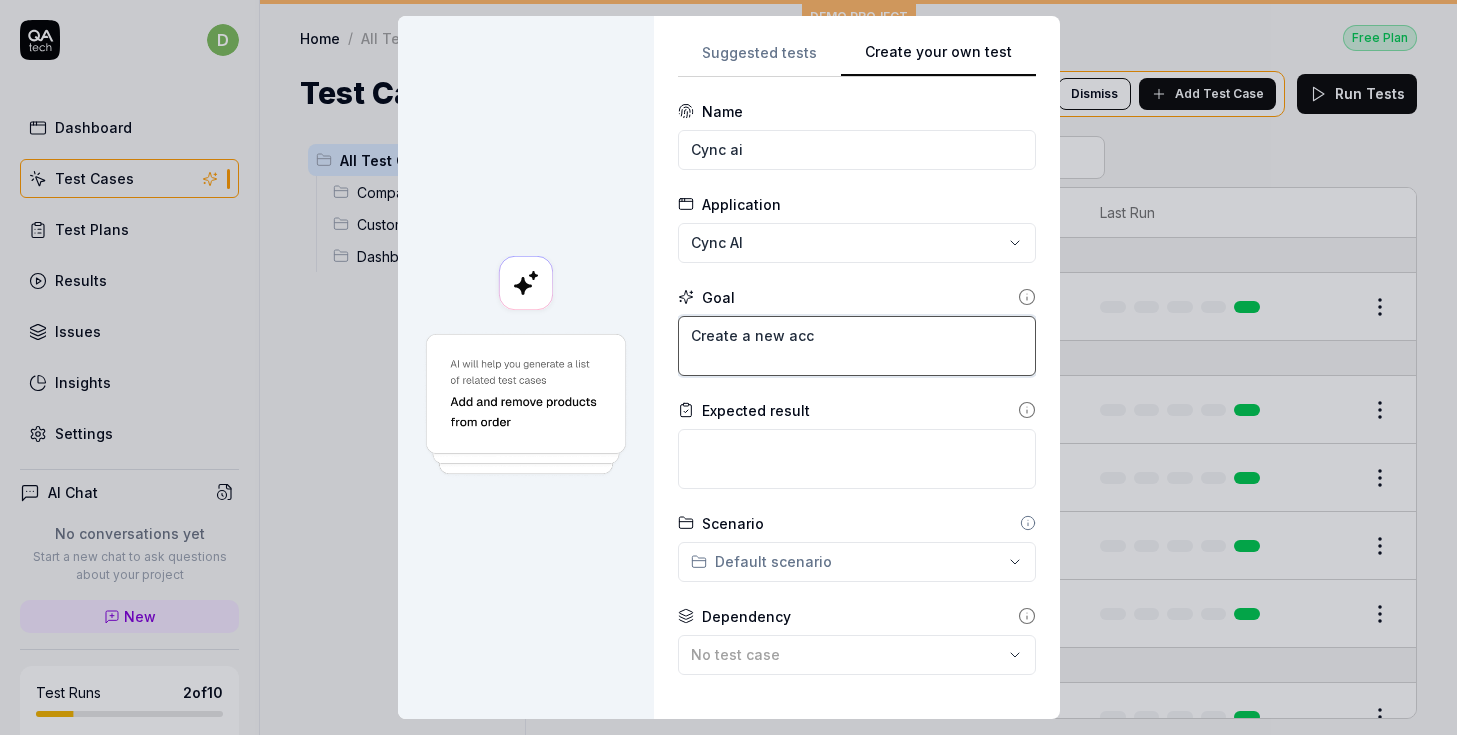 type on "*" 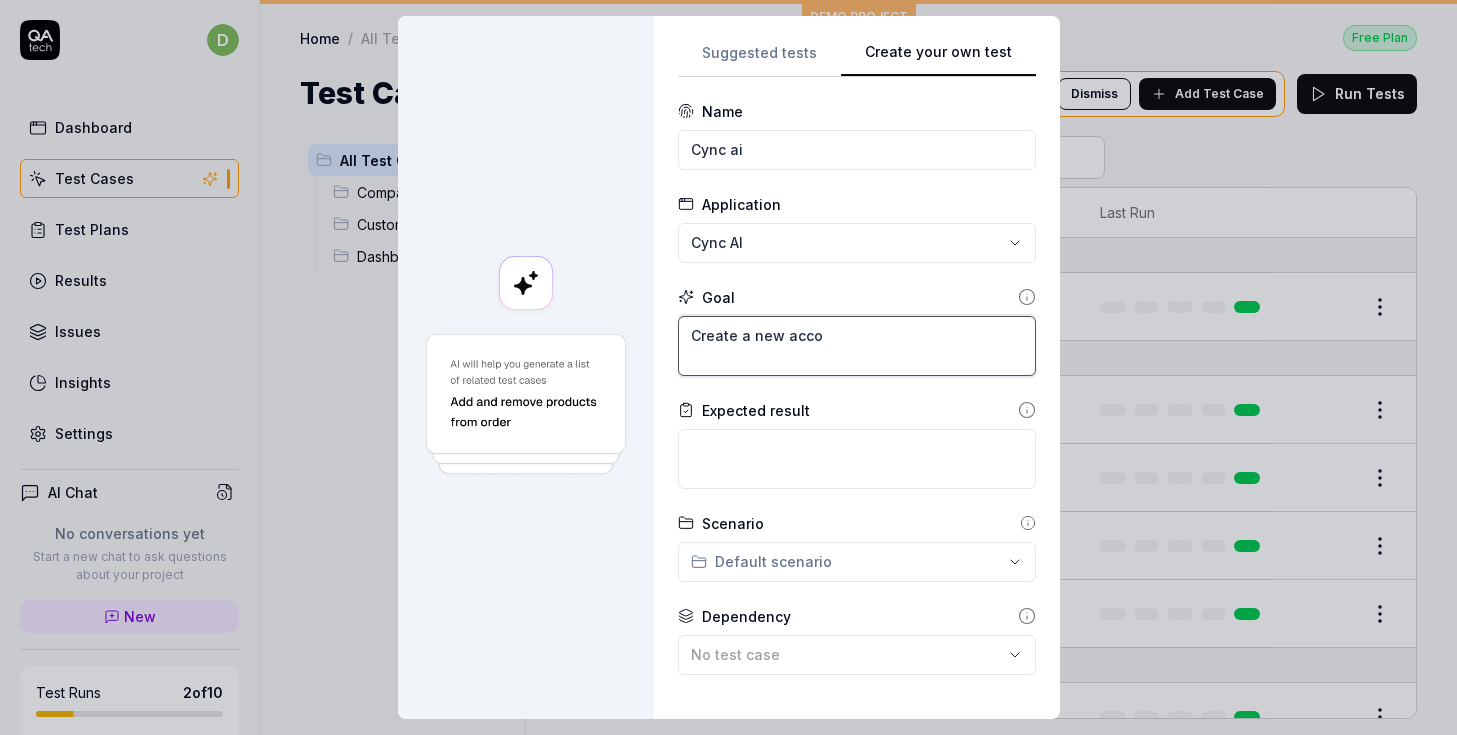 type on "*" 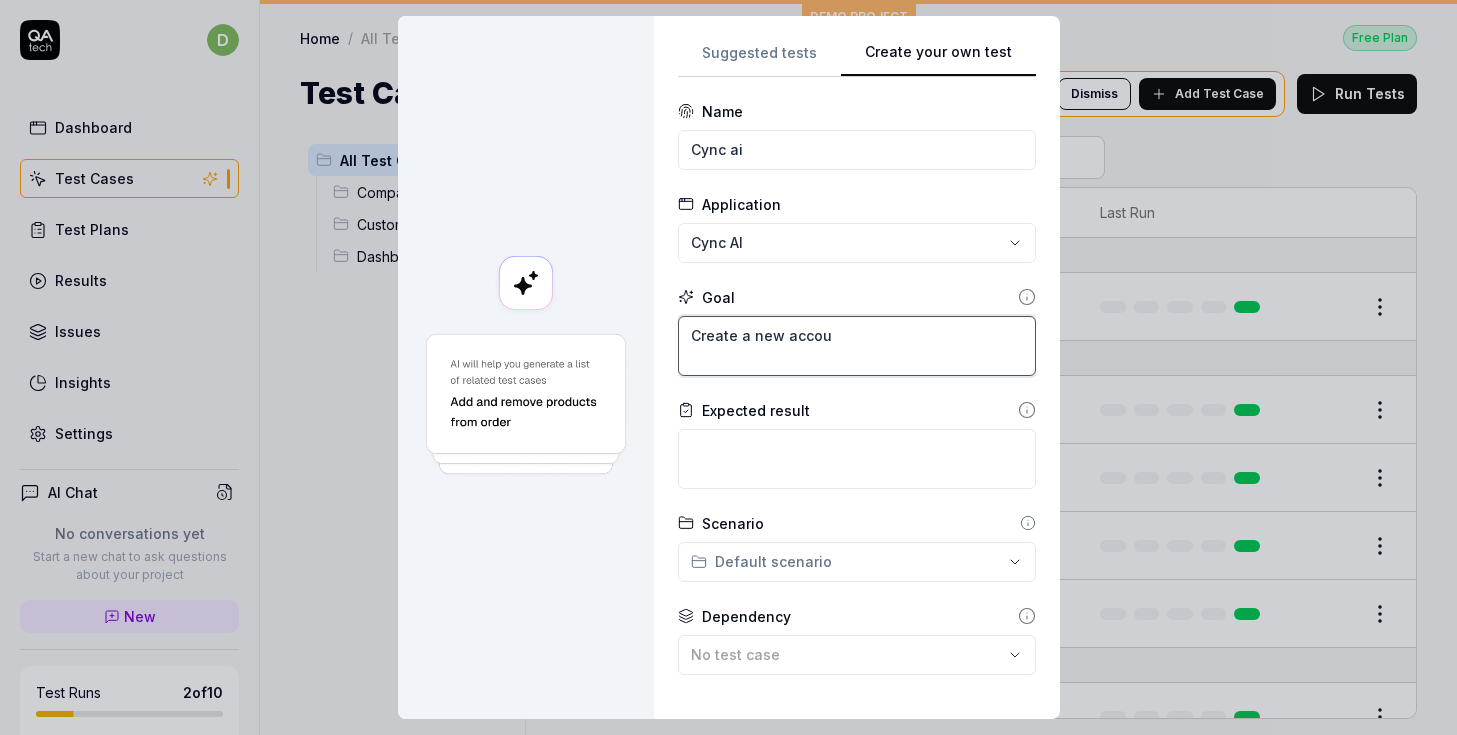 type on "*" 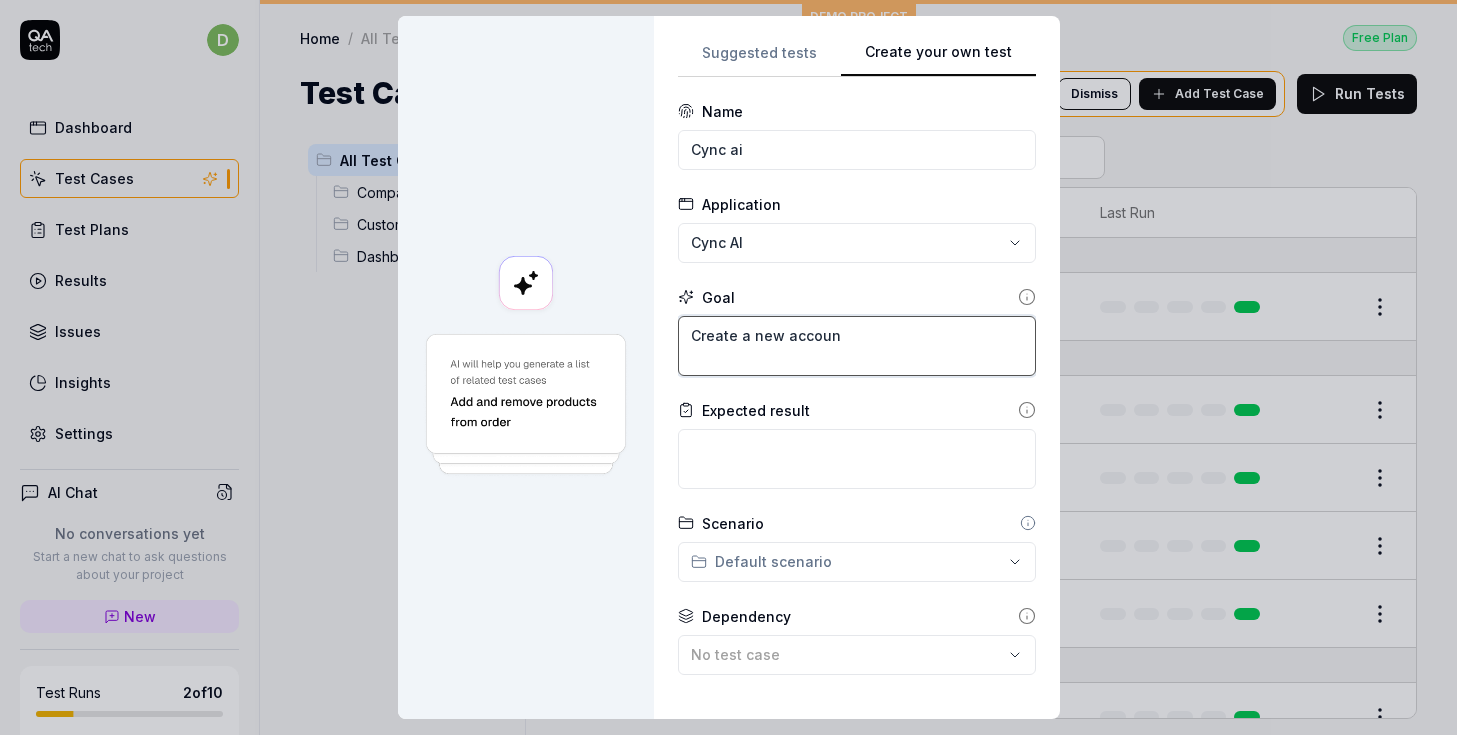 type on "*" 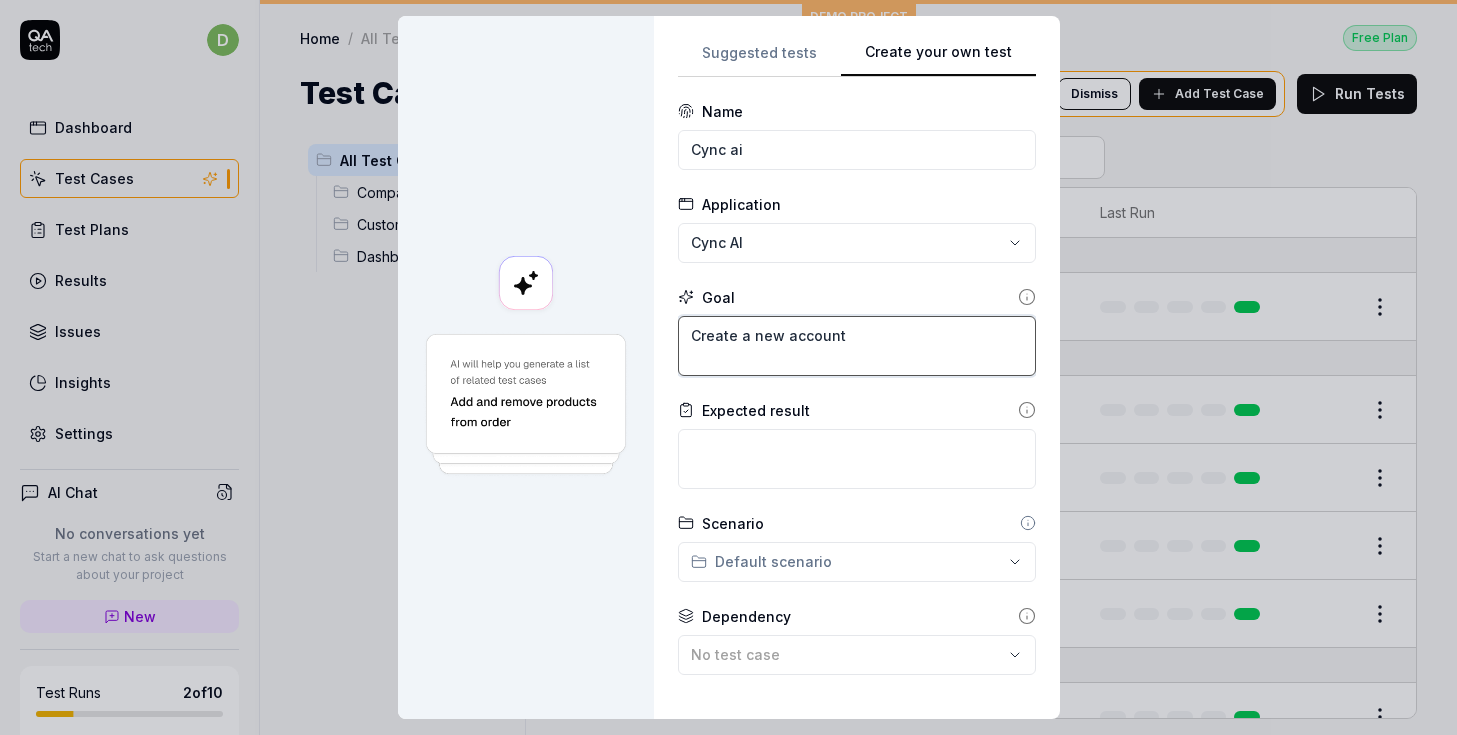 type on "Create a new account" 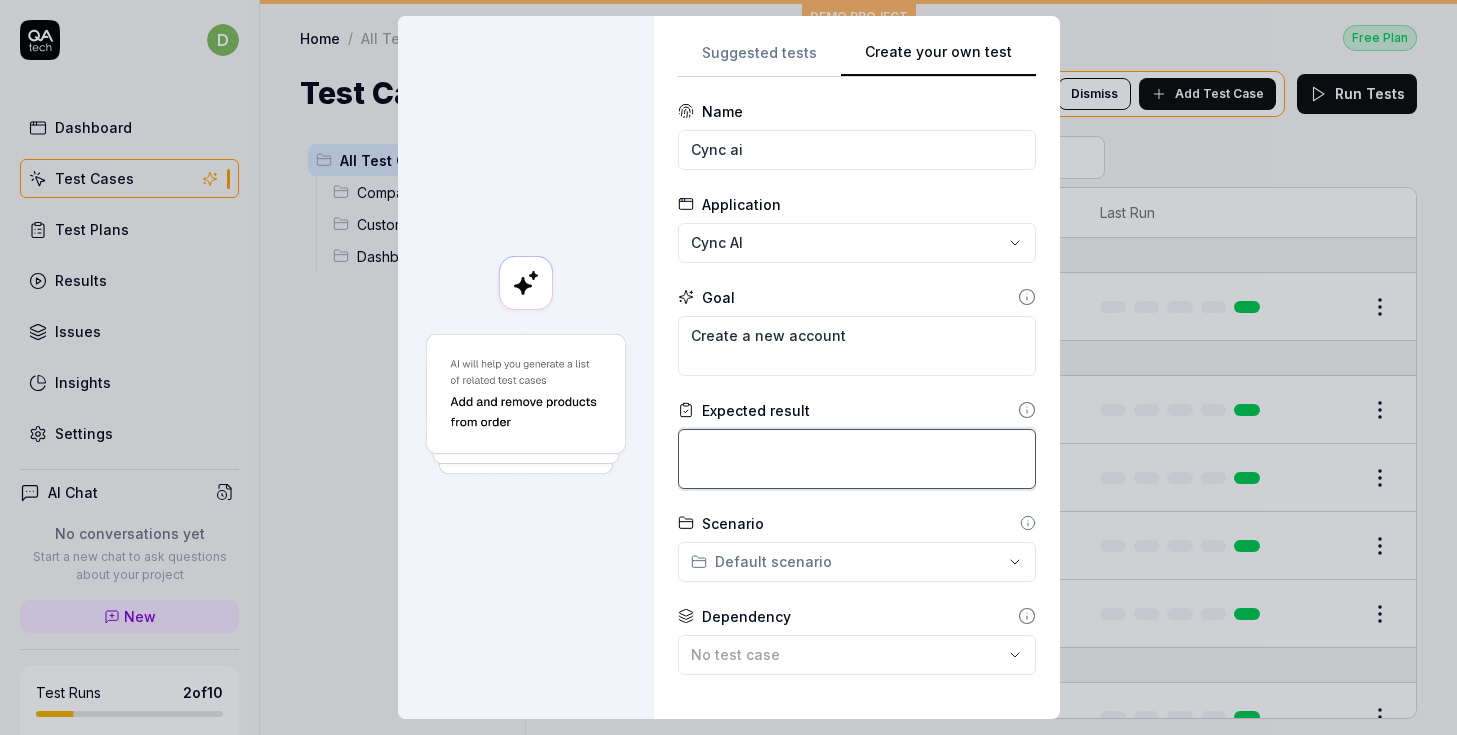 click at bounding box center [857, 459] 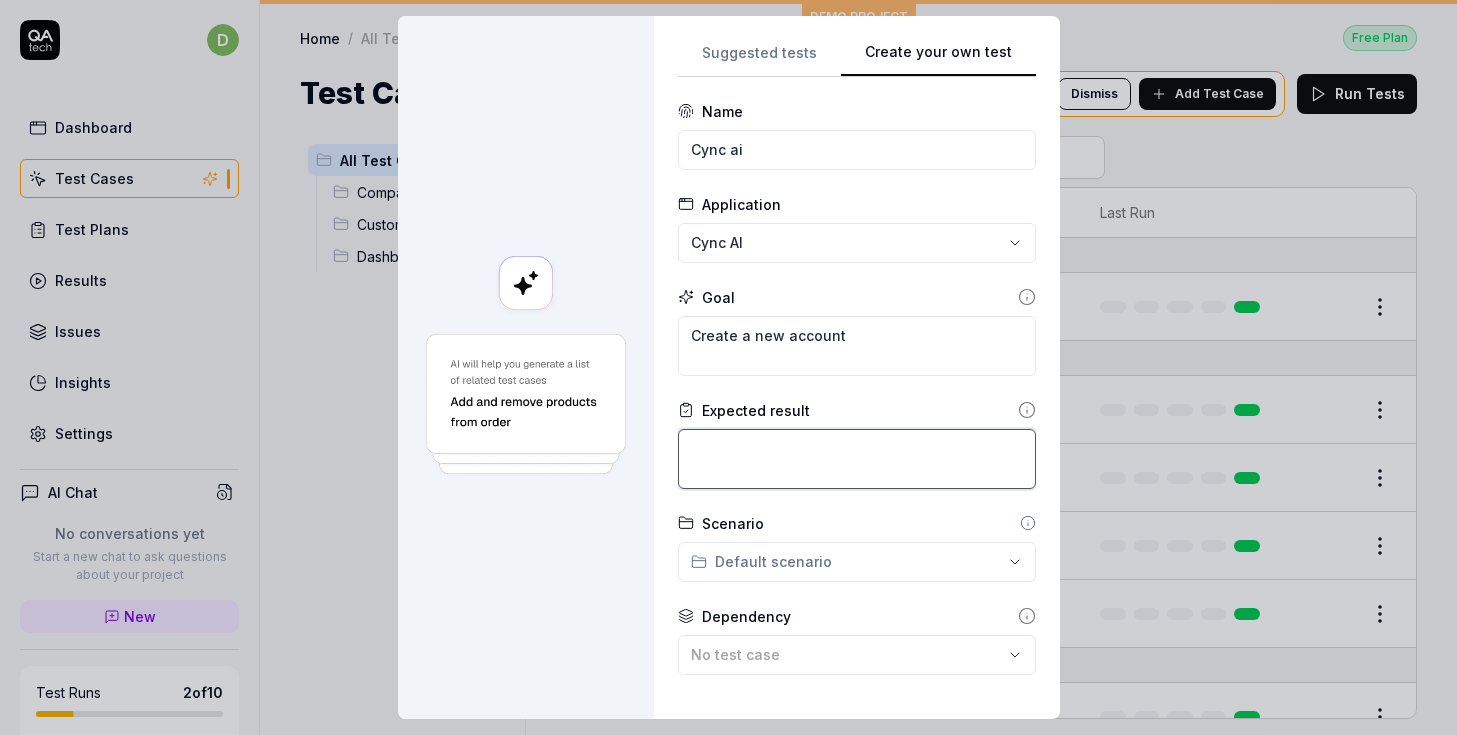 type on "*" 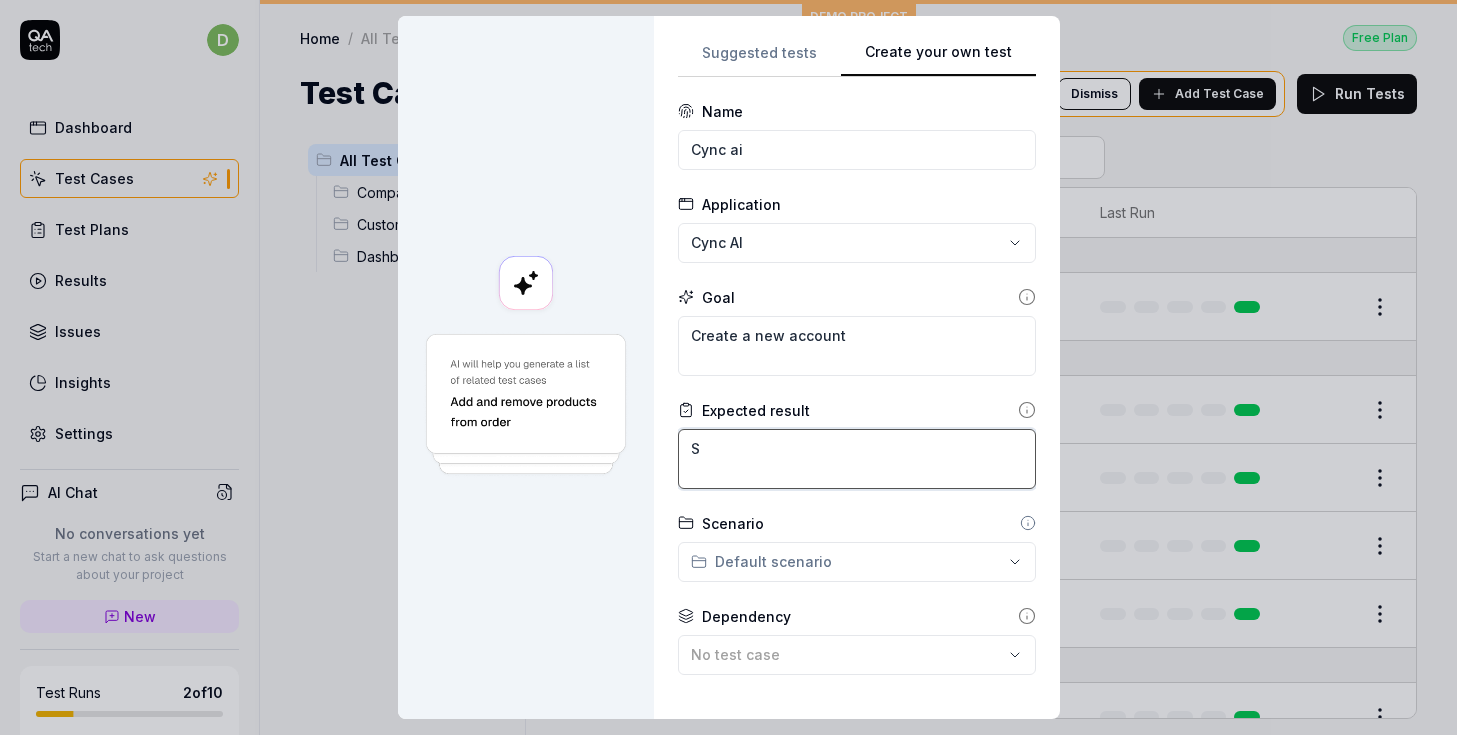 type on "*" 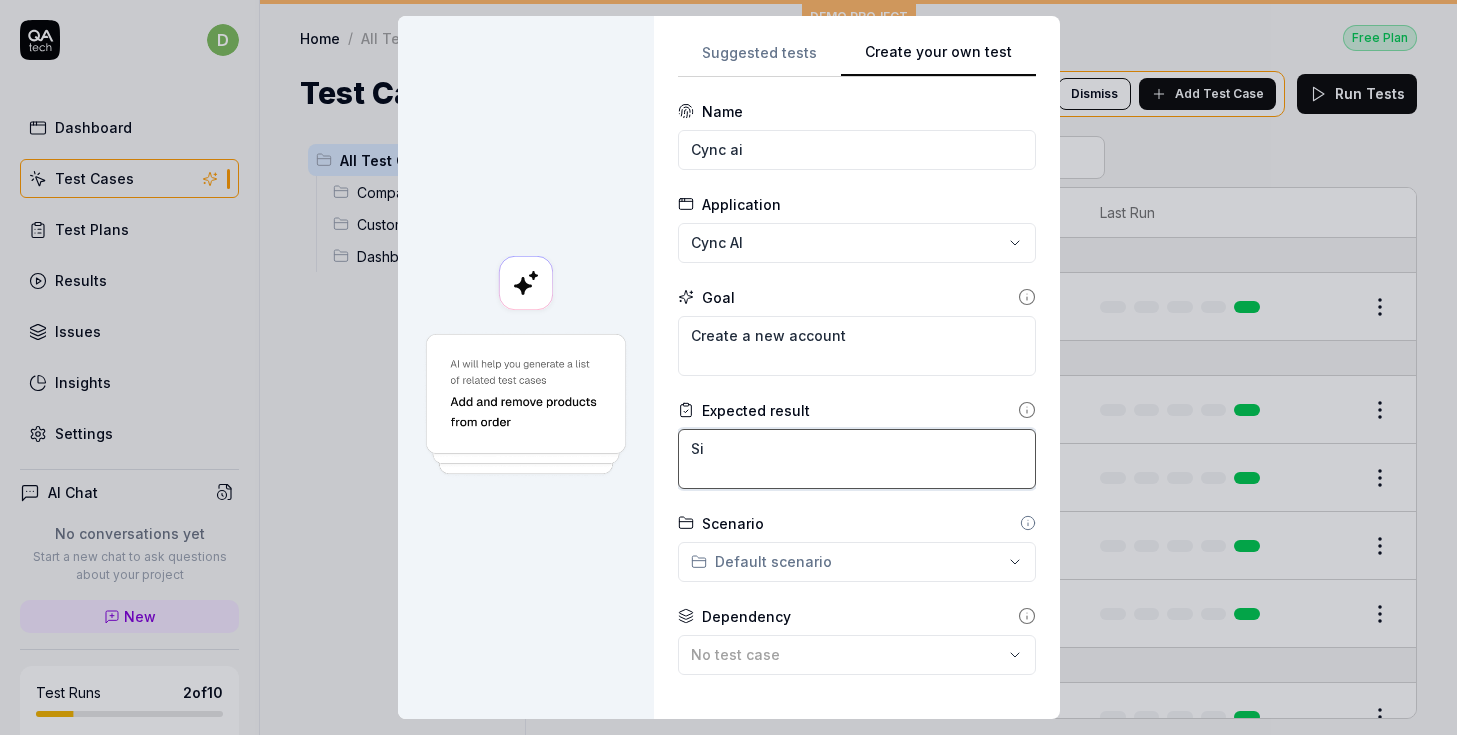 type on "*" 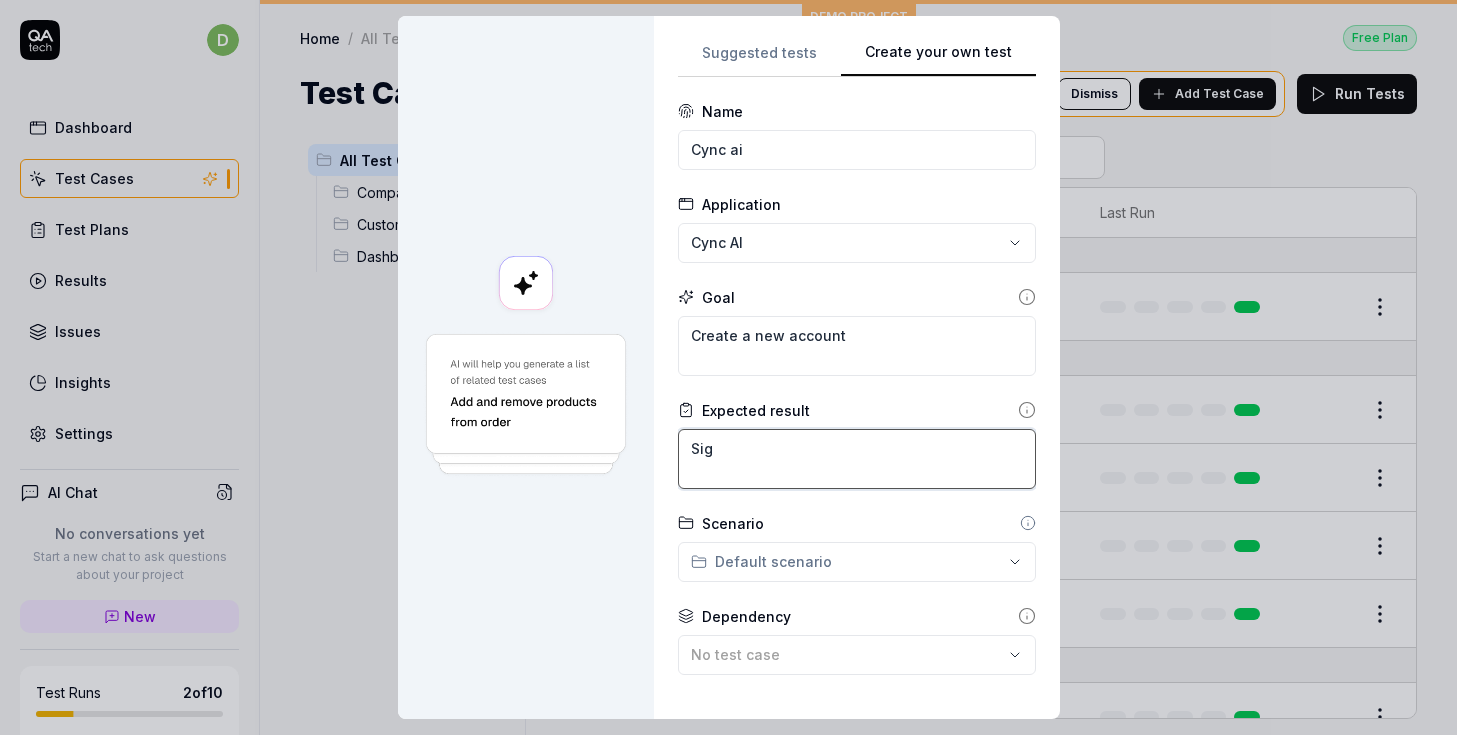 type on "*" 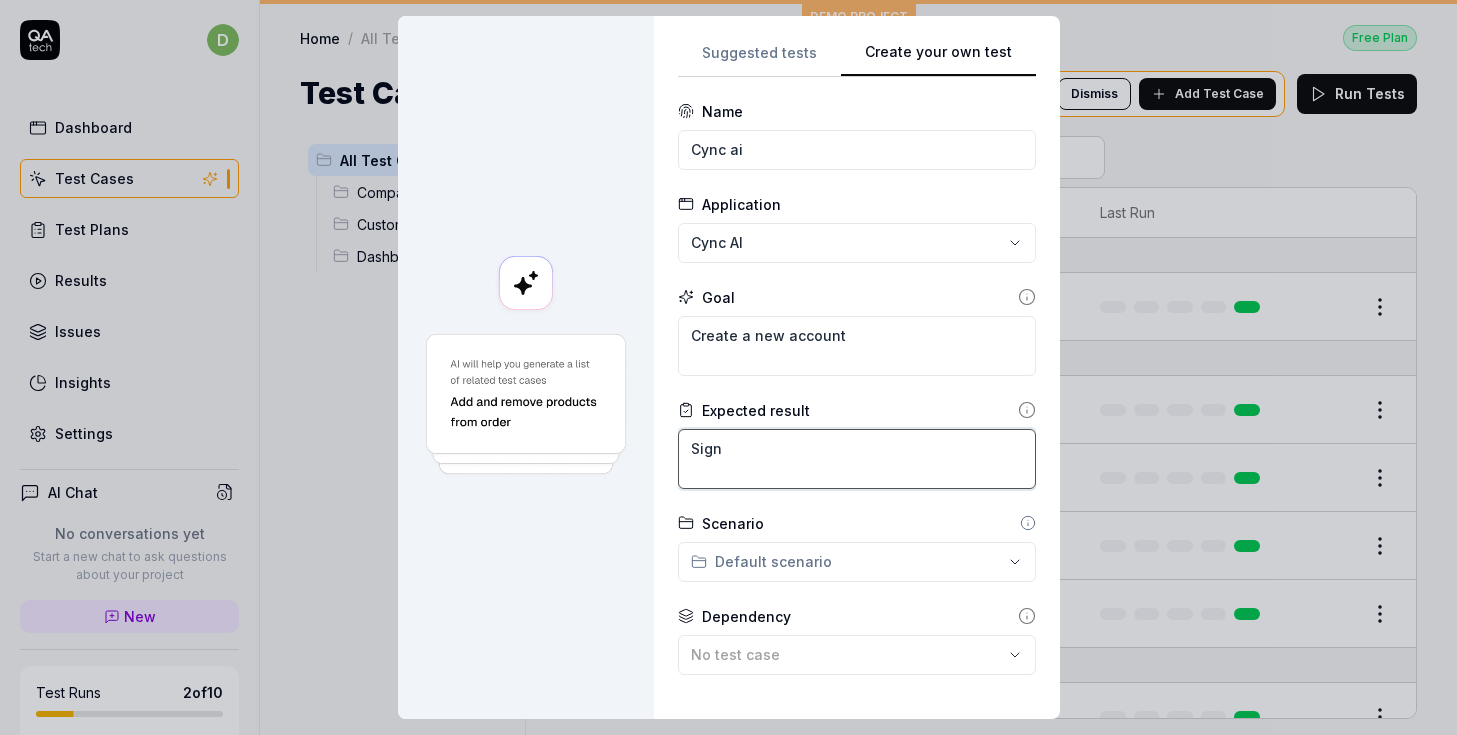 type on "*" 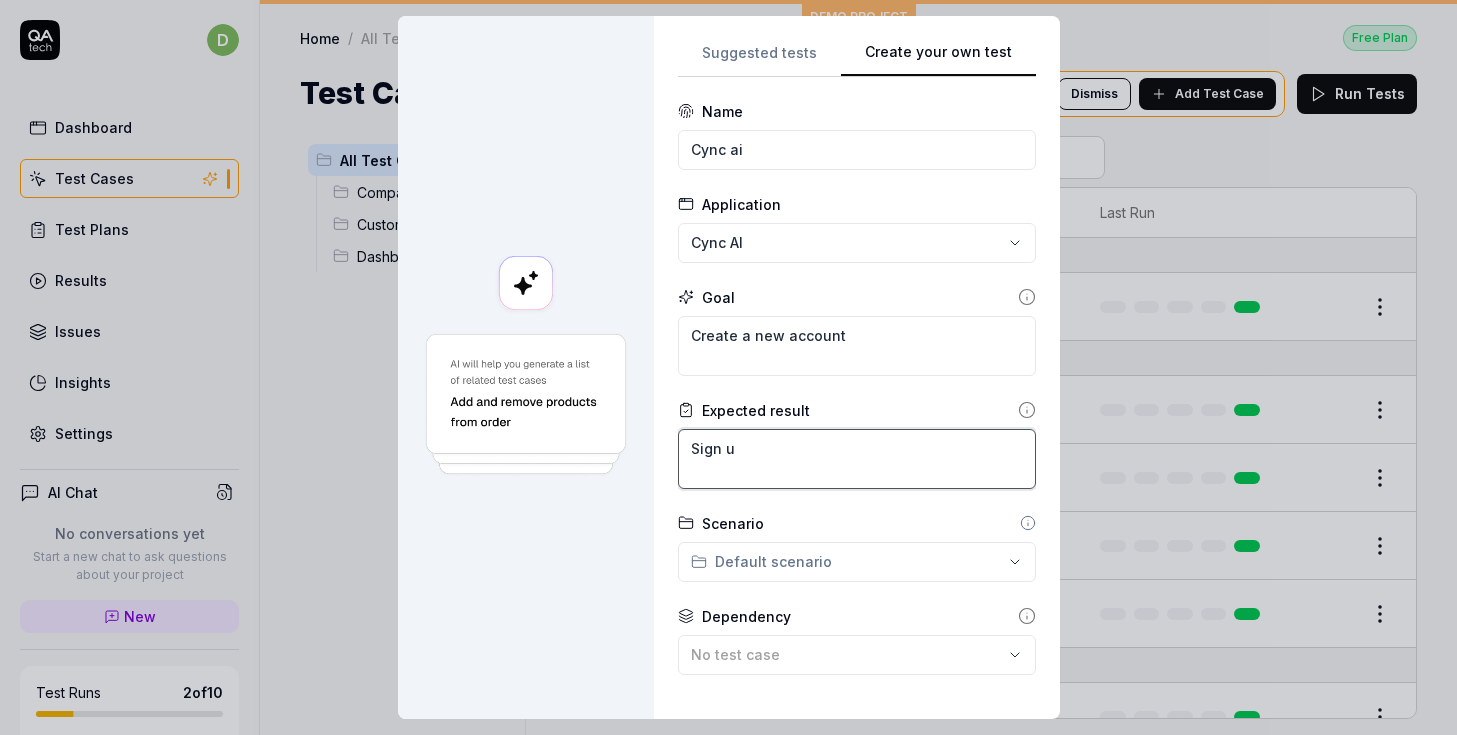type on "*" 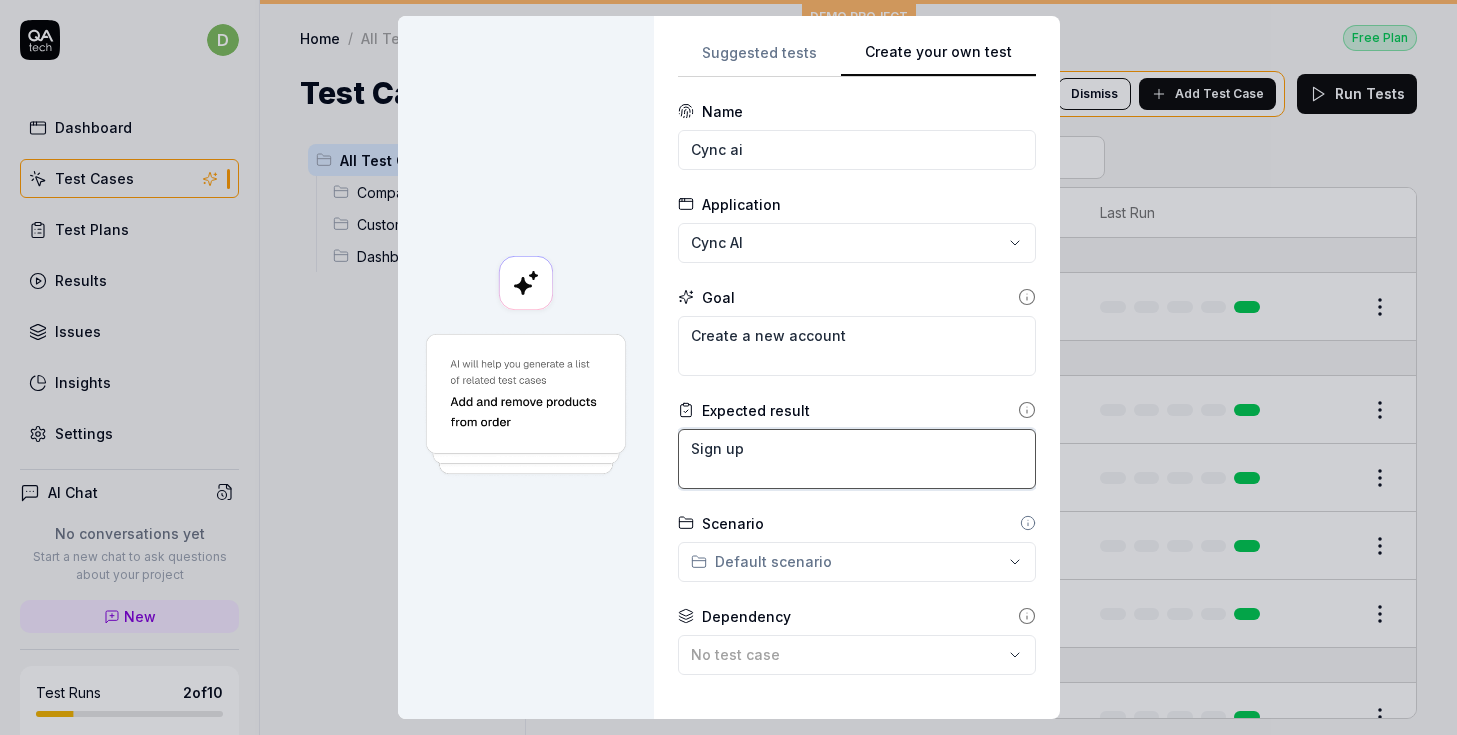 type on "Sign up" 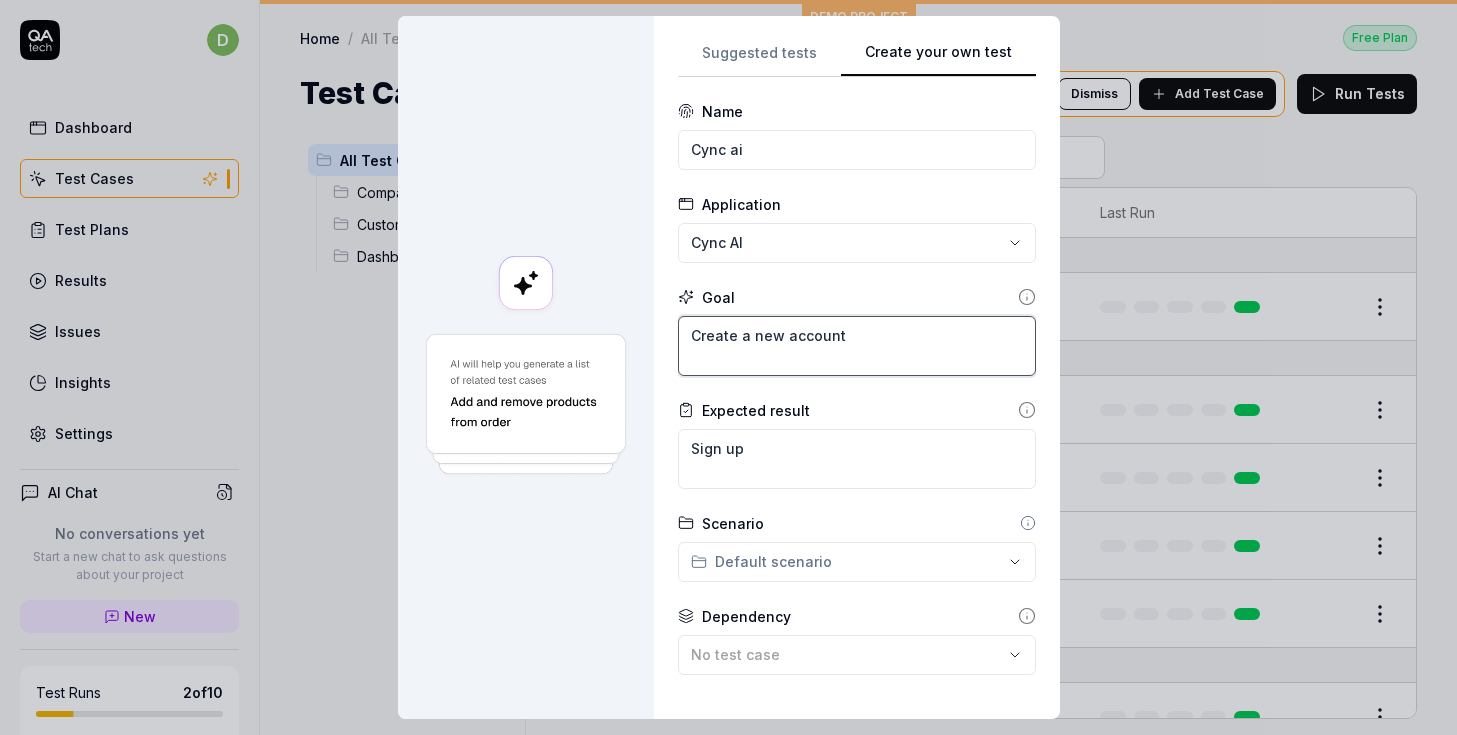 click on "Create a new account" at bounding box center [857, 346] 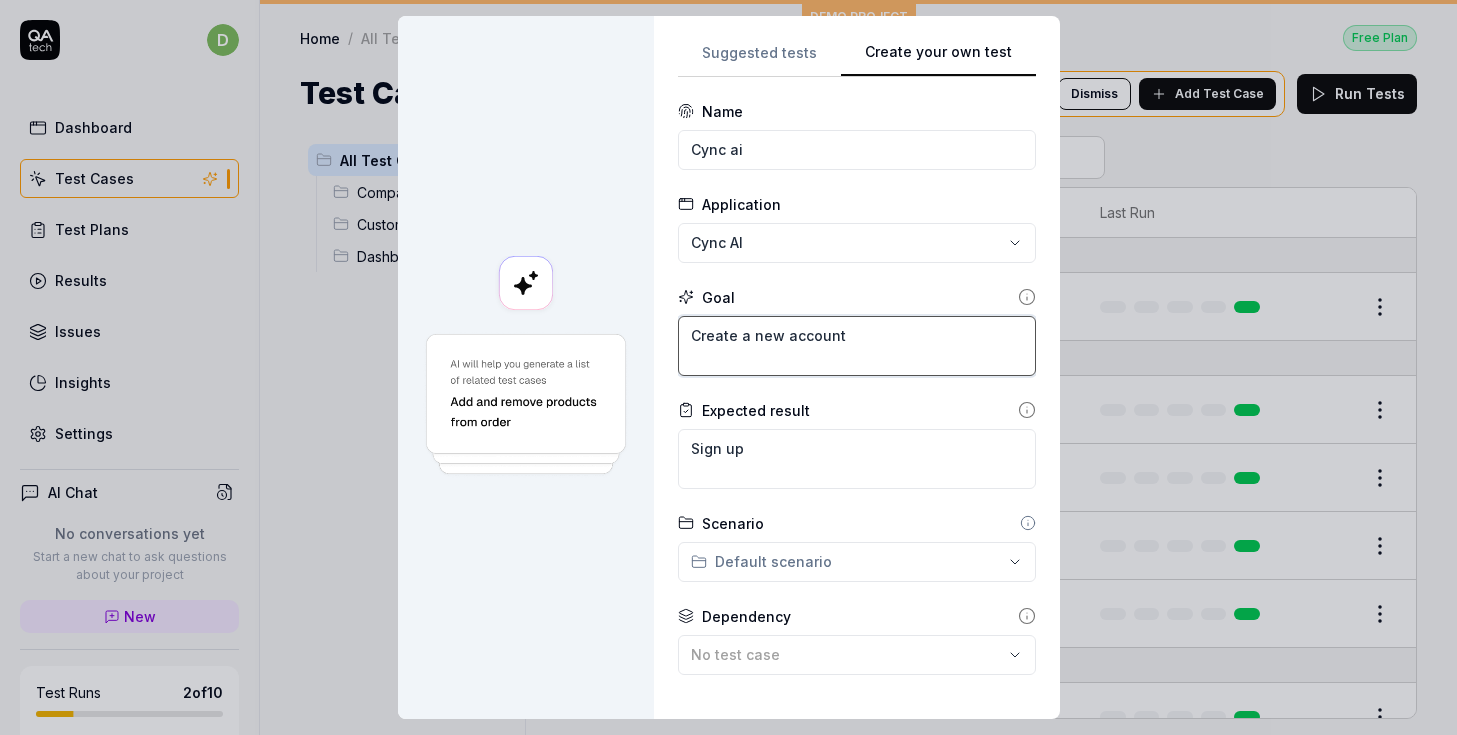 type on "*" 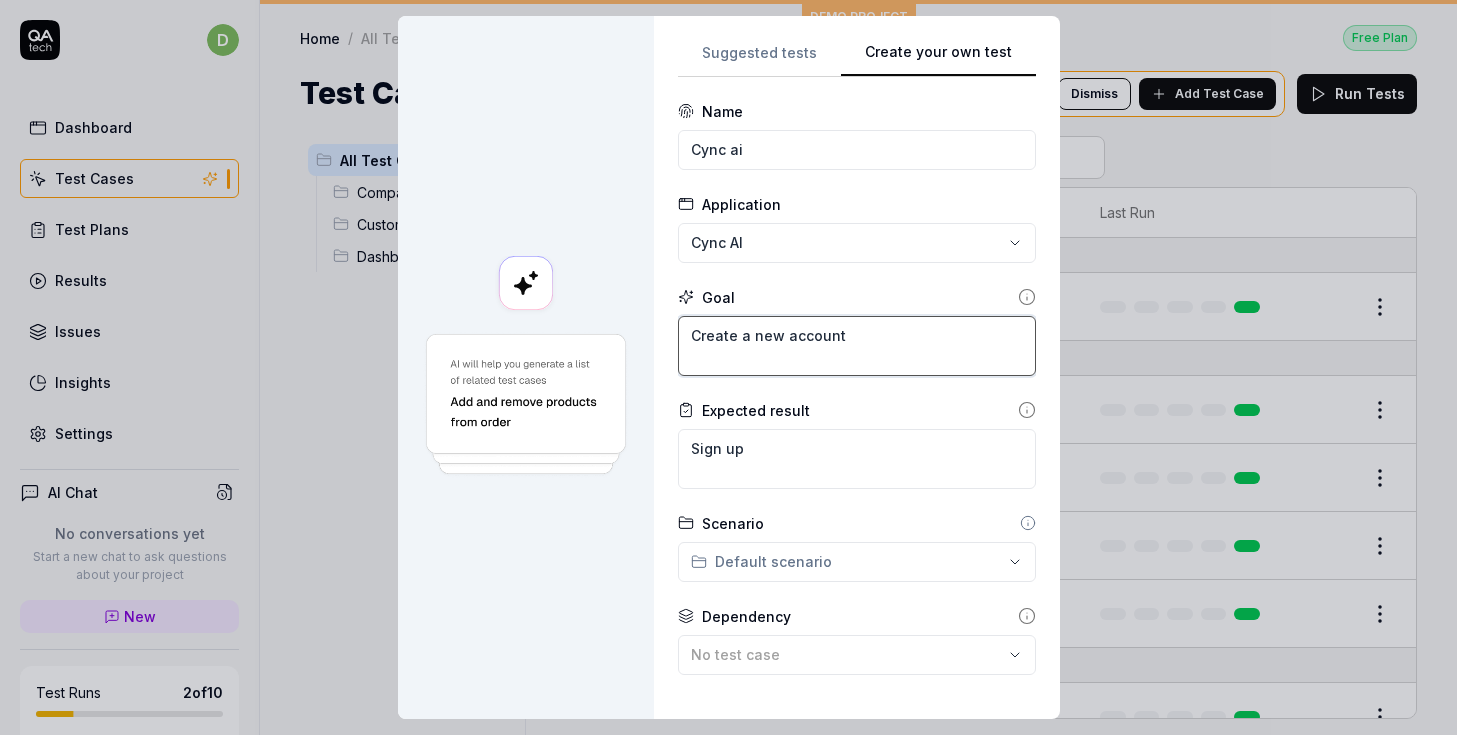 type on "Create a new account" 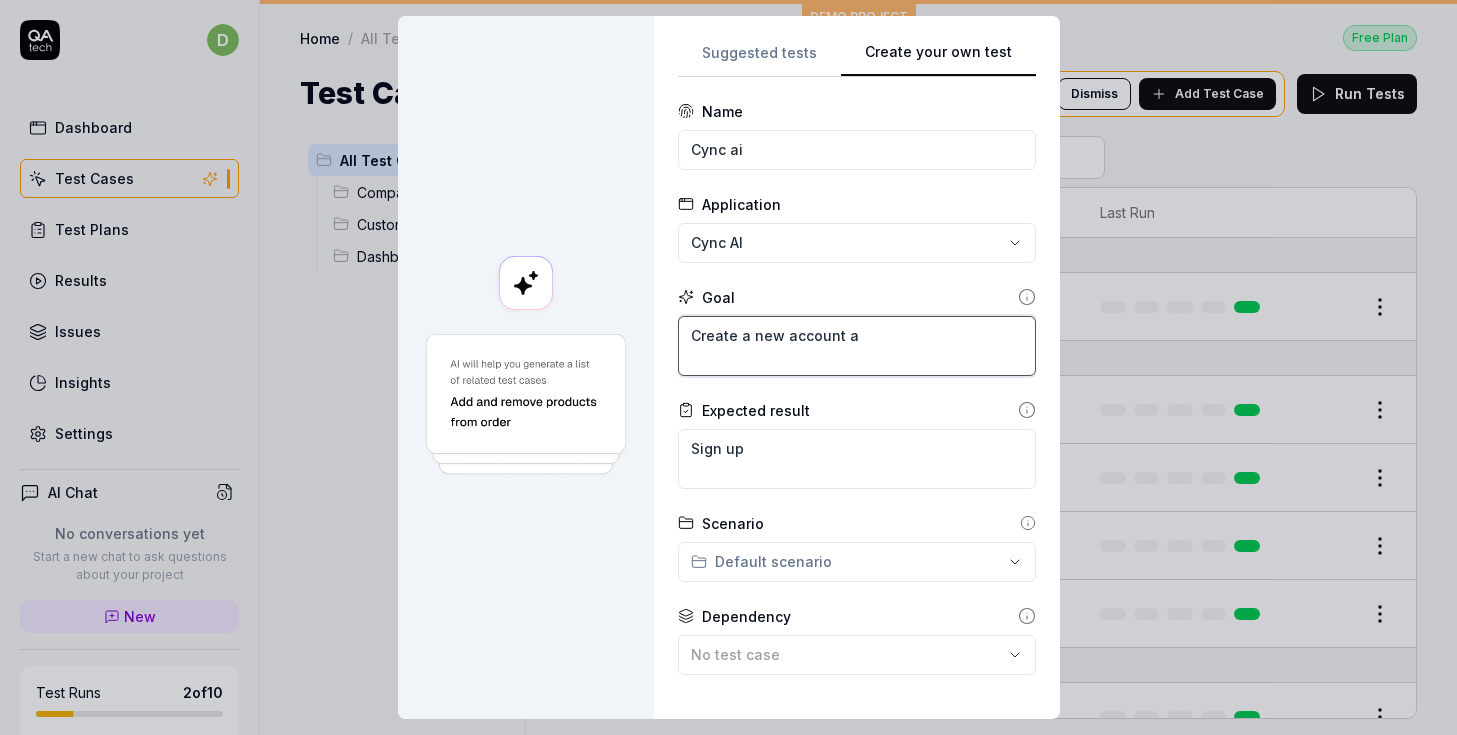 type on "*" 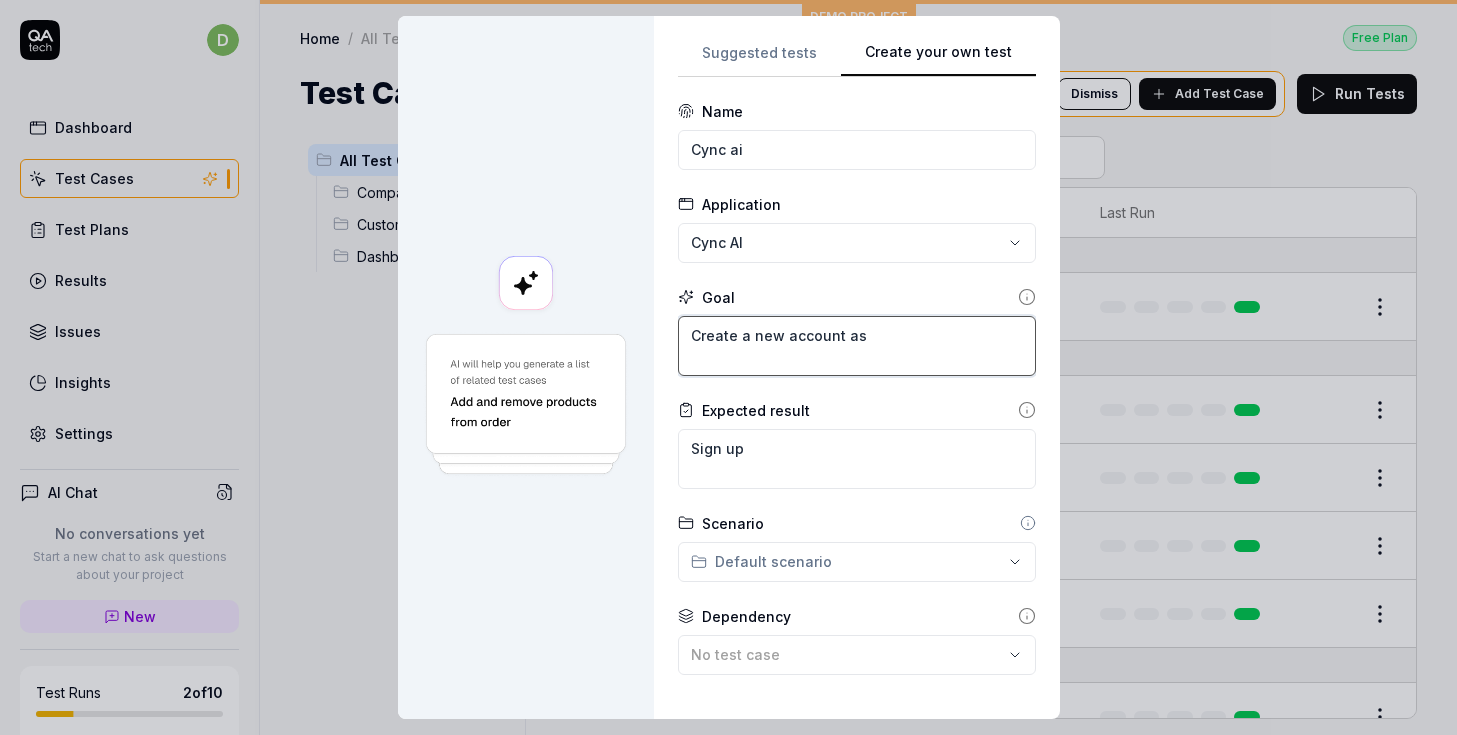 type on "*" 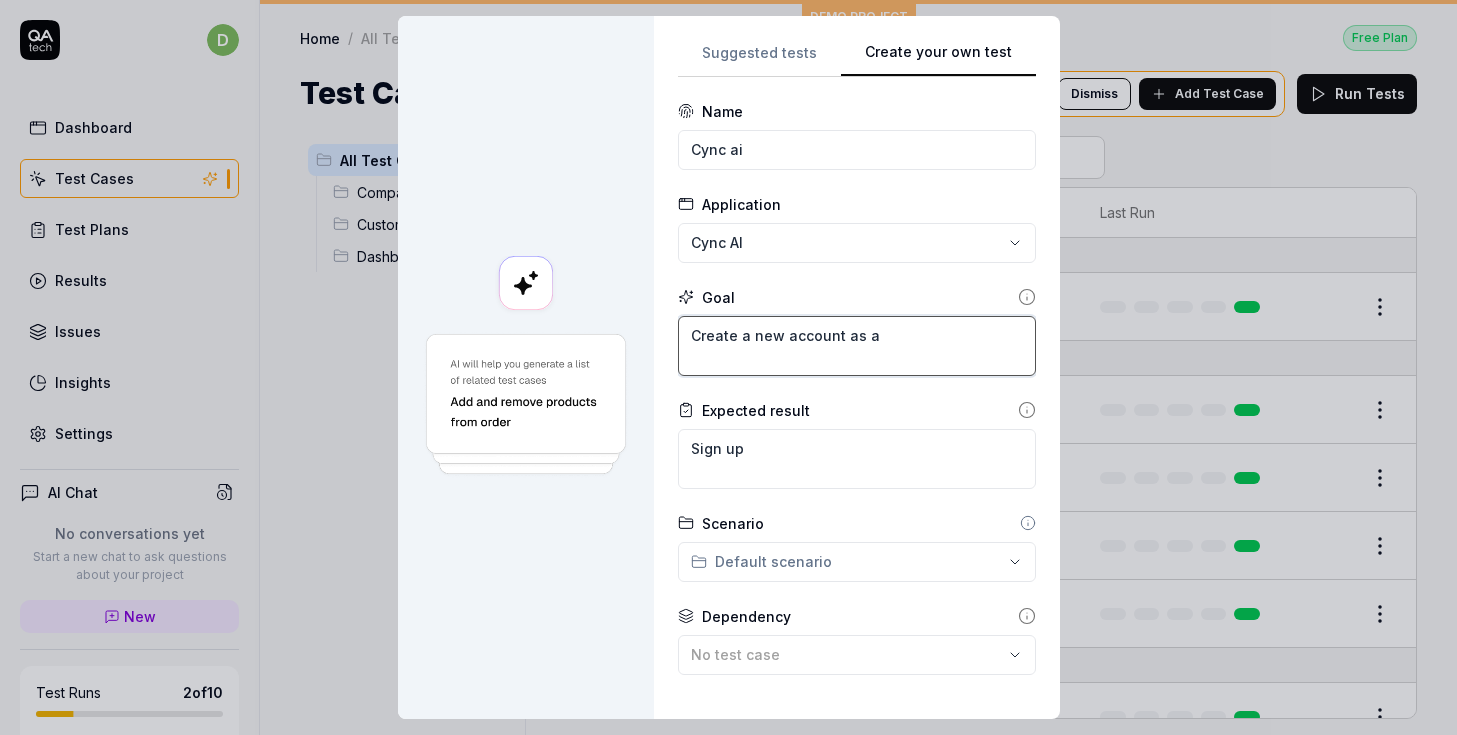type on "*" 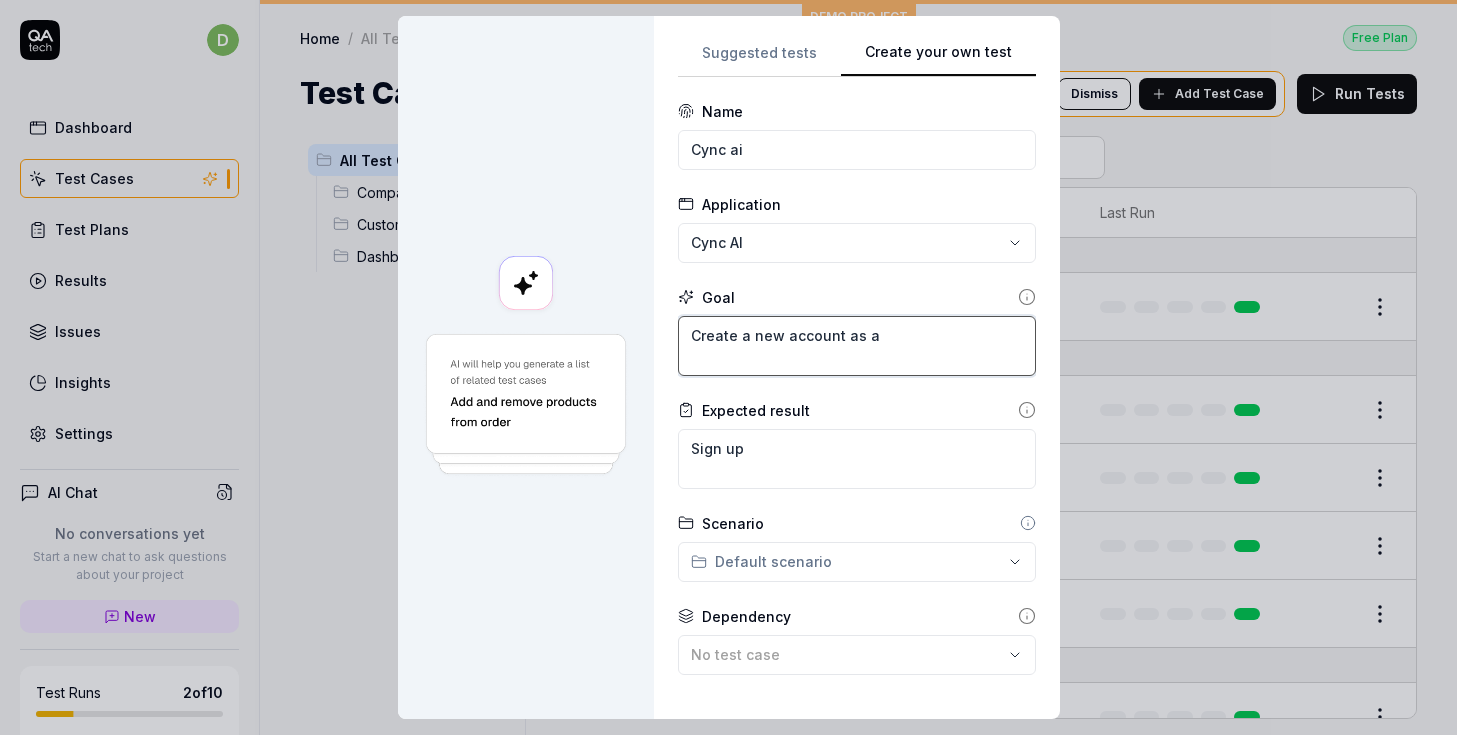 type on "Create a new account as a" 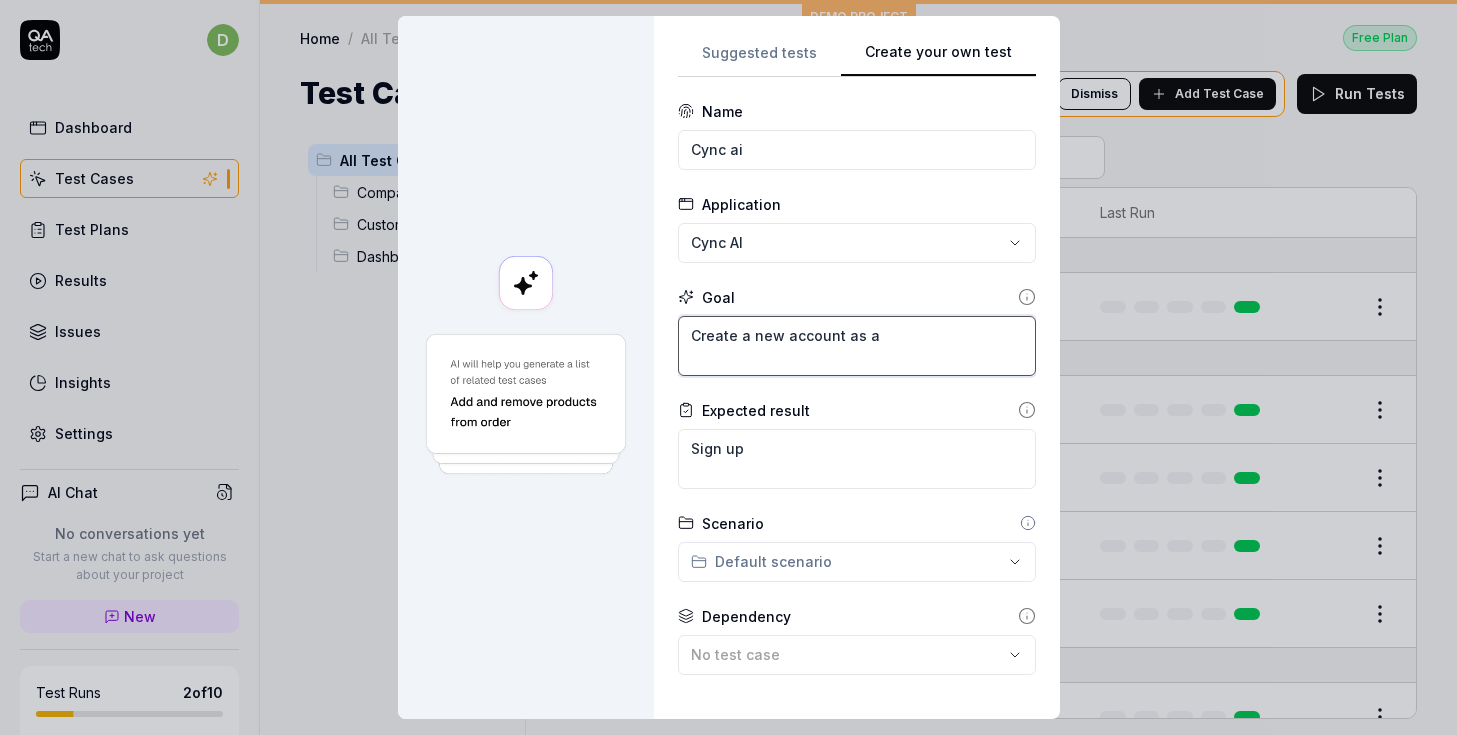 type on "*" 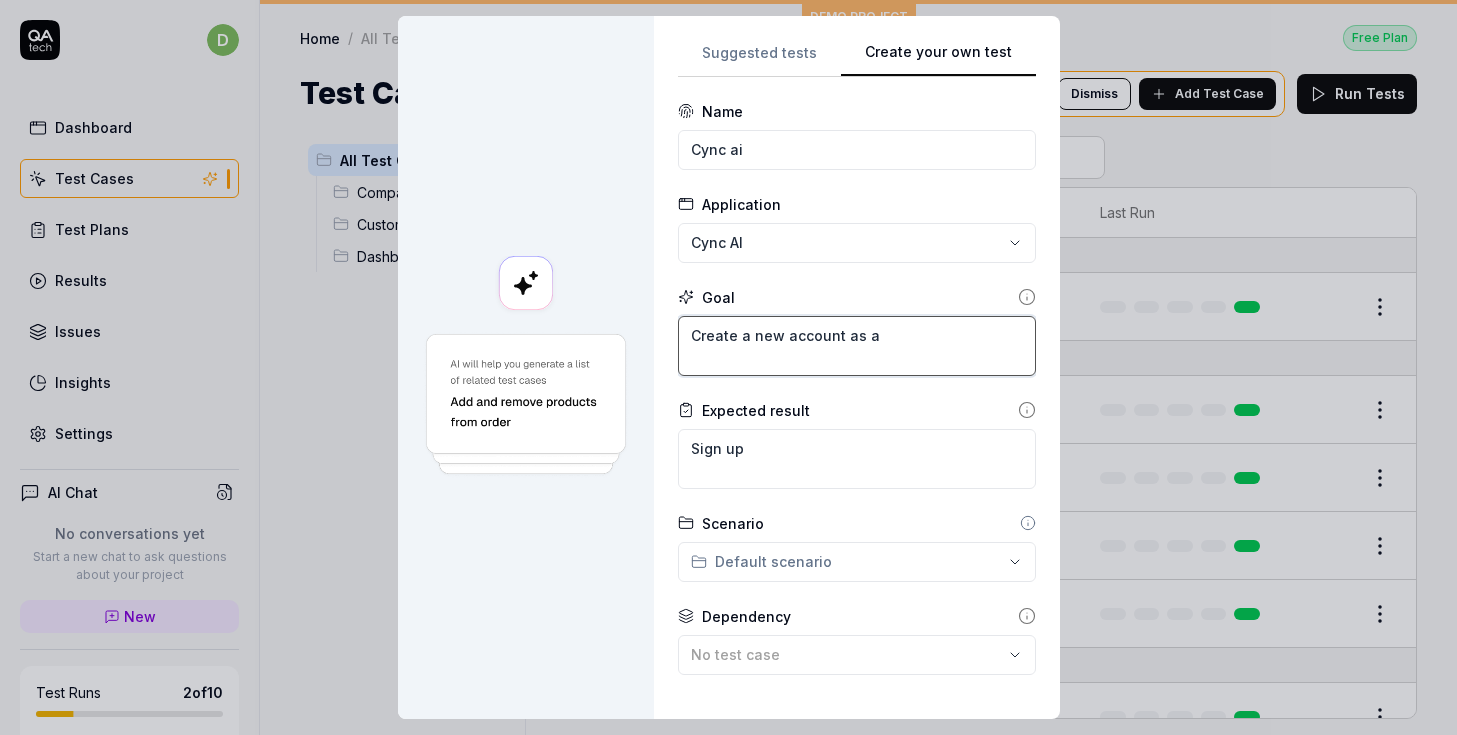 type on "Create a new account as a" 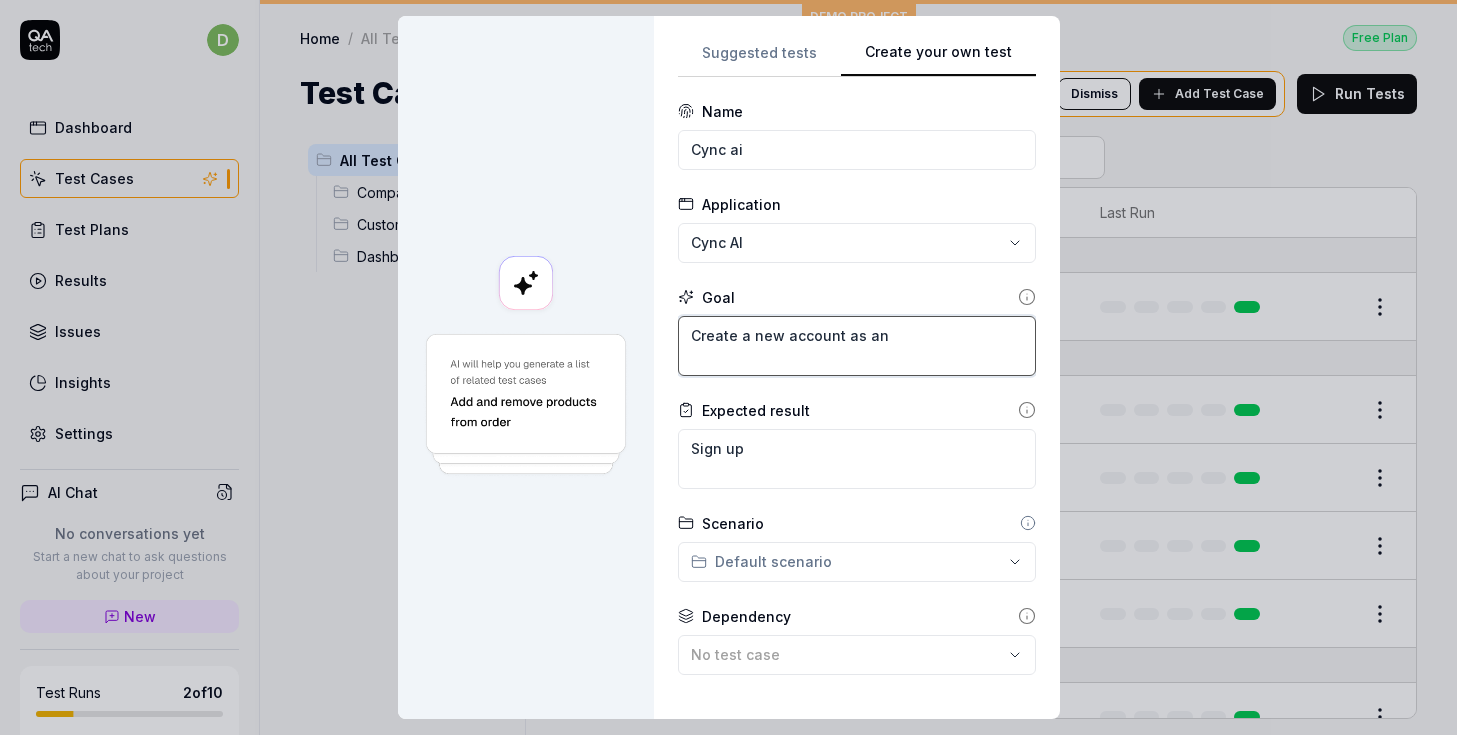 type on "*" 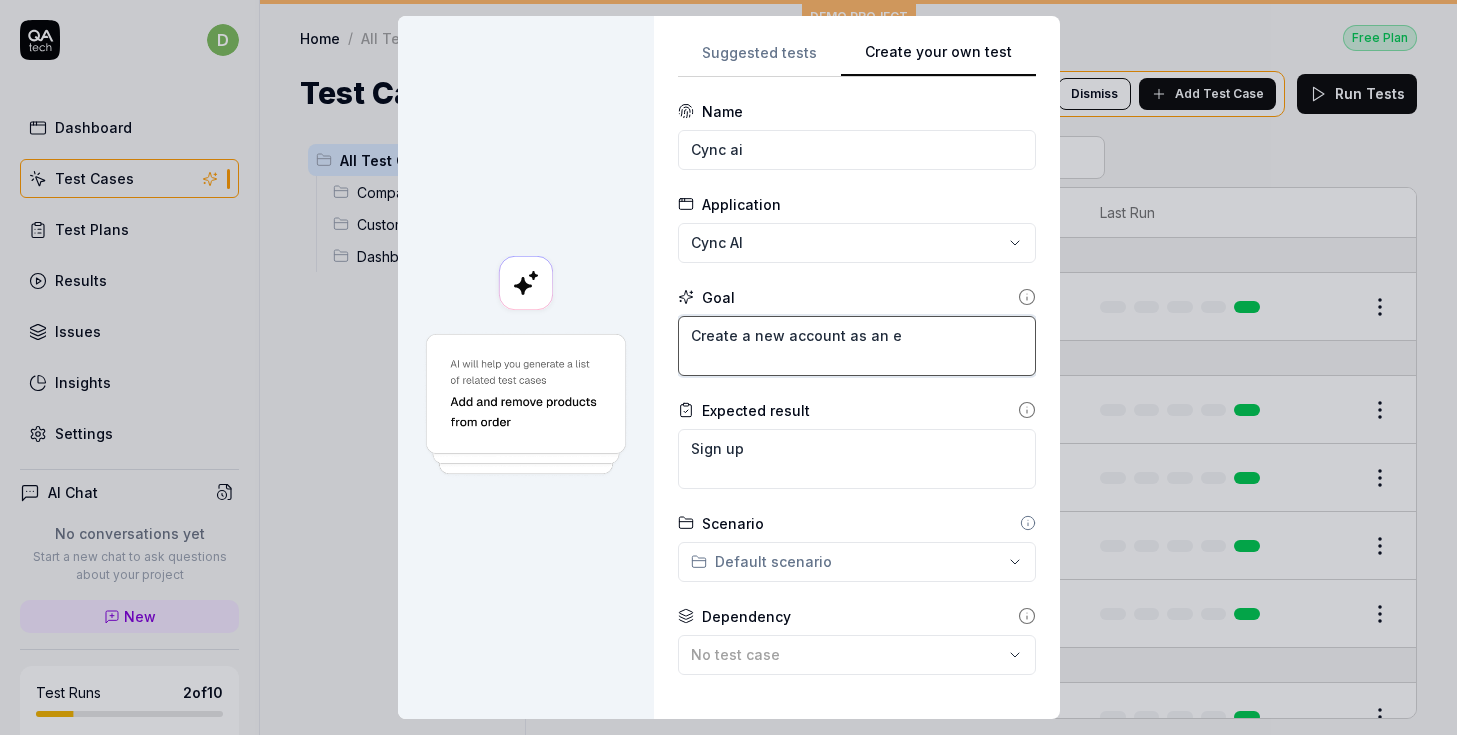 type on "*" 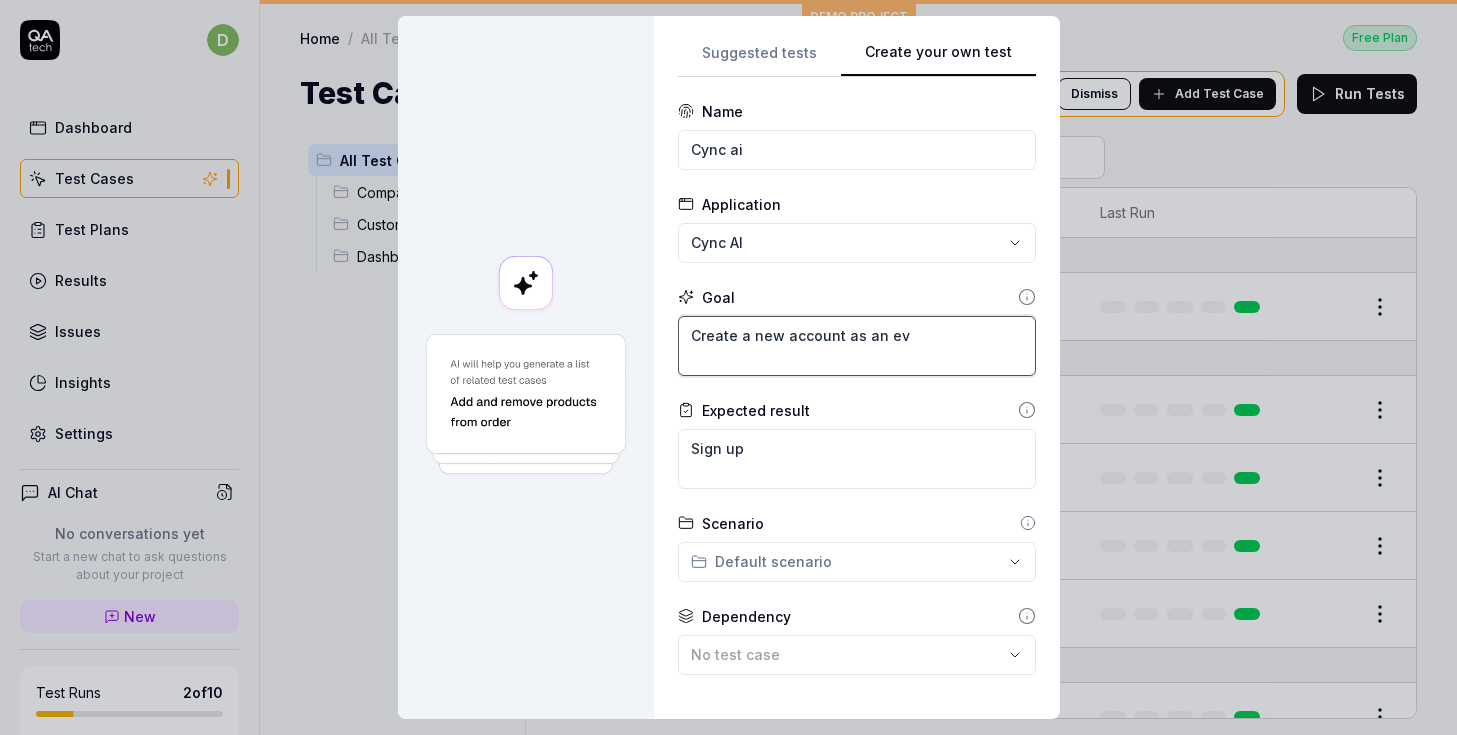 type on "*" 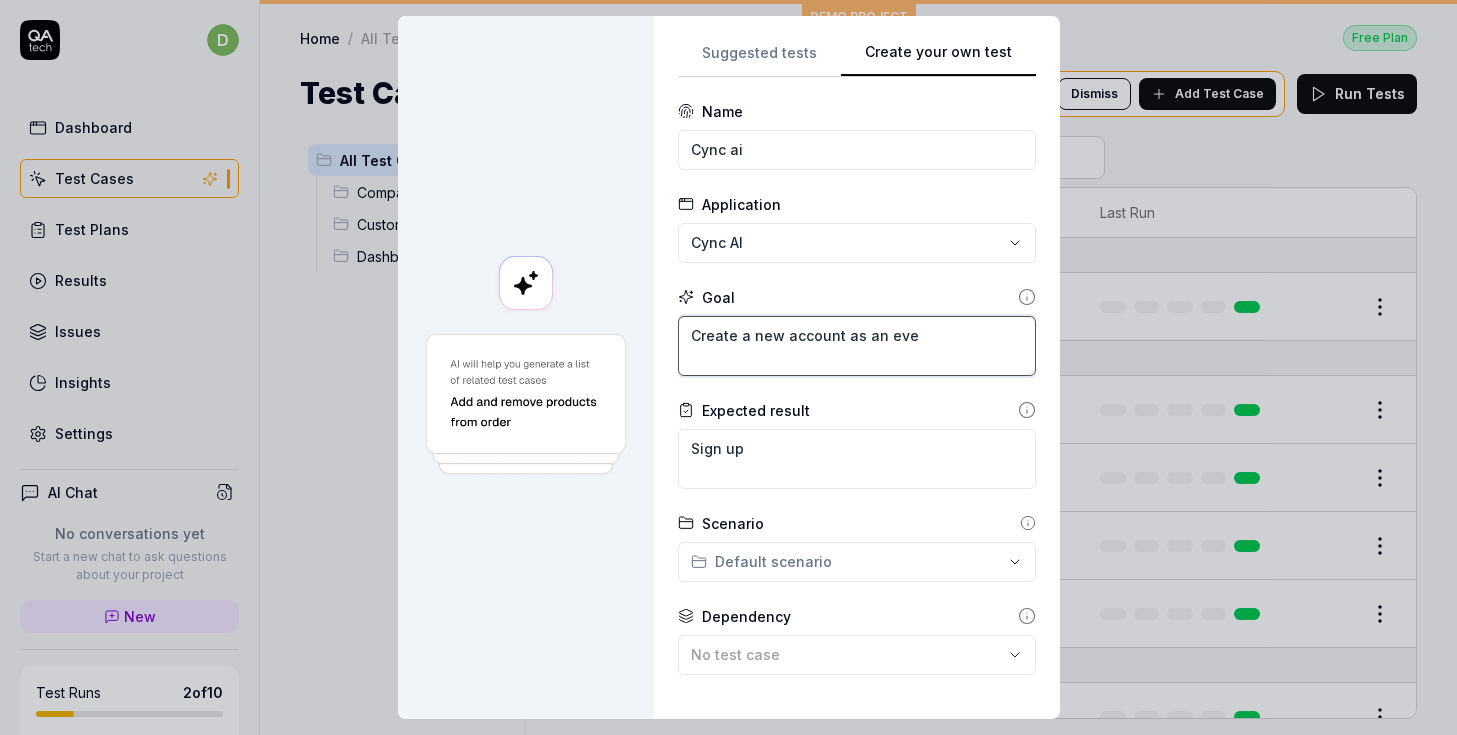 type on "*" 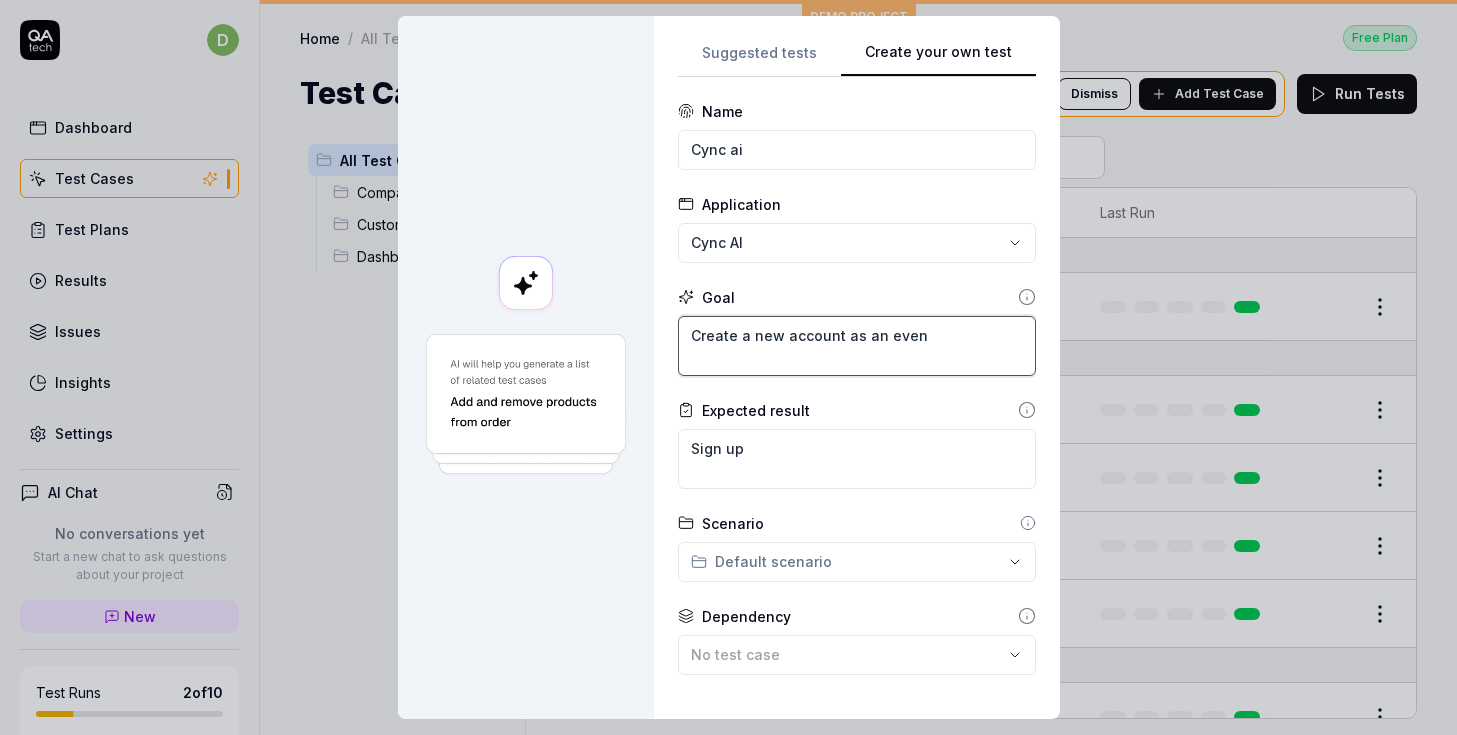 type on "*" 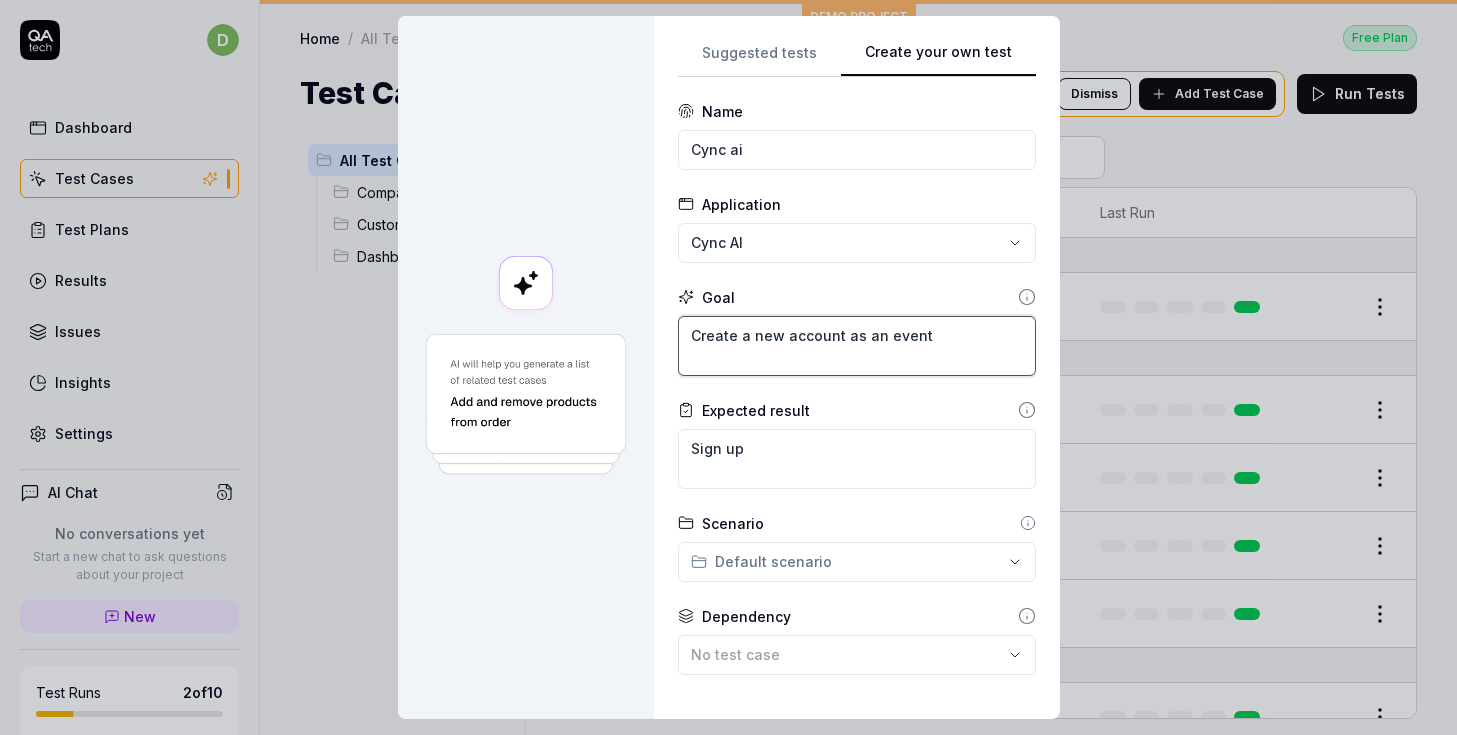 type on "*" 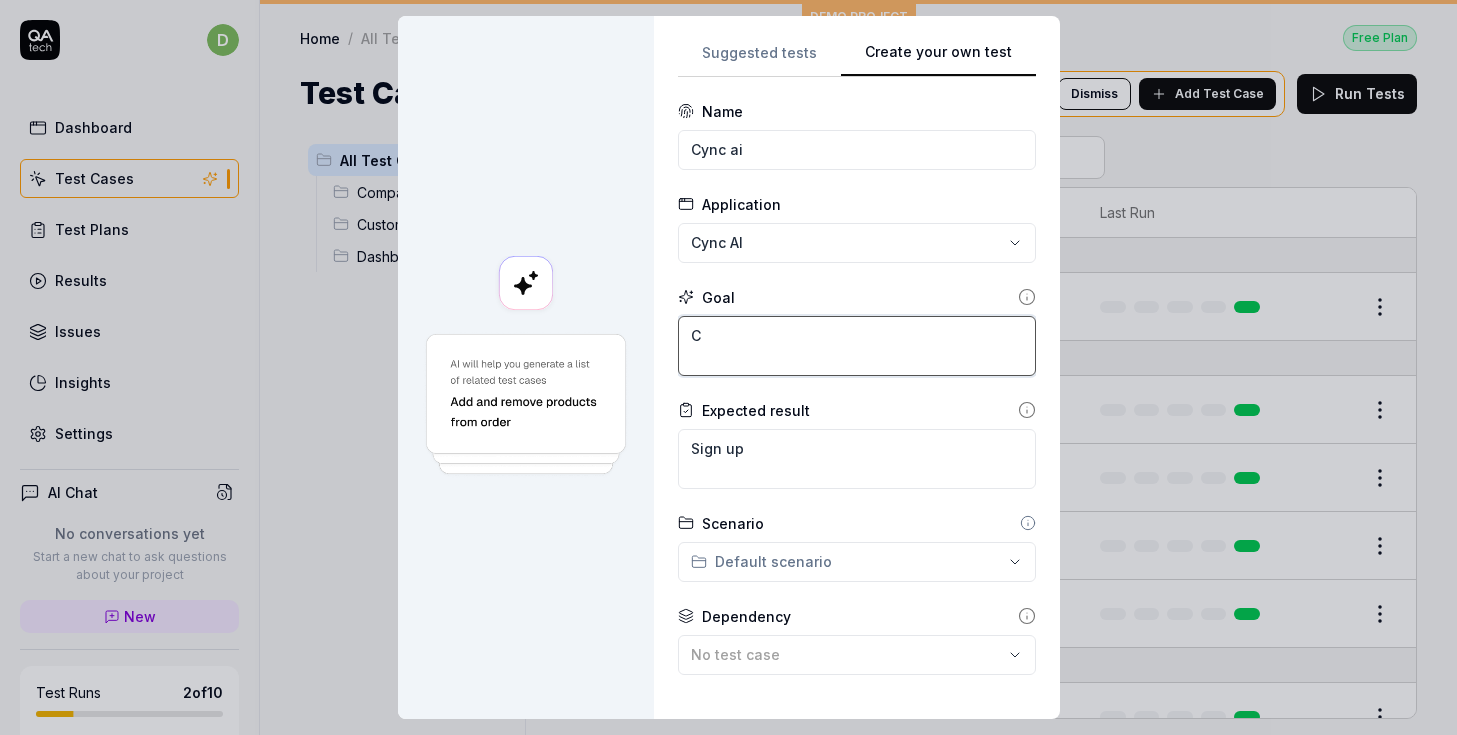 type on "*" 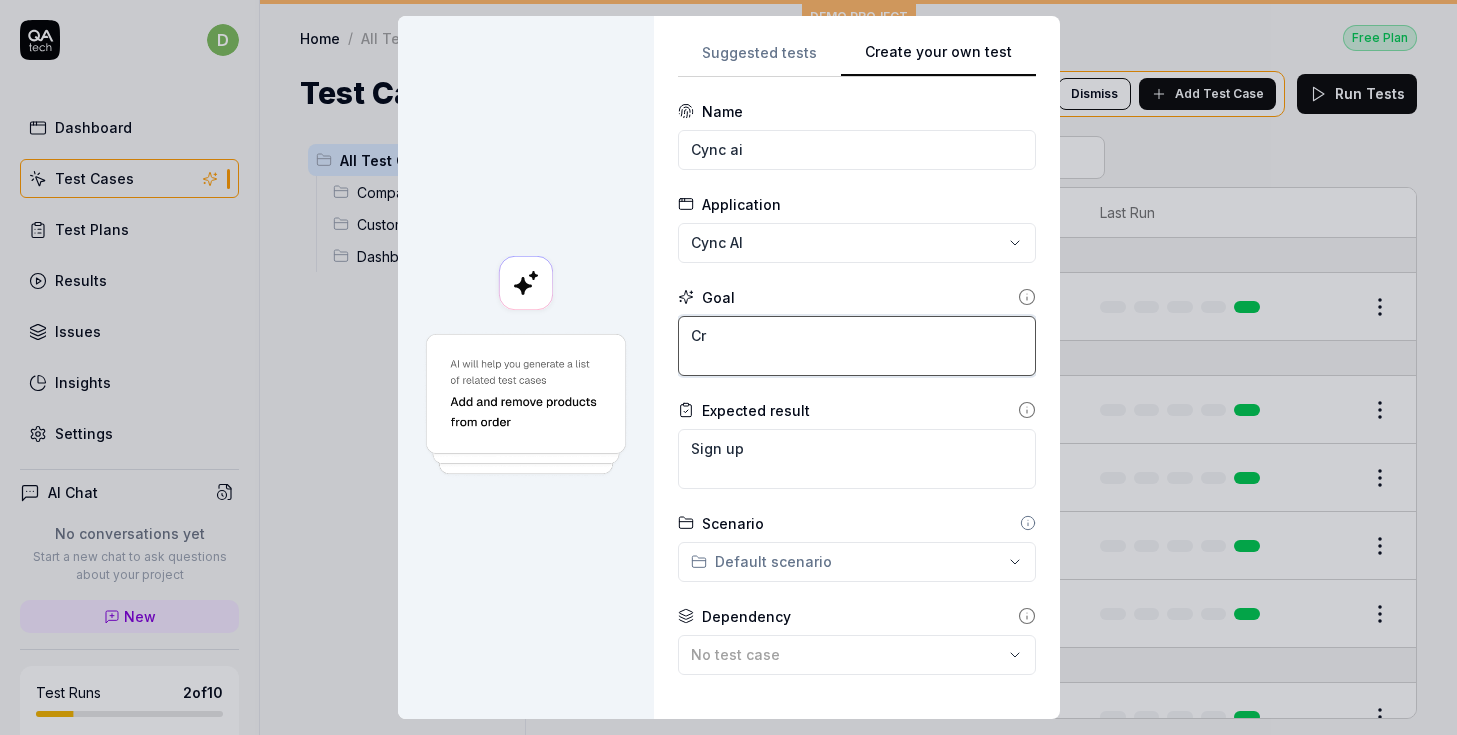 type on "*" 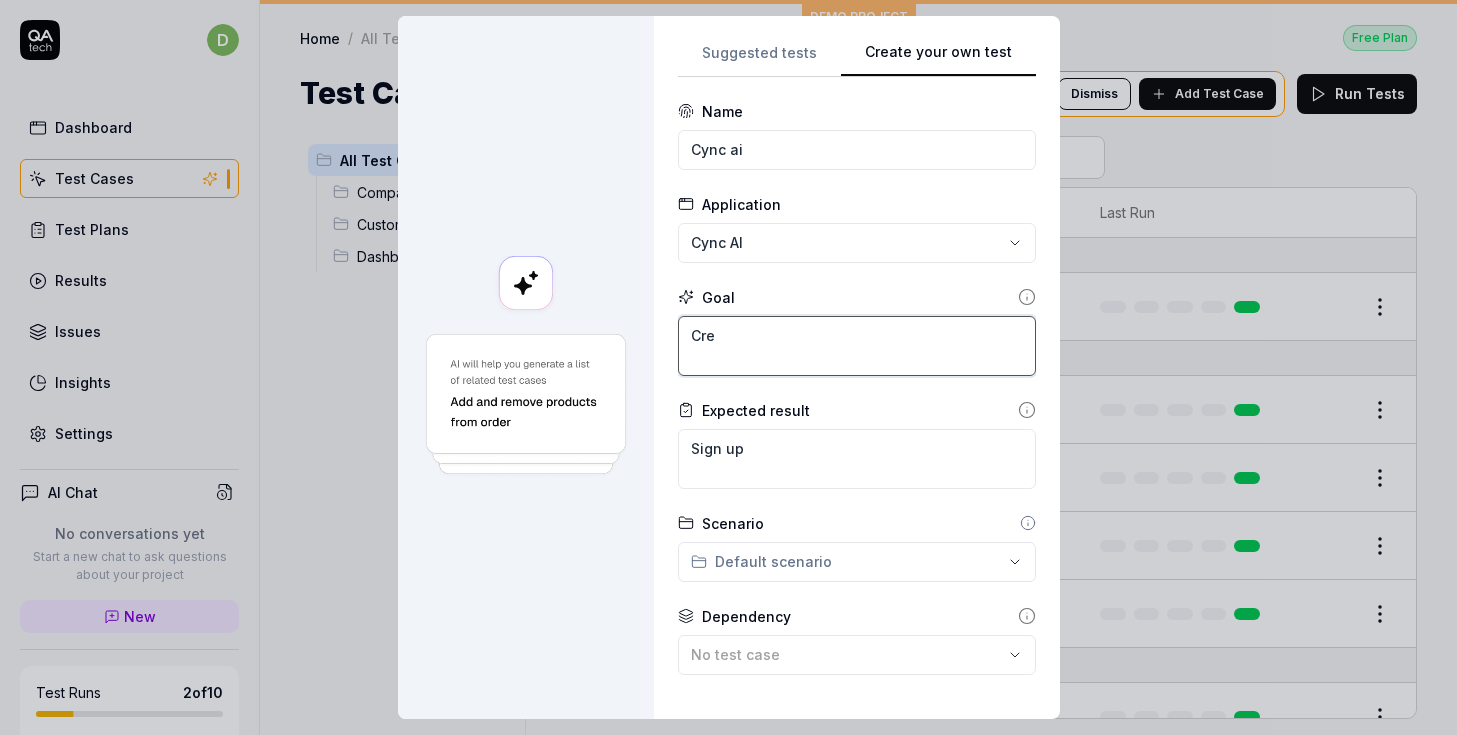 type on "*" 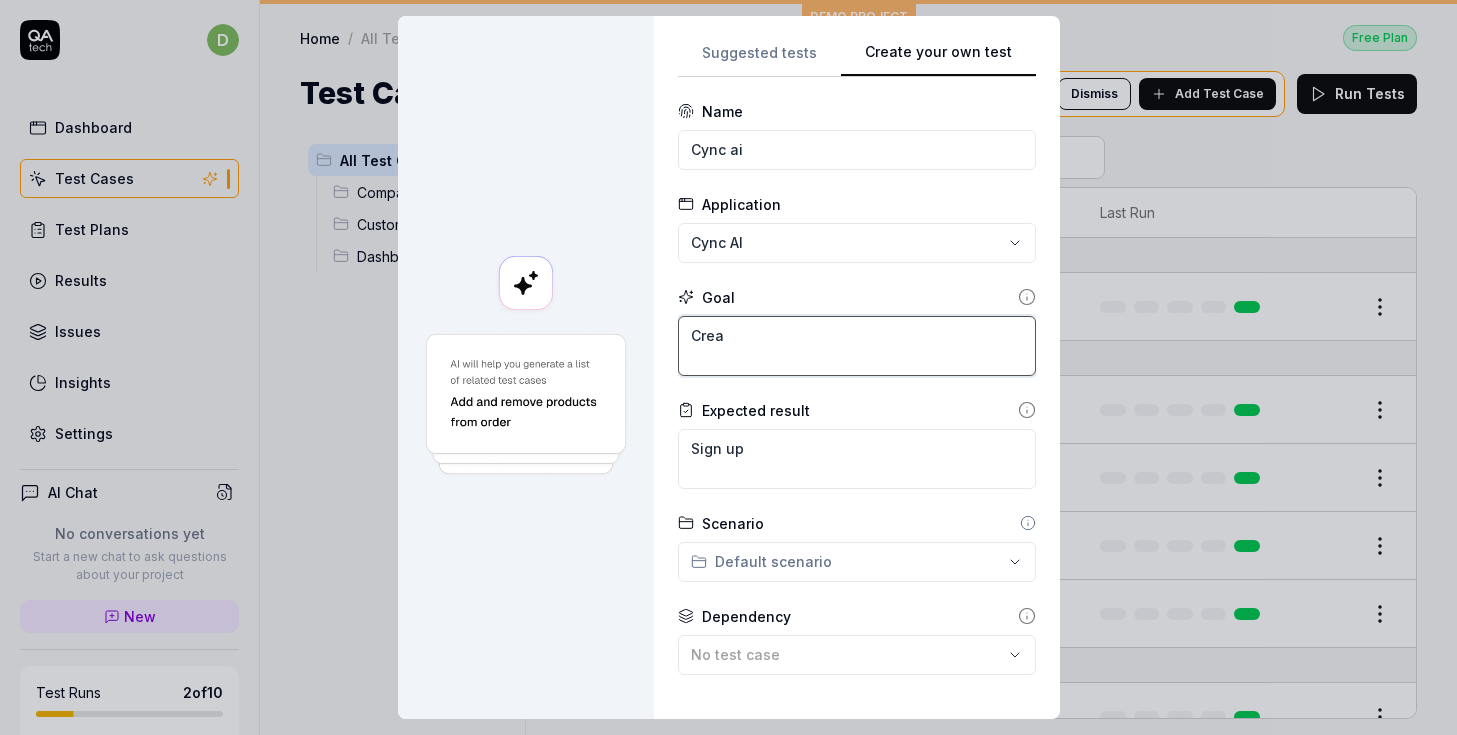 type on "*" 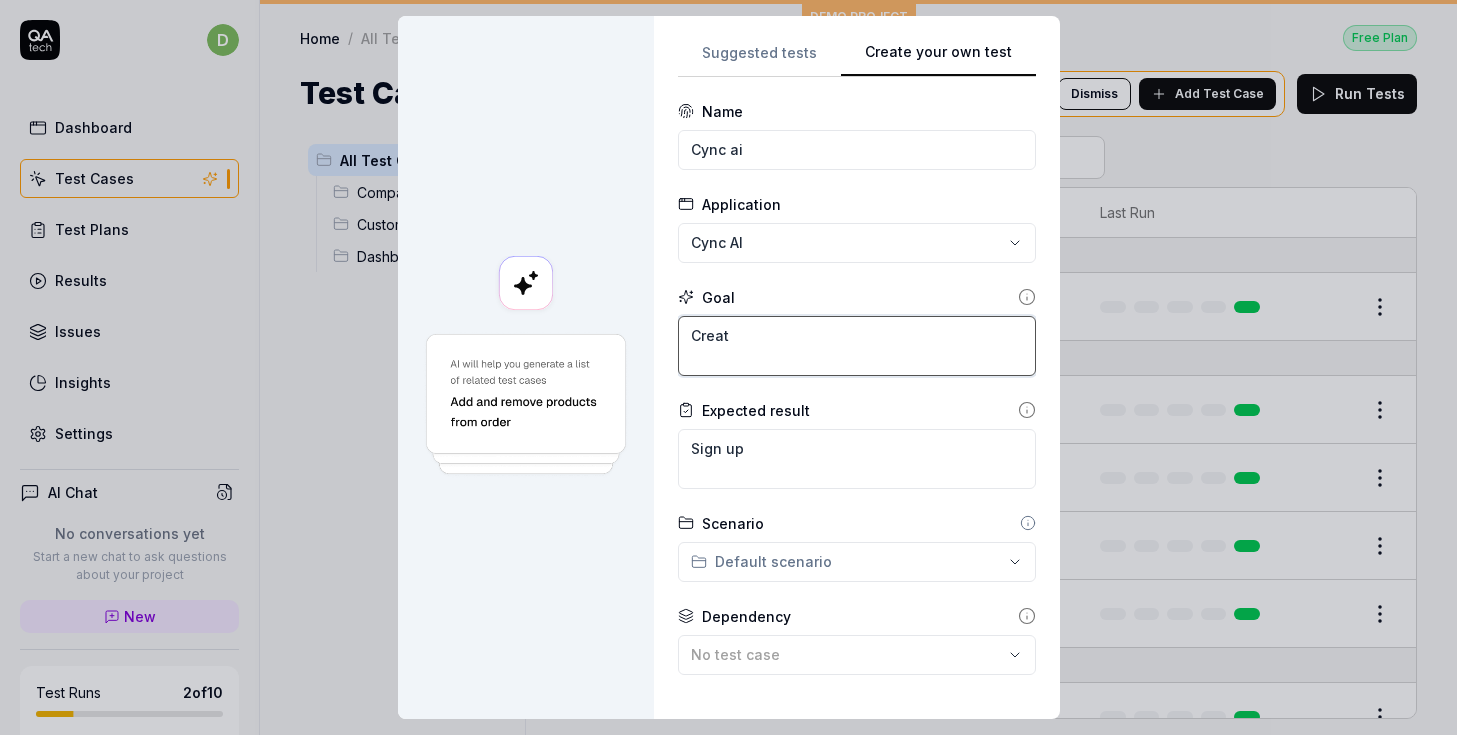 type on "*" 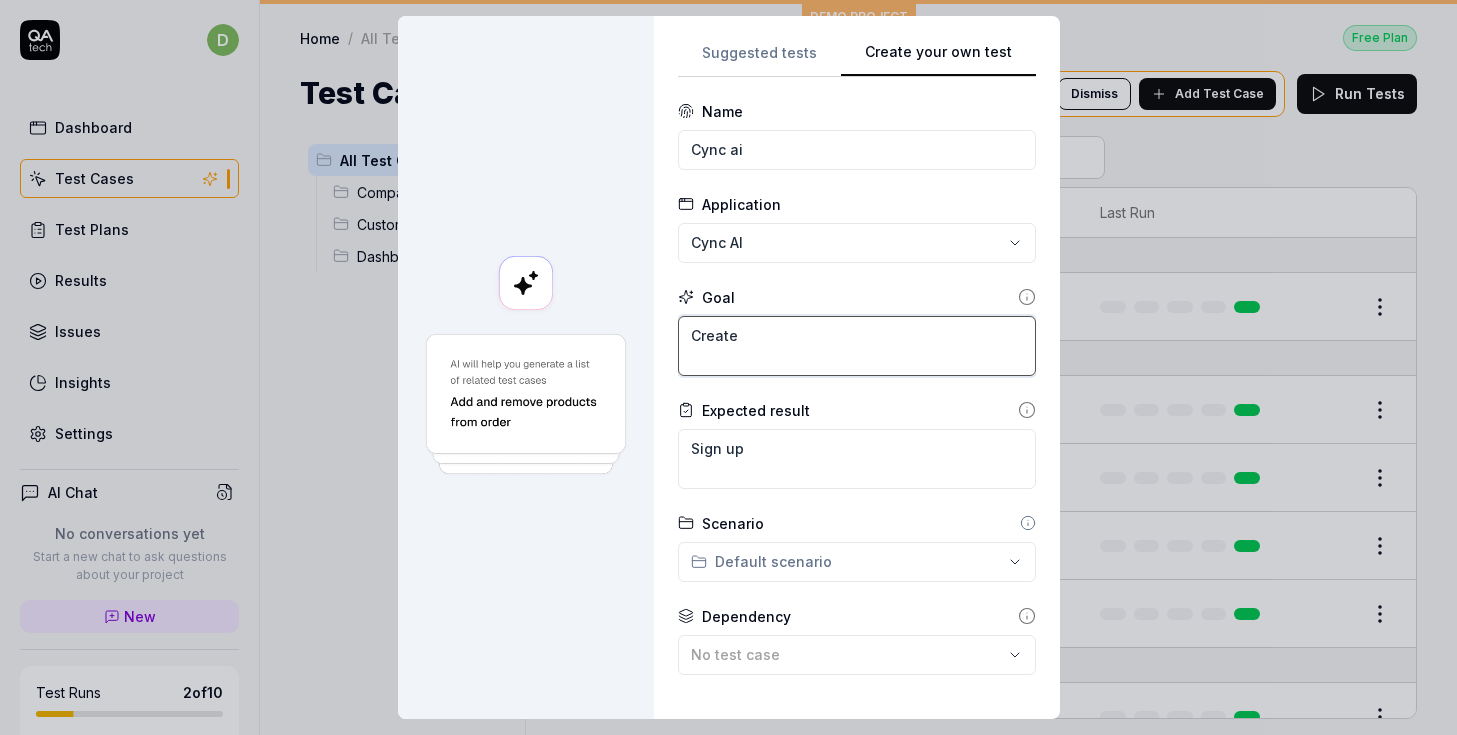 type on "*" 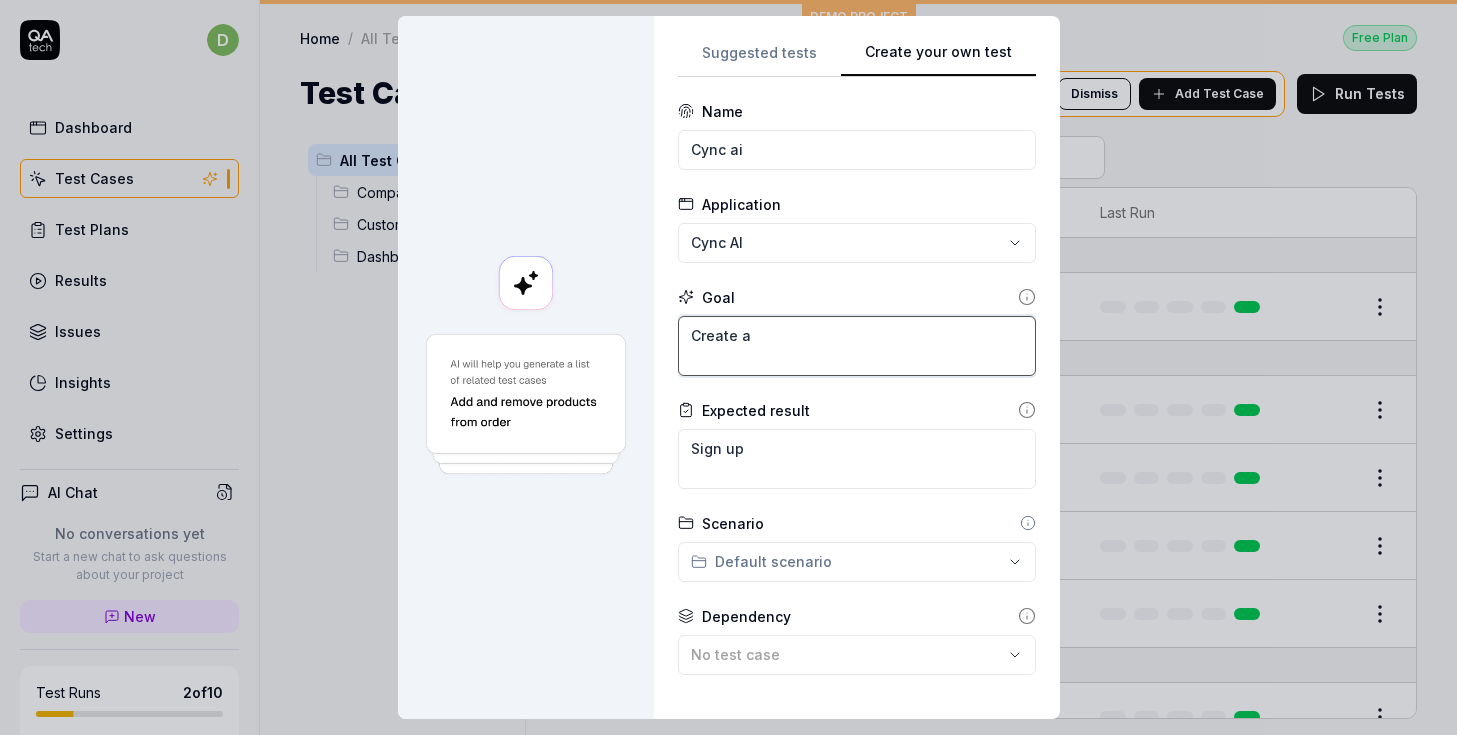 type on "*" 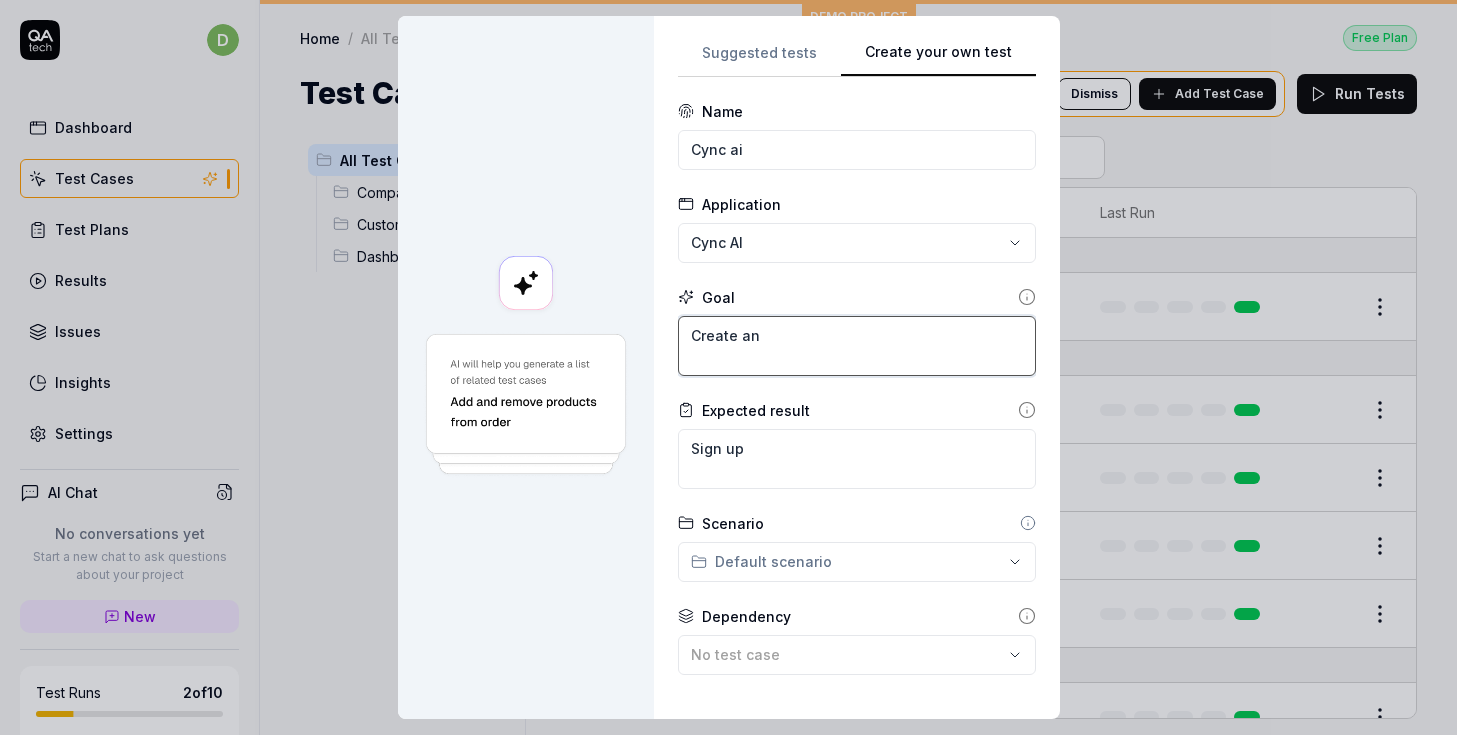 type on "*" 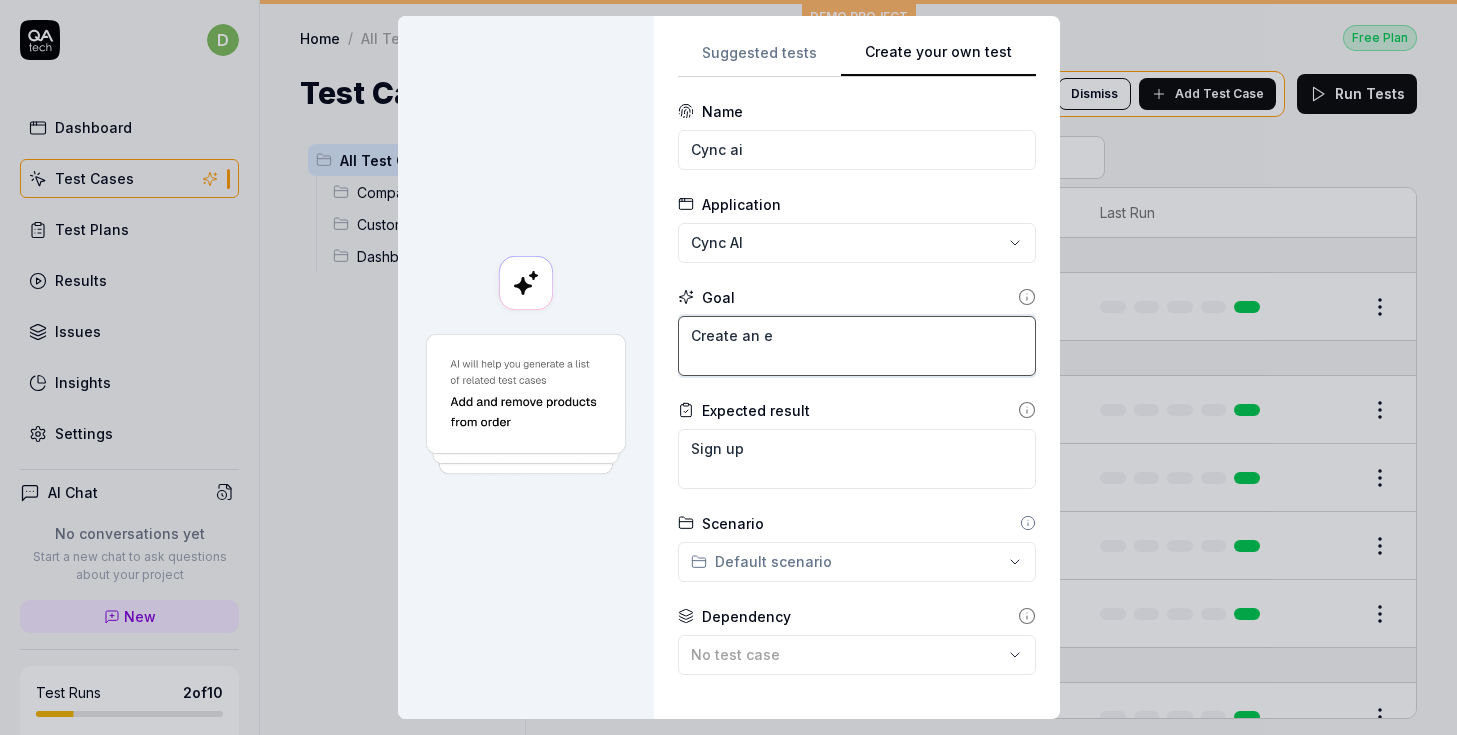 type on "*" 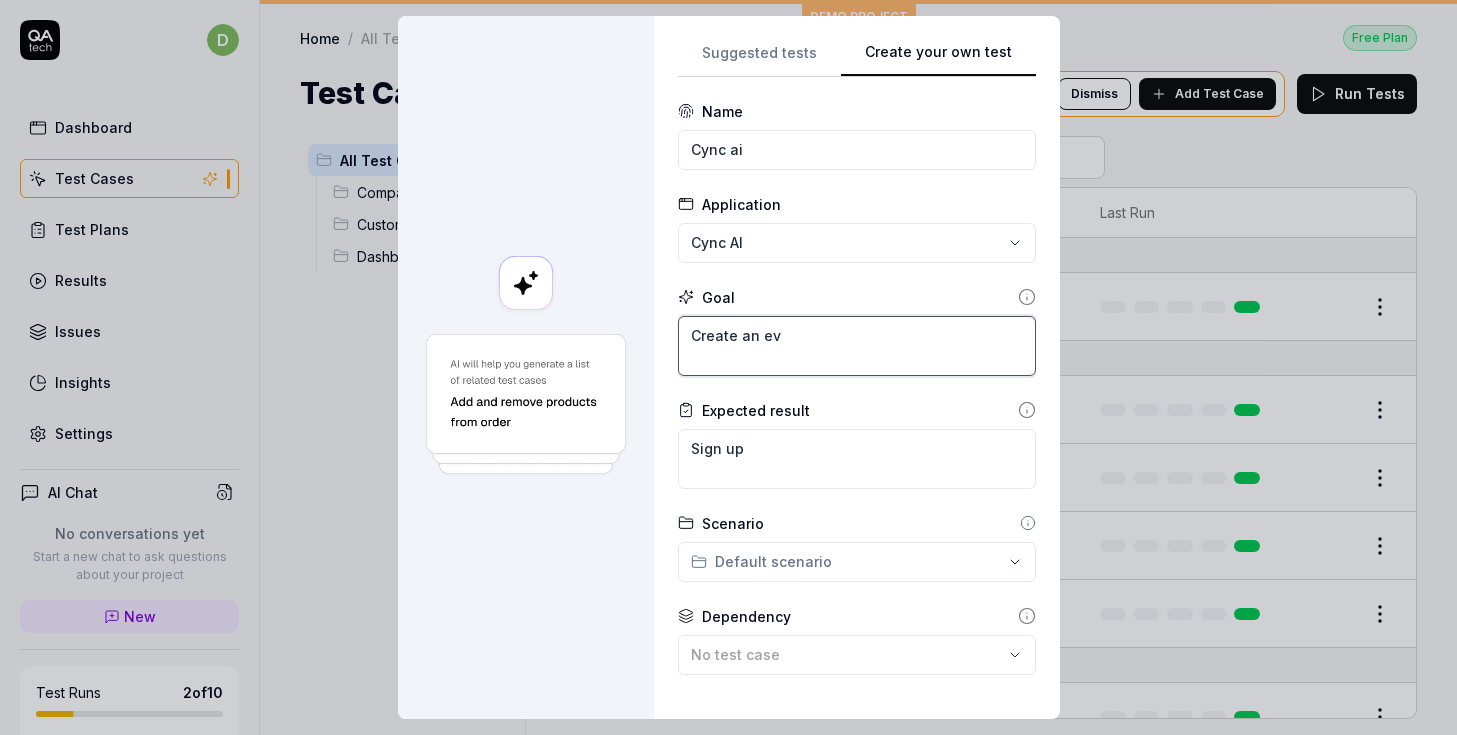 type on "*" 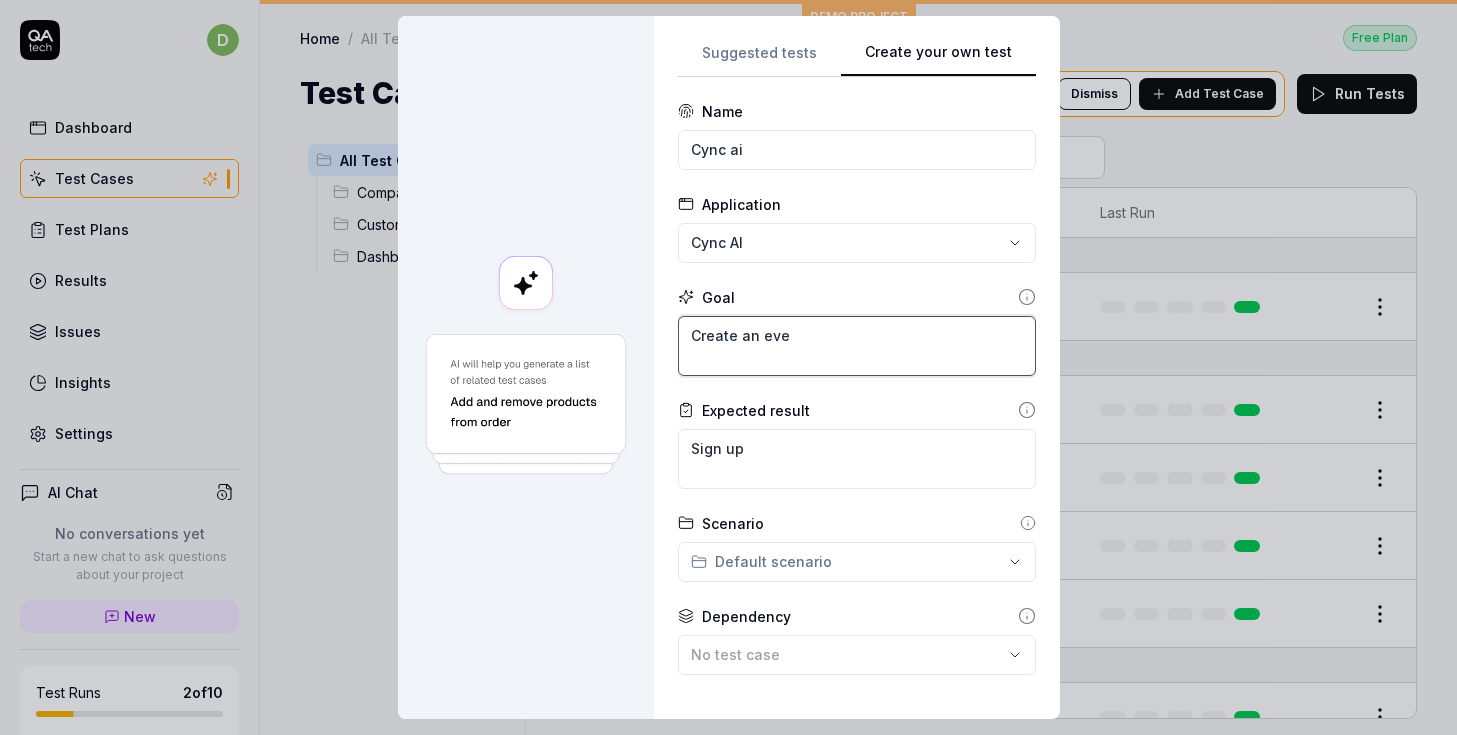 type on "*" 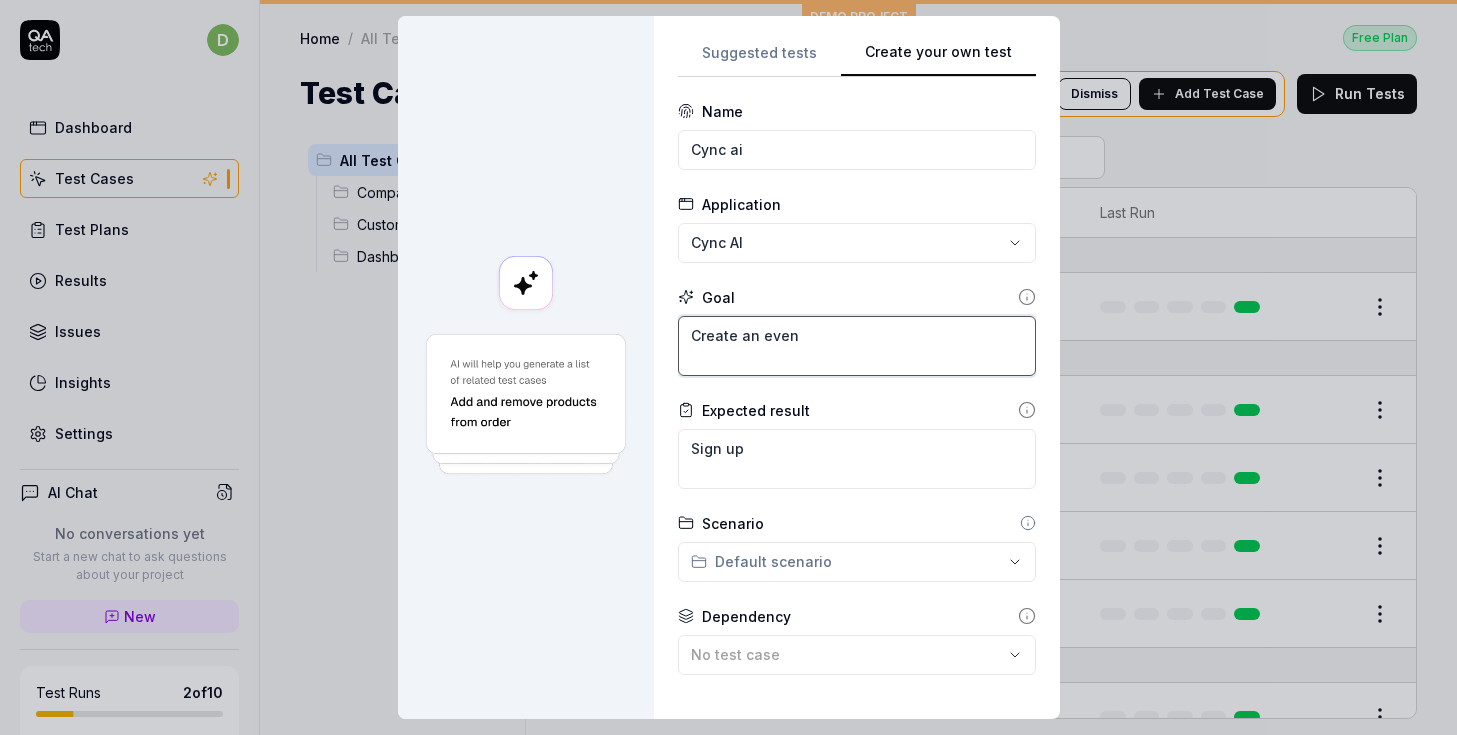 type on "Create an event" 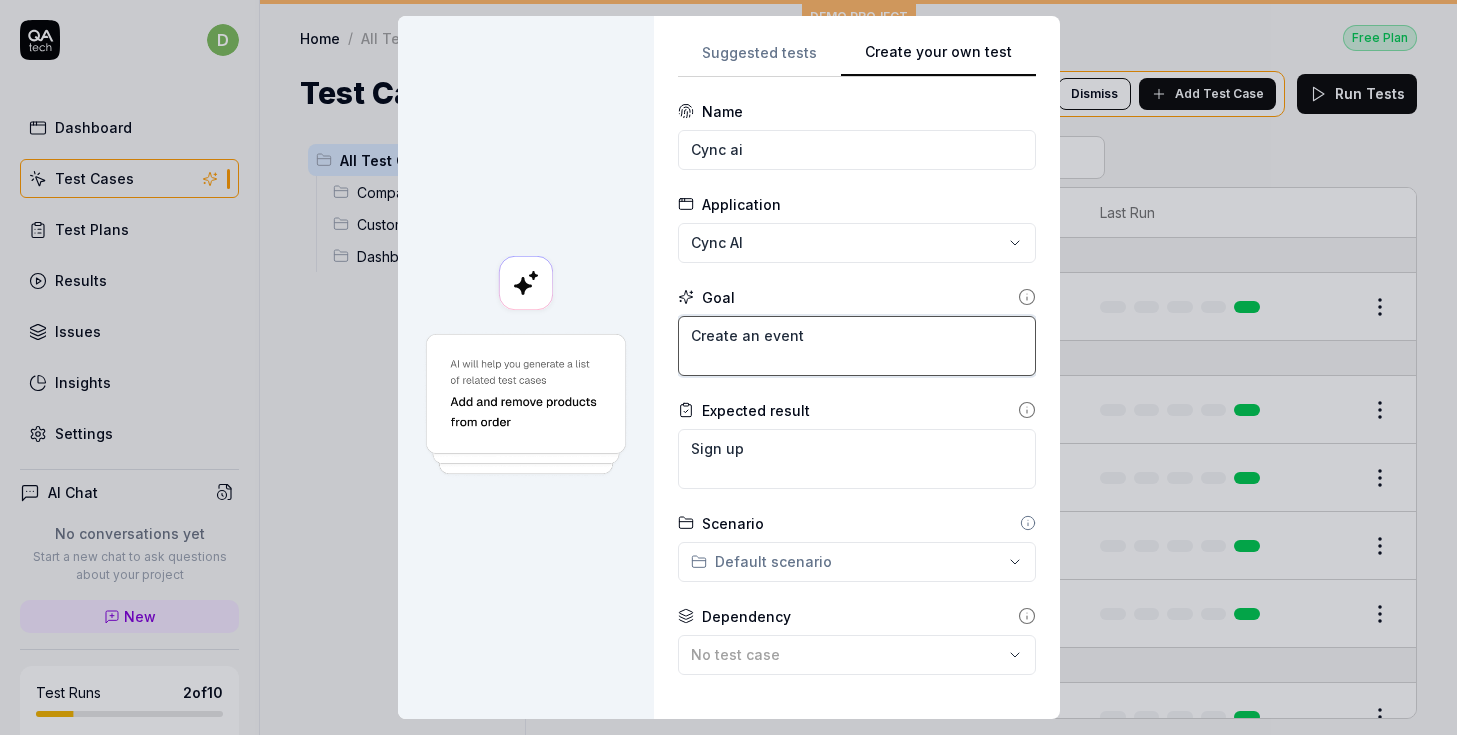 type on "*" 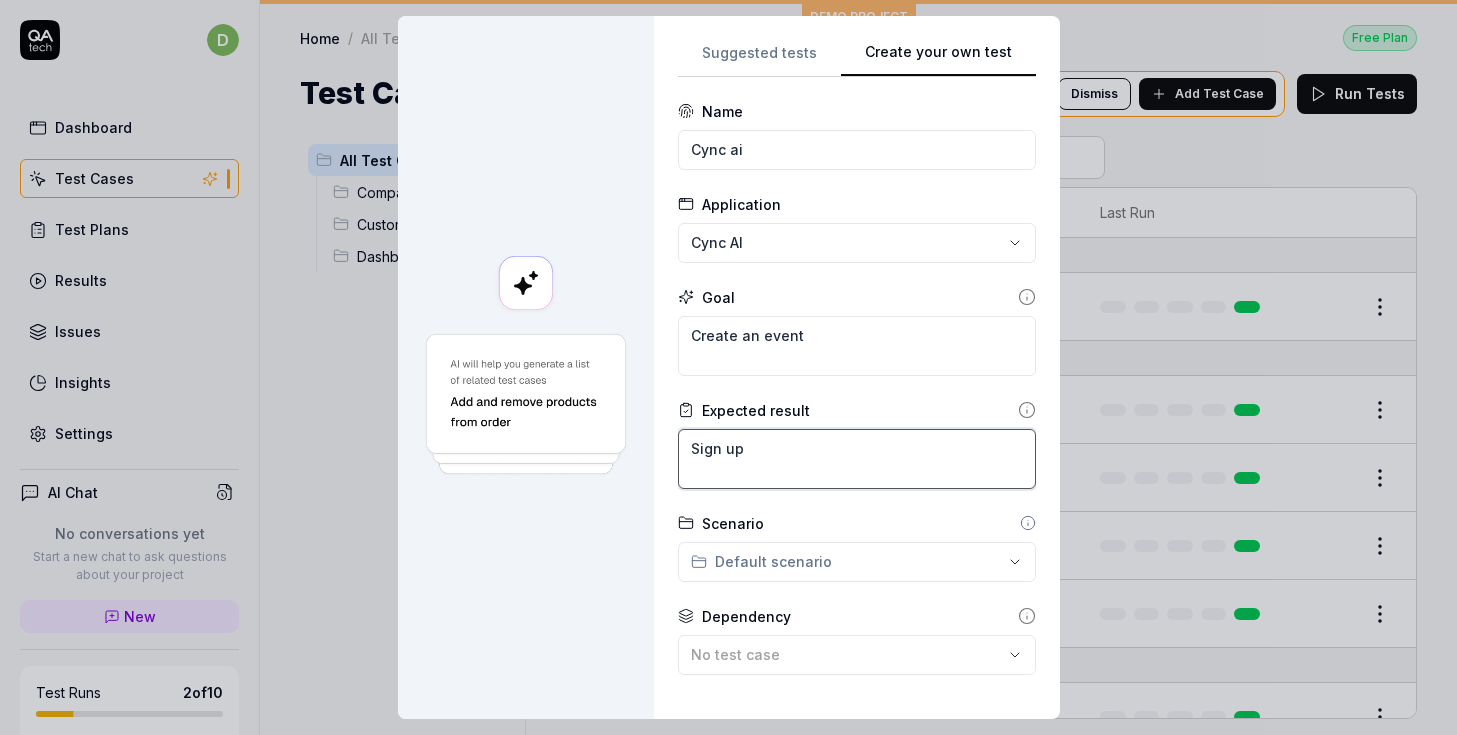 click on "Sign up" at bounding box center (857, 459) 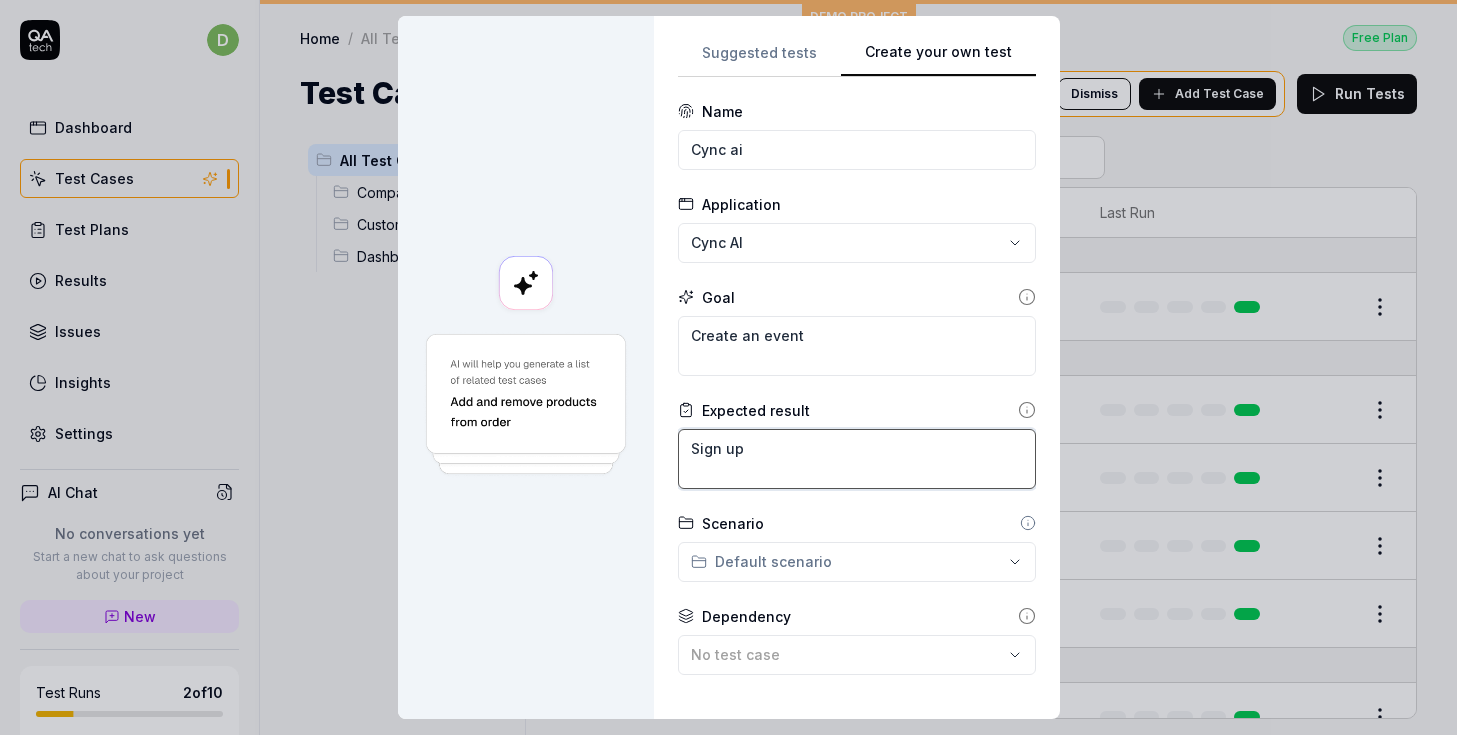 click on "Sign up" at bounding box center [857, 459] 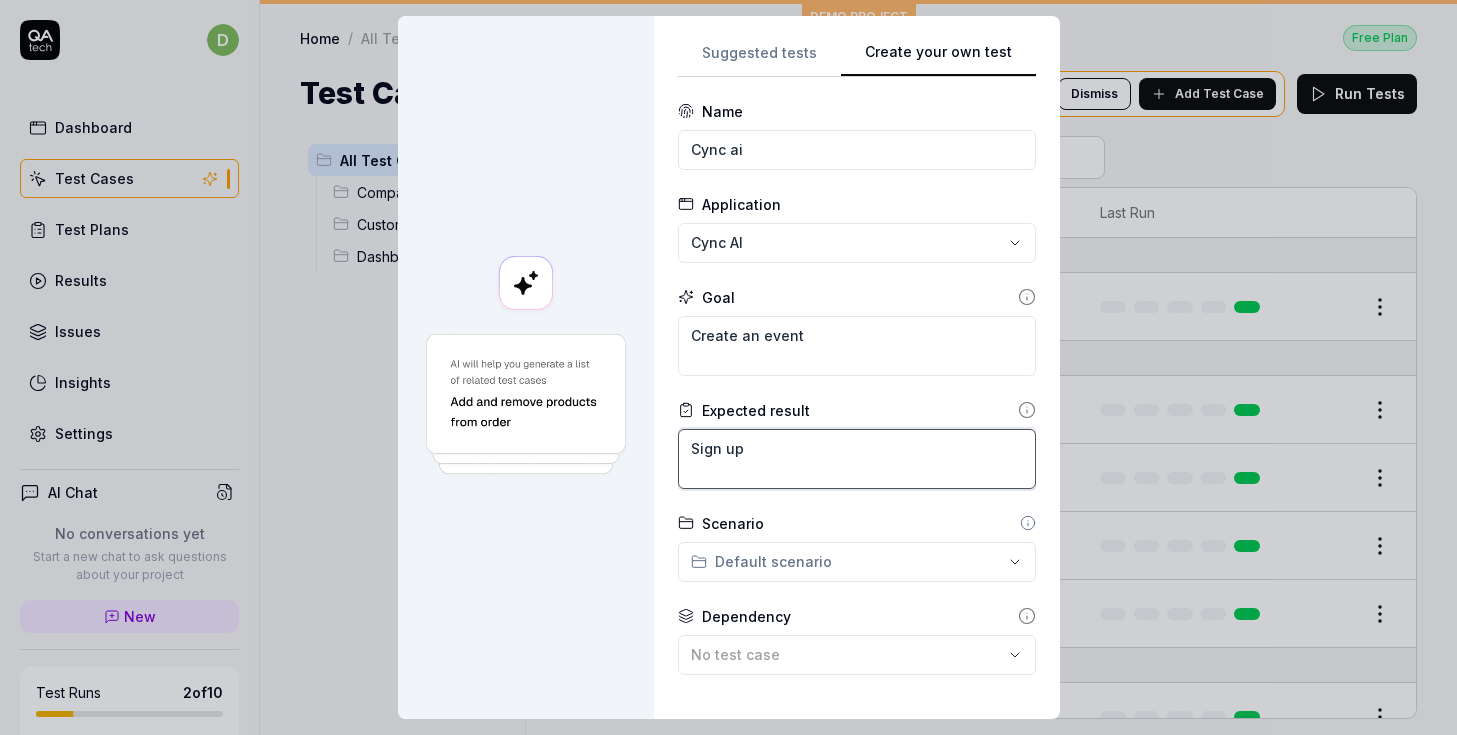 click on "Sign up" at bounding box center [857, 459] 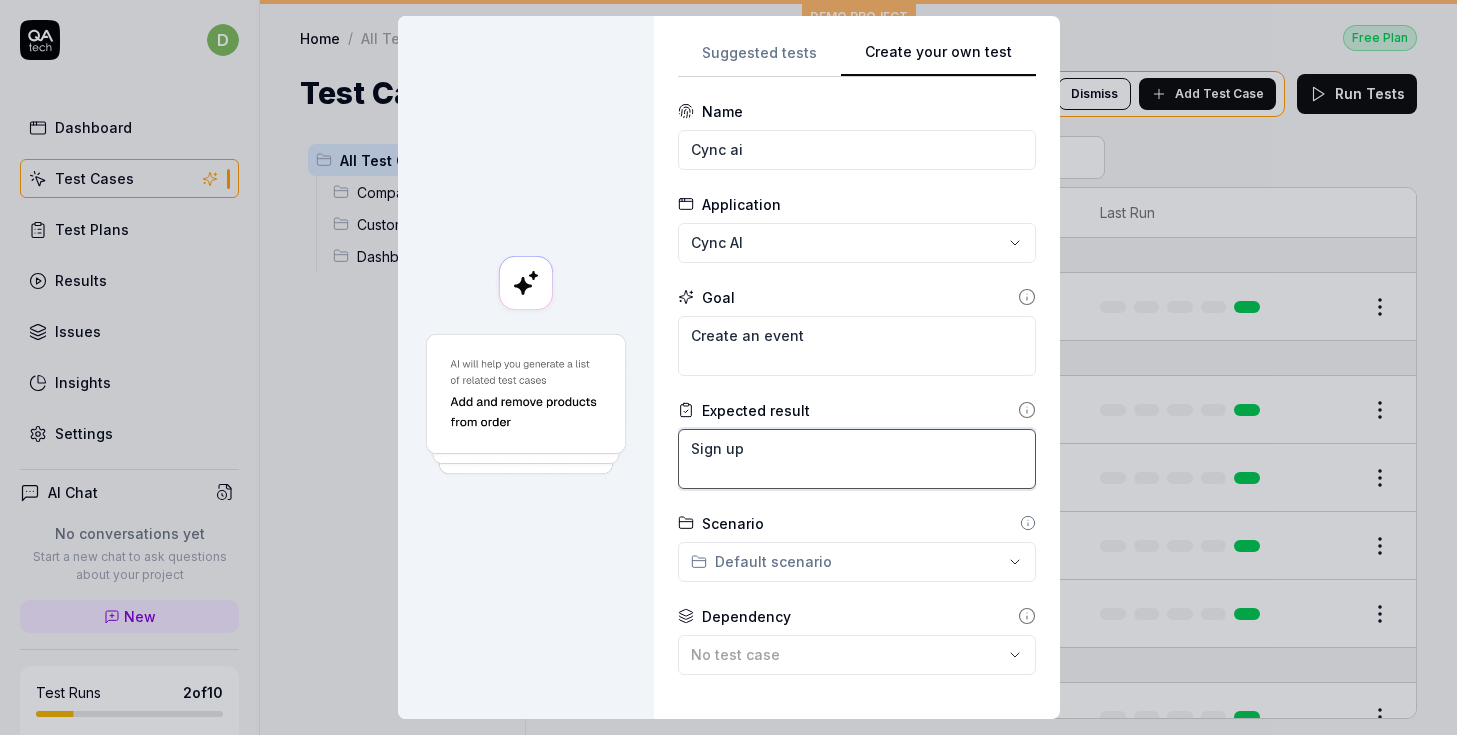 type on "*" 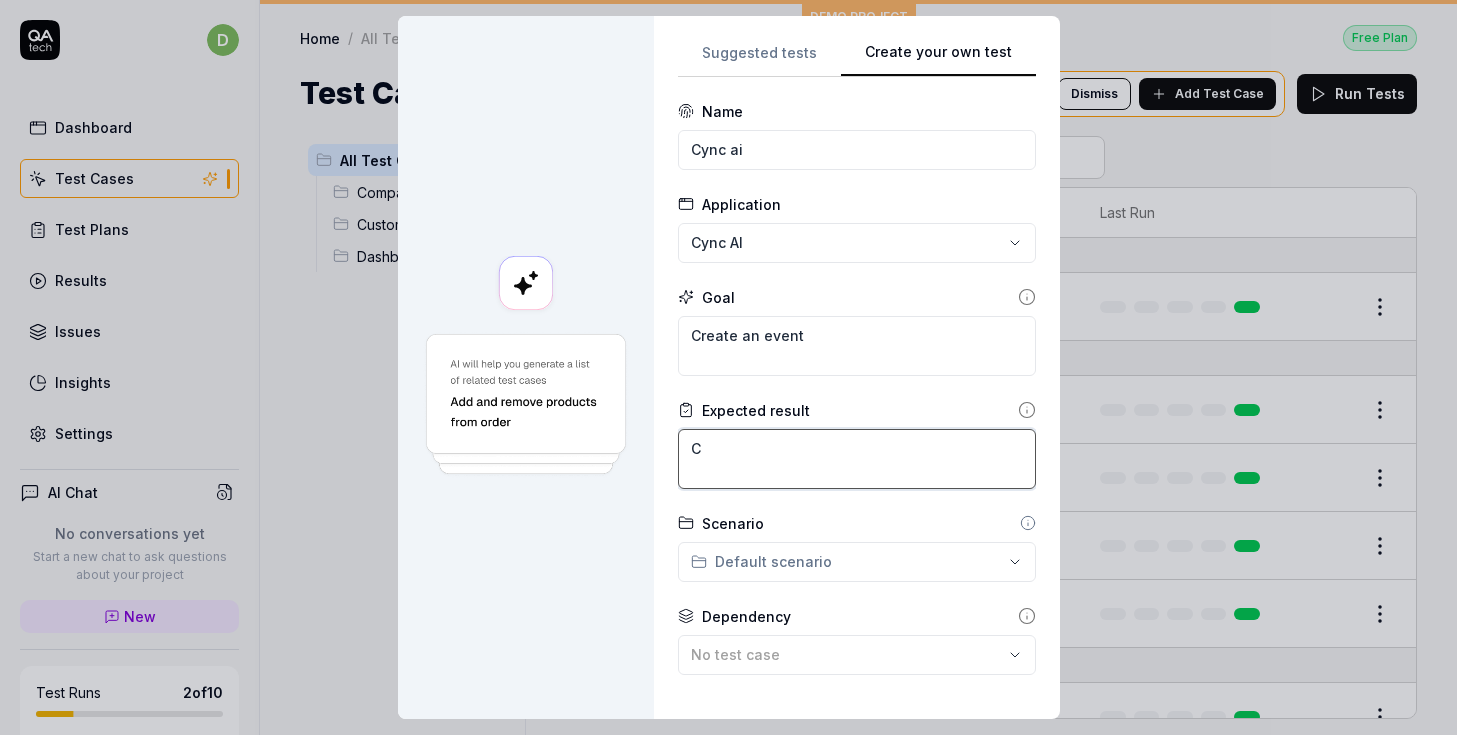type on "*" 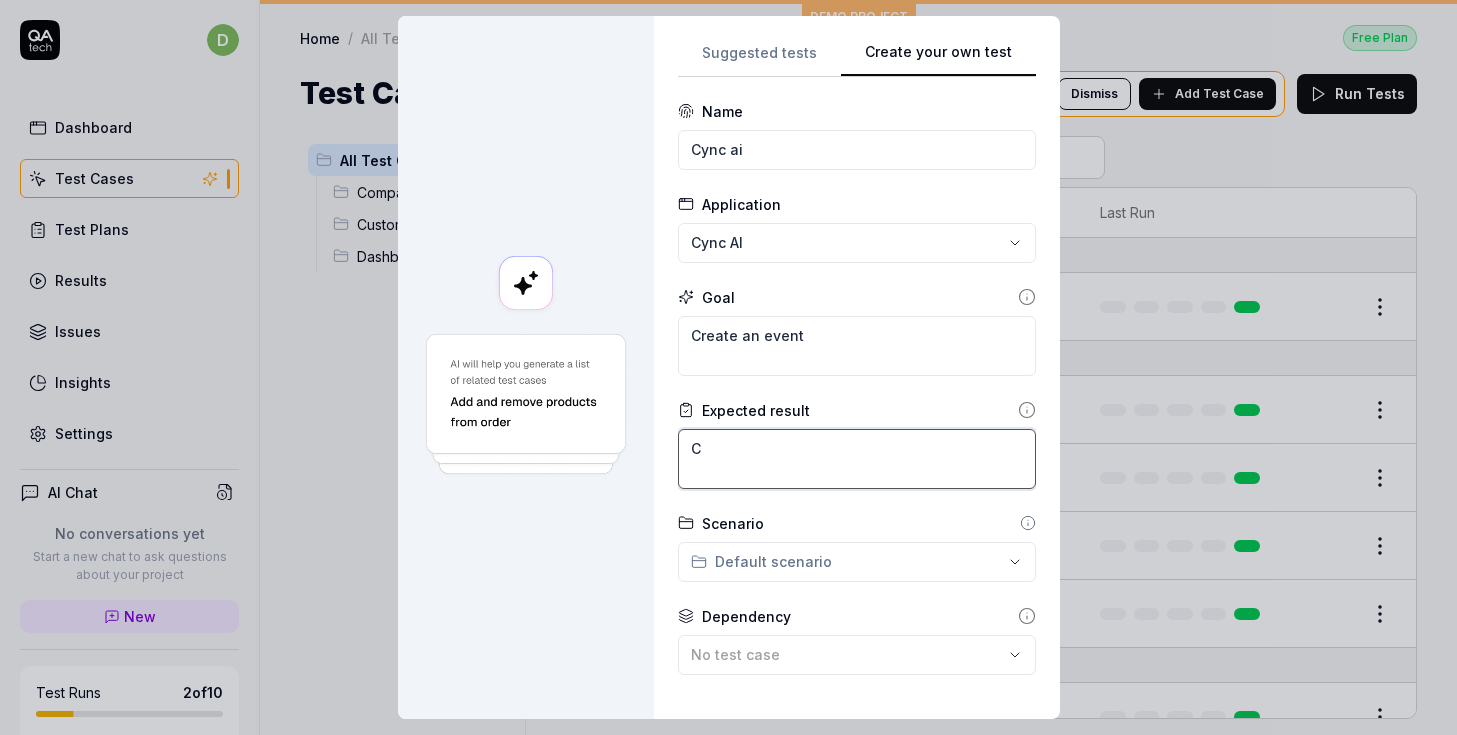 type on "Cr" 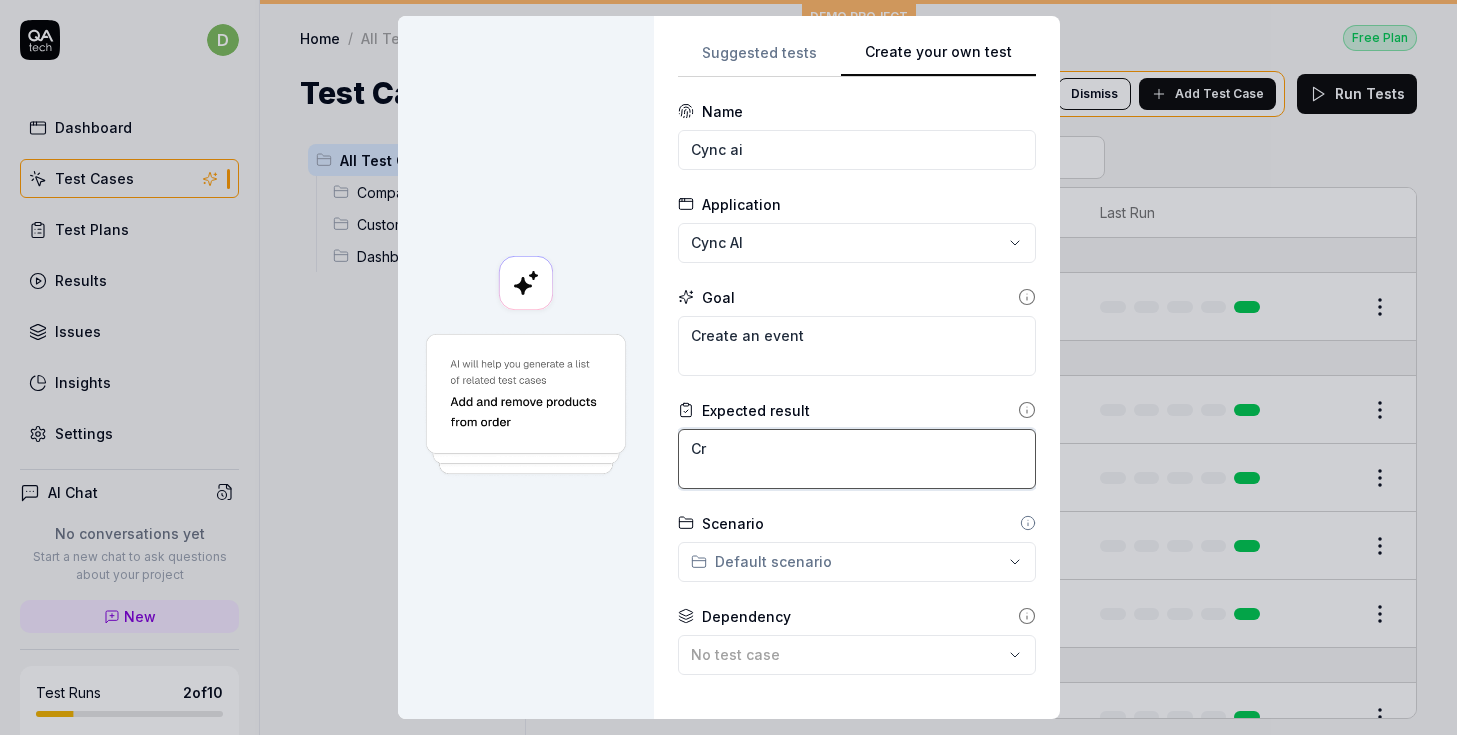 type on "*" 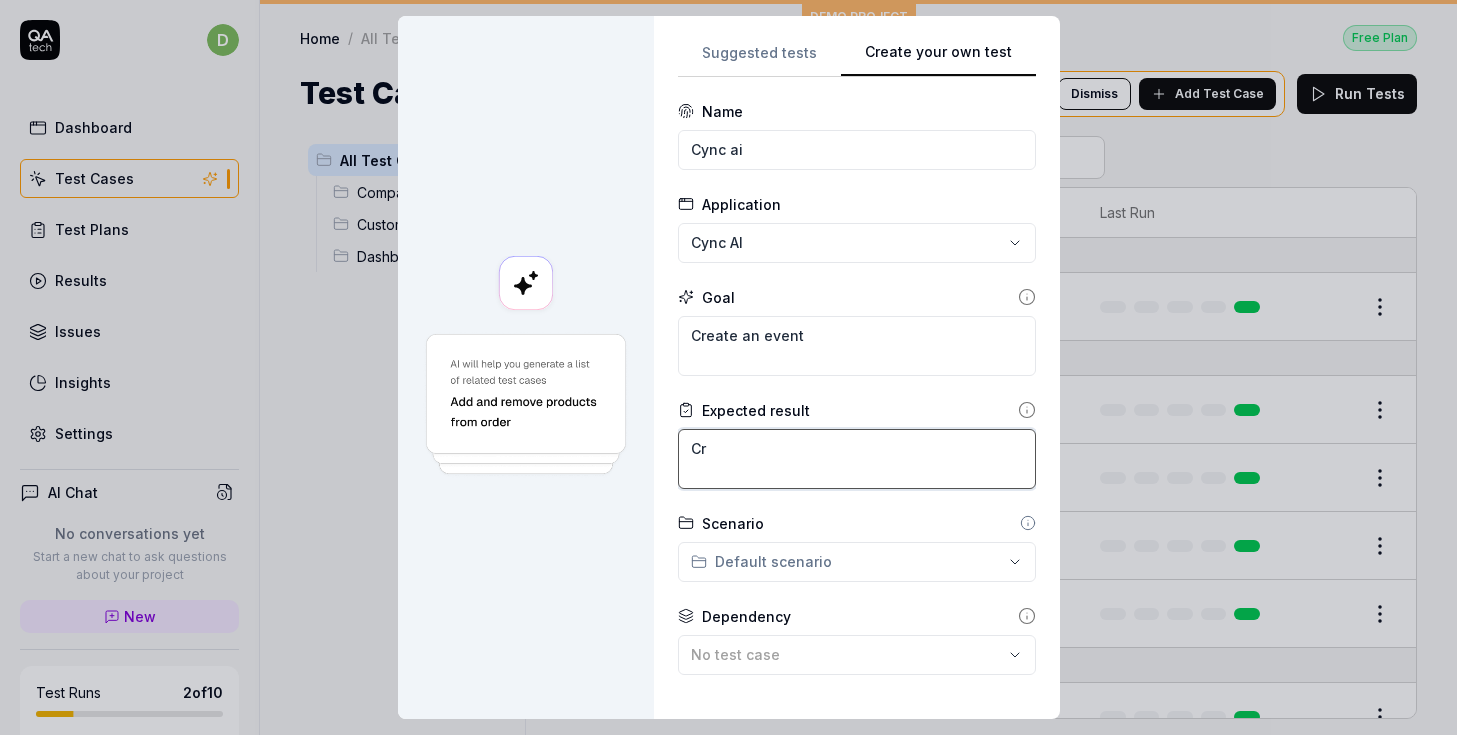 type on "Cre" 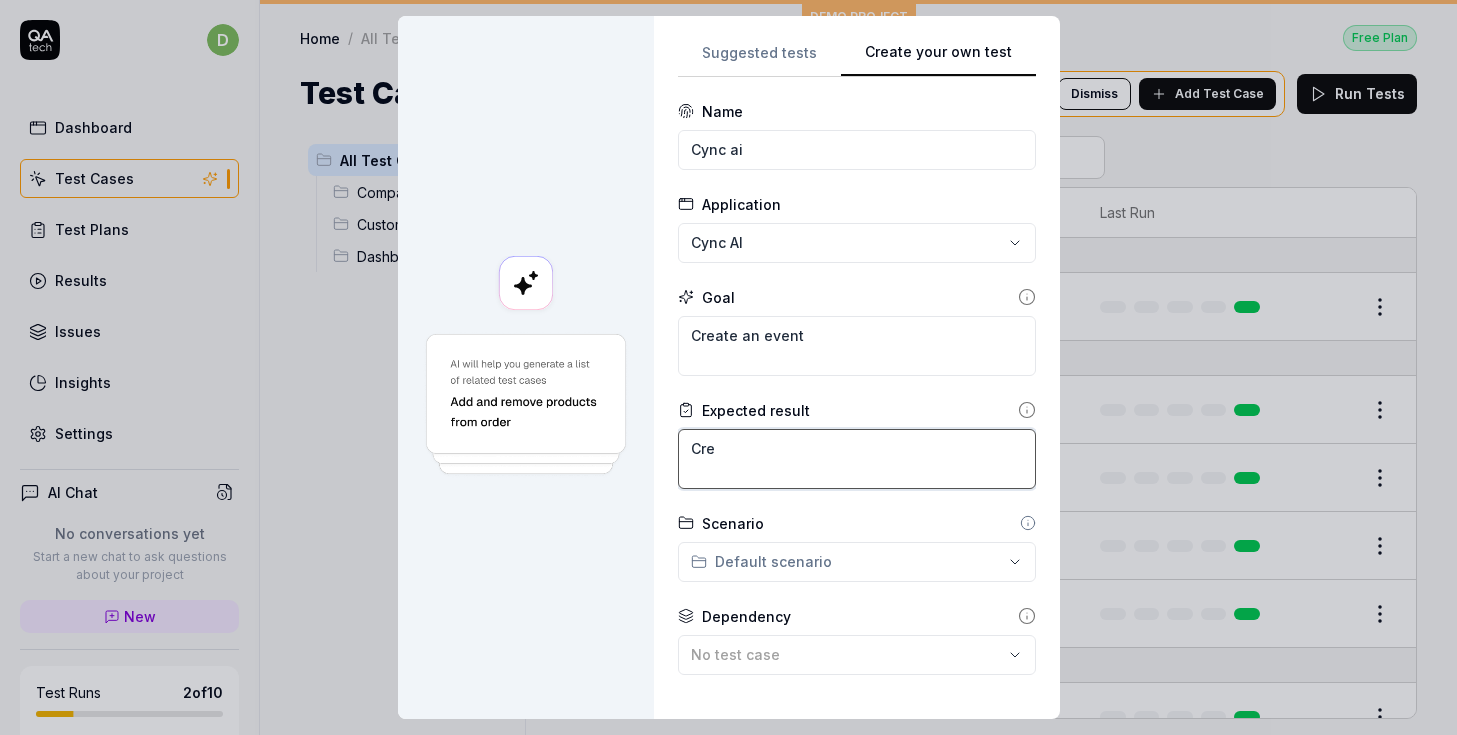 type on "*" 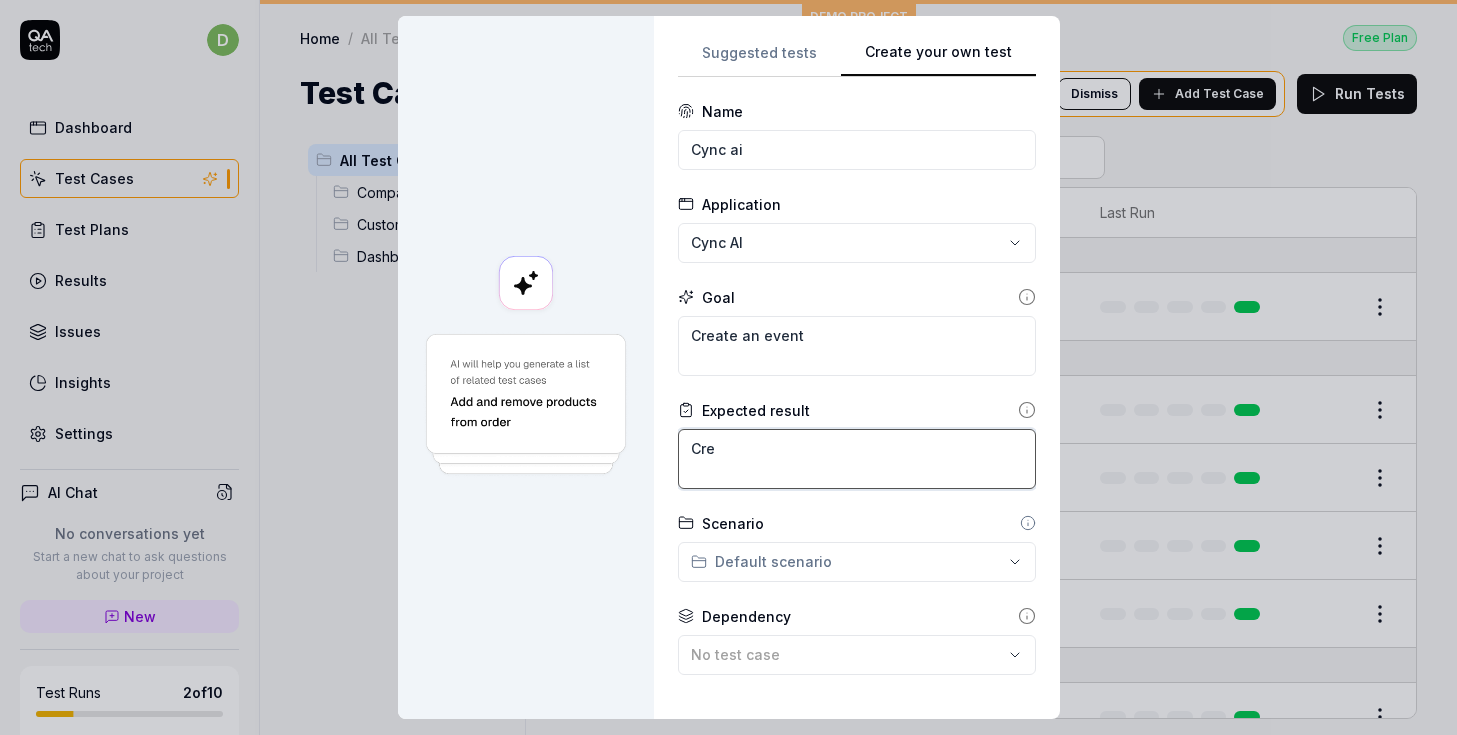 type on "Crea" 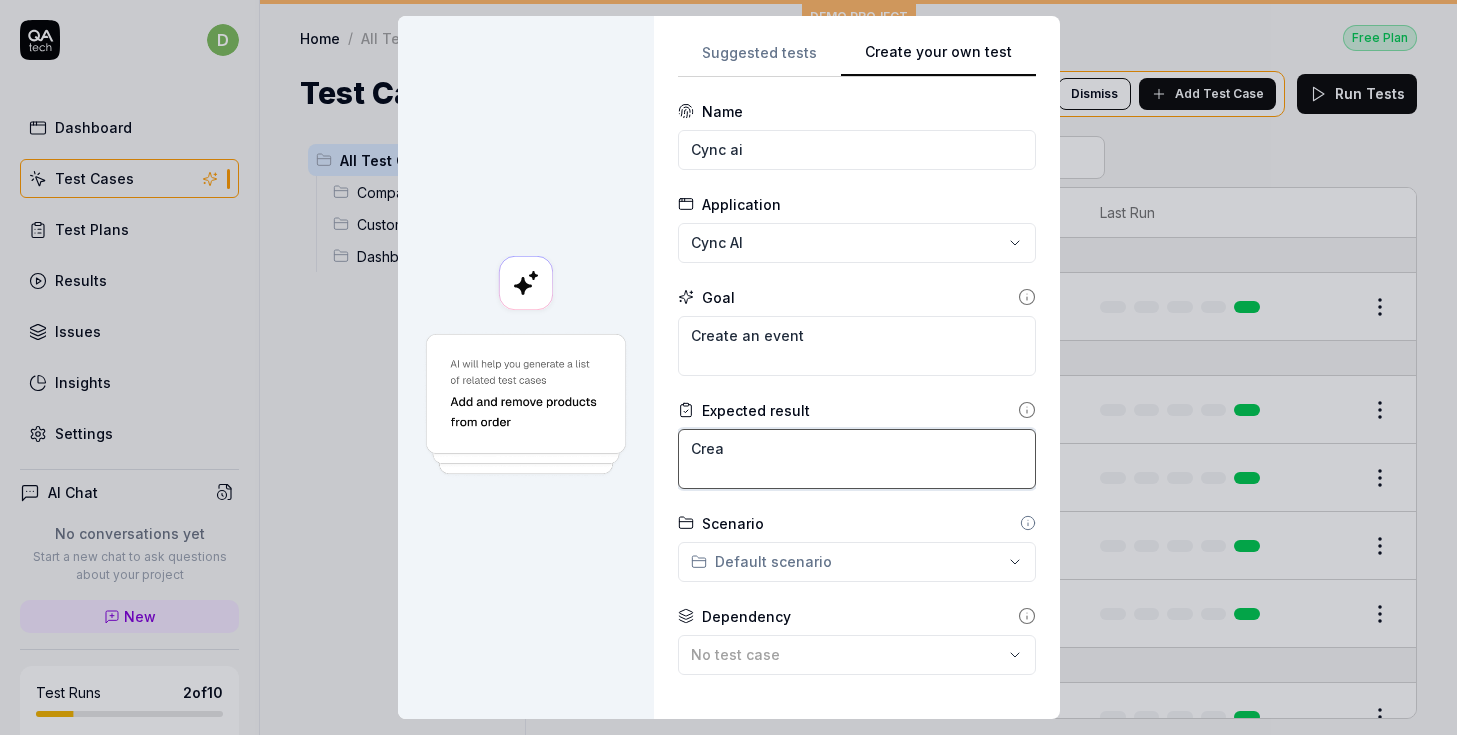 type on "*" 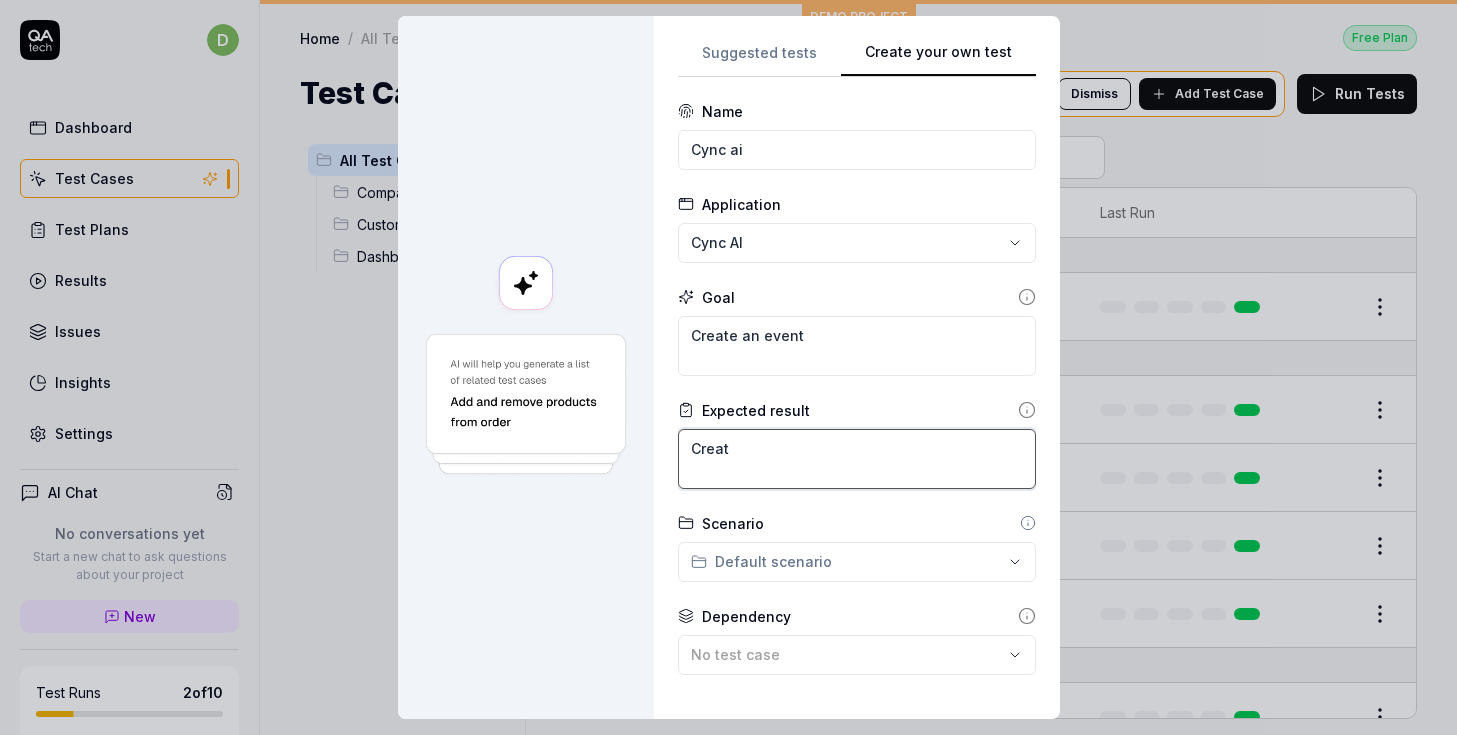 type on "*" 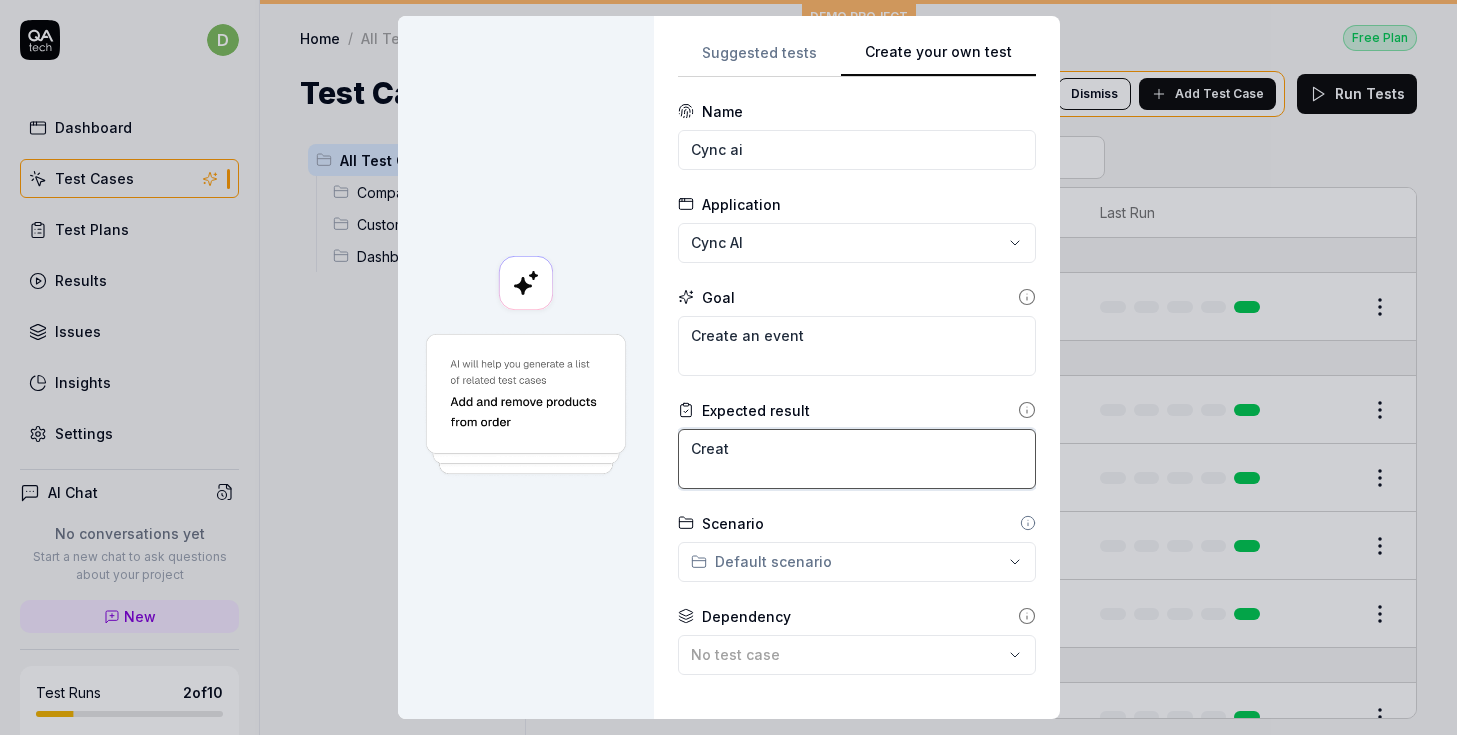 type on "Create" 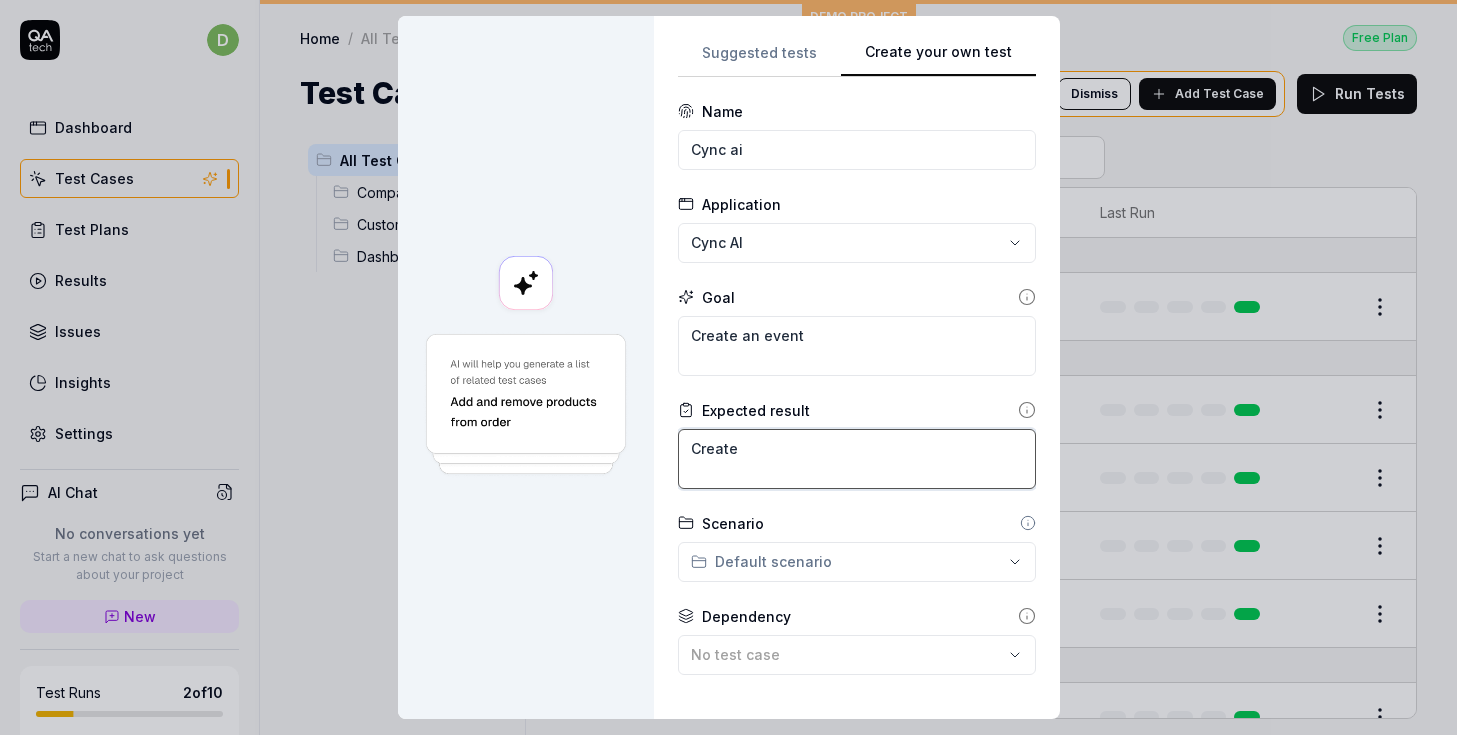 type on "*" 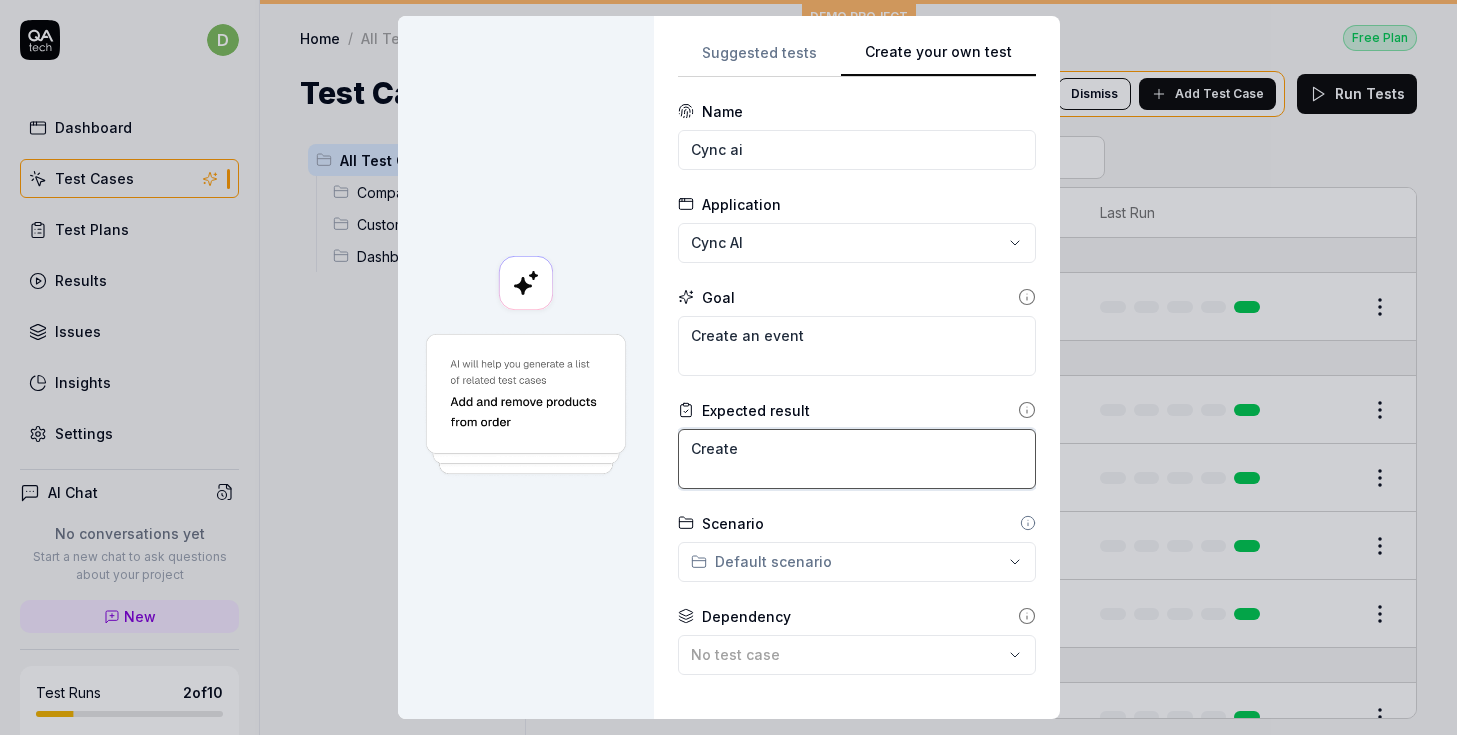 type on "Create" 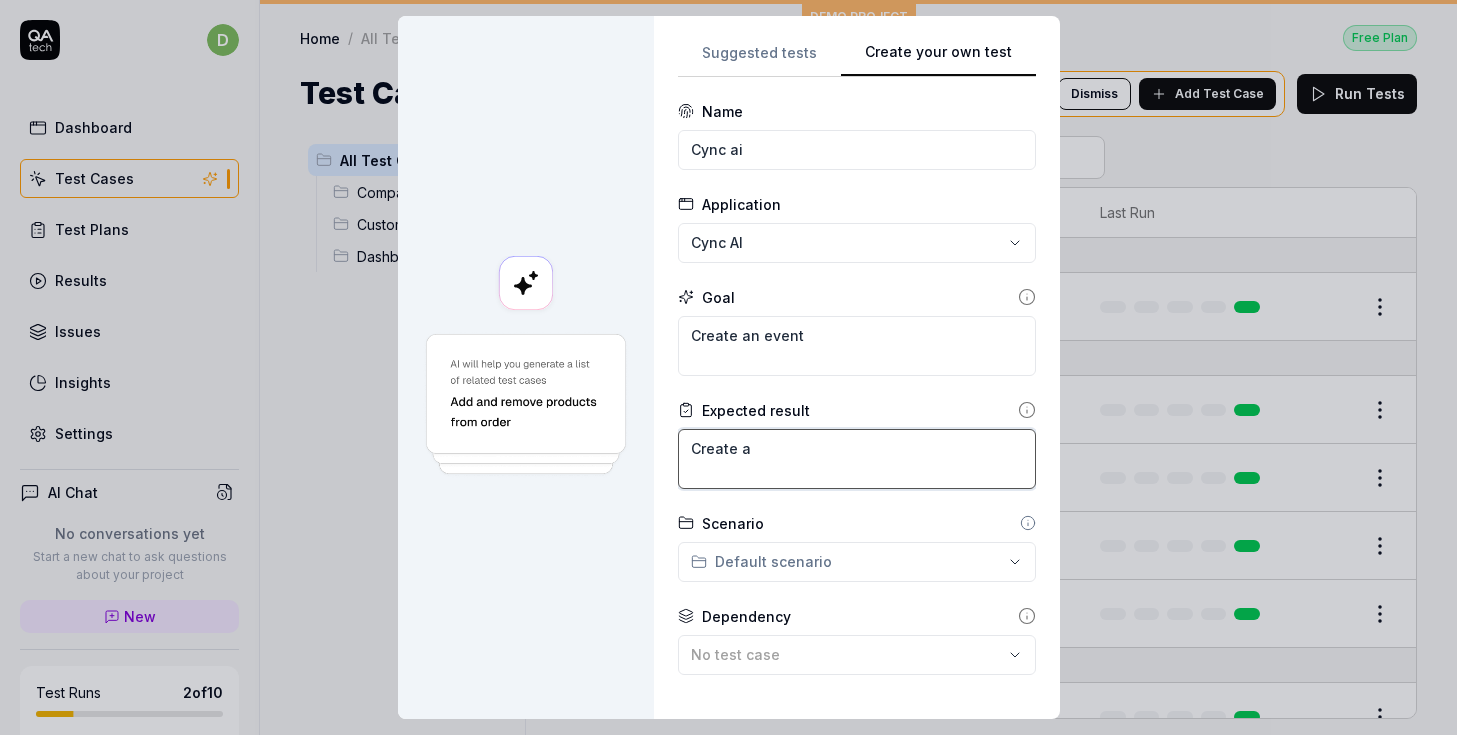 type on "*" 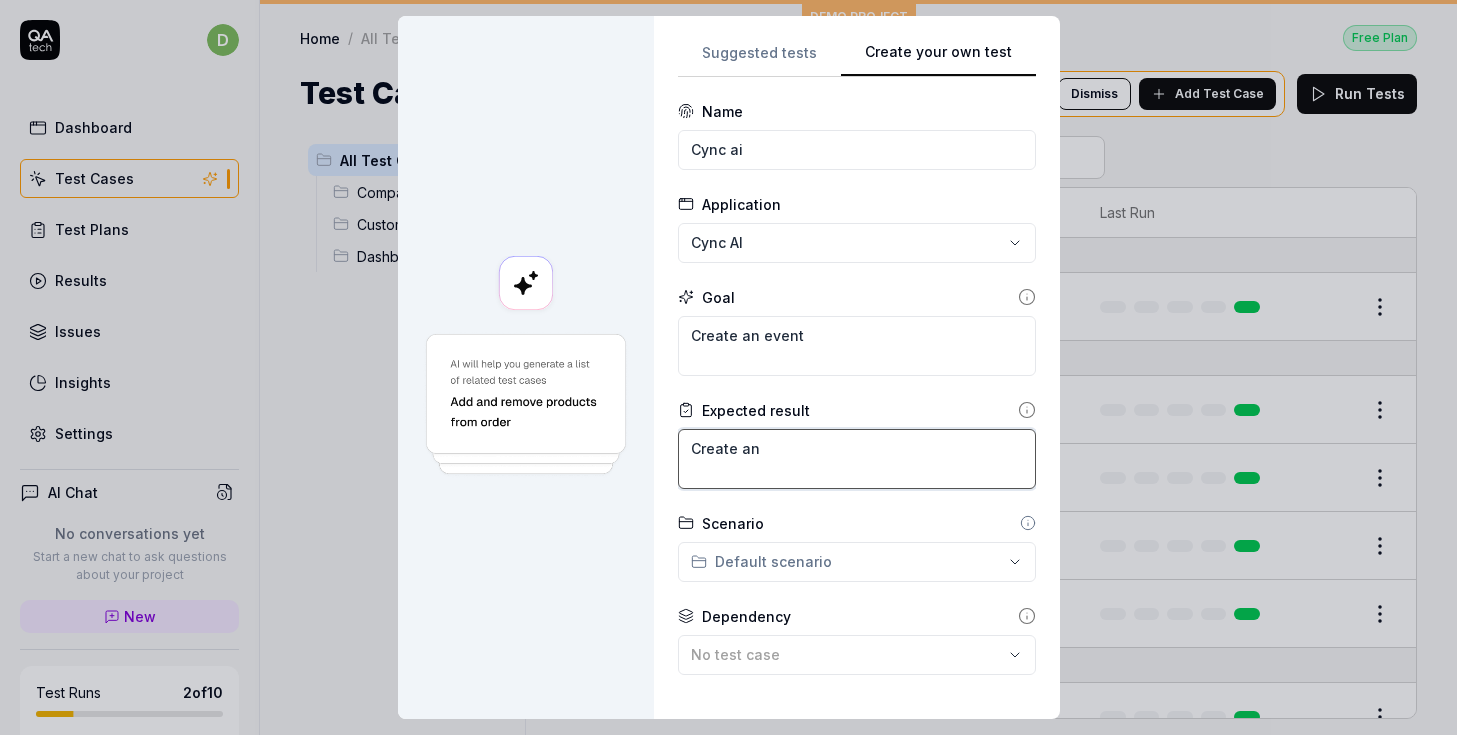 type on "*" 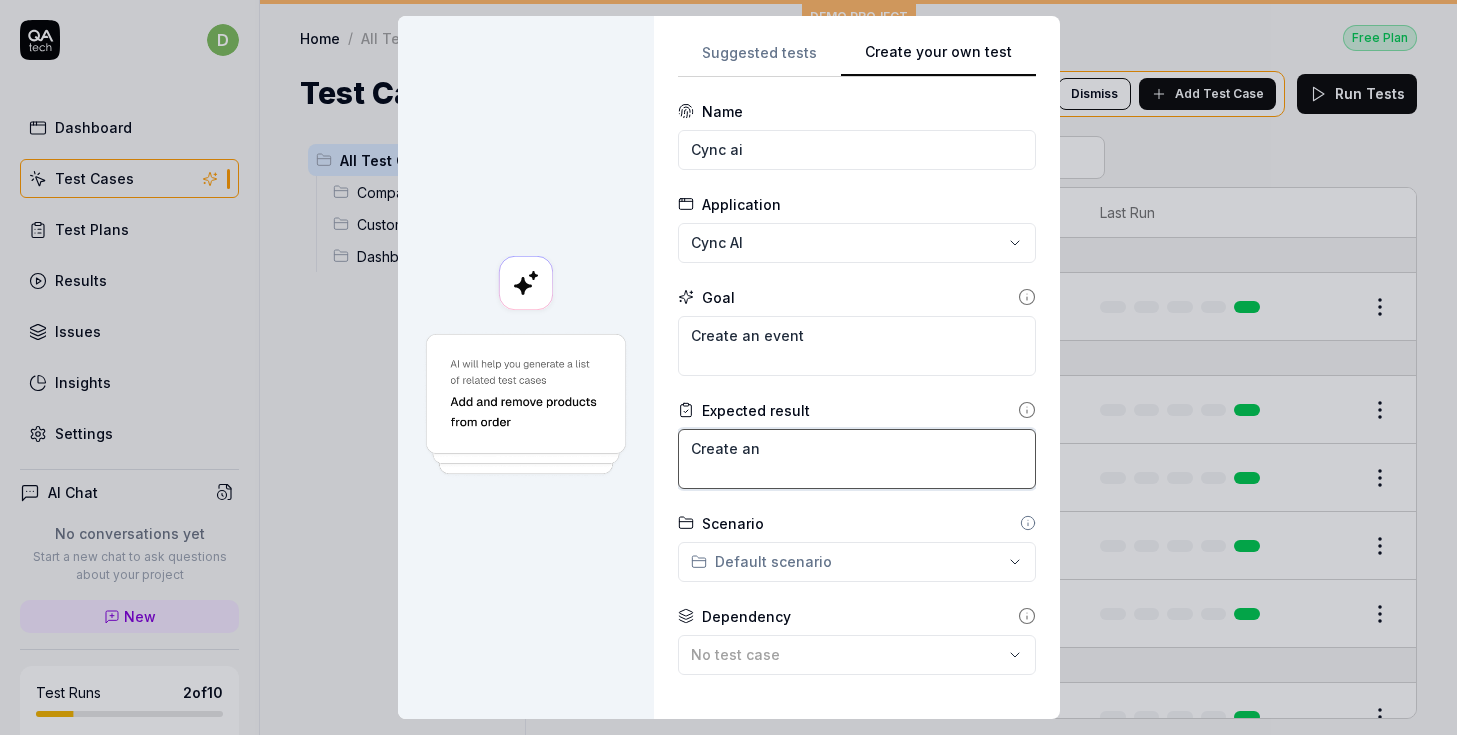 type on "*" 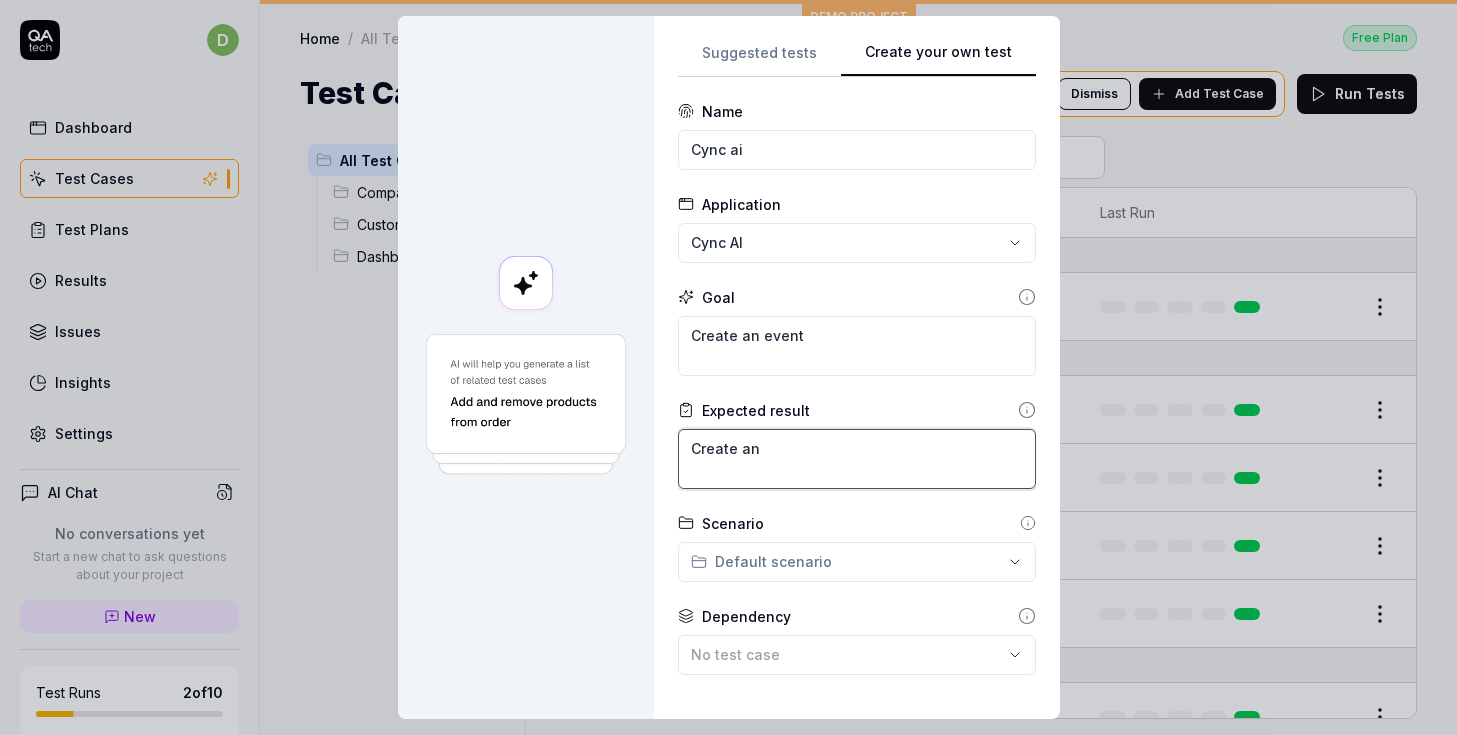 type on "Create an a" 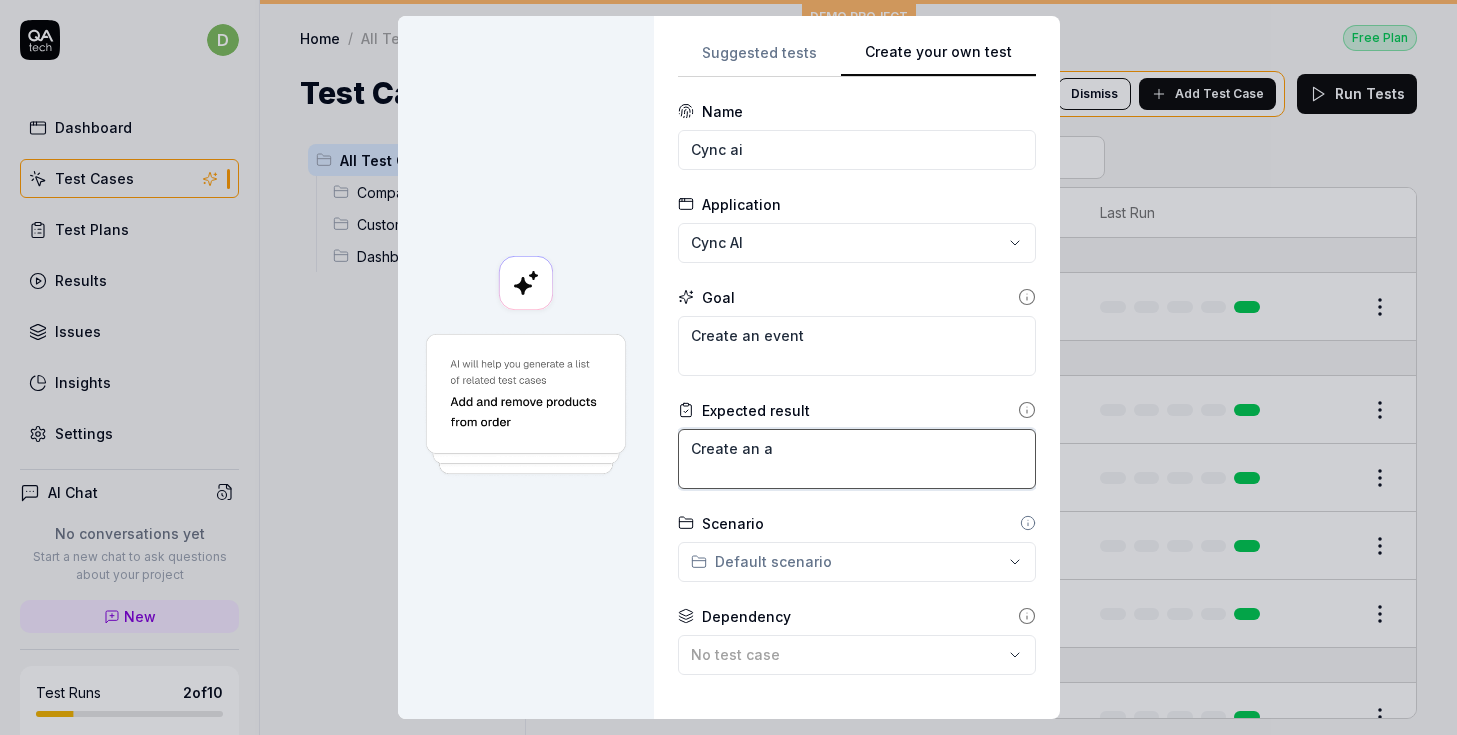 type on "*" 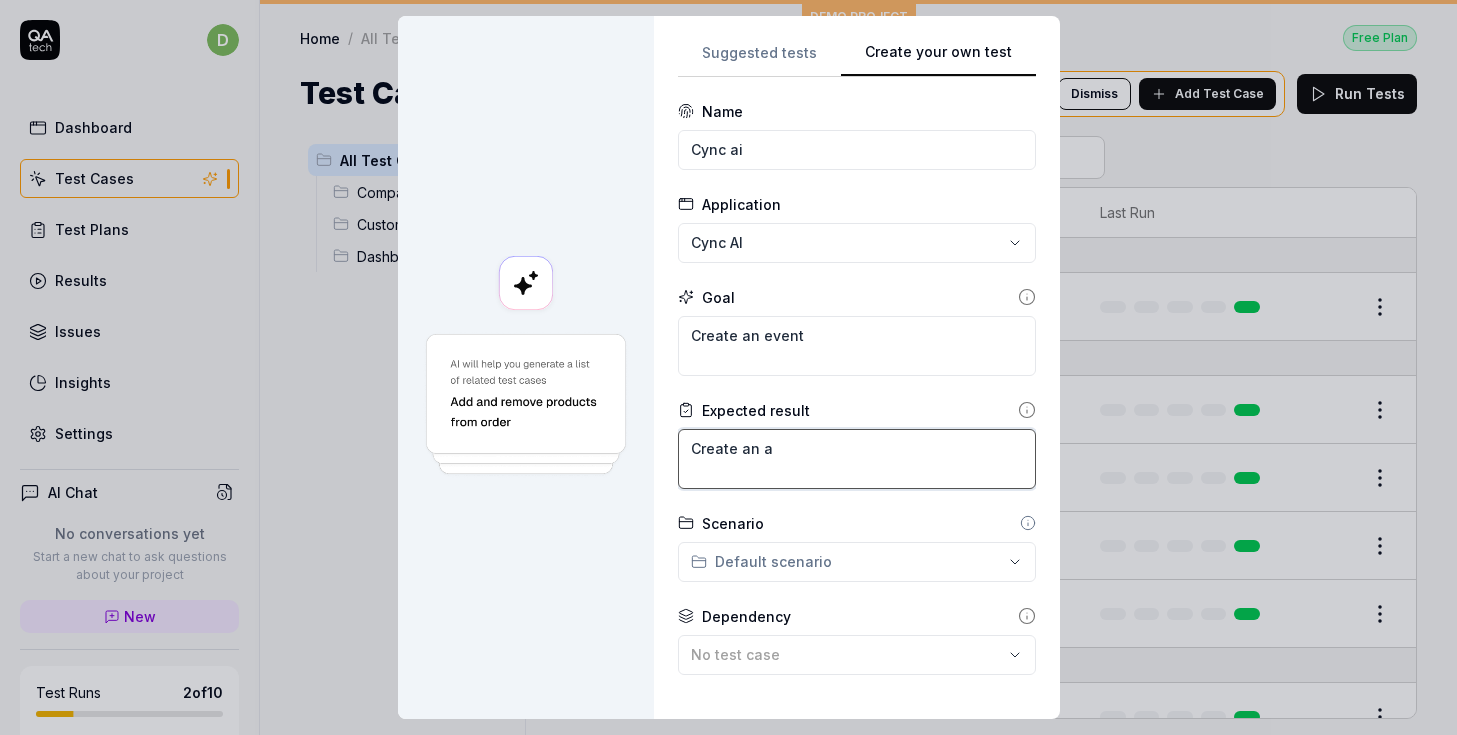 type on "Create an ac" 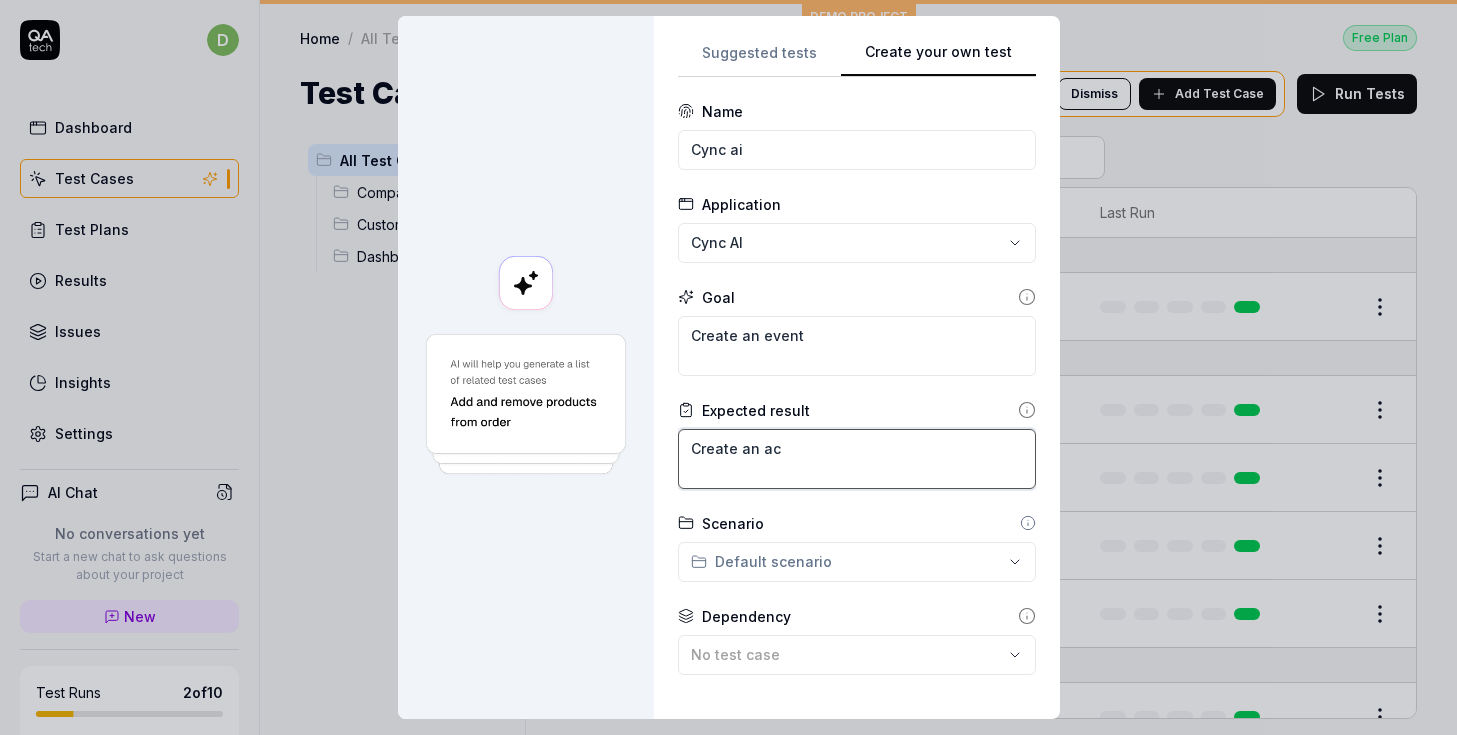 type on "*" 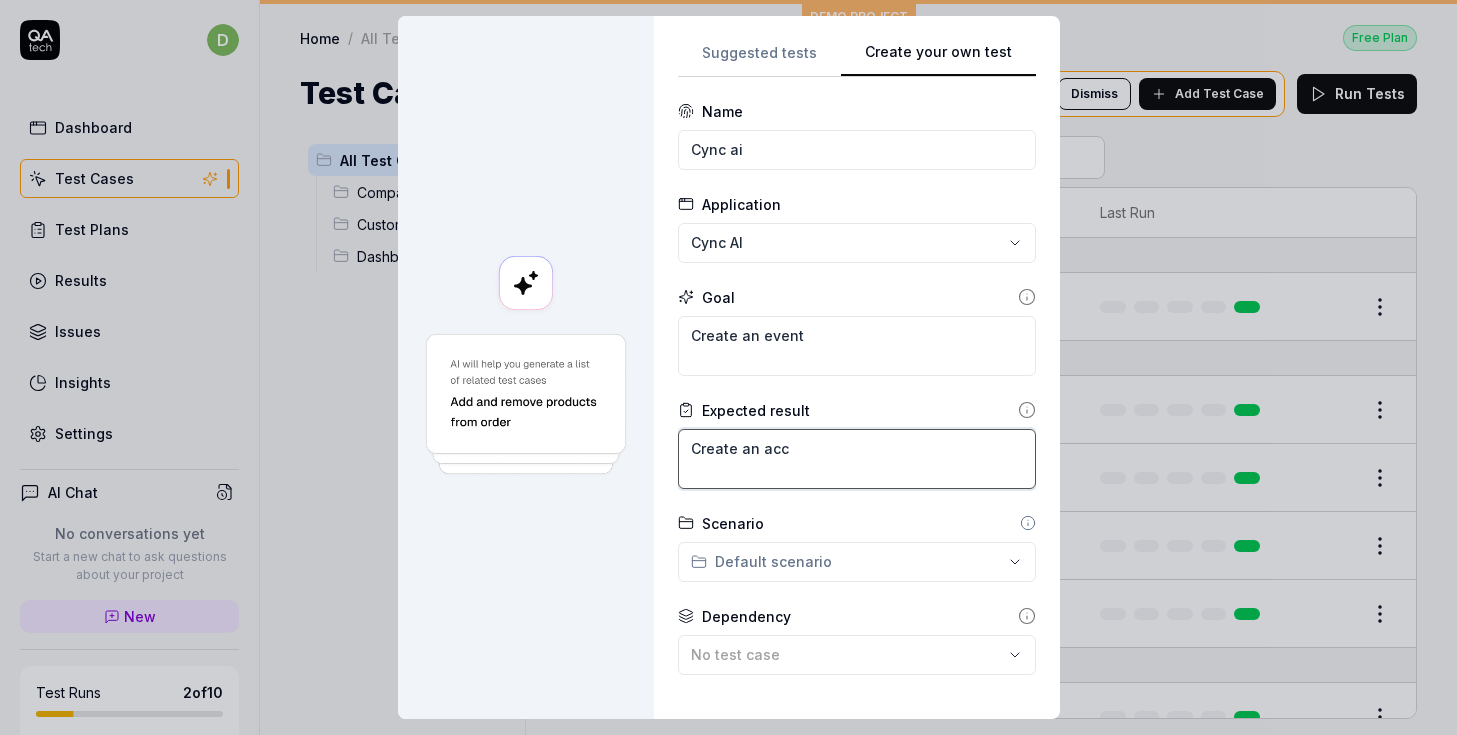 type on "*" 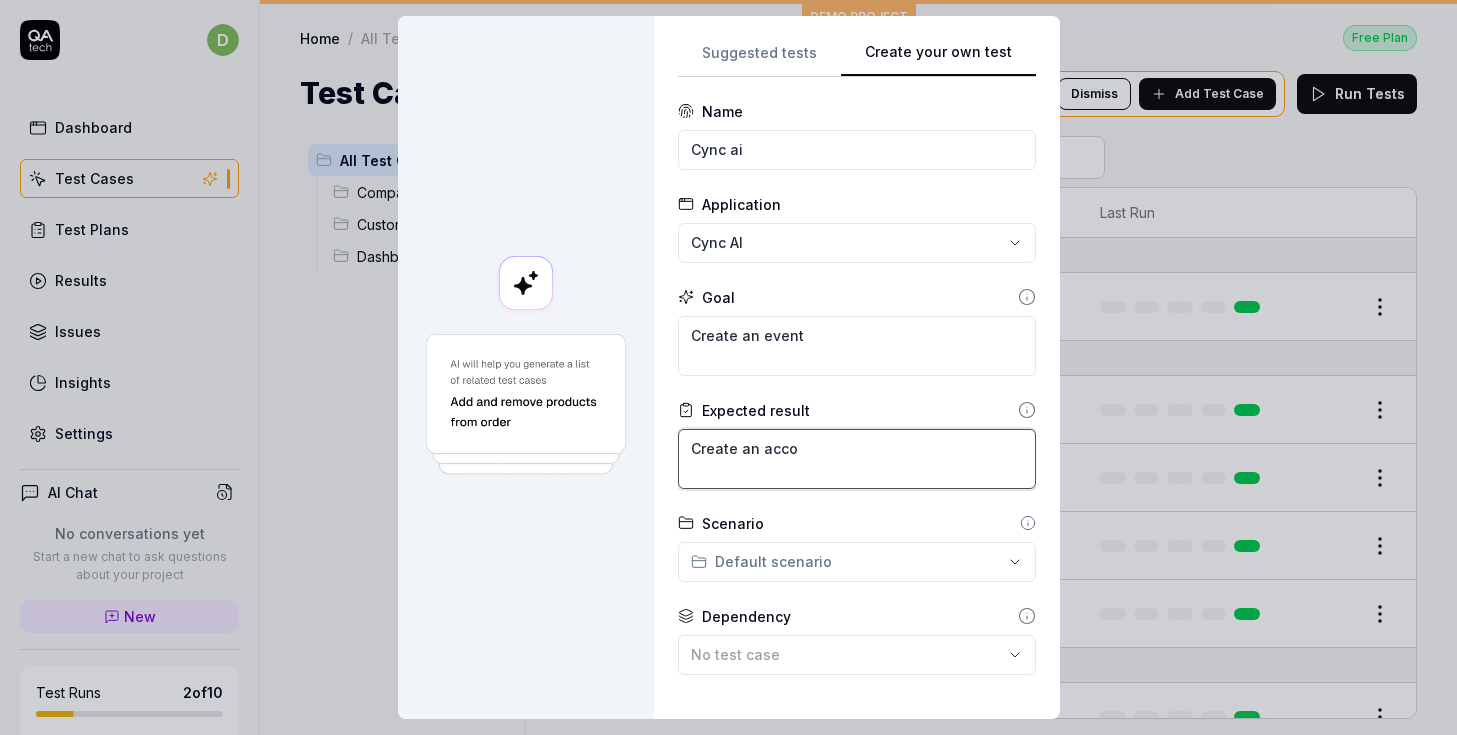type on "*" 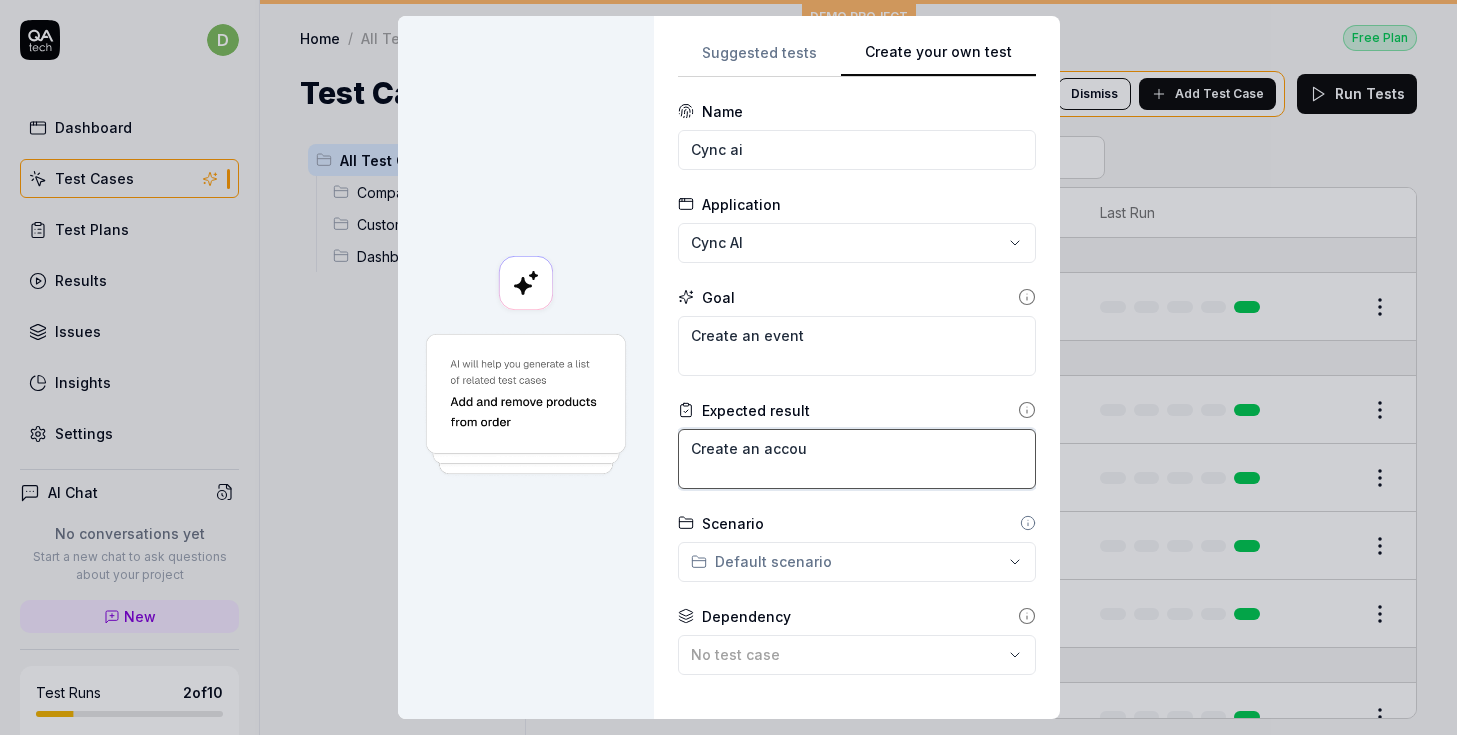 type on "*" 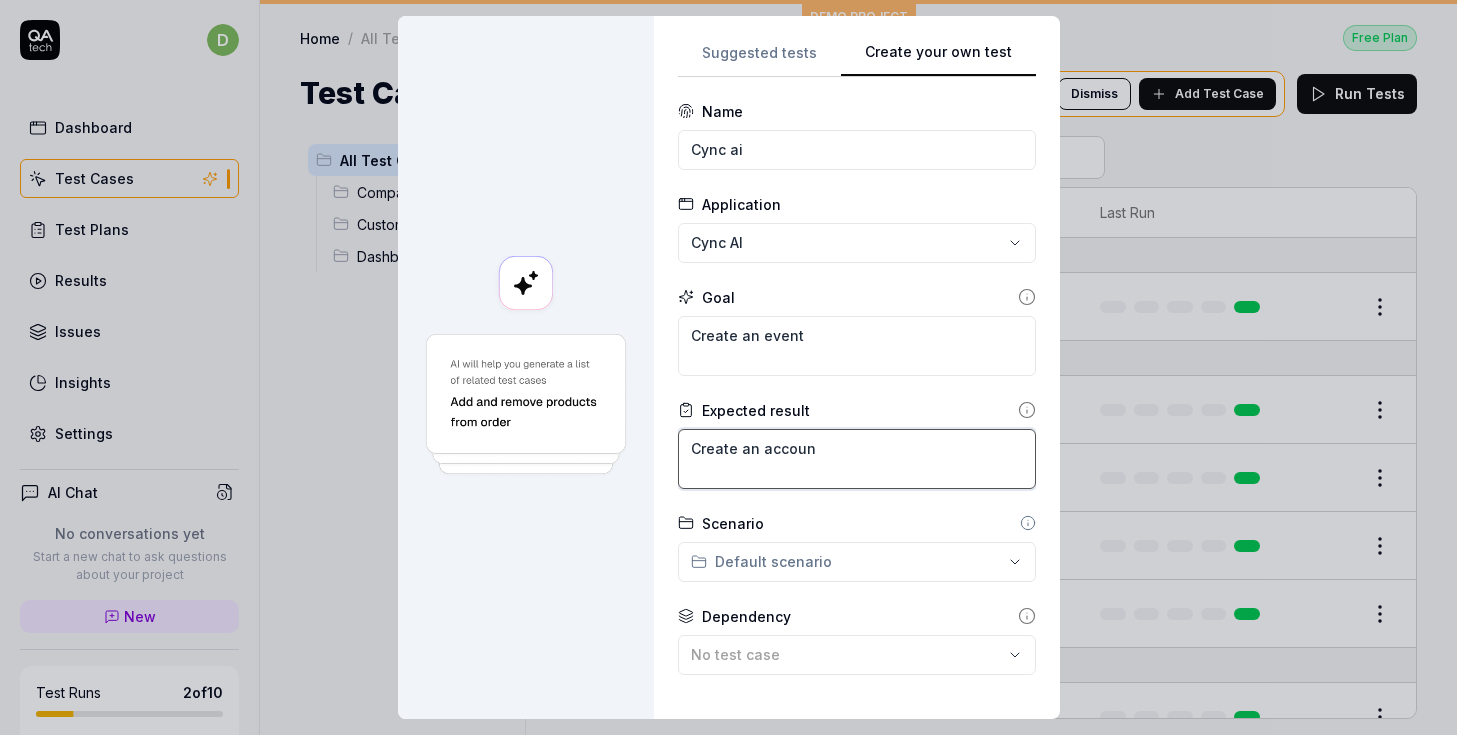 type on "*" 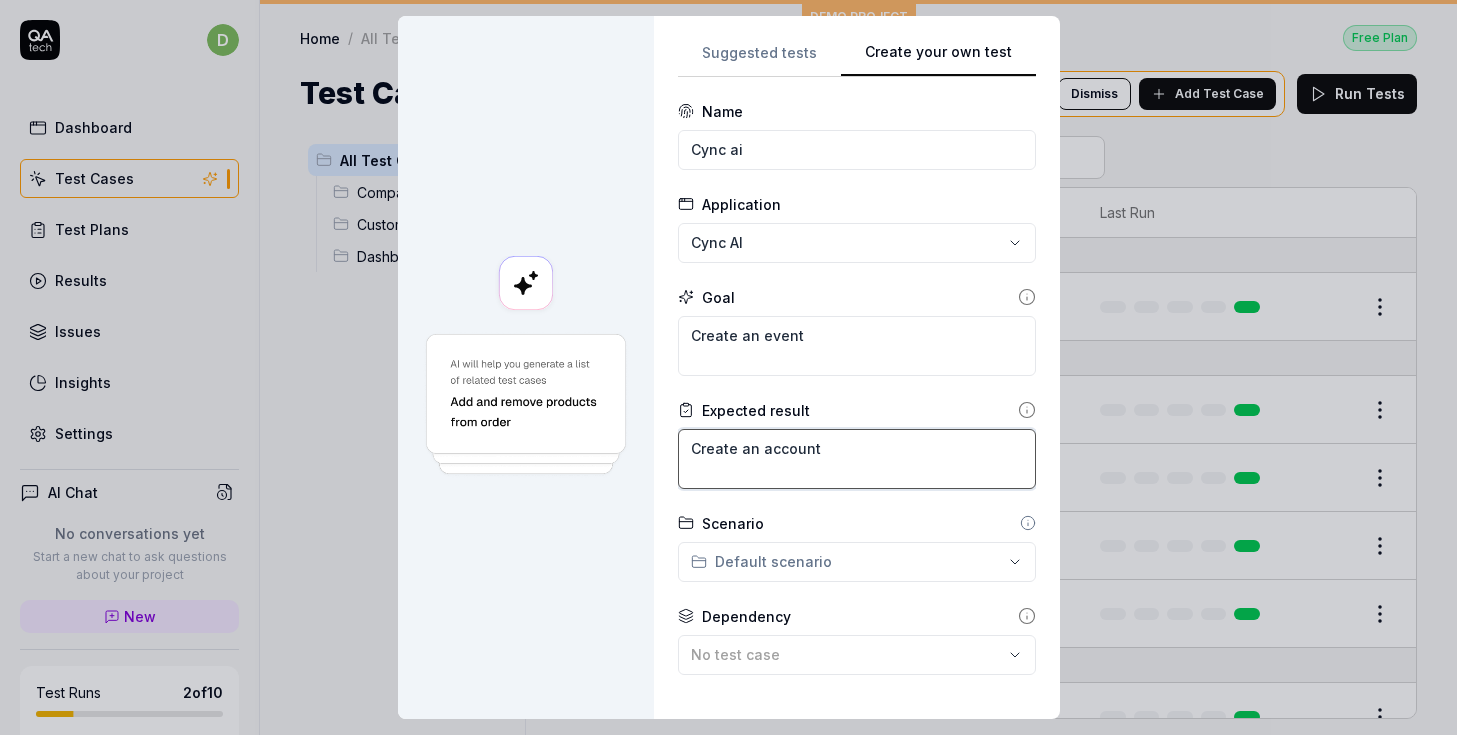 type on "*" 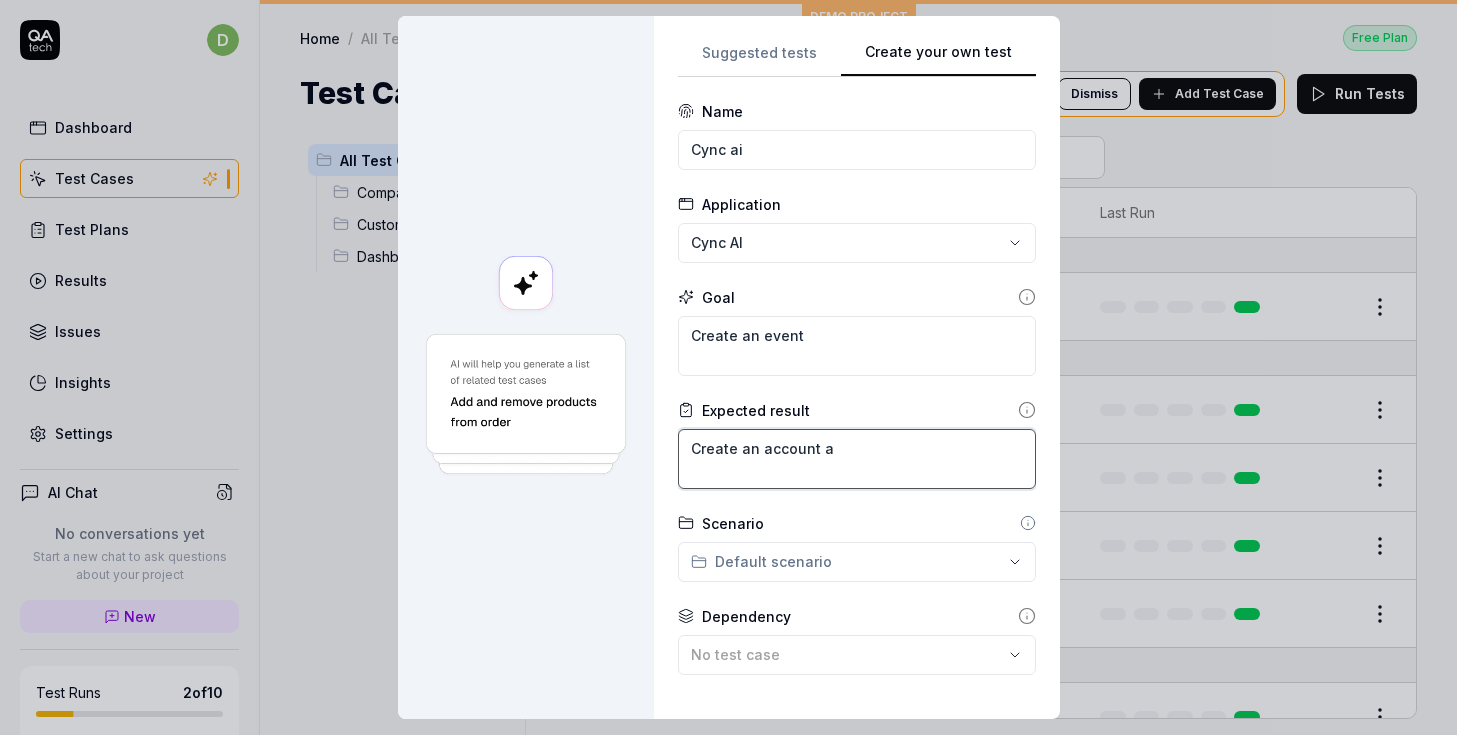 type on "*" 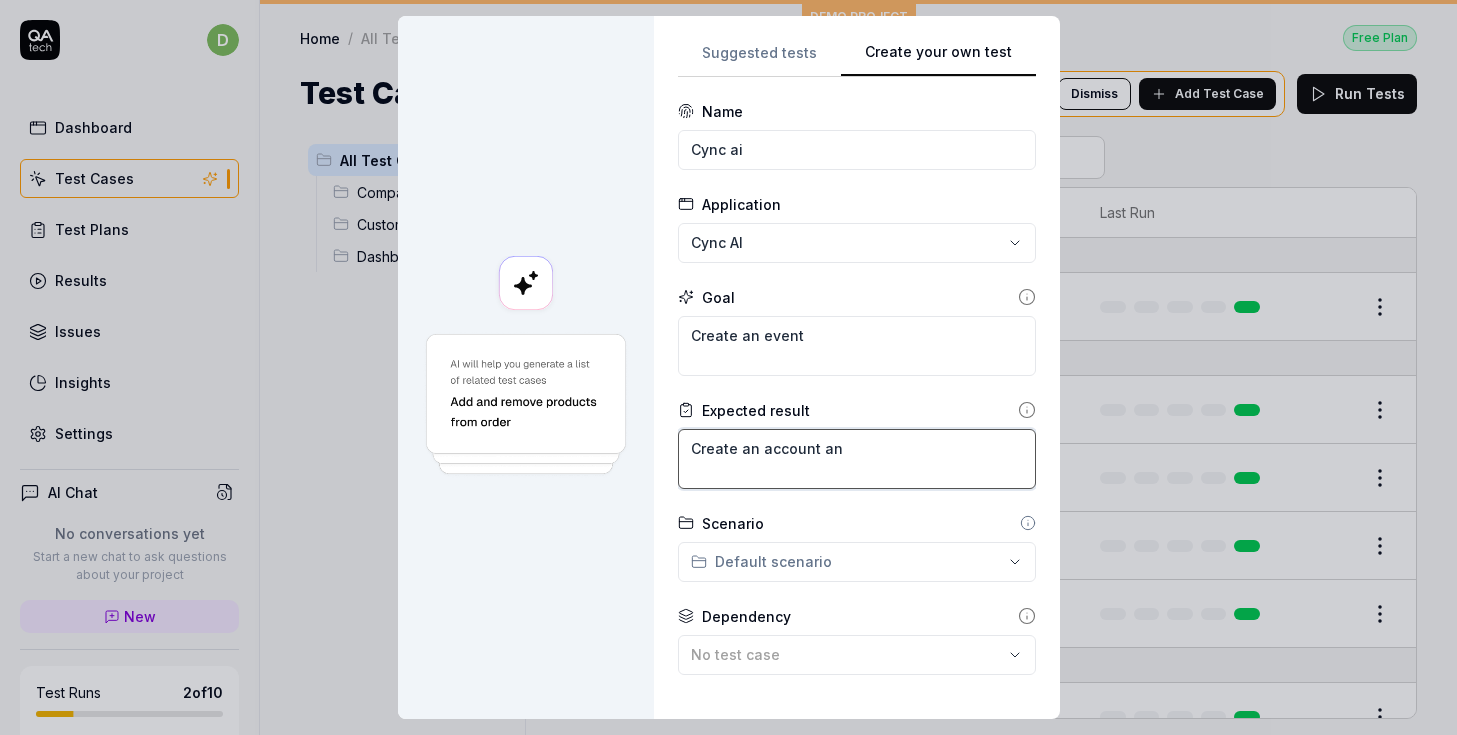 type on "Create an account and" 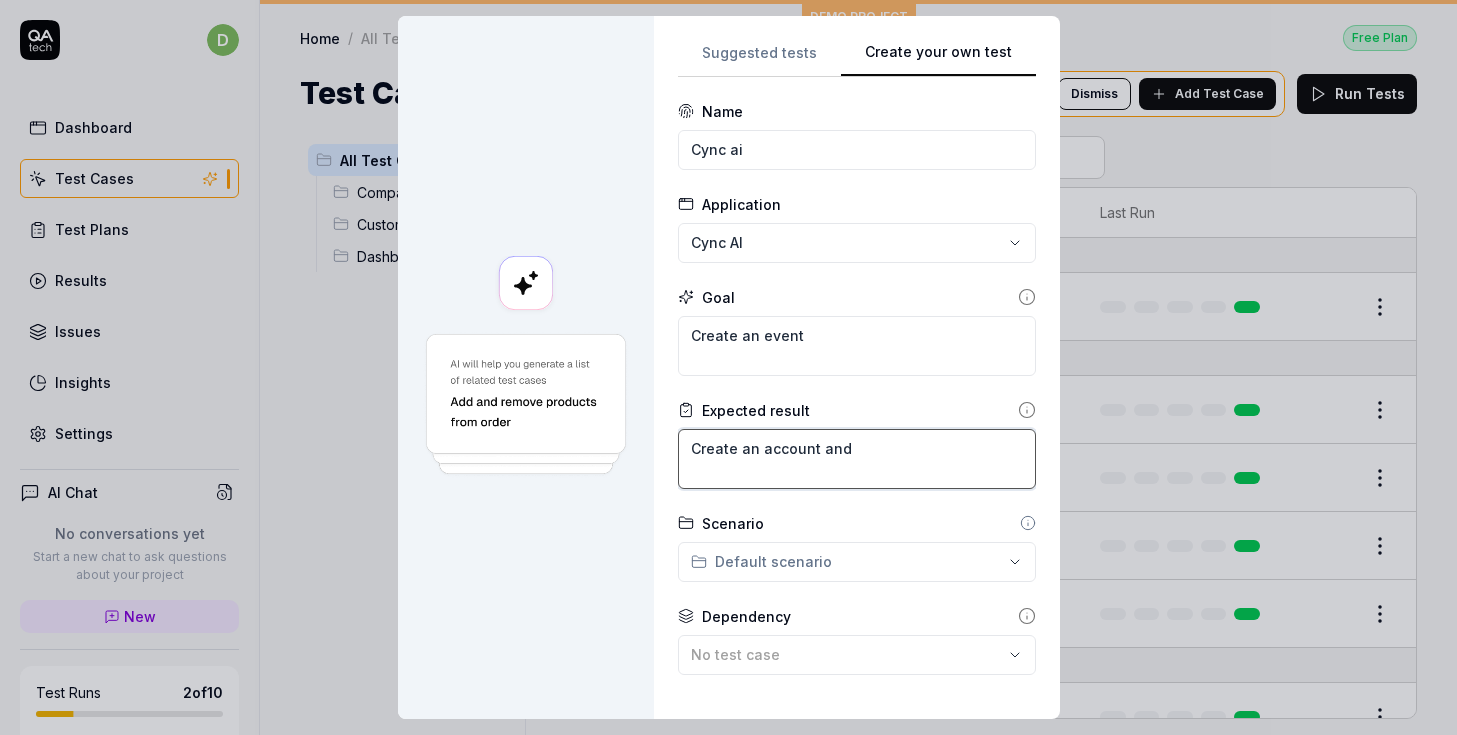 type on "*" 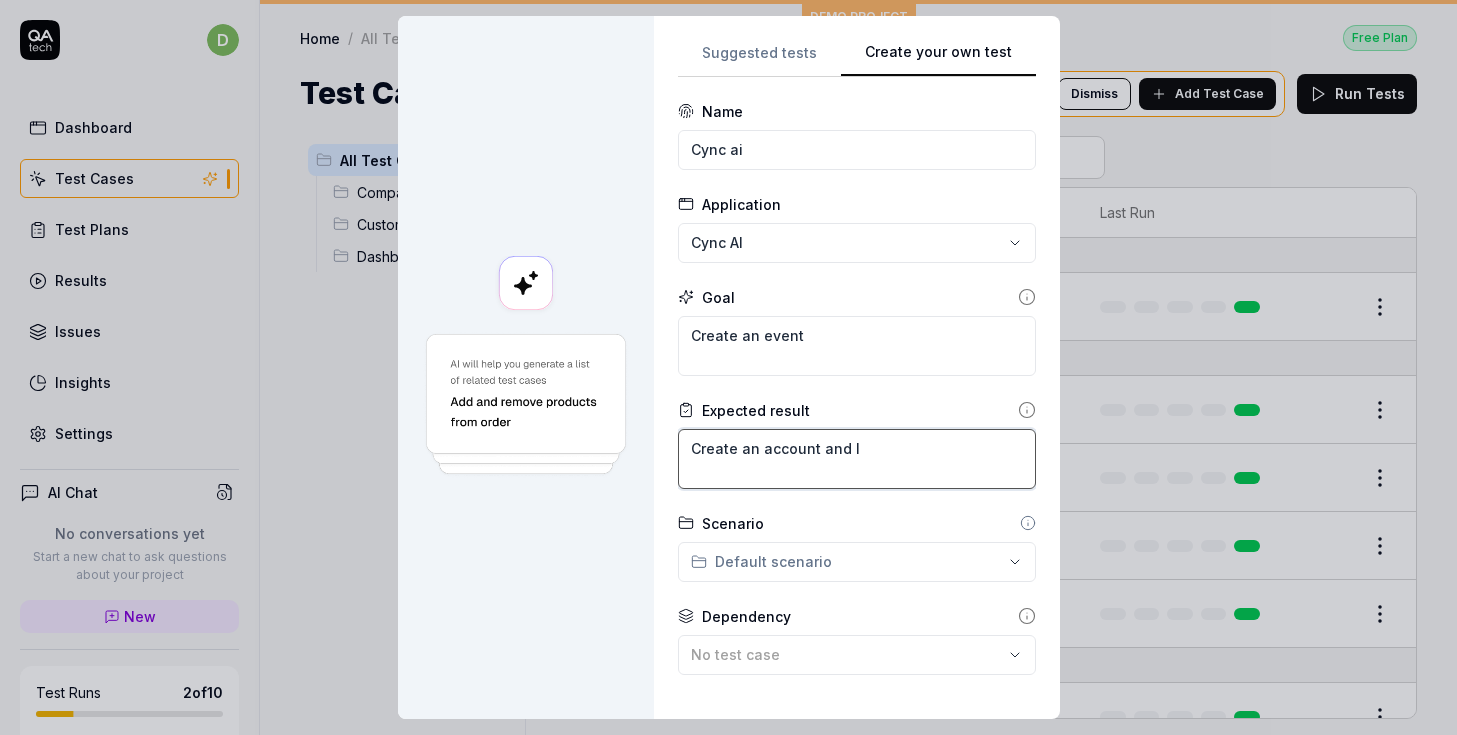 type on "*" 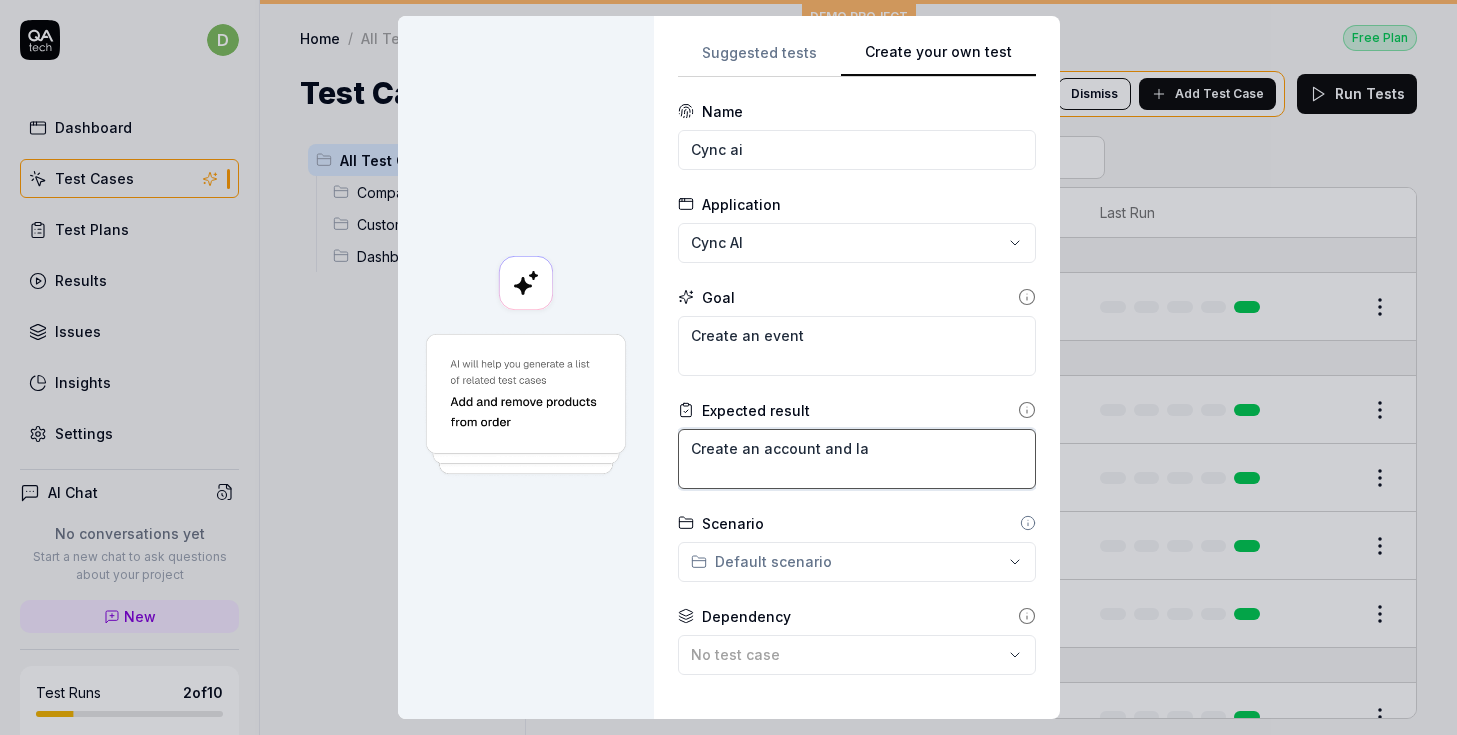 type on "*" 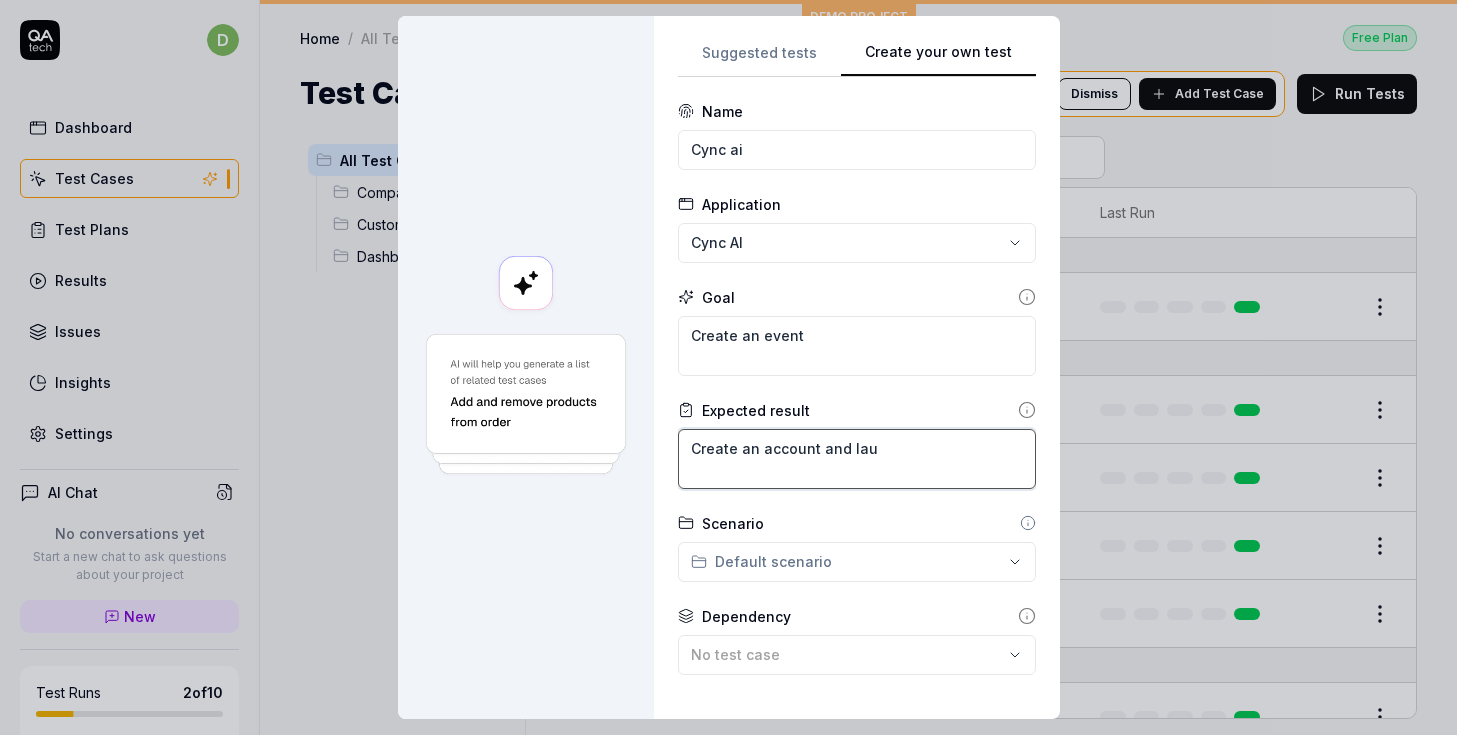 type on "*" 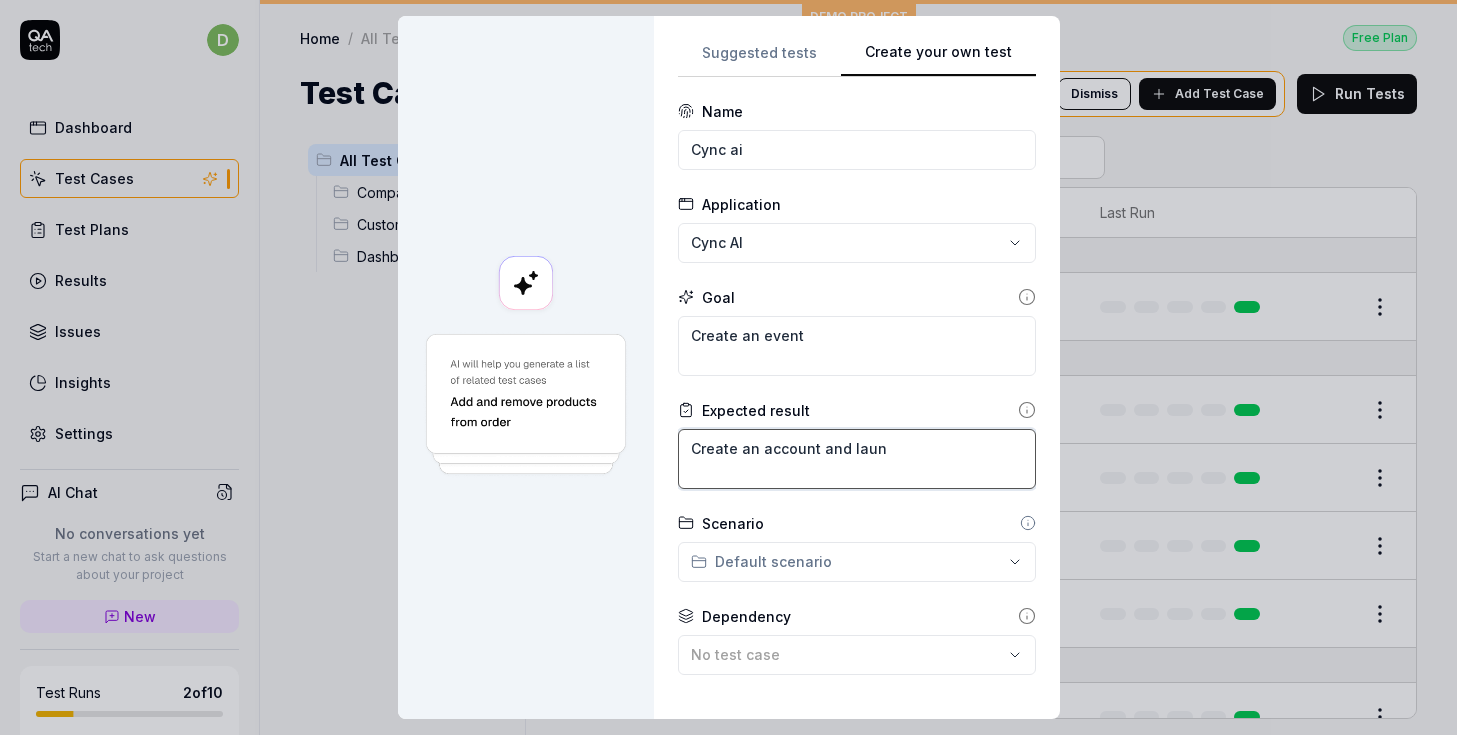 type on "*" 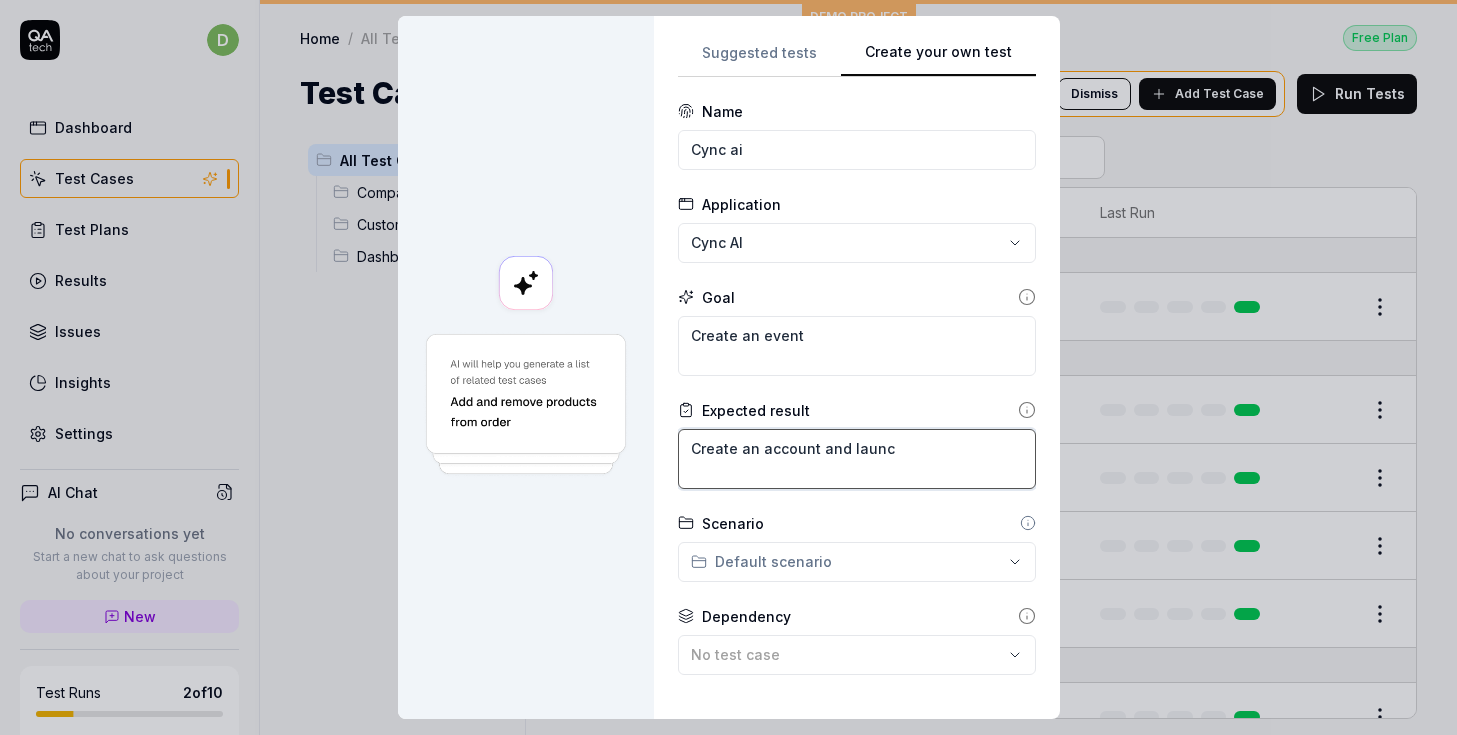 type on "*" 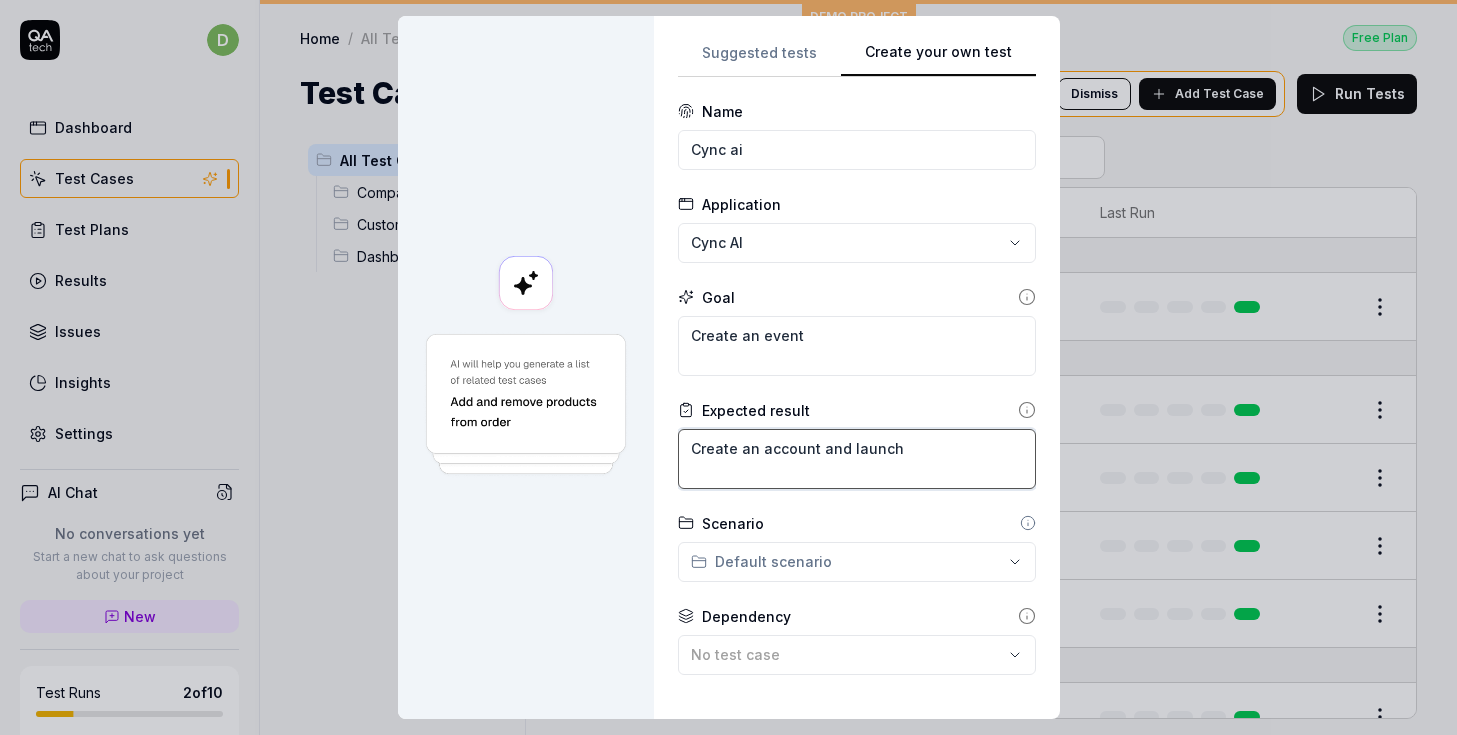type on "*" 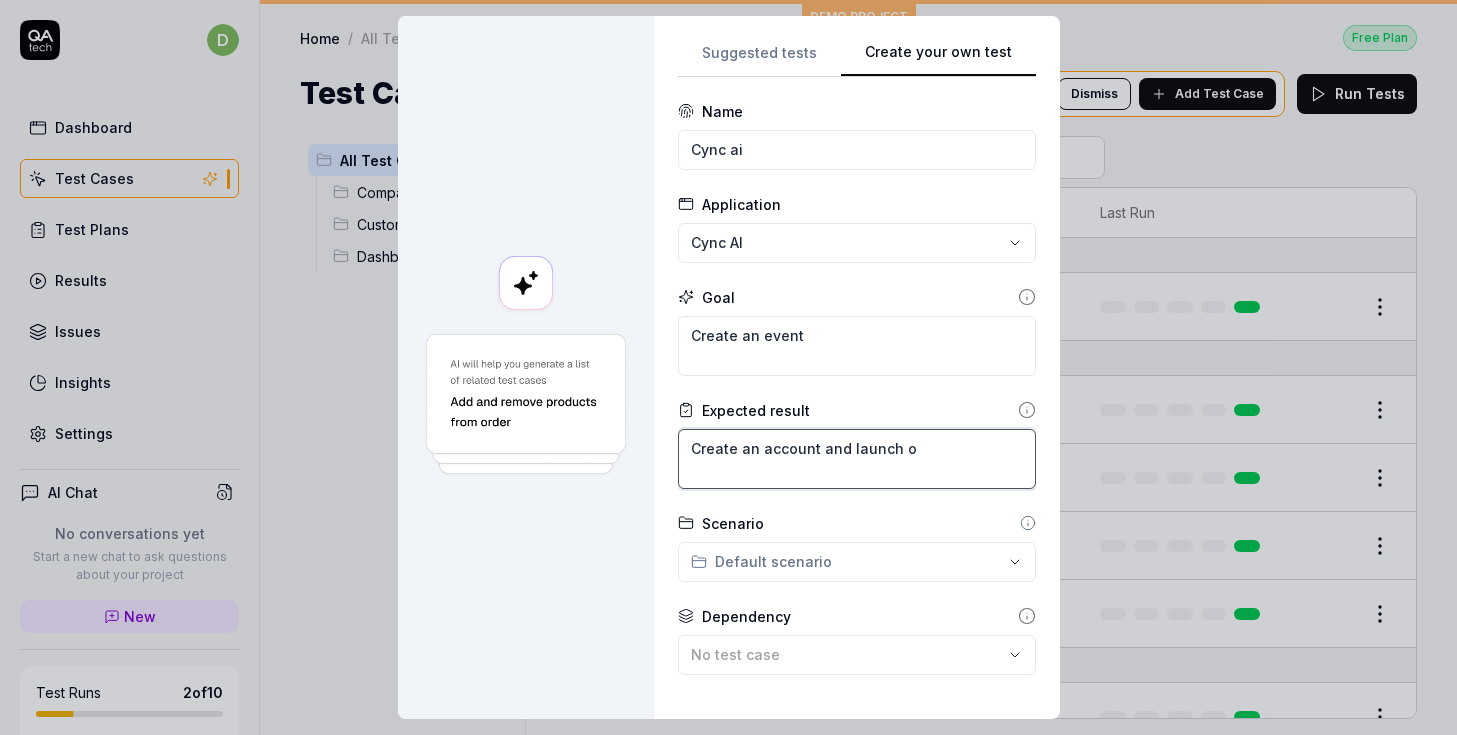 type on "*" 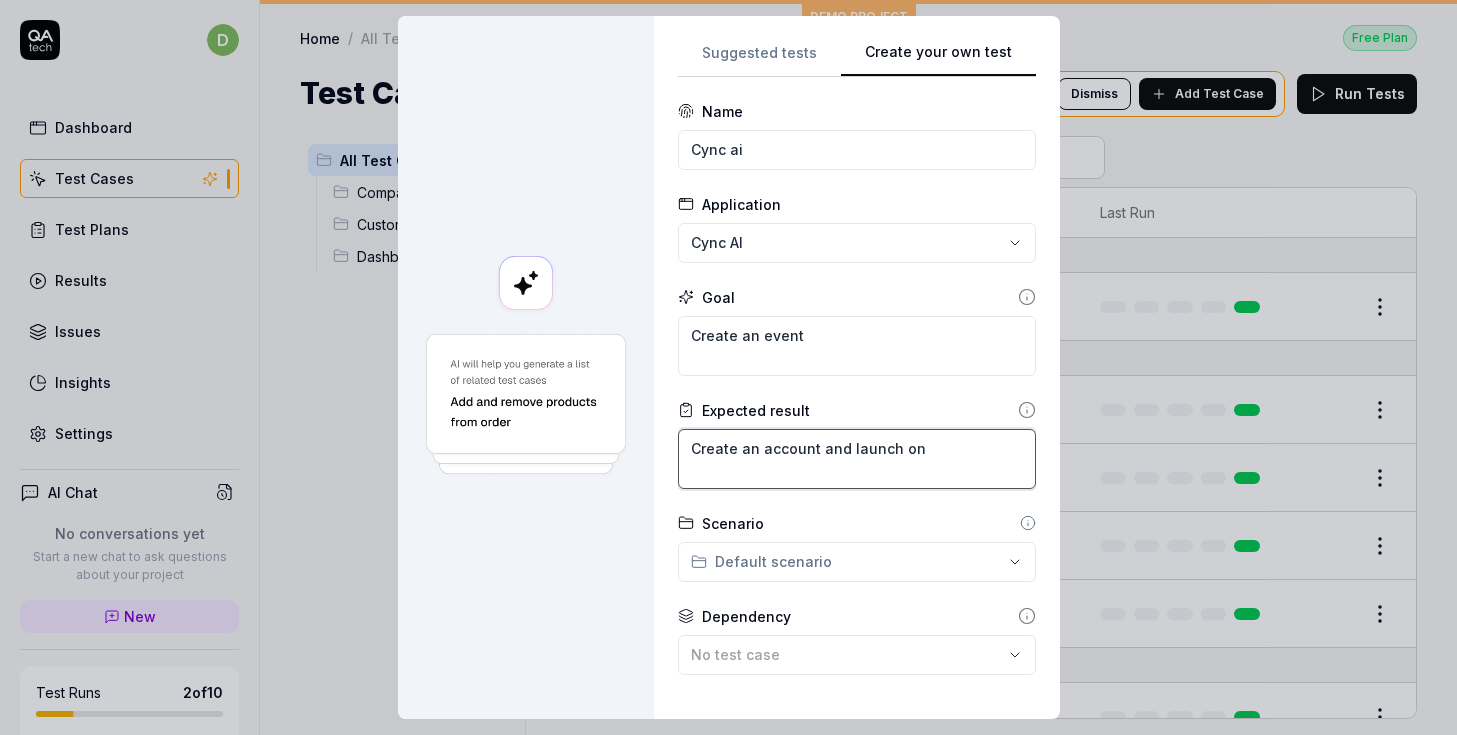 type on "*" 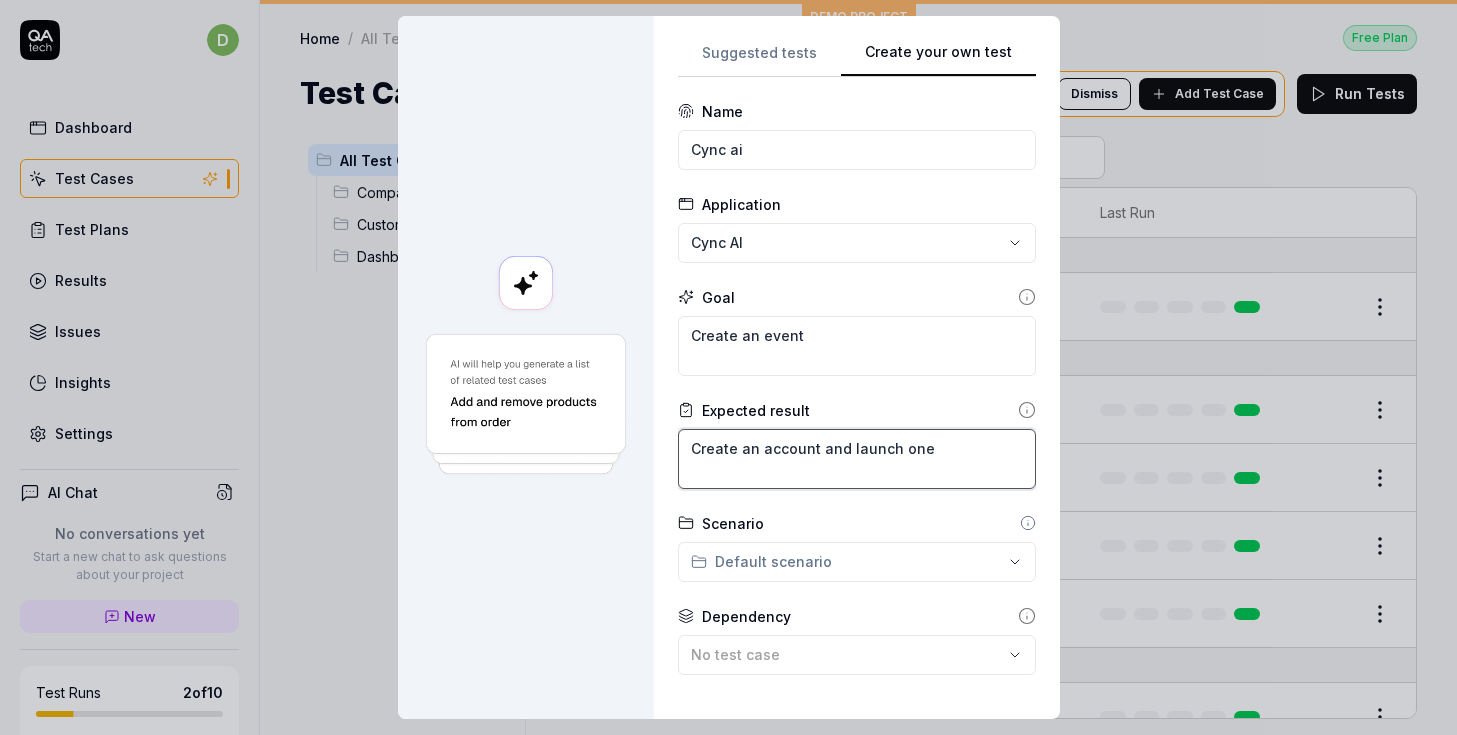 type on "*" 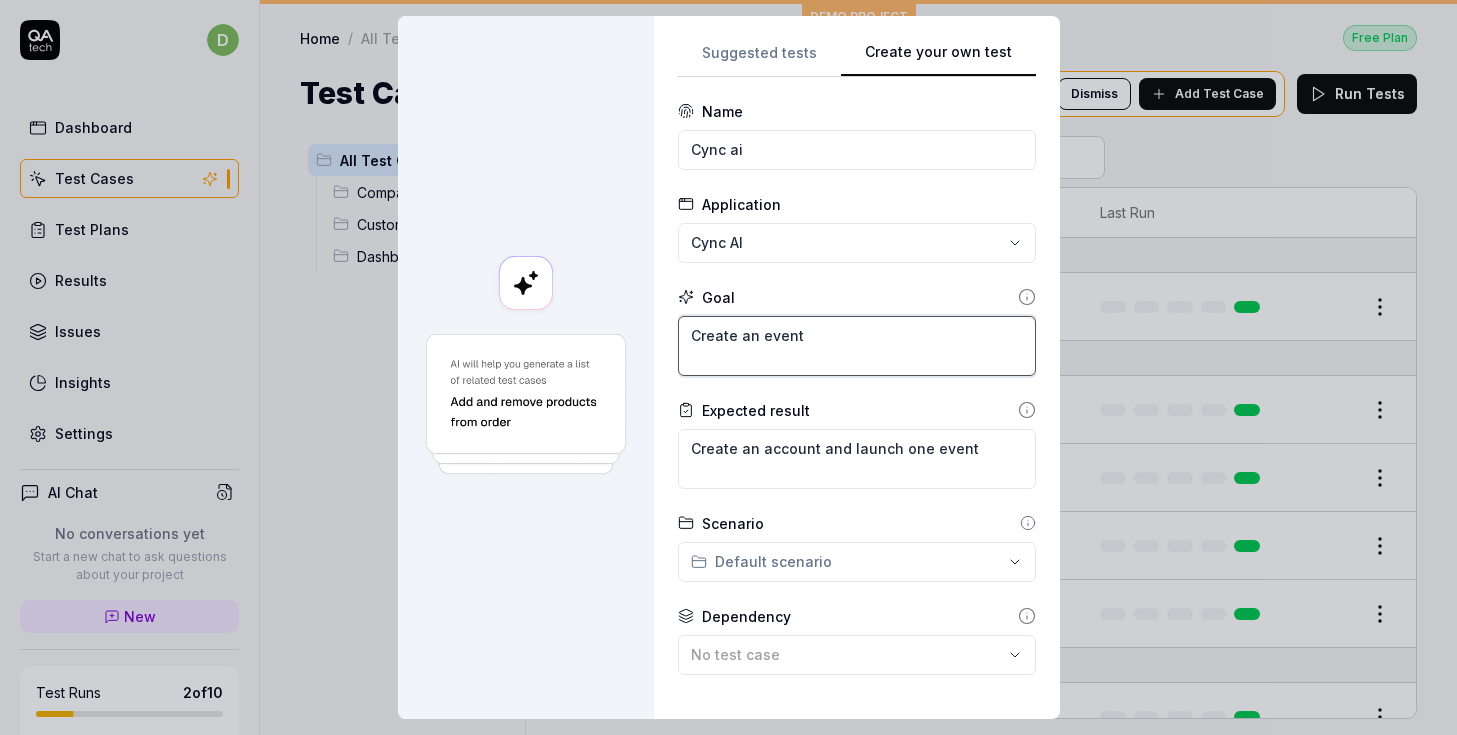 click on "Create an event" at bounding box center [857, 346] 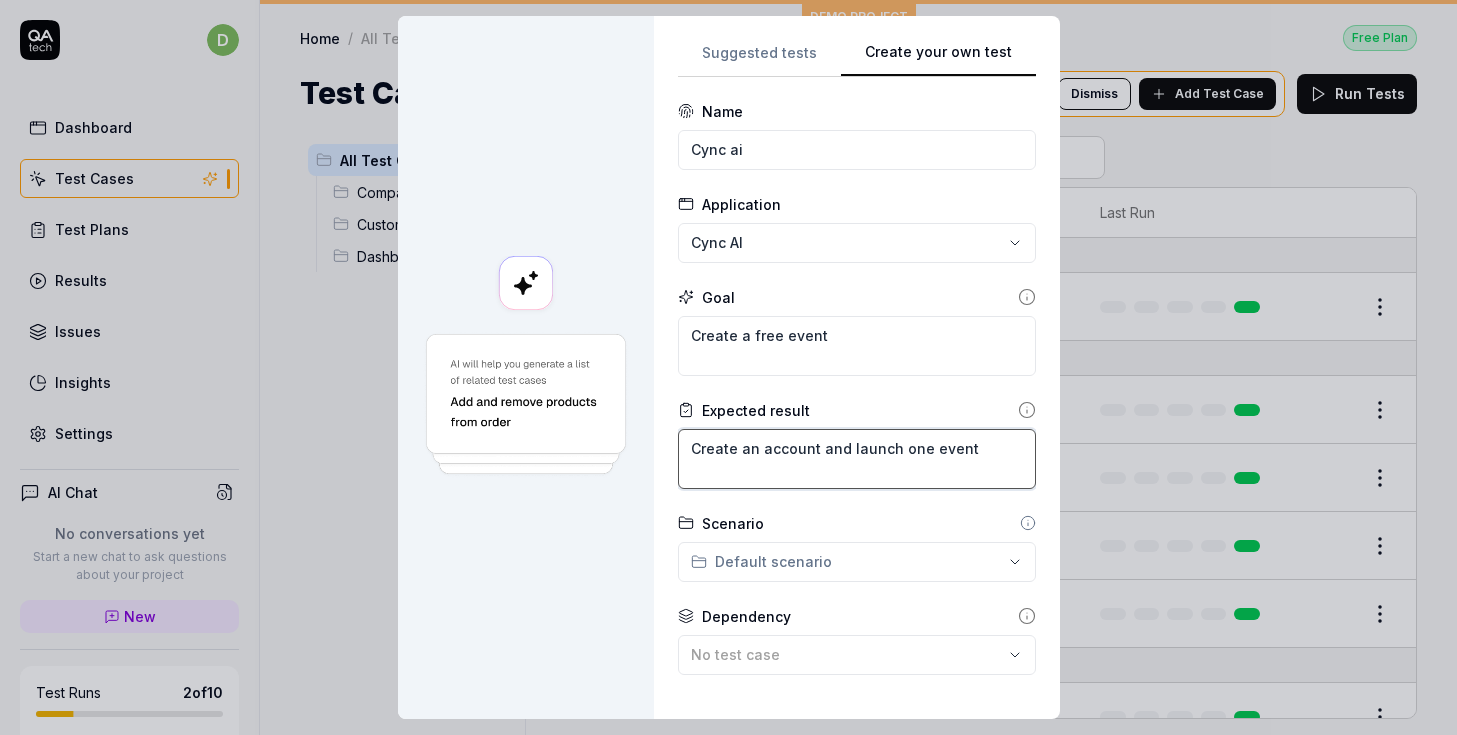 click on "Create an account and launch one event" at bounding box center (857, 459) 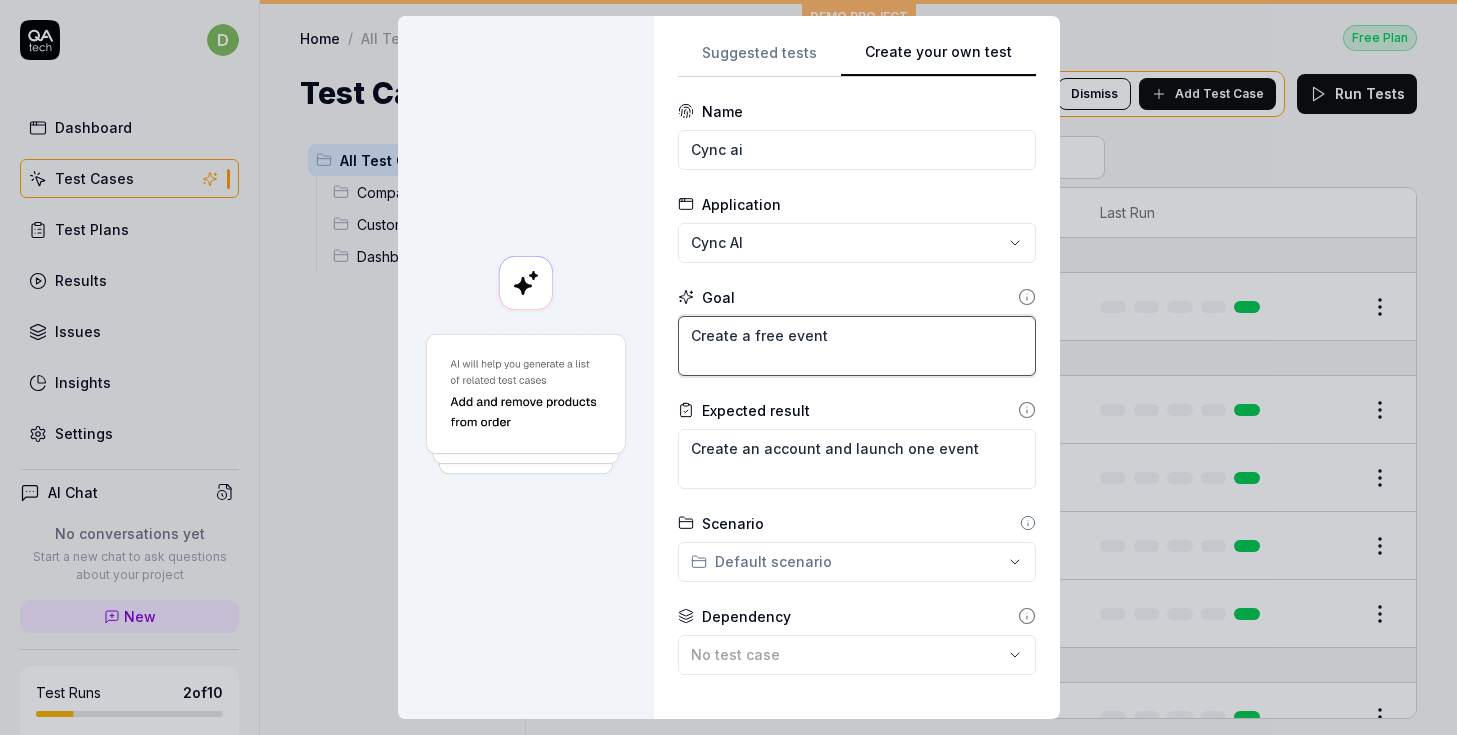 click on "Create a free event" at bounding box center (857, 346) 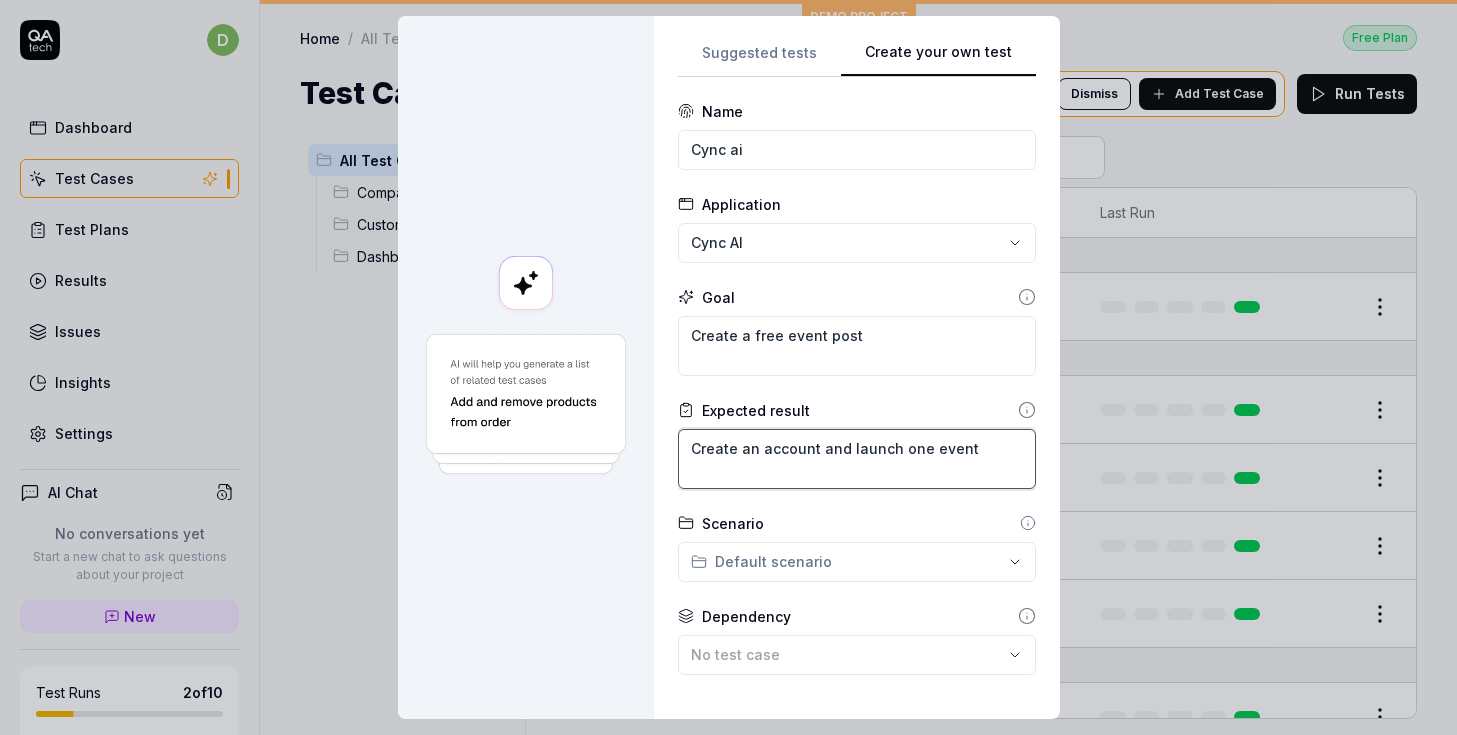 click on "Create an account and launch one event" at bounding box center [857, 459] 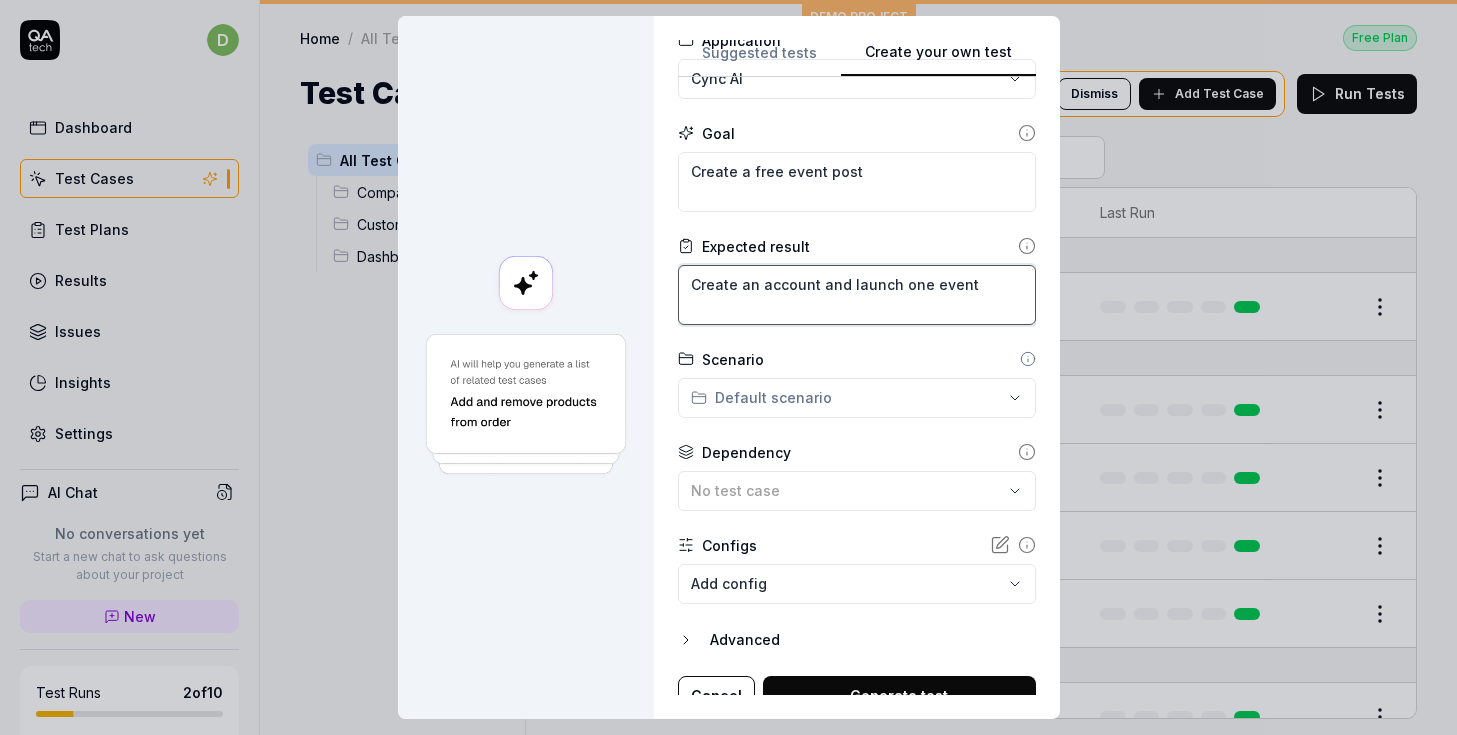 scroll, scrollTop: 184, scrollLeft: 0, axis: vertical 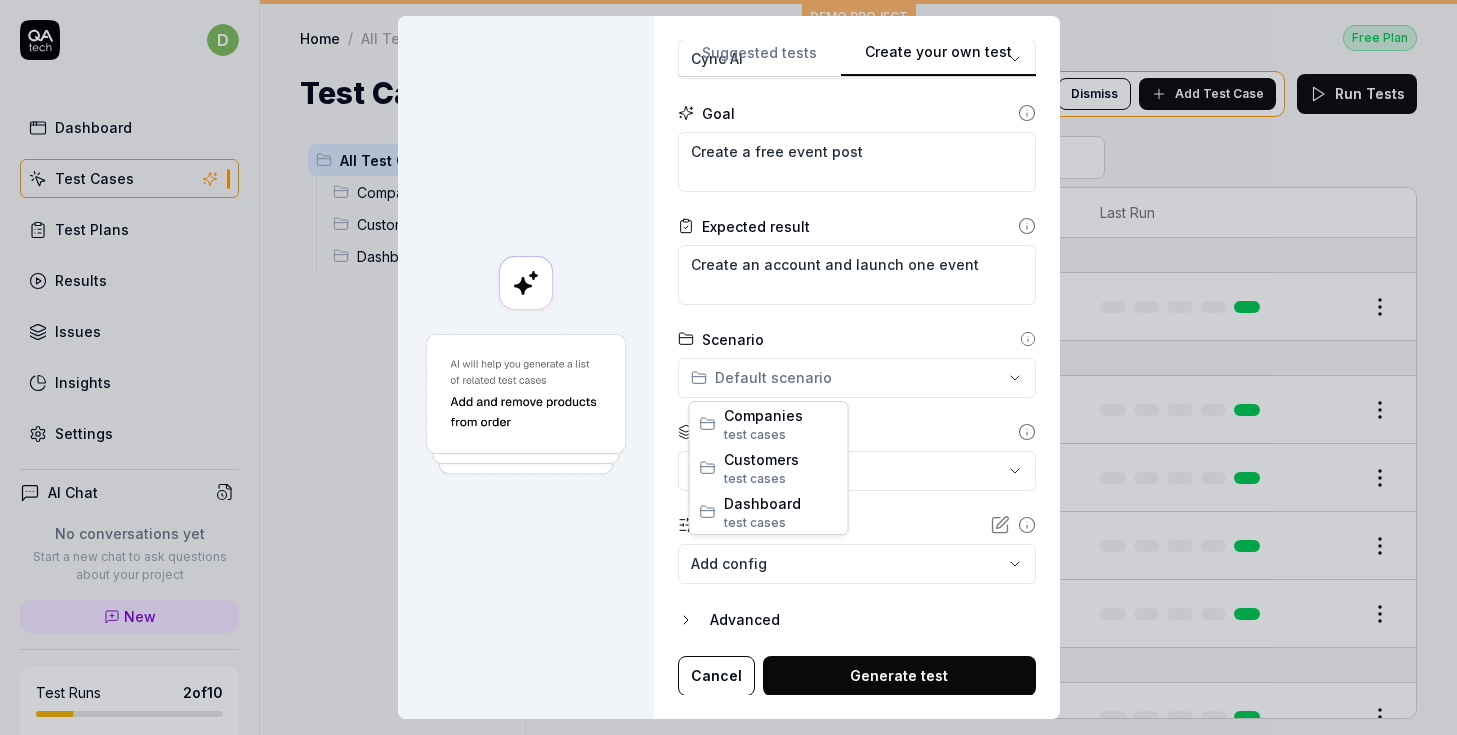 click on "**********" at bounding box center (728, 367) 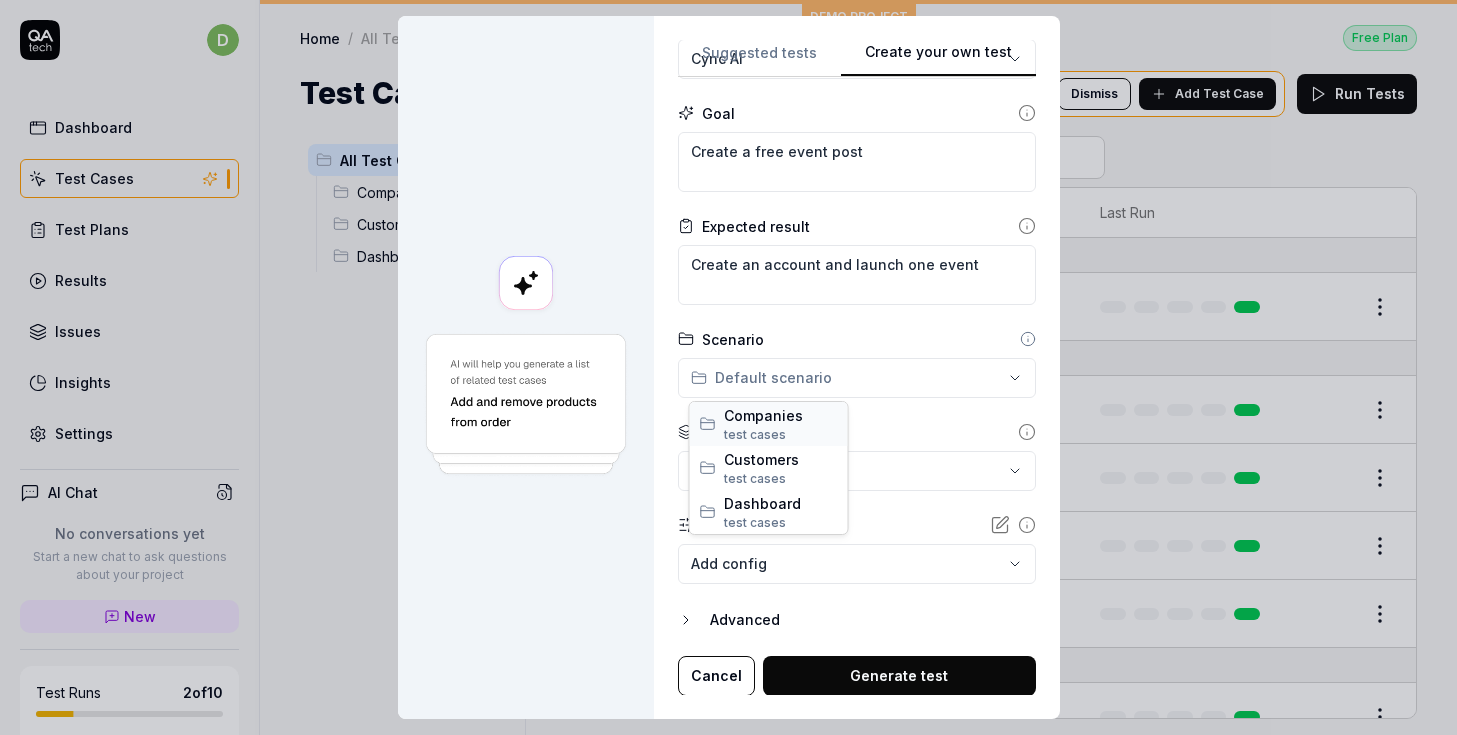 click on "test case" at bounding box center (751, 434) 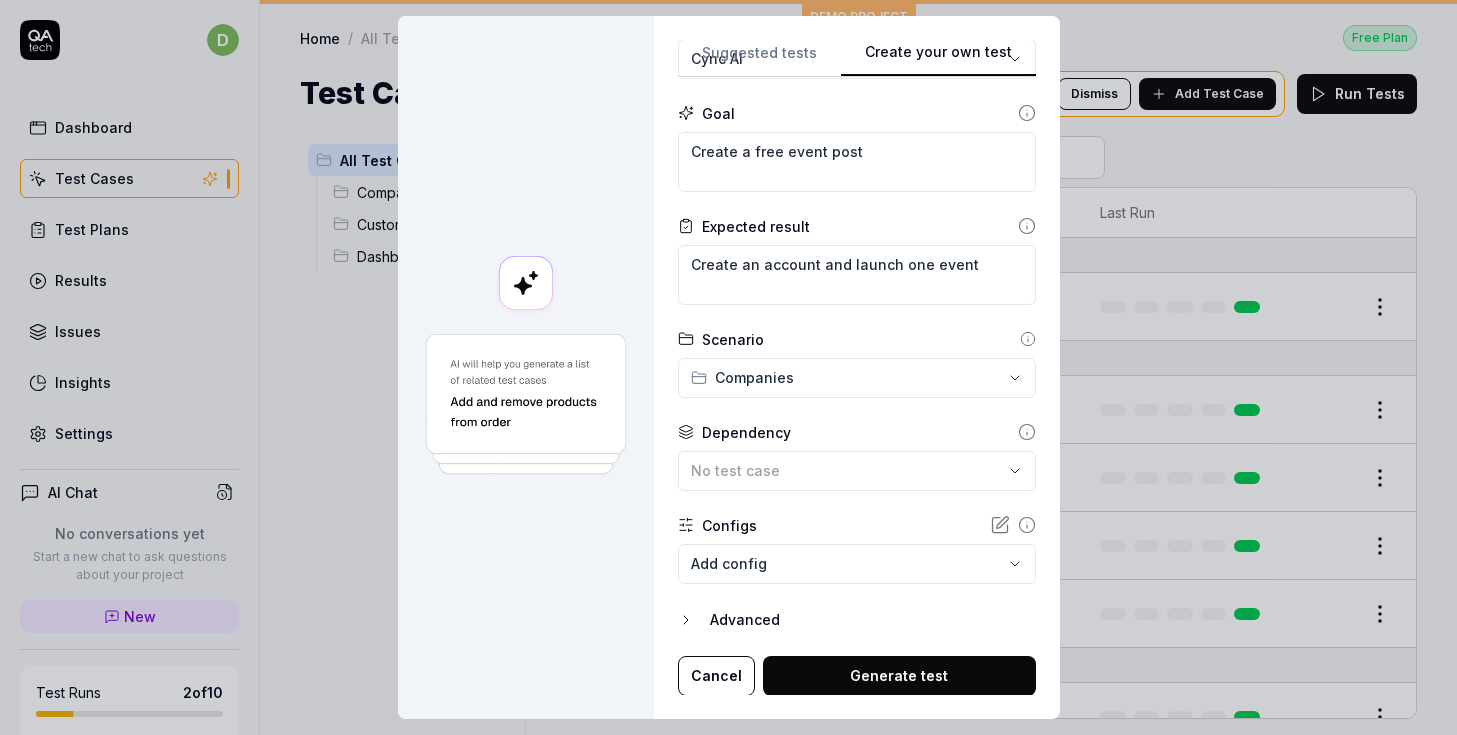 click on "**********" at bounding box center (728, 367) 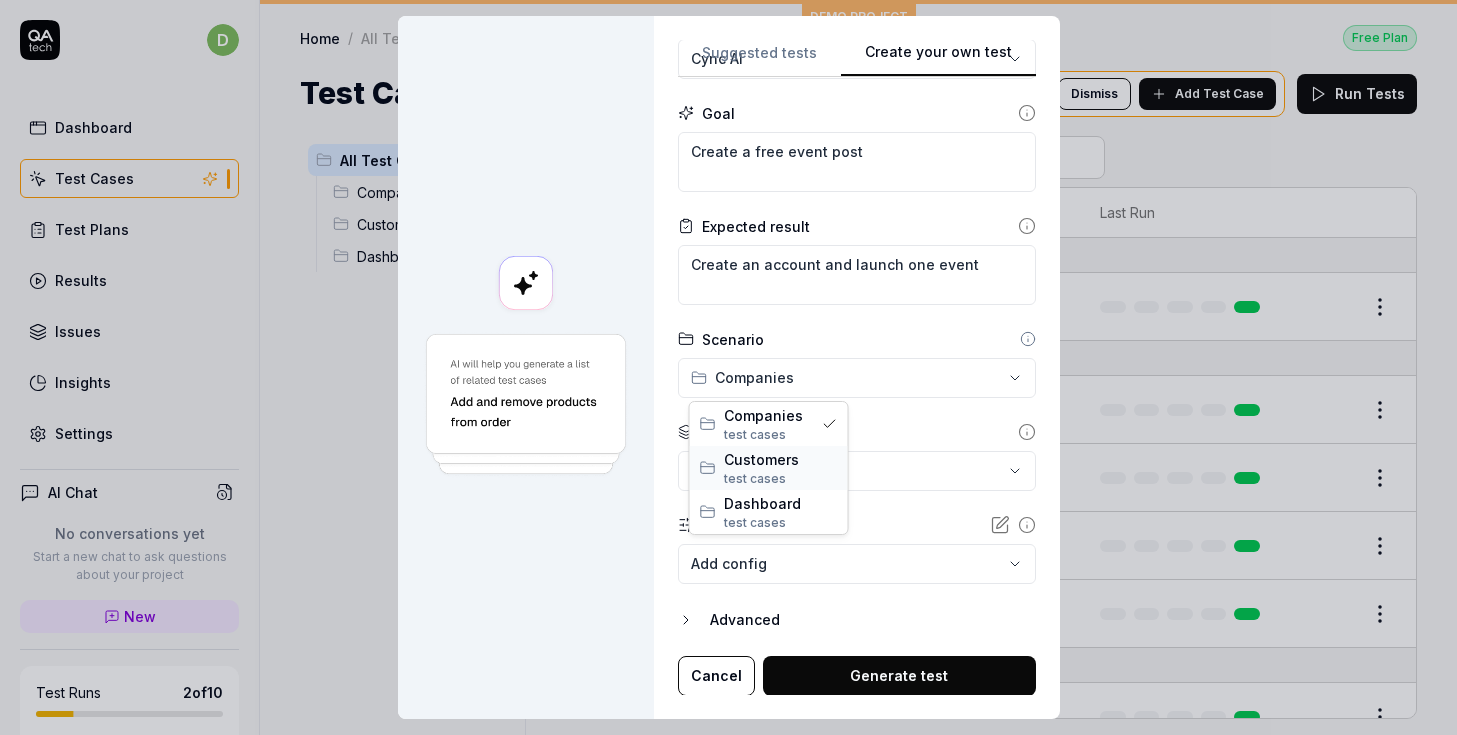 click on "test case s" at bounding box center [781, 479] 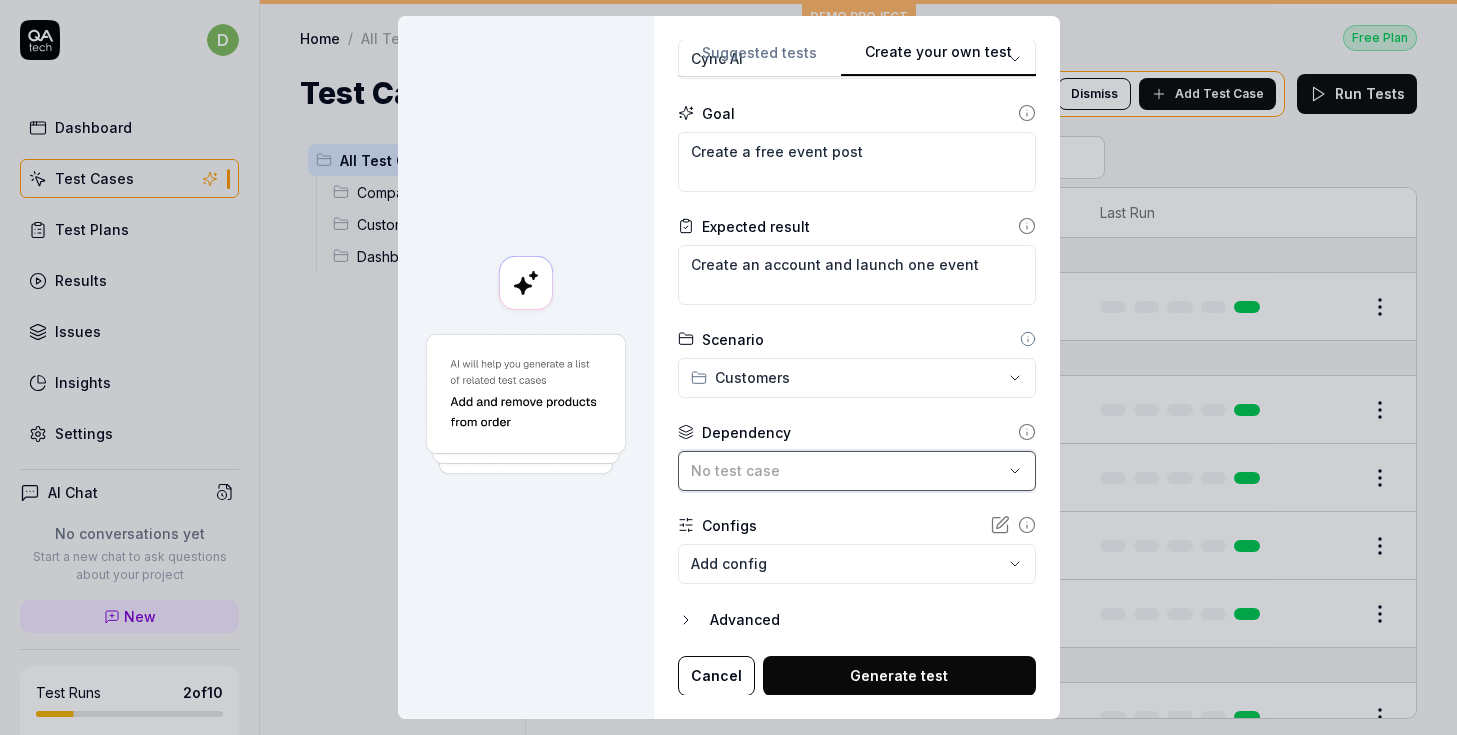 click on "No test case" at bounding box center (847, 470) 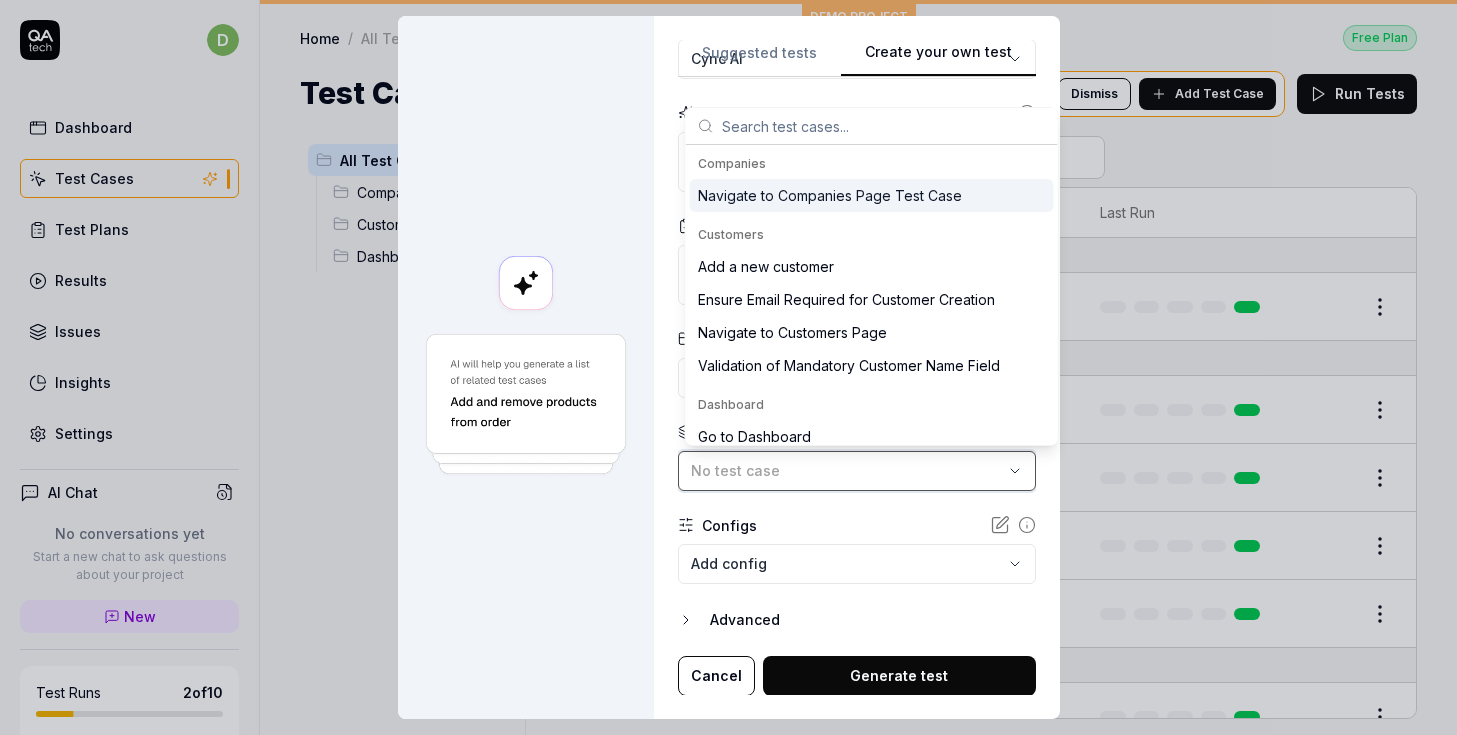 click on "No test case" at bounding box center (847, 470) 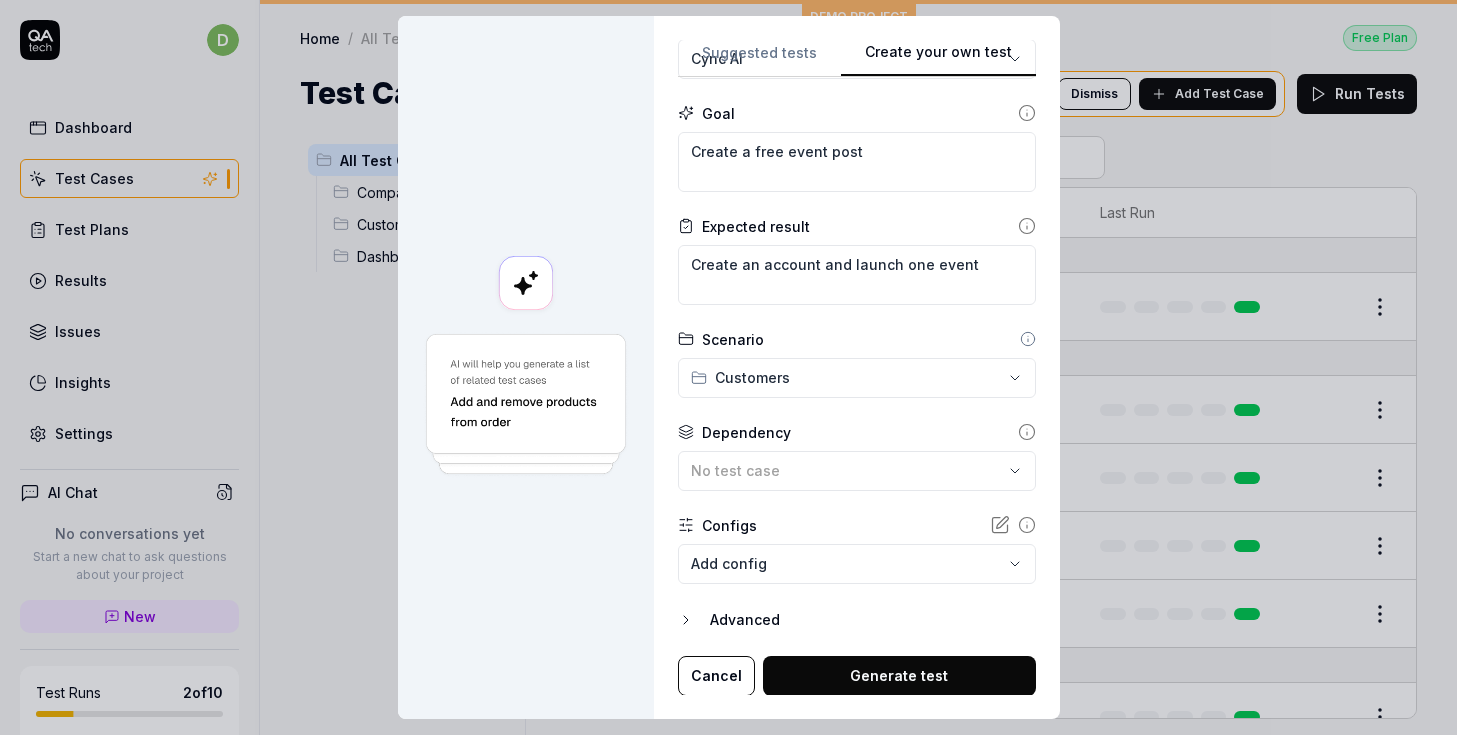 click on "d Dashboard Test Cases Test Plans Results Issues Insights Settings AI Chat No conversations yet Start a new chat to ask questions about your project New Test Runs 2  of  10 This is just a trial, upgrade for more tests! You have almost reached the limit for the trial. Upgrade Now Book a call with us Documentation T TalentGenius Demo CRM Collapse Sidebar DEMO PROJECT Home / All Test Cases Free Plan Home / All Test Cases Free Plan Test Cases We have new tests for you! Dismiss Add Test Case Run Tests All Test Cases 8 Companies 1 Customers 4 Dashboard 3 Filters Name Status Last Run Companies Navigate to Companies Page Test Case Active Edit Customers Add a new customer Active Edit Ensure Email Required for Customer Creation Active Edit Navigate to Customers Page Active Edit Validation of Mandatory Customer Name Field Active Edit Dashboard Go to Dashboard Active Edit Test the loading of the Recent Customers widget Active Edit Verify that Total Customers widget loads Active Edit
* Create your own test Name Goal" at bounding box center (728, 367) 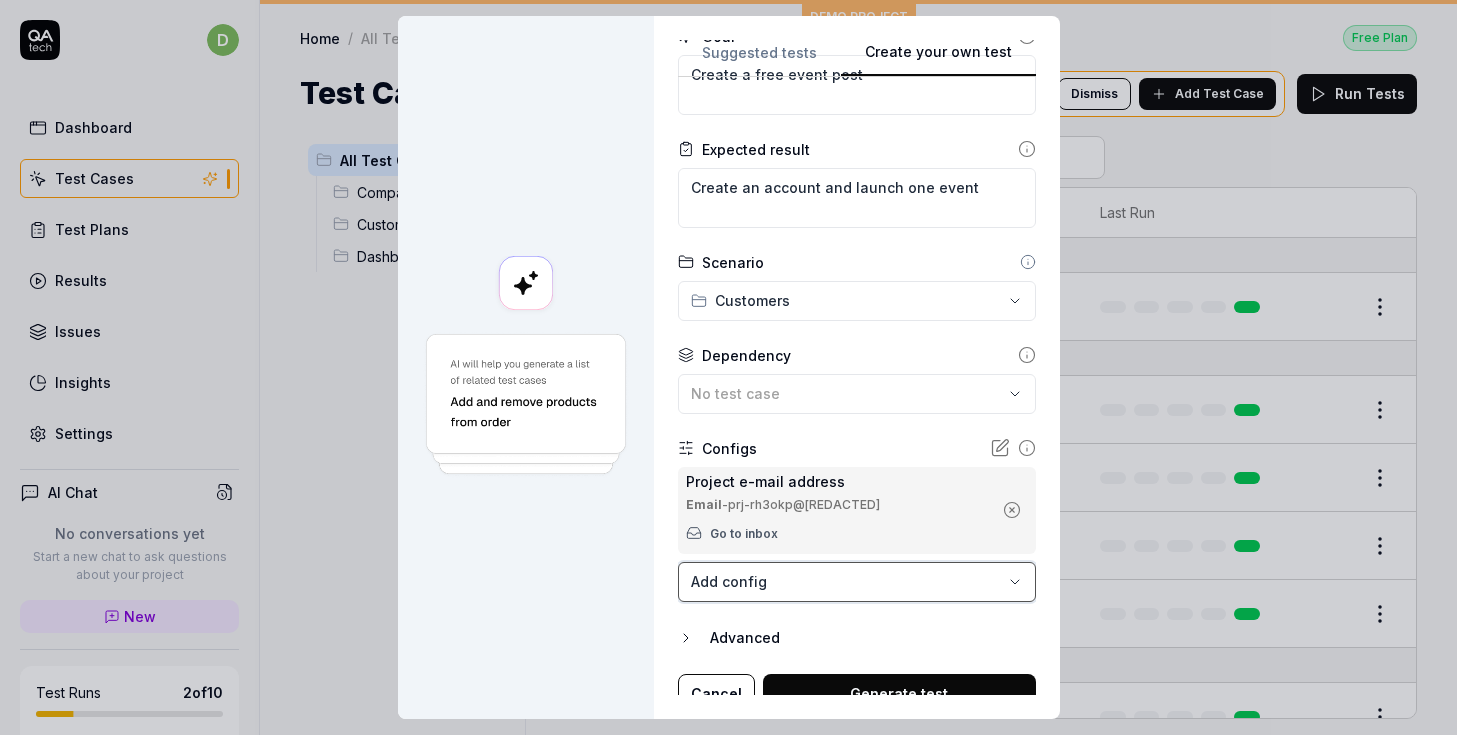 scroll, scrollTop: 279, scrollLeft: 0, axis: vertical 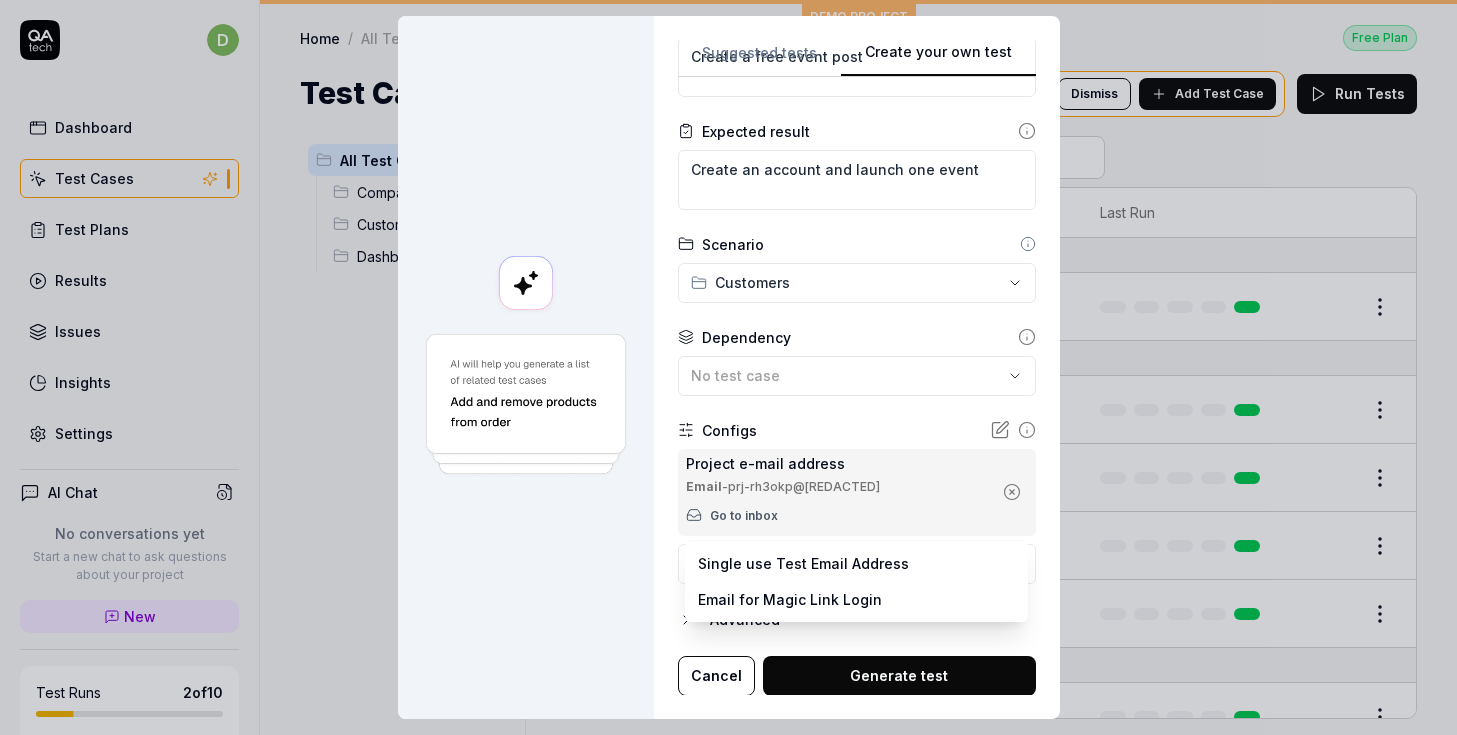 click on "d Dashboard Test Cases Test Plans Results Issues Insights Settings AI Chat No conversations yet Start a new chat to ask questions about your project New Test Runs 2  of  10 This is just a trial, upgrade for more tests! You have almost reached the limit for the trial. Upgrade Now Book a call with us Documentation T TalentGenius Demo CRM Collapse Sidebar DEMO PROJECT Home / All Test Cases Free Plan Home / All Test Cases Free Plan Test Cases We have new tests for you! Dismiss Add Test Case Run Tests All Test Cases 8 Companies 1 Customers 4 Dashboard 3 Filters Name Status Last Run Companies Navigate to Companies Page Test Case Active Edit Customers Add a new customer Active Edit Ensure Email Required for Customer Creation Active Edit Navigate to Customers Page Active Edit Validation of Mandatory Customer Name Field Active Edit Dashboard Go to Dashboard Active Edit Test the loading of the Recent Customers widget Active Edit Verify that Total Customers widget loads Active Edit
* Create your own test Name Goal" at bounding box center [728, 367] 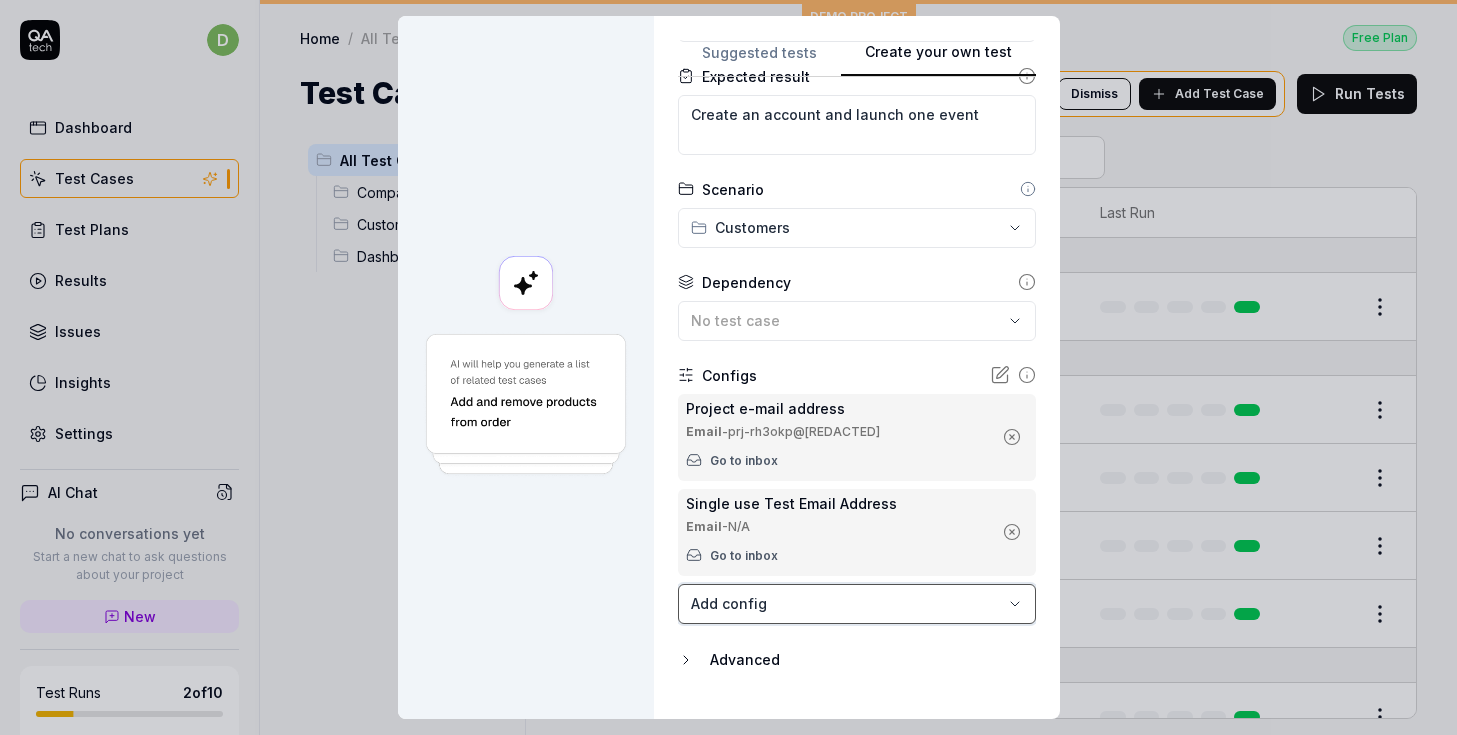 scroll, scrollTop: 374, scrollLeft: 0, axis: vertical 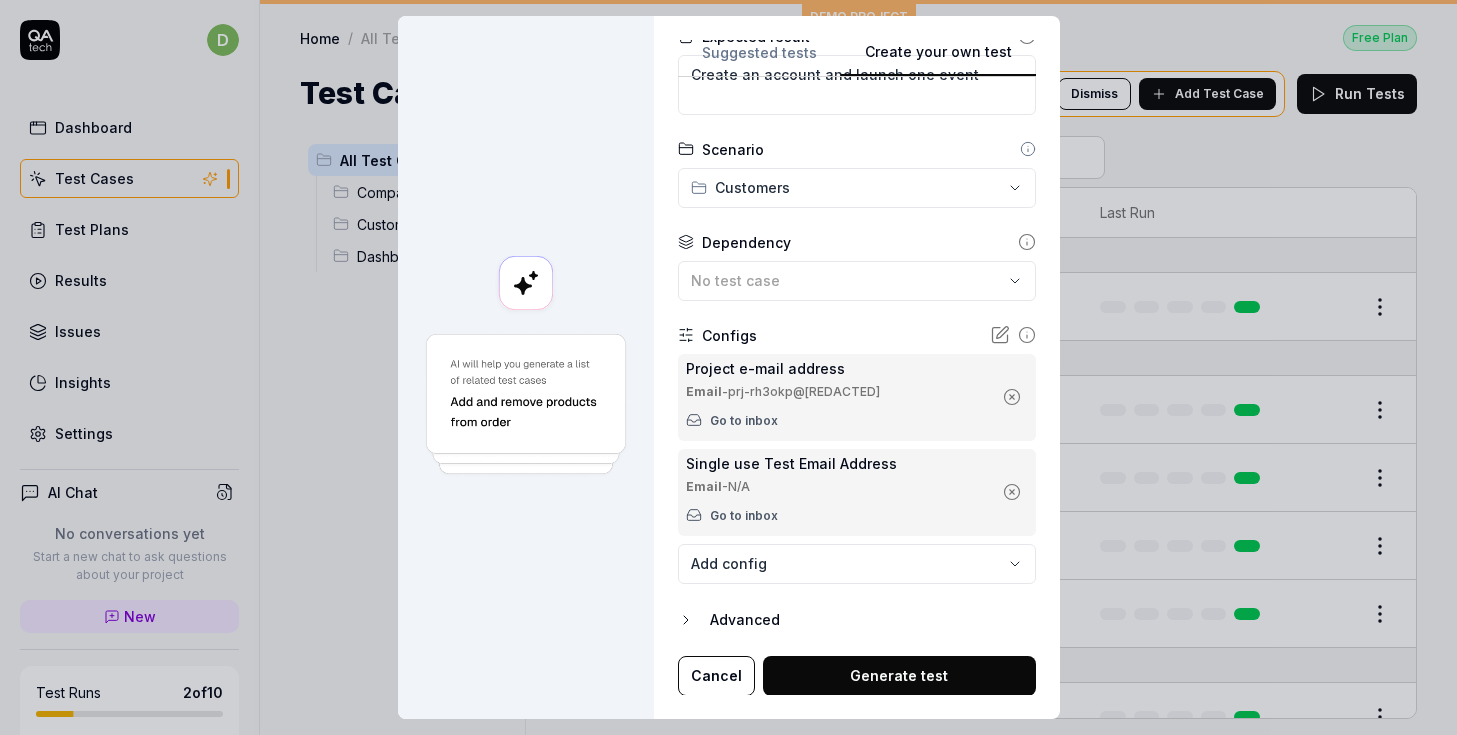 click 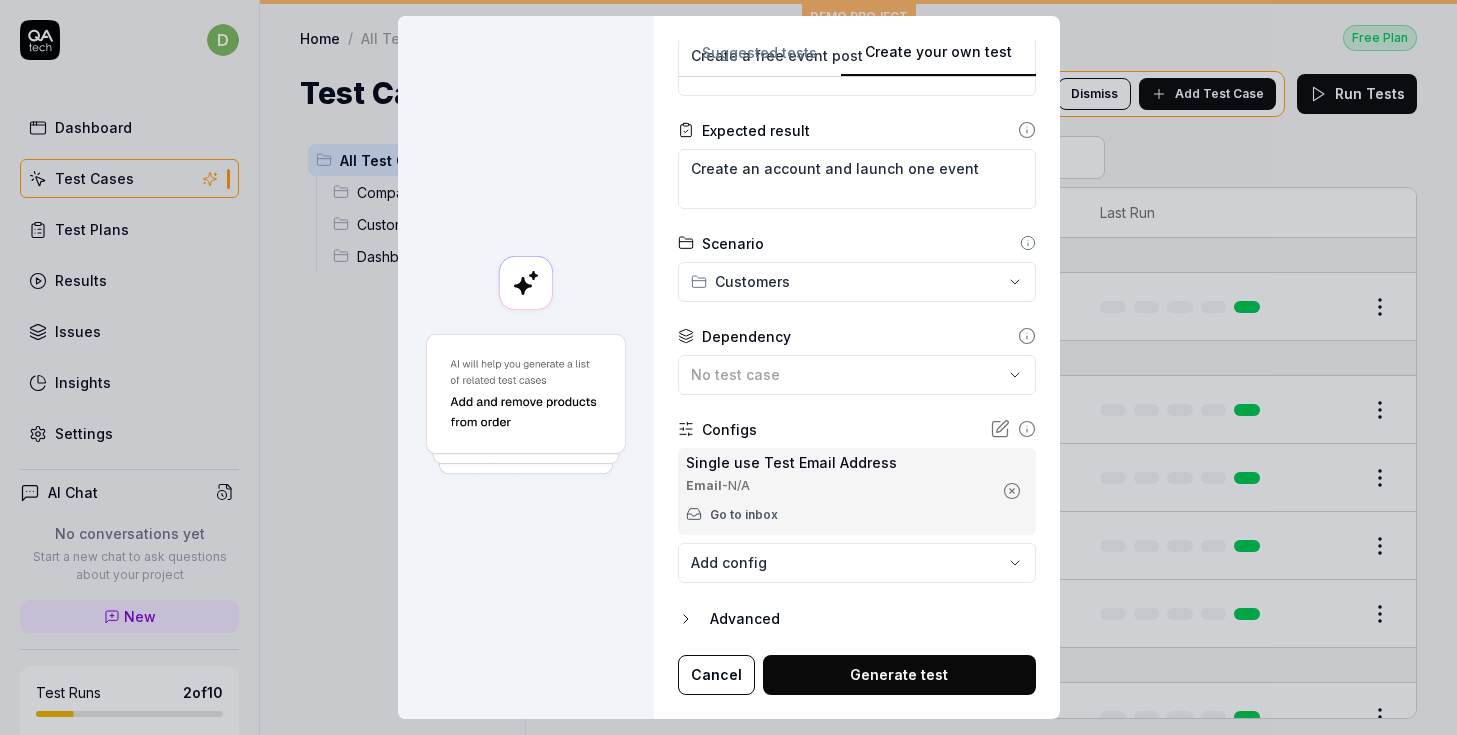scroll, scrollTop: 279, scrollLeft: 0, axis: vertical 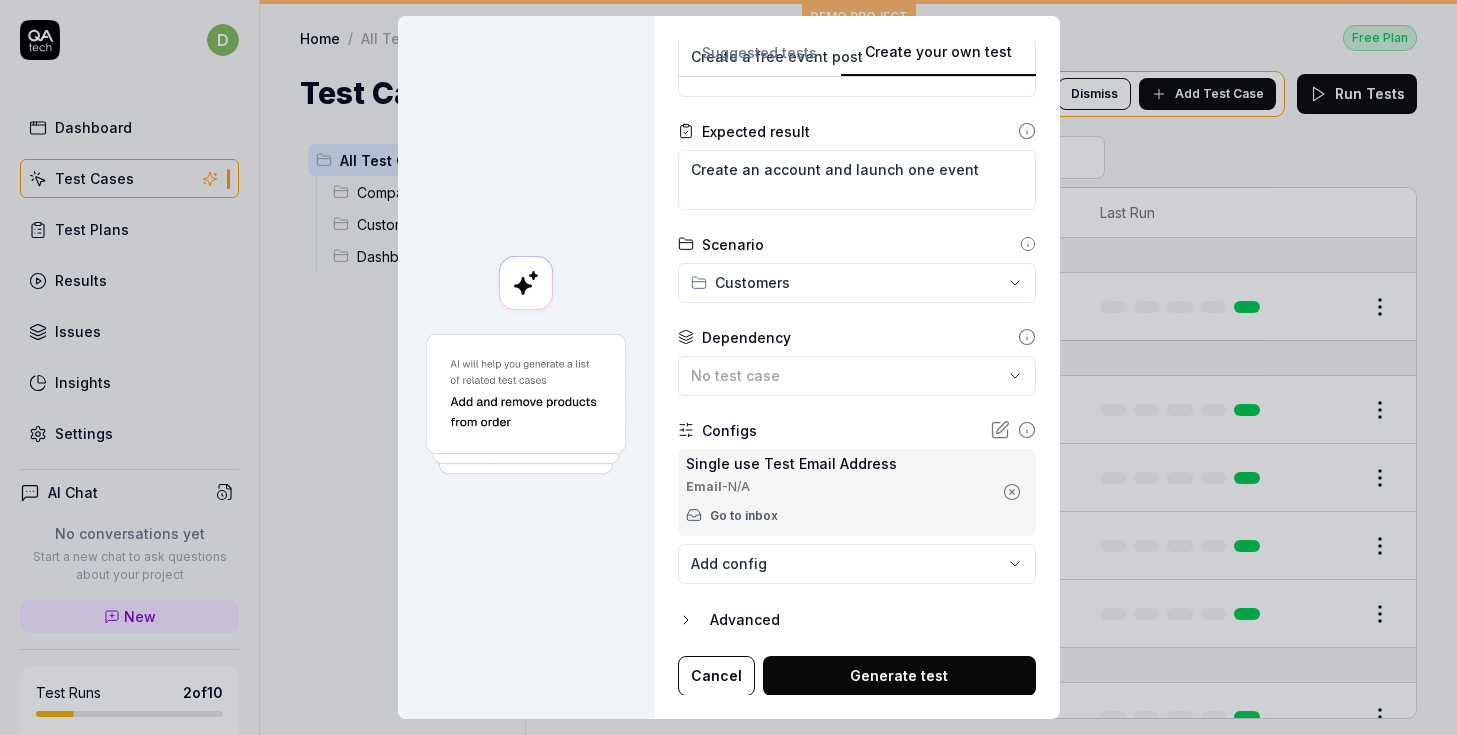 click 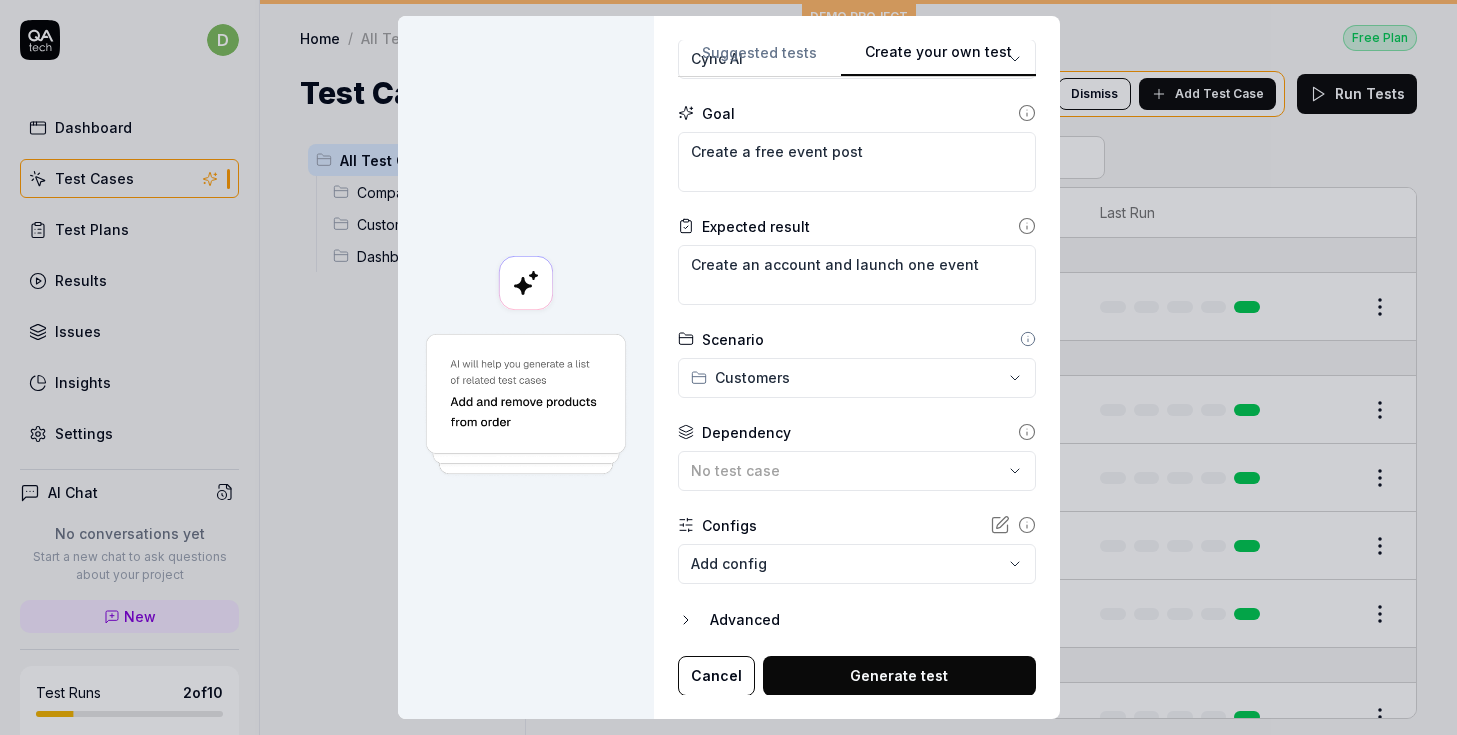 click on "d Dashboard Test Cases Test Plans Results Issues Insights Settings AI Chat No conversations yet Start a new chat to ask questions about your project New Test Runs 2  of  10 This is just a trial, upgrade for more tests! You have almost reached the limit for the trial. Upgrade Now Book a call with us Documentation T TalentGenius Demo CRM Collapse Sidebar DEMO PROJECT Home / All Test Cases Free Plan Home / All Test Cases Free Plan Test Cases We have new tests for you! Dismiss Add Test Case Run Tests All Test Cases 8 Companies 1 Customers 4 Dashboard 3 Filters Name Status Last Run Companies Navigate to Companies Page Test Case Active Edit Customers Add a new customer Active Edit Ensure Email Required for Customer Creation Active Edit Navigate to Customers Page Active Edit Validation of Mandatory Customer Name Field Active Edit Dashboard Go to Dashboard Active Edit Test the loading of the Recent Customers widget Active Edit Verify that Total Customers widget loads Active Edit
* Create your own test Name Goal" at bounding box center [728, 367] 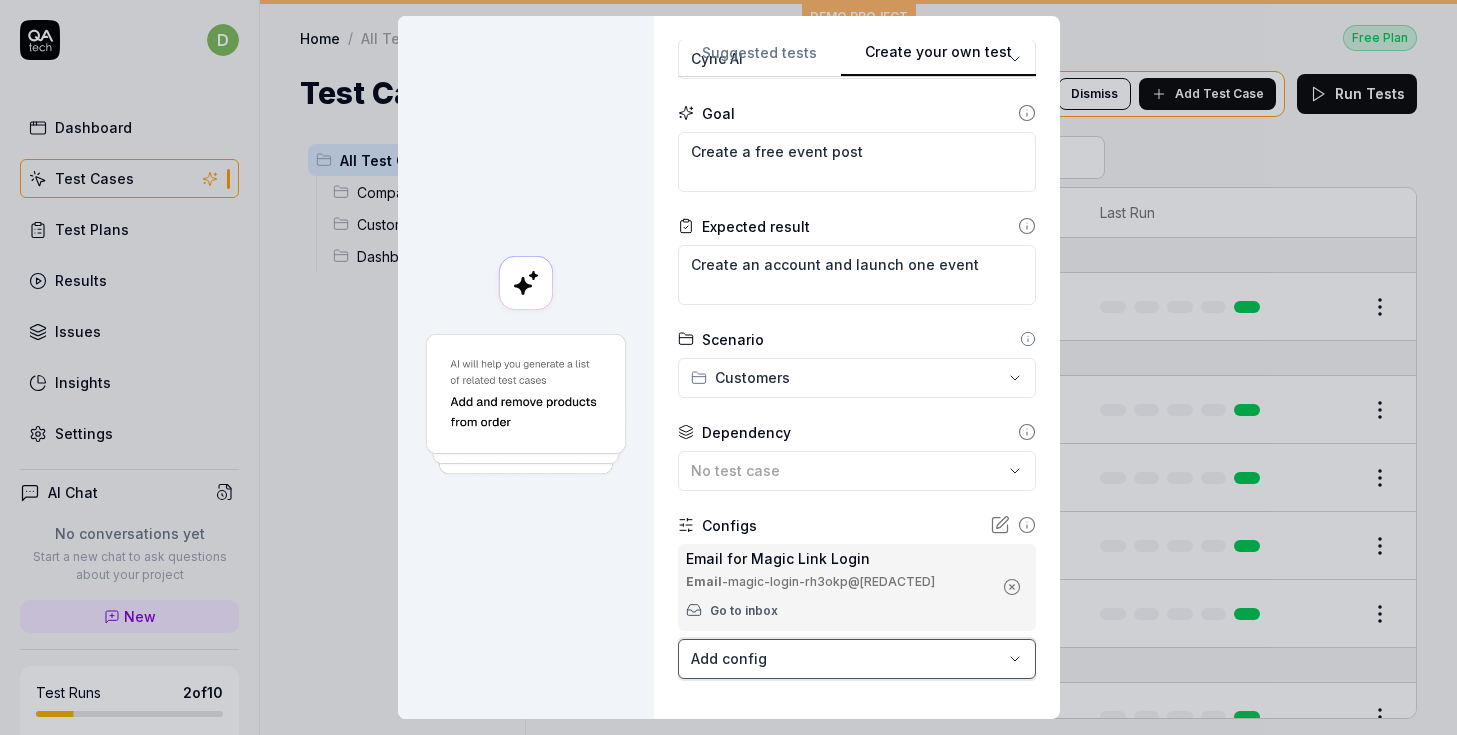 scroll, scrollTop: 279, scrollLeft: 0, axis: vertical 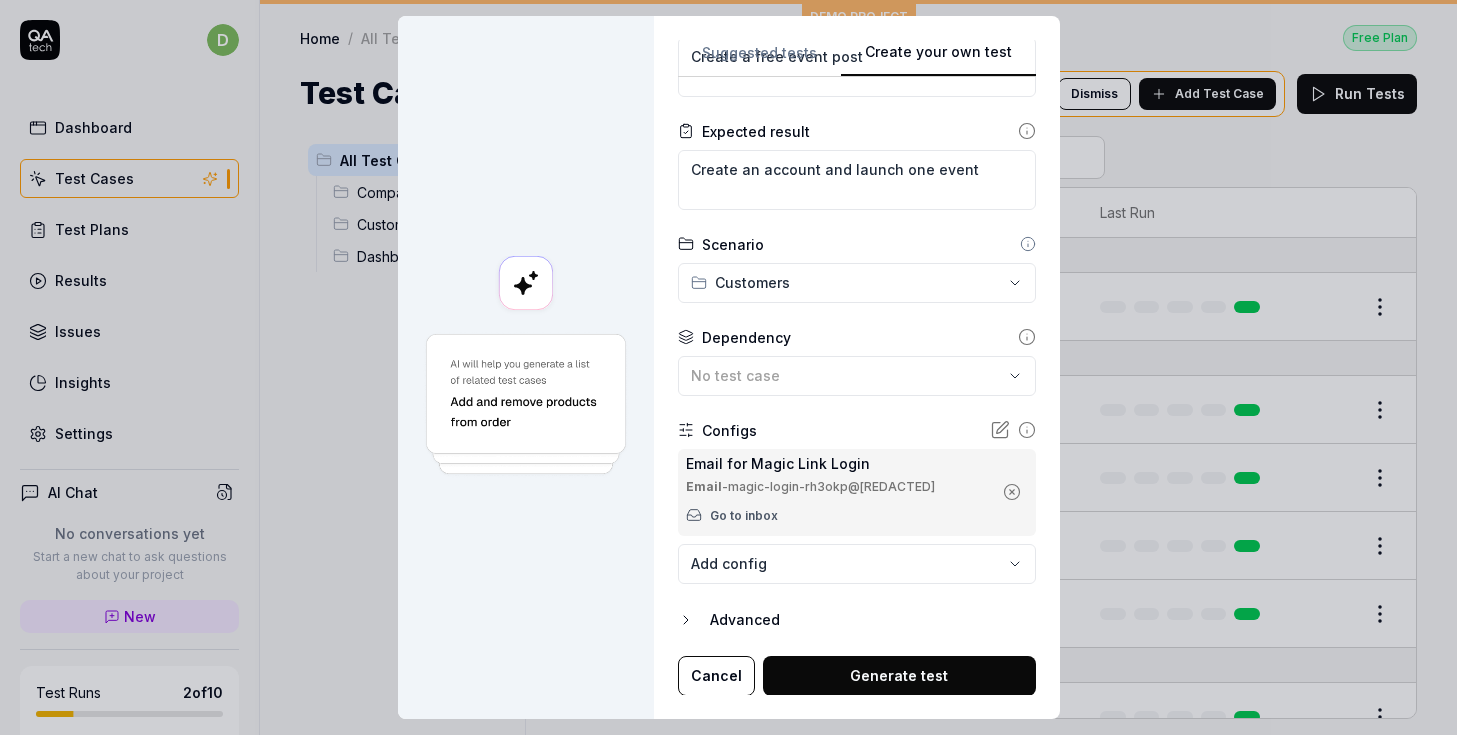 click 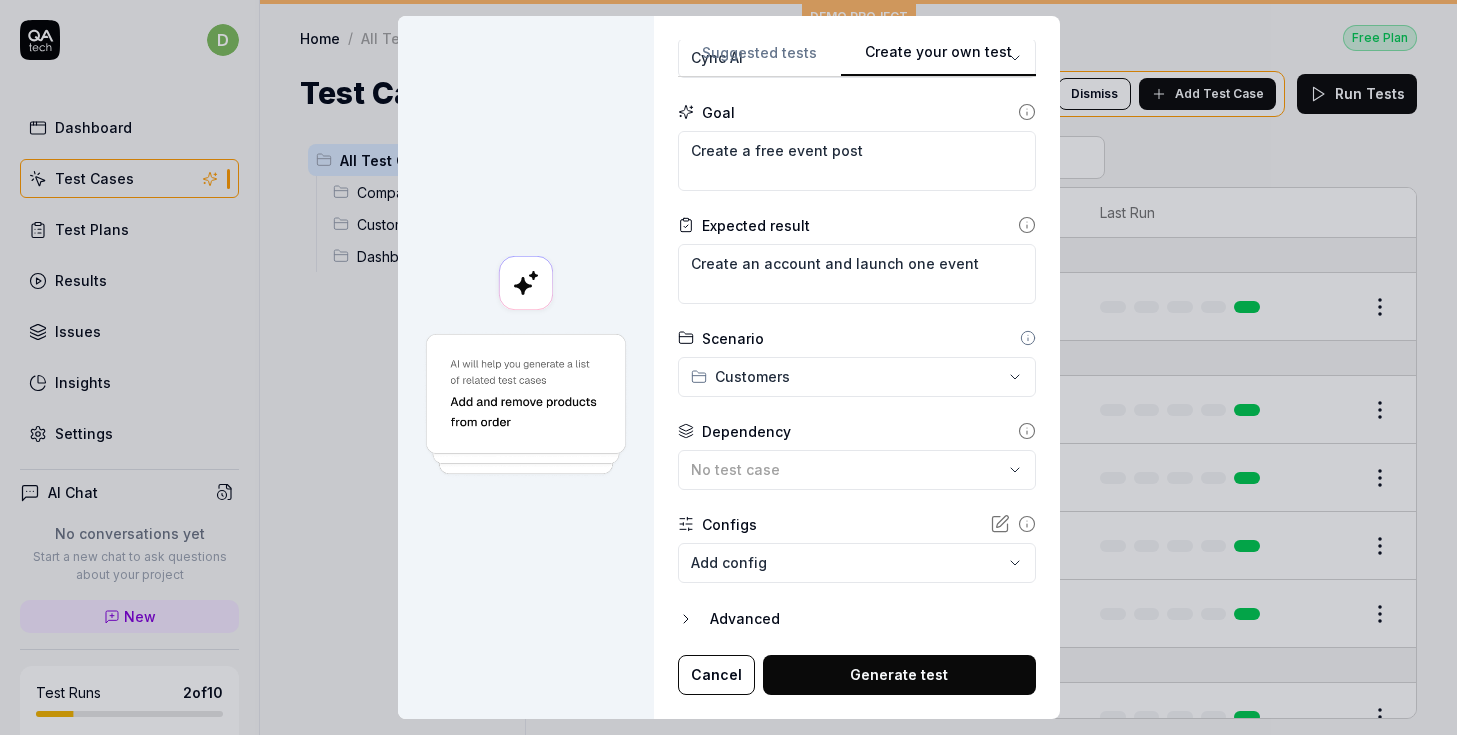 scroll, scrollTop: 184, scrollLeft: 0, axis: vertical 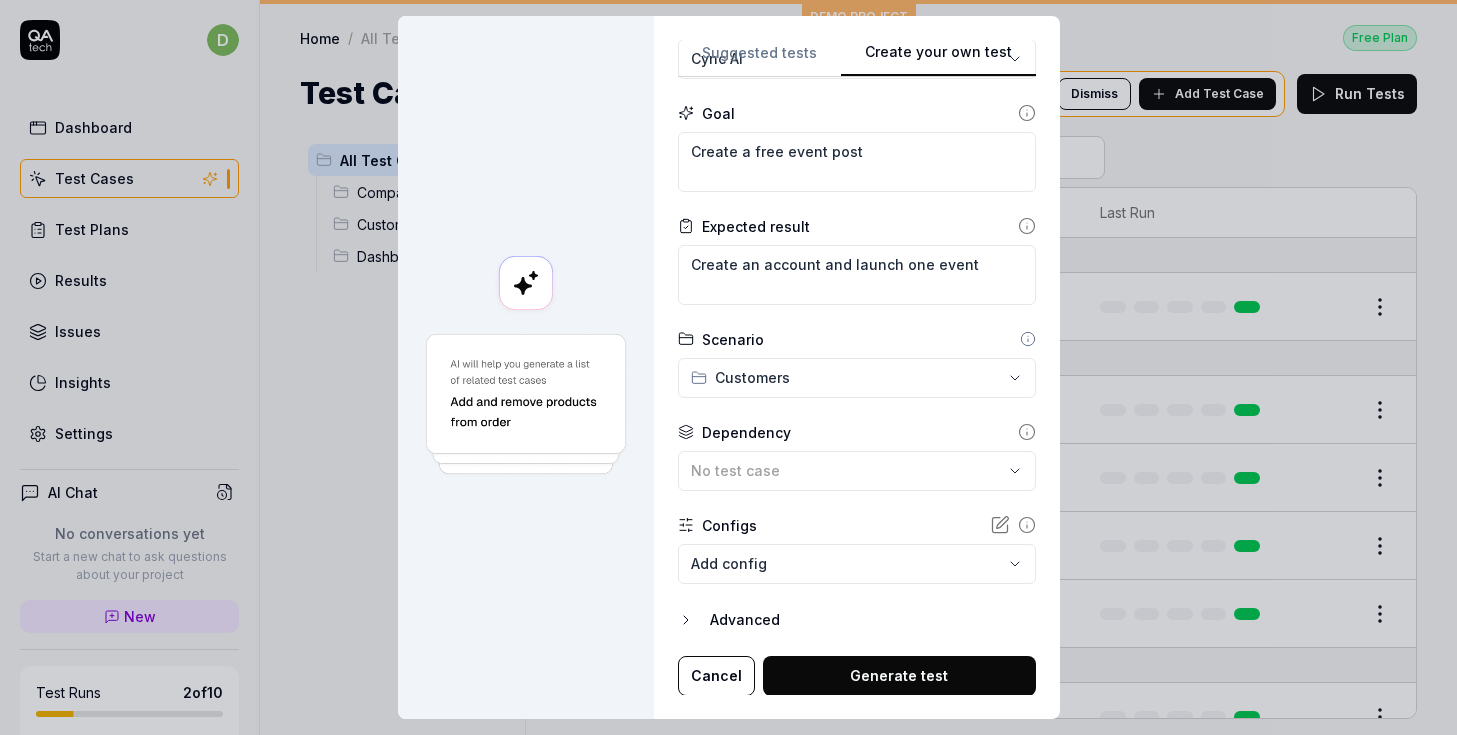 click on "d Dashboard Test Cases Test Plans Results Issues Insights Settings AI Chat No conversations yet Start a new chat to ask questions about your project New Test Runs 2  of  10 This is just a trial, upgrade for more tests! You have almost reached the limit for the trial. Upgrade Now Book a call with us Documentation T TalentGenius Demo CRM Collapse Sidebar DEMO PROJECT Home / All Test Cases Free Plan Home / All Test Cases Free Plan Test Cases We have new tests for you! Dismiss Add Test Case Run Tests All Test Cases 8 Companies 1 Customers 4 Dashboard 3 Filters Name Status Last Run Companies Navigate to Companies Page Test Case Active Edit Customers Add a new customer Active Edit Ensure Email Required for Customer Creation Active Edit Navigate to Customers Page Active Edit Validation of Mandatory Customer Name Field Active Edit Dashboard Go to Dashboard Active Edit Test the loading of the Recent Customers widget Active Edit Verify that Total Customers widget loads Active Edit
* Create your own test Name Goal" at bounding box center [728, 367] 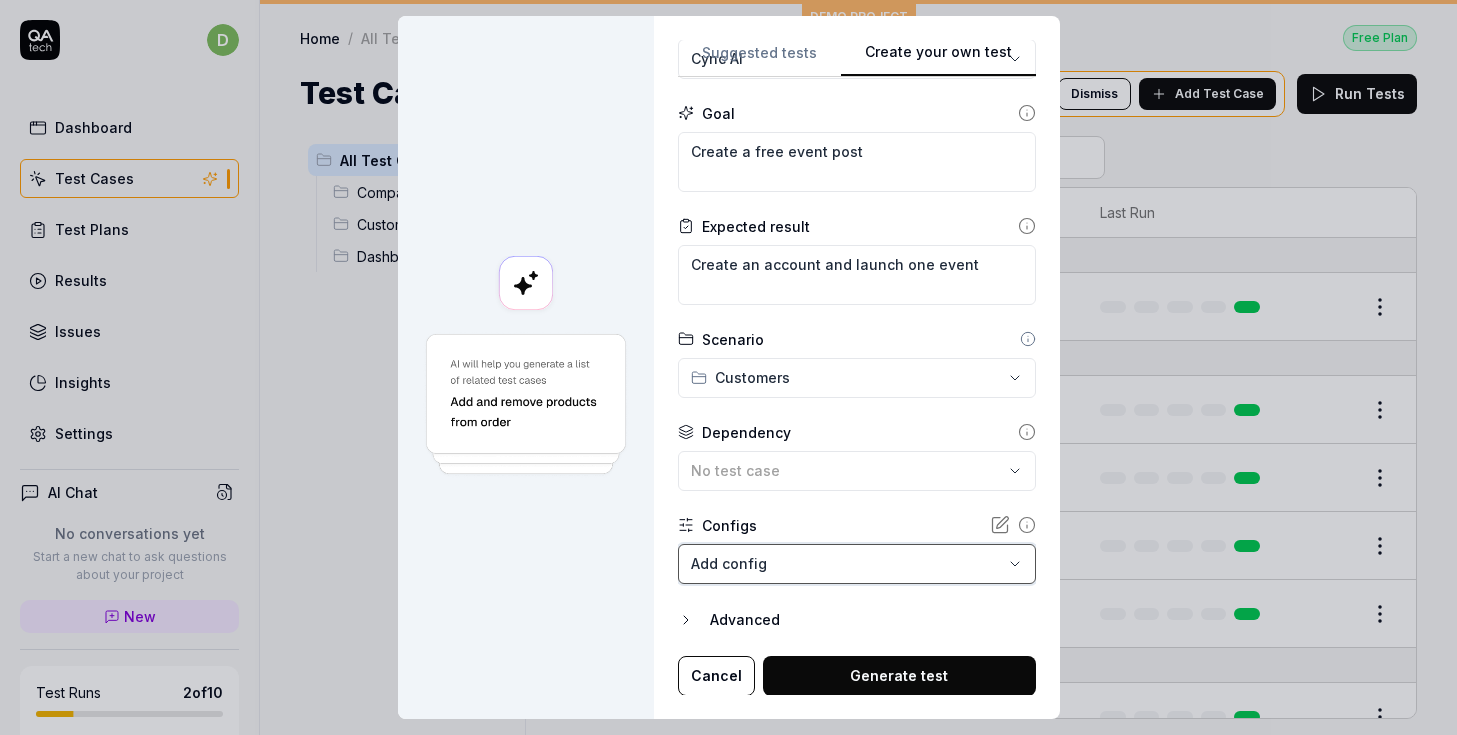 click on "**********" at bounding box center (728, 367) 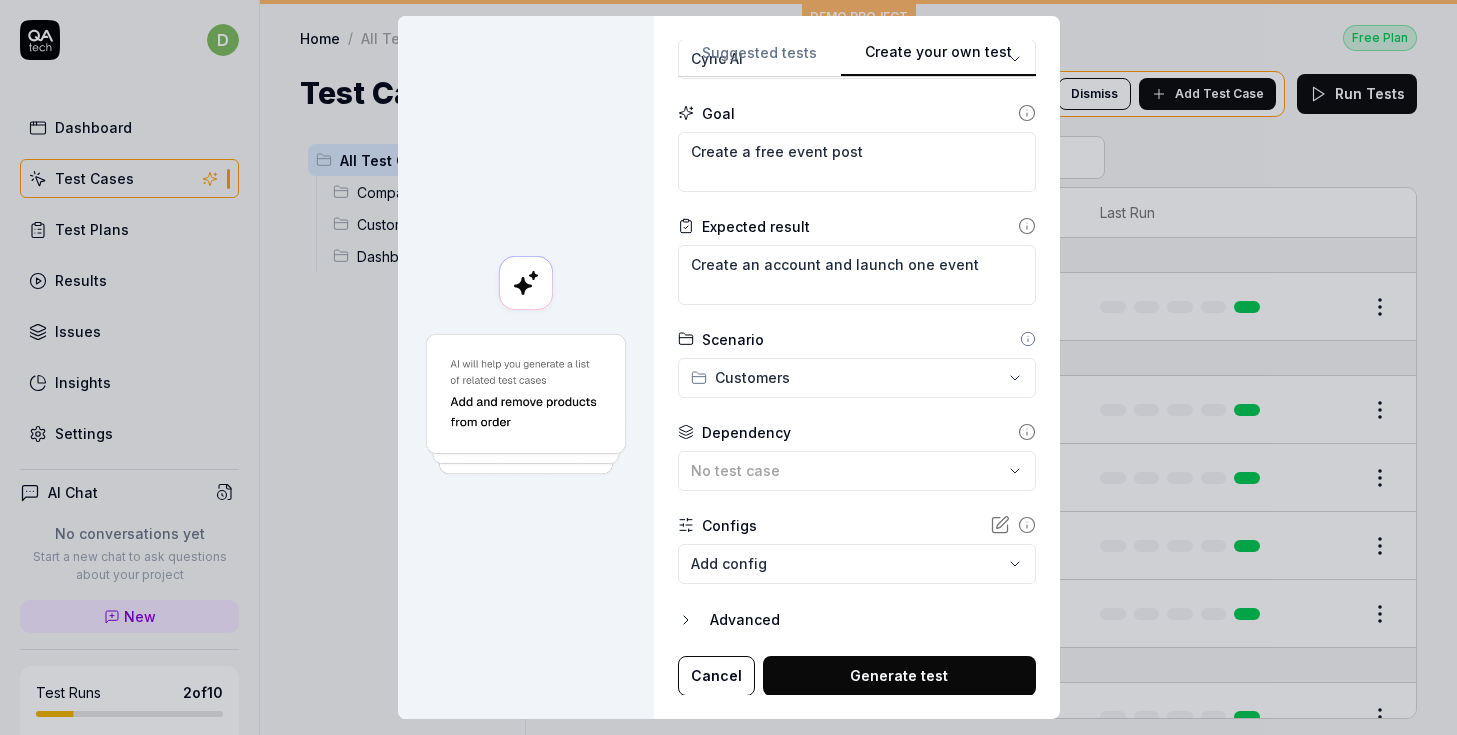 click on "d Dashboard Test Cases Test Plans Results Issues Insights Settings AI Chat No conversations yet Start a new chat to ask questions about your project New Test Runs 2  of  10 This is just a trial, upgrade for more tests! You have almost reached the limit for the trial. Upgrade Now Book a call with us Documentation T TalentGenius Demo CRM Collapse Sidebar DEMO PROJECT Home / All Test Cases Free Plan Home / All Test Cases Free Plan Test Cases We have new tests for you! Dismiss Add Test Case Run Tests All Test Cases 8 Companies 1 Customers 4 Dashboard 3 Filters Name Status Last Run Companies Navigate to Companies Page Test Case Active Edit Customers Add a new customer Active Edit Ensure Email Required for Customer Creation Active Edit Navigate to Customers Page Active Edit Validation of Mandatory Customer Name Field Active Edit Dashboard Go to Dashboard Active Edit Test the loading of the Recent Customers widget Active Edit Verify that Total Customers widget loads Active Edit
* Create your own test Name Goal" at bounding box center [728, 367] 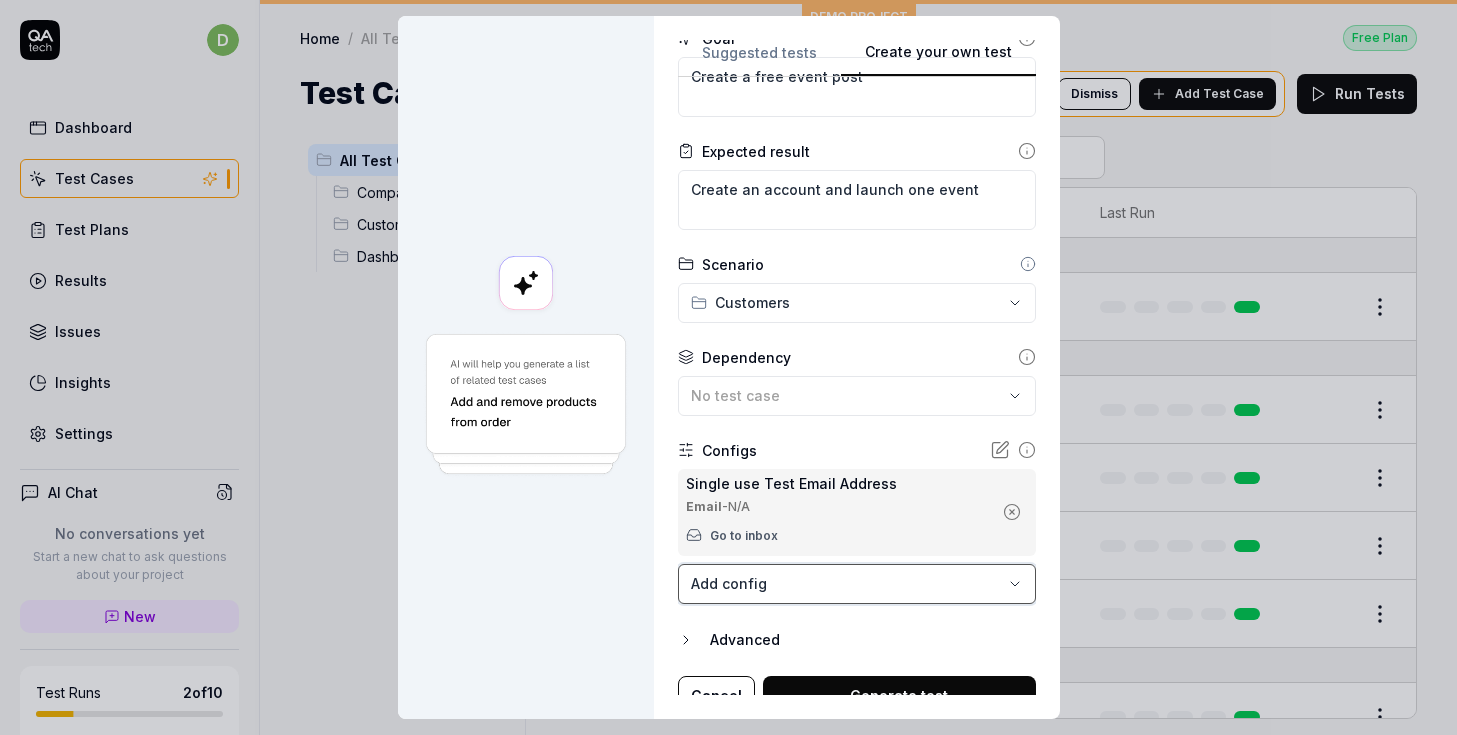 scroll, scrollTop: 279, scrollLeft: 0, axis: vertical 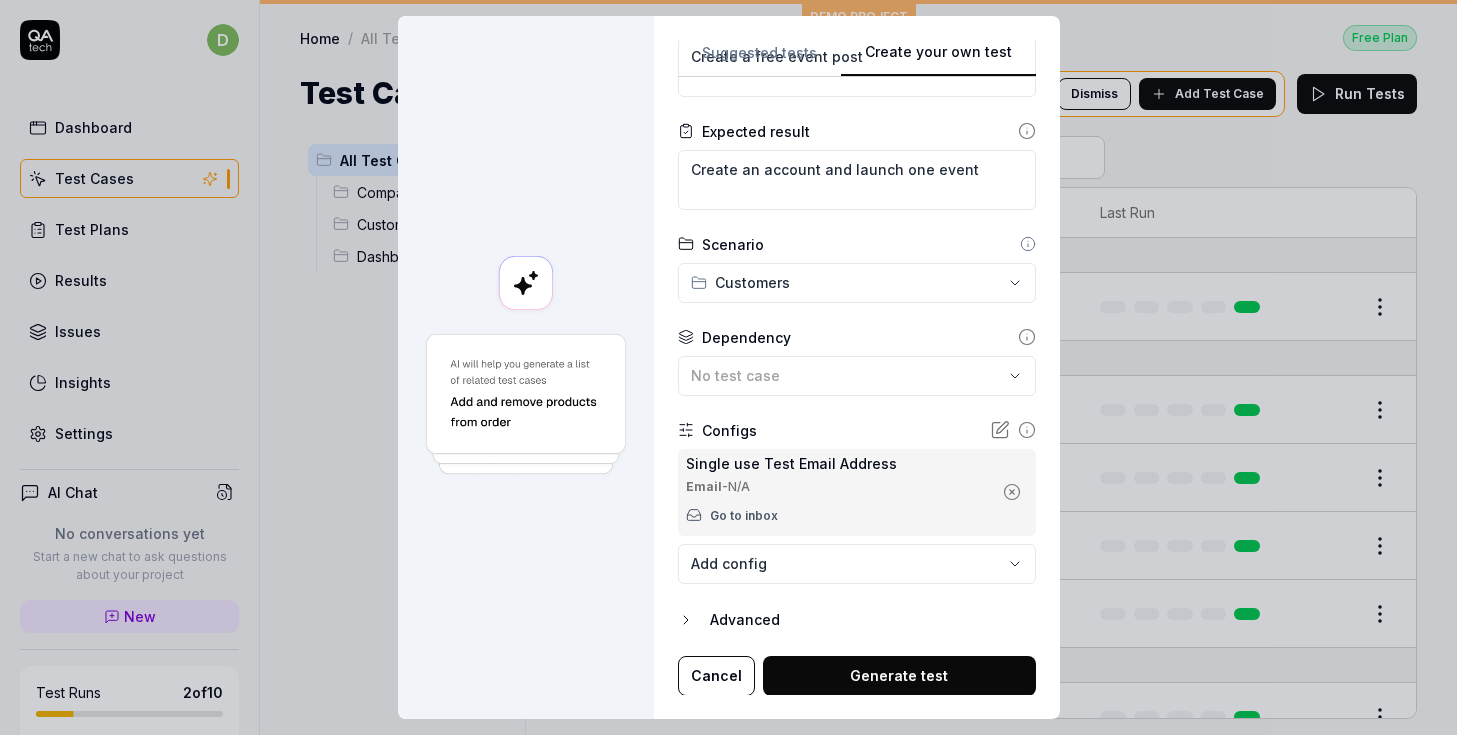 click 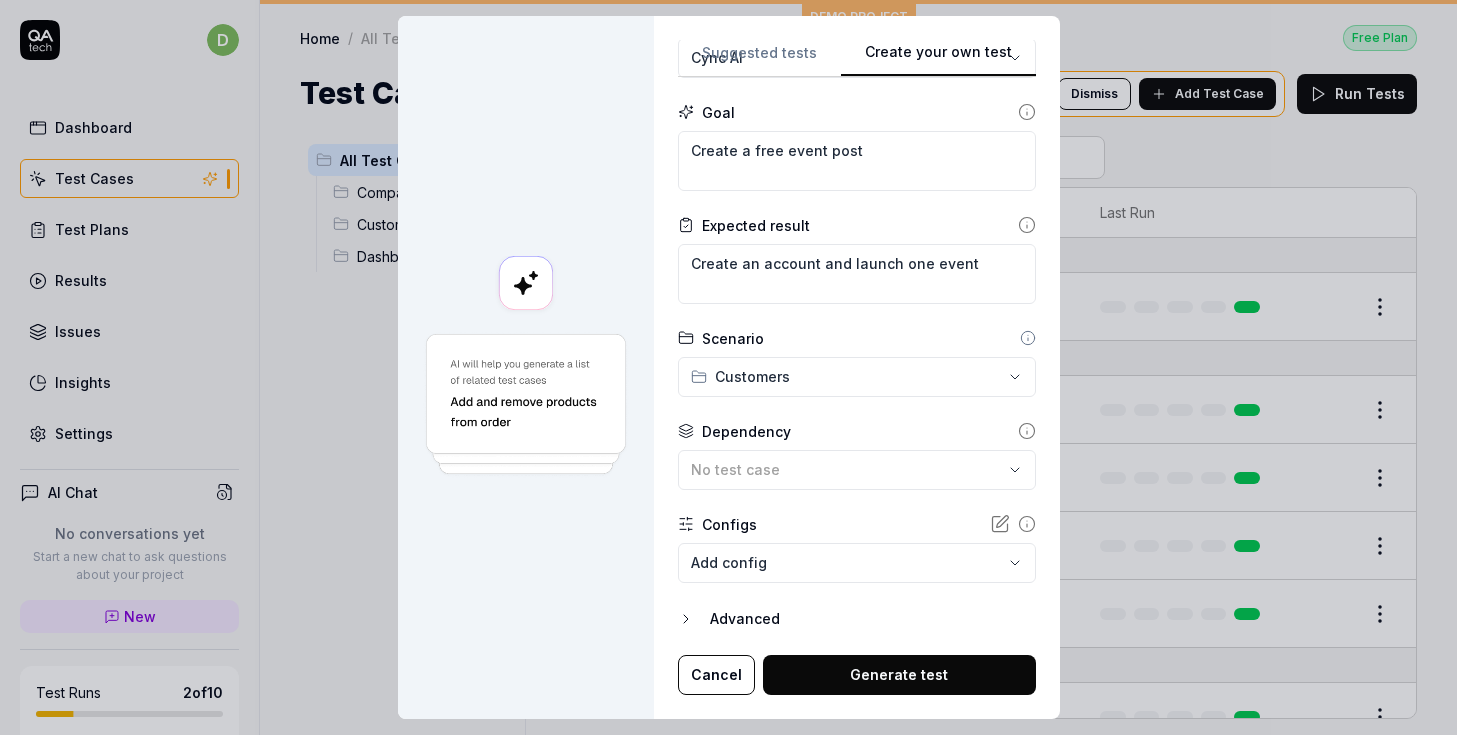 scroll, scrollTop: 184, scrollLeft: 0, axis: vertical 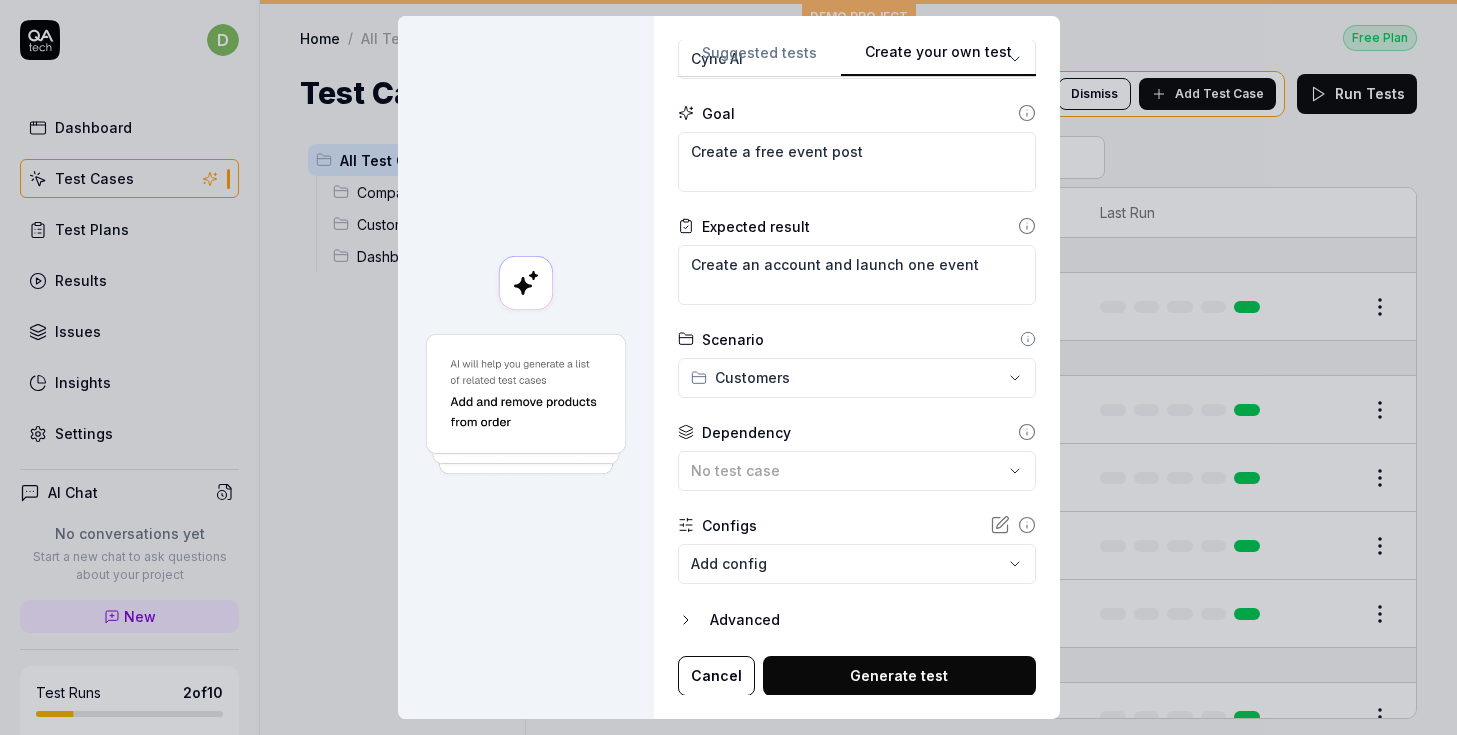 click on "Advanced" at bounding box center [873, 620] 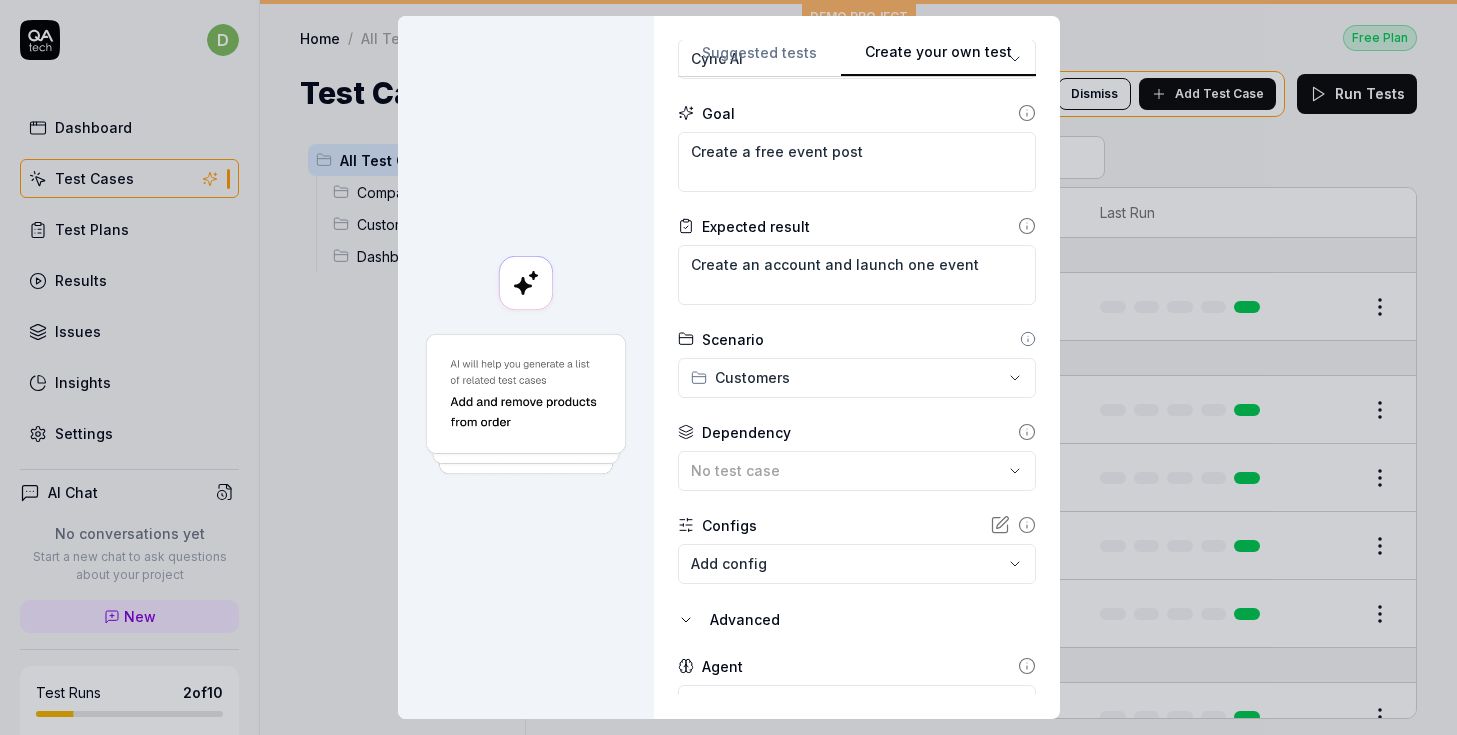 scroll, scrollTop: 277, scrollLeft: 0, axis: vertical 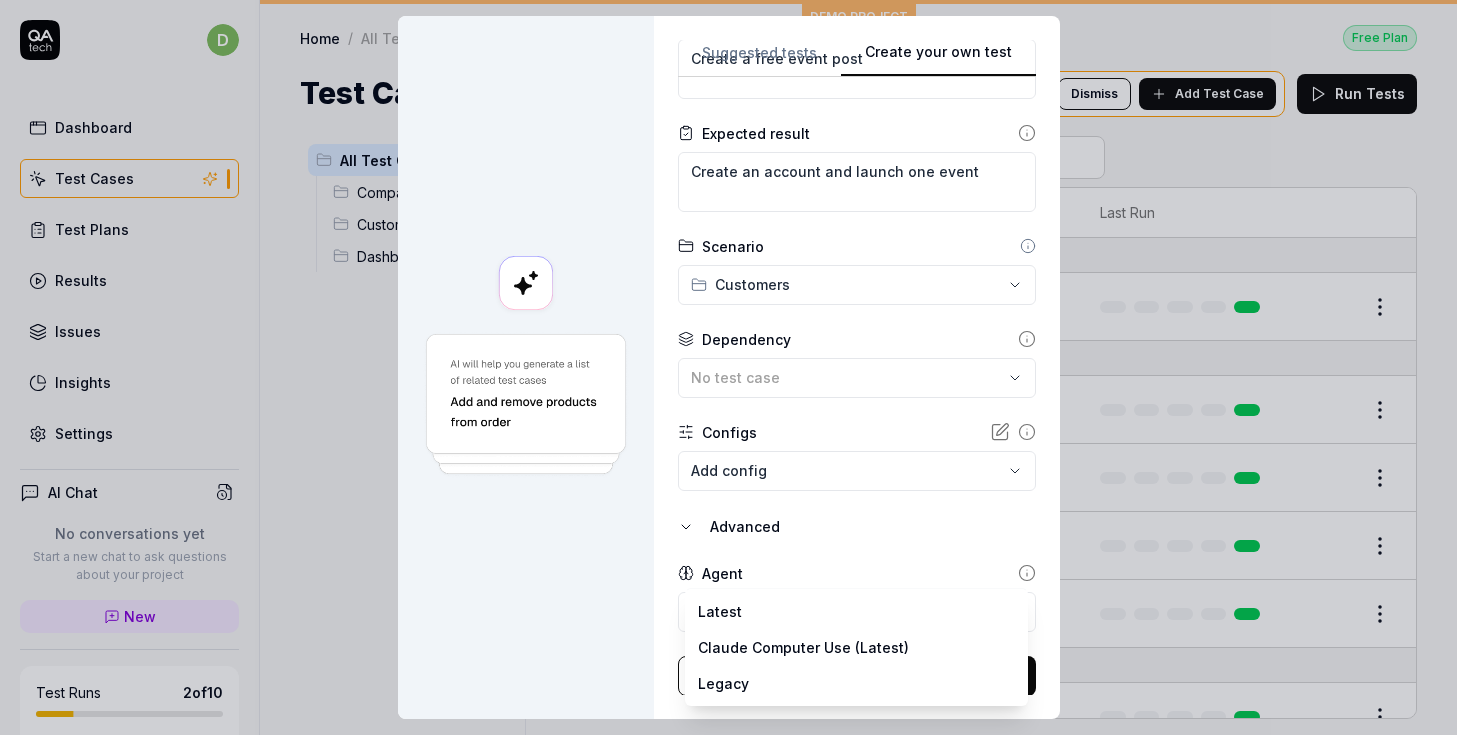 click on "d Dashboard Test Cases Test Plans Results Issues Insights Settings AI Chat No conversations yet Start a new chat to ask questions about your project New Test Runs 2  of  10 This is just a trial, upgrade for more tests! You have almost reached the limit for the trial. Upgrade Now Book a call with us Documentation T TalentGenius Demo CRM Collapse Sidebar DEMO PROJECT Home / All Test Cases Free Plan Home / All Test Cases Free Plan Test Cases We have new tests for you! Dismiss Add Test Case Run Tests All Test Cases 8 Companies 1 Customers 4 Dashboard 3 Filters Name Status Last Run Companies Navigate to Companies Page Test Case Active Edit Customers Add a new customer Active Edit Ensure Email Required for Customer Creation Active Edit Navigate to Customers Page Active Edit Validation of Mandatory Customer Name Field Active Edit Dashboard Go to Dashboard Active Edit Test the loading of the Recent Customers widget Active Edit Verify that Total Customers widget loads Active Edit
* Create your own test Name Goal" at bounding box center (728, 367) 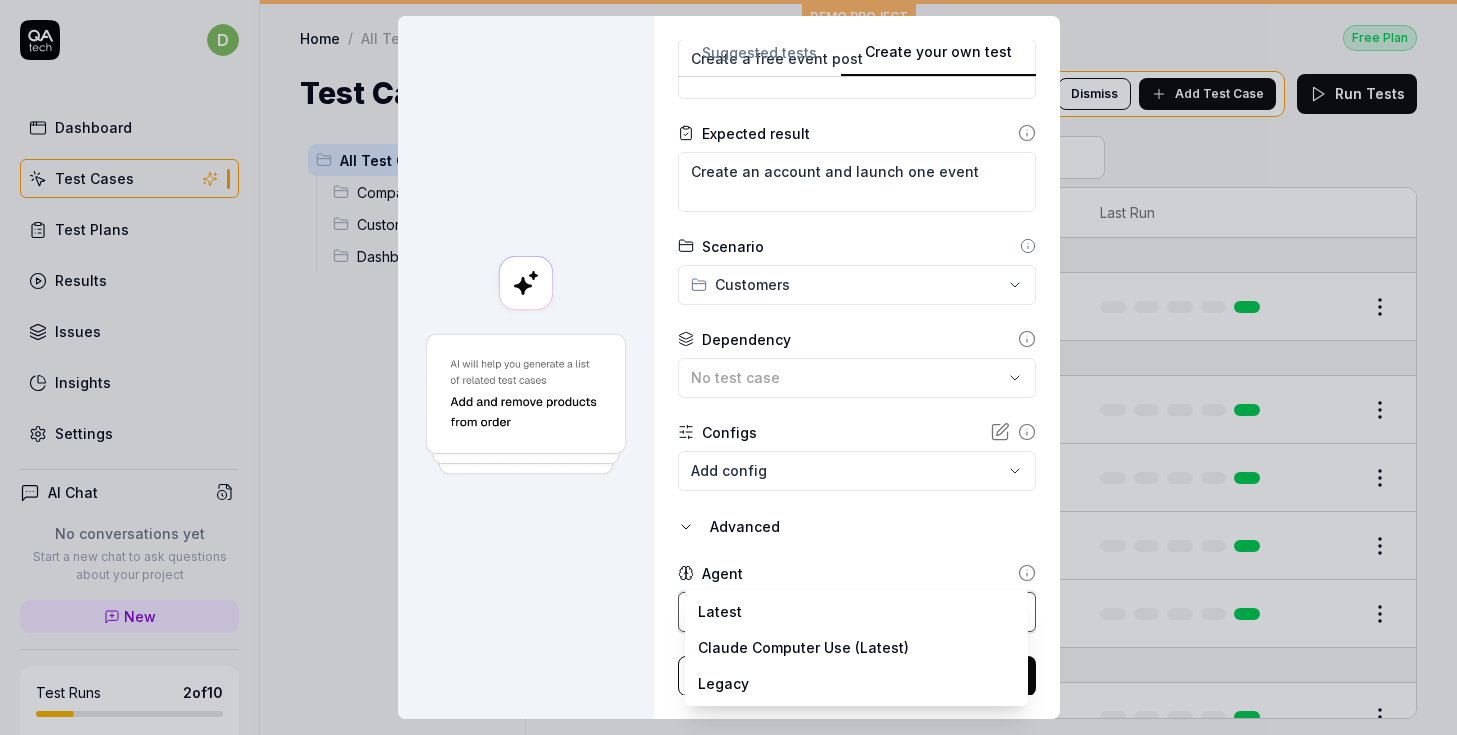 click on "**********" at bounding box center (728, 367) 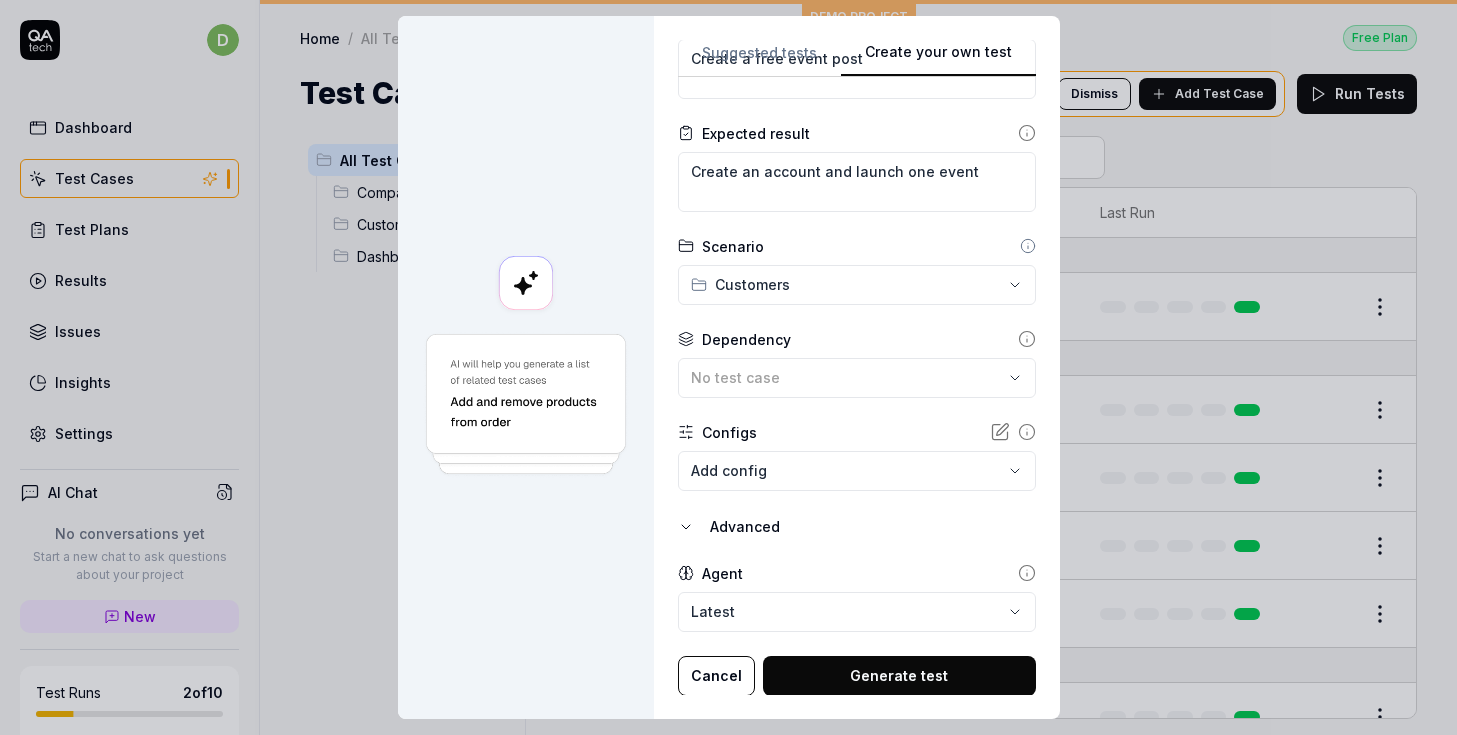 click on "Advanced" at bounding box center [873, 527] 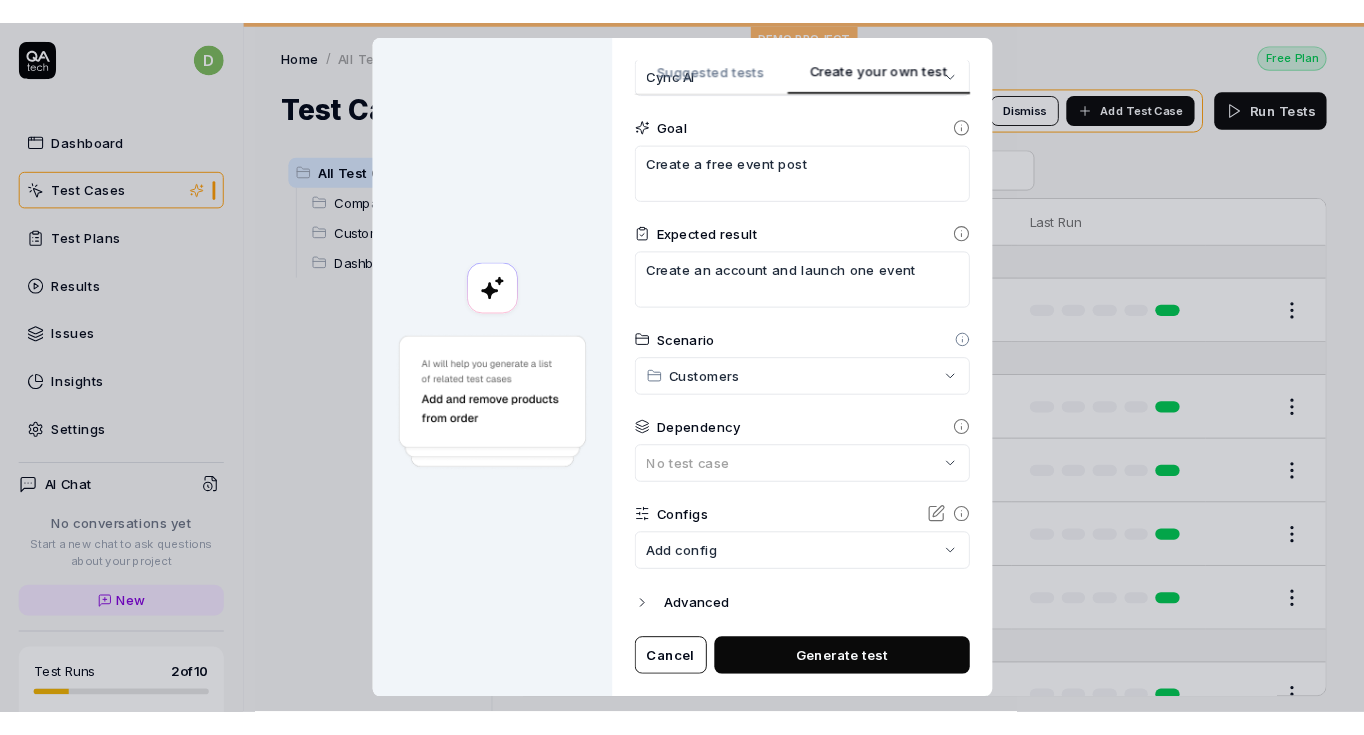 scroll, scrollTop: 184, scrollLeft: 0, axis: vertical 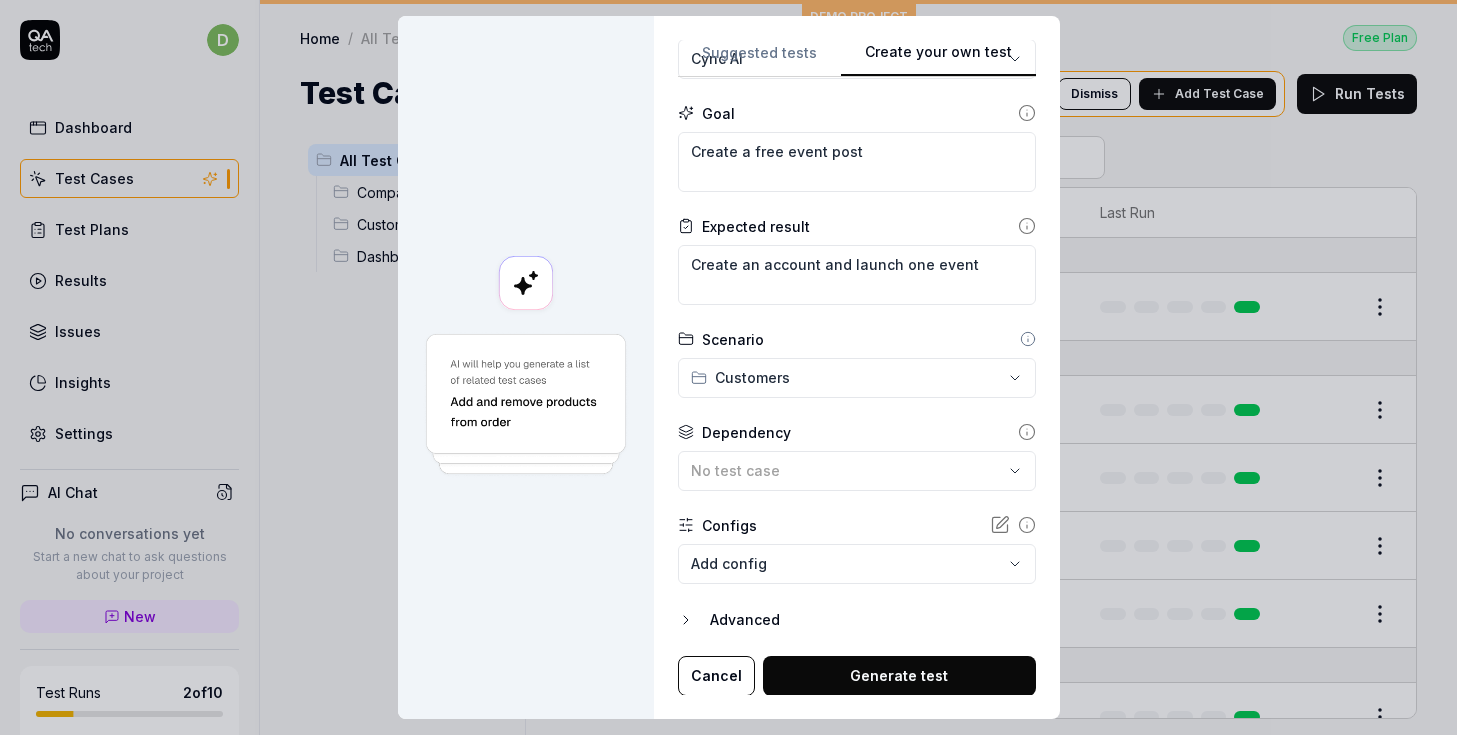 click on "Generate test" at bounding box center (899, 676) 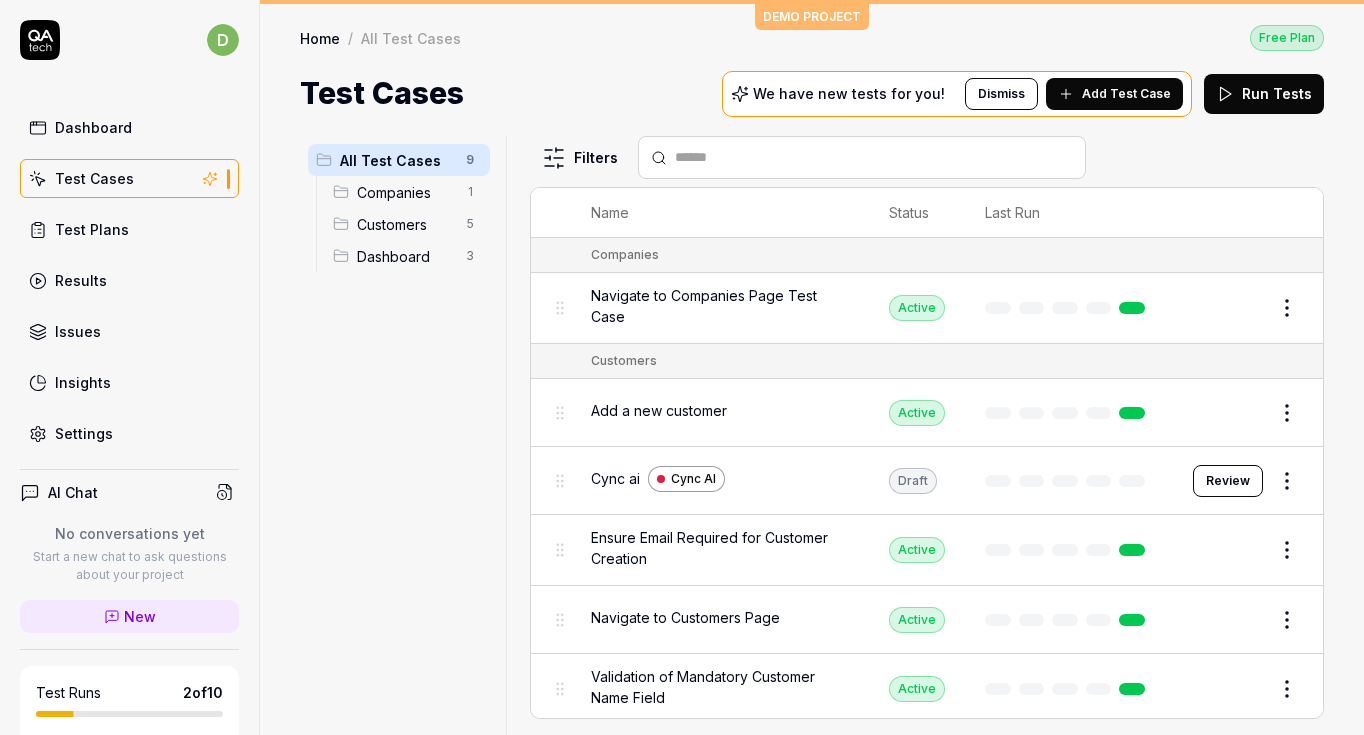 click on "Review" at bounding box center [1228, 481] 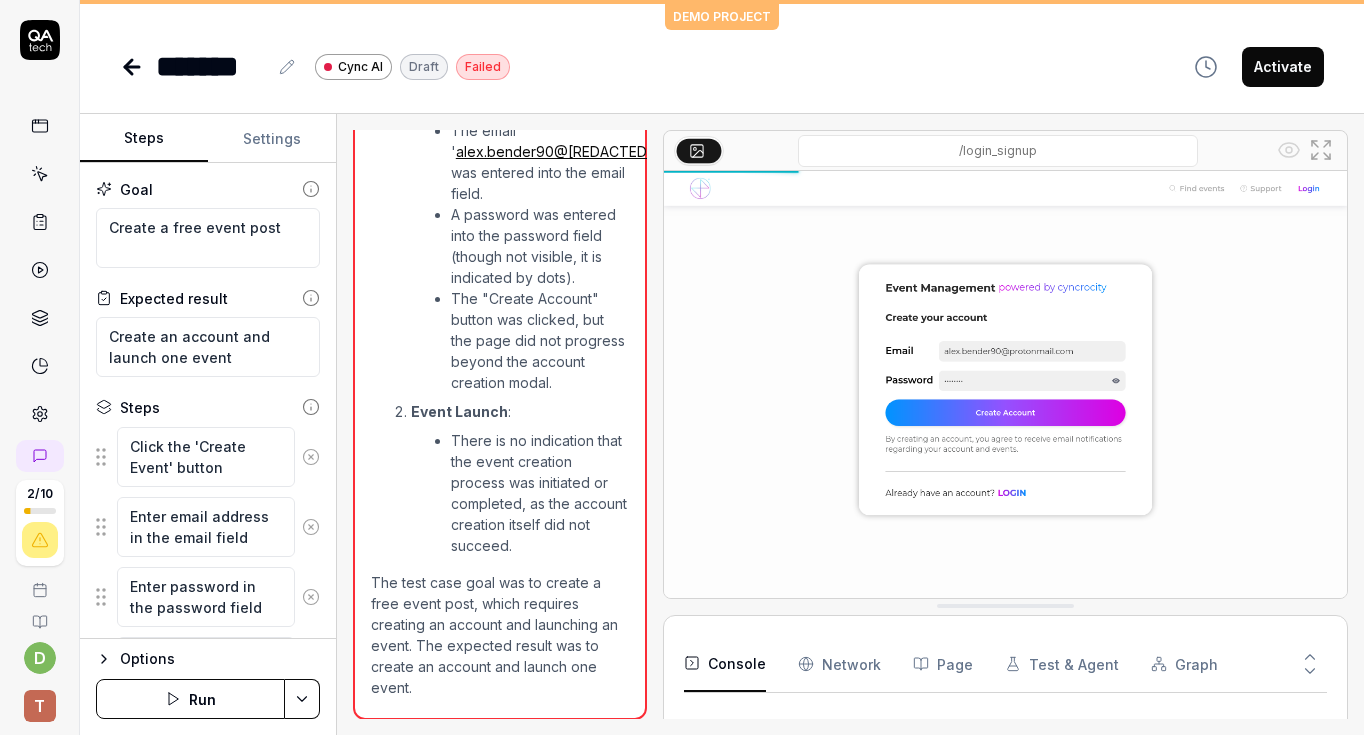 scroll, scrollTop: 805, scrollLeft: 0, axis: vertical 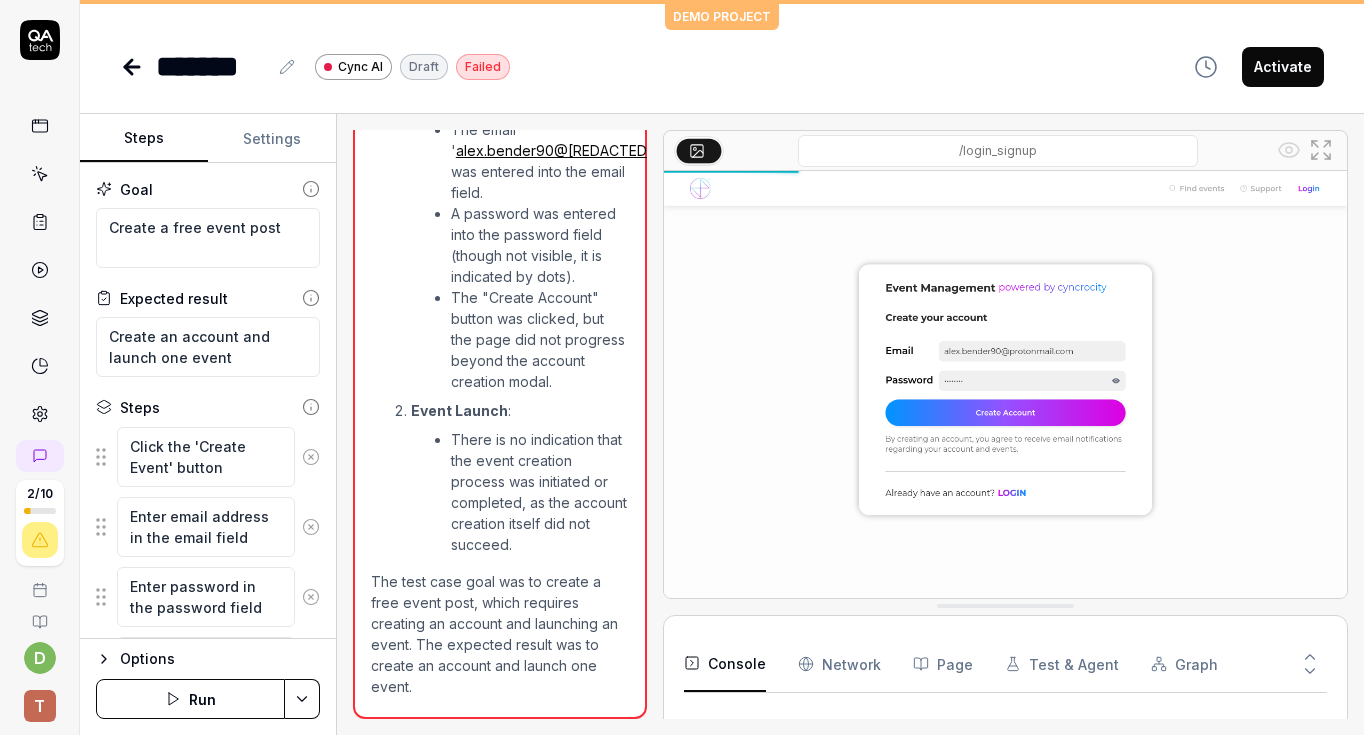 click on "Activate" at bounding box center (1283, 67) 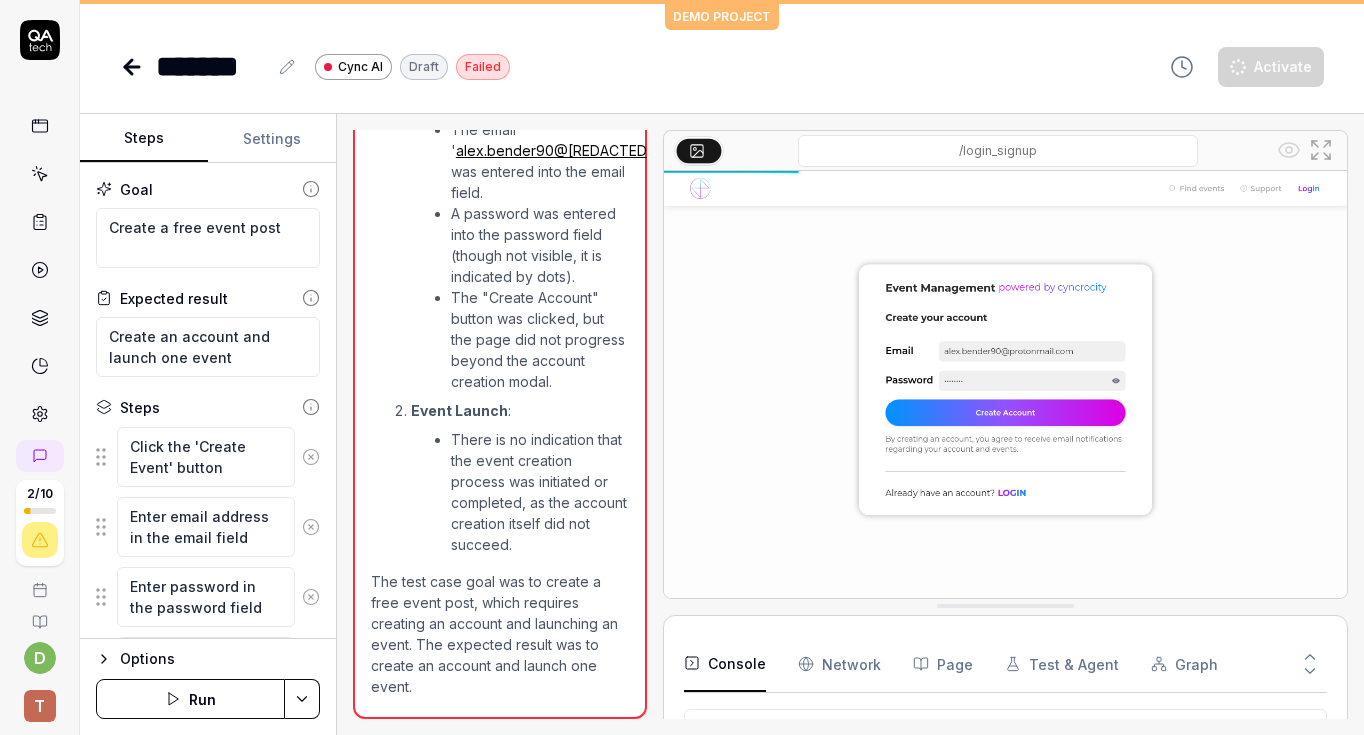 scroll, scrollTop: 519, scrollLeft: 0, axis: vertical 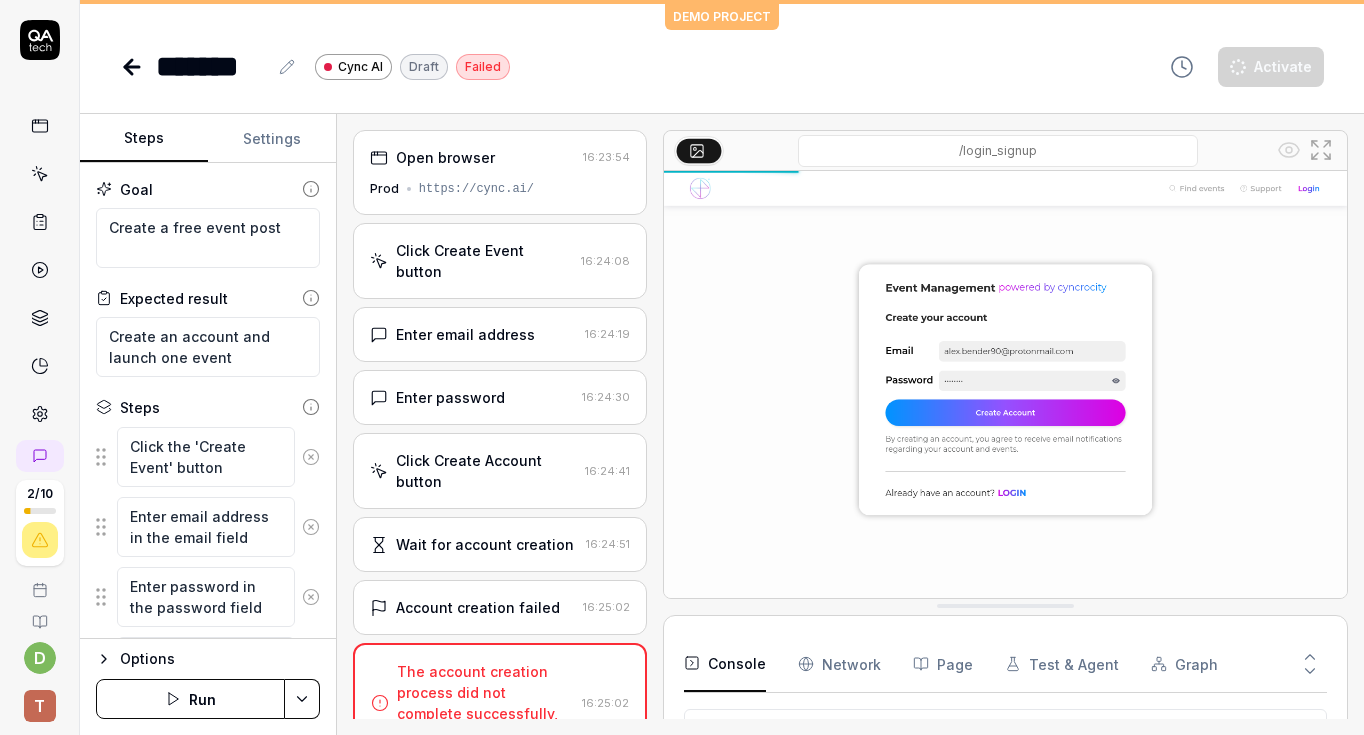 click on "Click Create Event button" at bounding box center [484, 261] 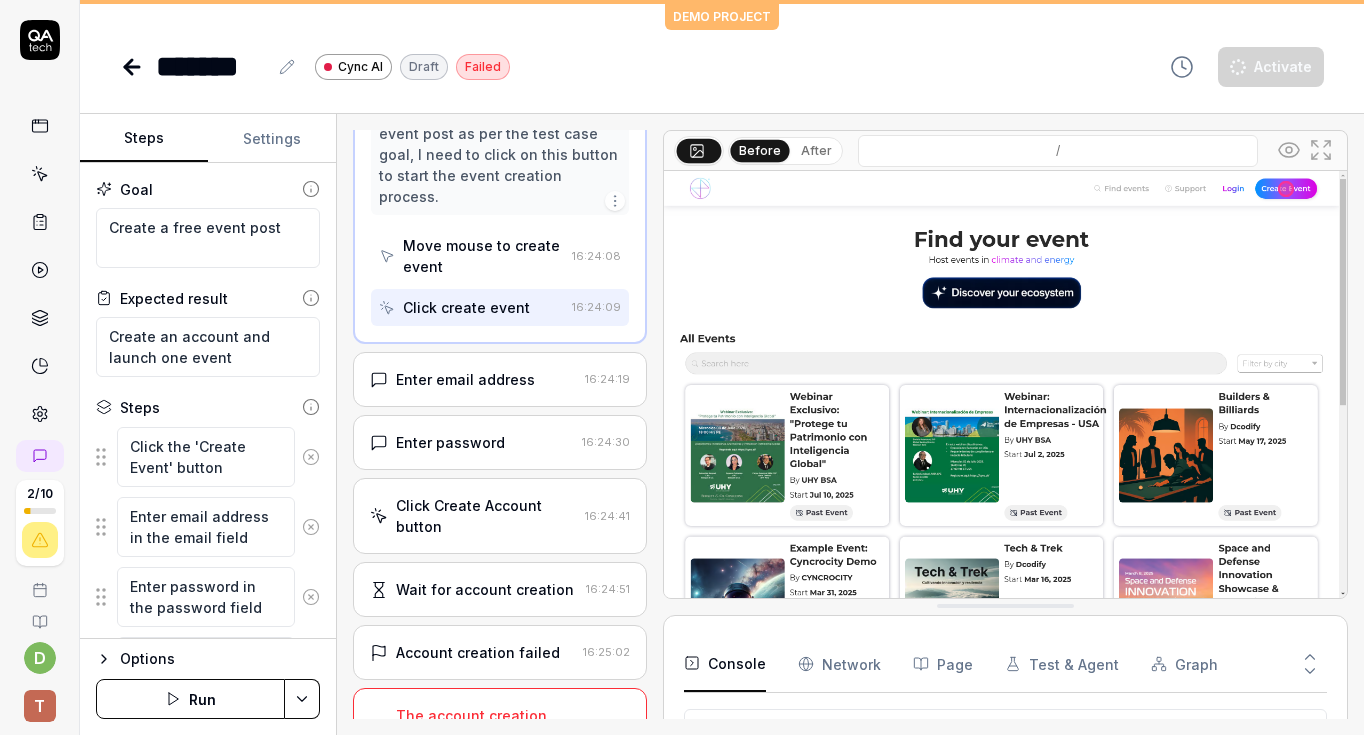 click on "Enter email address" at bounding box center [465, 379] 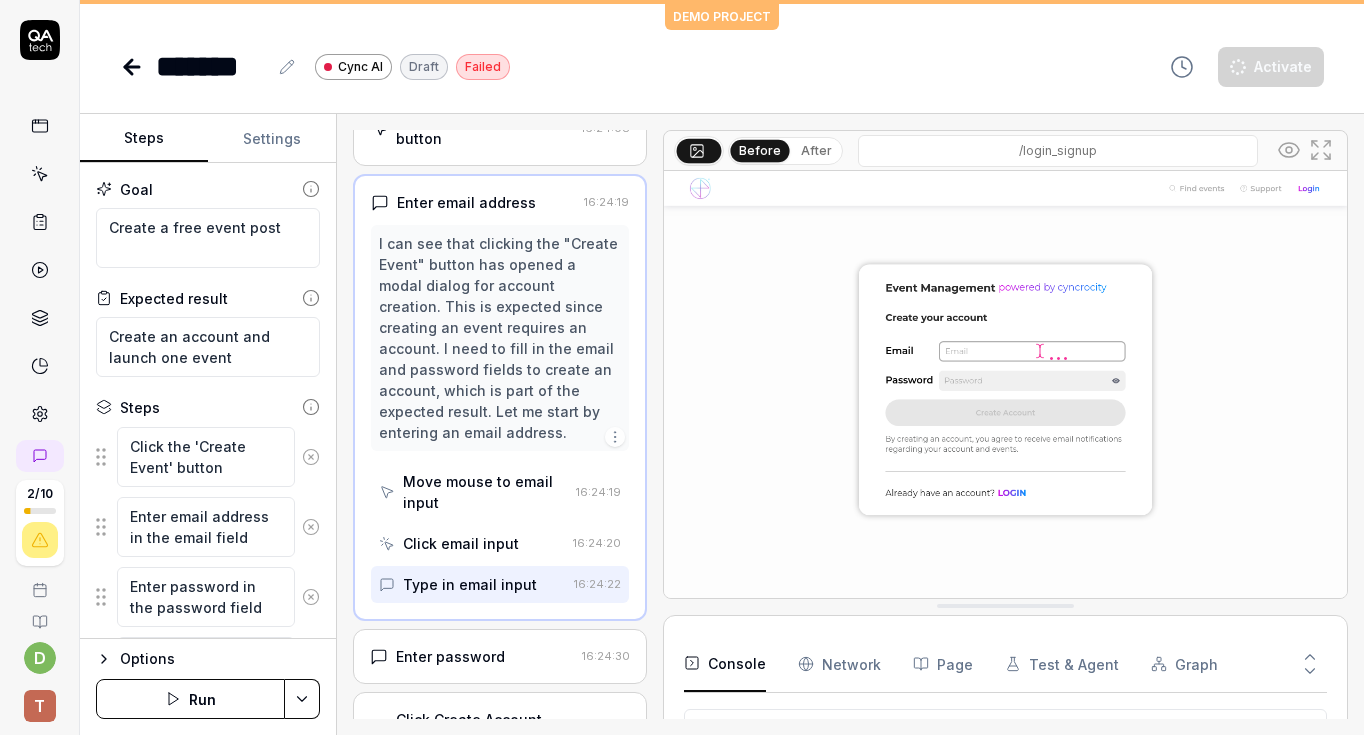 scroll, scrollTop: 135, scrollLeft: 0, axis: vertical 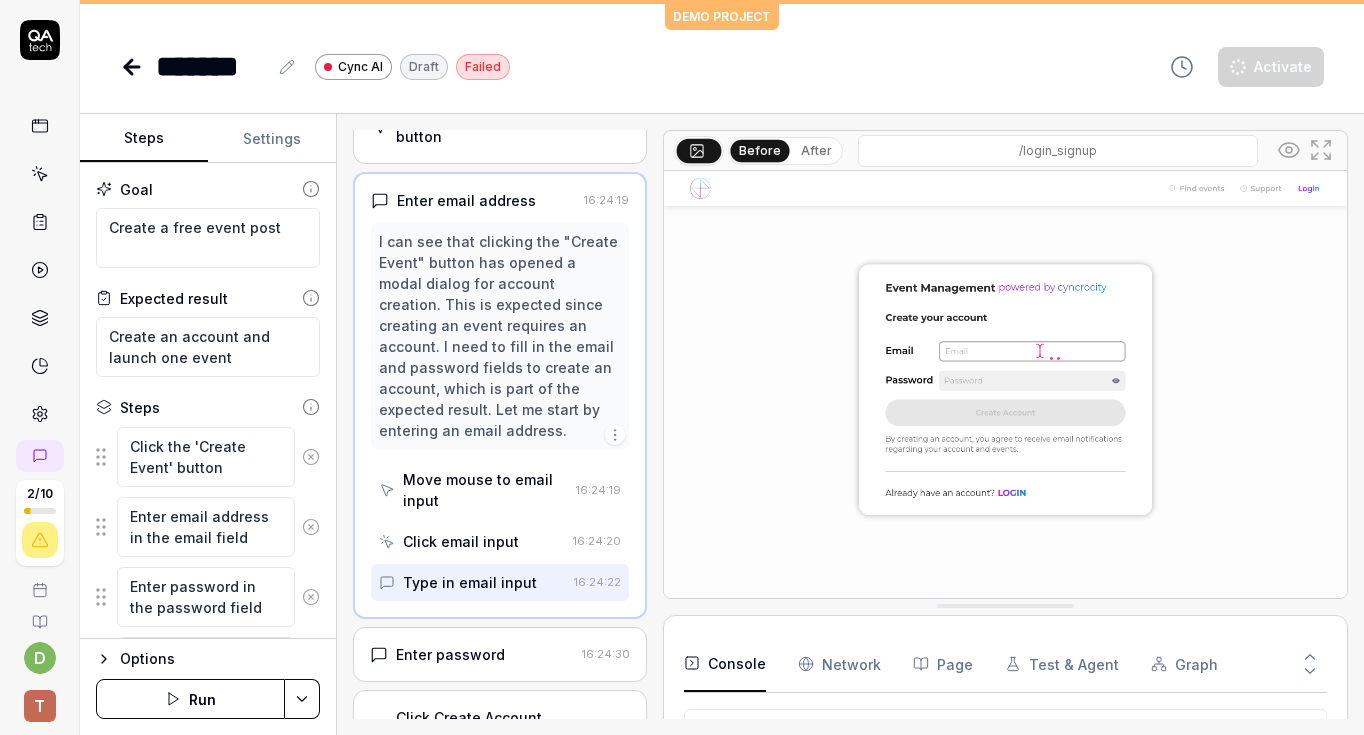 click on "Enter email address" at bounding box center [466, 200] 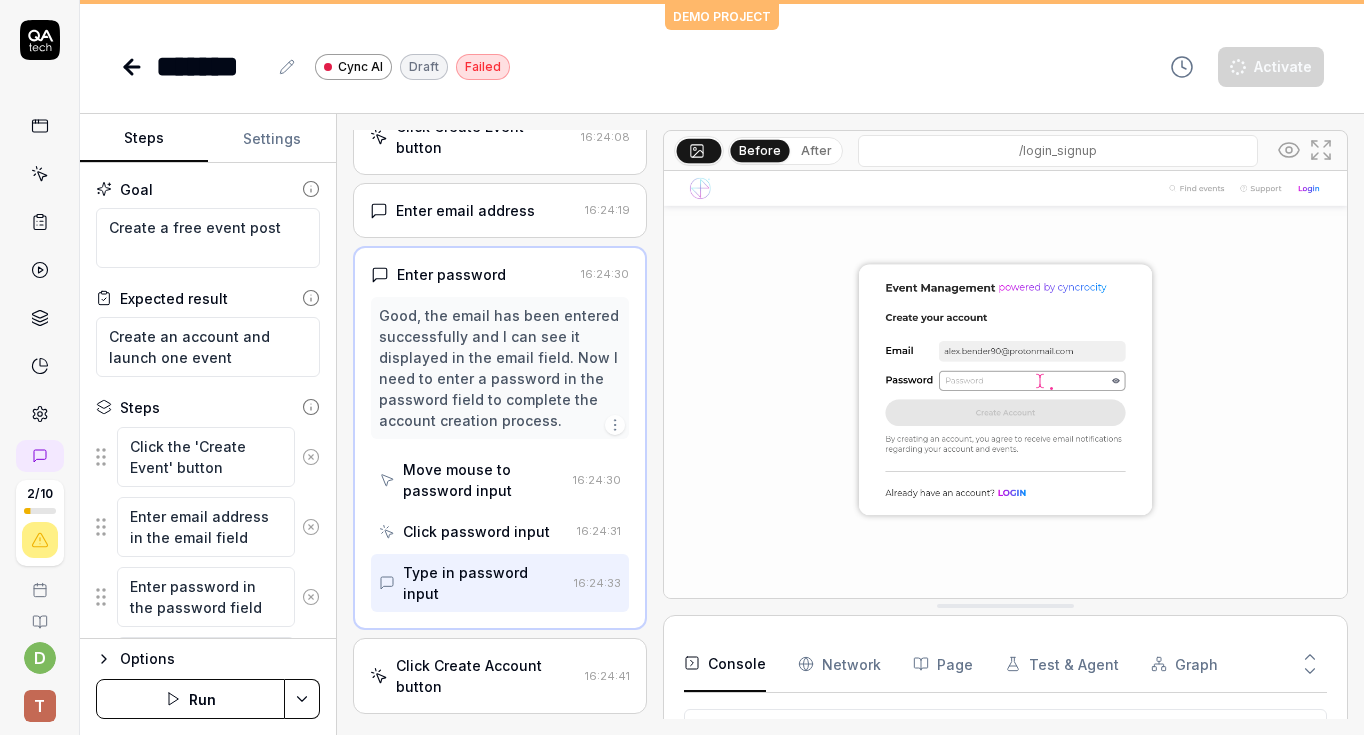 scroll, scrollTop: 126, scrollLeft: 0, axis: vertical 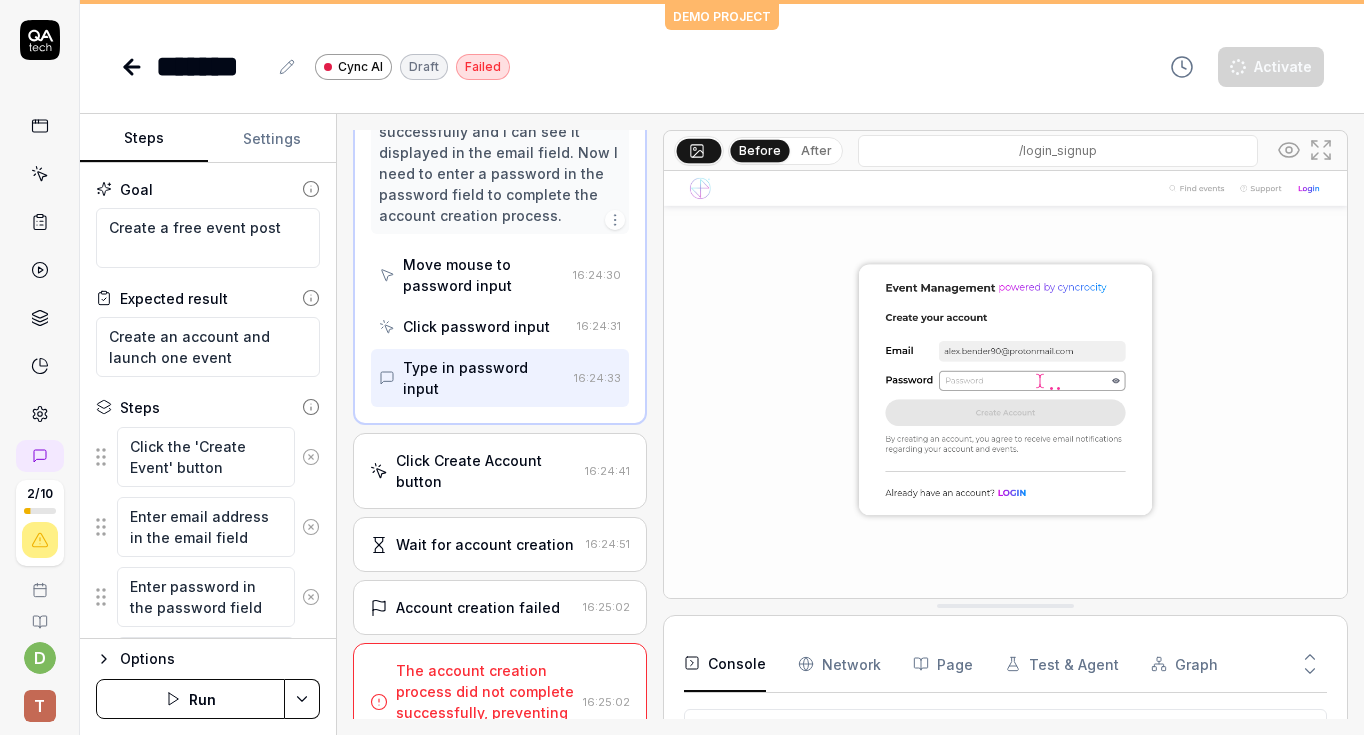click on "Click Create Account button" at bounding box center (486, 471) 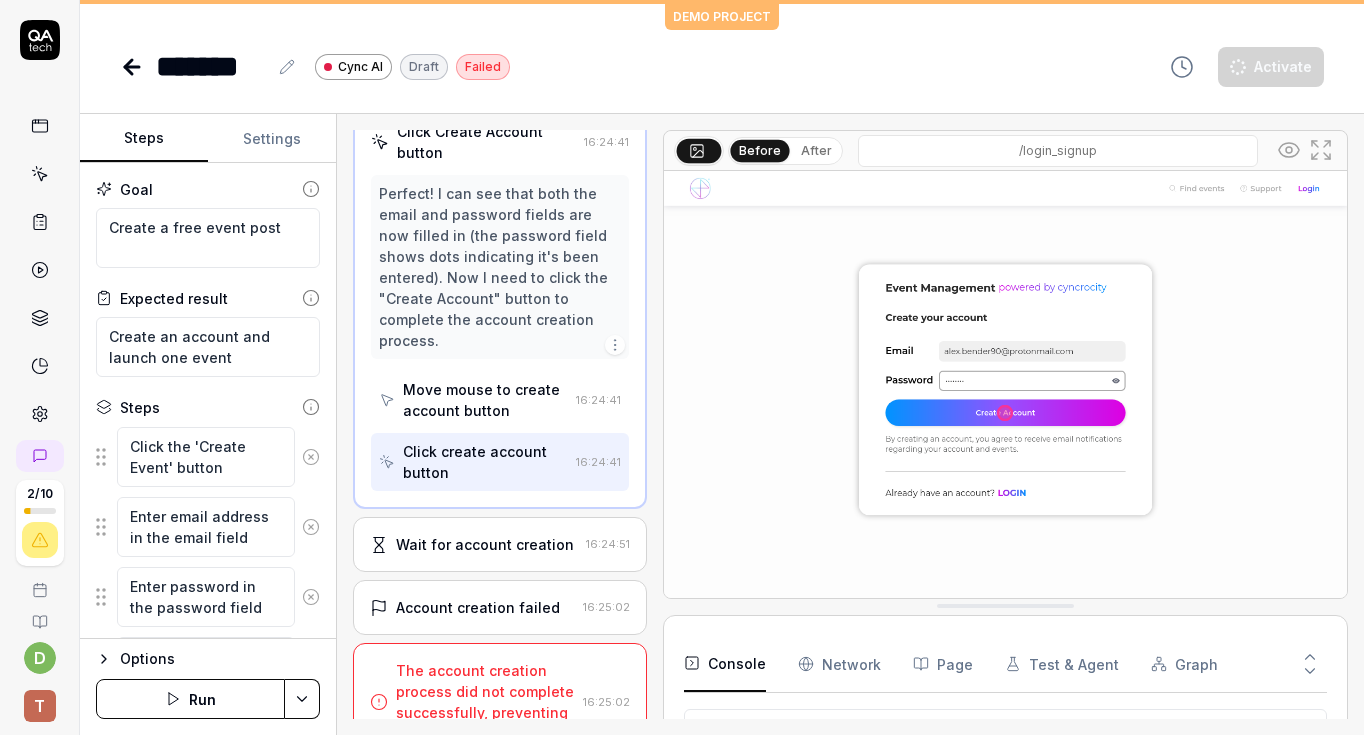 click on "Wait for account creation 16:24:51" at bounding box center [500, 544] 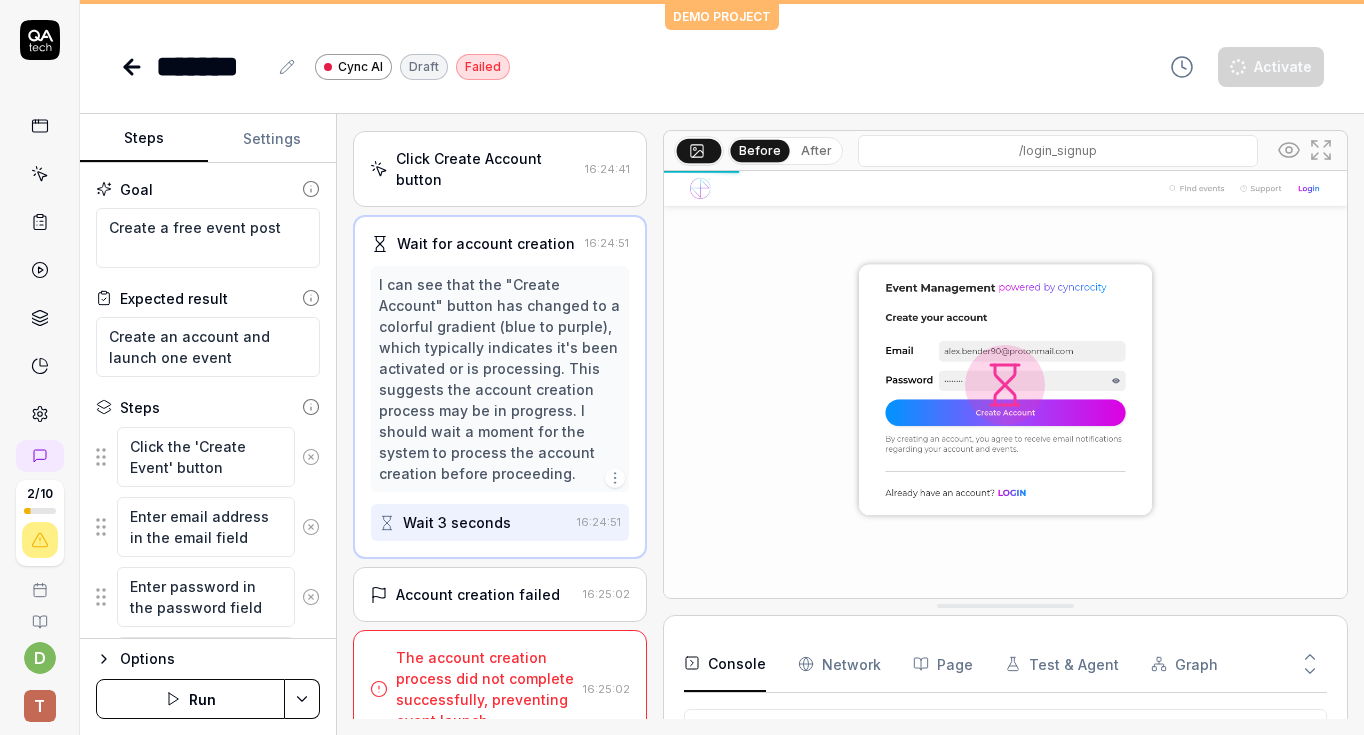 scroll, scrollTop: 310, scrollLeft: 0, axis: vertical 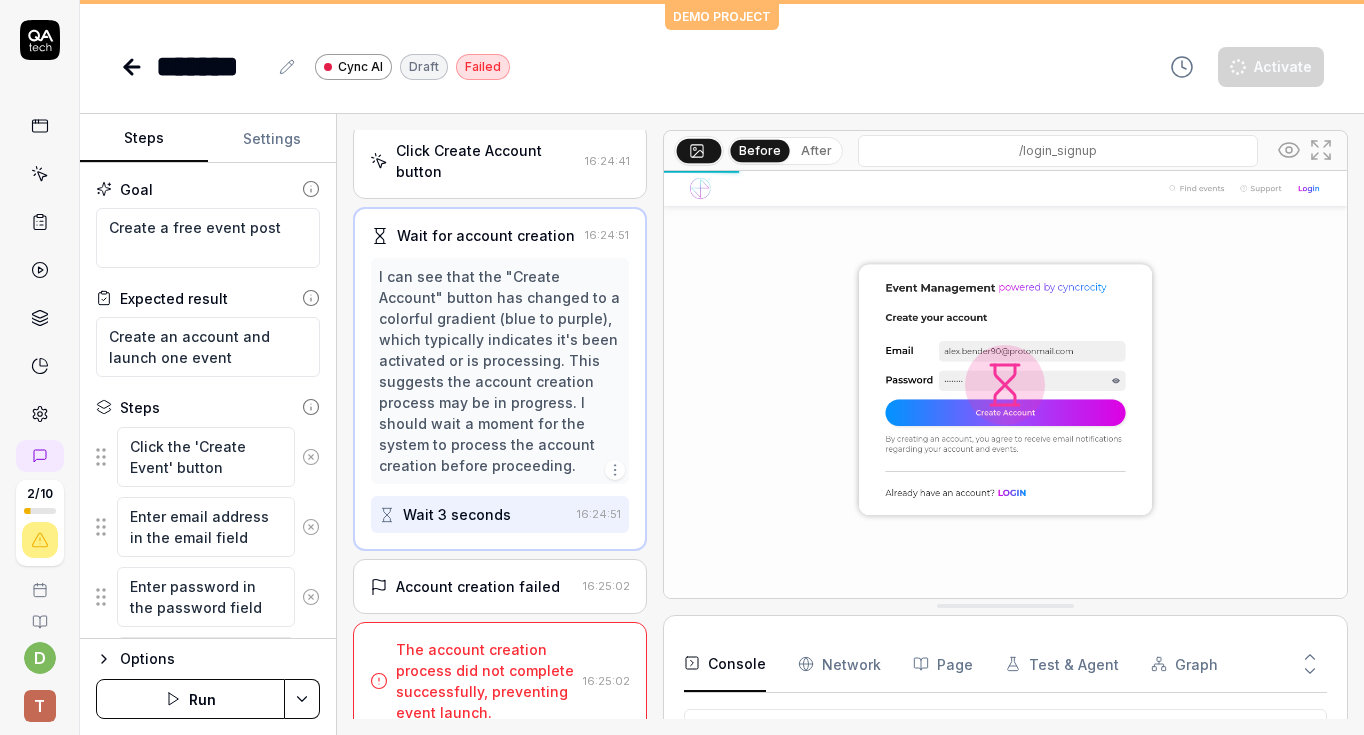 click on "Account creation failed 16:25:02" at bounding box center (500, 586) 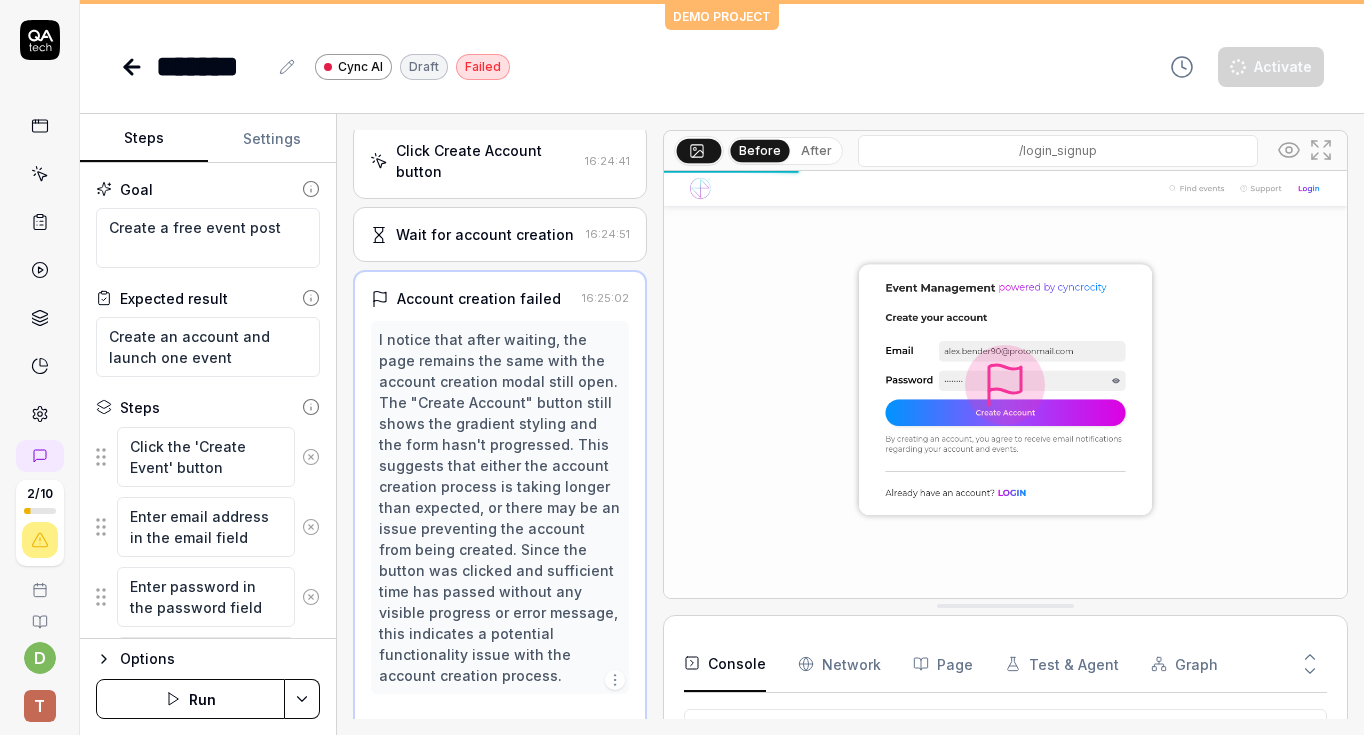 scroll, scrollTop: 519, scrollLeft: 0, axis: vertical 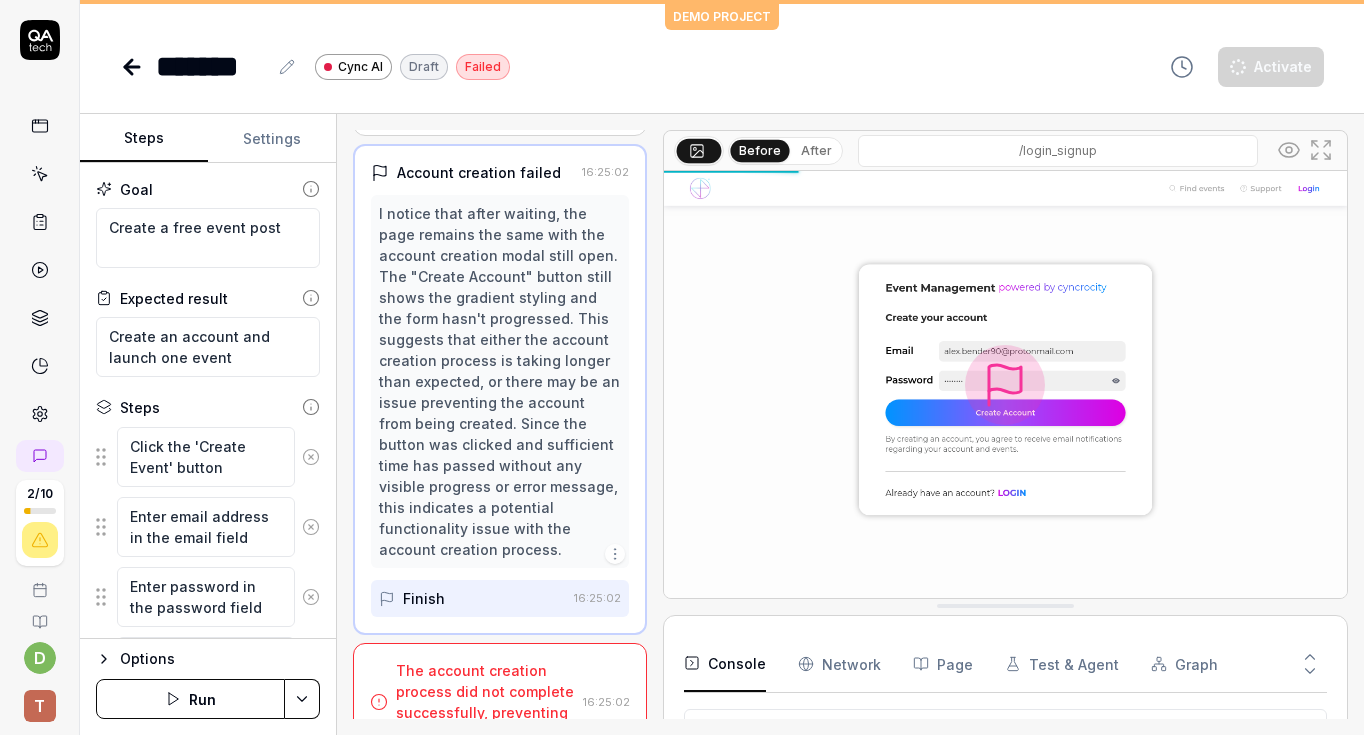 click on "After" at bounding box center [816, 151] 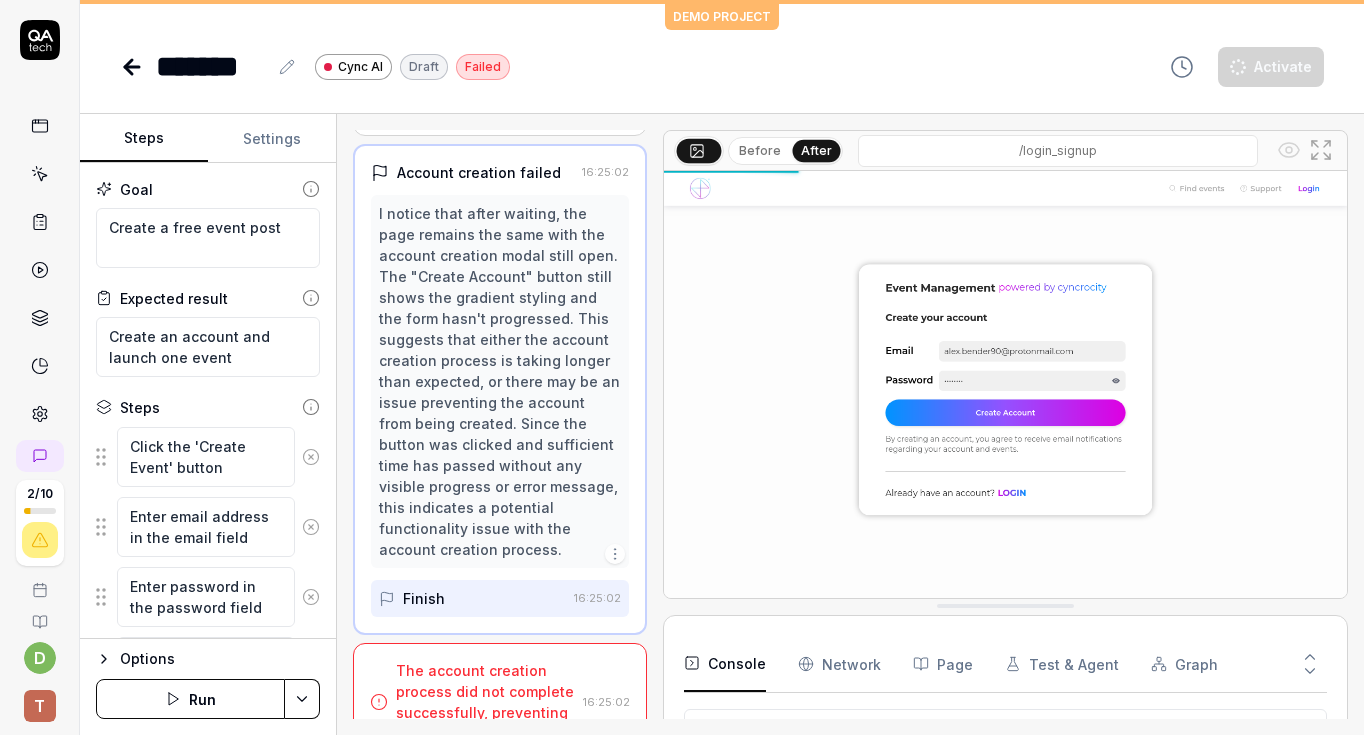 click on "Run" at bounding box center (190, 699) 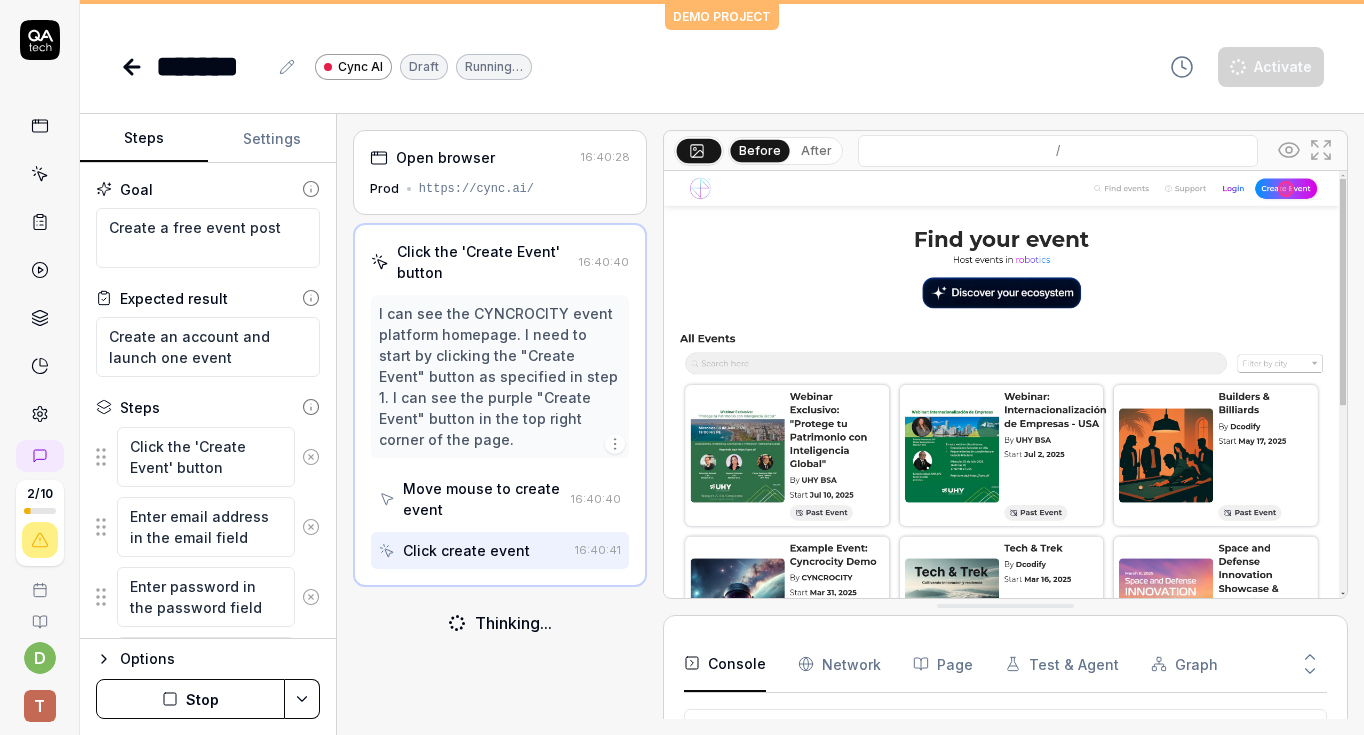 scroll, scrollTop: 203, scrollLeft: 0, axis: vertical 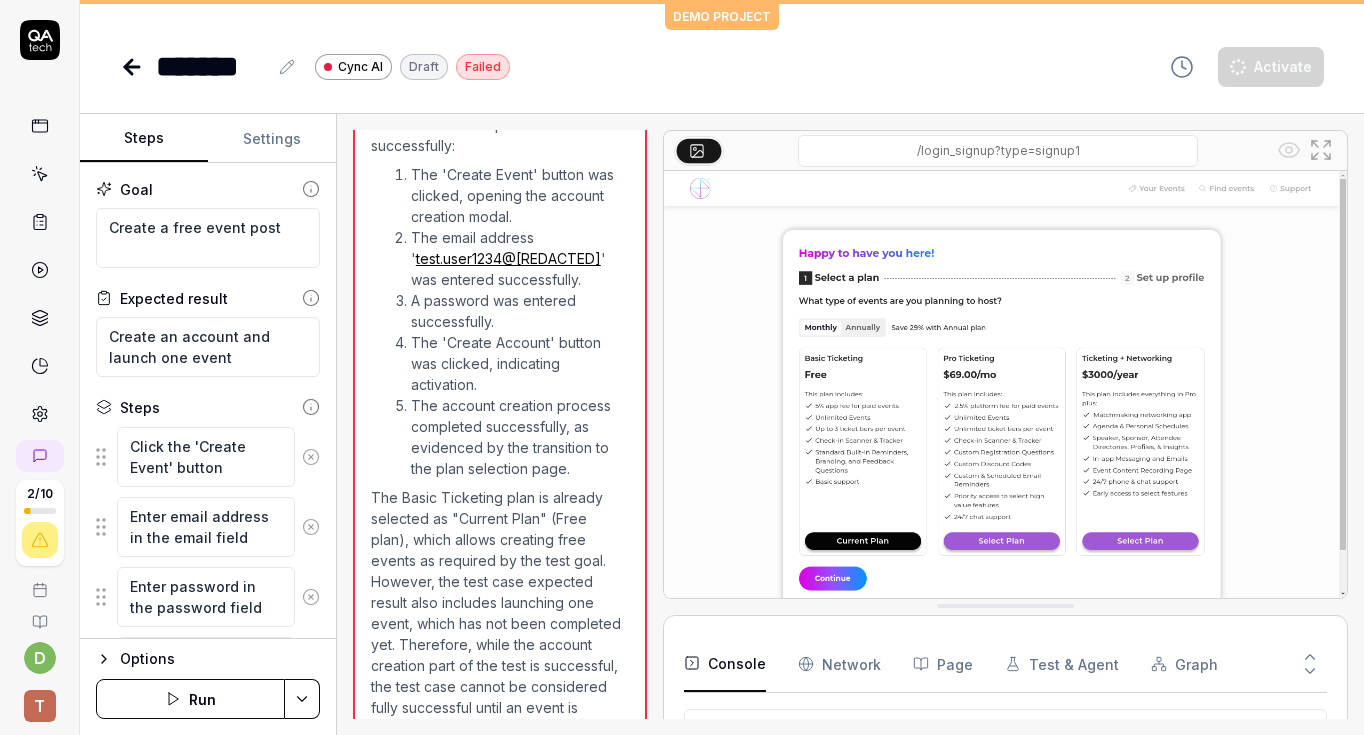 click at bounding box center (1005, 384) 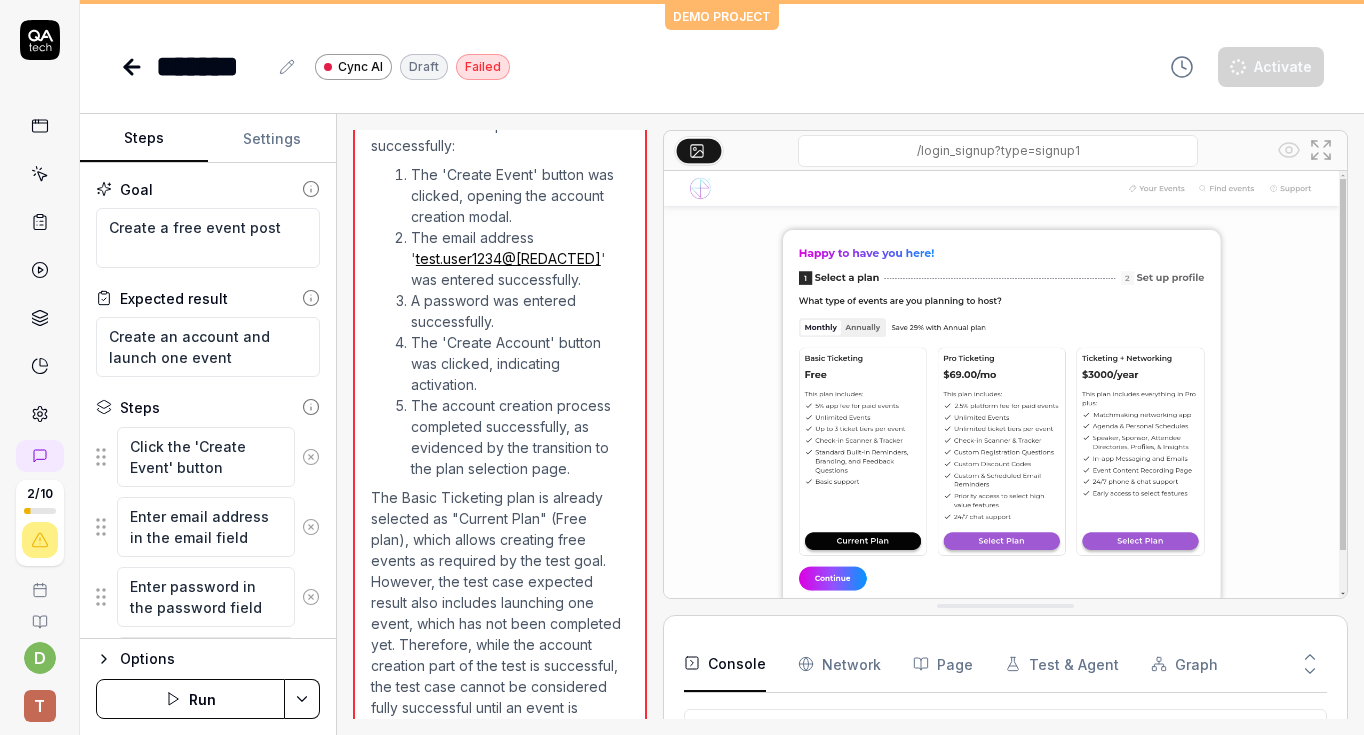 scroll, scrollTop: 519, scrollLeft: 0, axis: vertical 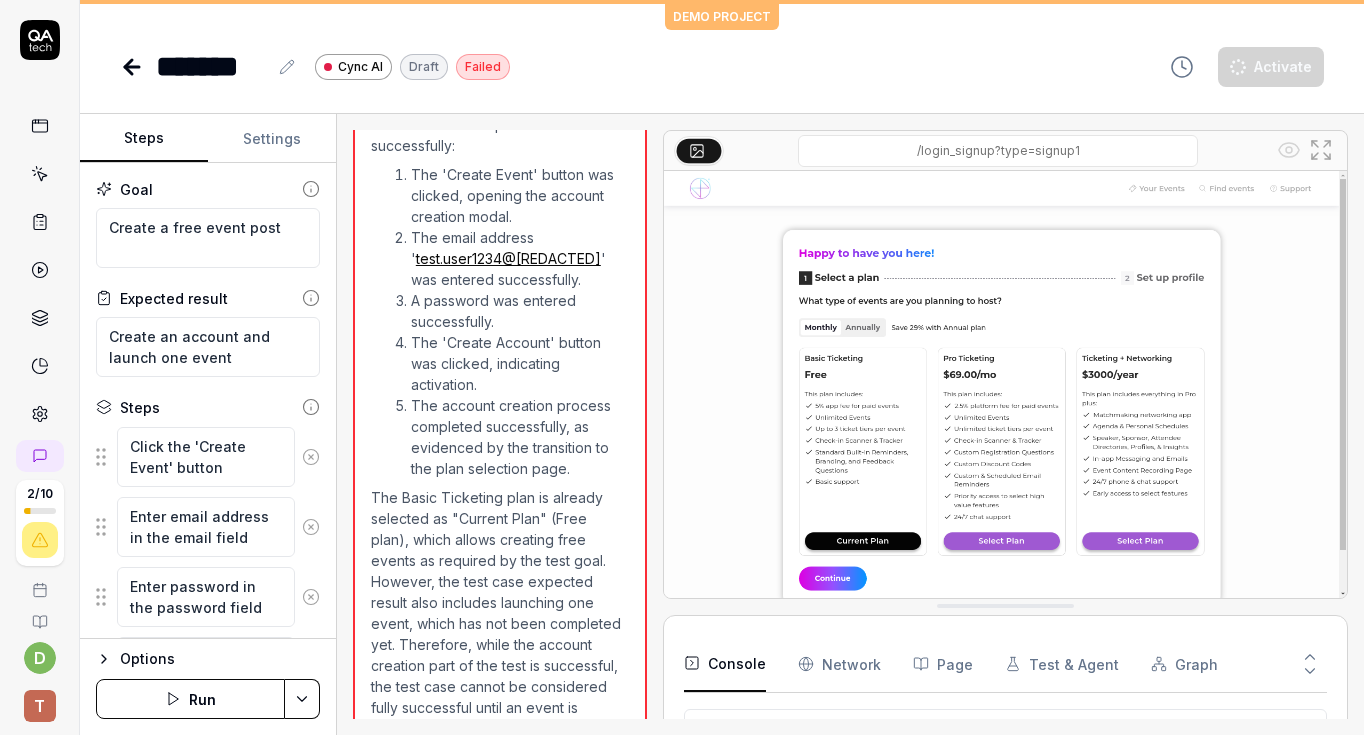 click on "Options" at bounding box center (220, 659) 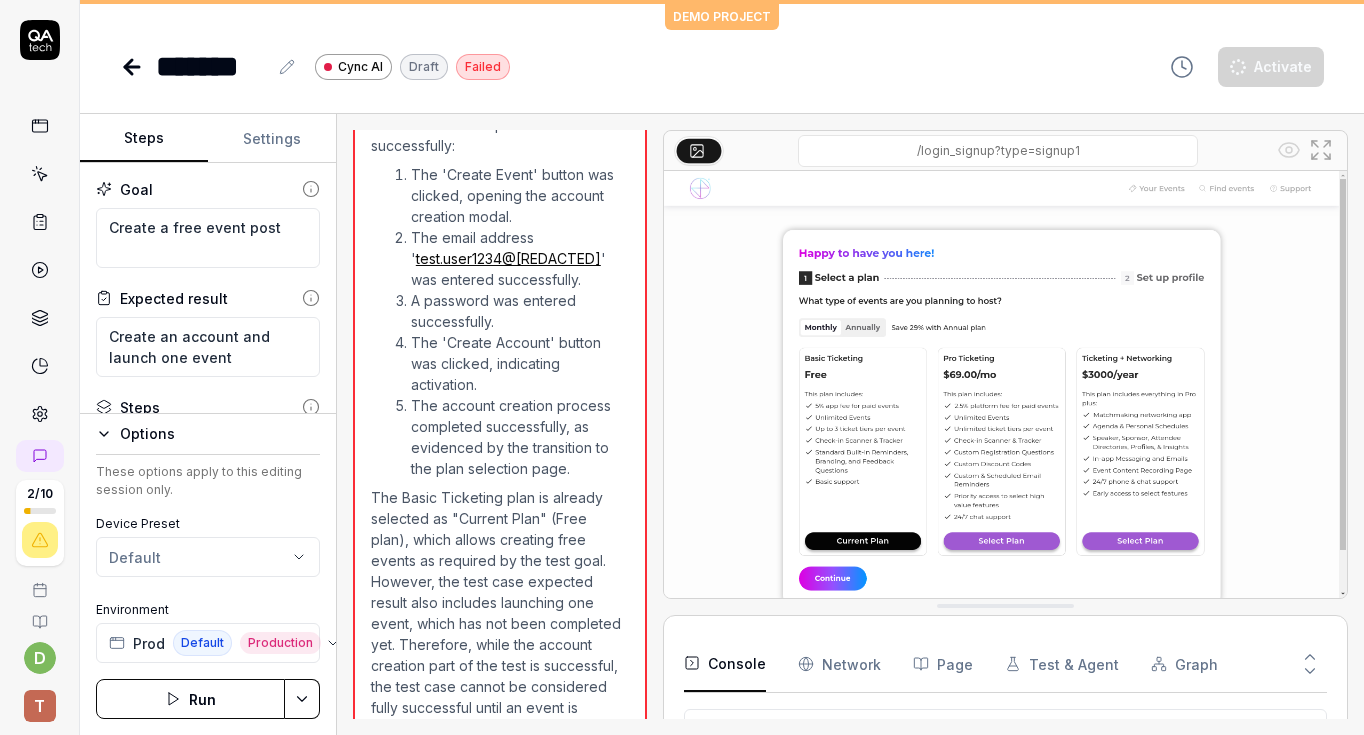 click on "2  /  10 d T DEMO PROJECT ******* Cync AI  Draft Failed Activate Steps Settings Goal Create a free event post Expected result Create an account and launch one event Steps Click the 'Create Event' button Enter email address in the email field Enter password in the password field Click the 'Create Account' button Wait for account creation process to complete
To pick up a draggable item, press the space bar.
While dragging, use the arrow keys to move the item.
Press space again to drop the item in its new position, or press escape to cancel.
Options These options apply to this editing session only. Device Preset Default Environment Prod Default Production Run Open browser 16:40:28 Prod https://cync.ai/ Click the 'Create Event' button 16:40:40 Enter email address in the email field 16:40:51 Enter password in the password field 16:41:02 Click the 'Create Account' button 16:41:12 Wait for account creation process to complete 16:41:22 16:41:36
The email address ' test.user1234@exampledomain.com" at bounding box center [682, 367] 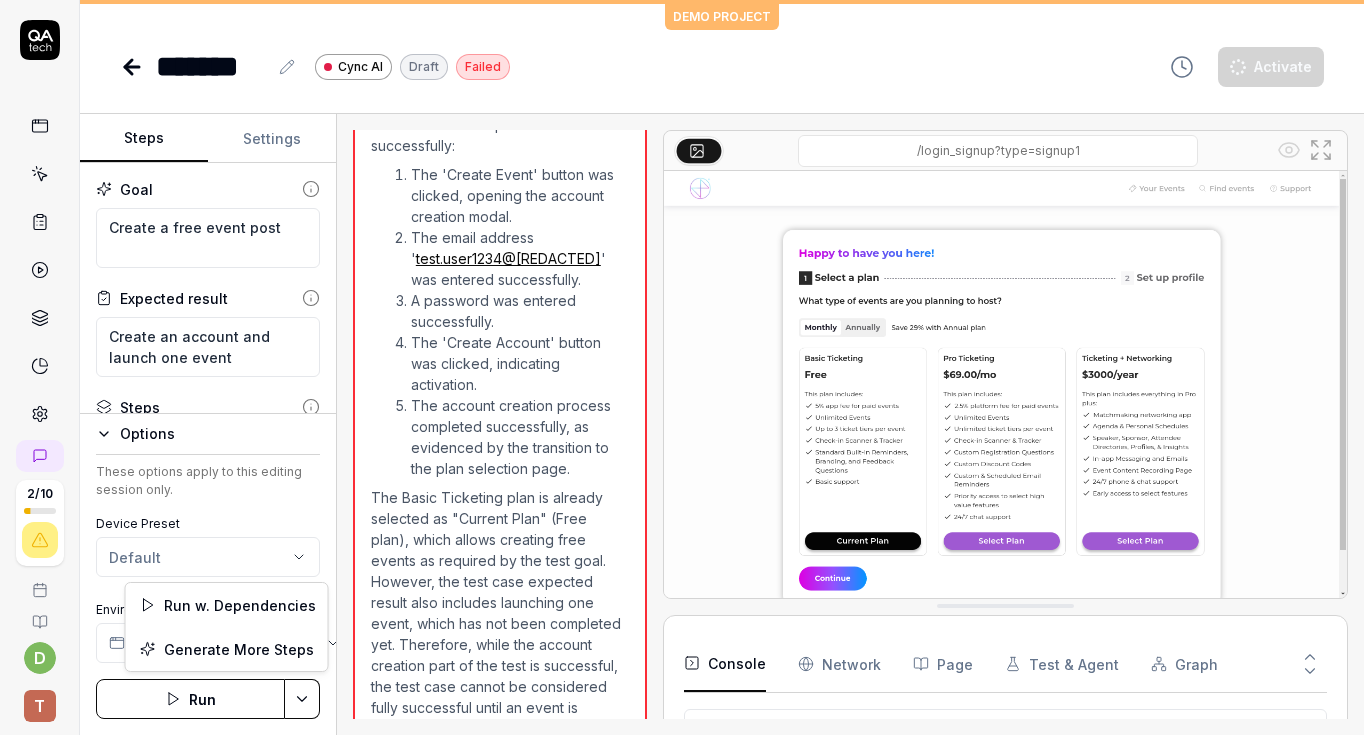 click on "2  /  10 d T DEMO PROJECT ******* Cync AI  Draft Failed Activate Steps Settings Goal Create a free event post Expected result Create an account and launch one event Steps Click the 'Create Event' button Enter email address in the email field Enter password in the password field Click the 'Create Account' button Wait for account creation process to complete
To pick up a draggable item, press the space bar.
While dragging, use the arrow keys to move the item.
Press space again to drop the item in its new position, or press escape to cancel.
Options These options apply to this editing session only. Device Preset Default Environment Prod Default Production Run Open browser 16:40:28 Prod https://cync.ai/ Click the 'Create Event' button 16:40:40 Enter email address in the email field 16:40:51 Enter password in the password field 16:41:02 Click the 'Create Account' button 16:41:12 Wait for account creation process to complete 16:41:22 16:41:36
The email address ' test.user1234@exampledomain.com" at bounding box center [682, 367] 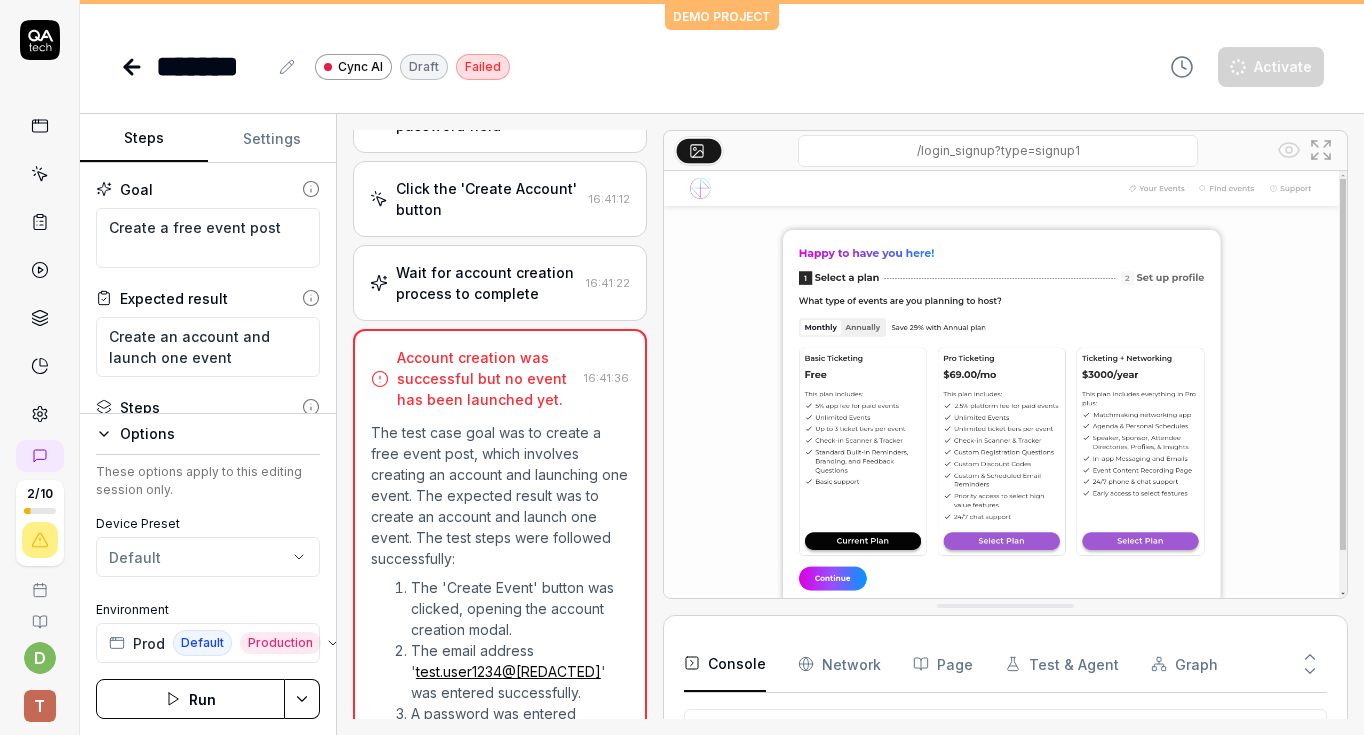 scroll, scrollTop: 0, scrollLeft: 0, axis: both 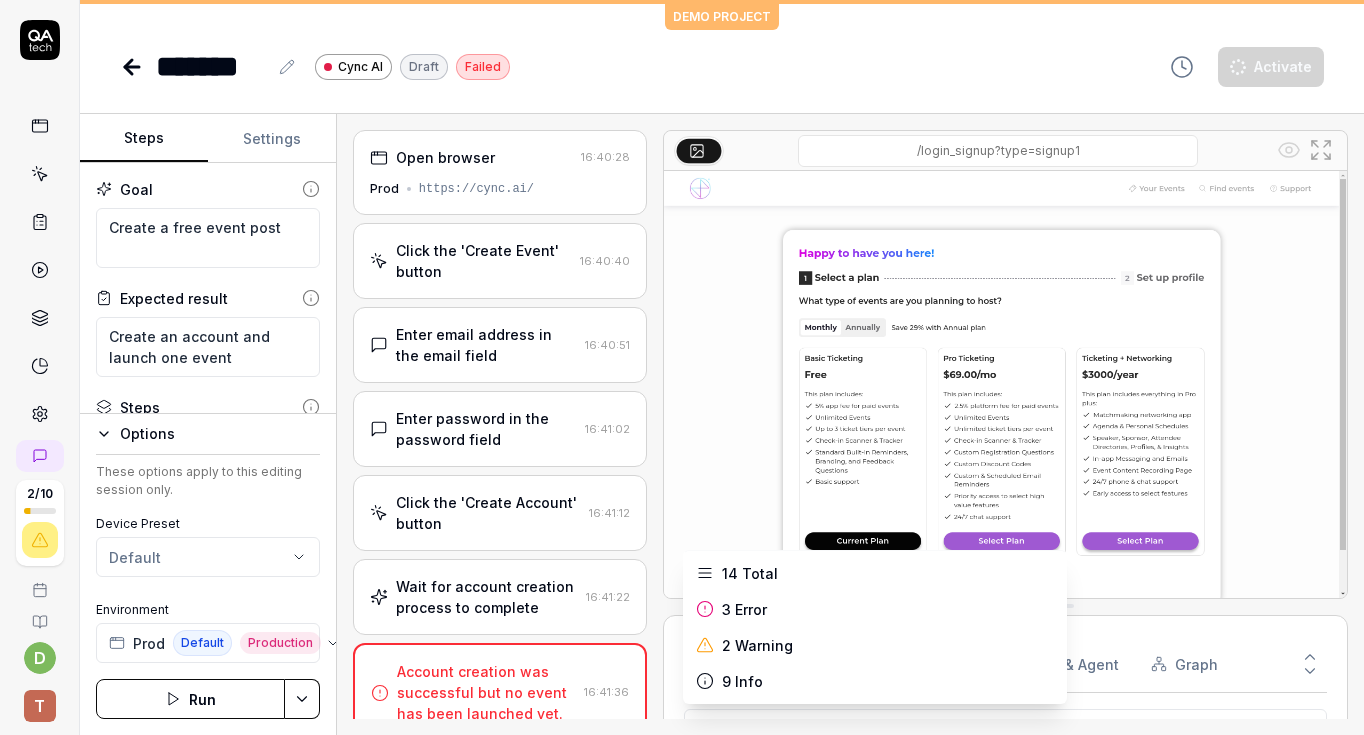 click on "2  /  10 d T DEMO PROJECT ******* Cync AI  Draft Failed Activate Steps Settings Goal Create a free event post Expected result Create an account and launch one event Steps Click the 'Create Event' button Enter email address in the email field Enter password in the password field Click the 'Create Account' button Wait for account creation process to complete
To pick up a draggable item, press the space bar.
While dragging, use the arrow keys to move the item.
Press space again to drop the item in its new position, or press escape to cancel.
Options These options apply to this editing session only. Device Preset Default Environment Prod Default Production Run Open browser 16:40:28 Prod https://cync.ai/ Click the 'Create Event' button 16:40:40 Enter email address in the email field 16:40:51 Enter password in the password field 16:41:02 Click the 'Create Account' button 16:41:12 Wait for account creation process to complete 16:41:22 16:41:36
The email address ' test.user1234@exampledomain.com" at bounding box center (682, 367) 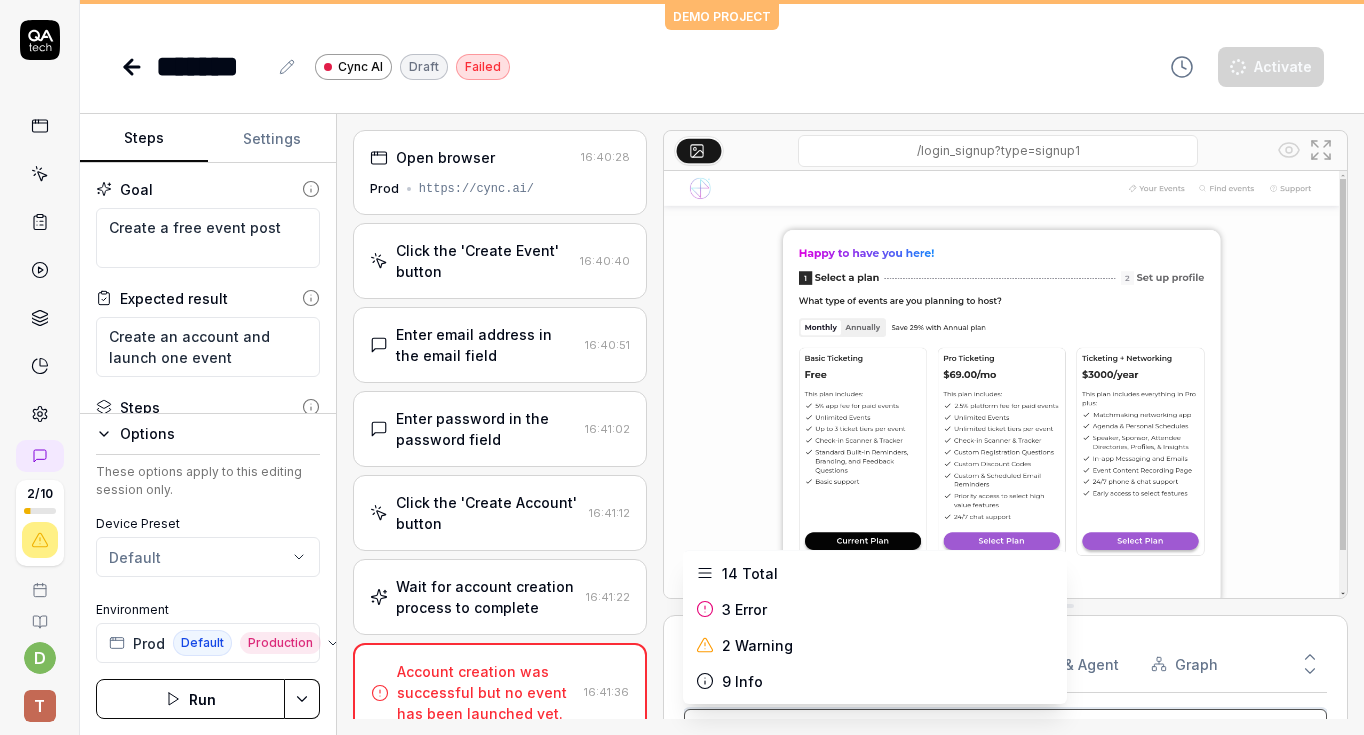 click on "2  /  10 d T DEMO PROJECT ******* Cync AI  Draft Failed Activate Steps Settings Goal Create a free event post Expected result Create an account and launch one event Steps Click the 'Create Event' button Enter email address in the email field Enter password in the password field Click the 'Create Account' button Wait for account creation process to complete
To pick up a draggable item, press the space bar.
While dragging, use the arrow keys to move the item.
Press space again to drop the item in its new position, or press escape to cancel.
Options These options apply to this editing session only. Device Preset Default Environment Prod Default Production Run Open browser 16:40:28 Prod https://cync.ai/ Click the 'Create Event' button 16:40:40 Enter email address in the email field 16:40:51 Enter password in the password field 16:41:02 Click the 'Create Account' button 16:41:12 Wait for account creation process to complete 16:41:22 16:41:36
The email address ' test.user1234@exampledomain.com" at bounding box center (682, 367) 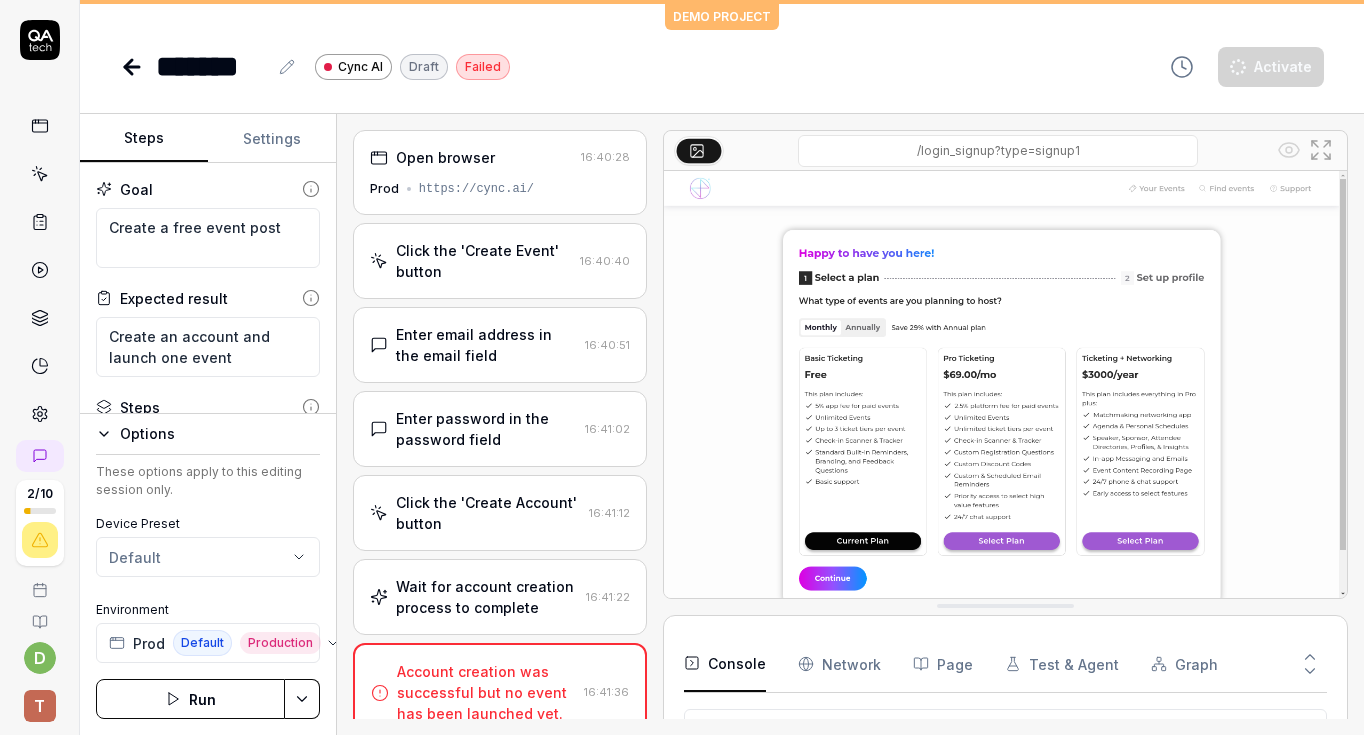 click on "Options" at bounding box center (220, 434) 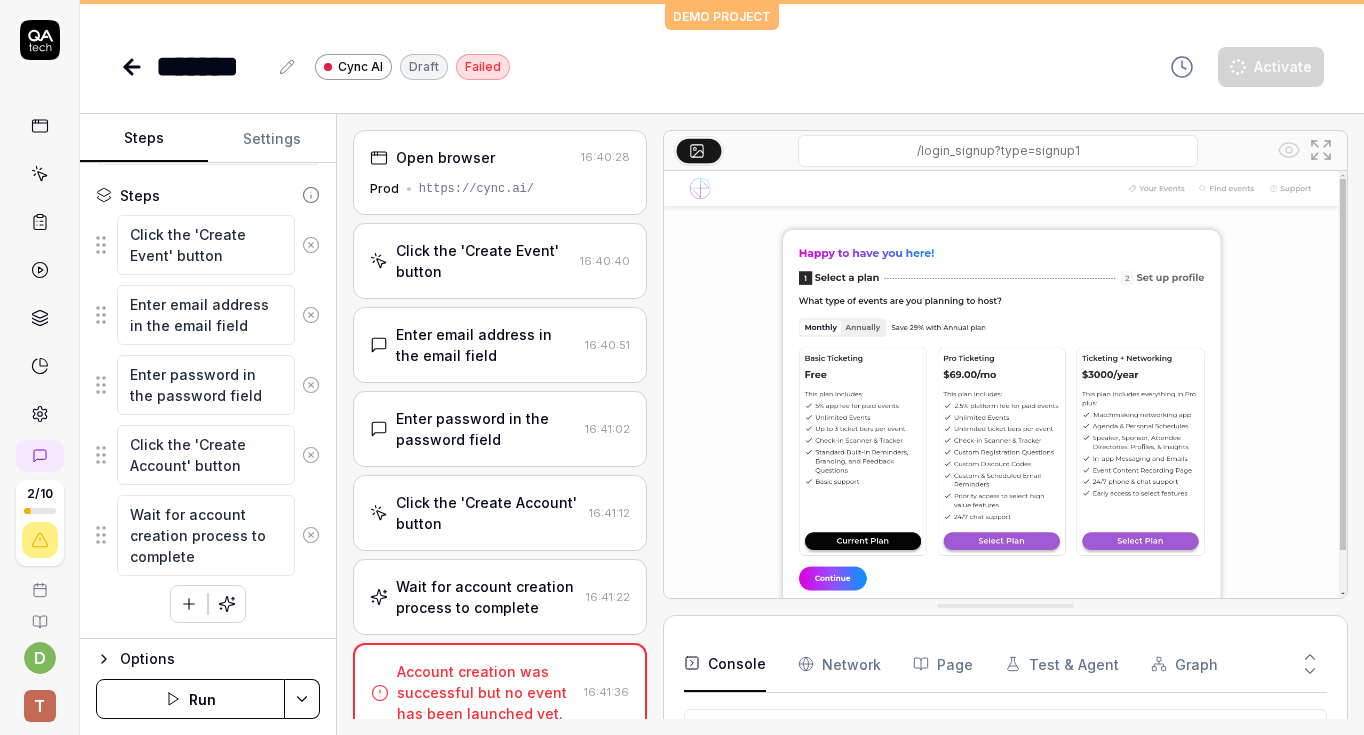scroll, scrollTop: 0, scrollLeft: 0, axis: both 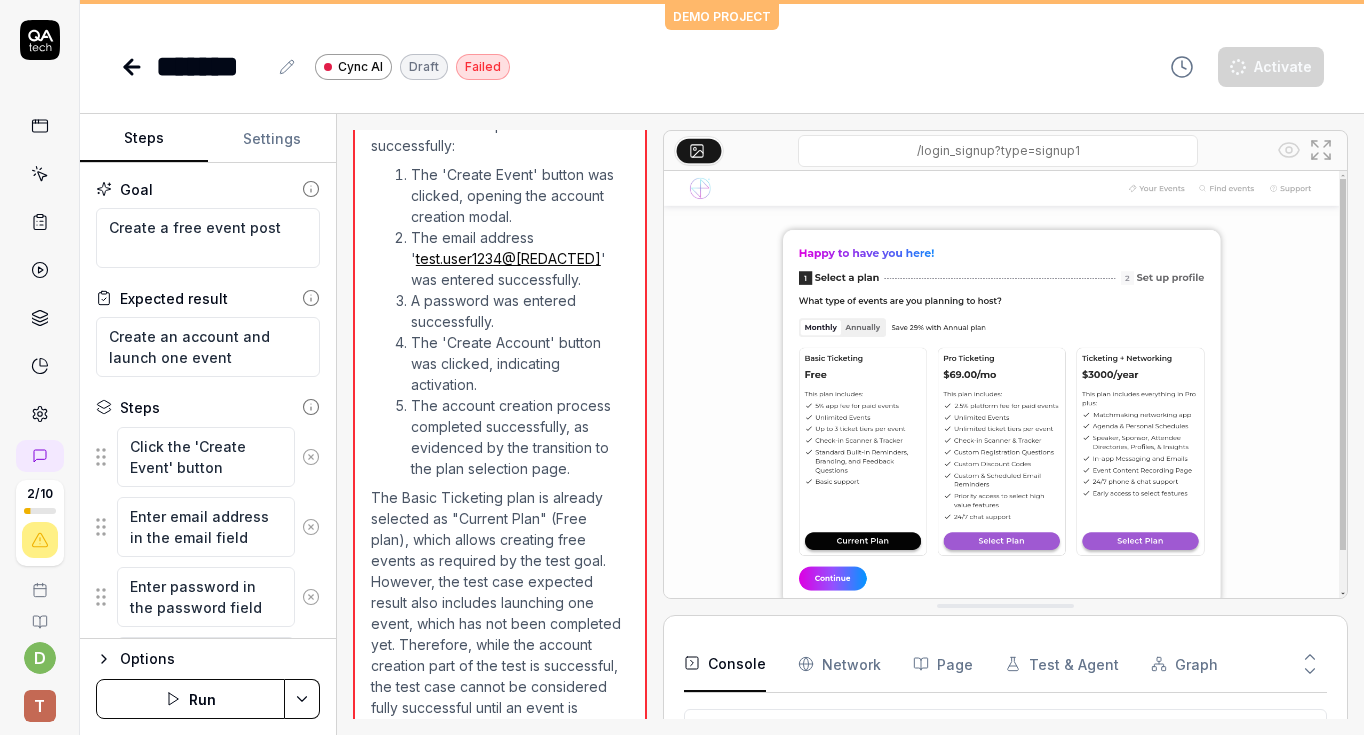 click on "Settings" at bounding box center (272, 139) 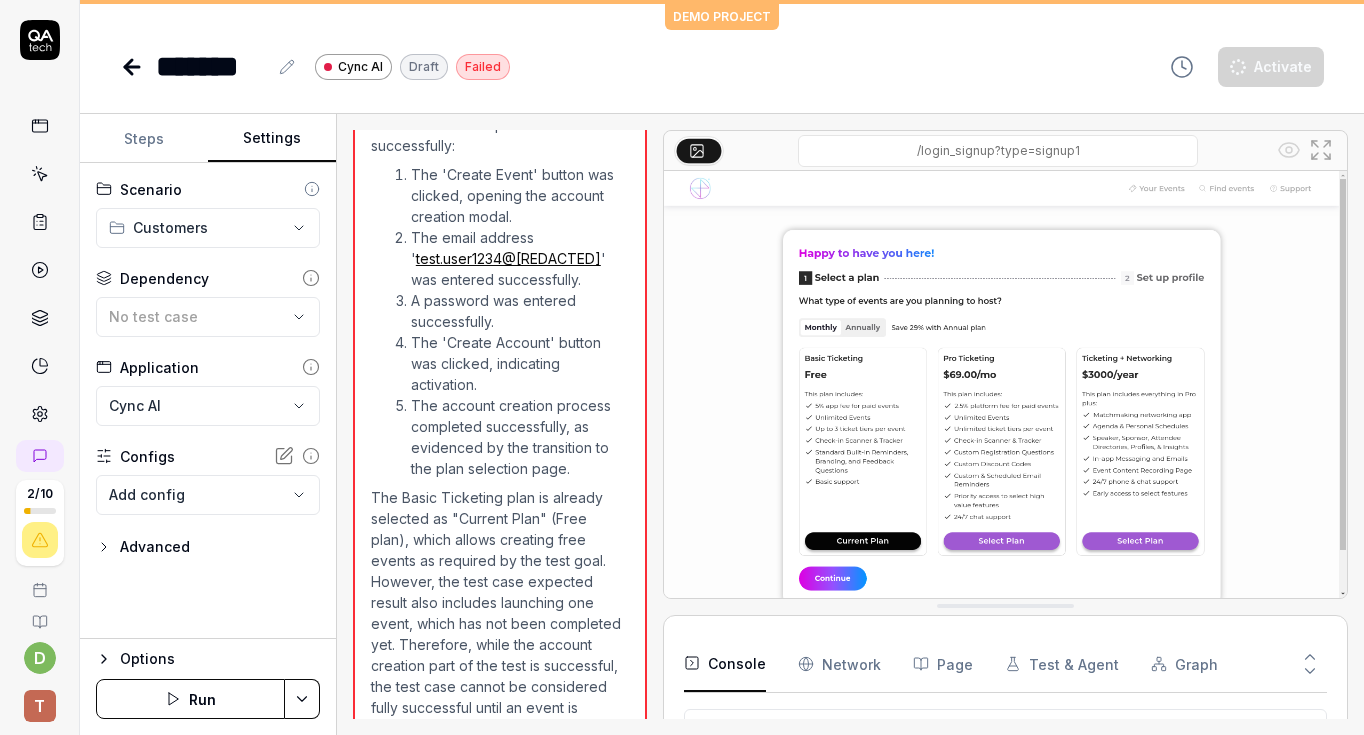 click on "**********" at bounding box center [682, 367] 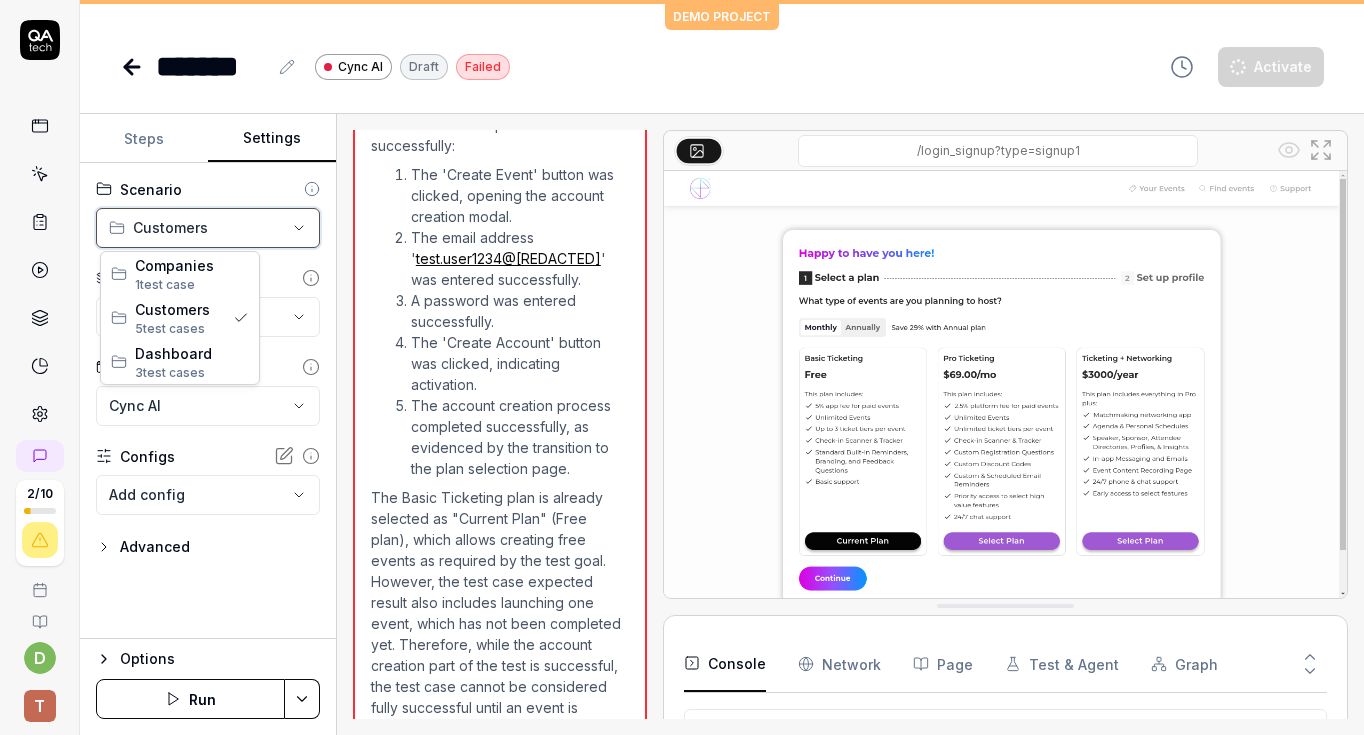 click on "**********" at bounding box center (682, 367) 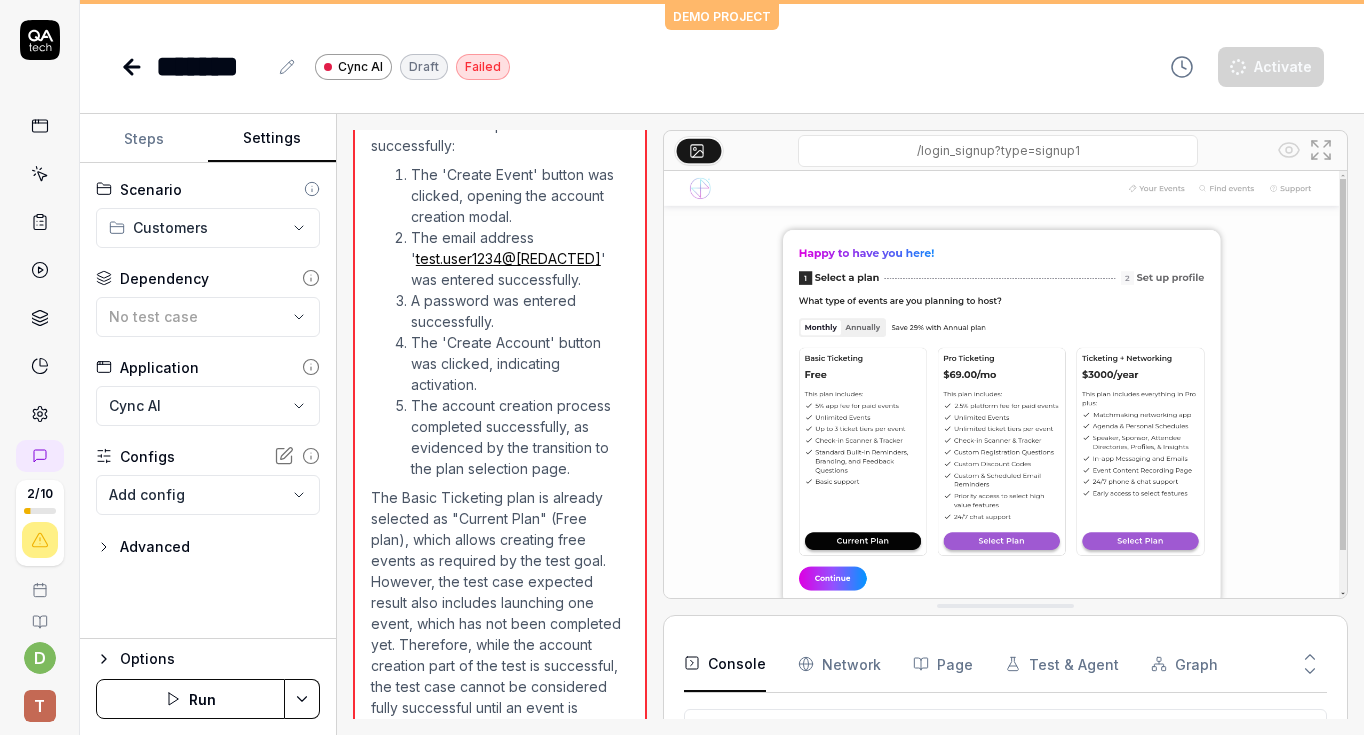 click on "Advanced" at bounding box center (155, 547) 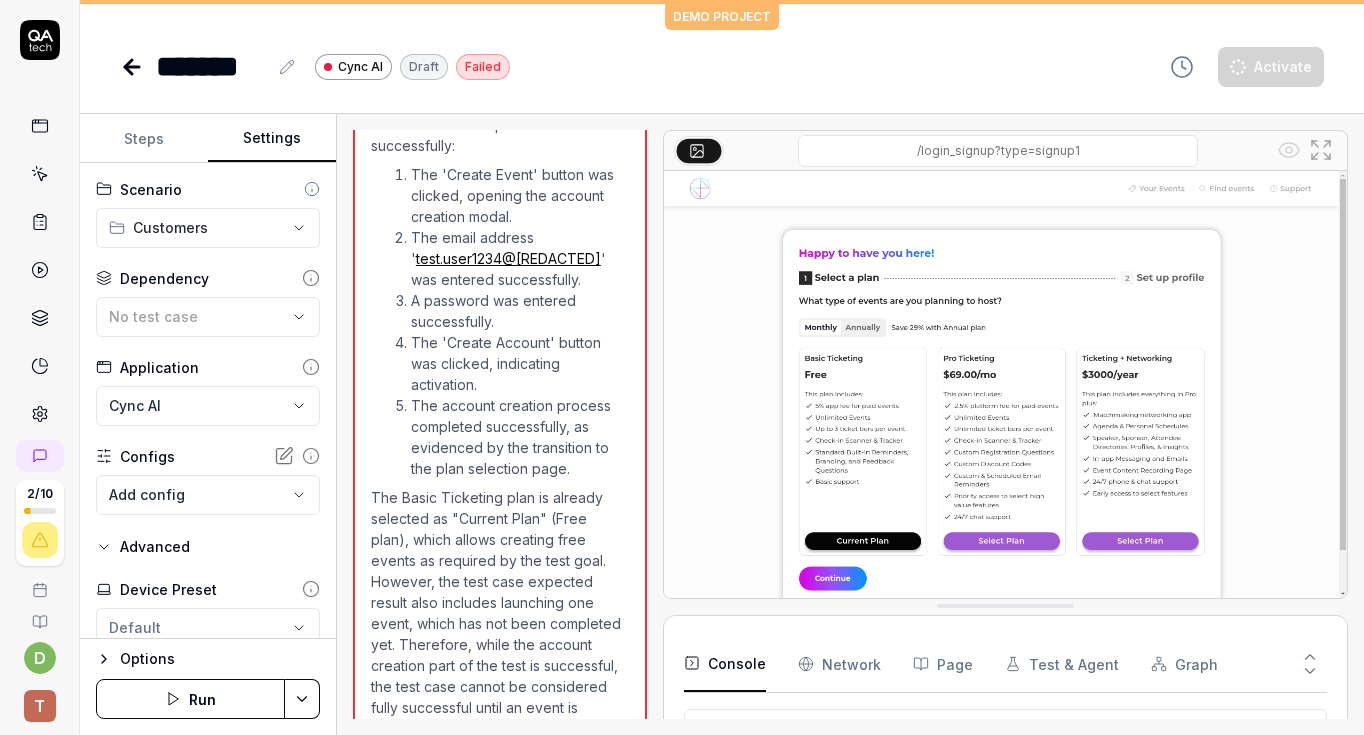 click on "Advanced" at bounding box center [155, 547] 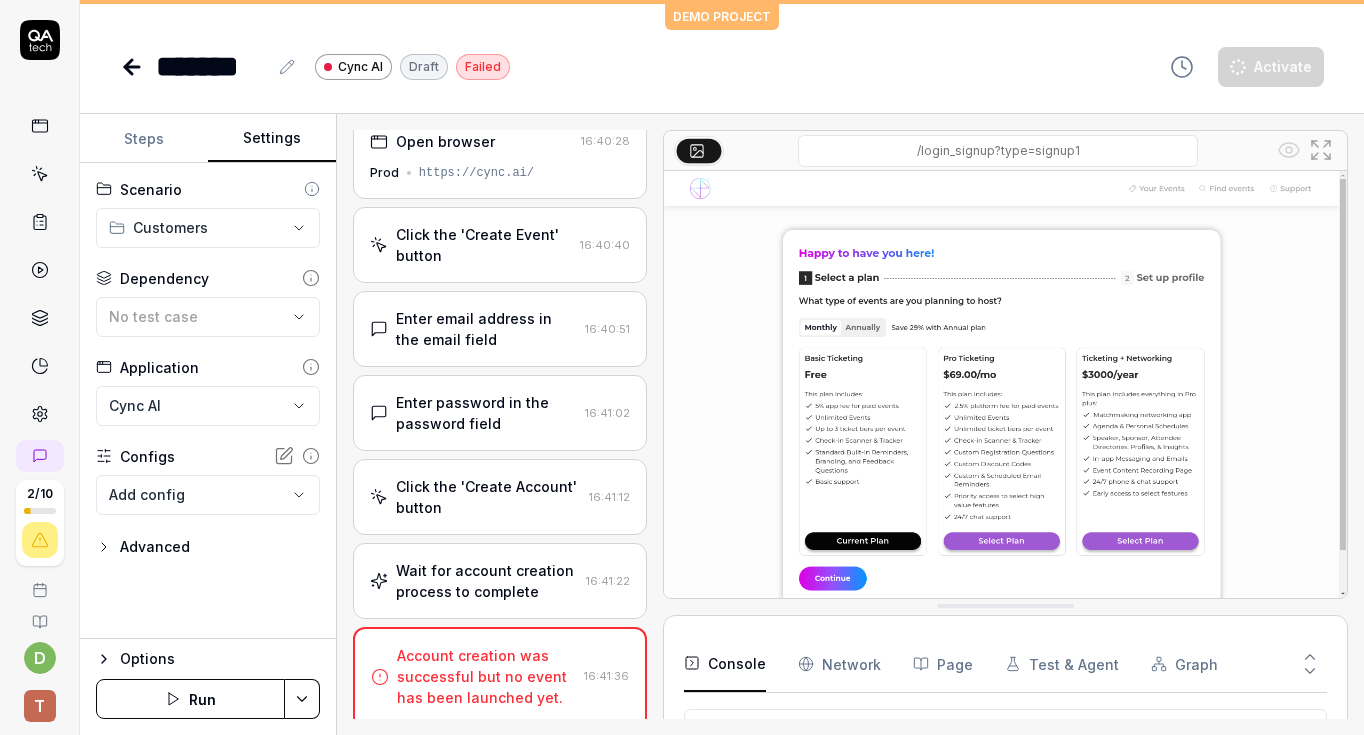 scroll, scrollTop: 0, scrollLeft: 0, axis: both 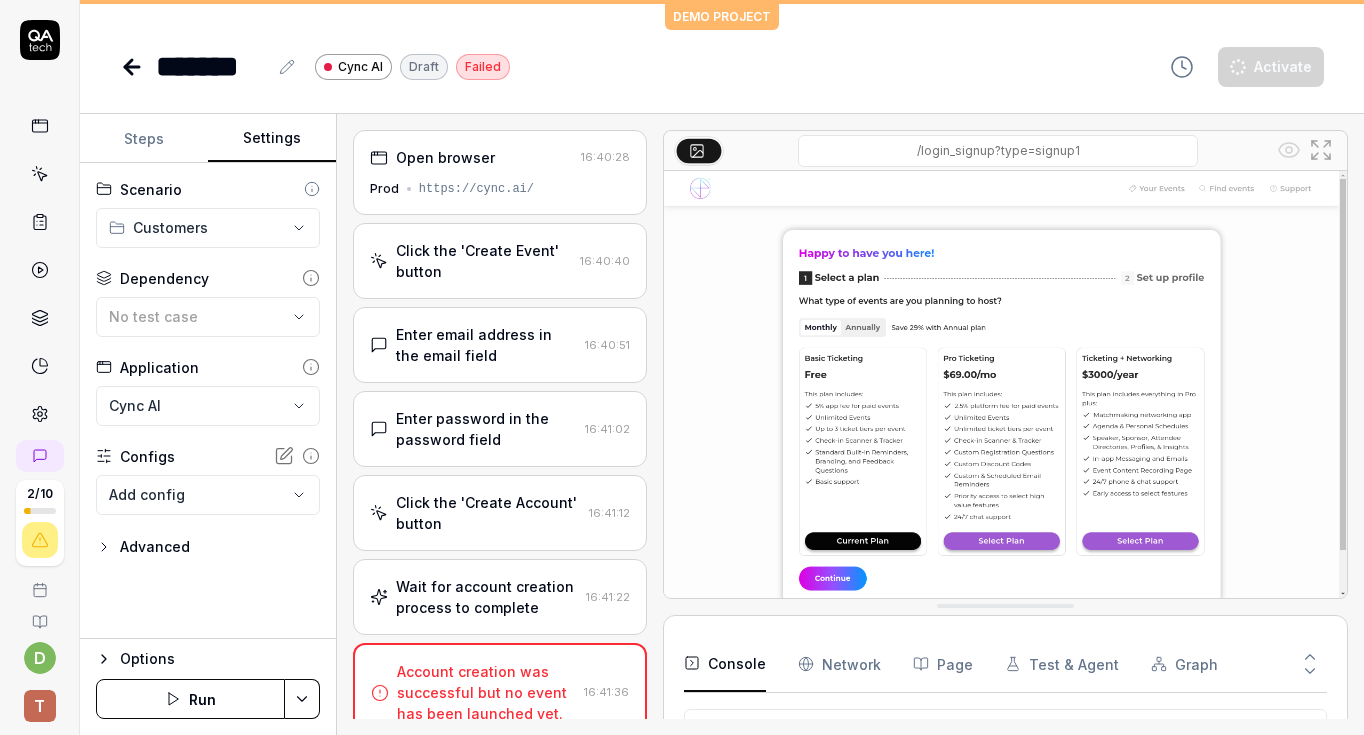 click on "Steps" at bounding box center [144, 139] 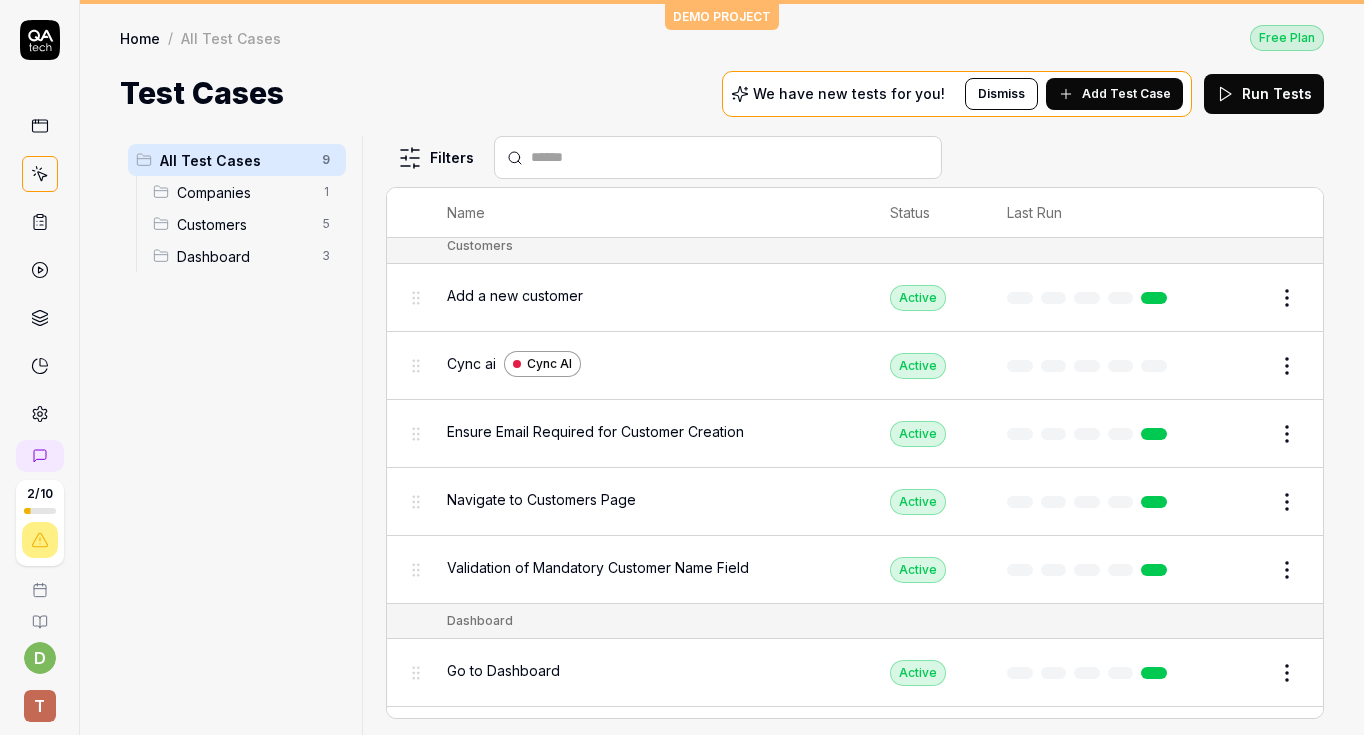 scroll, scrollTop: 167, scrollLeft: 0, axis: vertical 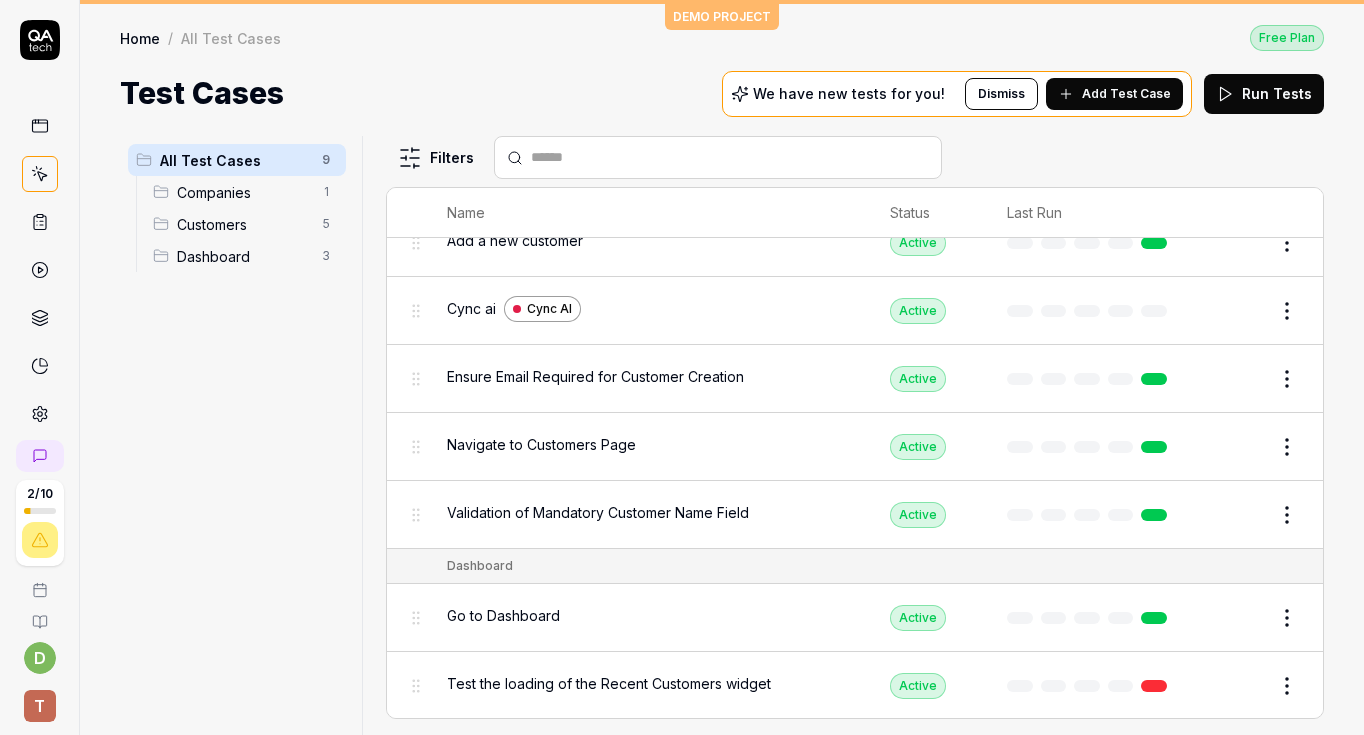 click on "Edit" at bounding box center [1239, 311] 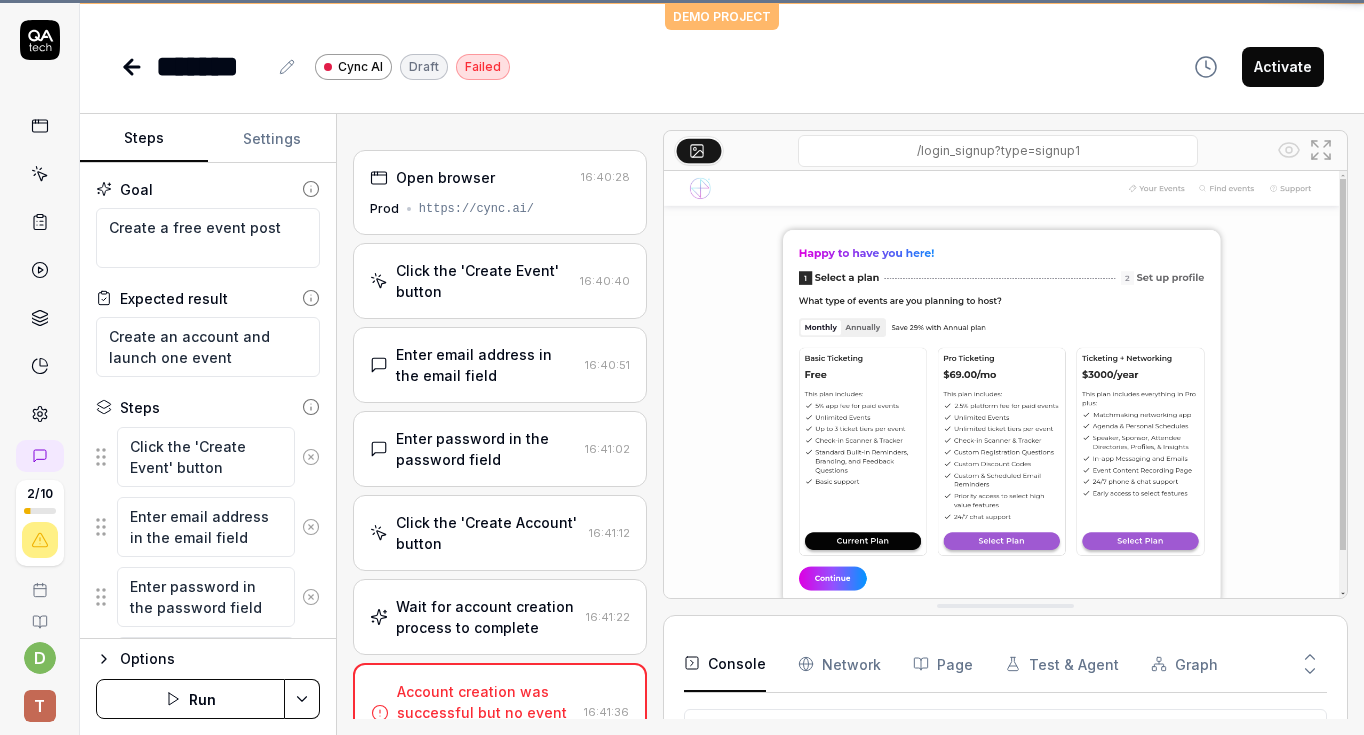 scroll, scrollTop: 519, scrollLeft: 0, axis: vertical 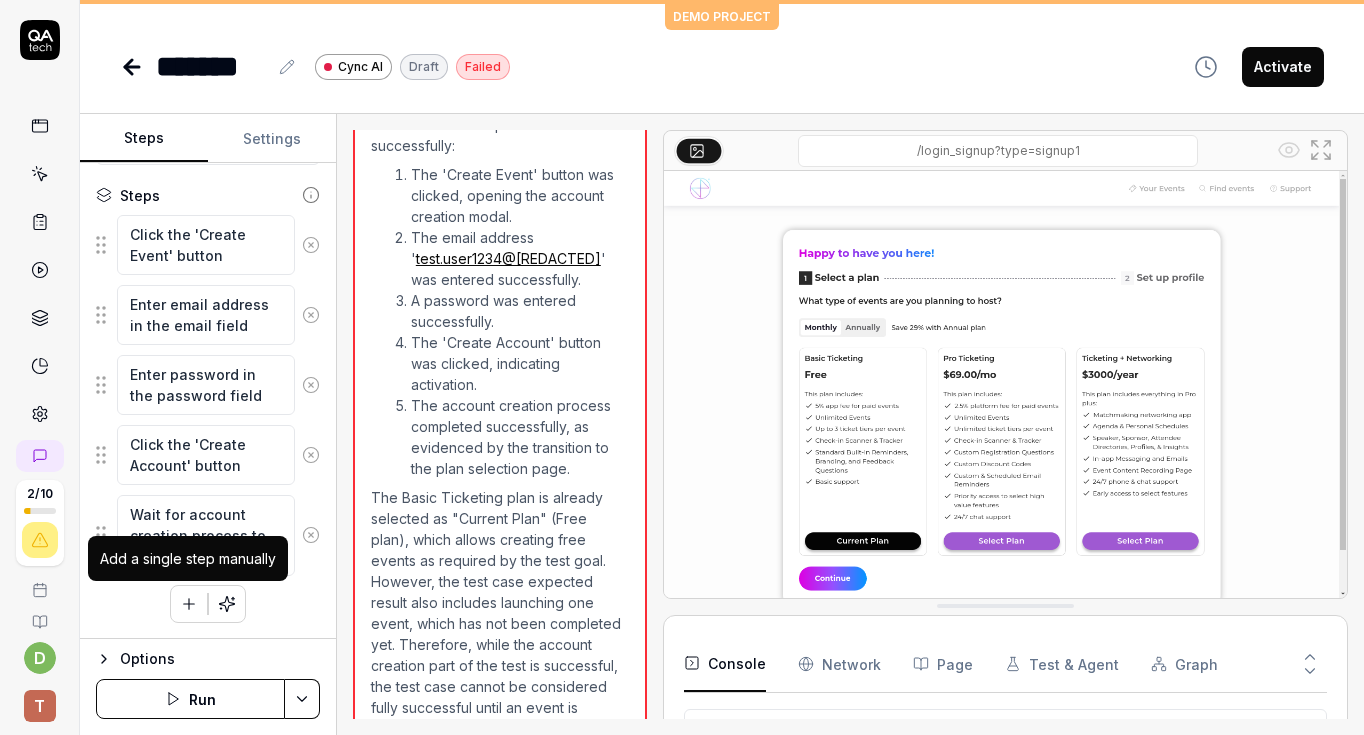 click 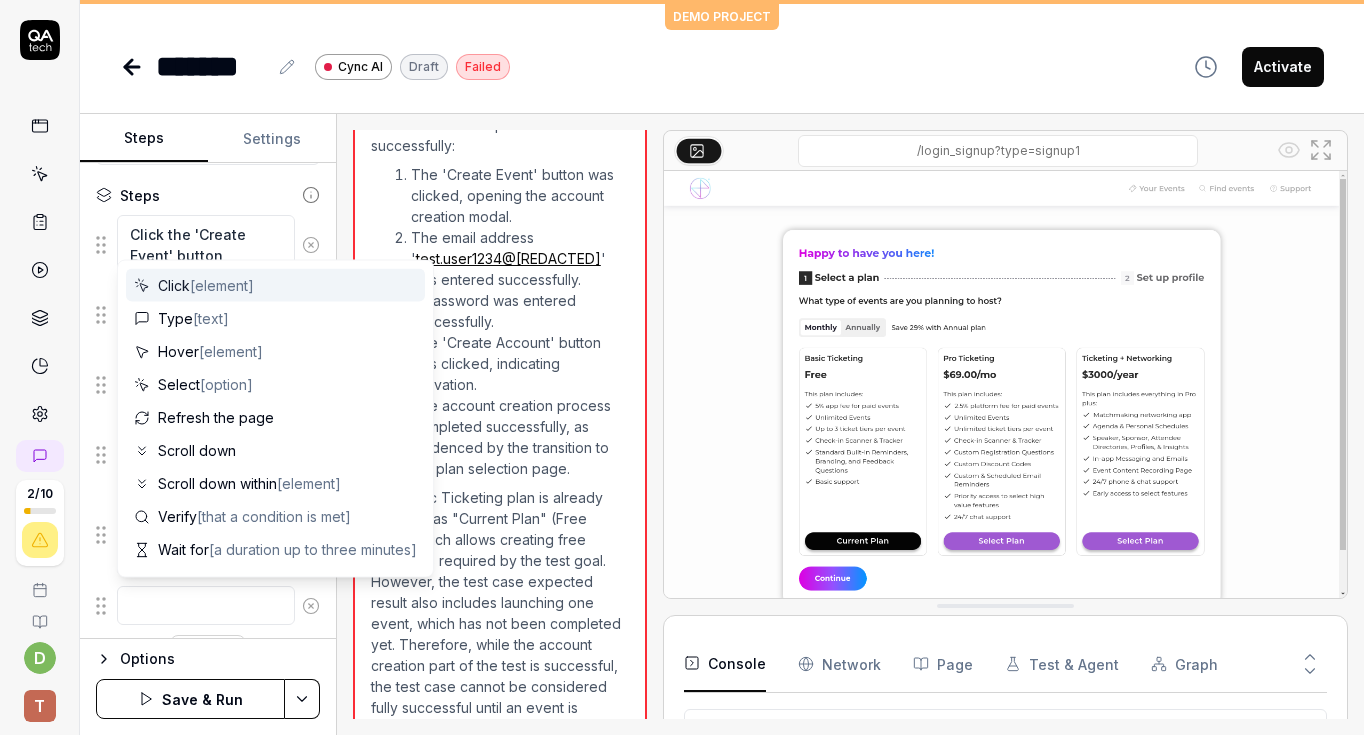 click on "Click  [element]" at bounding box center (206, 285) 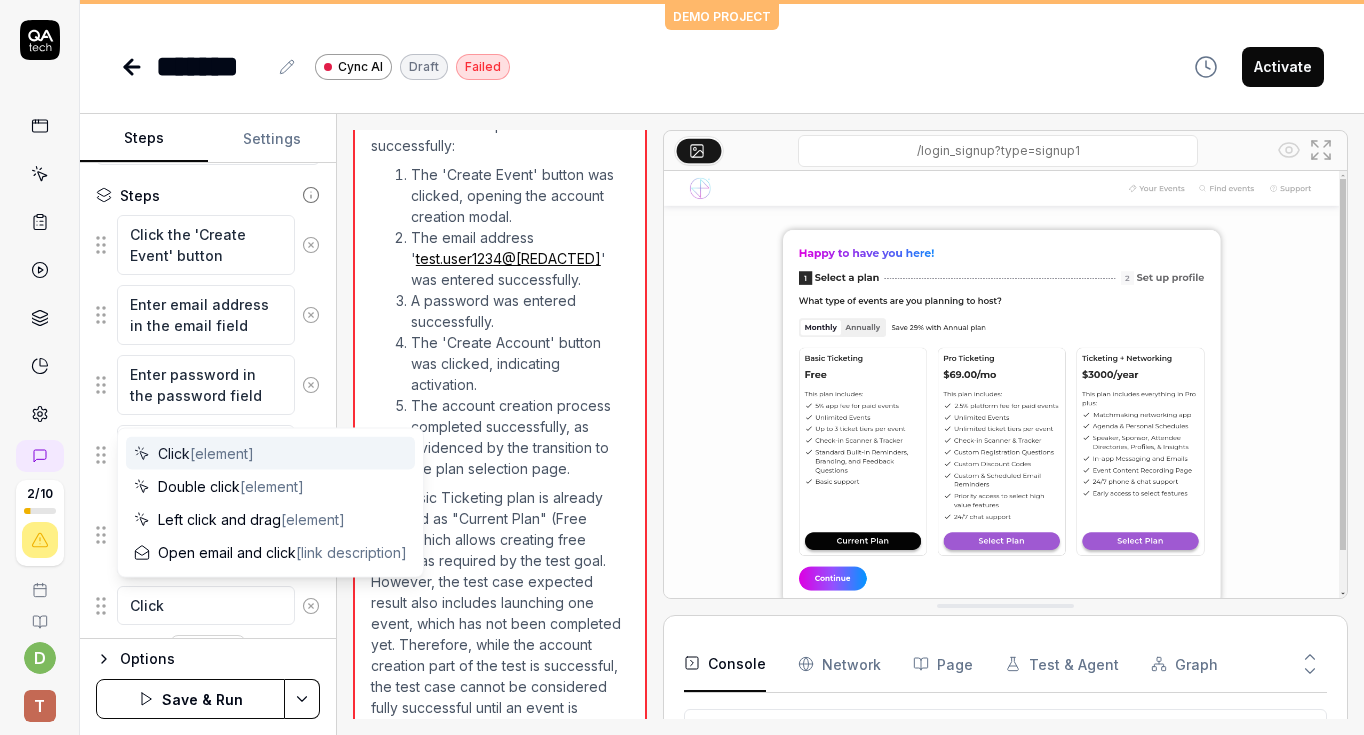 click on "Click  [element]" at bounding box center [270, 453] 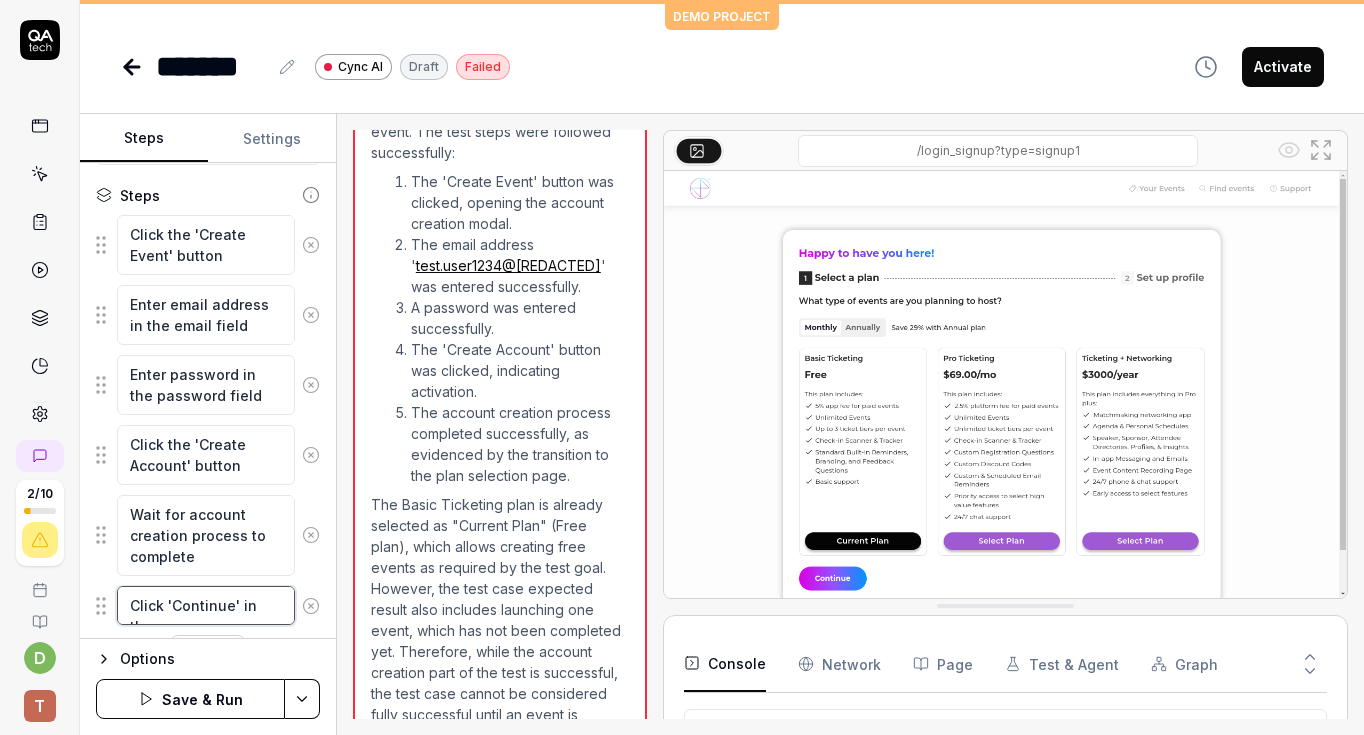scroll, scrollTop: 727, scrollLeft: 0, axis: vertical 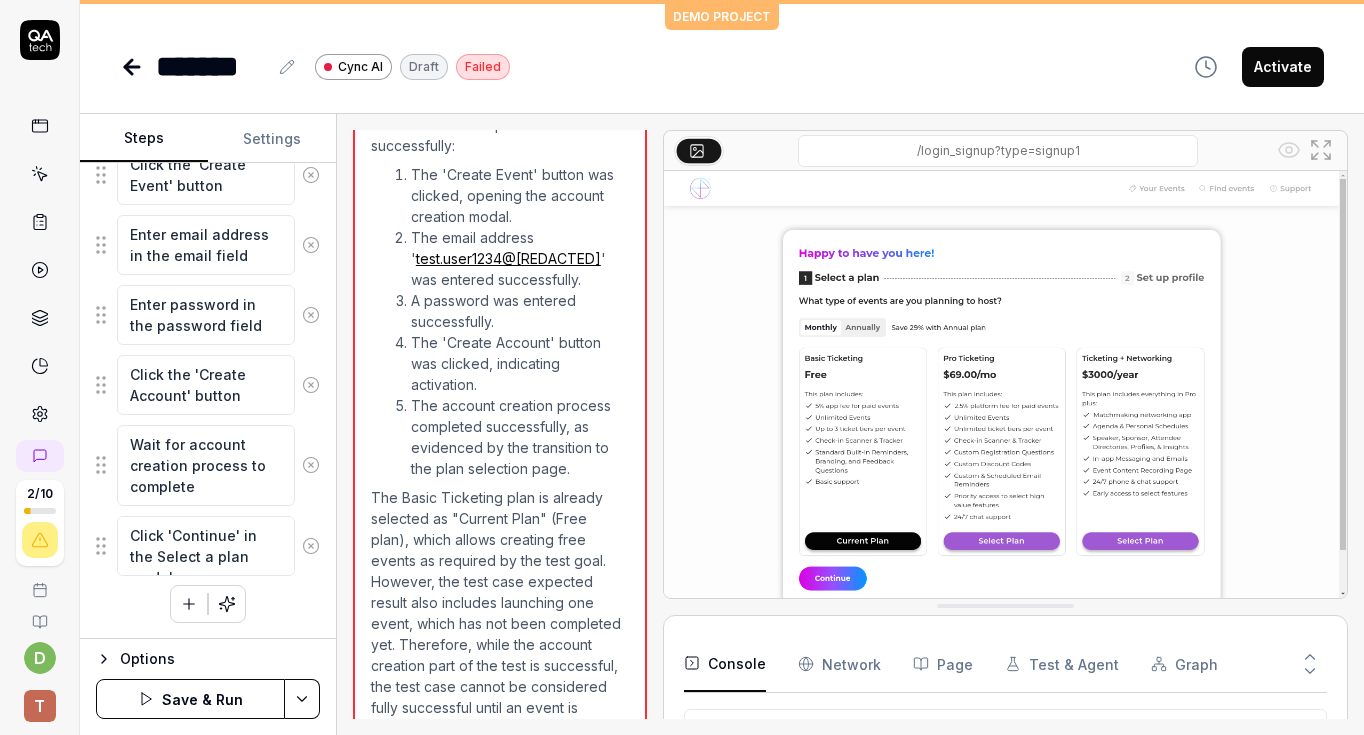 click on "Save & Run" at bounding box center (190, 699) 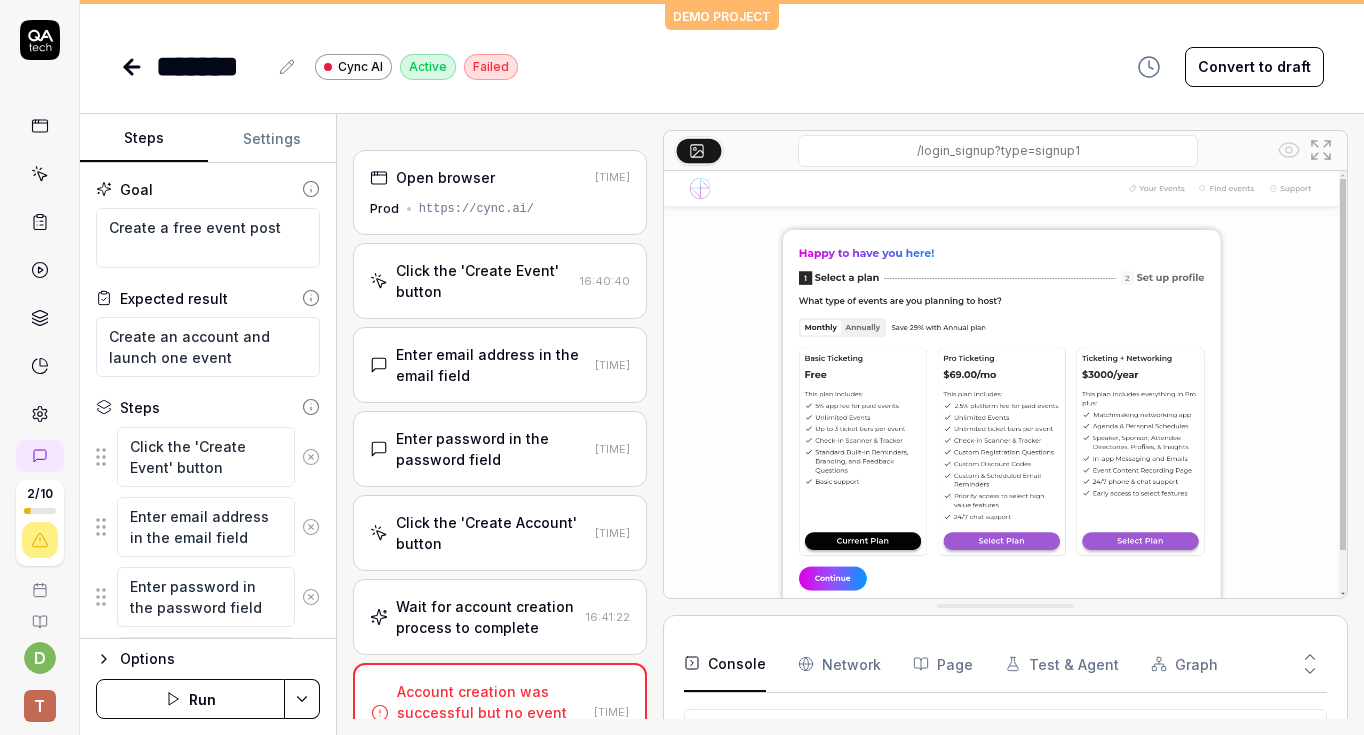 scroll, scrollTop: 0, scrollLeft: 0, axis: both 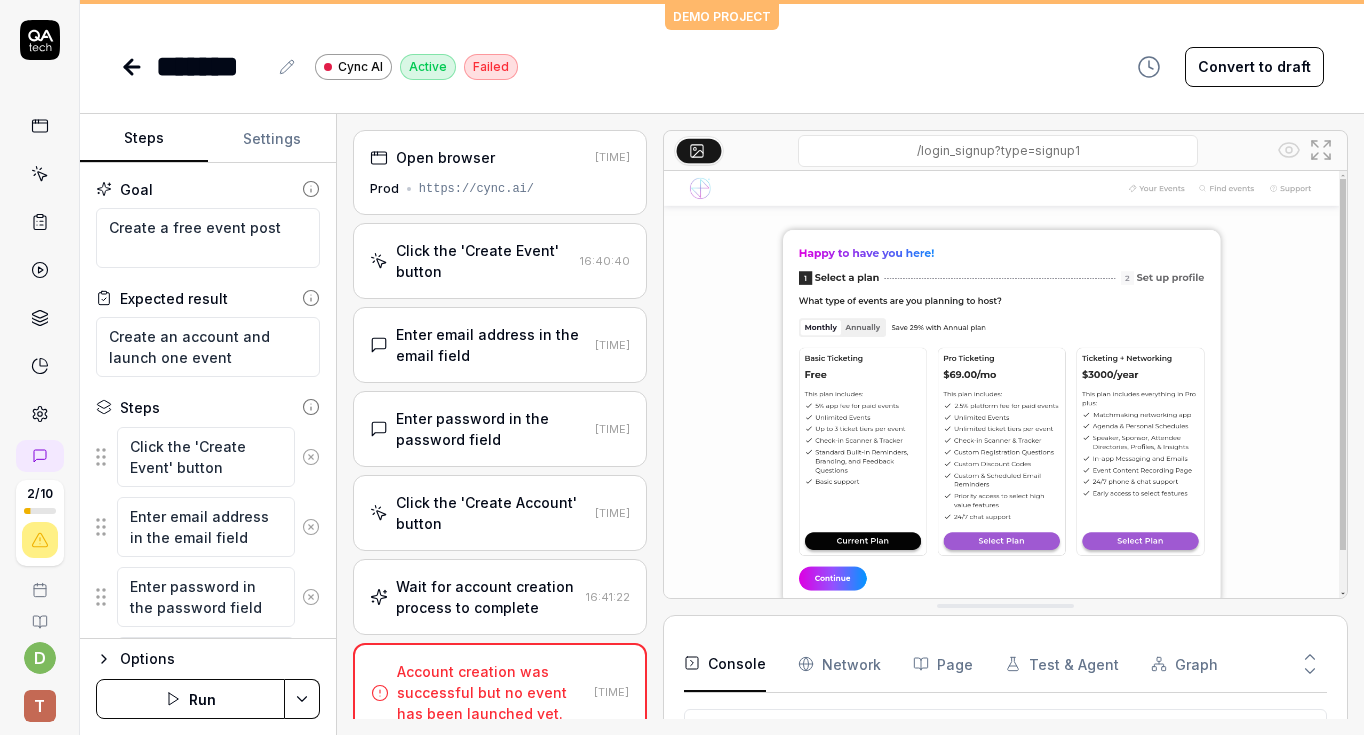 type on "*" 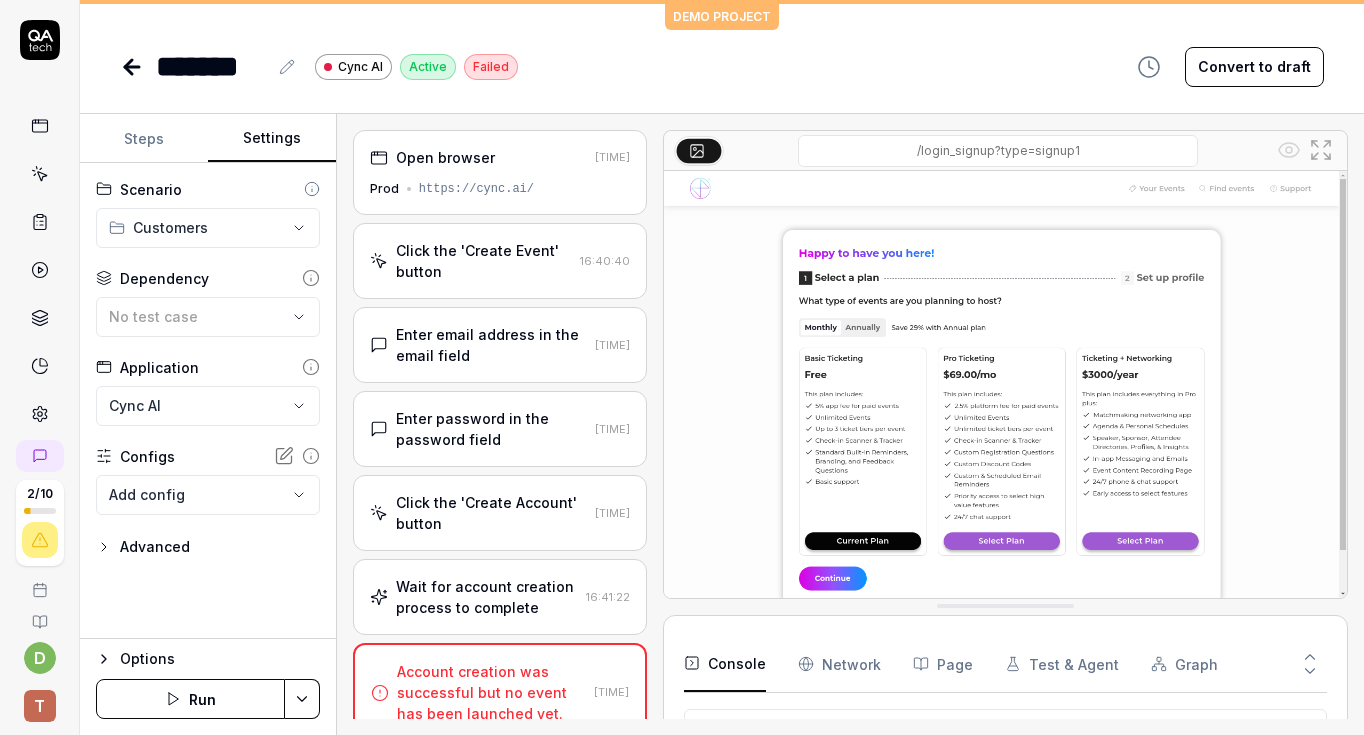 click 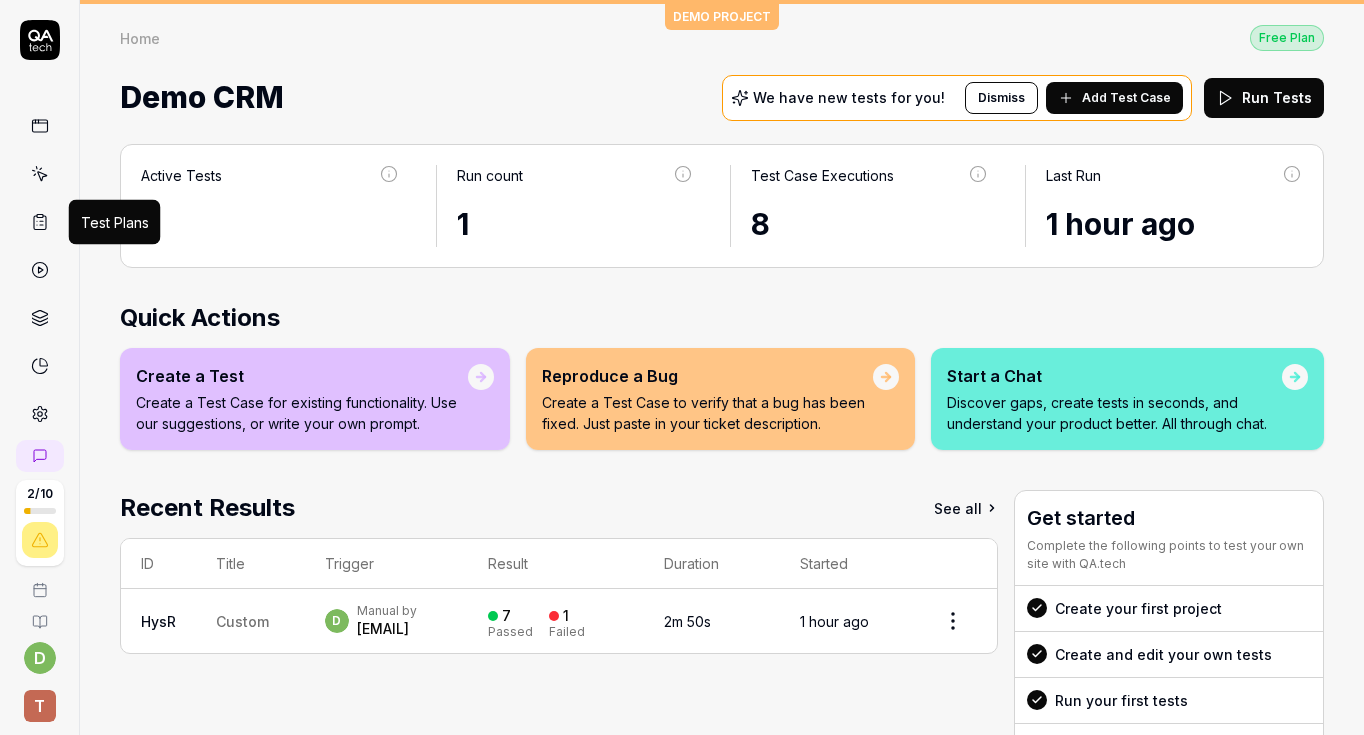 click 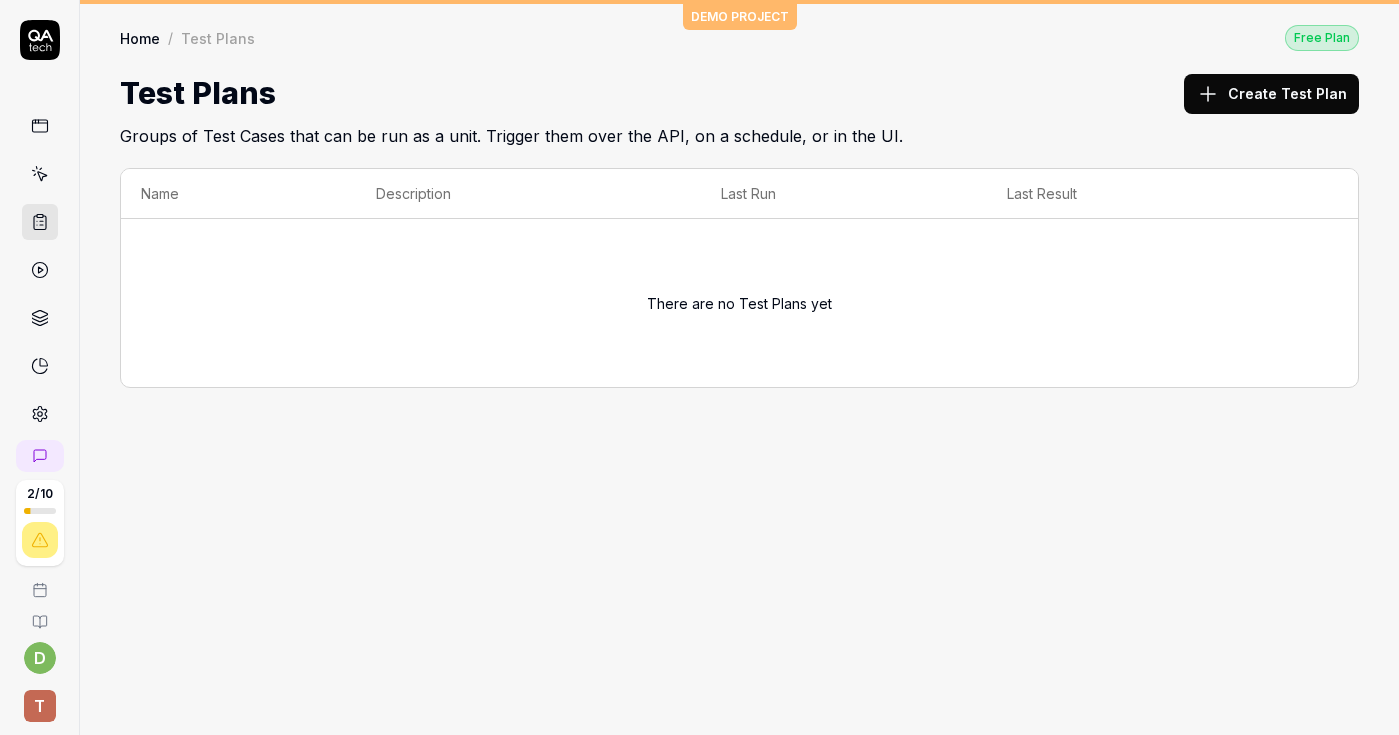 click on "Home / Test Plans Free Plan Home / Test Plans Free Plan Test Plans Create Test Plan Groups of Test Cases that can be run as a unit. Trigger them over the API, on a schedule, or in the UI." at bounding box center (739, 76) 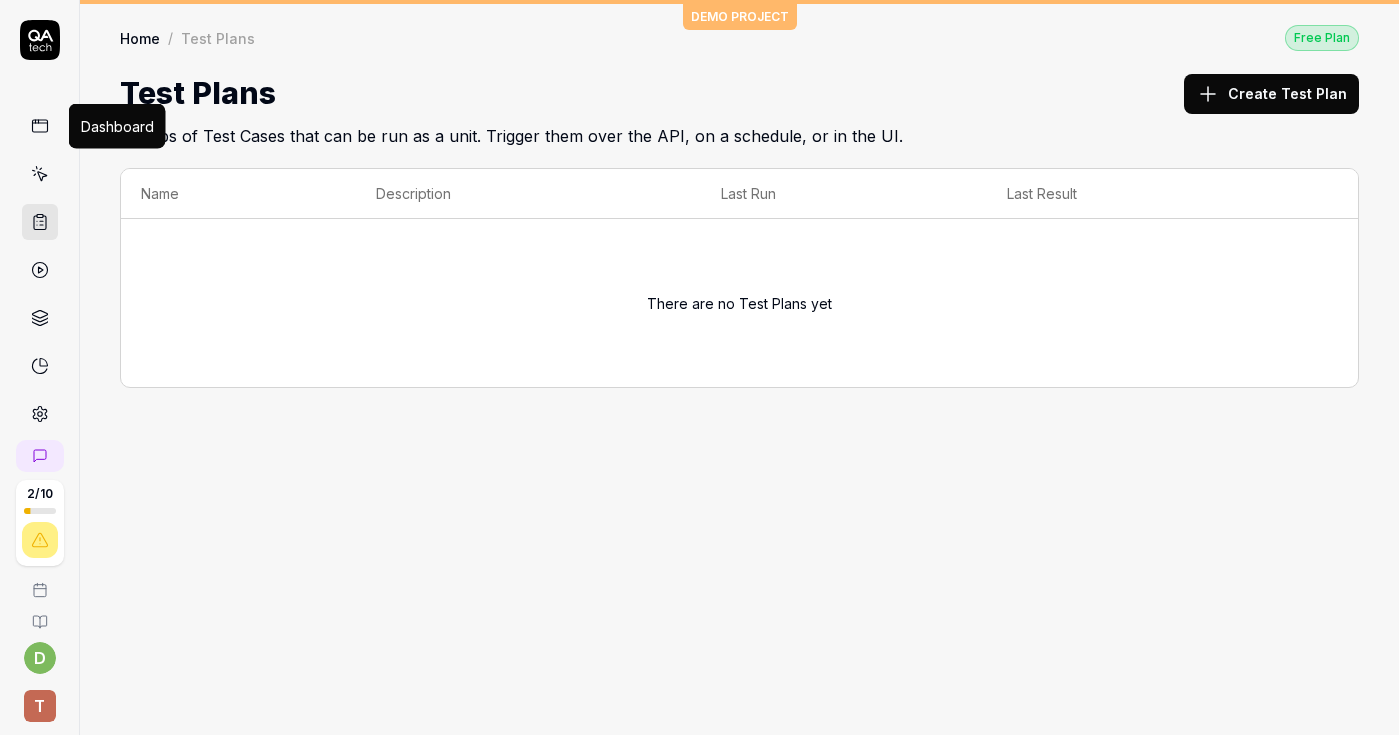 click 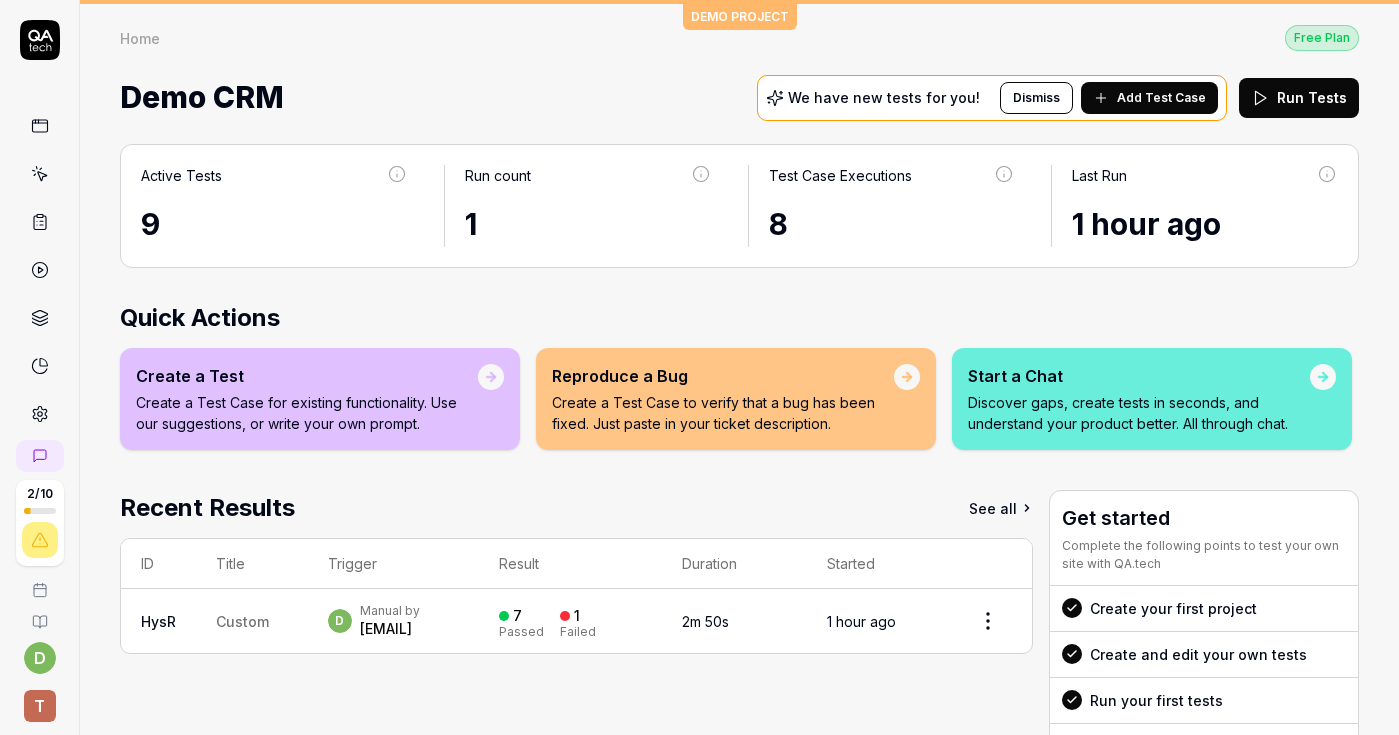 click on "2  /  10 d T DEMO PROJECT Home Free Plan Home Free Plan Demo CRM We have new tests for you! Dismiss Add Test Case Run Tests Active Tests 9 Run count 1 Test Case Executions 8 Last Run 1 hour ago Quick Actions Create a Test Create a Test Case for existing functionality. Use our suggestions, or write your own prompt. Reproduce a Bug Create a Test Case to verify that a bug has been fixed. Just paste in your ticket description. Start a Chat Discover gaps, create tests in seconds, and understand your product better. All through chat. Recent Results See all ID Title Trigger Result Duration Started HysR Custom d Manual by dirce@talentgenius.io 7 Passed 1 Failed 2m 50s 1 hour ago Get started Complete the following points to test your own site with QA.tech Create your first project Create and edit your own tests Run your first tests Get your free onboarding Book your call Complete Onboarding *" at bounding box center (699, 367) 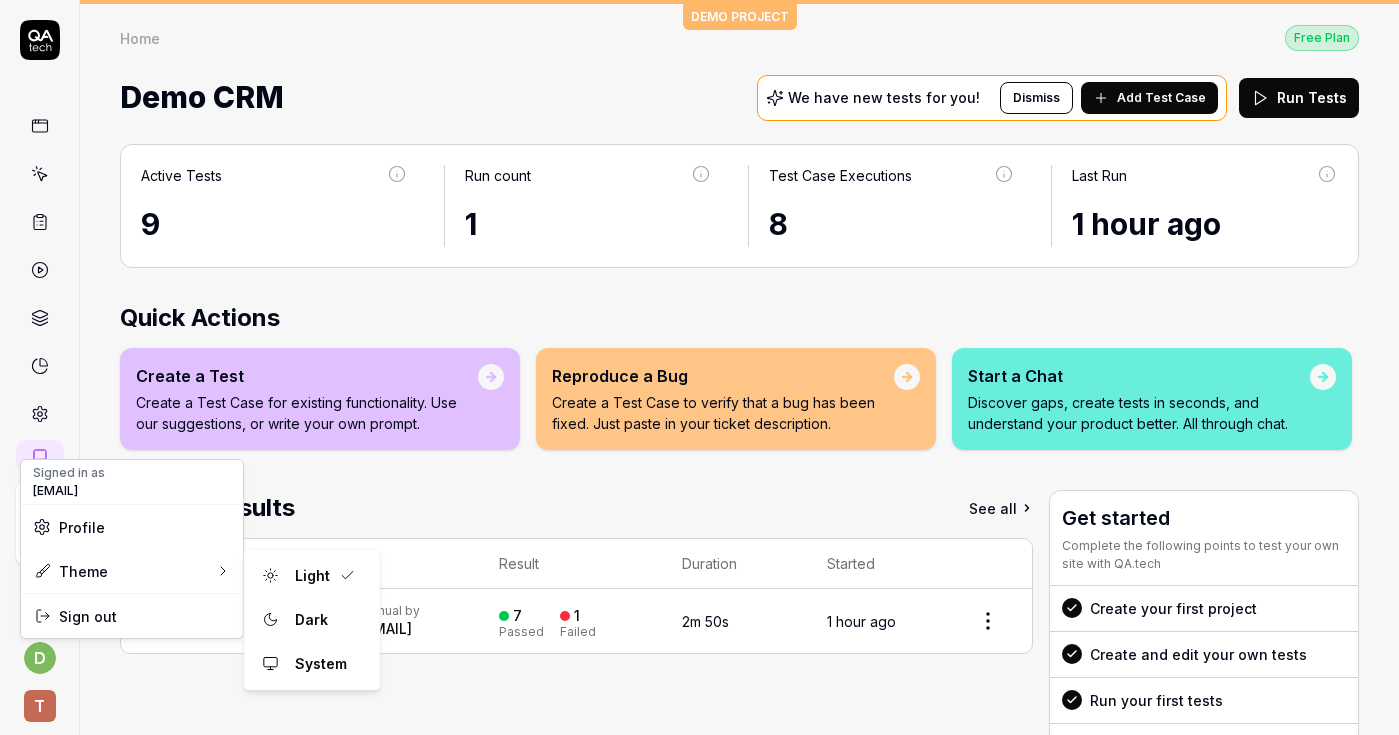 click on "2  /  10 d T DEMO PROJECT Home Free Plan Home Free Plan Demo CRM We have new tests for you! Dismiss Add Test Case Run Tests Active Tests 9 Run count 1 Test Case Executions 8 Last Run 1 hour ago Quick Actions Create a Test Create a Test Case for existing functionality. Use our suggestions, or write your own prompt. Reproduce a Bug Create a Test Case to verify that a bug has been fixed. Just paste in your ticket description. Start a Chat Discover gaps, create tests in seconds, and understand your product better. All through chat. Recent Results See all ID Title Trigger Result Duration Started HysR Custom d Manual by dirce@talentgenius.io 7 Passed 1 Failed 2m 50s 1 hour ago Get started Complete the following points to test your own site with QA.tech Create your first project Create and edit your own tests Run your first tests Get your free onboarding Book your call Complete Onboarding *
Signed in as dirce@talentgenius.io Profile Theme Light Dark System Sign out" at bounding box center (699, 367) 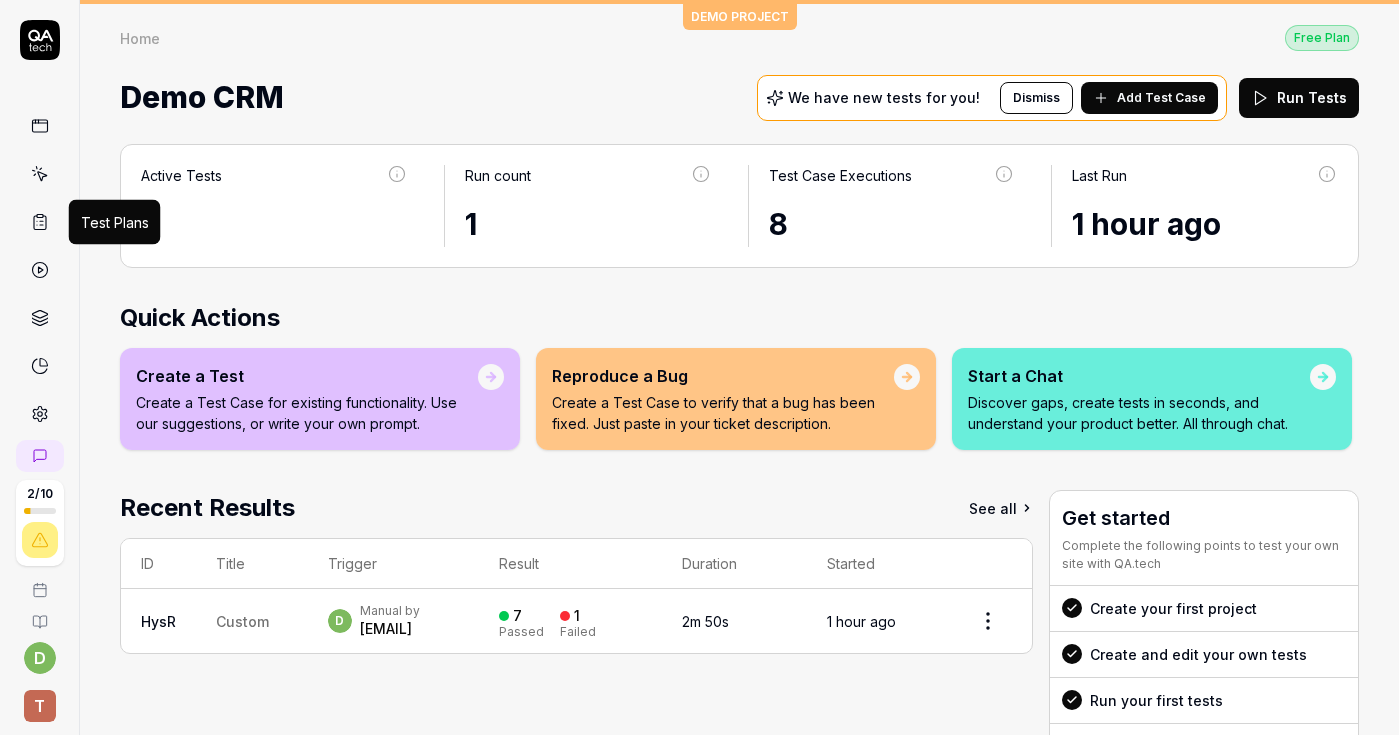 click 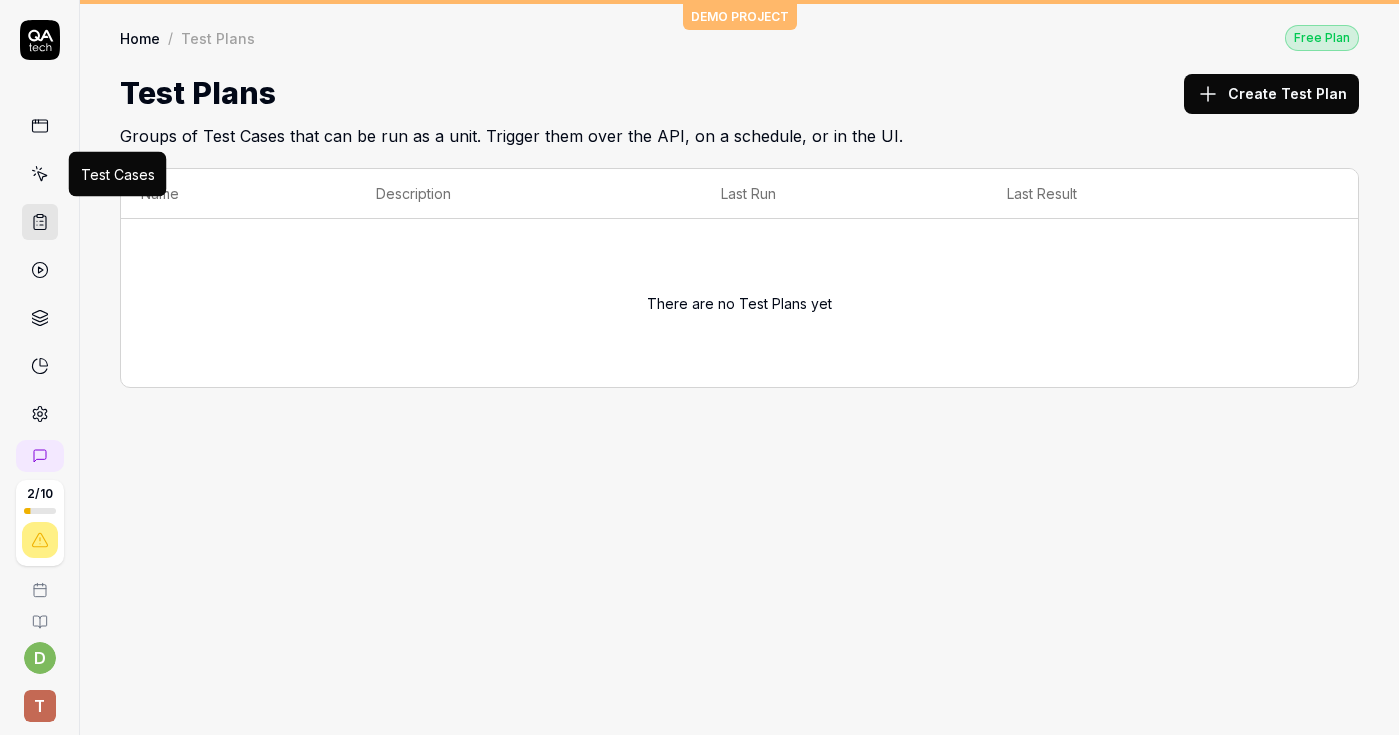 click 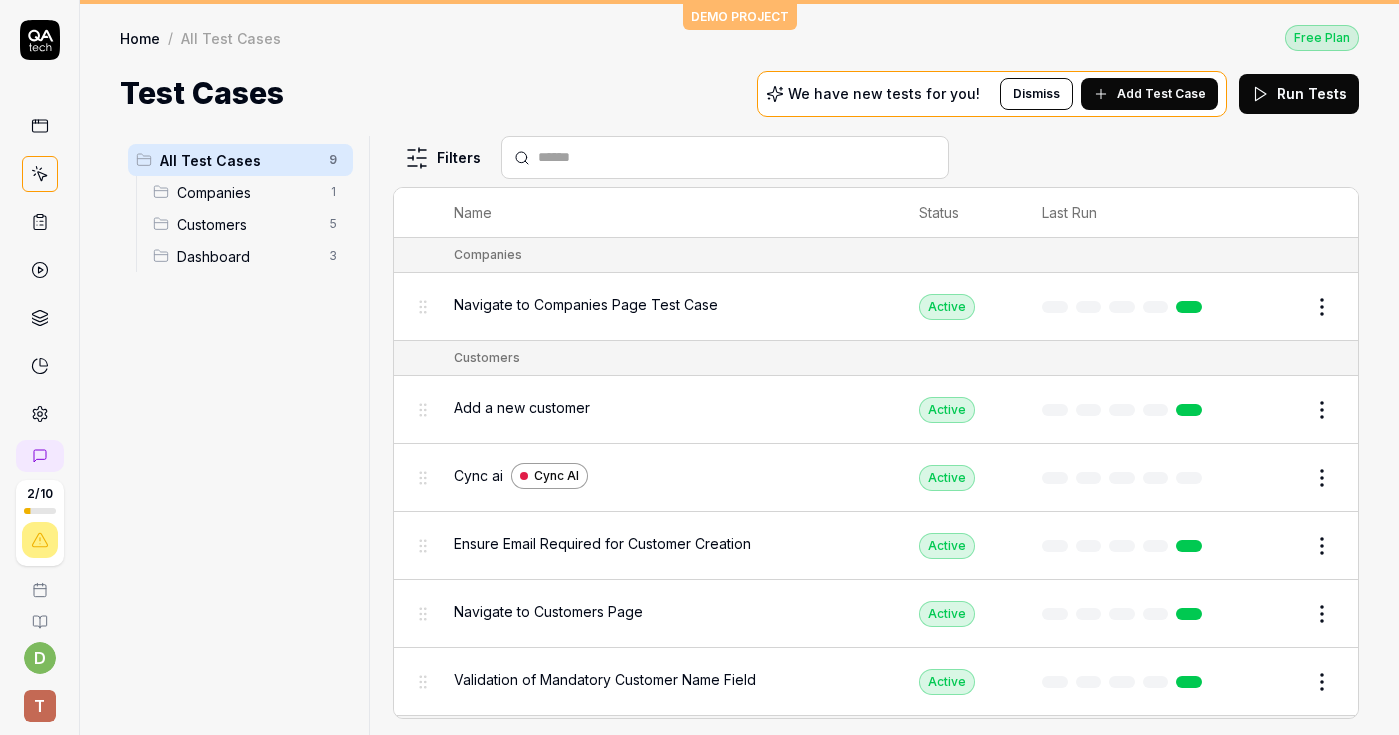 click 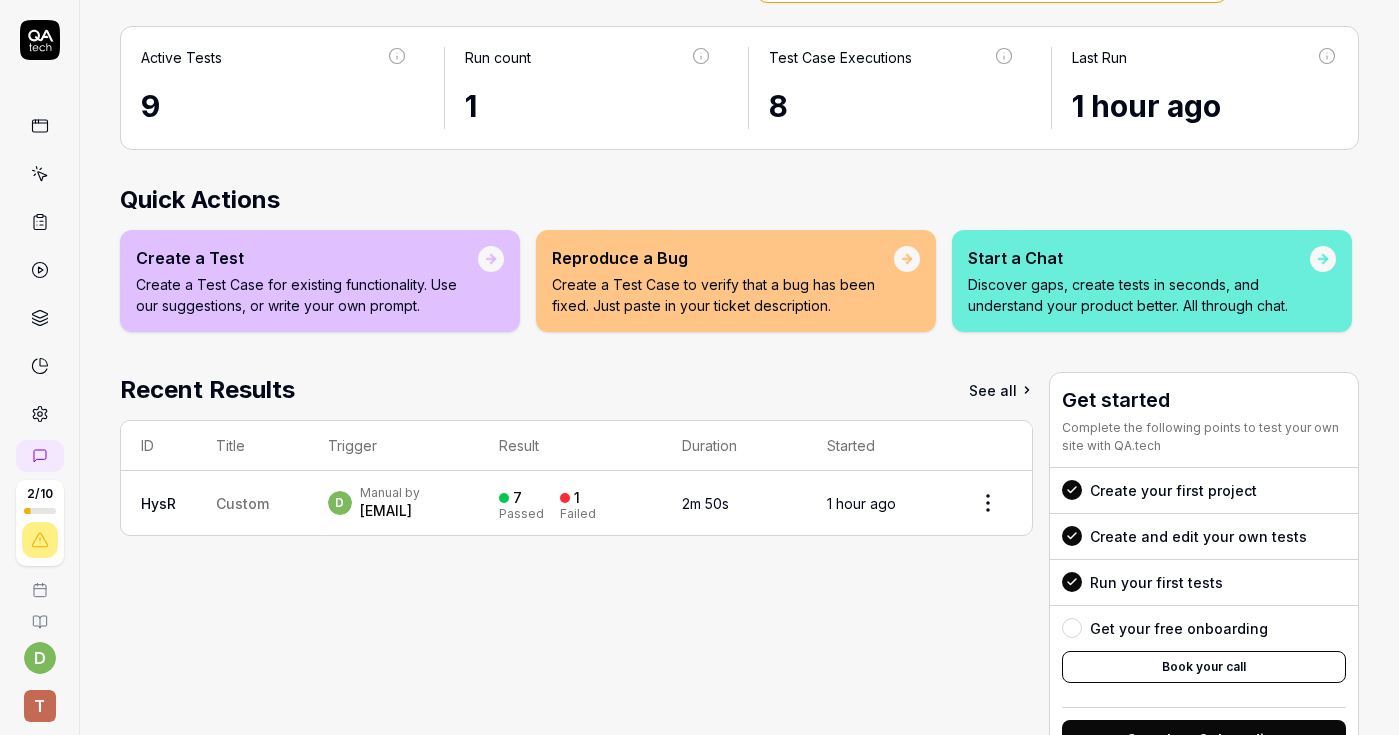 scroll, scrollTop: 0, scrollLeft: 0, axis: both 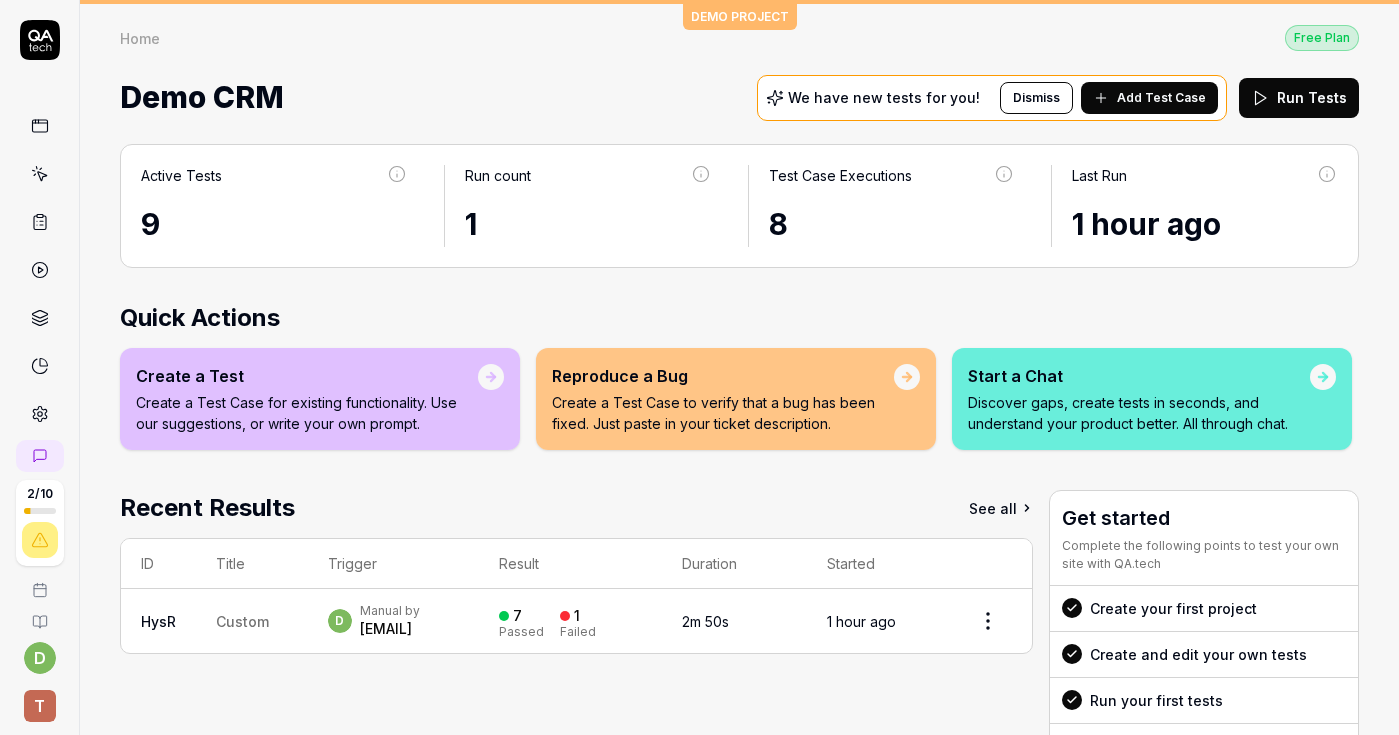 type 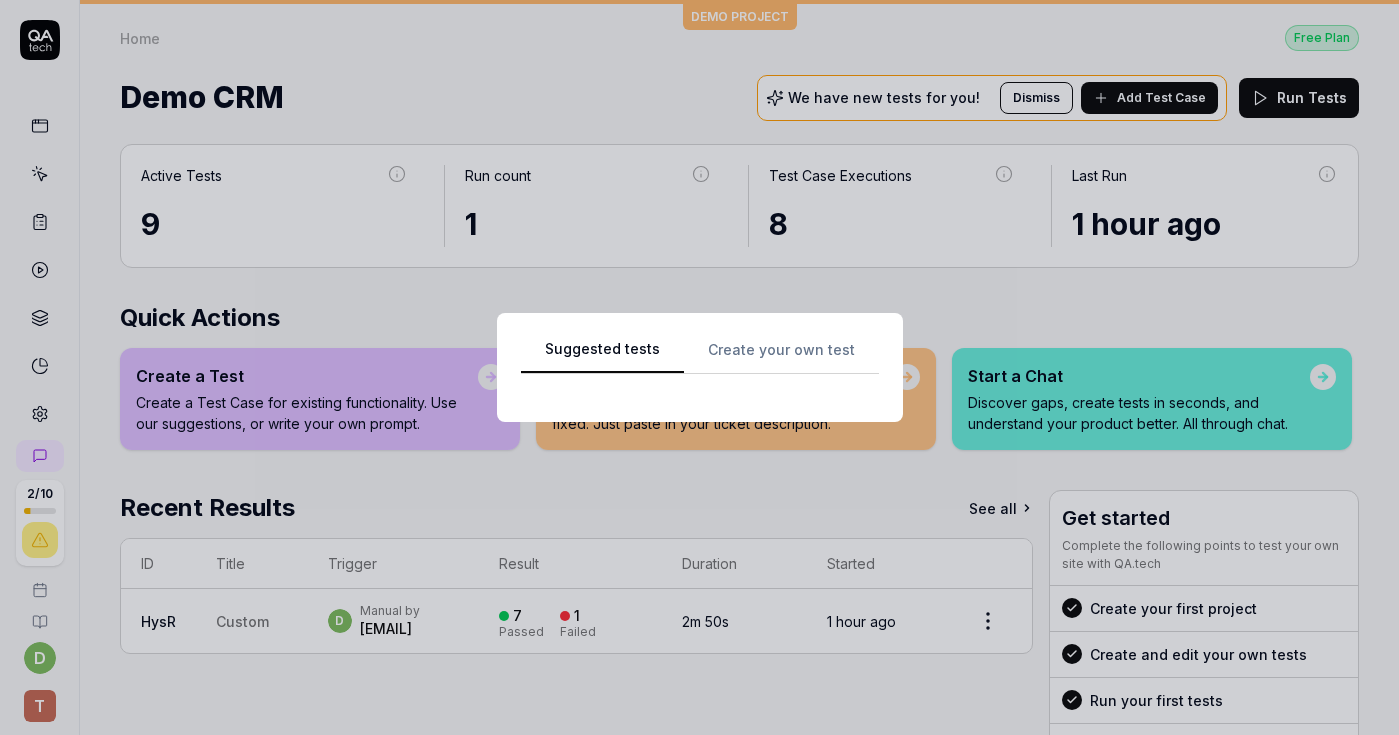 scroll, scrollTop: 0, scrollLeft: 0, axis: both 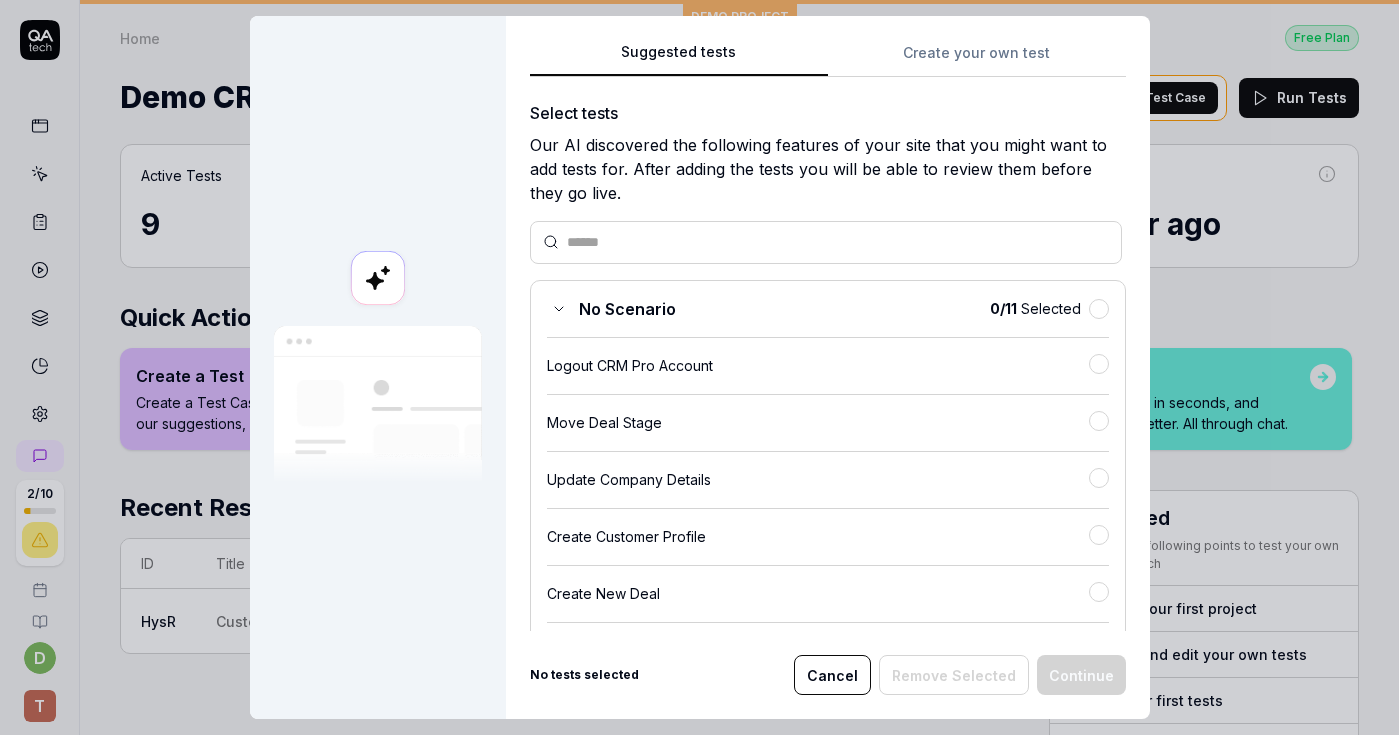 click on "Logout CRM Pro Account" at bounding box center (818, 365) 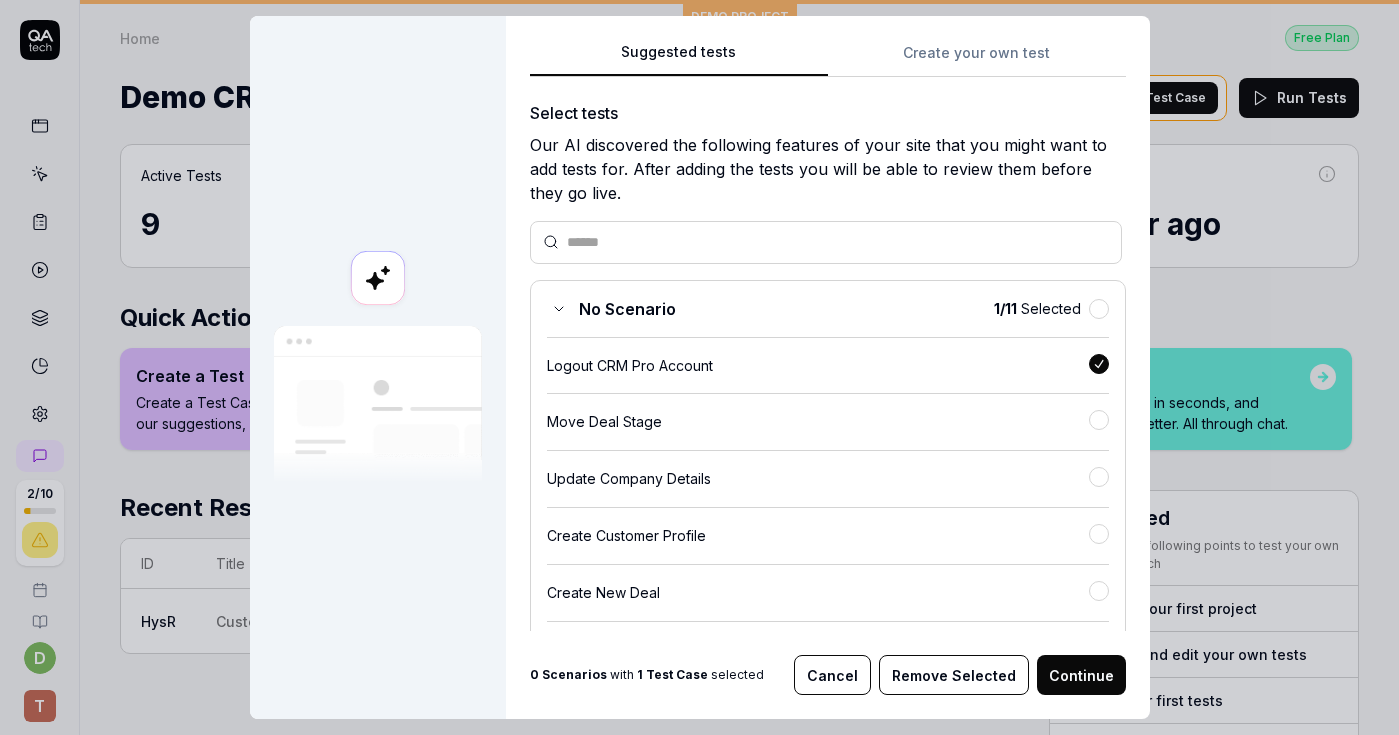 click on "Create your own test" at bounding box center [977, 59] 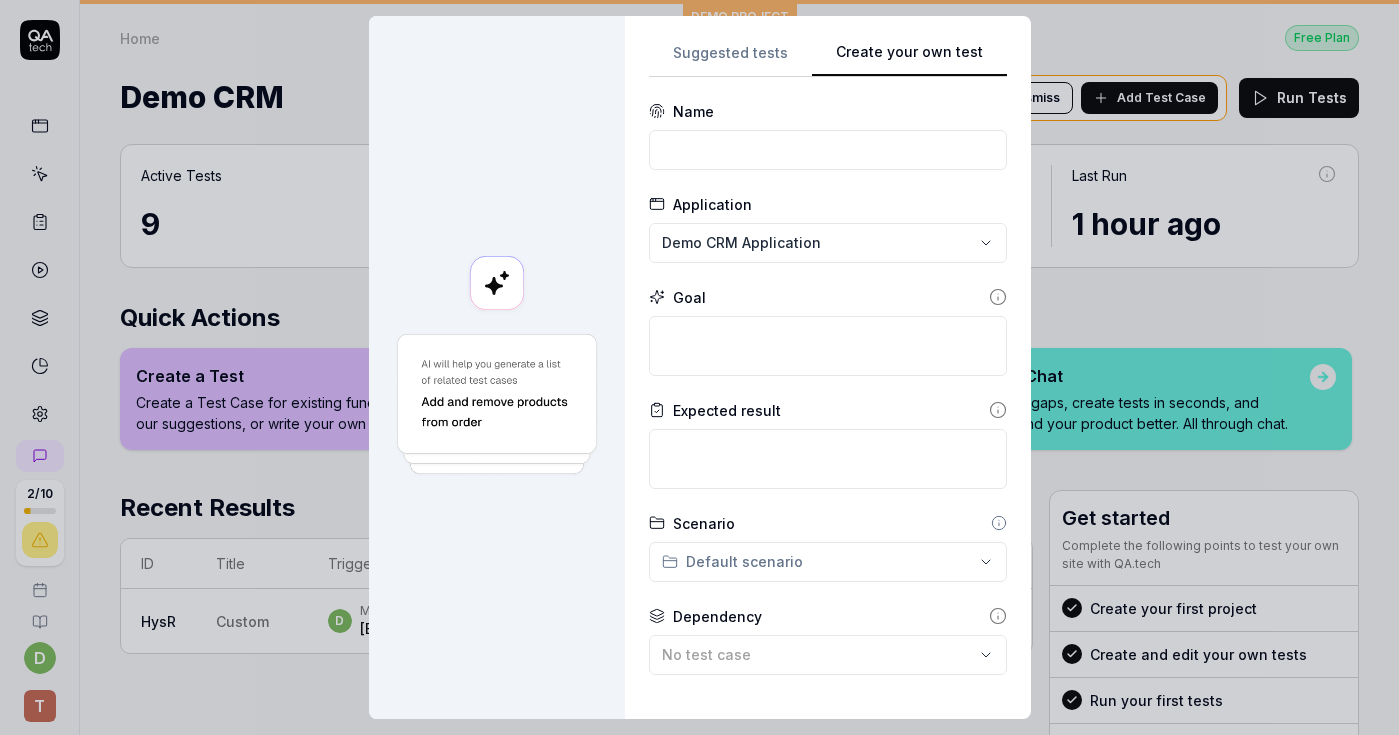 click on "**********" at bounding box center [699, 367] 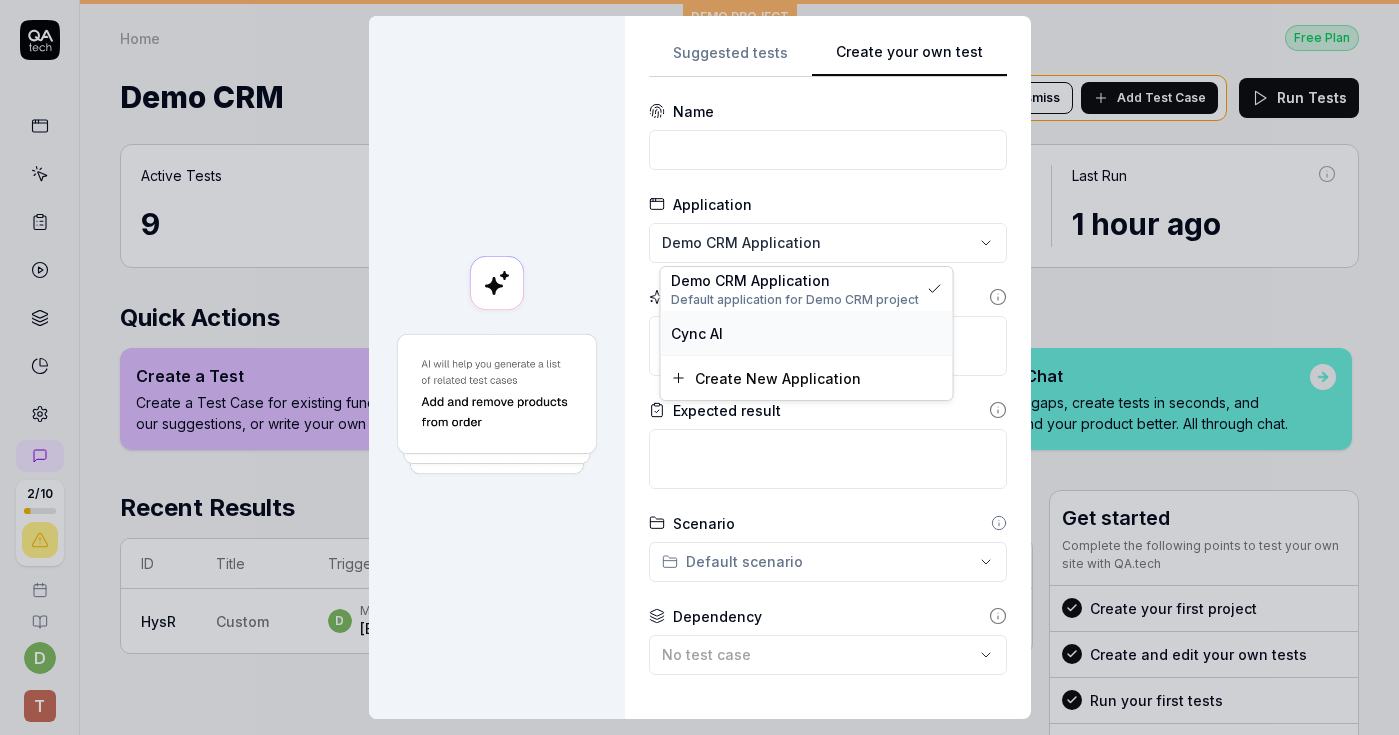 click on "Cync AI" at bounding box center [807, 333] 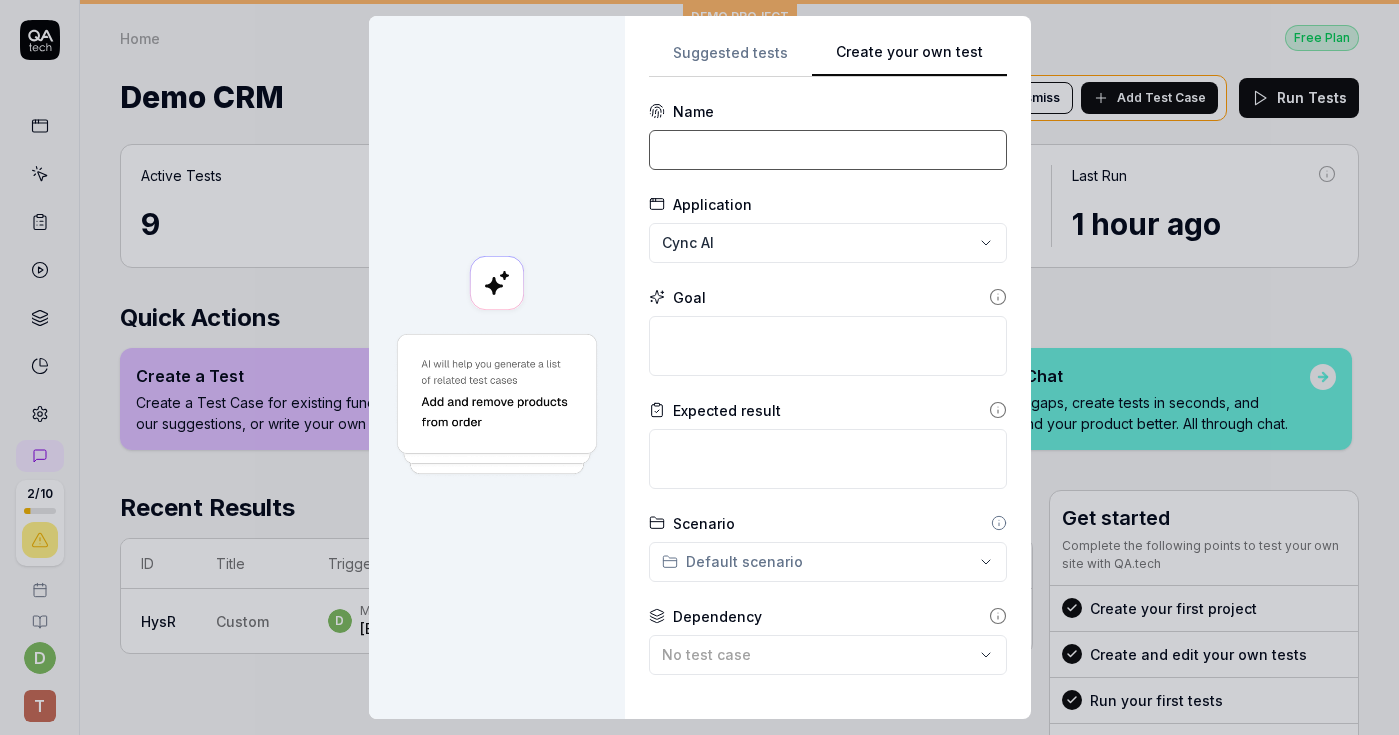 click at bounding box center (828, 150) 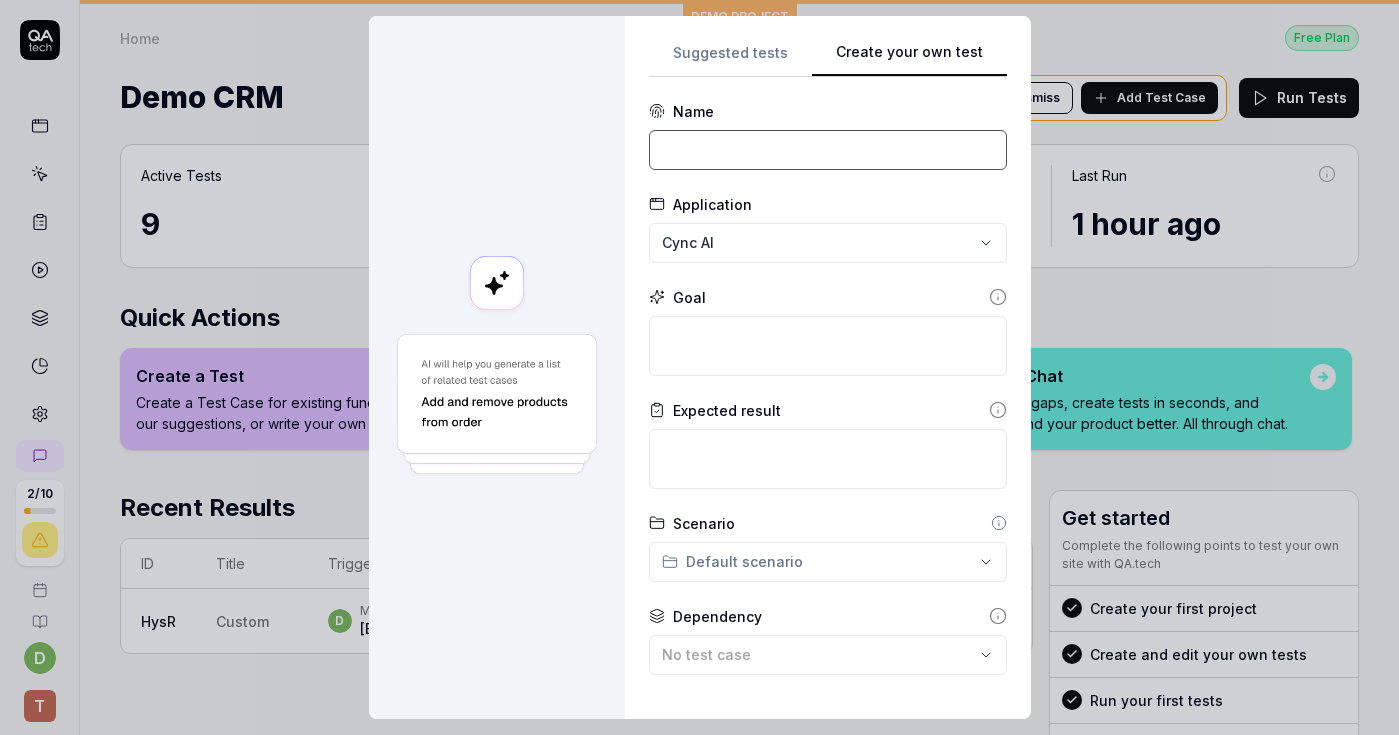 type on "c" 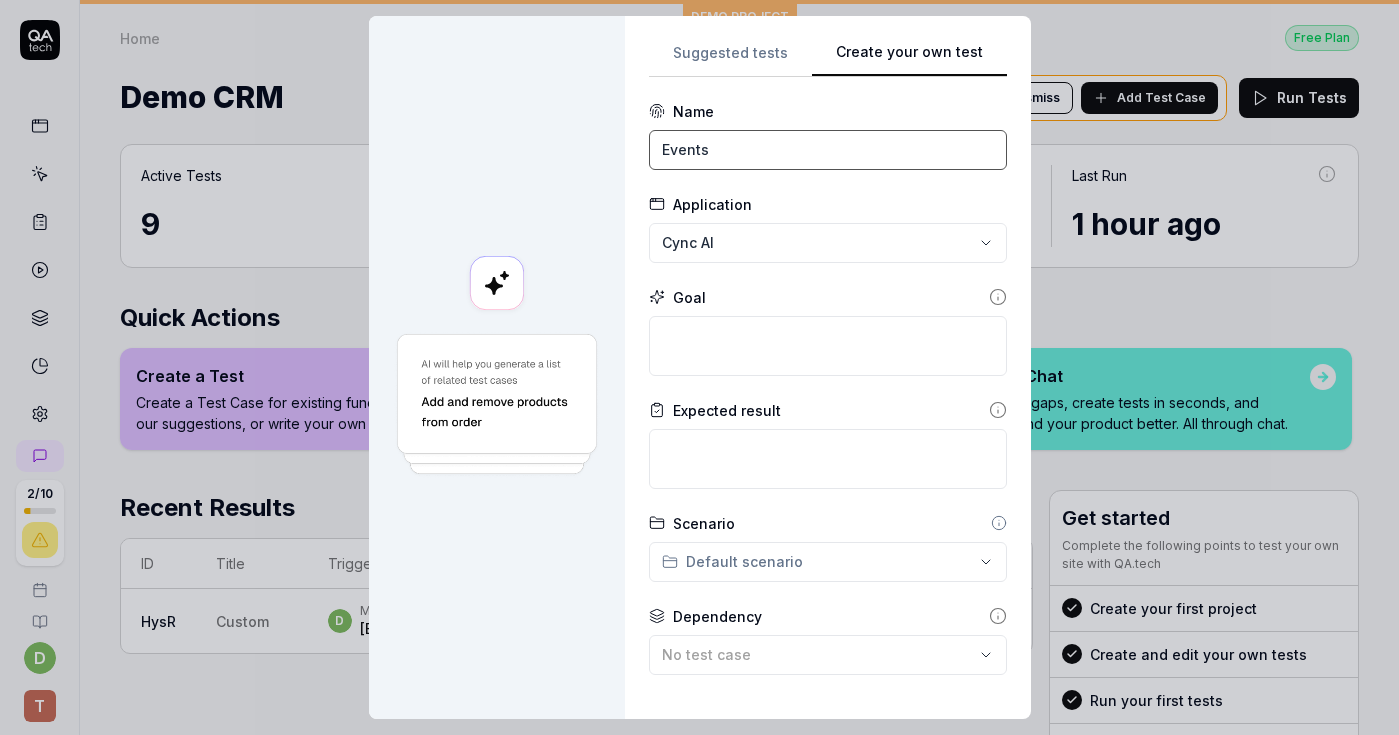 type on "Events" 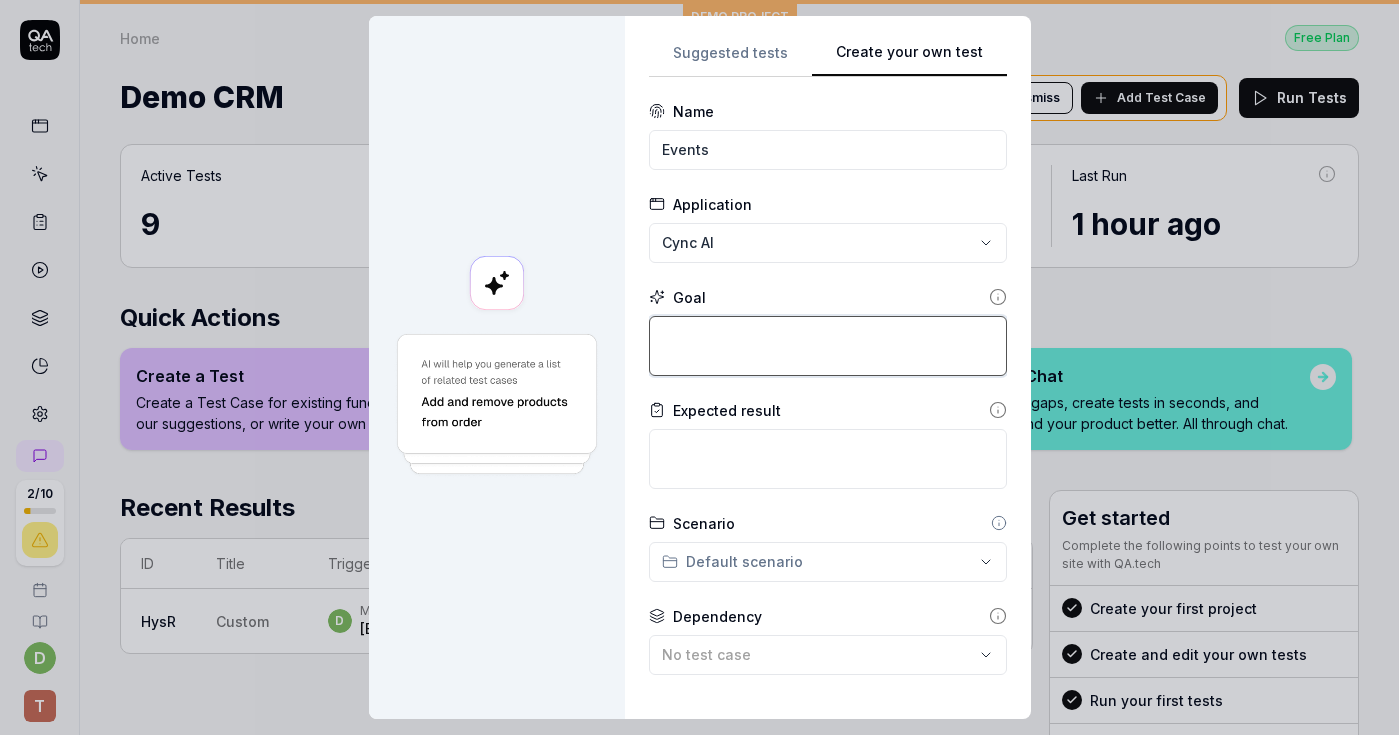 click at bounding box center (828, 346) 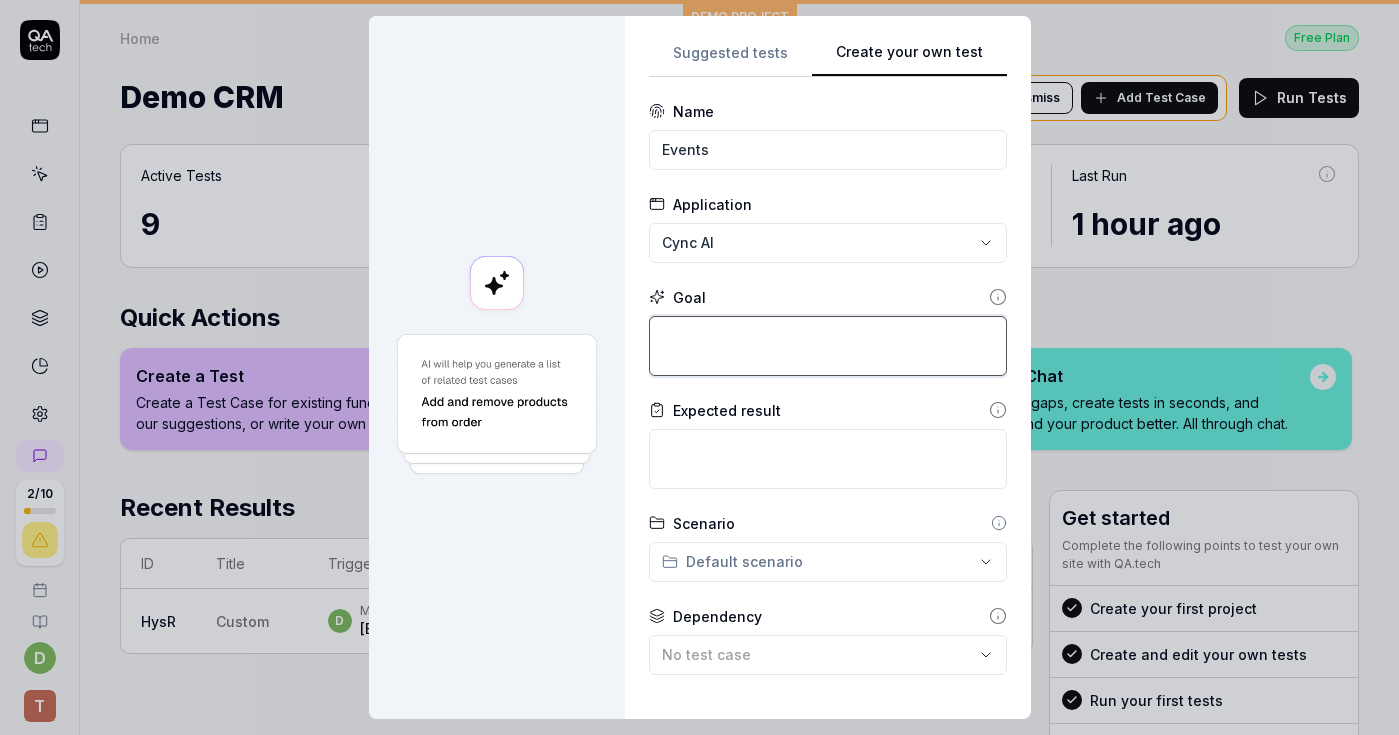 type on "*" 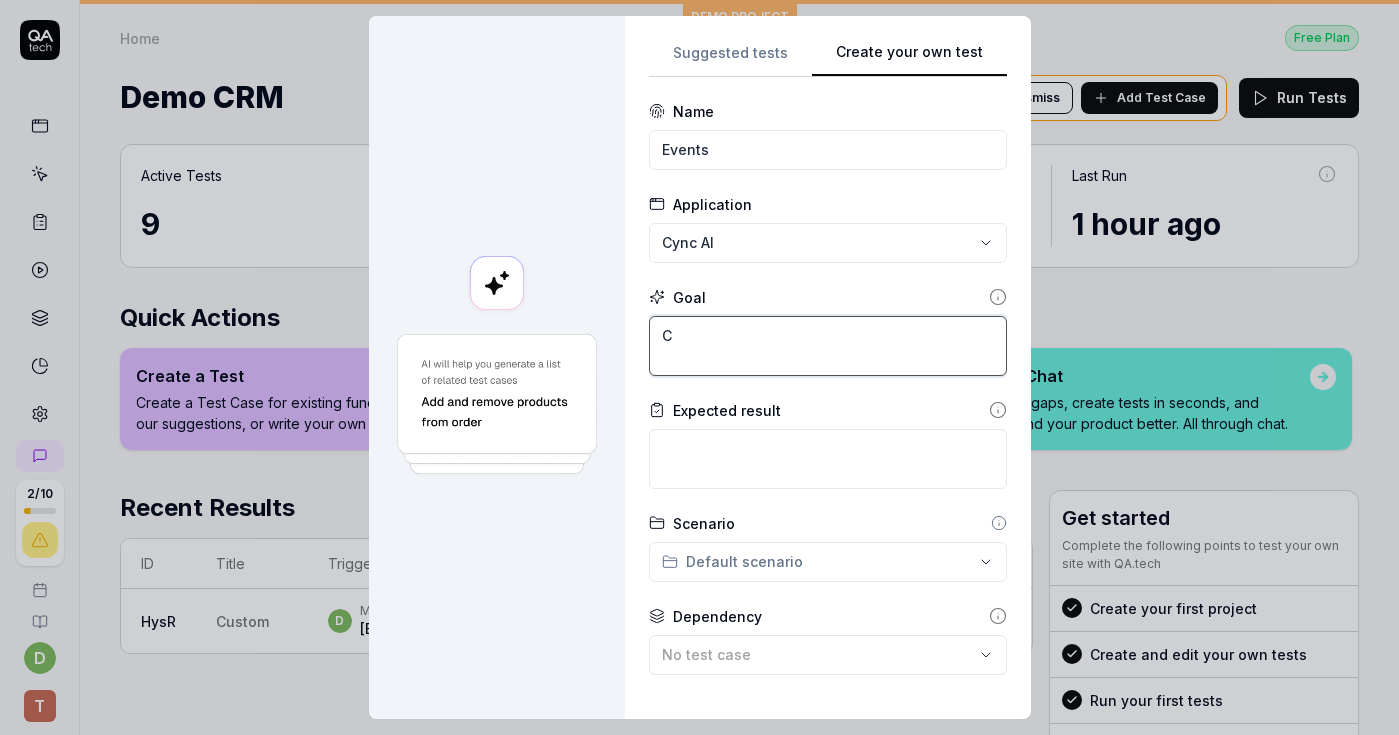 type on "*" 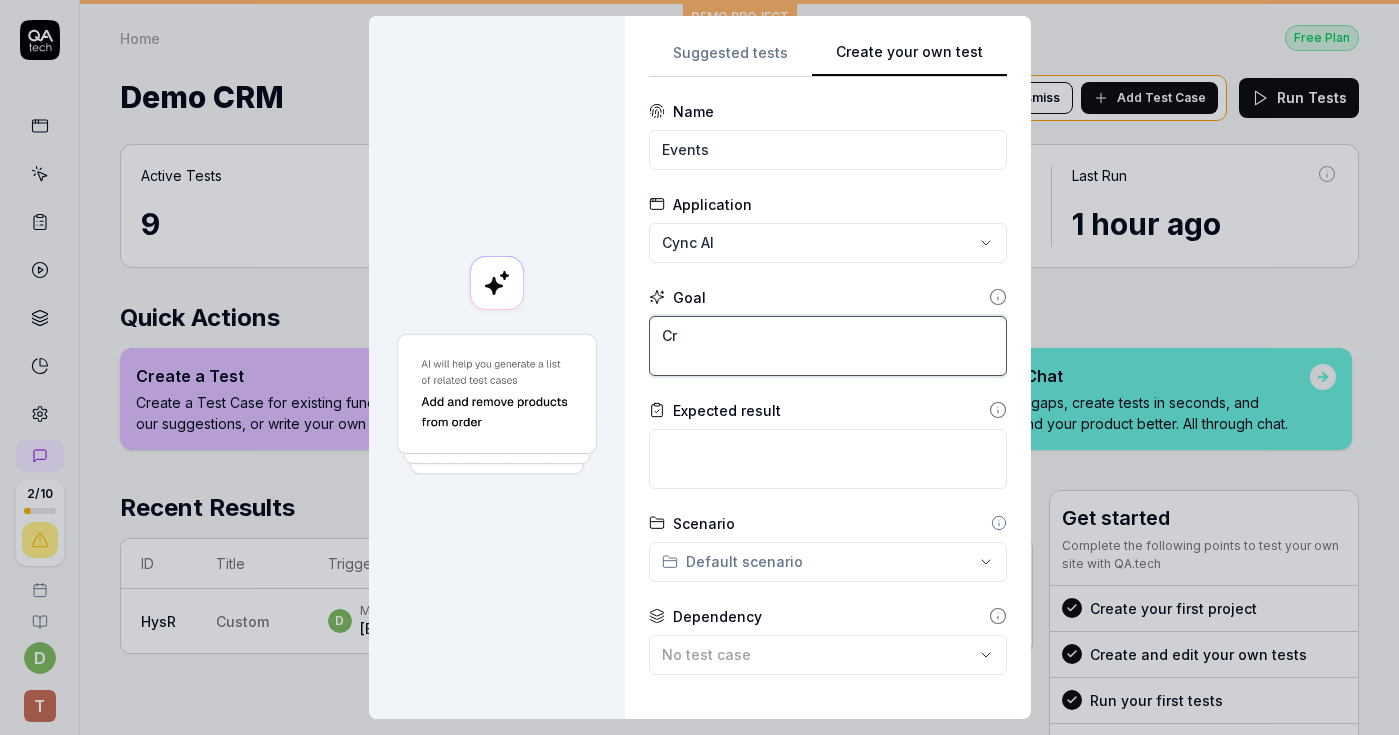 type on "*" 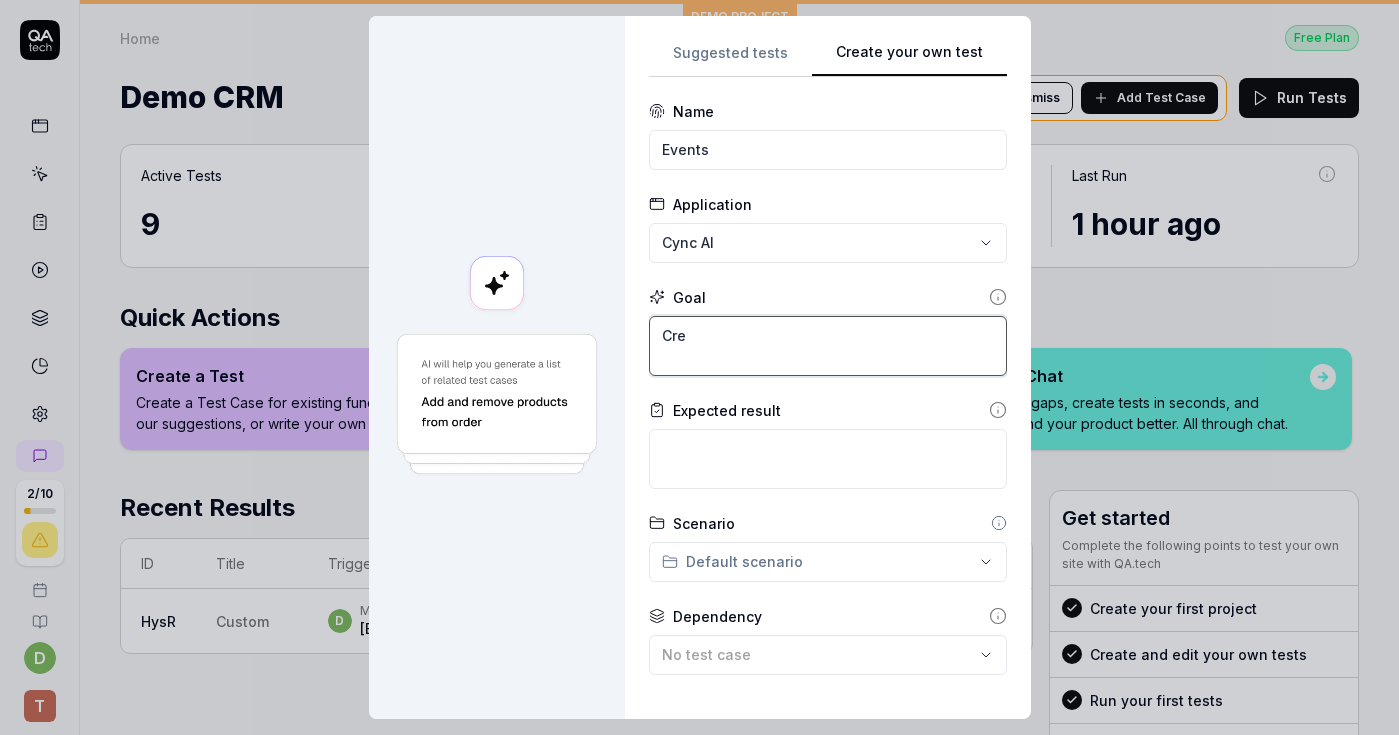 type on "*" 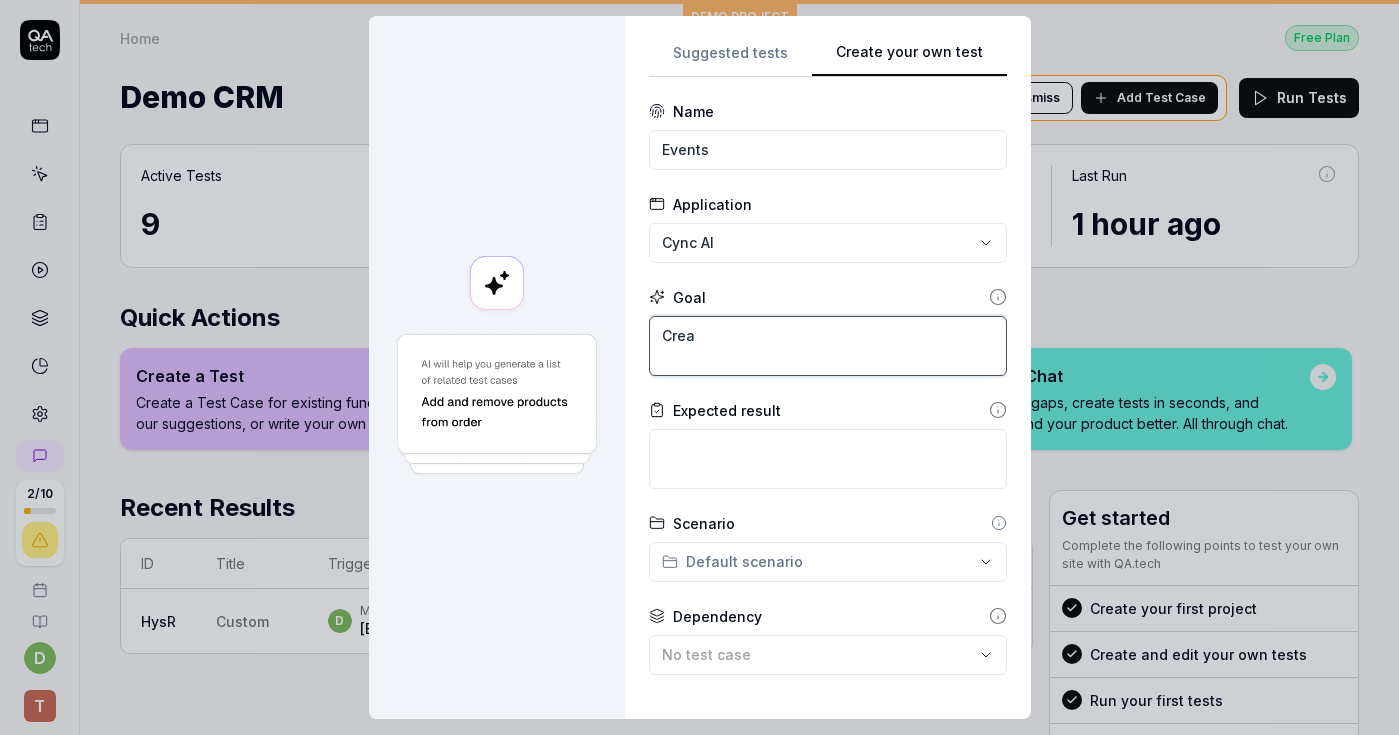 type on "*" 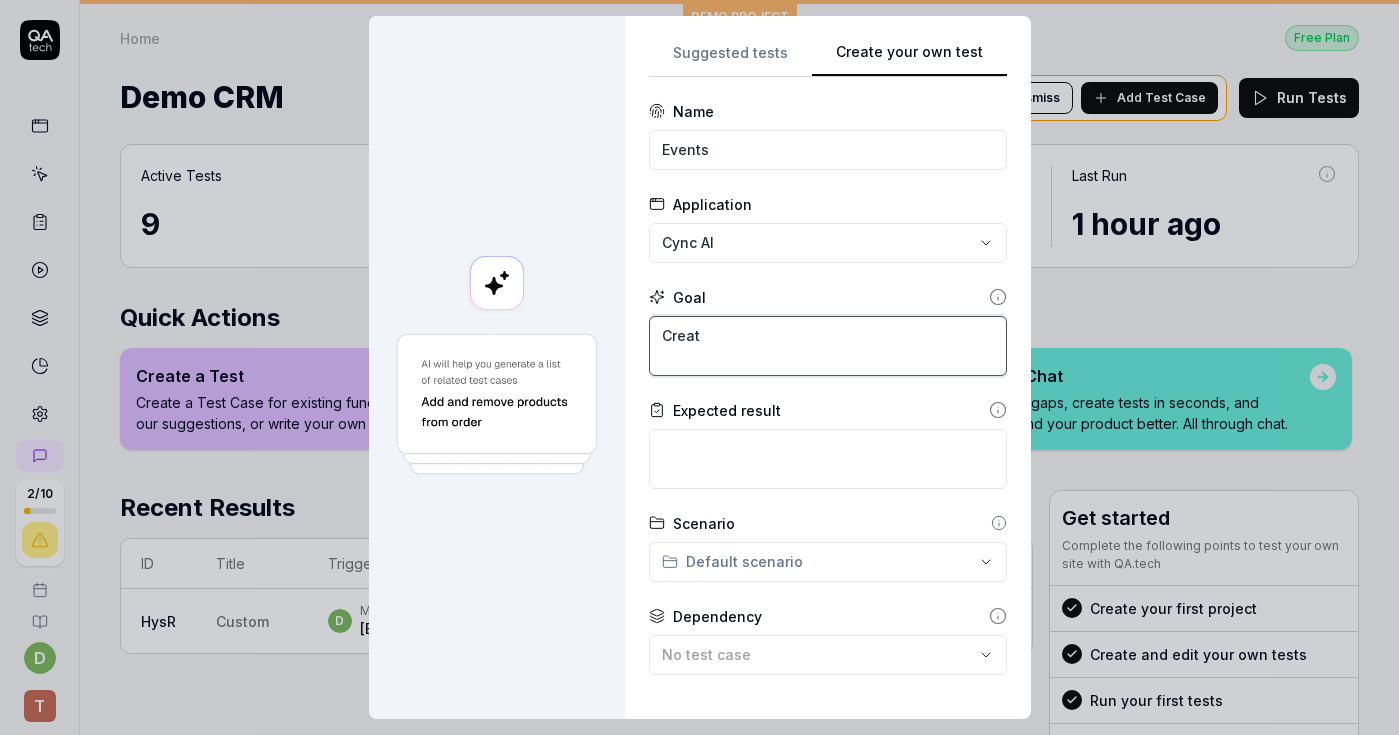 type on "*" 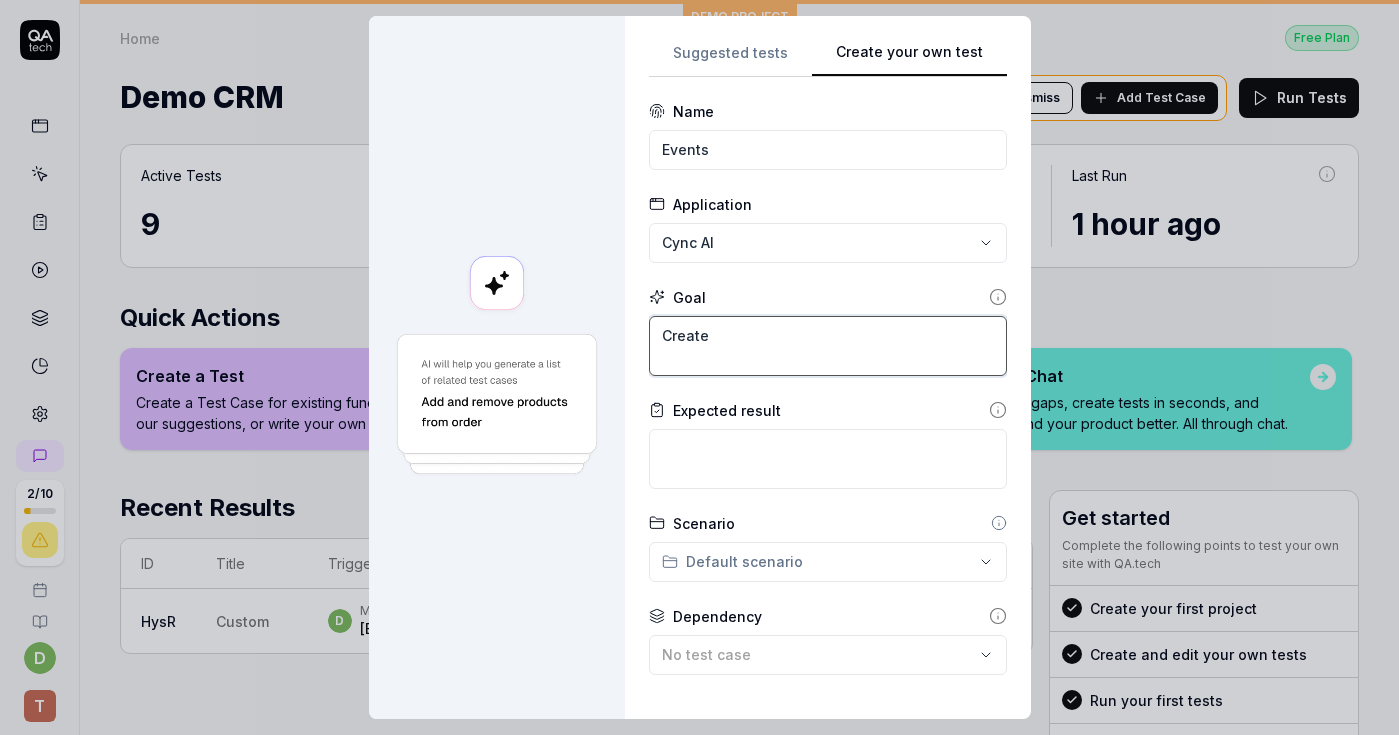 type on "*" 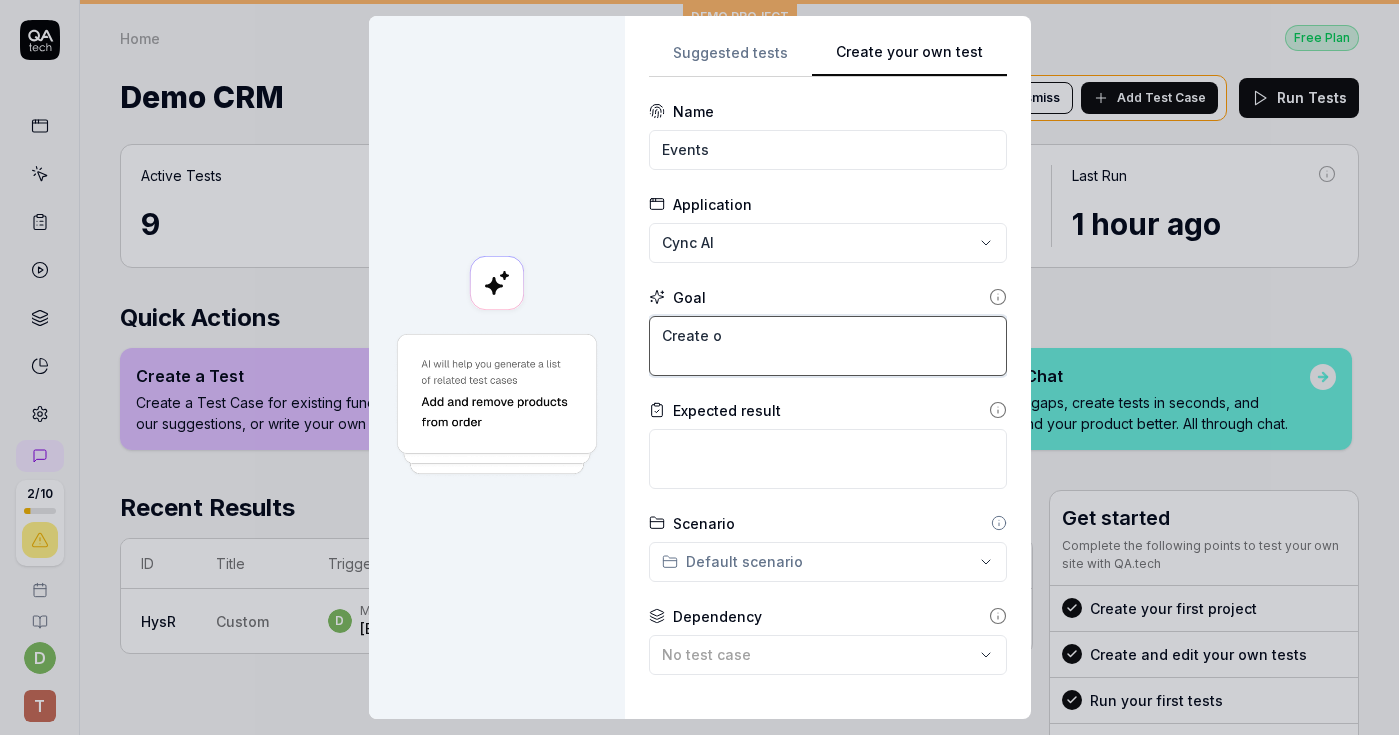 type on "*" 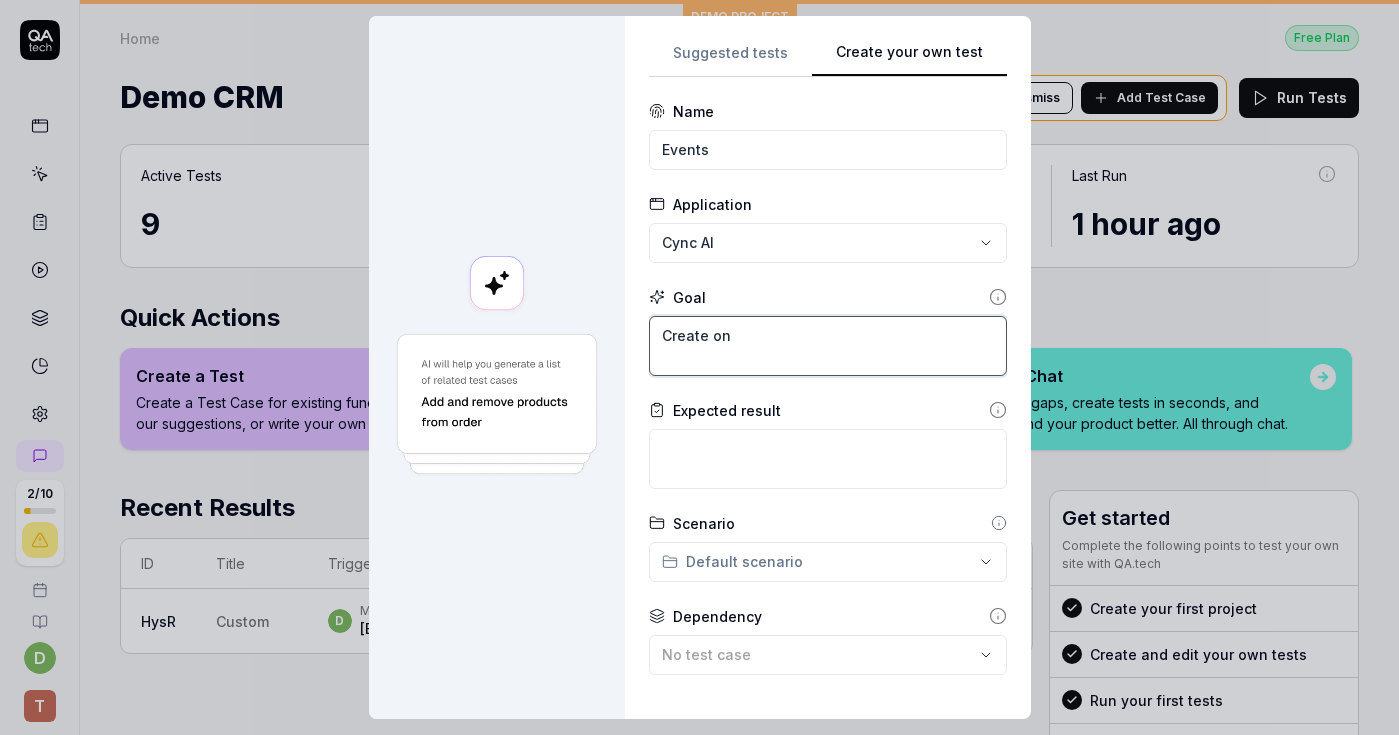 type on "*" 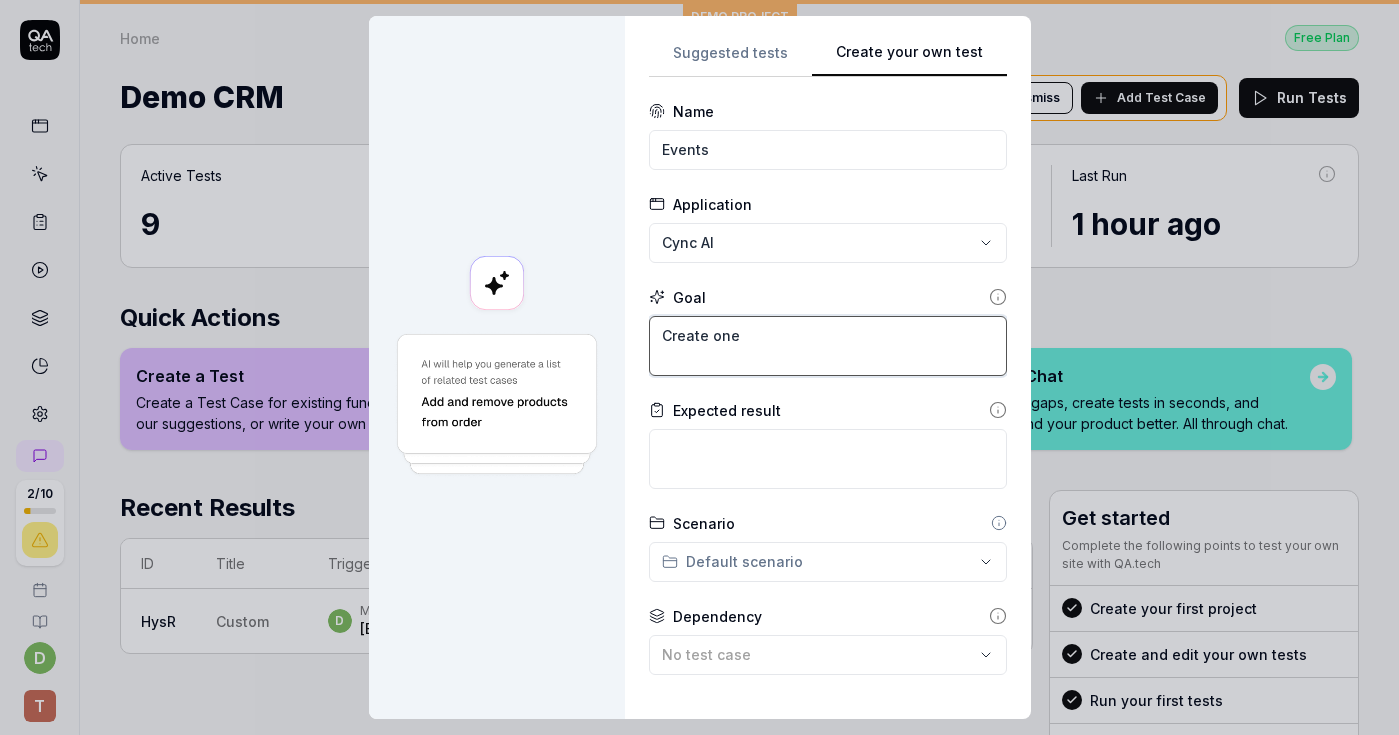 type on "*" 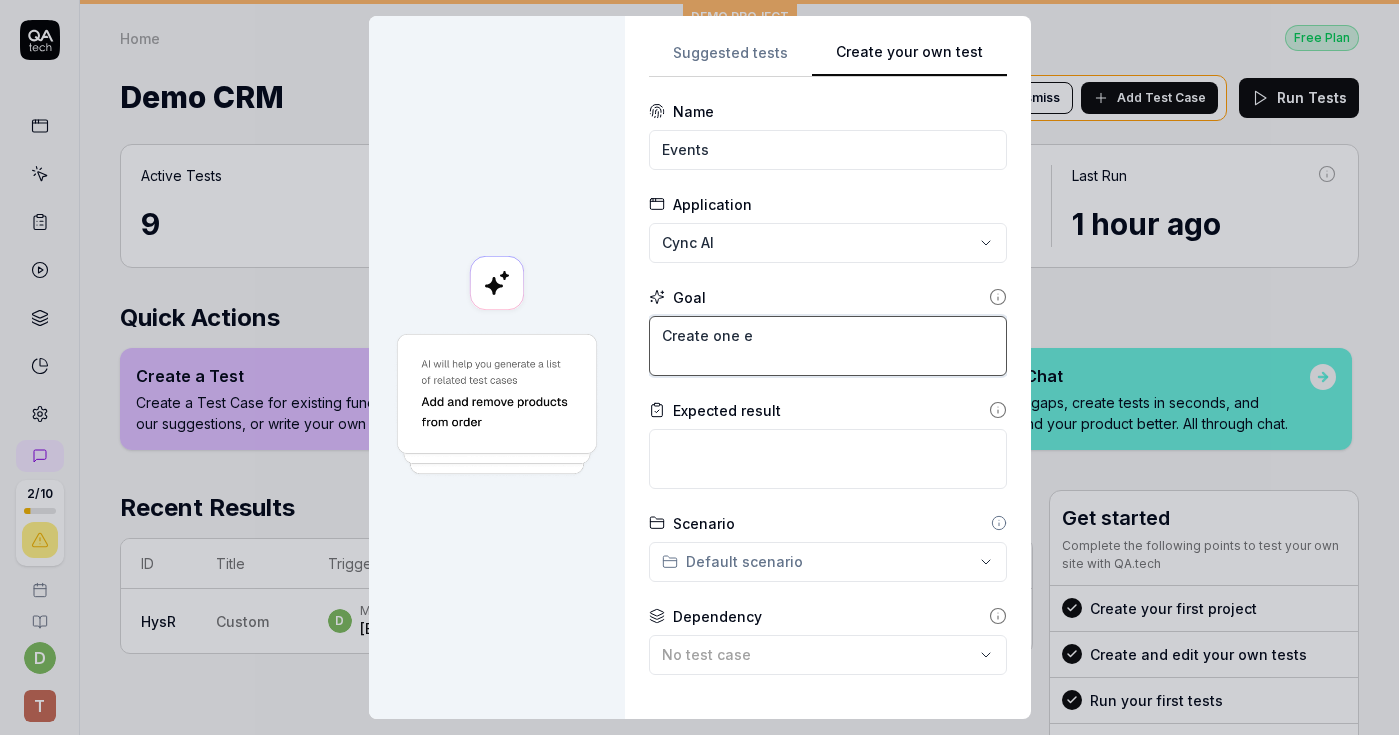 type on "*" 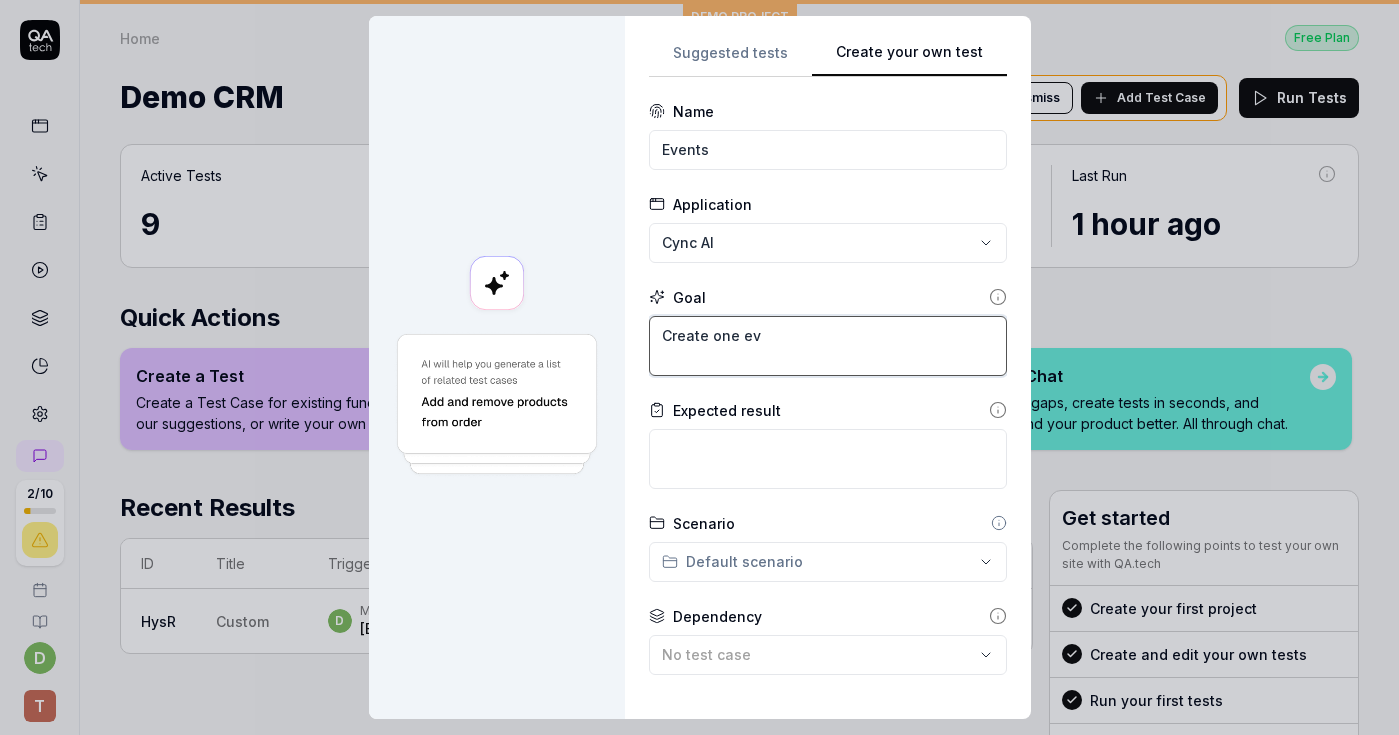 type on "*" 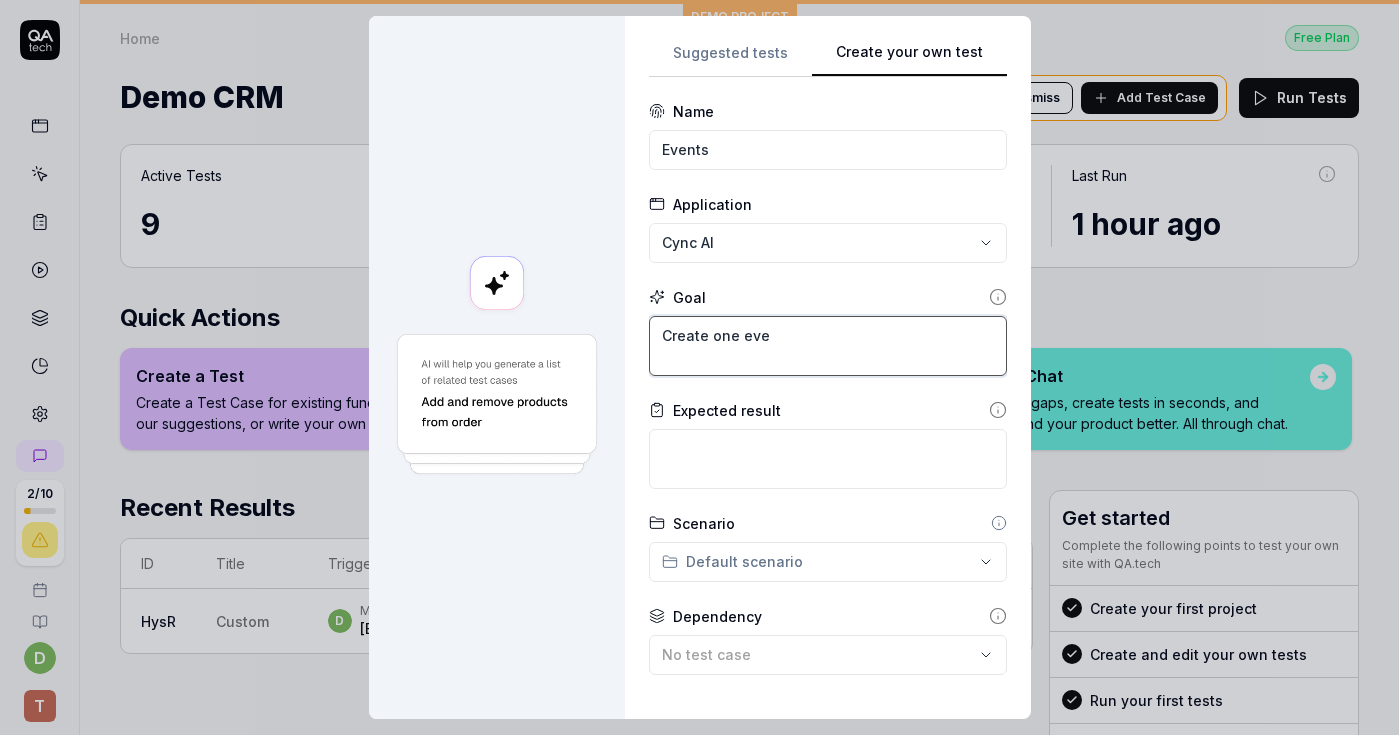 type on "*" 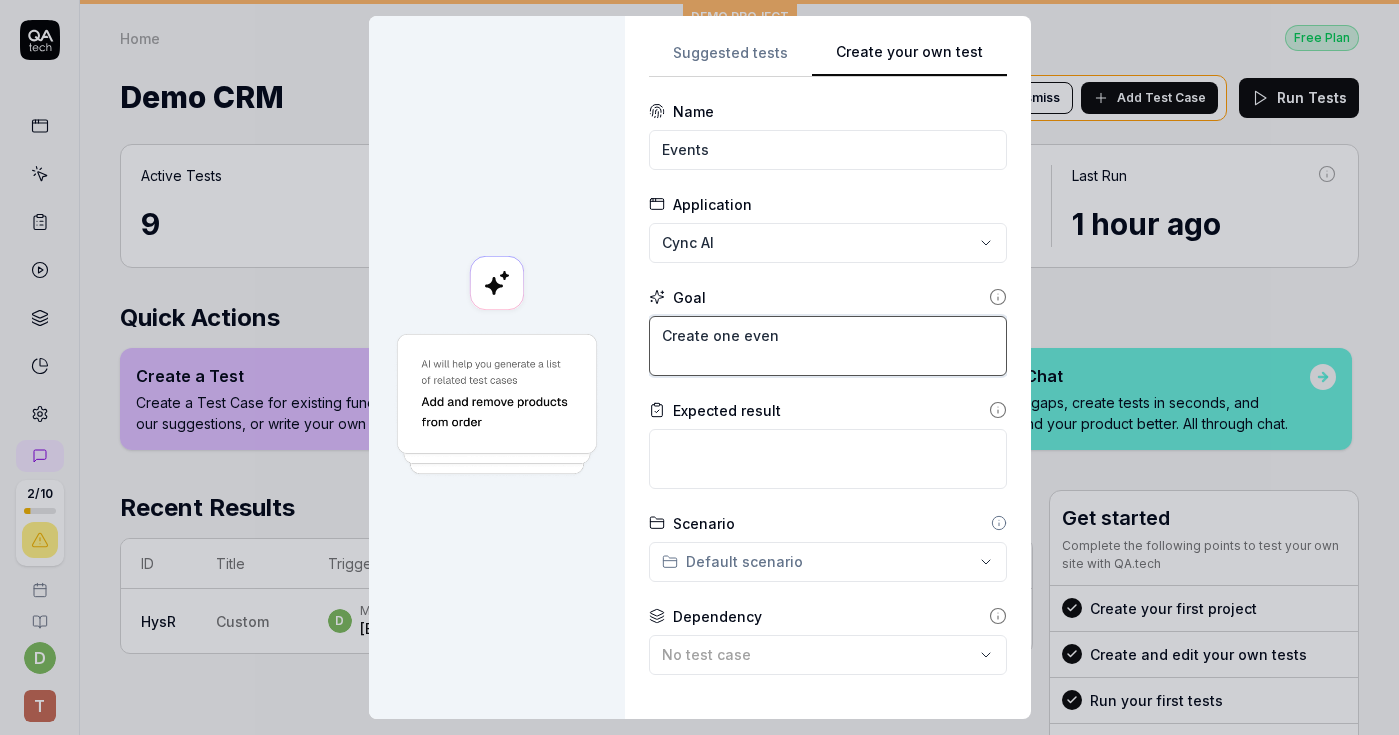 type on "*" 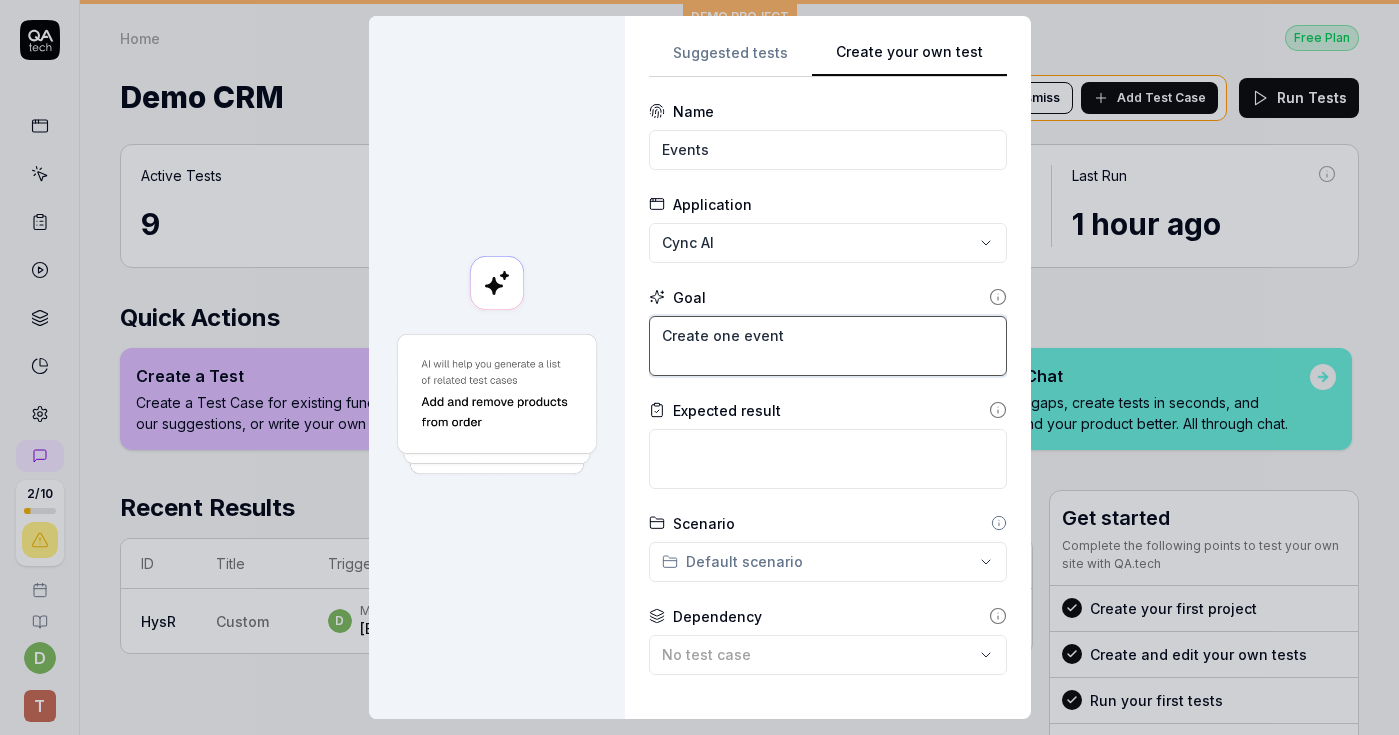 type on "*" 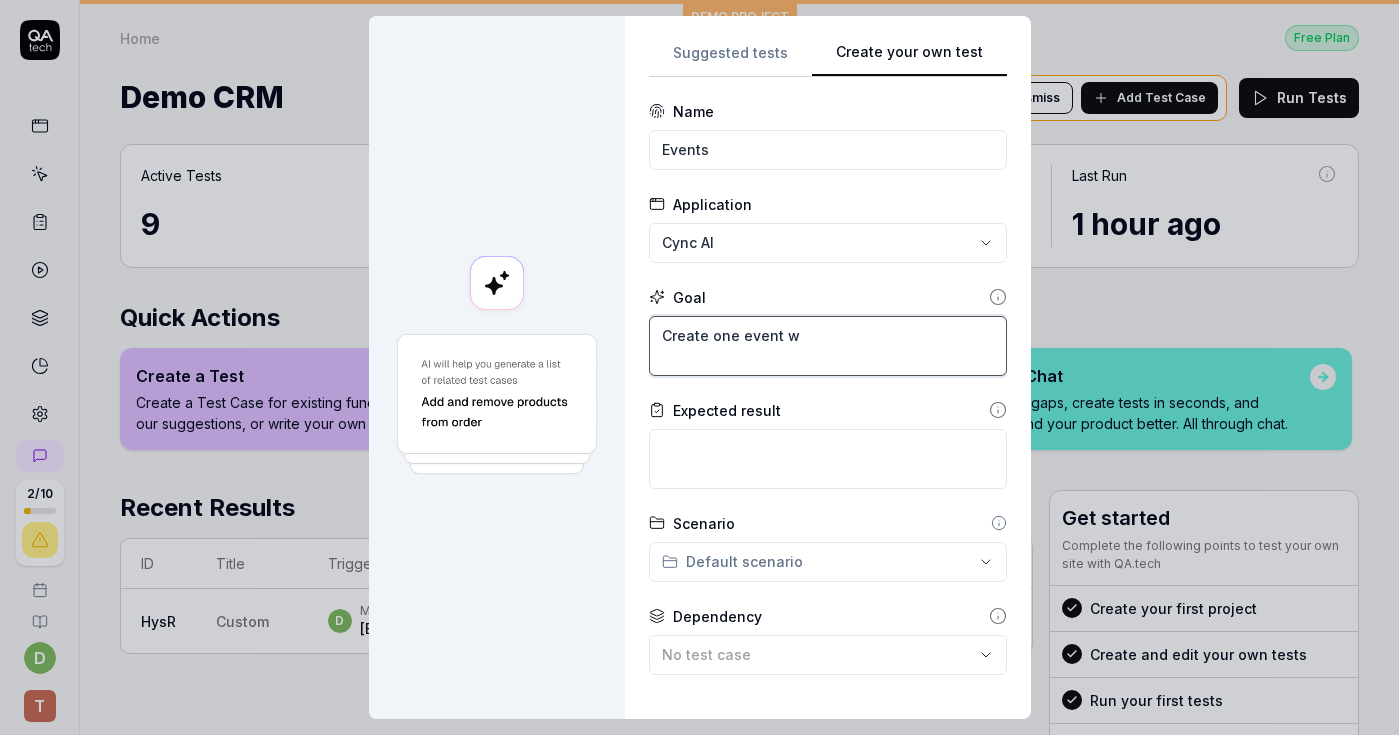 type on "Create one event wi" 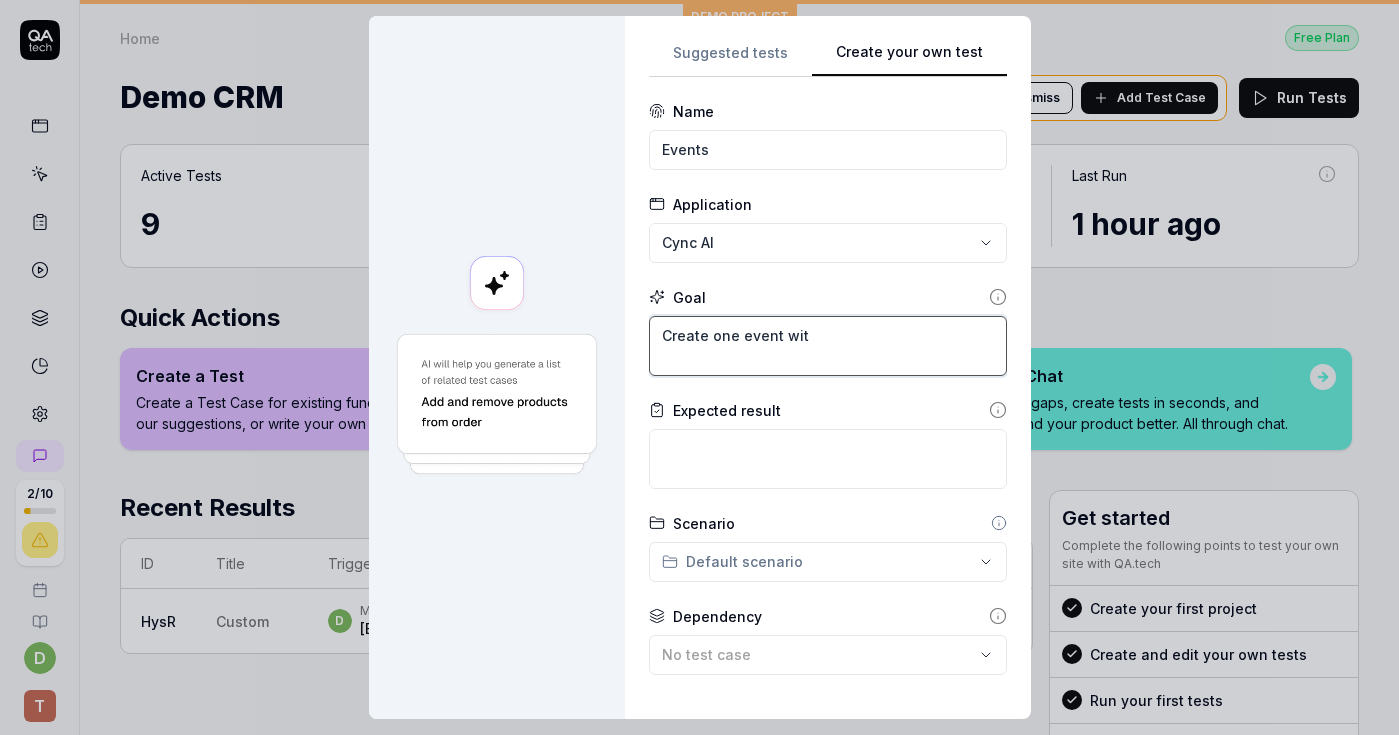 type on "Create one event with" 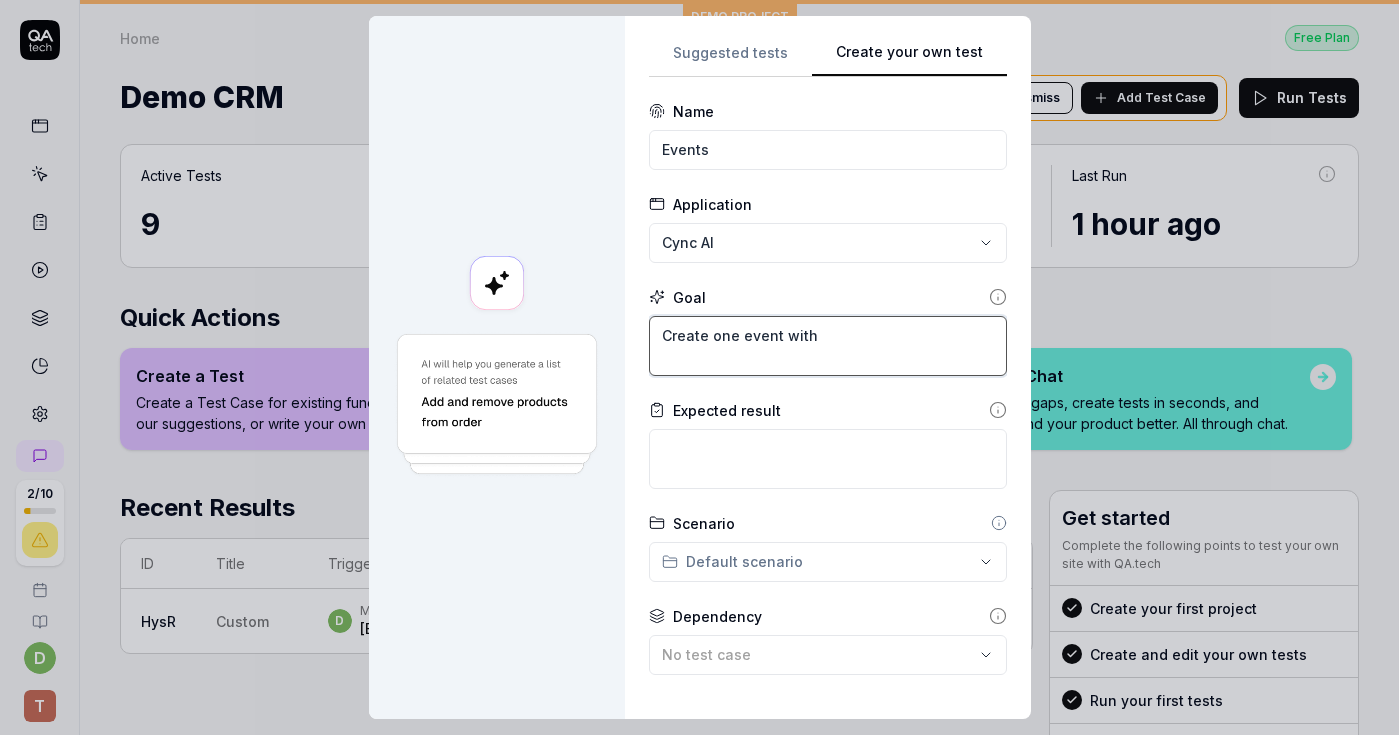 type on "*" 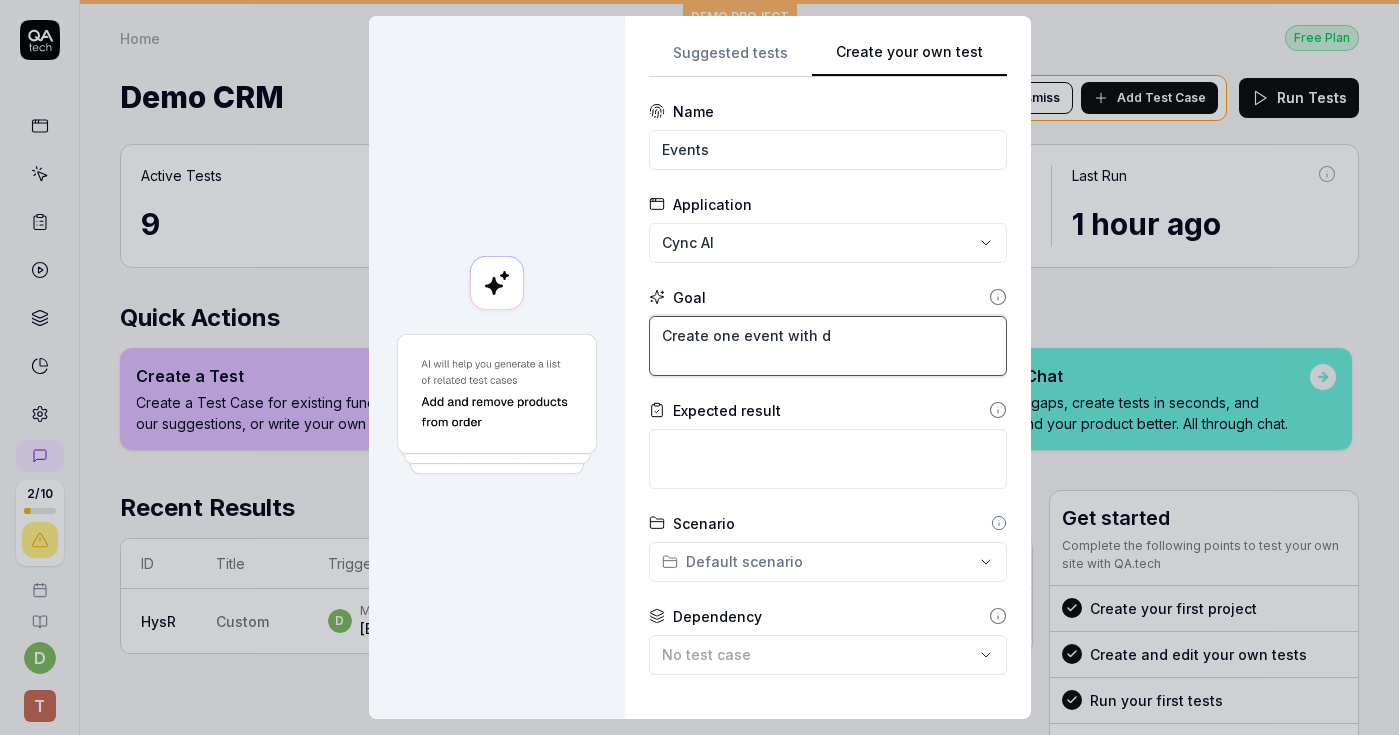 type on "*" 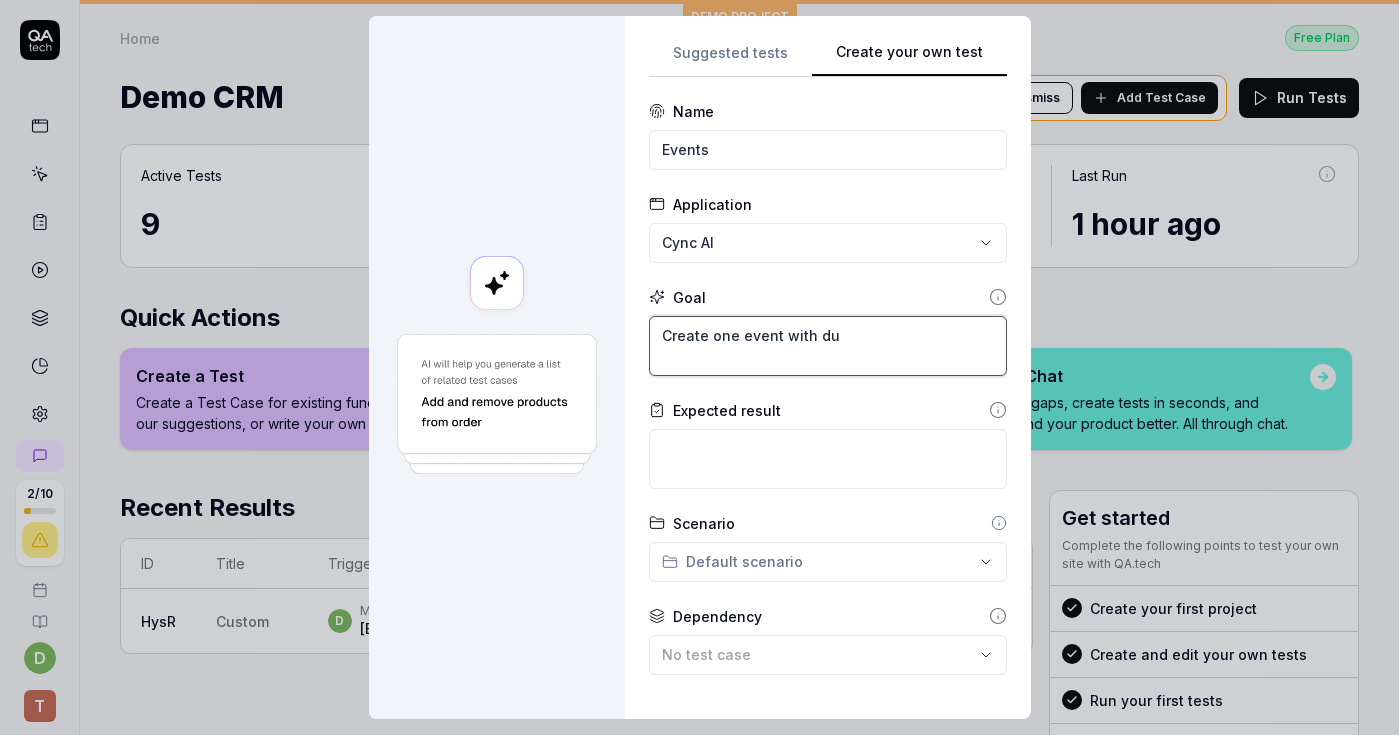 type on "*" 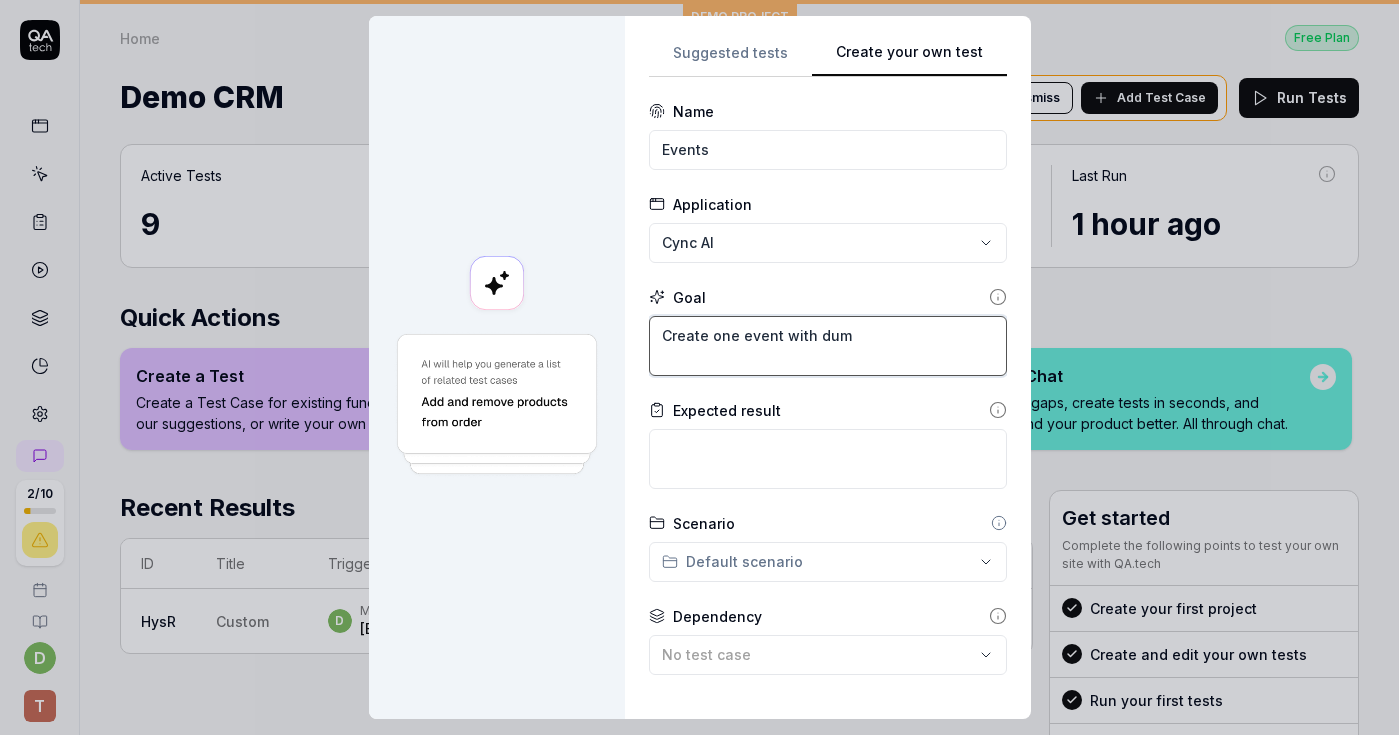 type on "*" 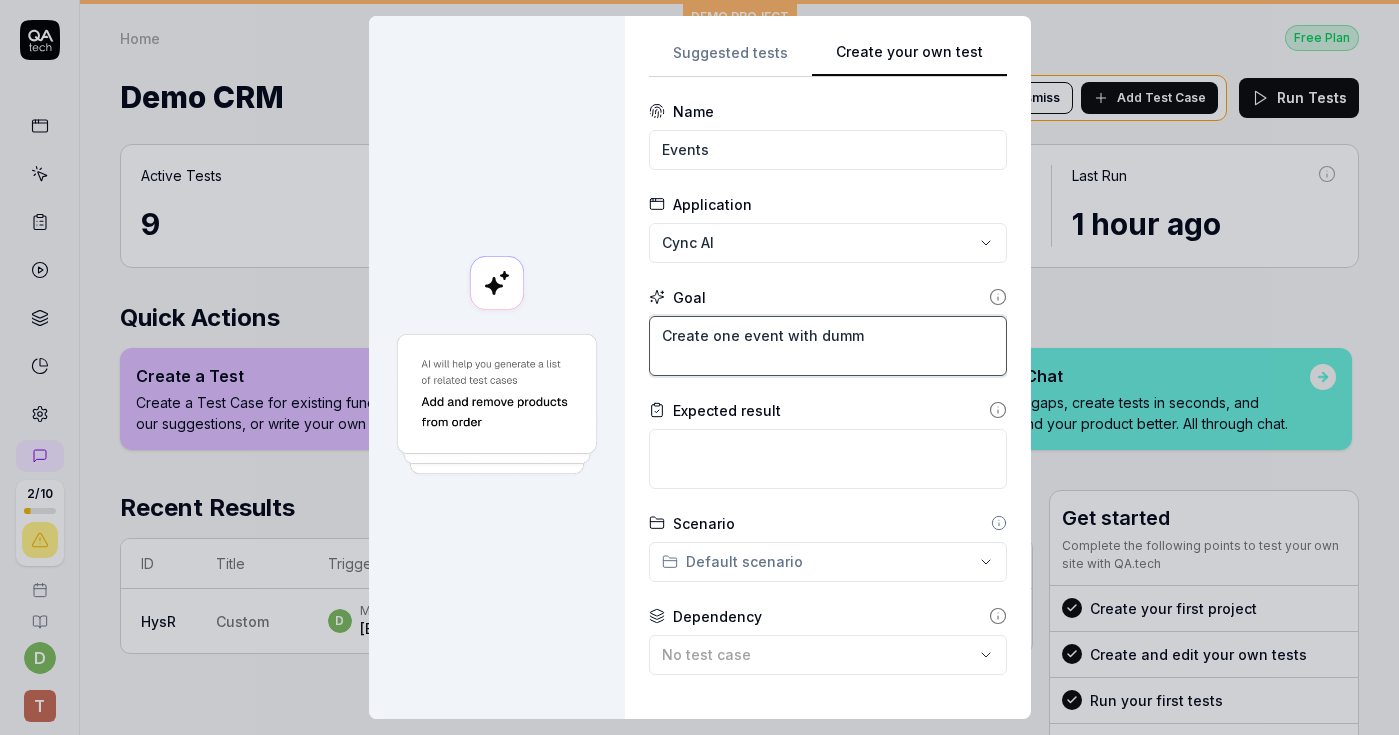 type on "*" 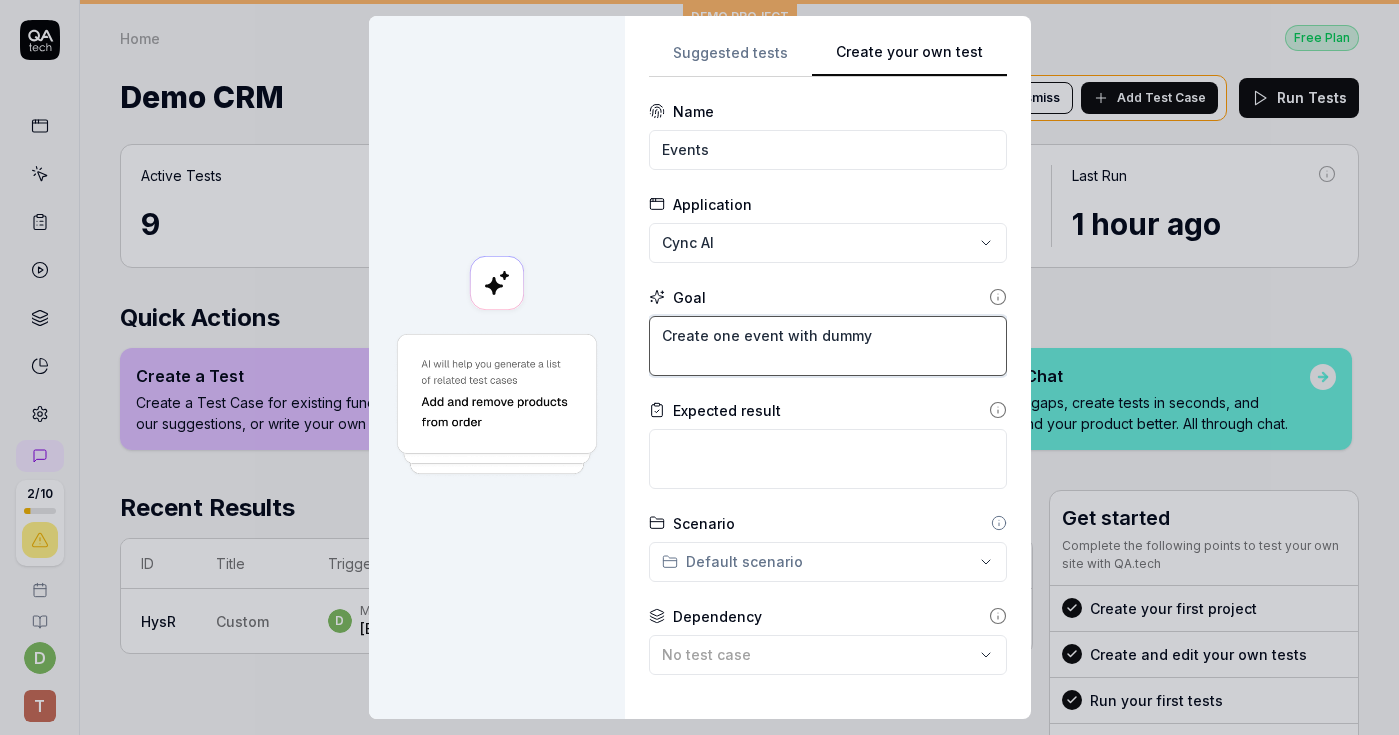 type on "*" 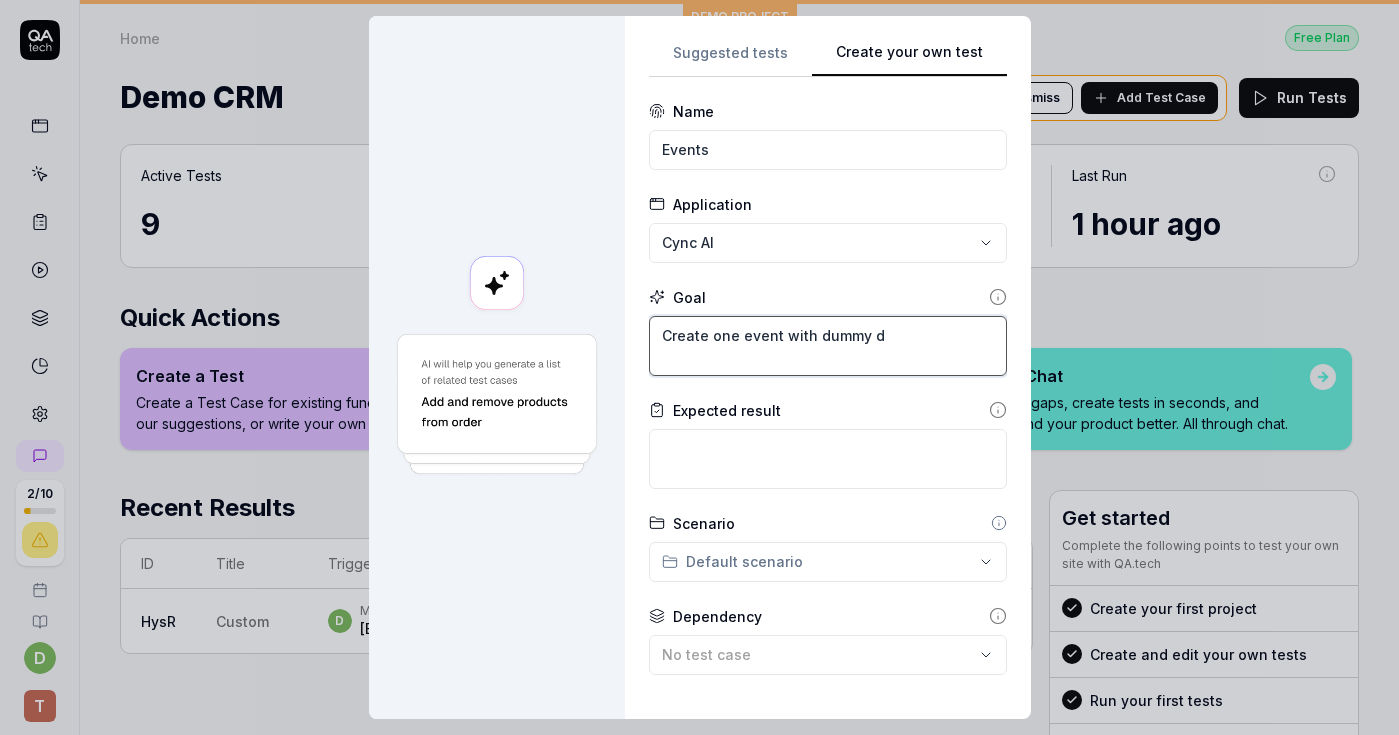 type on "Create one event with dummy da" 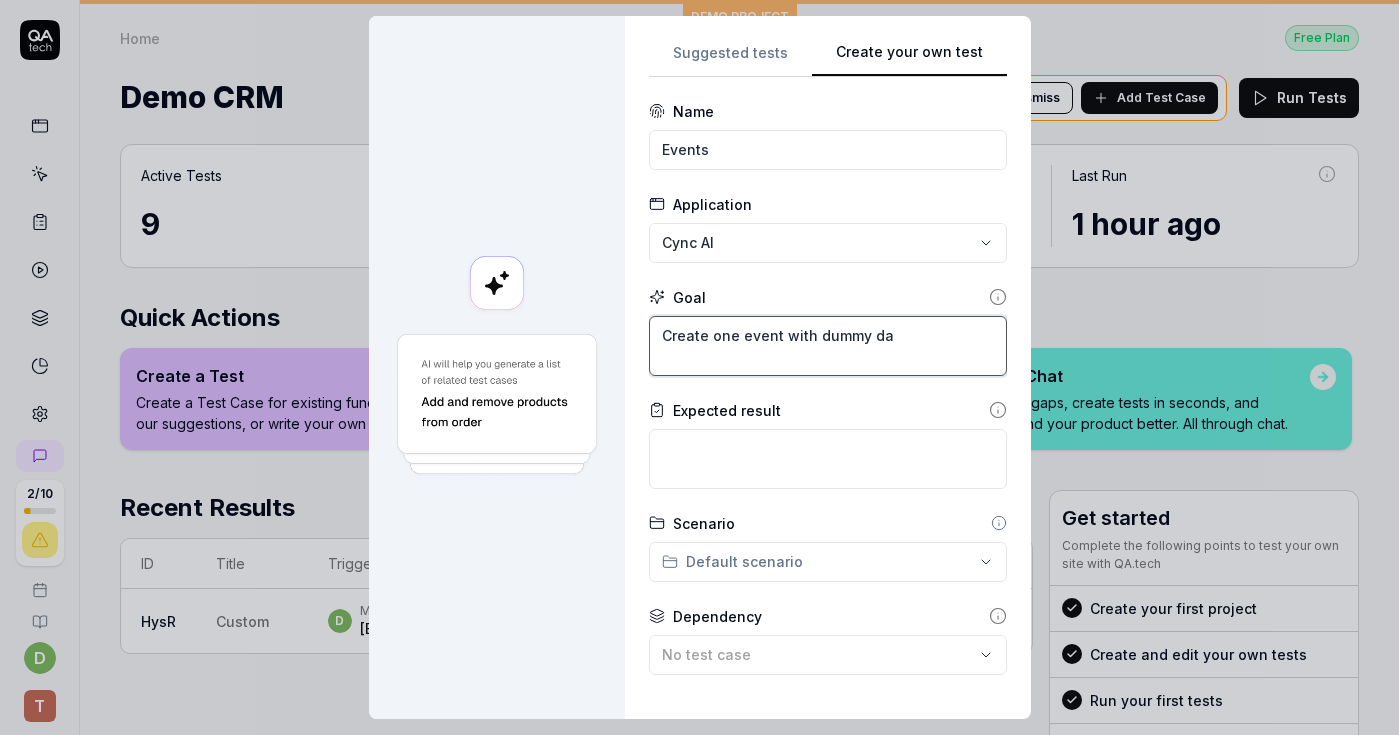 type on "*" 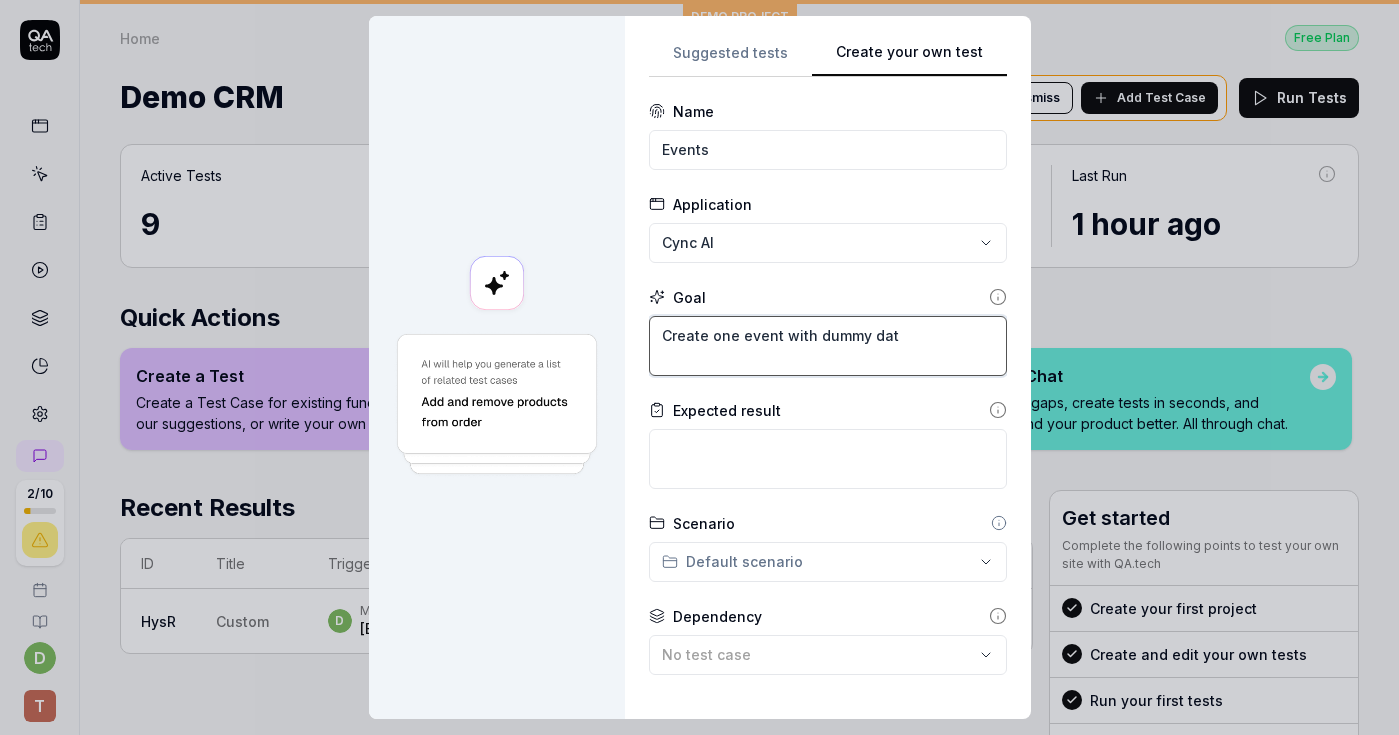 type on "*" 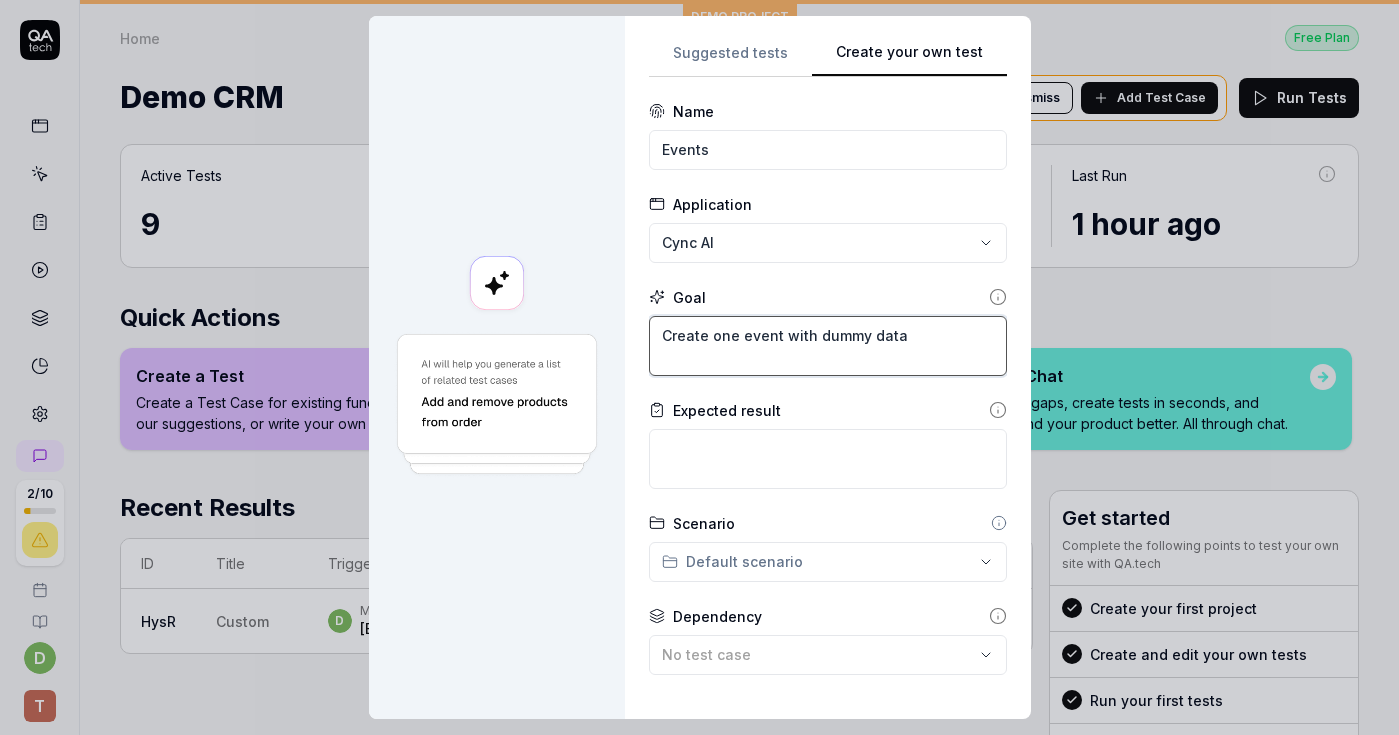 type on "Create one event with dummy data" 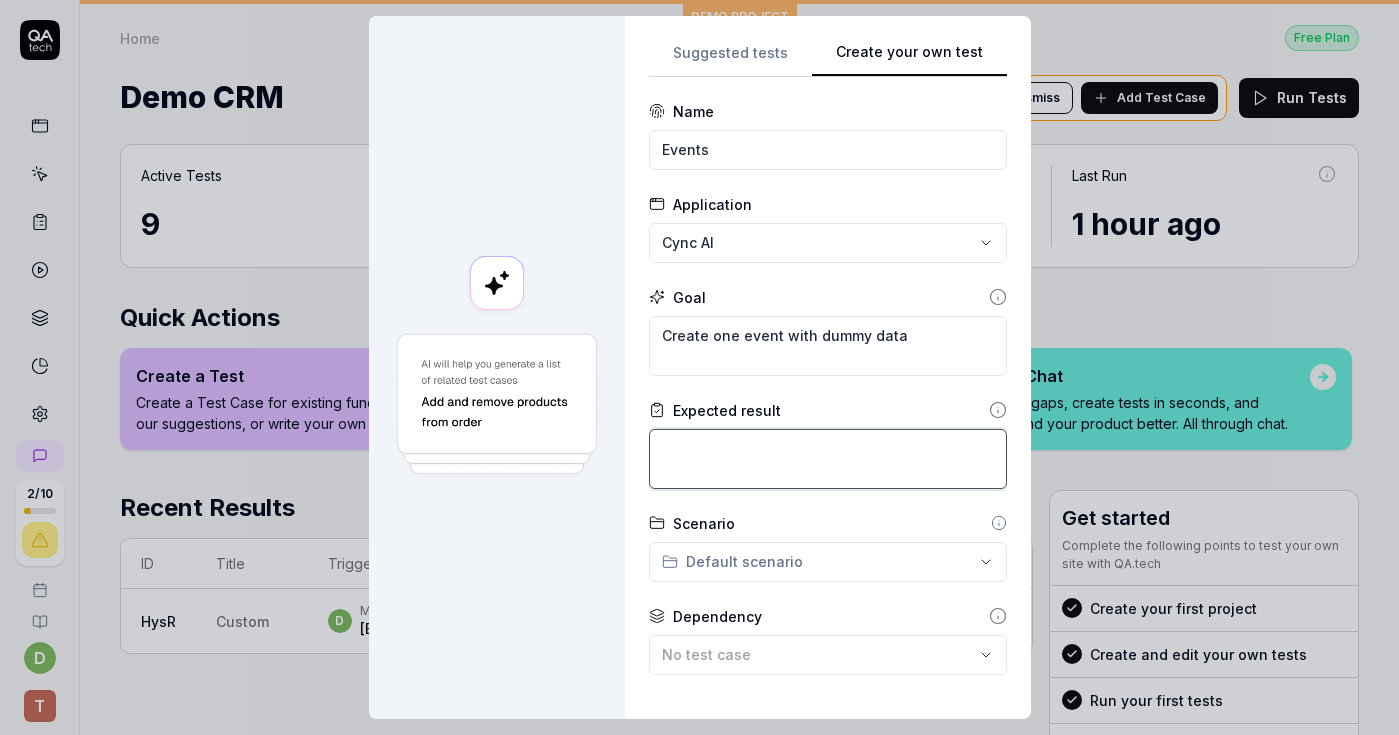 click at bounding box center (828, 459) 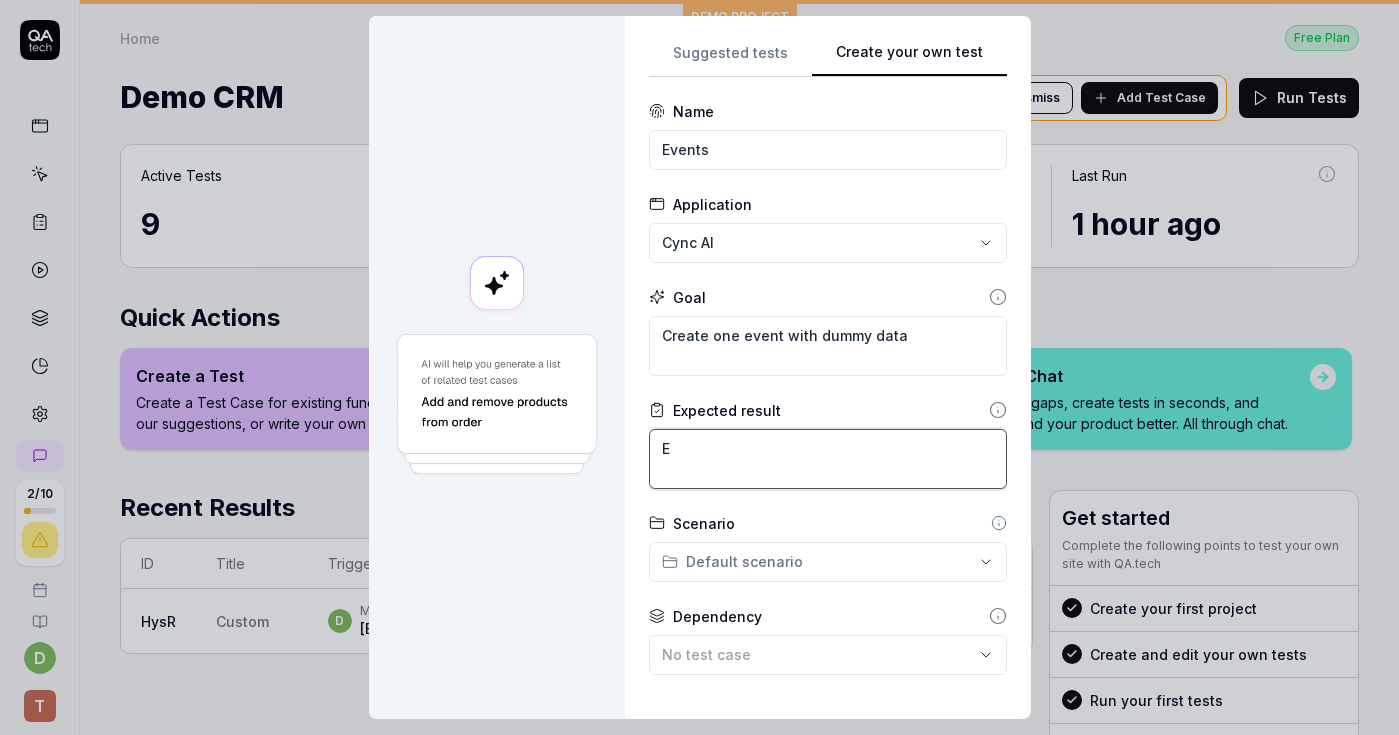 type on "*" 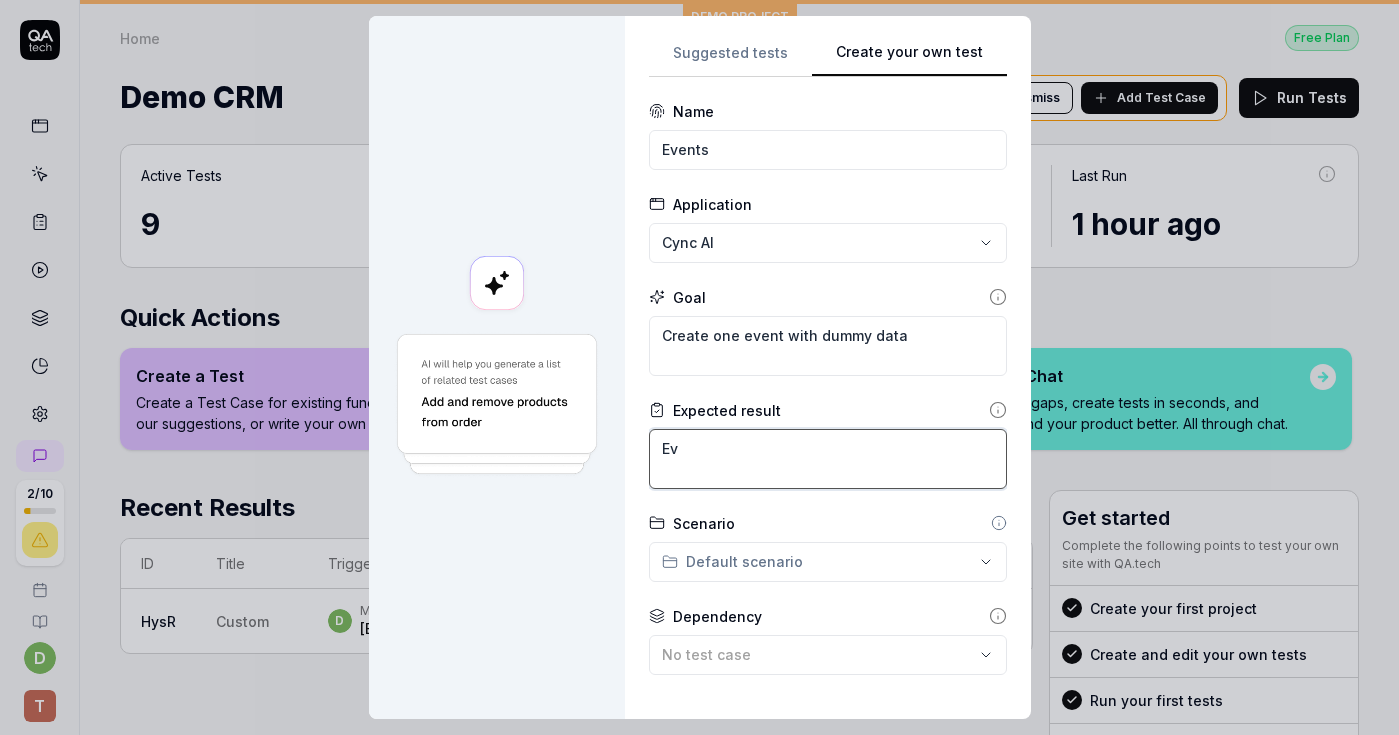 type on "*" 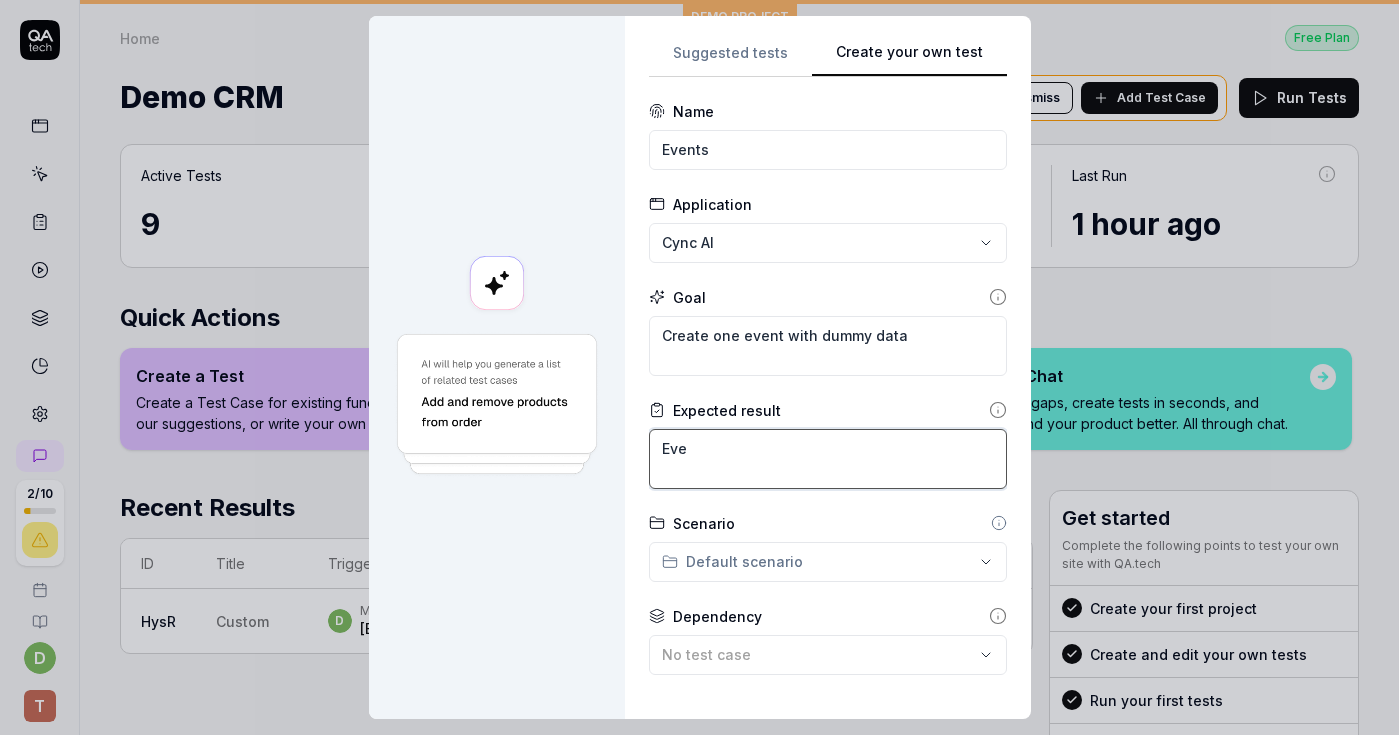 type on "*" 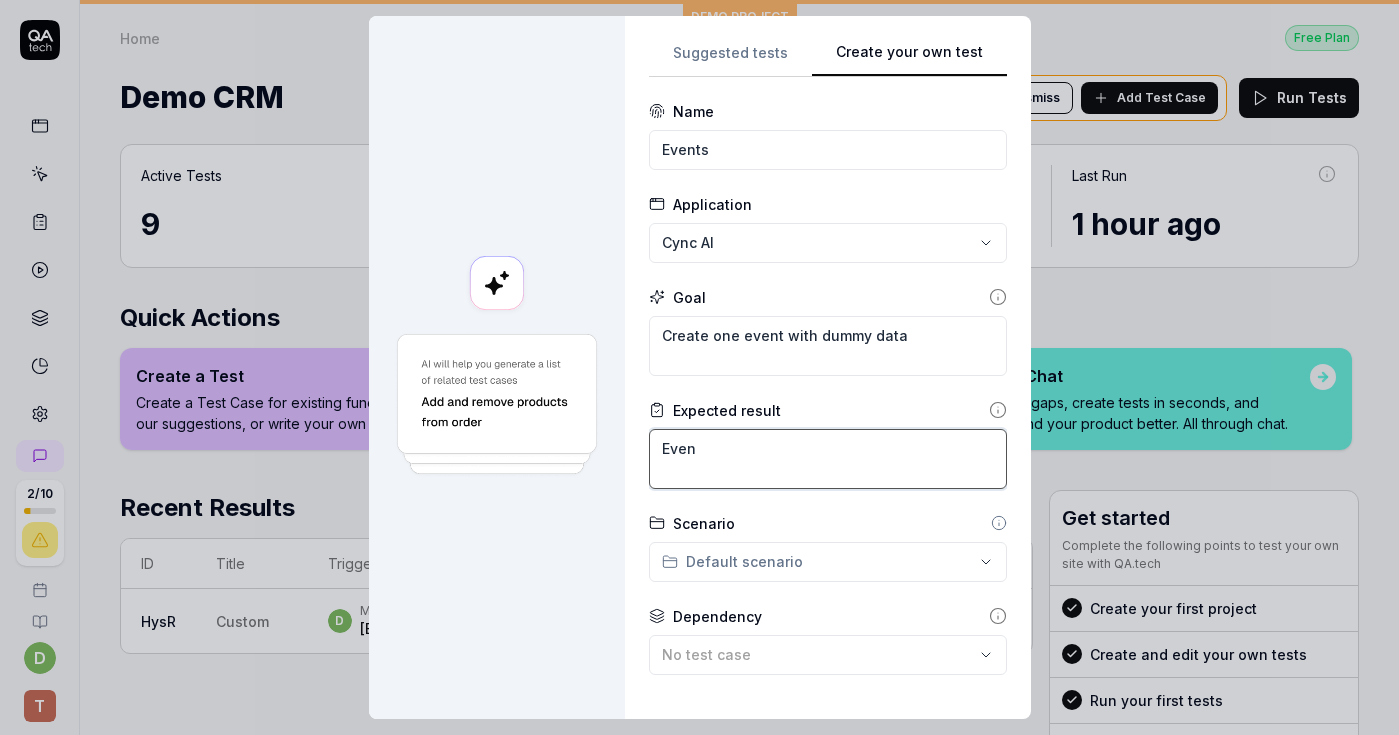 type on "*" 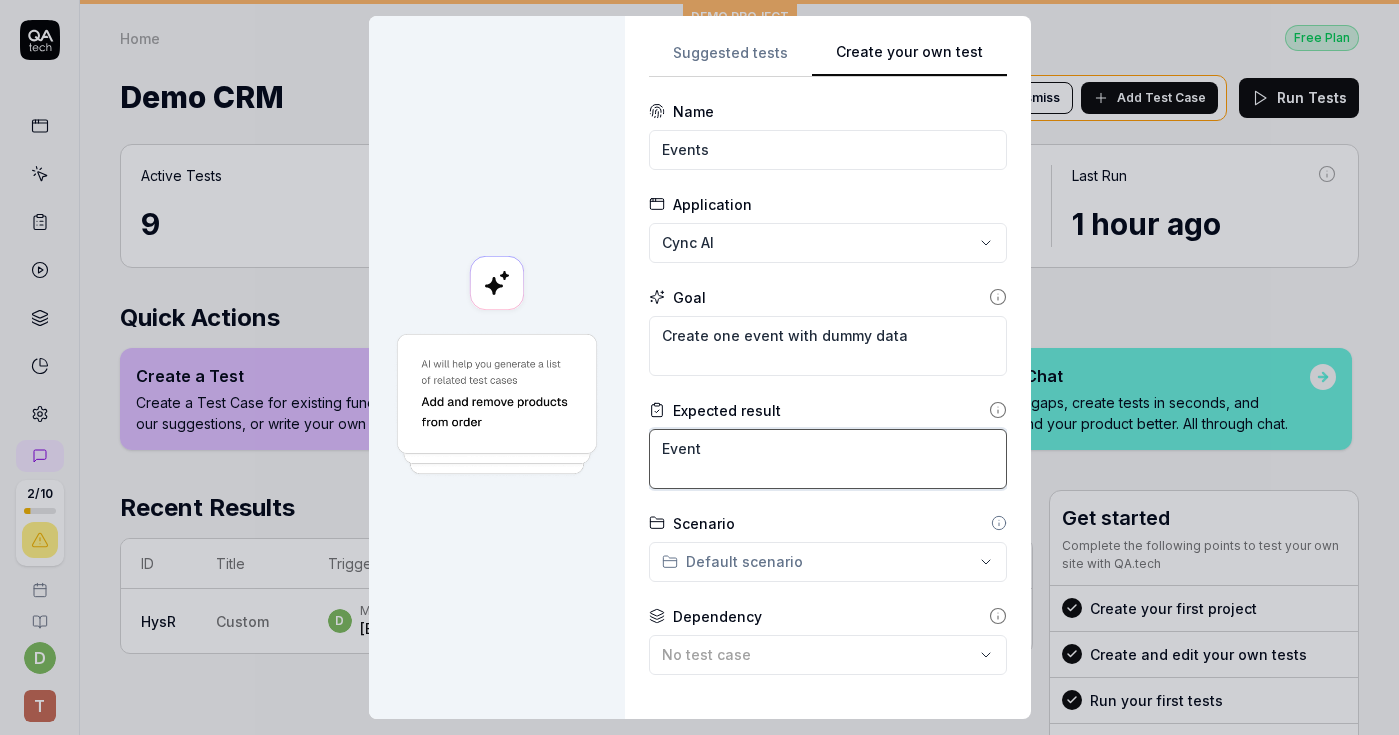 type on "*" 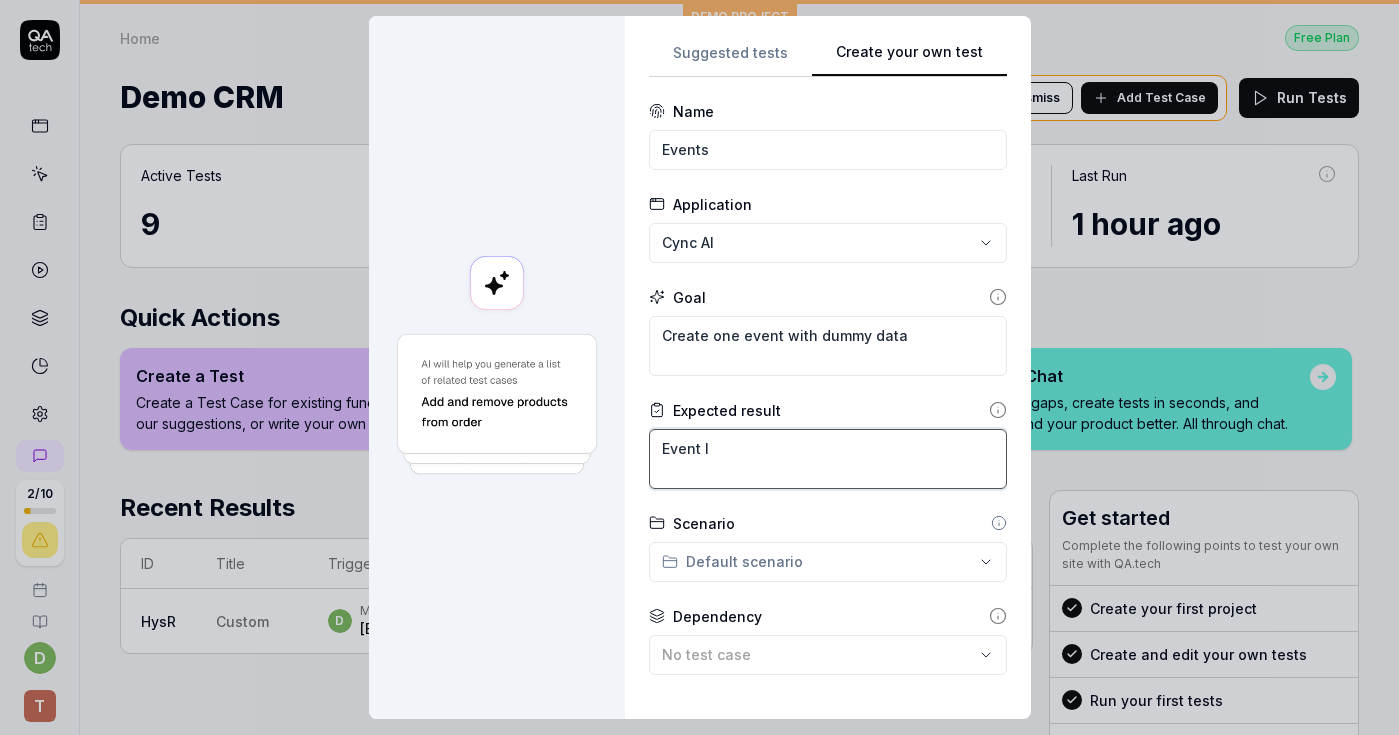 type on "*" 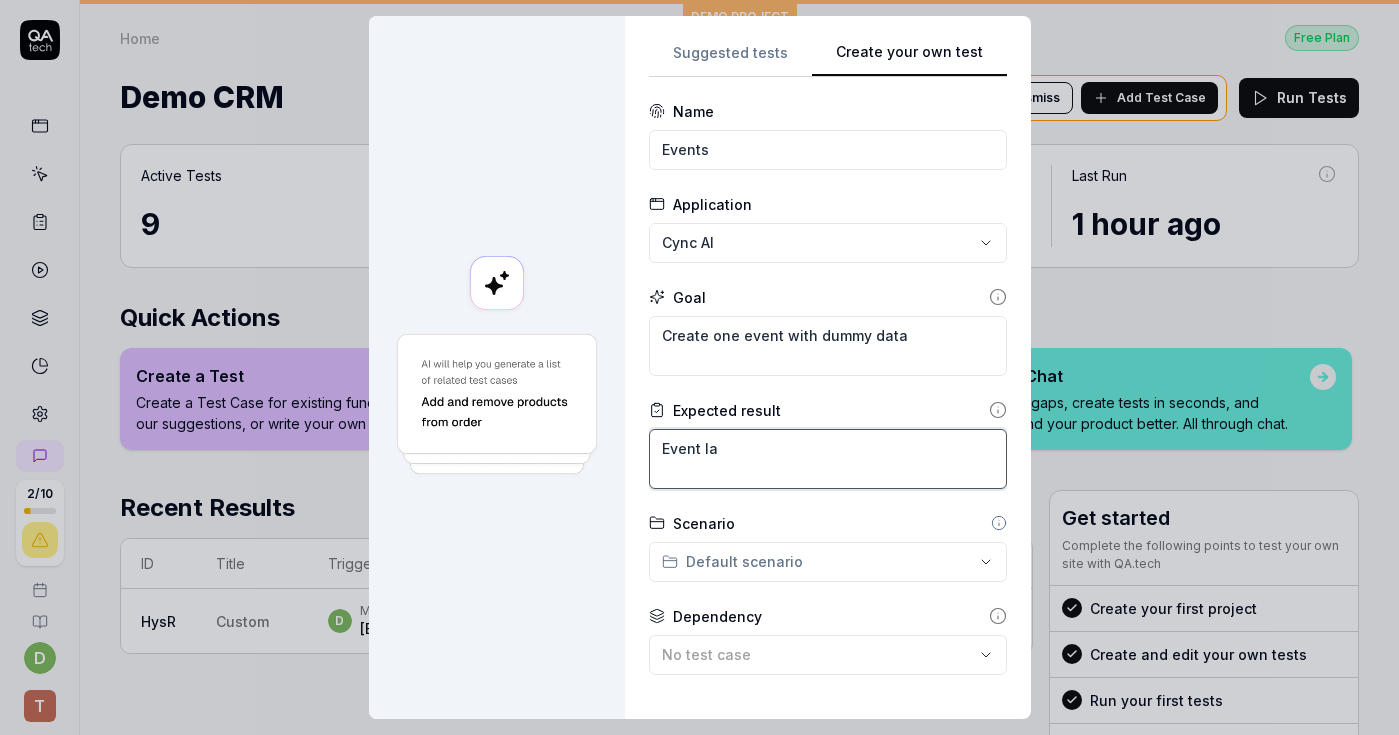 type on "*" 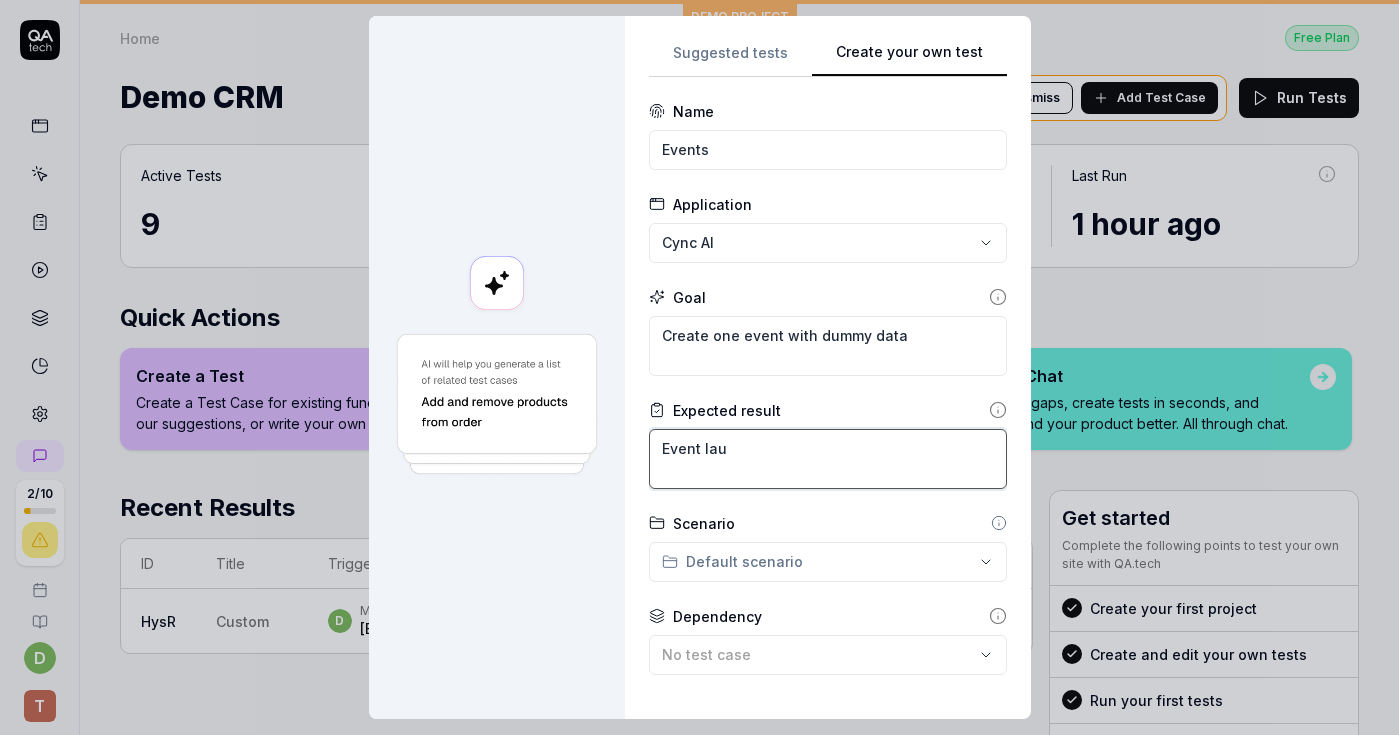 type on "*" 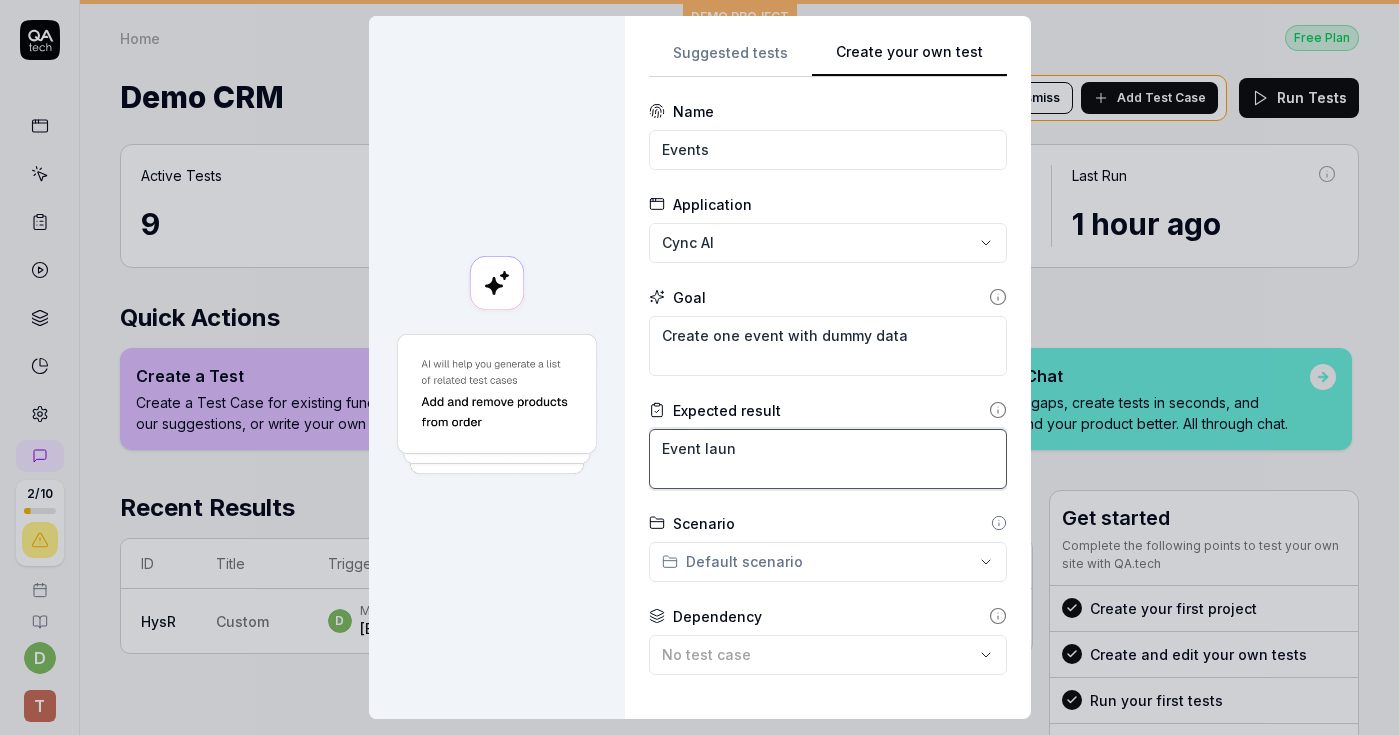 type on "*" 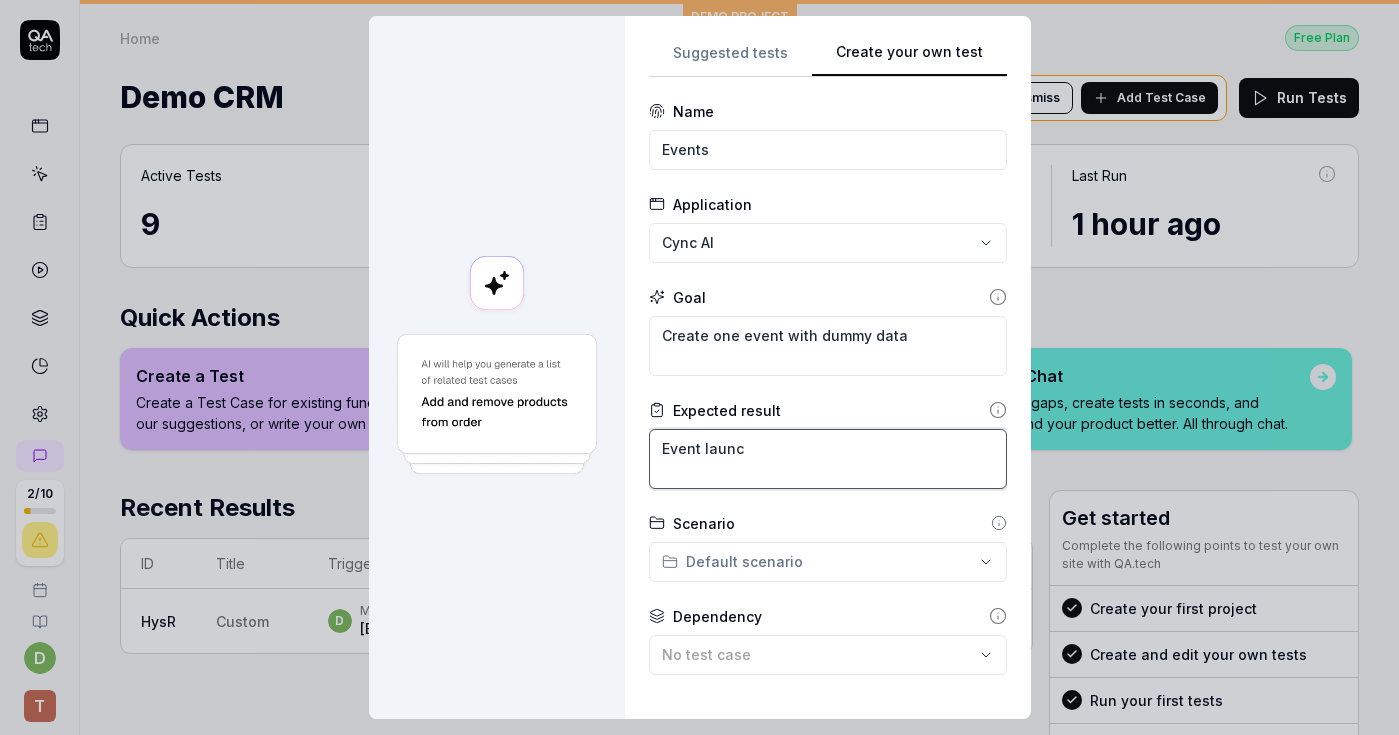 type on "*" 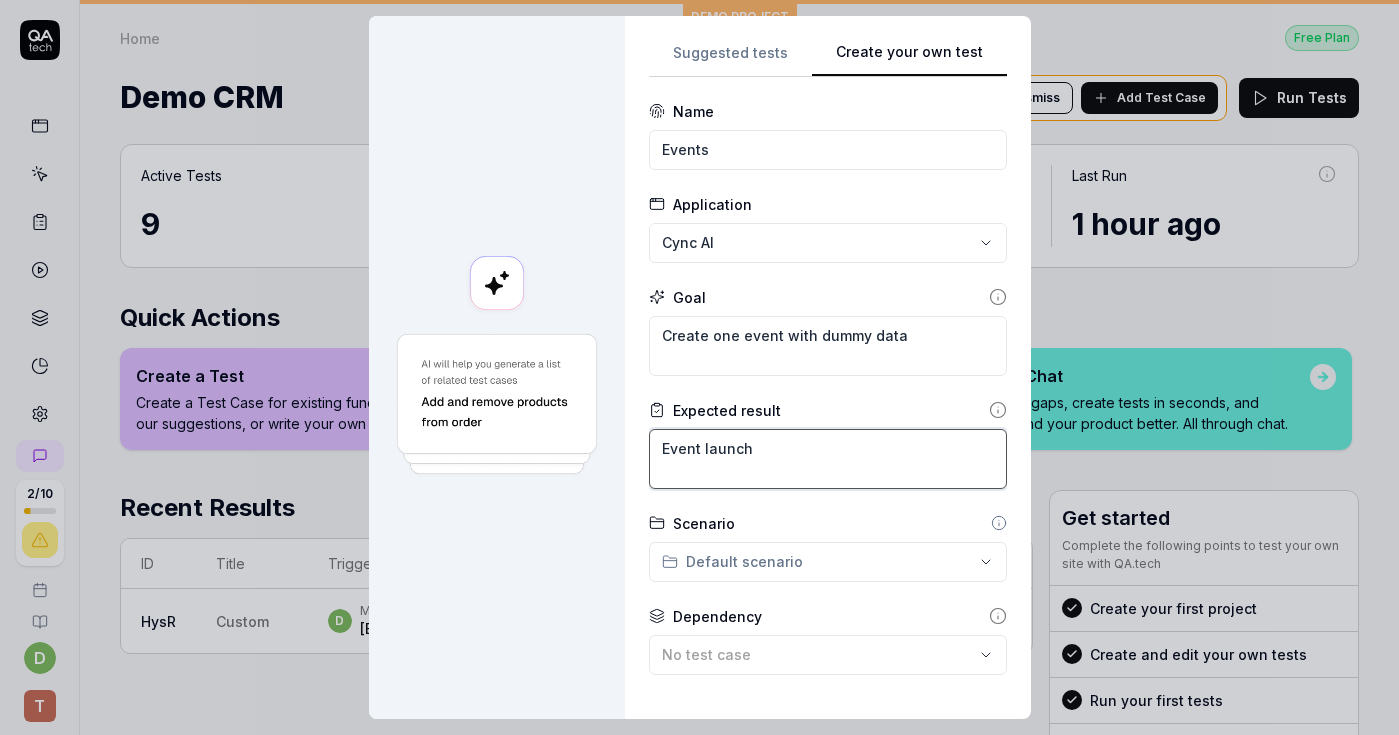 type on "*" 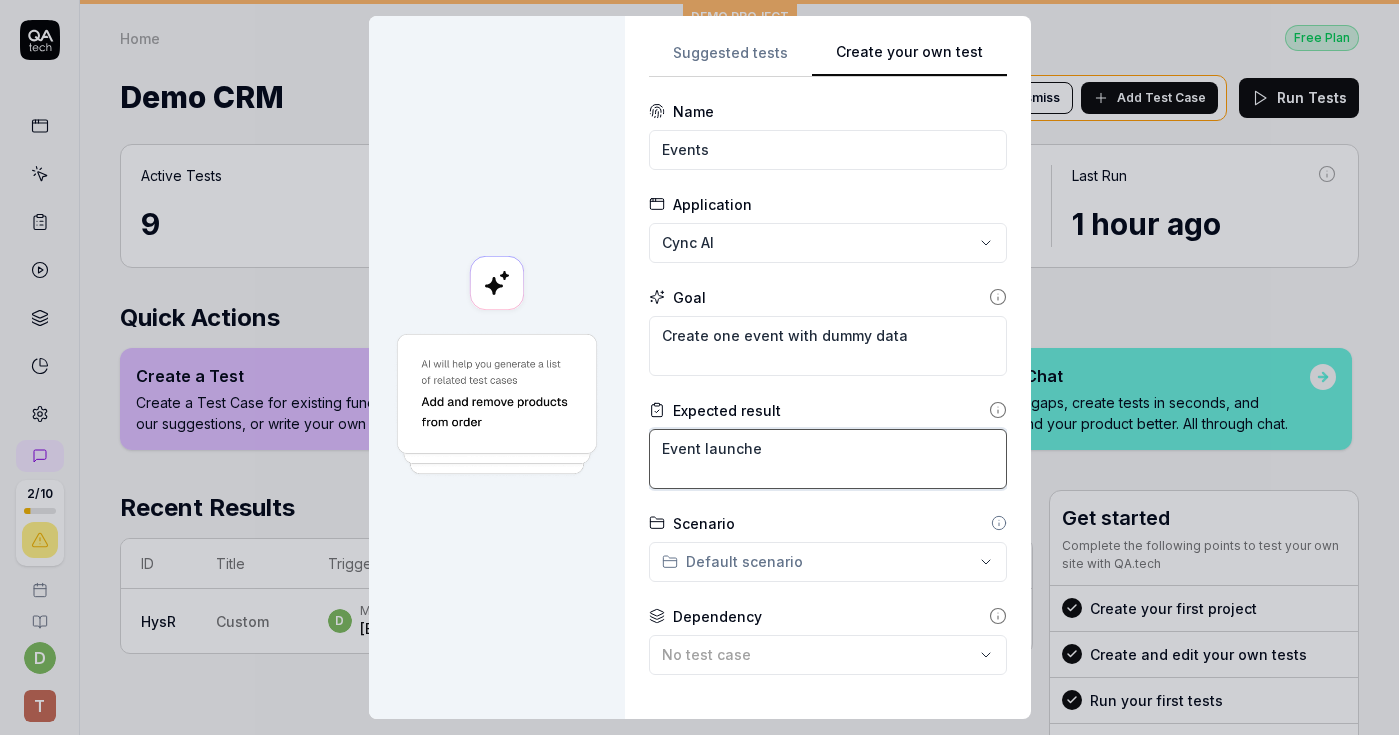 type on "*" 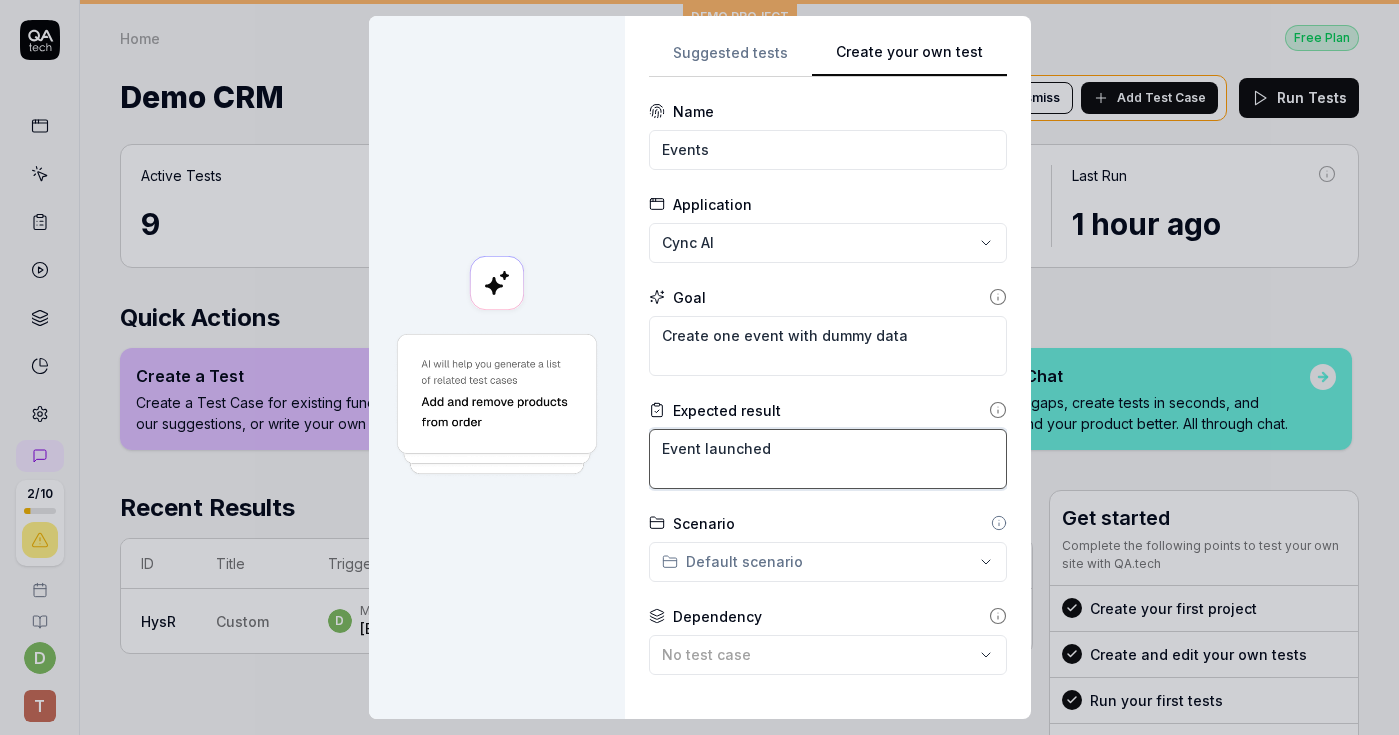 type on "*" 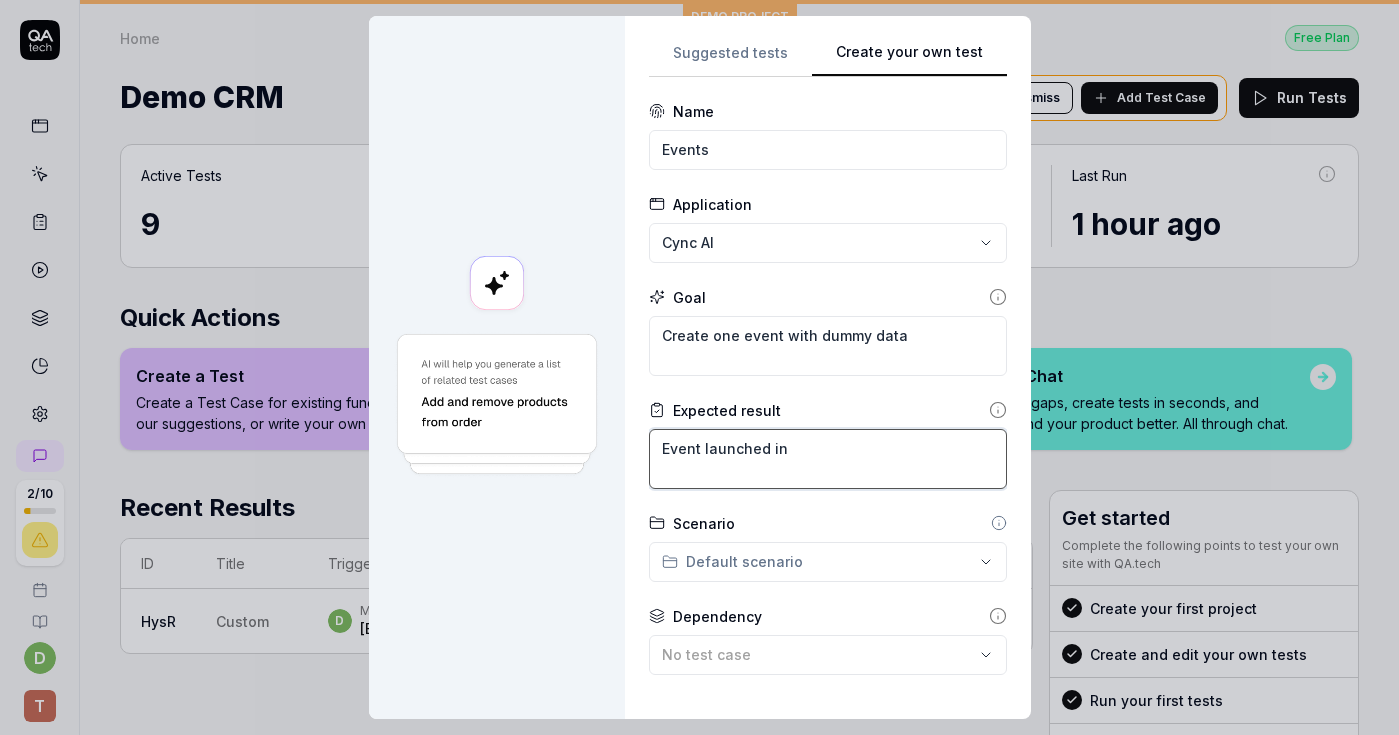 type on "*" 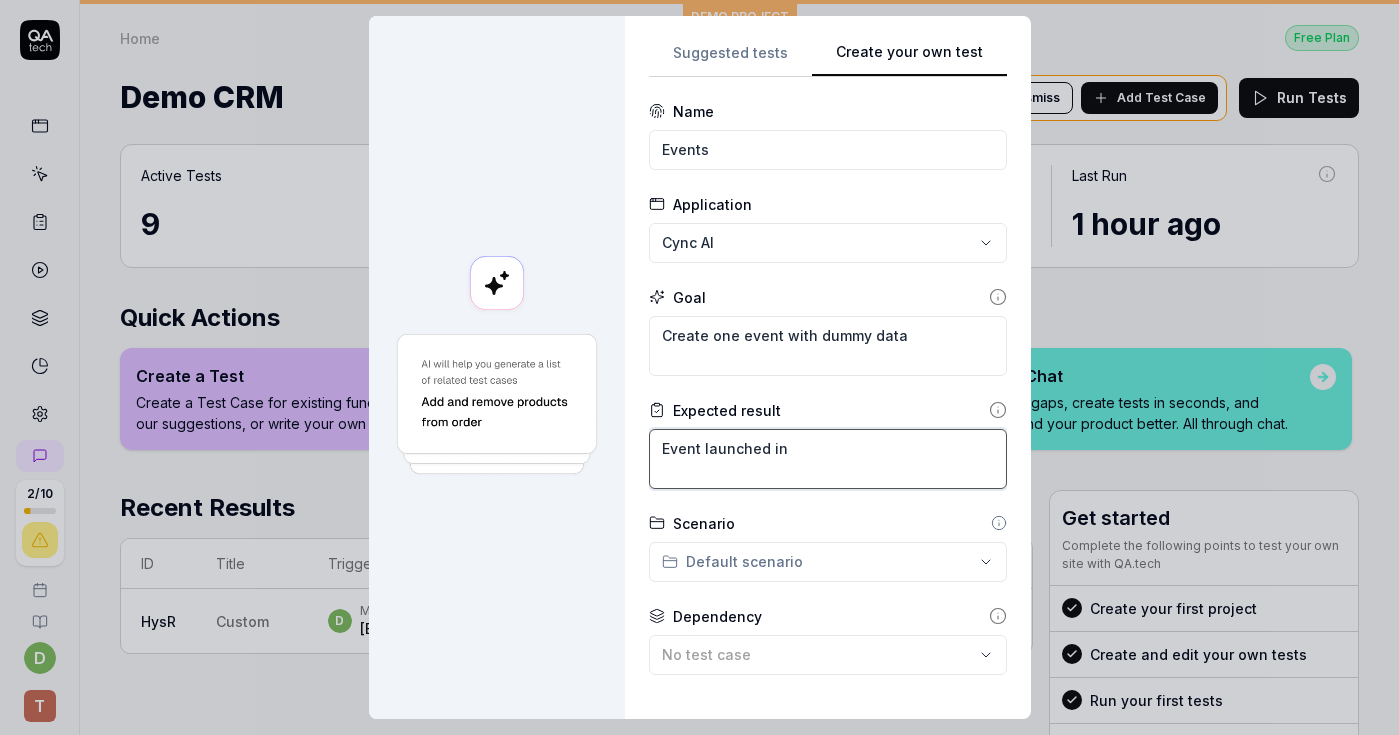 type on "*" 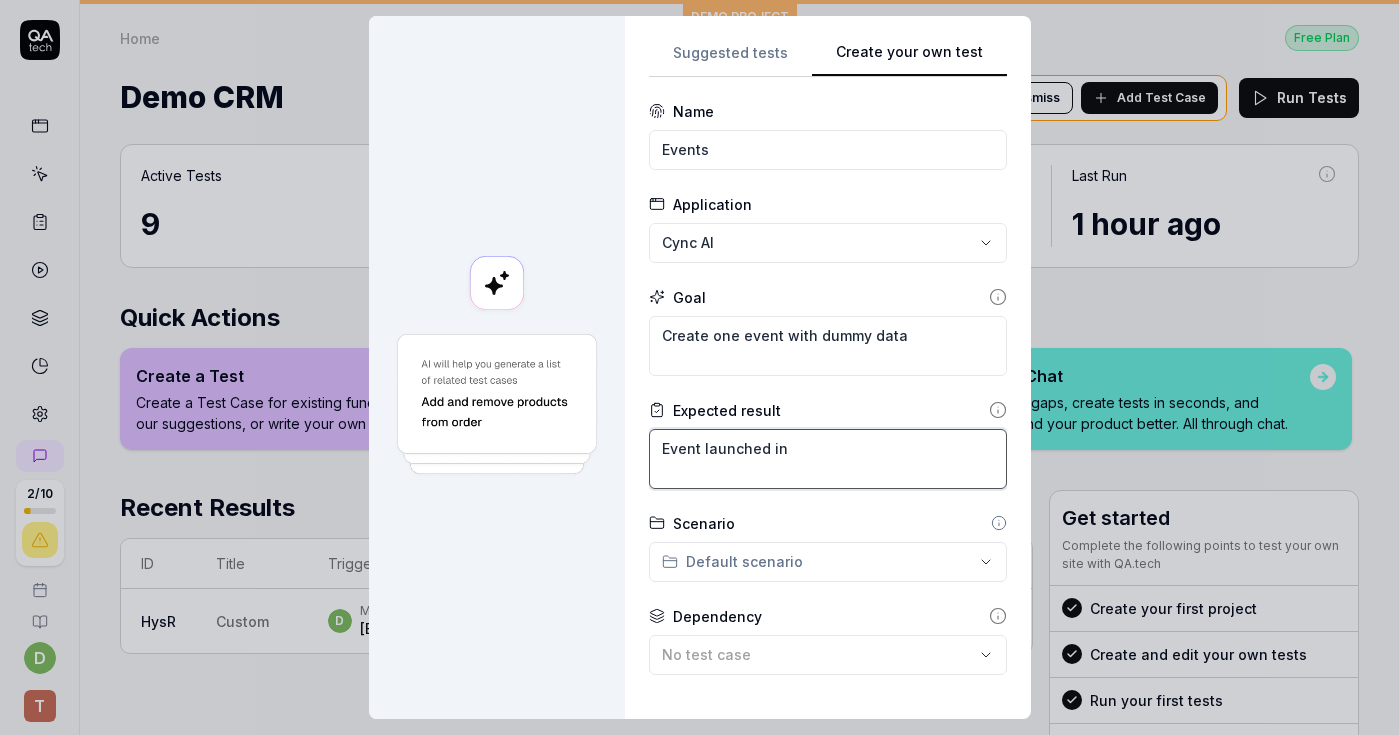type on "Event launched in m" 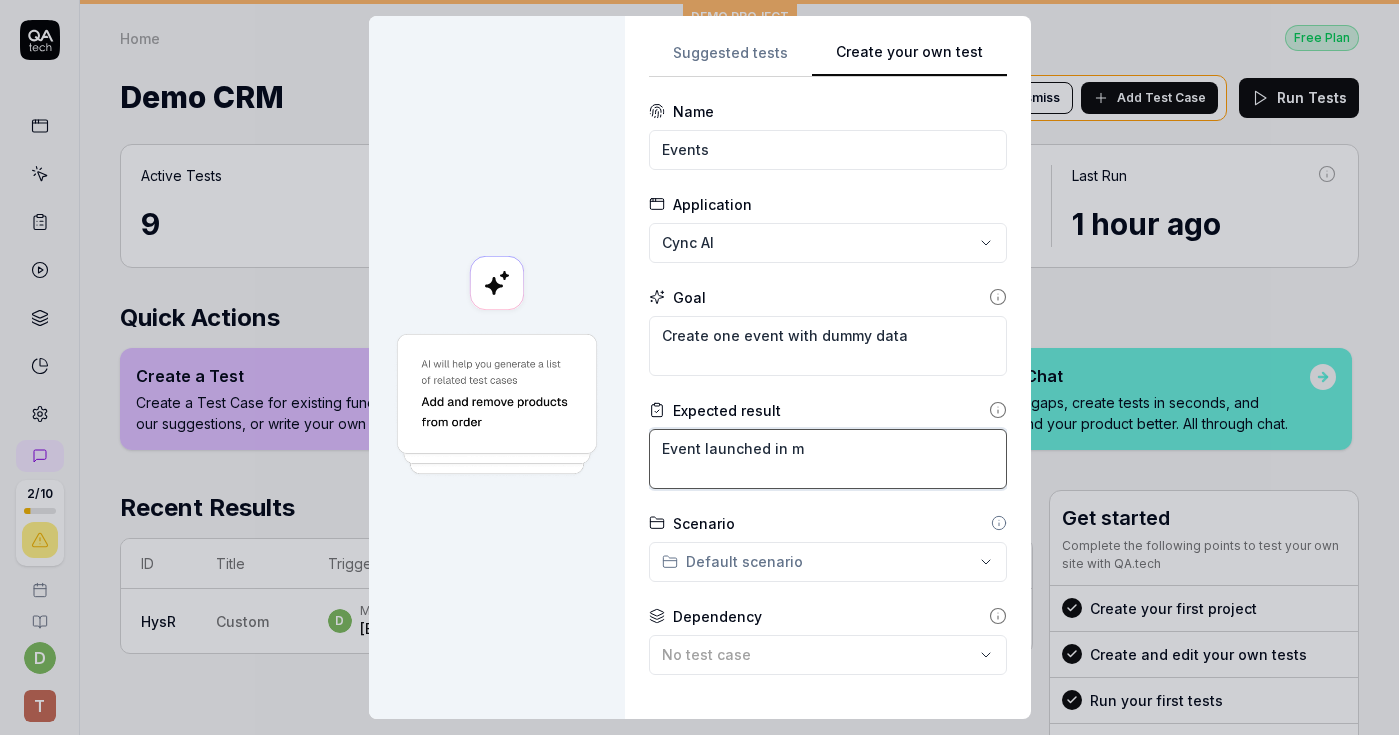 type on "*" 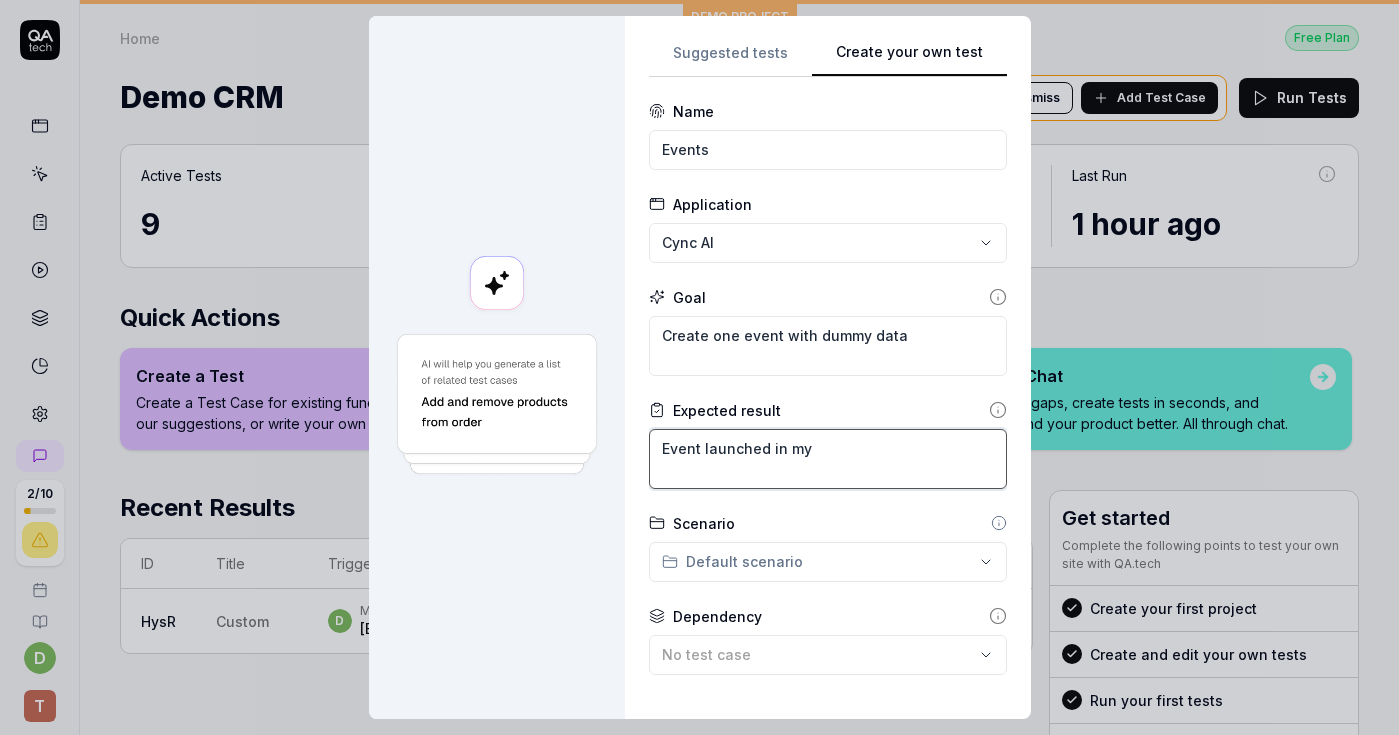 type on "*" 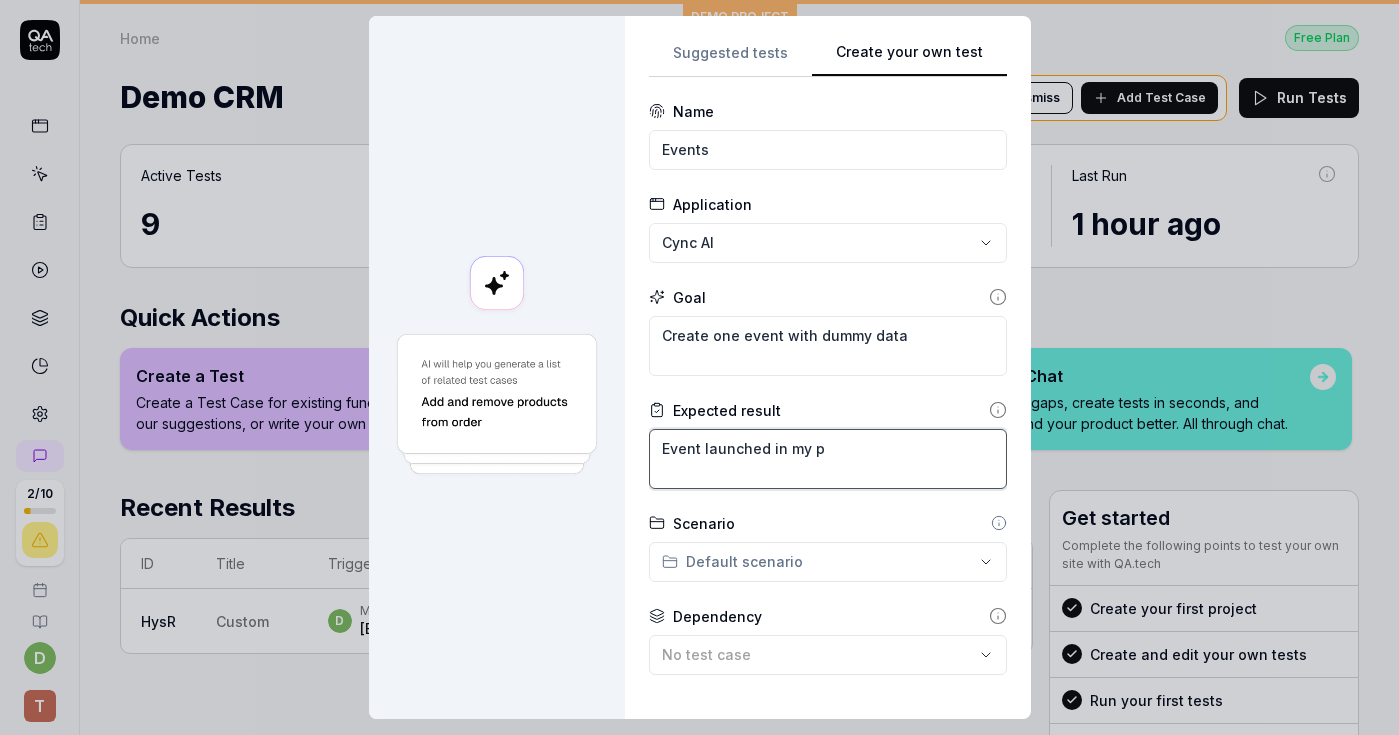 type on "*" 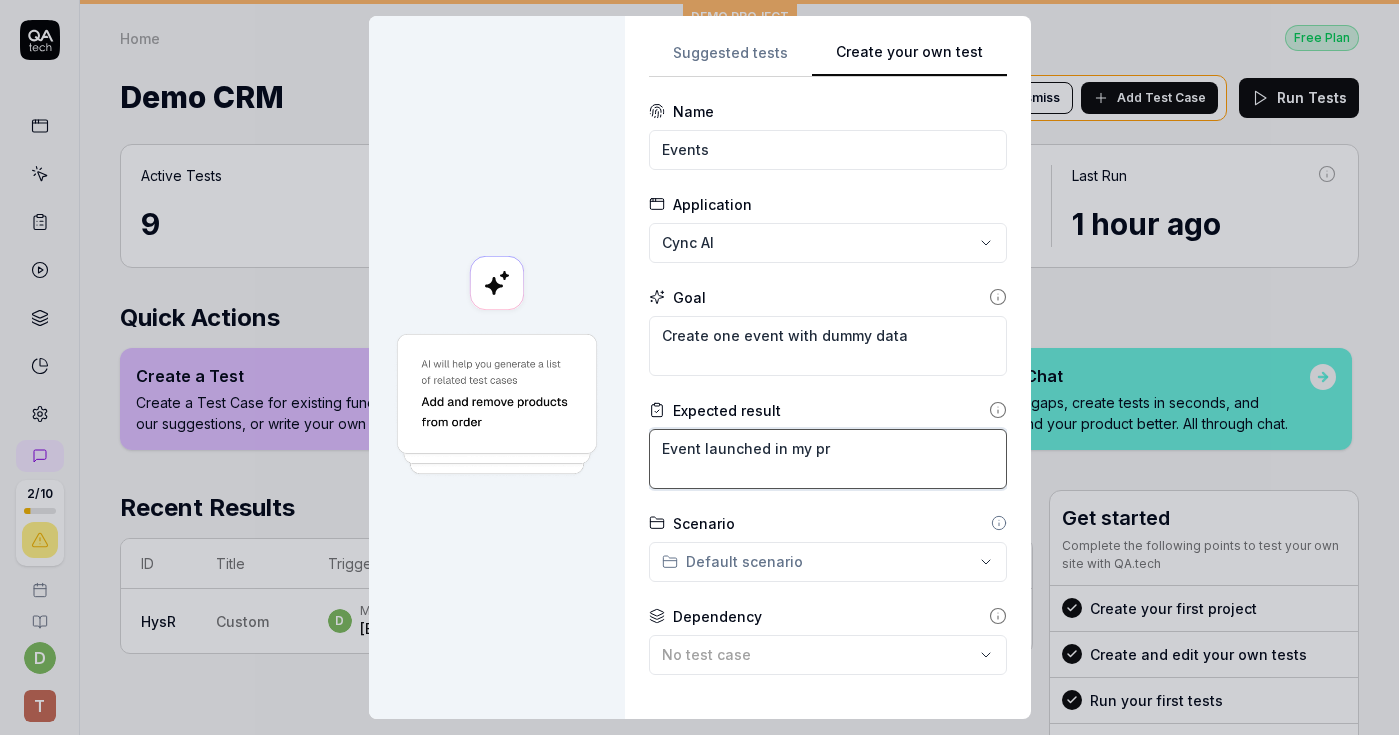 type on "*" 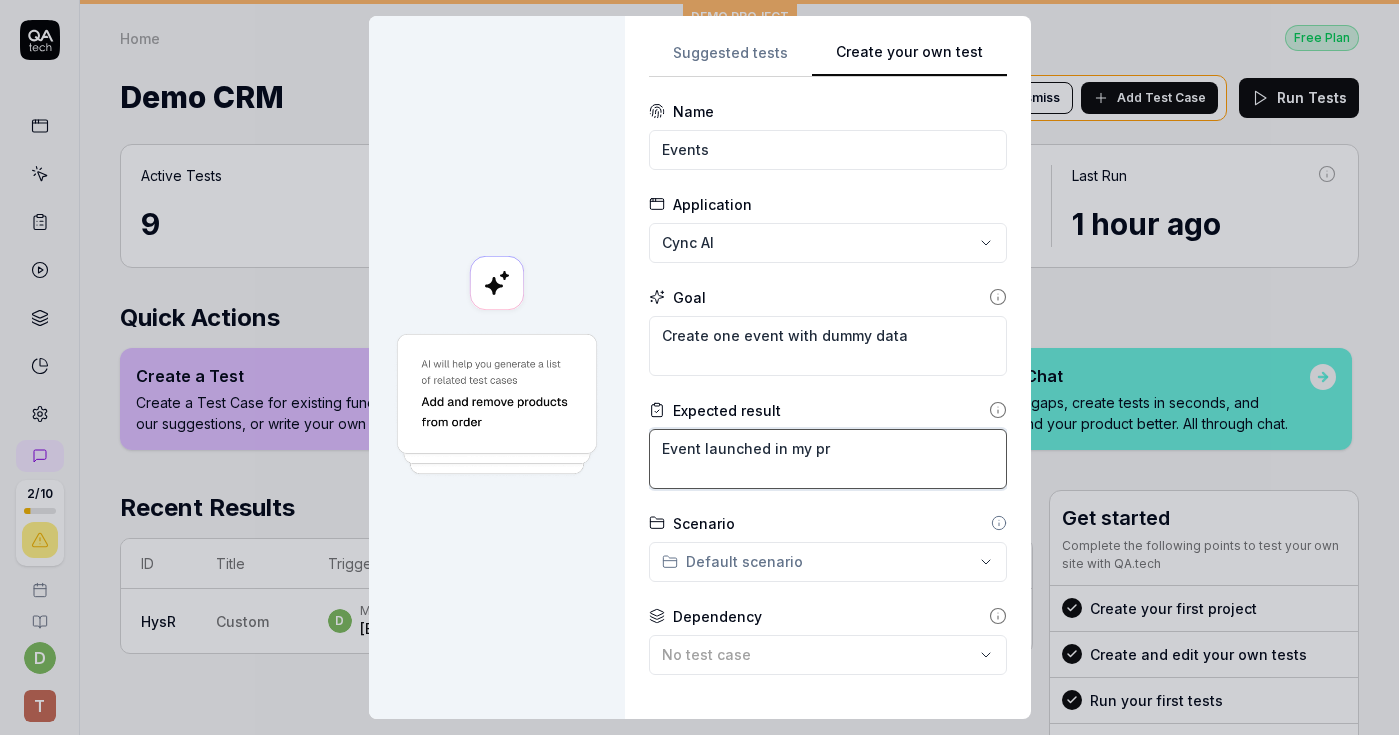 type on "Event launched in my pro" 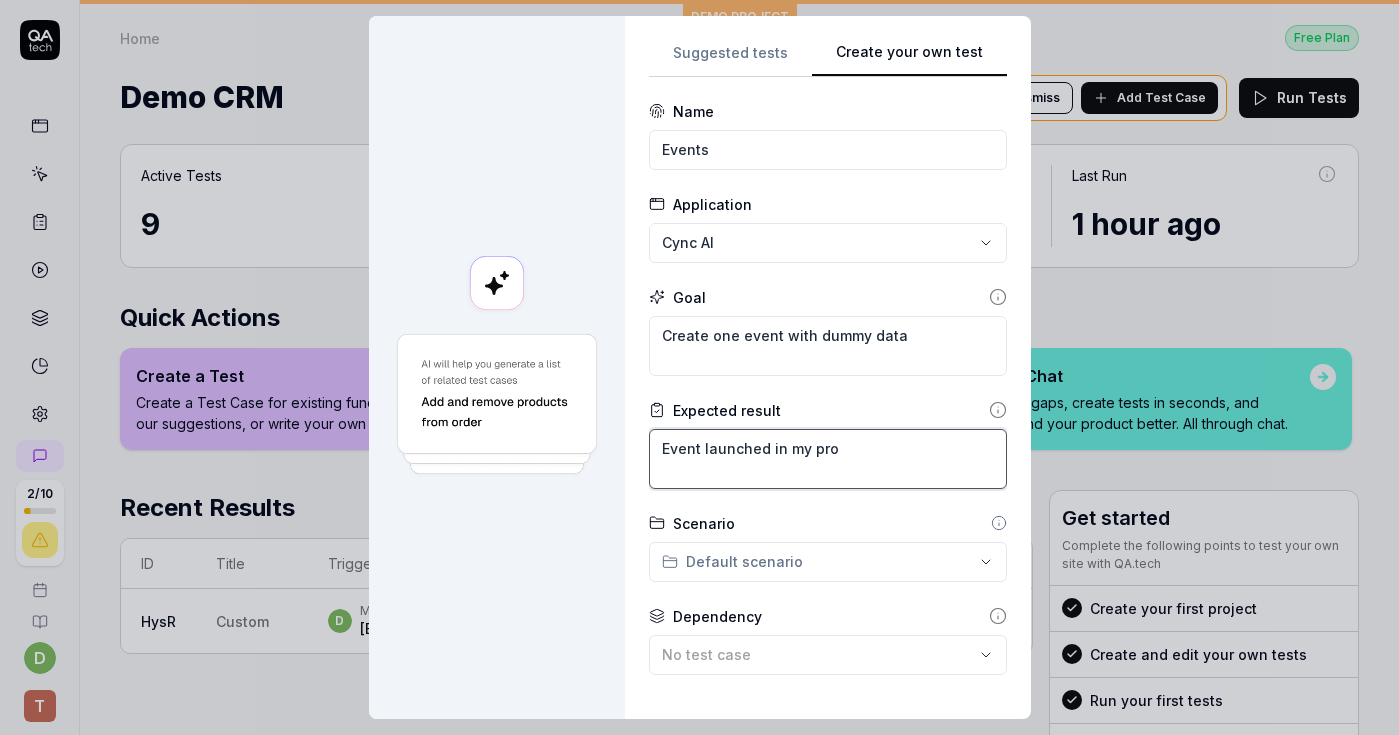 type on "*" 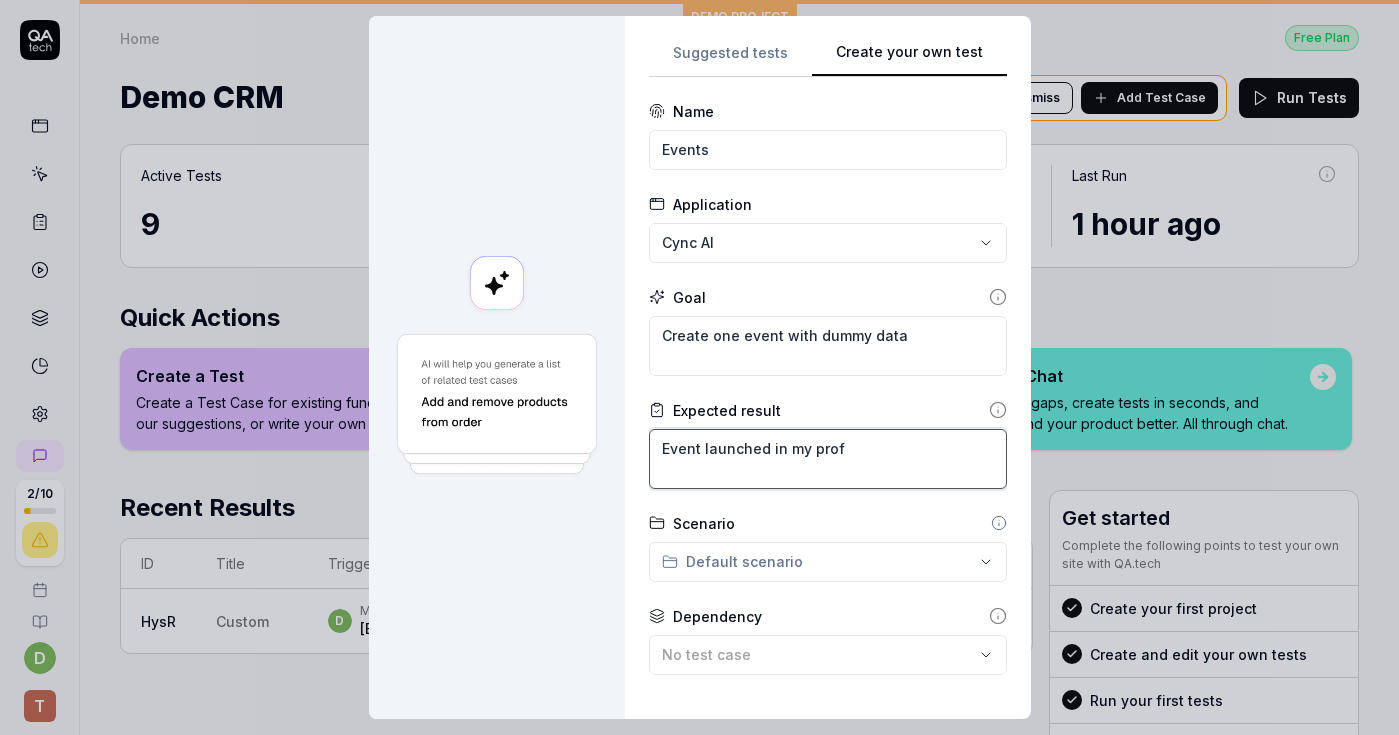 type on "*" 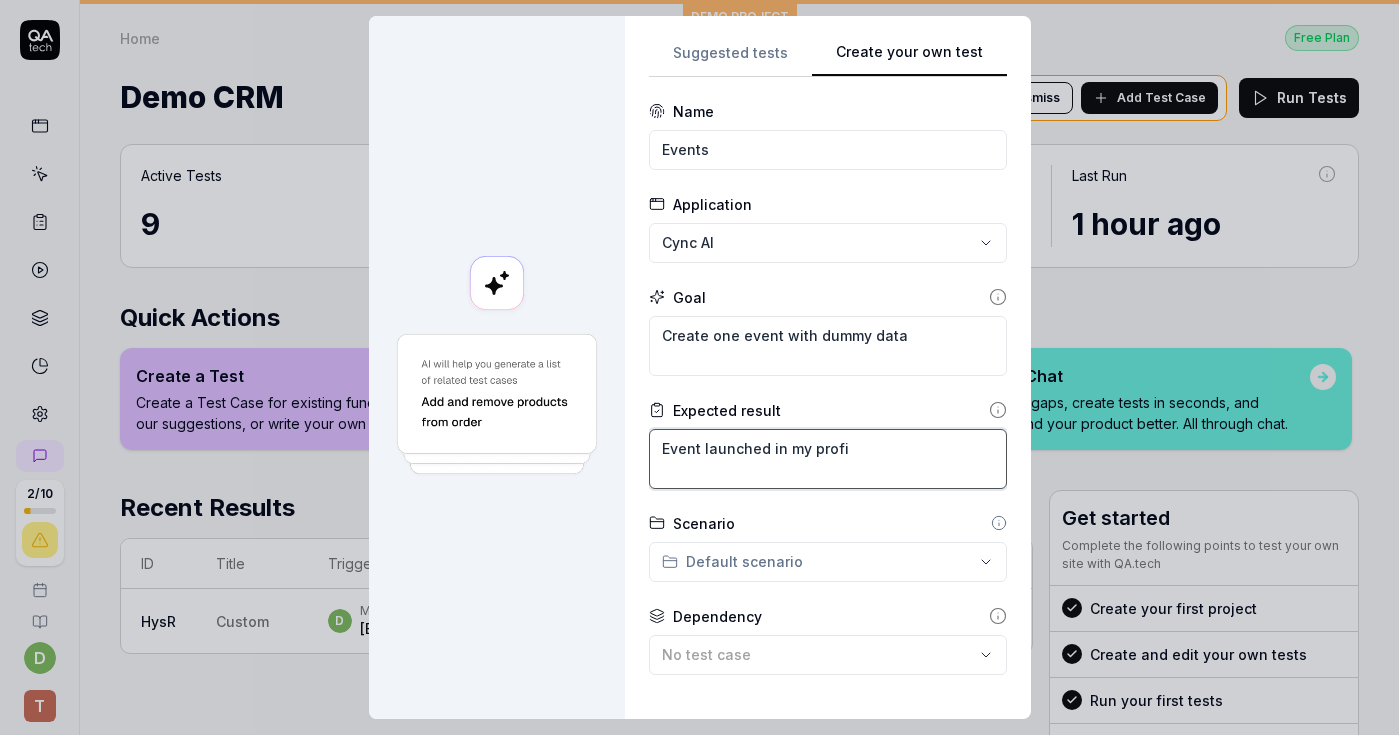 type on "*" 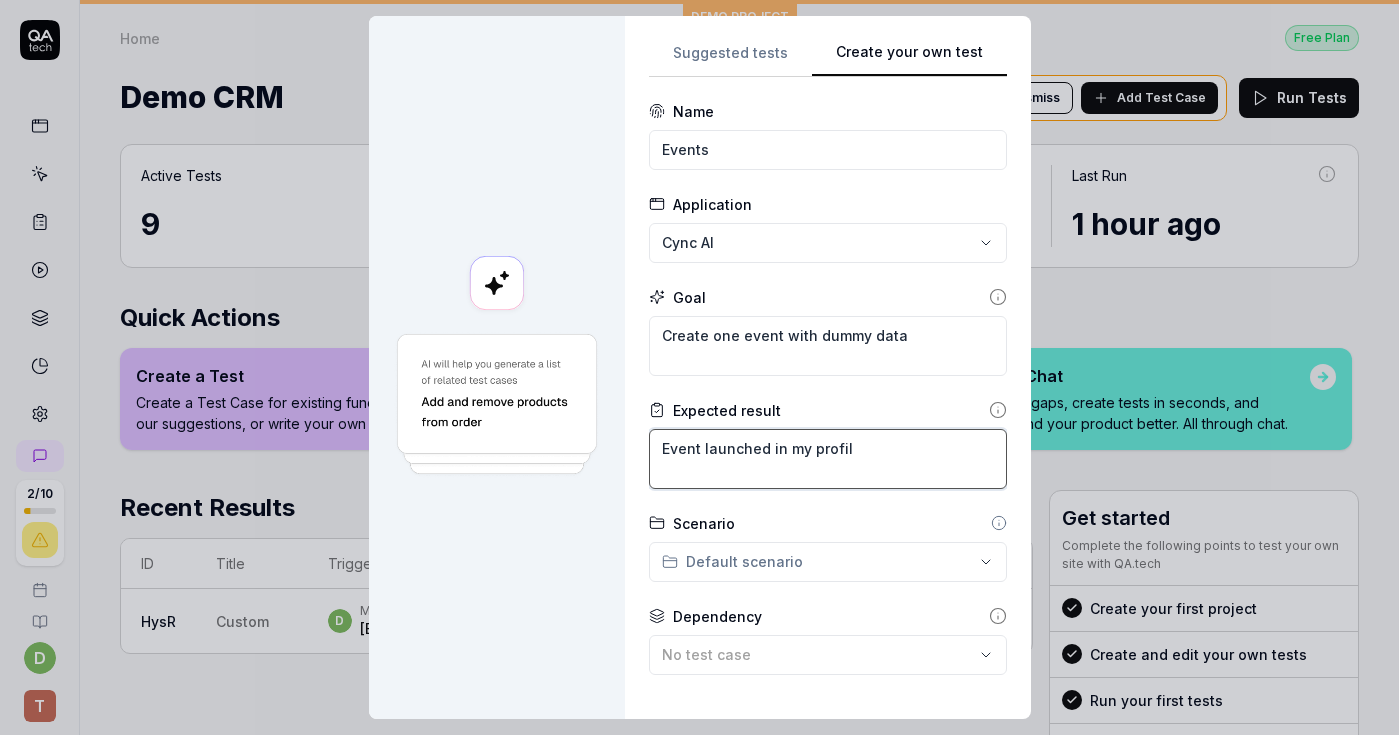 type on "*" 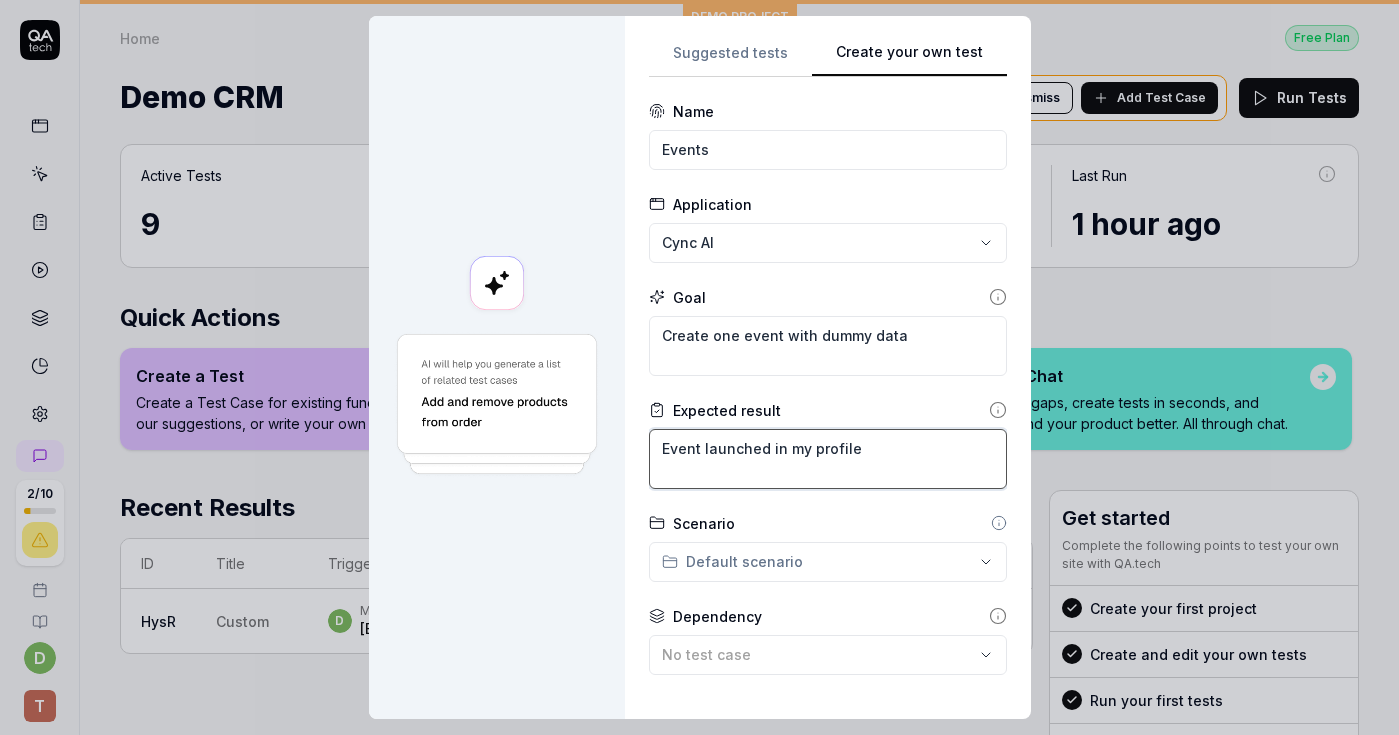 type on "Event launched in my profile" 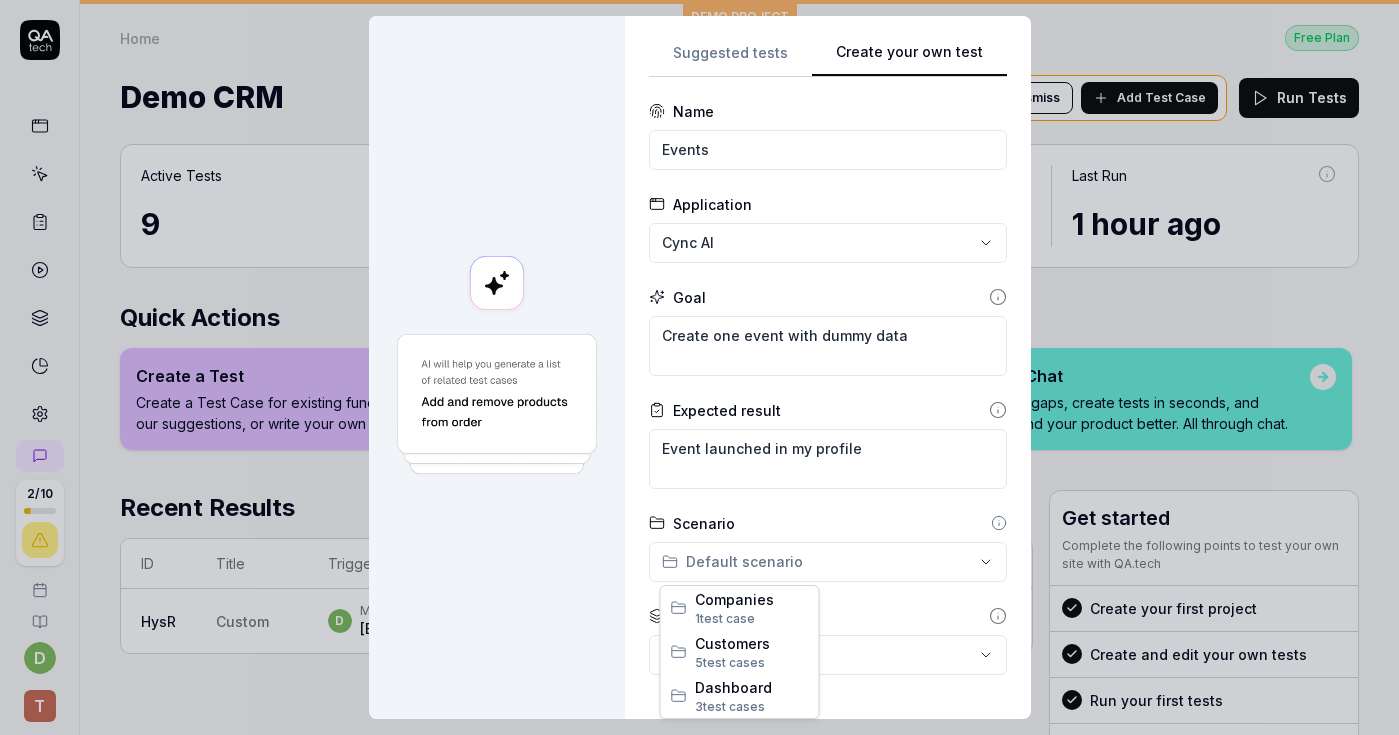 click on "**********" at bounding box center (699, 367) 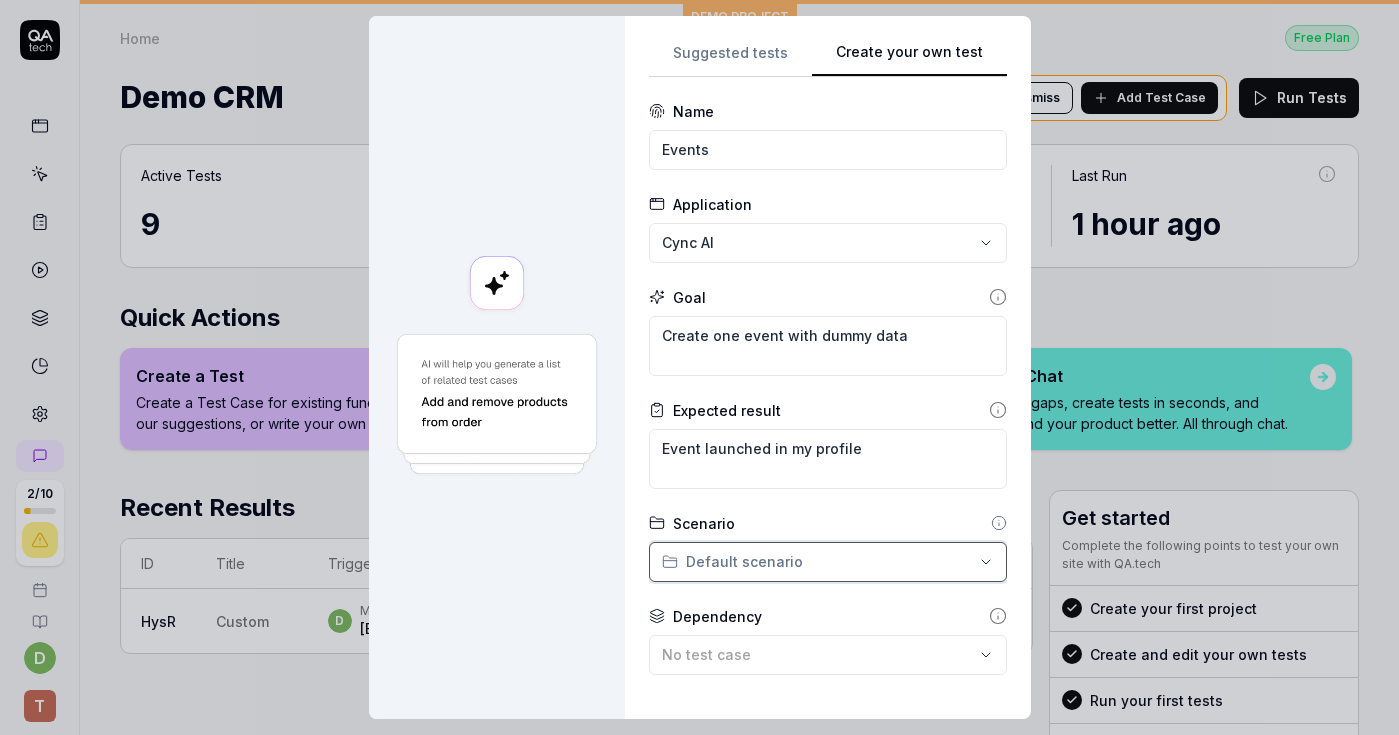 click on "**********" at bounding box center (699, 367) 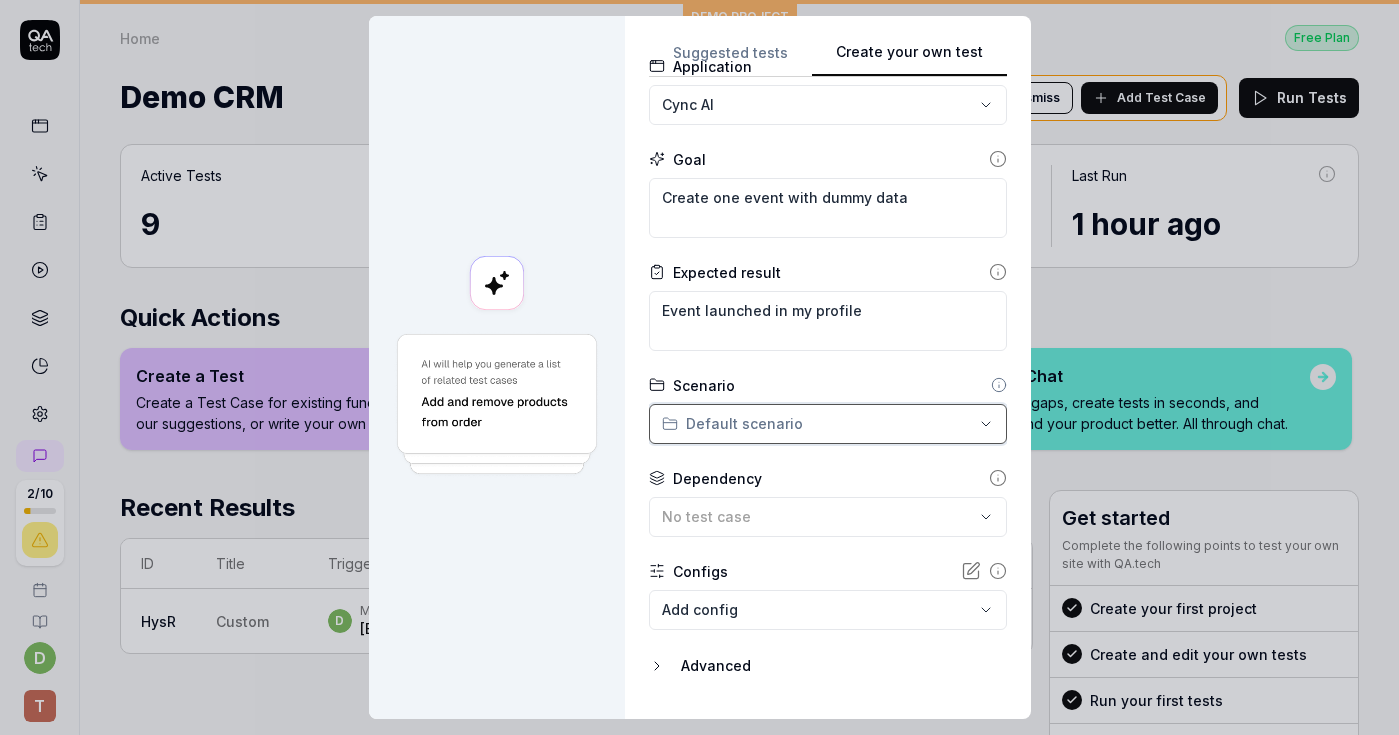 scroll, scrollTop: 167, scrollLeft: 0, axis: vertical 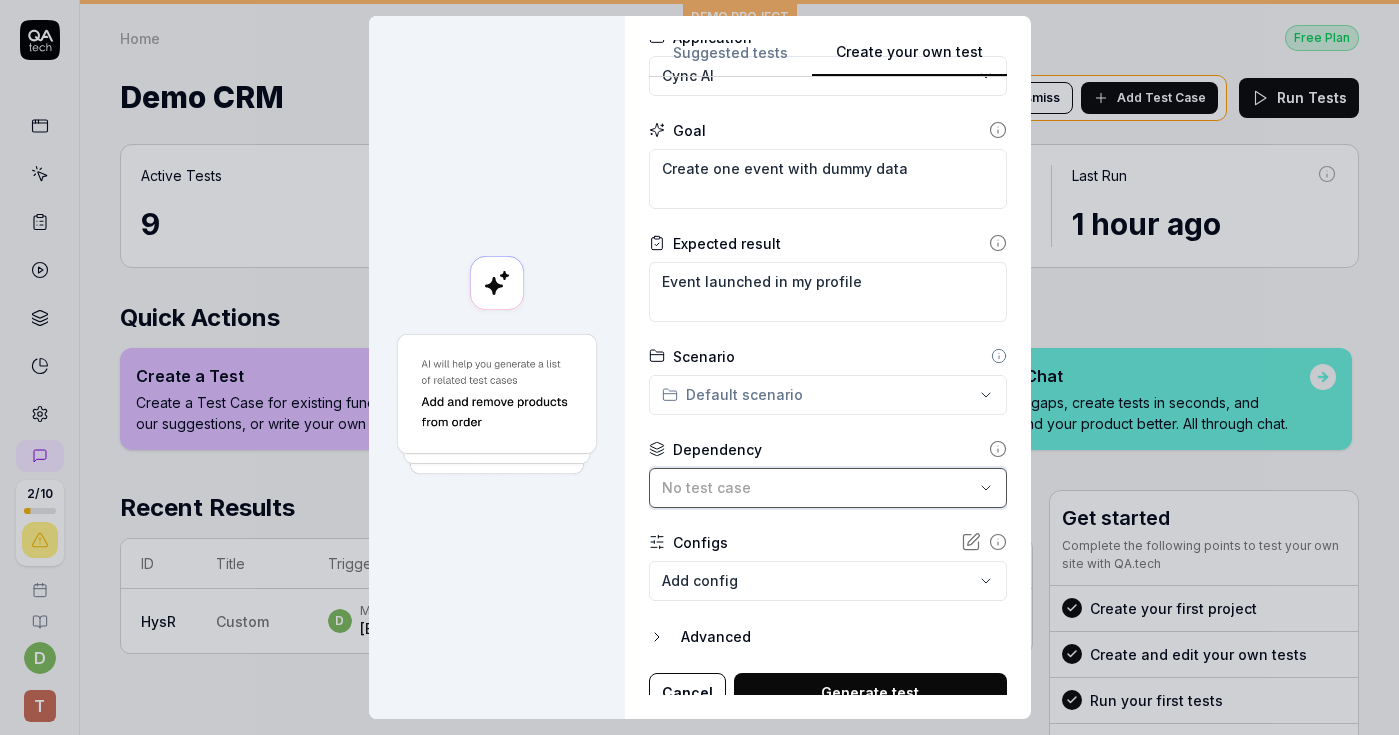 click on "No test case" at bounding box center [706, 487] 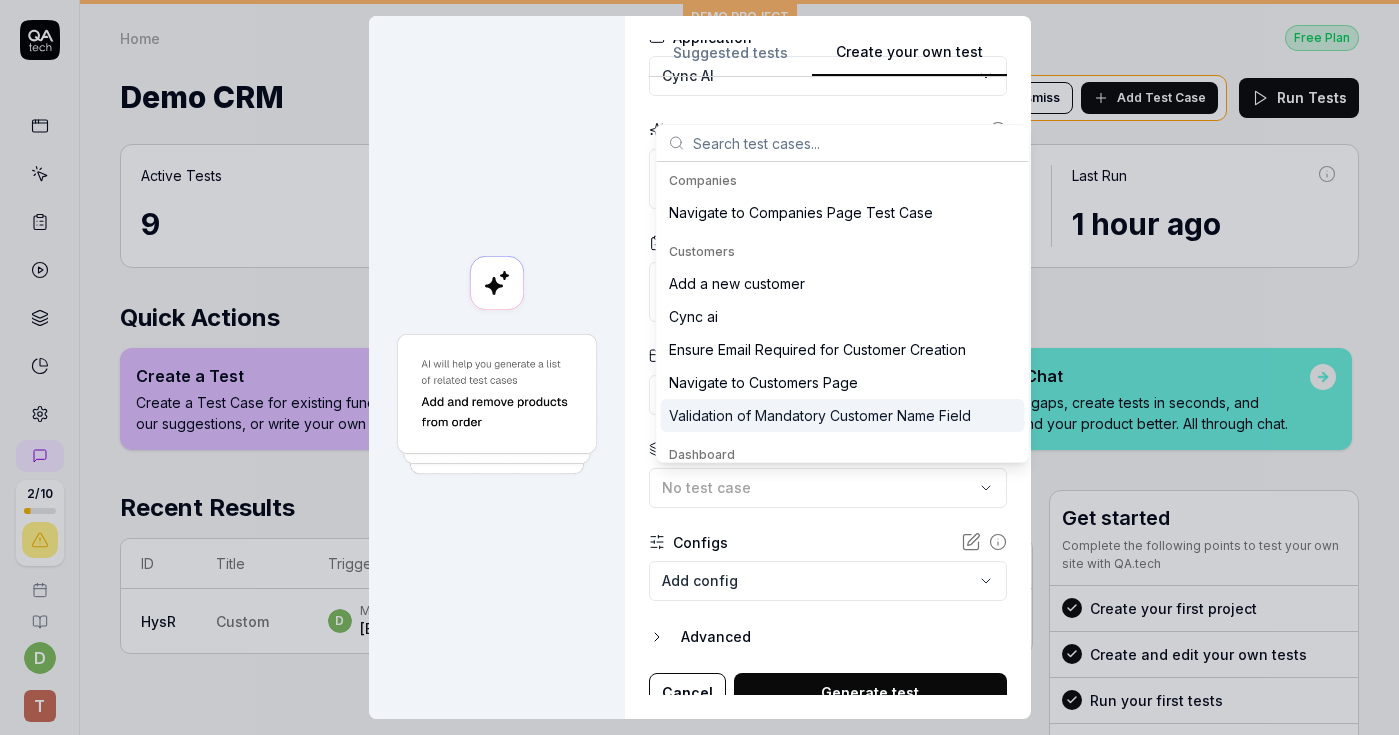 click on "**********" at bounding box center [828, 323] 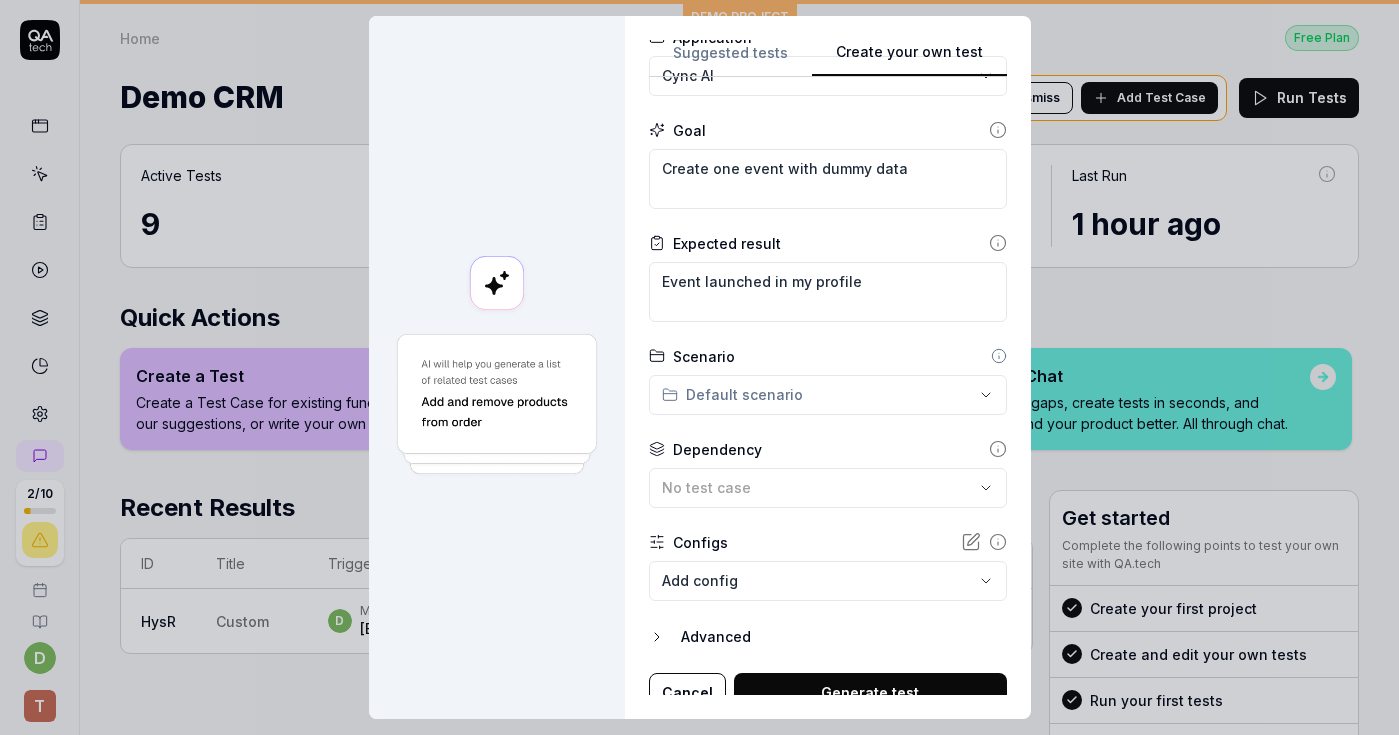 click 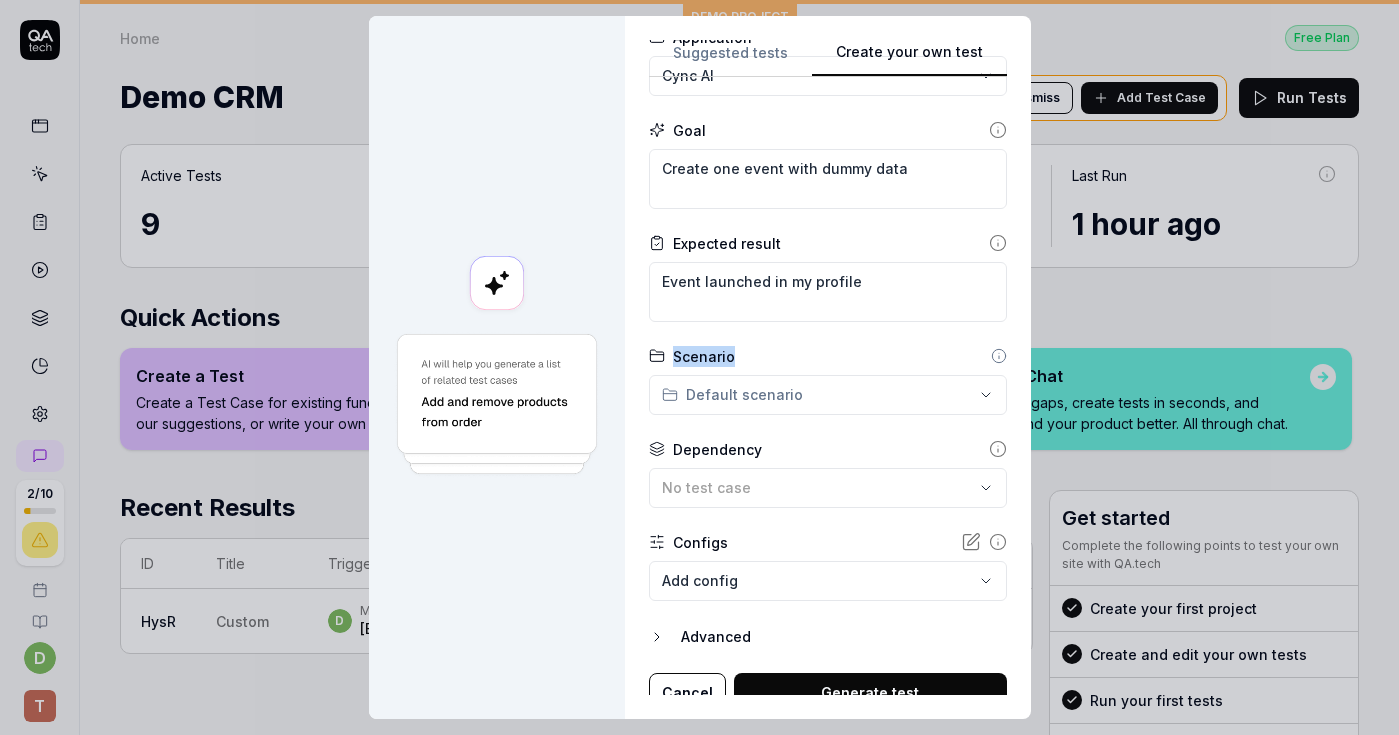 click 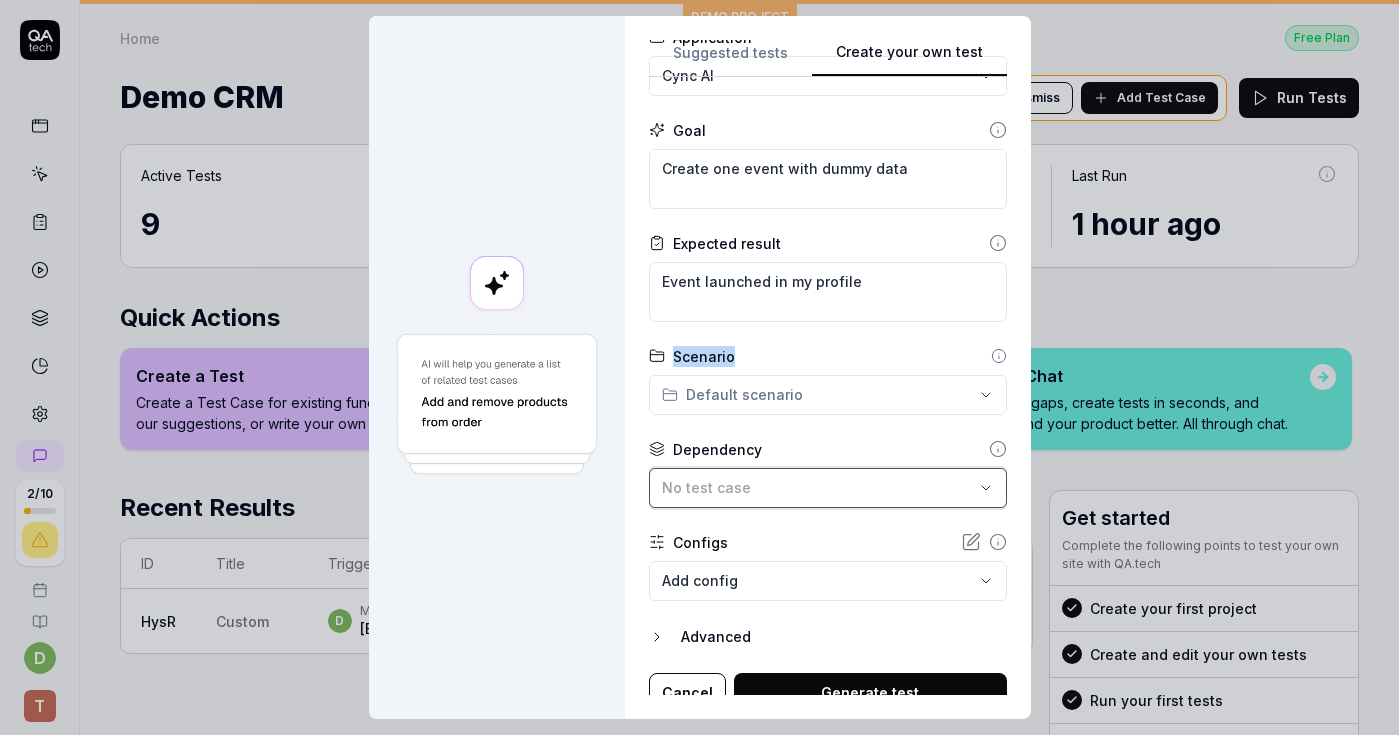 click on "No test case" at bounding box center [706, 487] 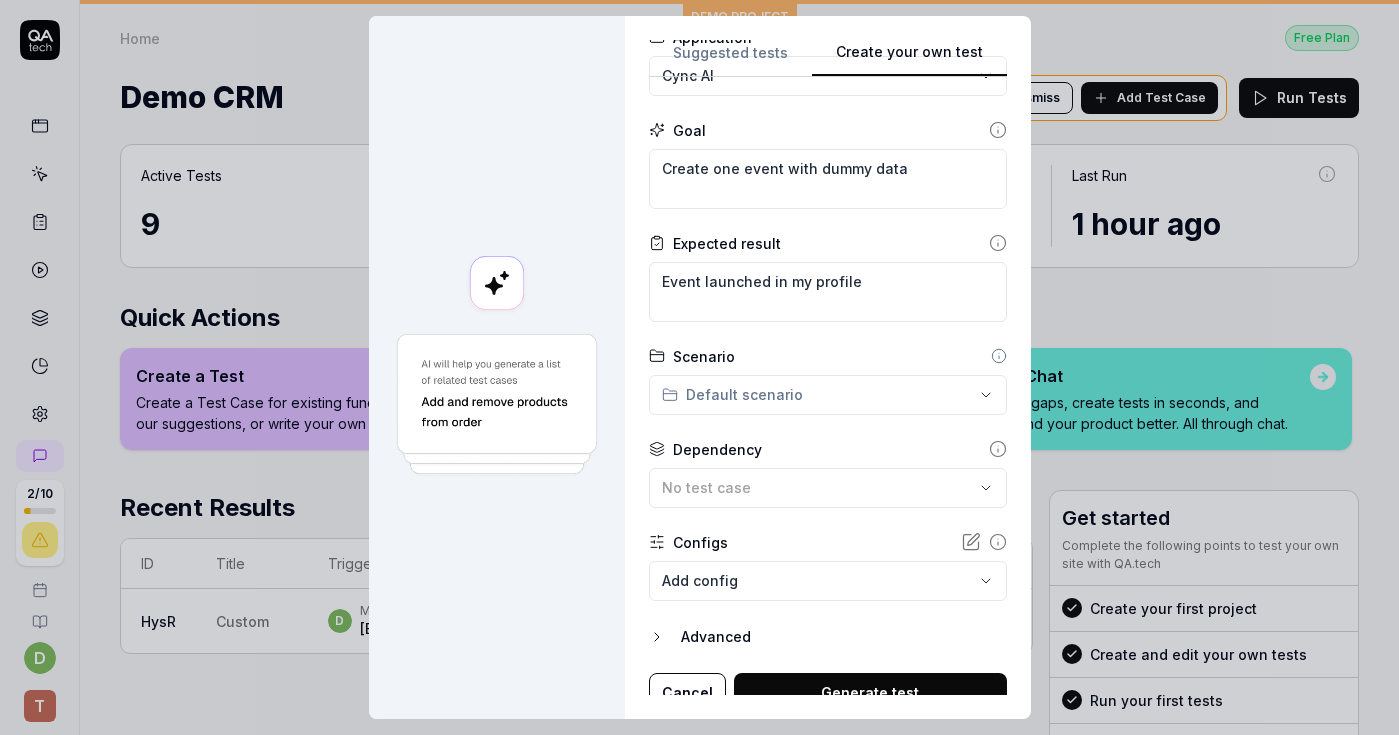 click on "**********" at bounding box center [828, 323] 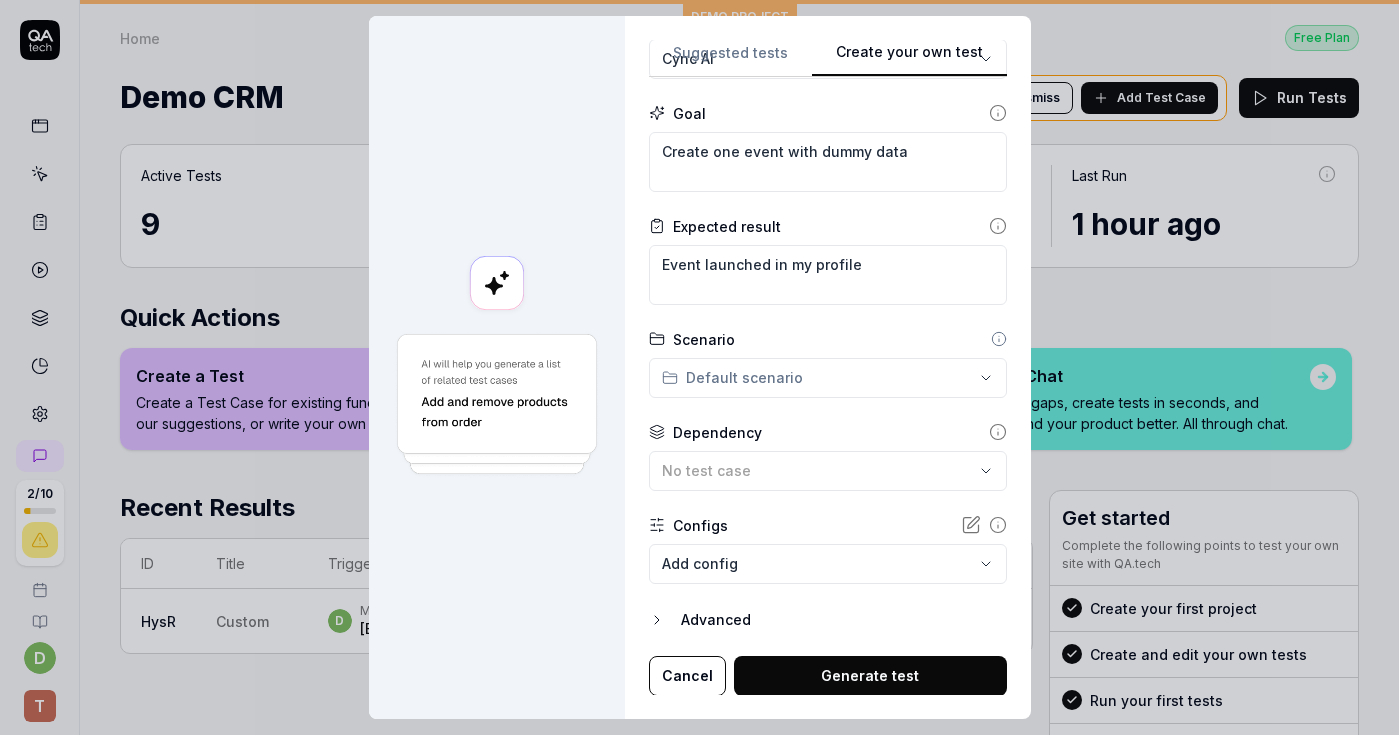 click on "Generate test" at bounding box center (870, 676) 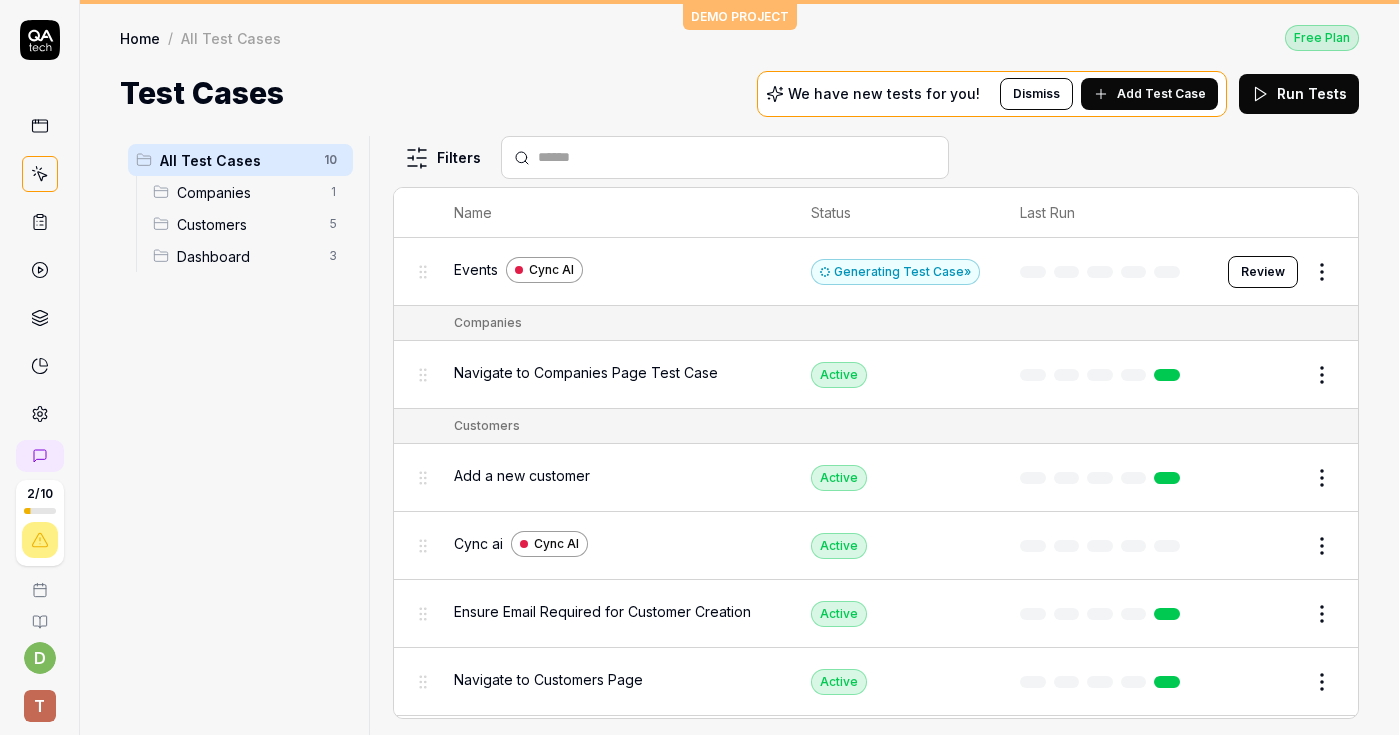 click on "Cync ai Cync AI" at bounding box center [612, 545] 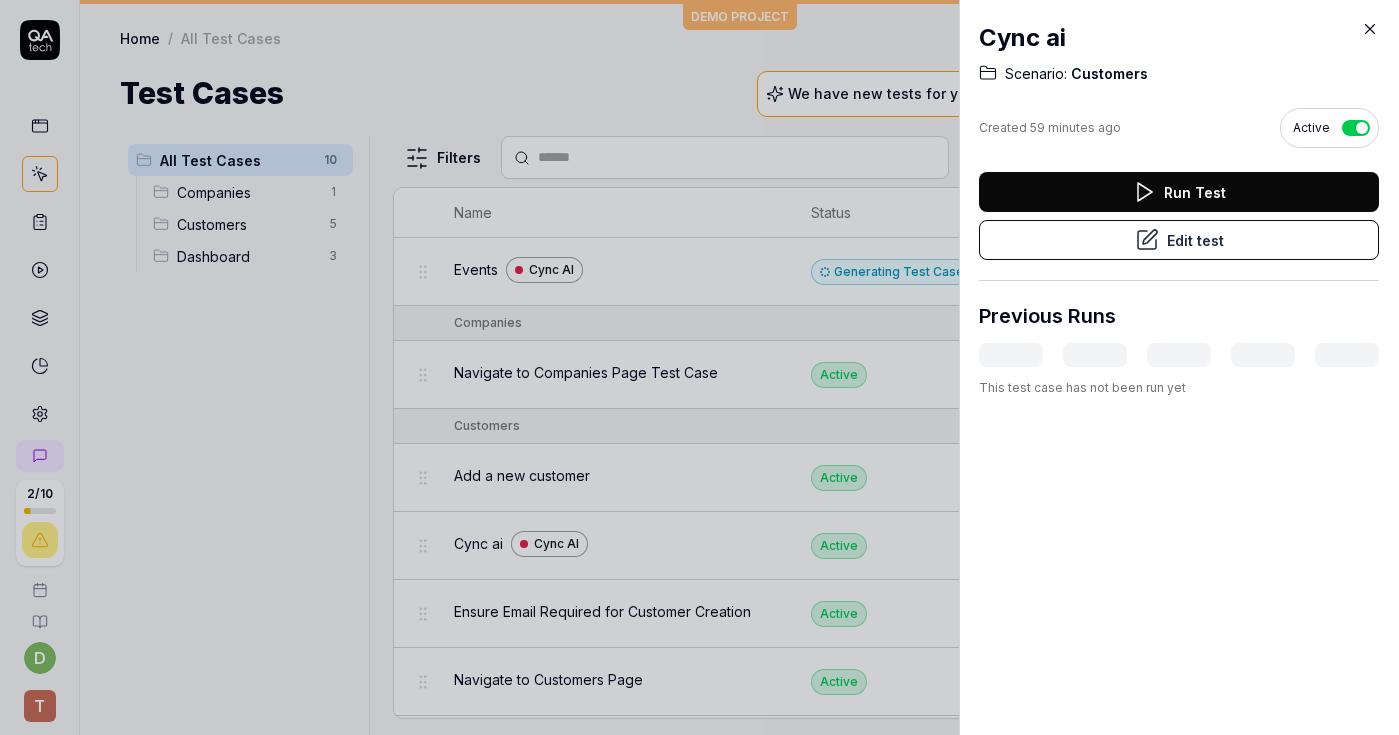click on "Run Test" at bounding box center [1179, 192] 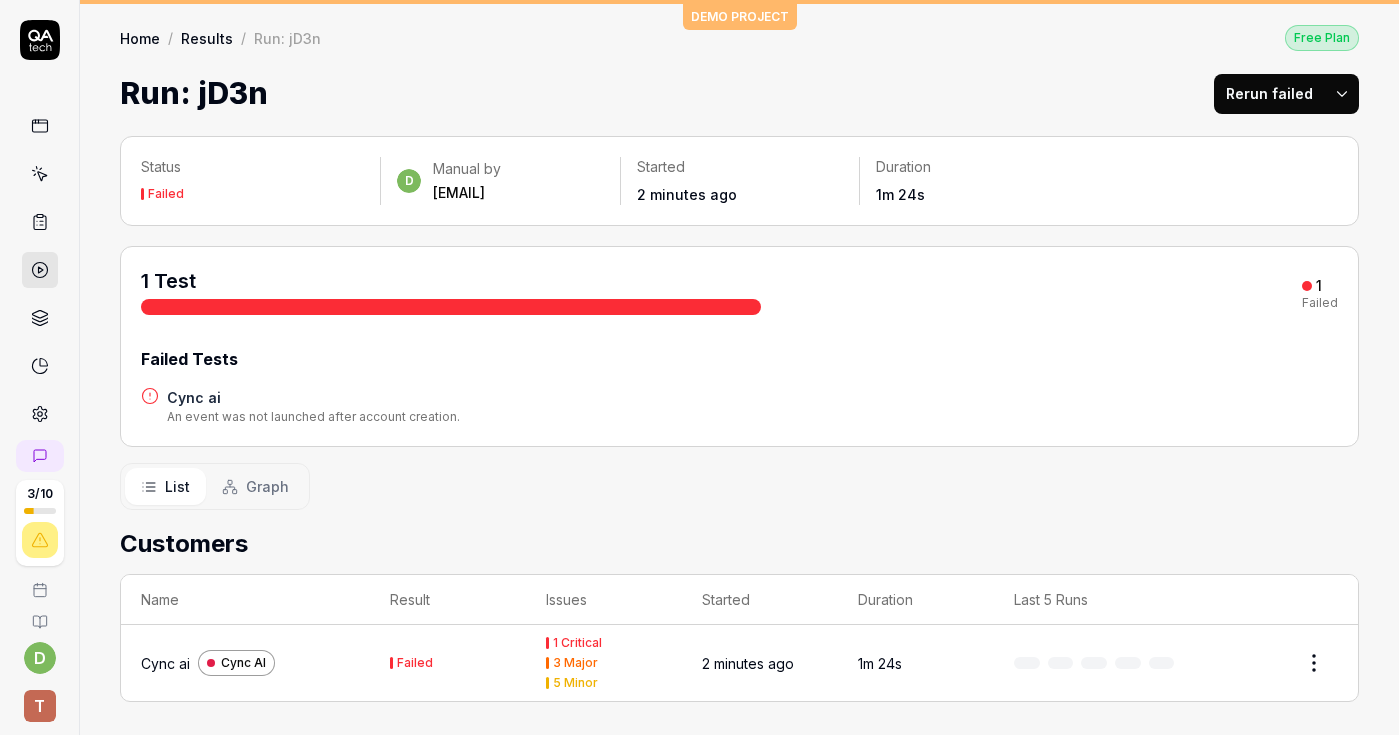 scroll, scrollTop: 3, scrollLeft: 0, axis: vertical 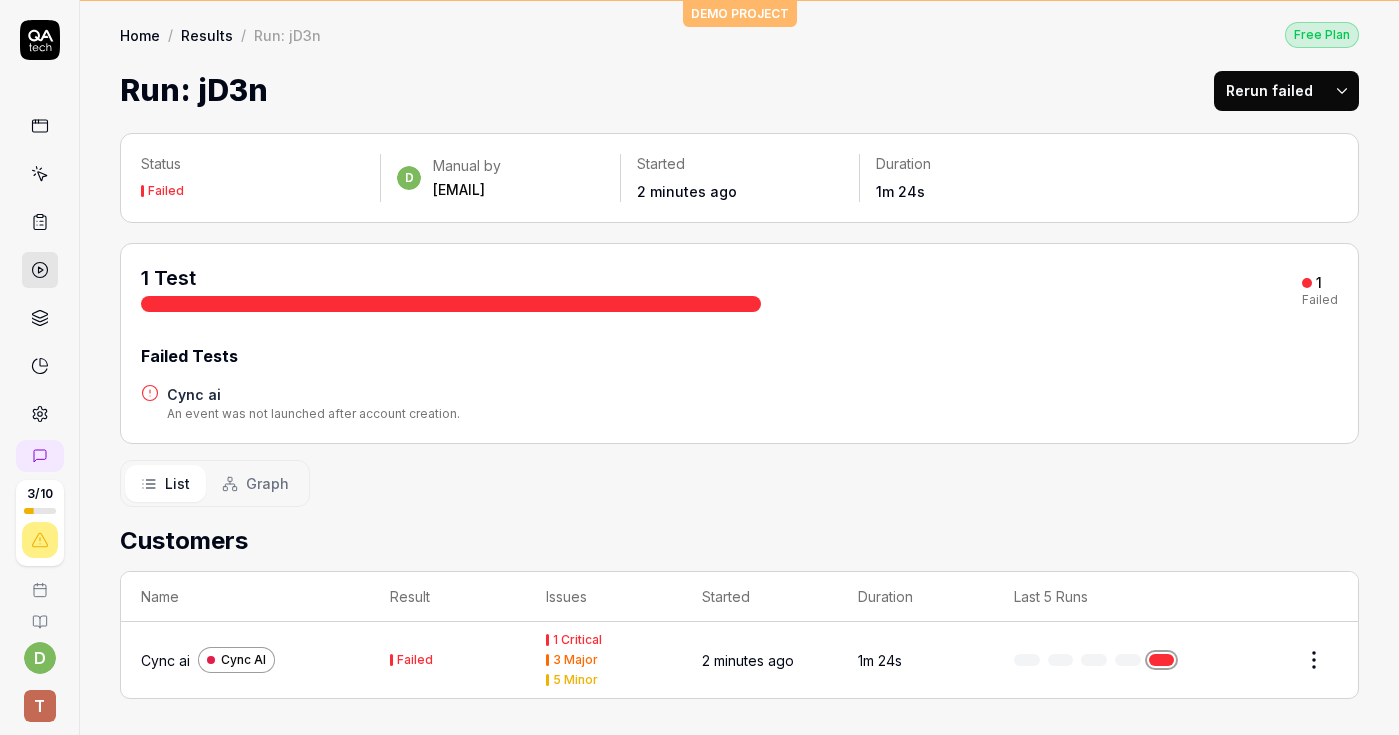 click on "1m 24s" at bounding box center (916, 660) 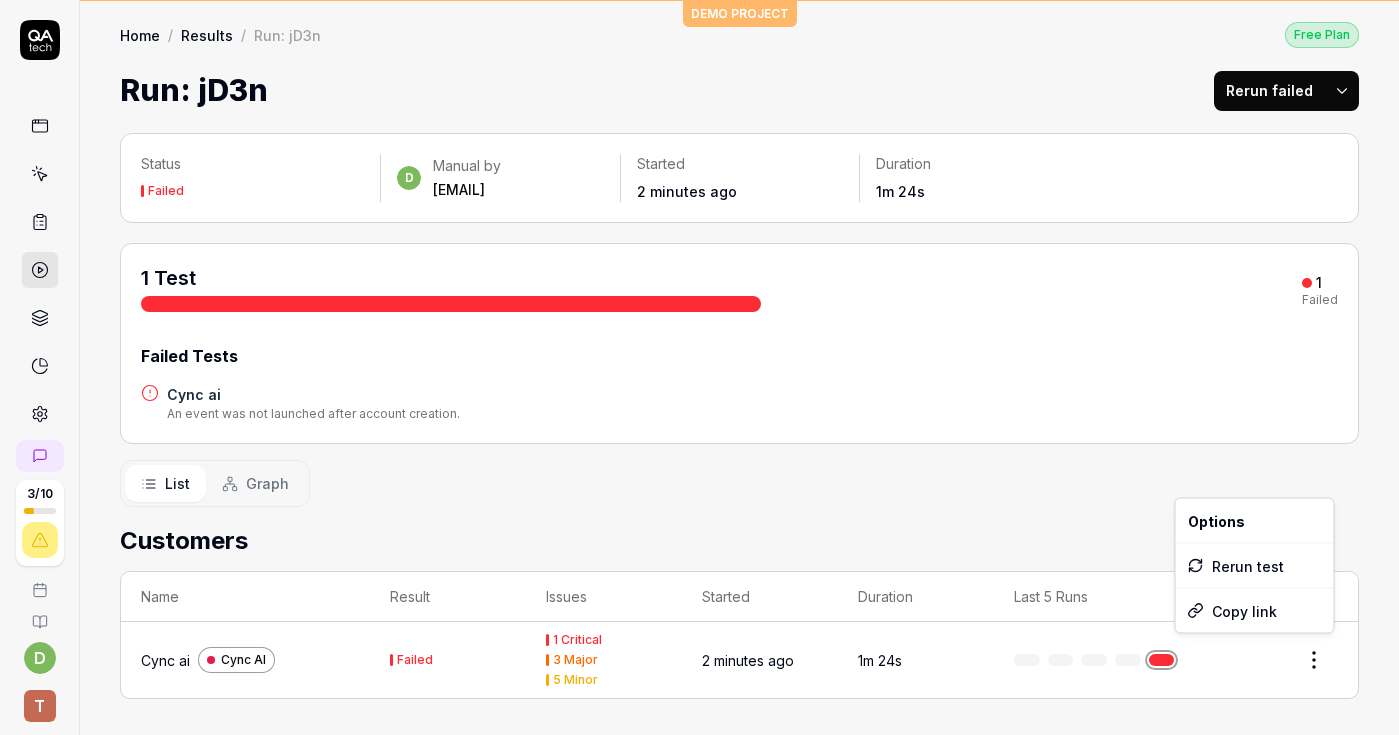 click on "3  /  10 d T DEMO PROJECT Home / Results / Run: jD3n Free Plan Home / Results / Run: jD3n Free Plan Run: jD3n Rerun failed Status Failed d Manual by dirce@talentgenius.io Started 2 minutes ago Duration 1m 24s 1 Test   1 Failed Failed Tests Cync ai An event was not launched after account creation. List Graph Customers Name Result Issues Started Duration Last 5 Runs Cync ai Cync AI  Failed 1   Critical 3   Major 5   Minor 2 minutes ago 1m 24s *
Options   Rerun test  Copy link" at bounding box center [699, 367] 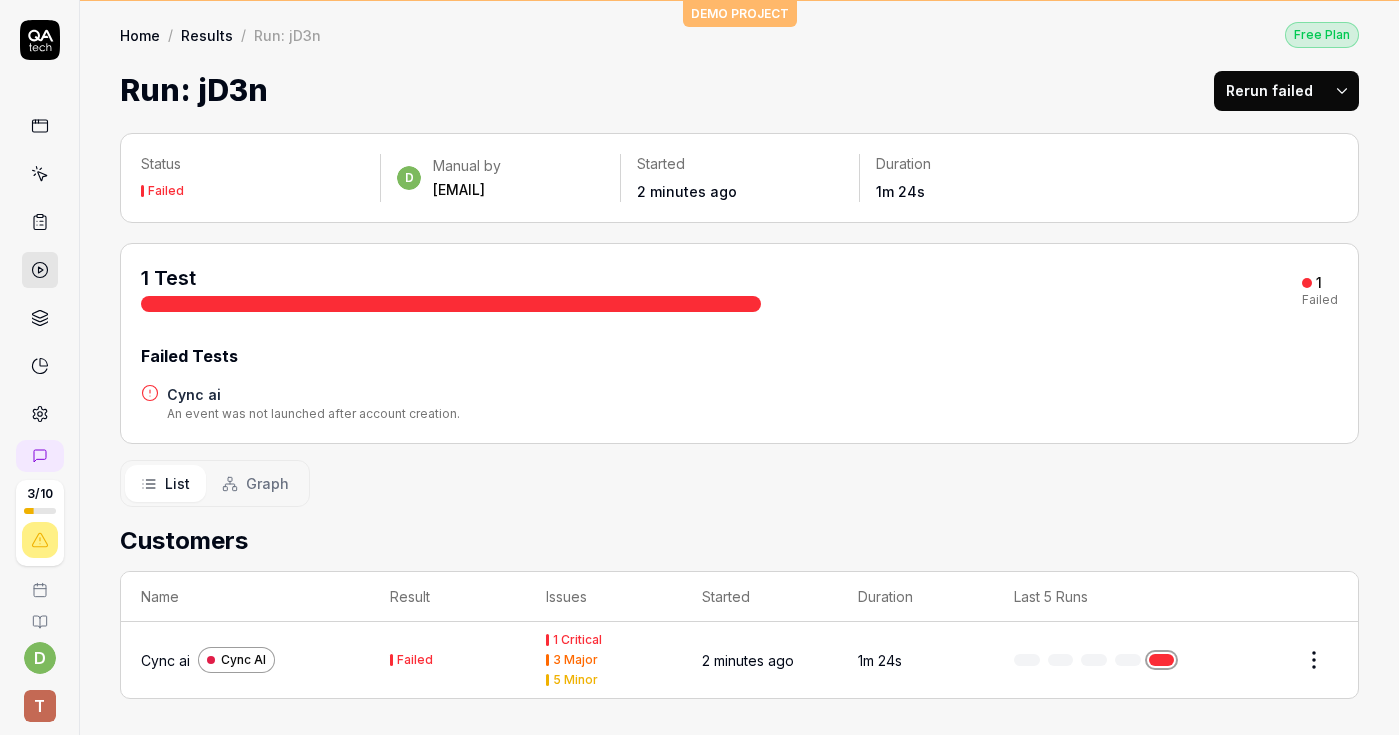 click on "3  /  10 d T DEMO PROJECT Home / Results / Run: jD3n Free Plan Home / Results / Run: jD3n Free Plan Run: jD3n Rerun failed Status Failed d Manual by dirce@talentgenius.io Started 2 minutes ago Duration 1m 24s 1 Test   1 Failed Failed Tests Cync ai An event was not launched after account creation. List Graph Customers Name Result Issues Started Duration Last 5 Runs Cync ai Cync AI  Failed 1   Critical 3   Major 5   Minor 2 minutes ago 1m 24s *" at bounding box center (699, 367) 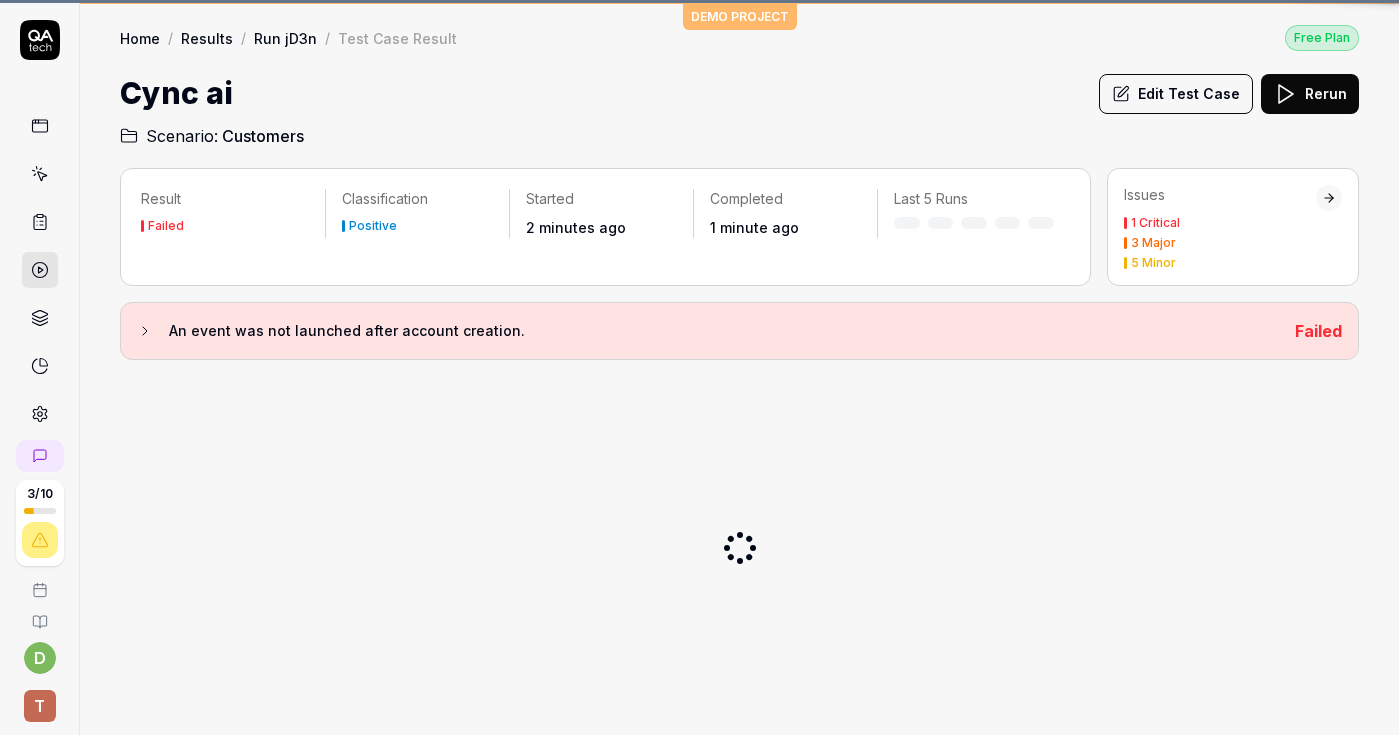 scroll, scrollTop: 0, scrollLeft: 0, axis: both 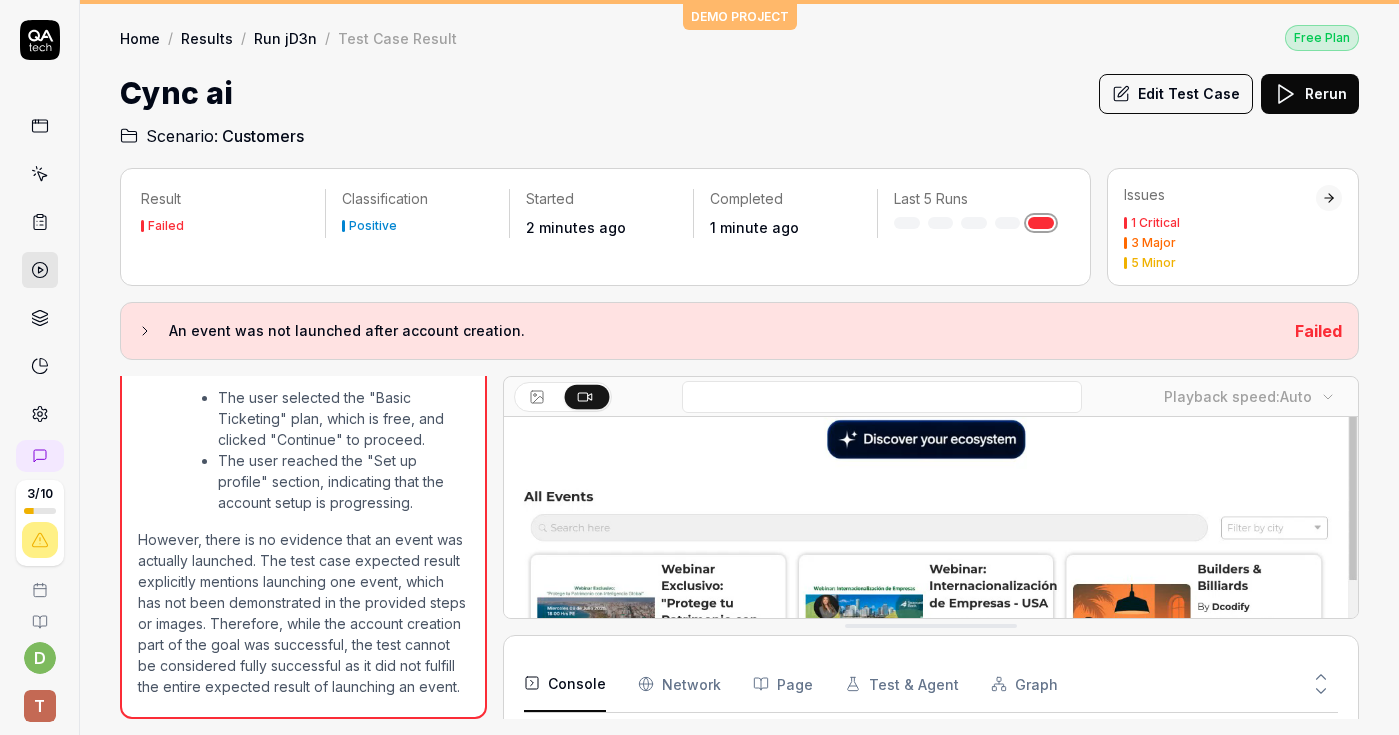 click 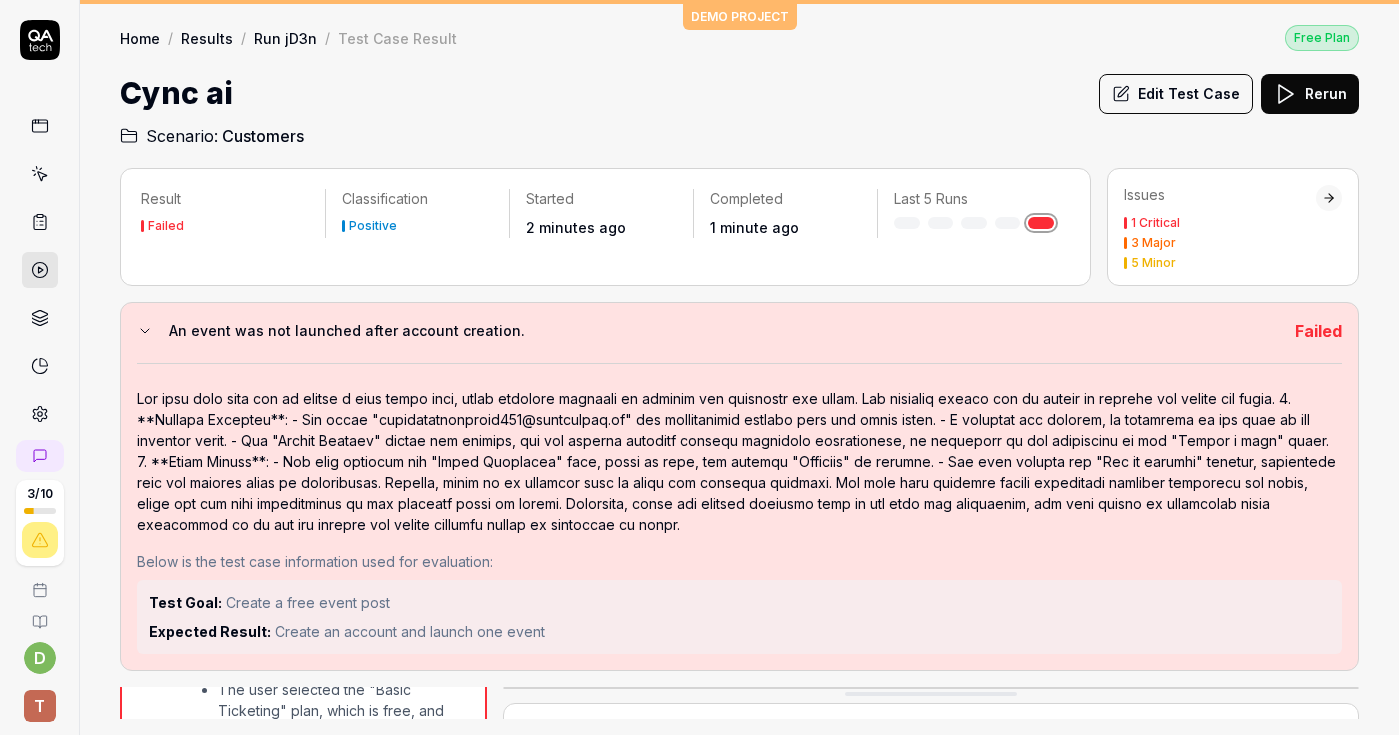 click 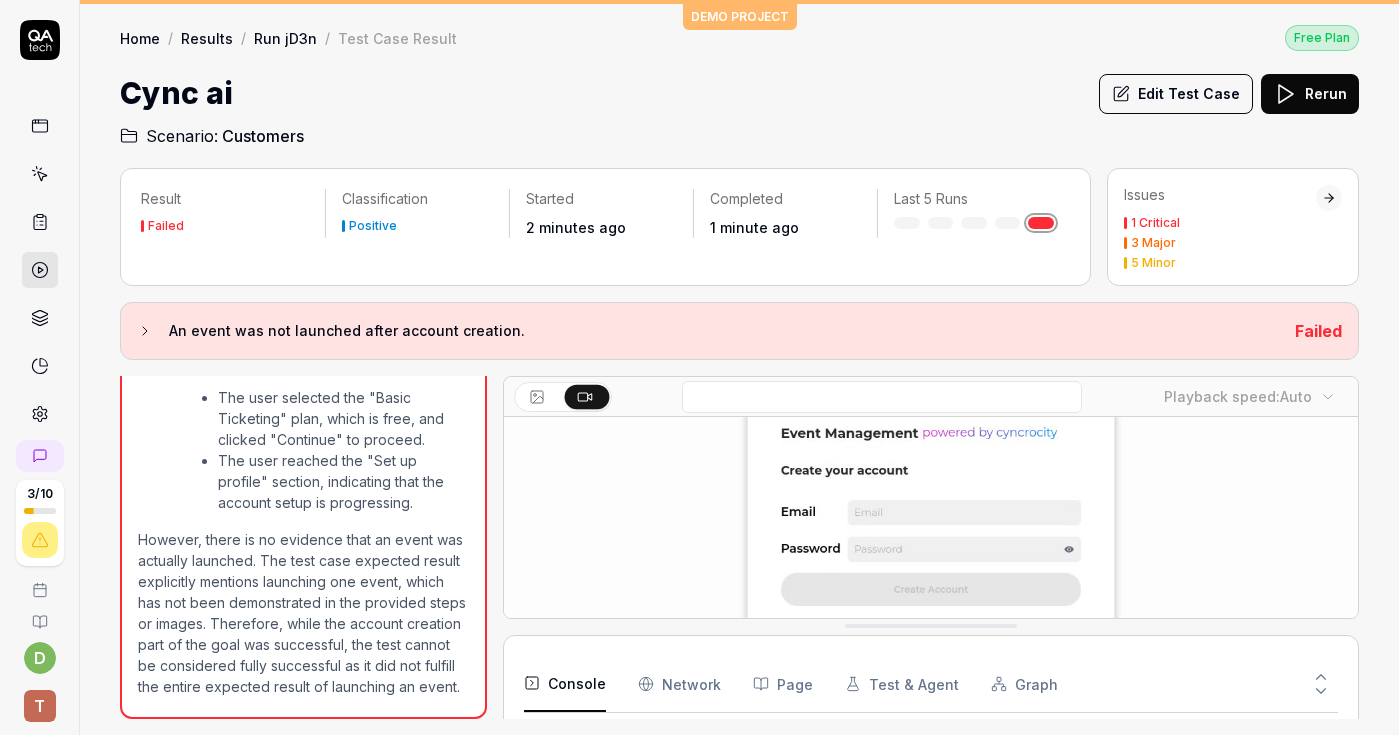 click on "Edit Test Case" at bounding box center (1176, 94) 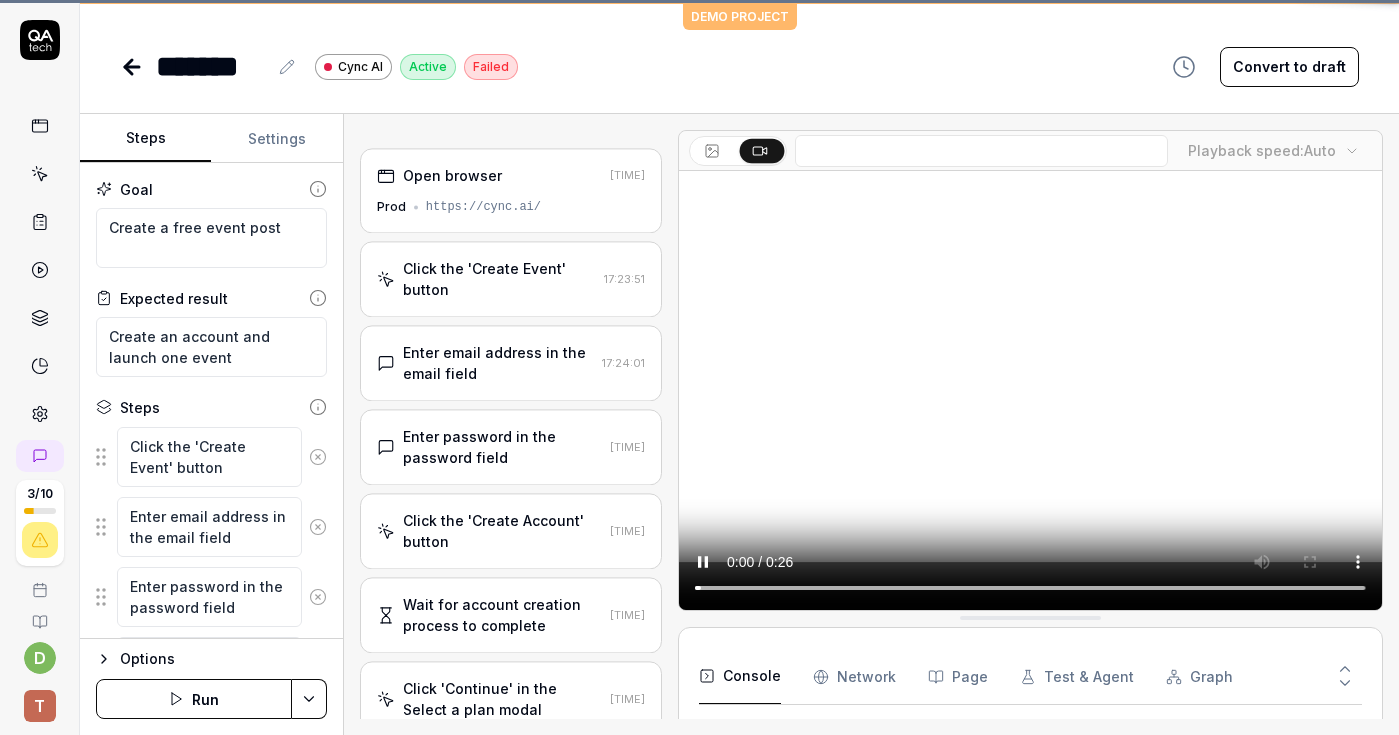 scroll, scrollTop: 494, scrollLeft: 0, axis: vertical 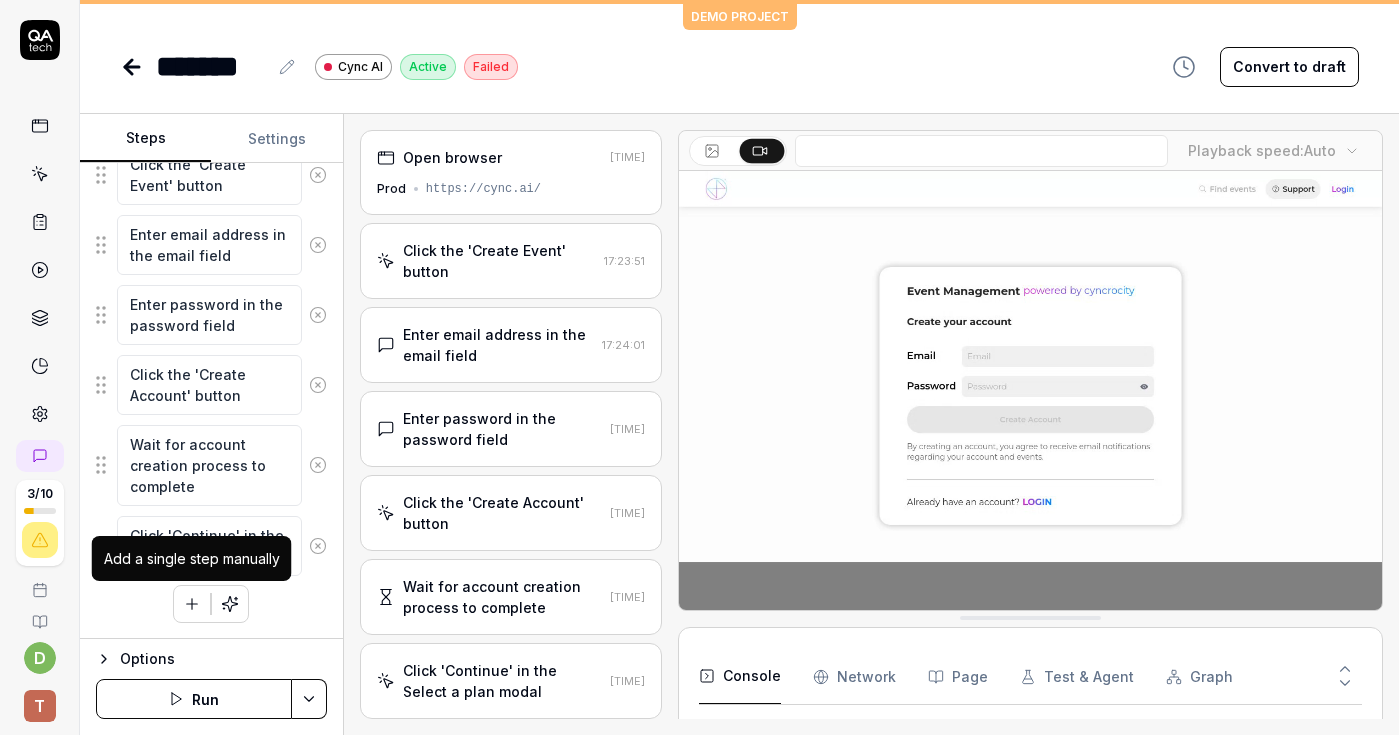 click 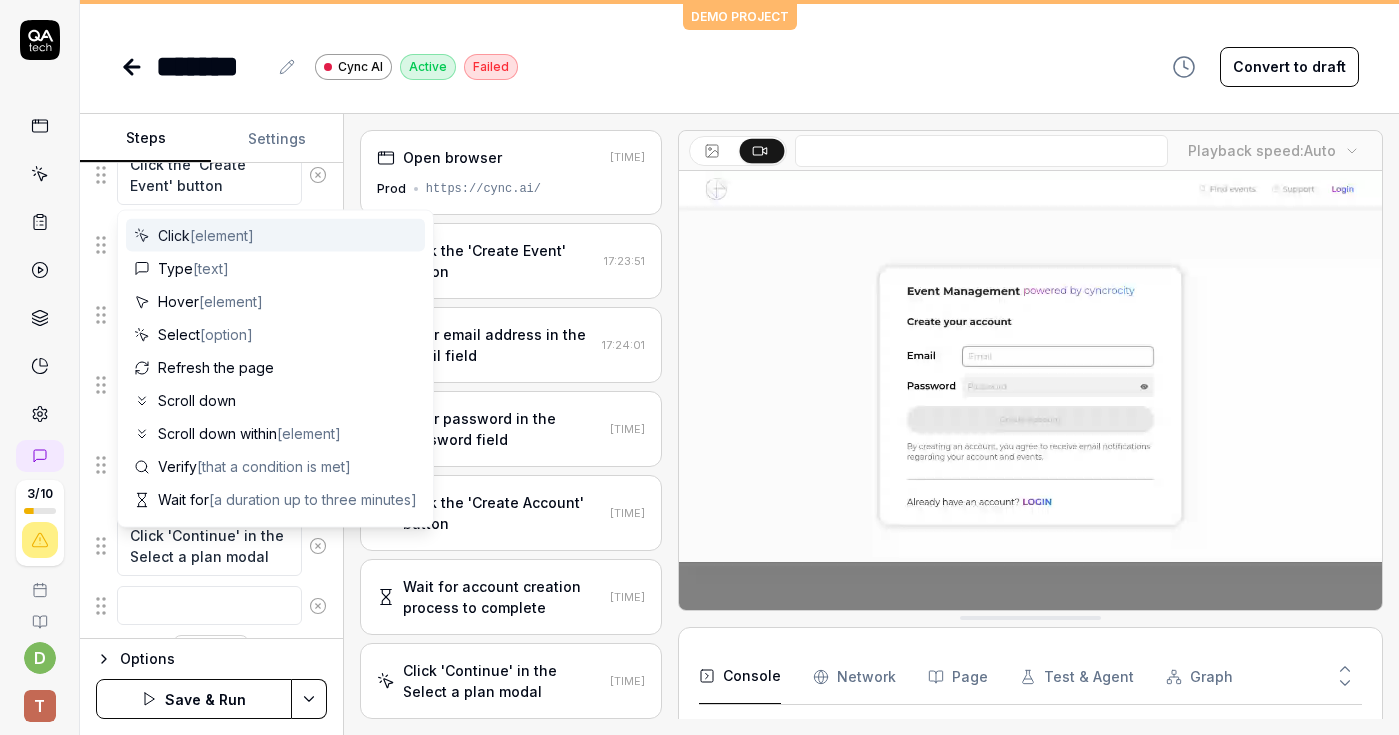 scroll, scrollTop: 332, scrollLeft: 0, axis: vertical 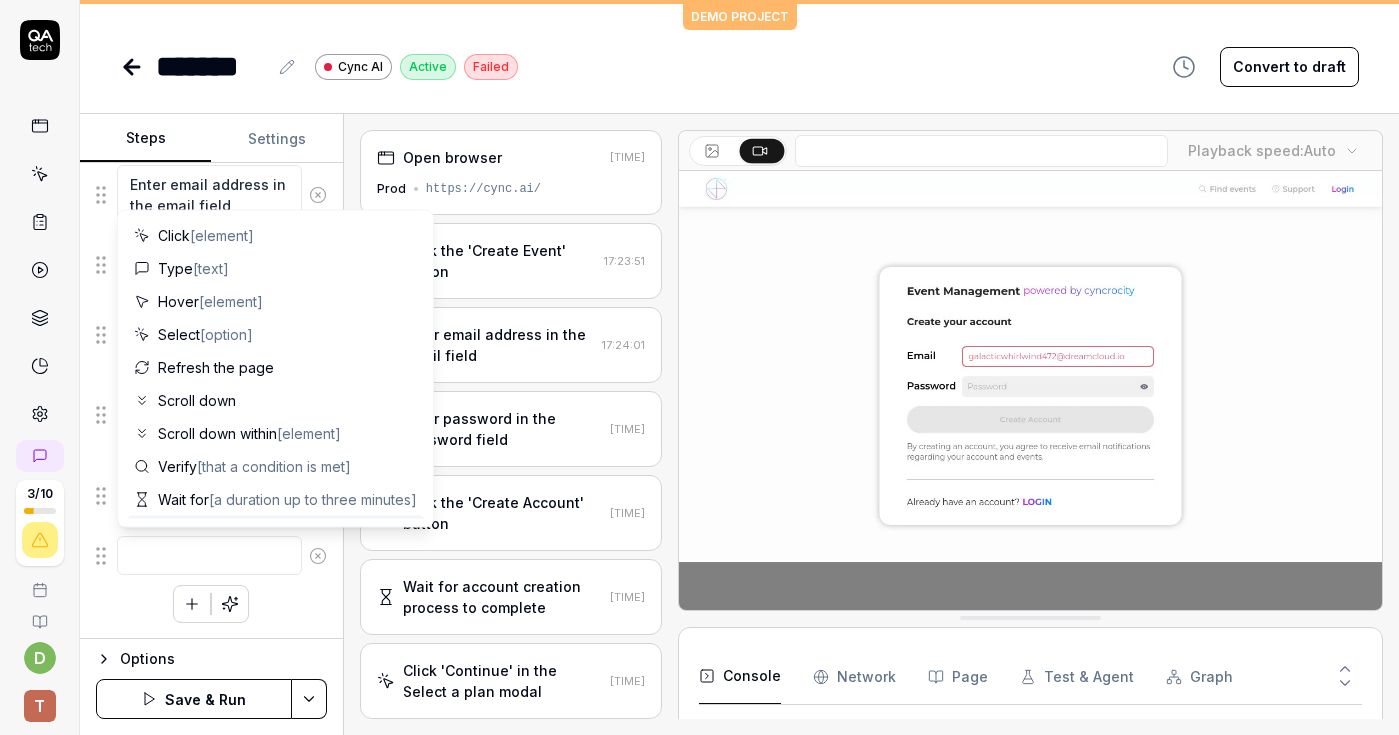 type on "*" 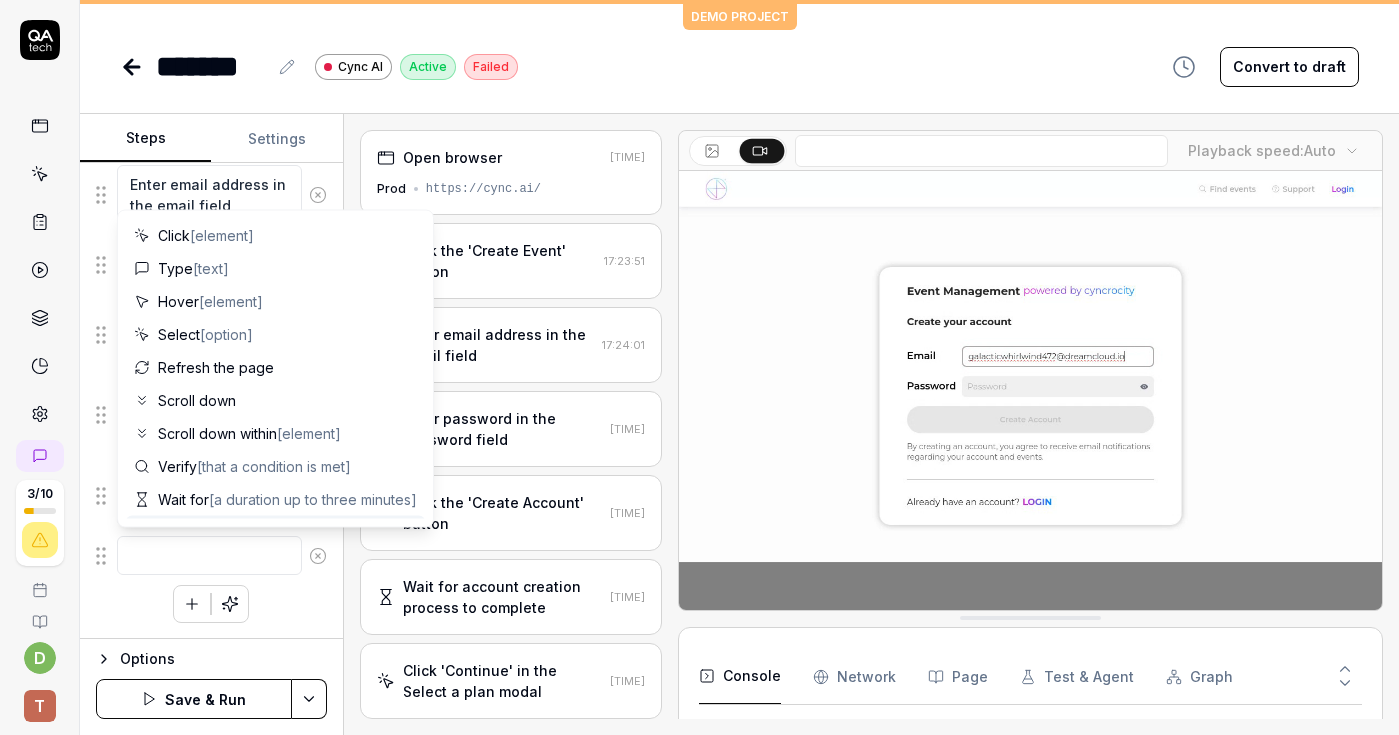 type on "A" 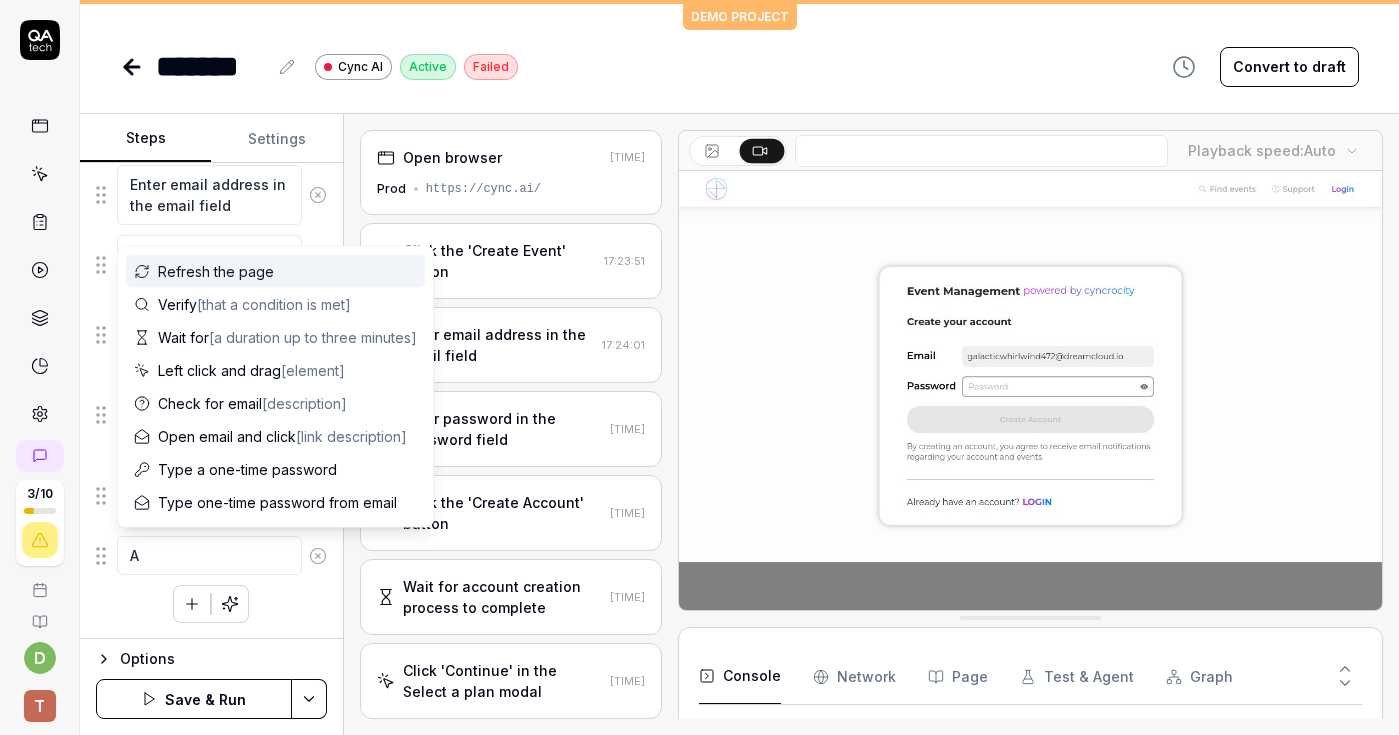 type on "*" 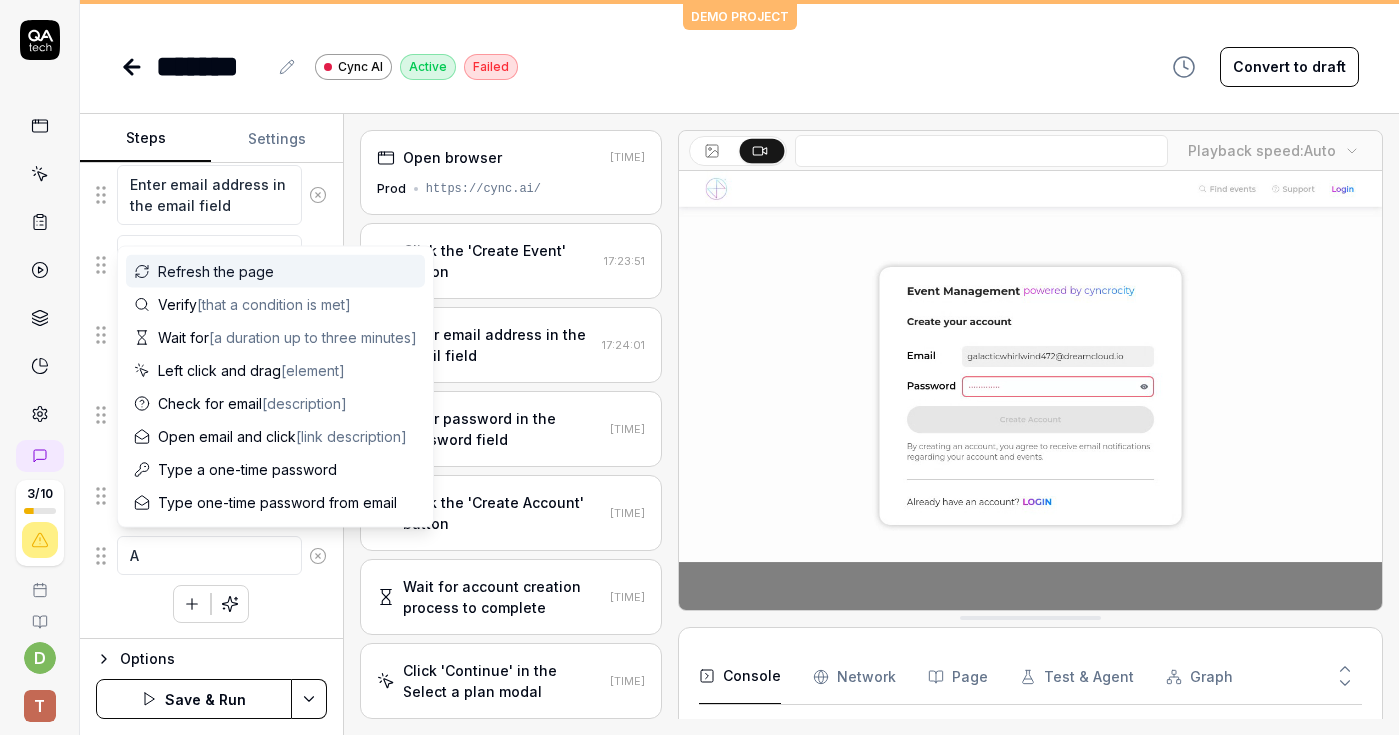 type on "Af" 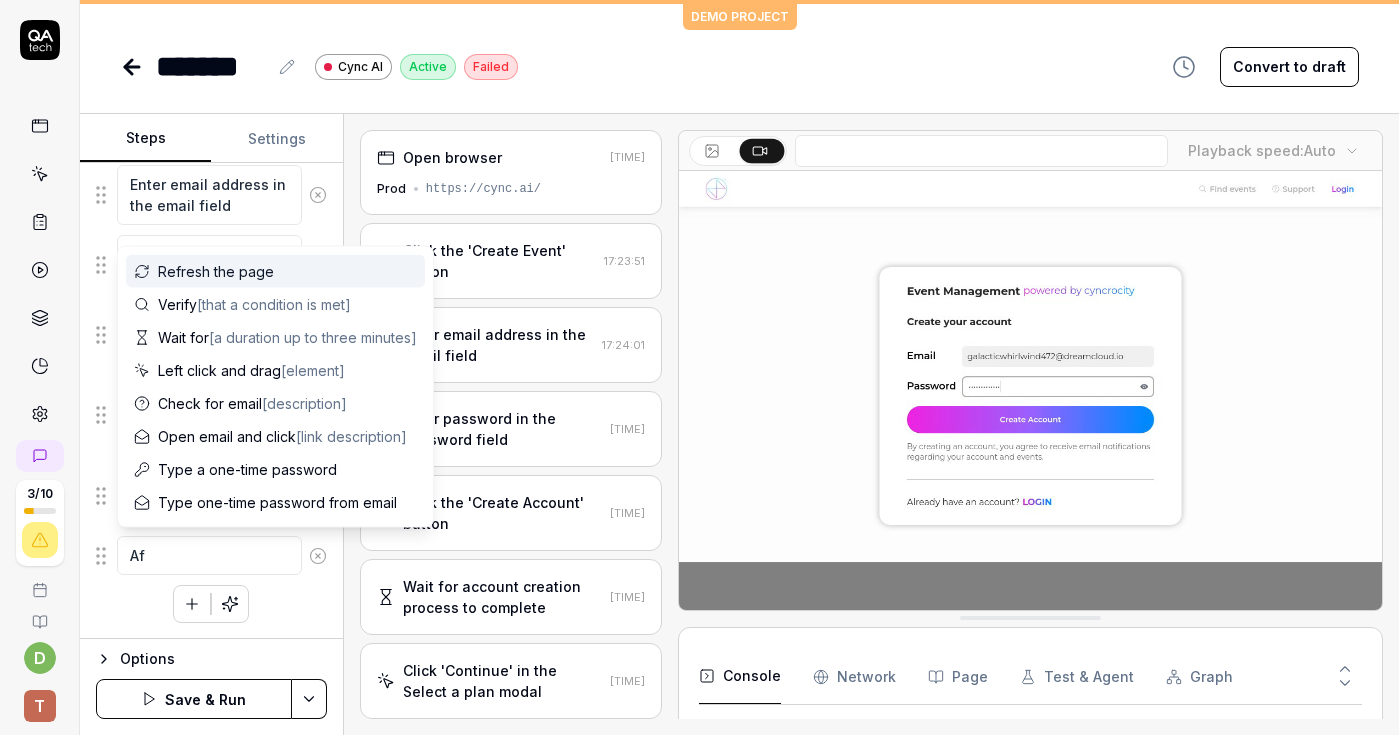 type on "*" 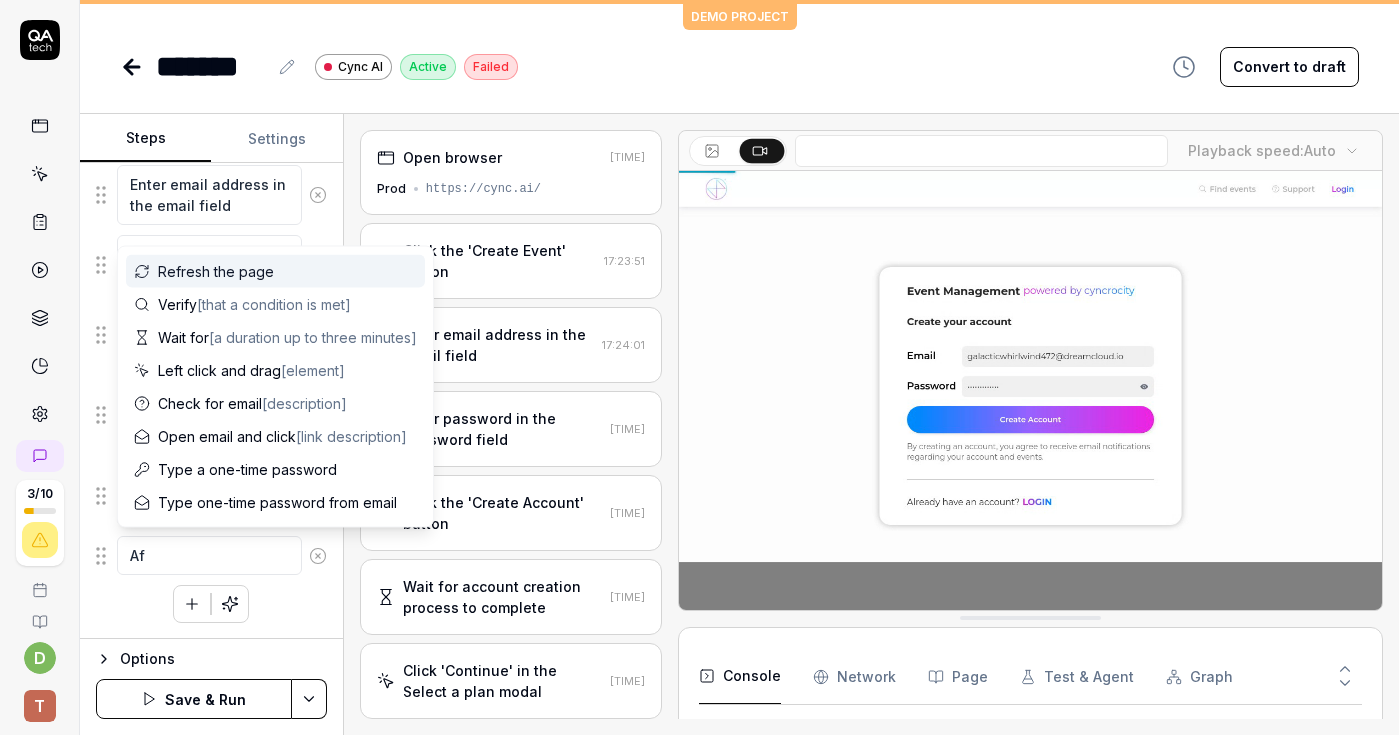 type on "Afd" 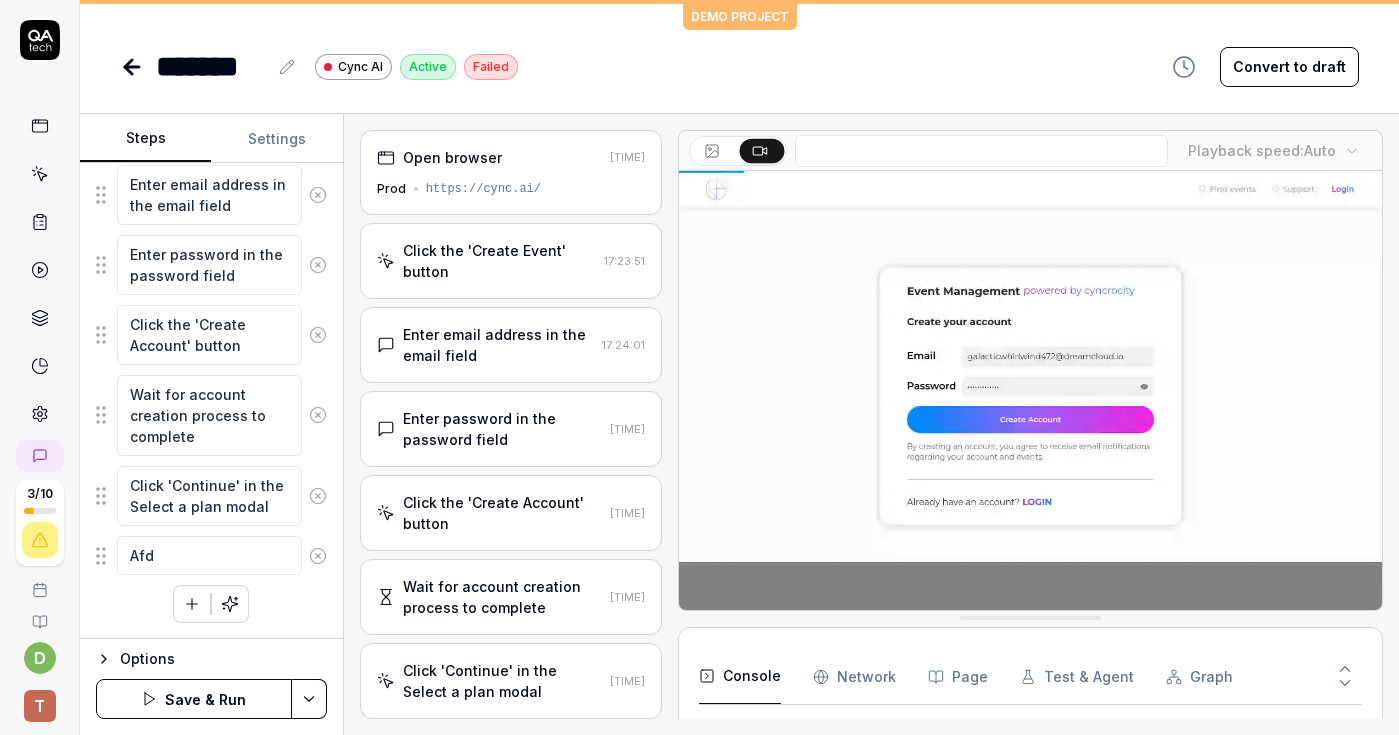 type on "*" 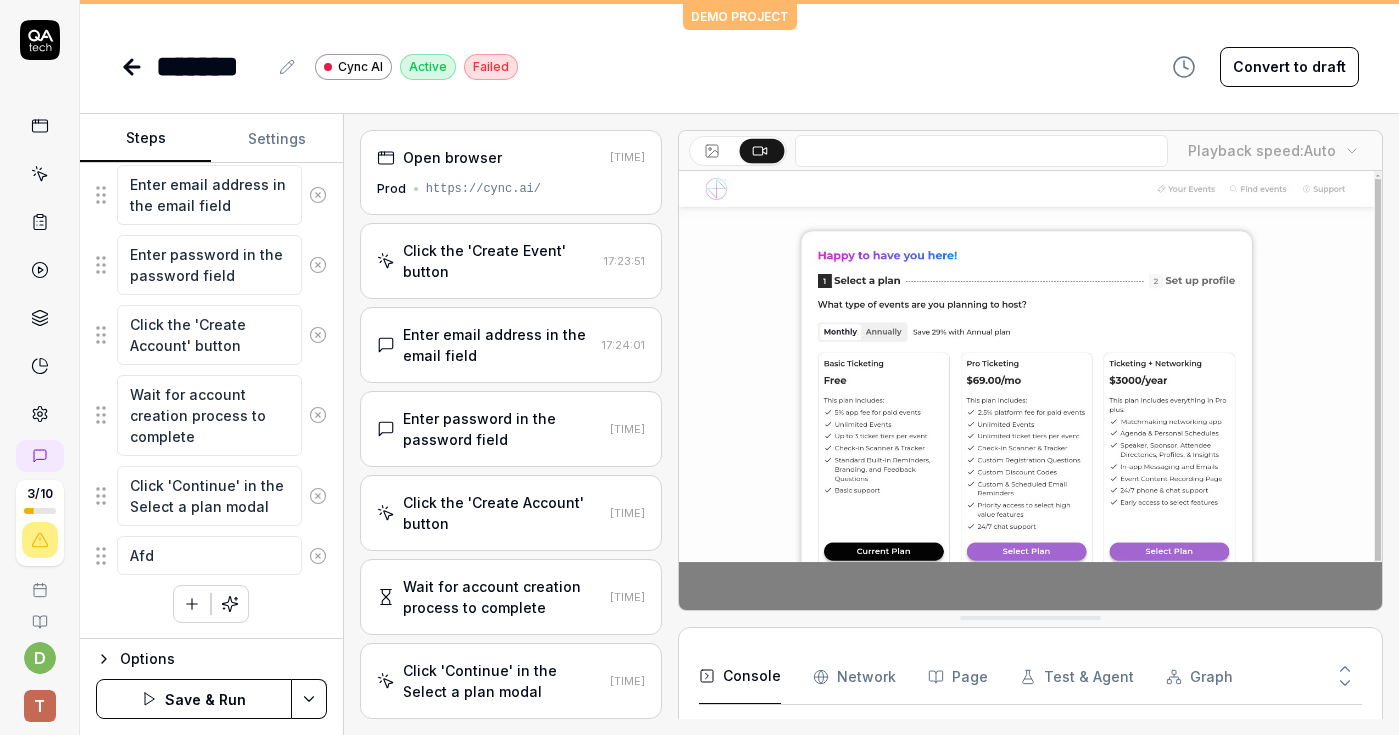 type on "Af" 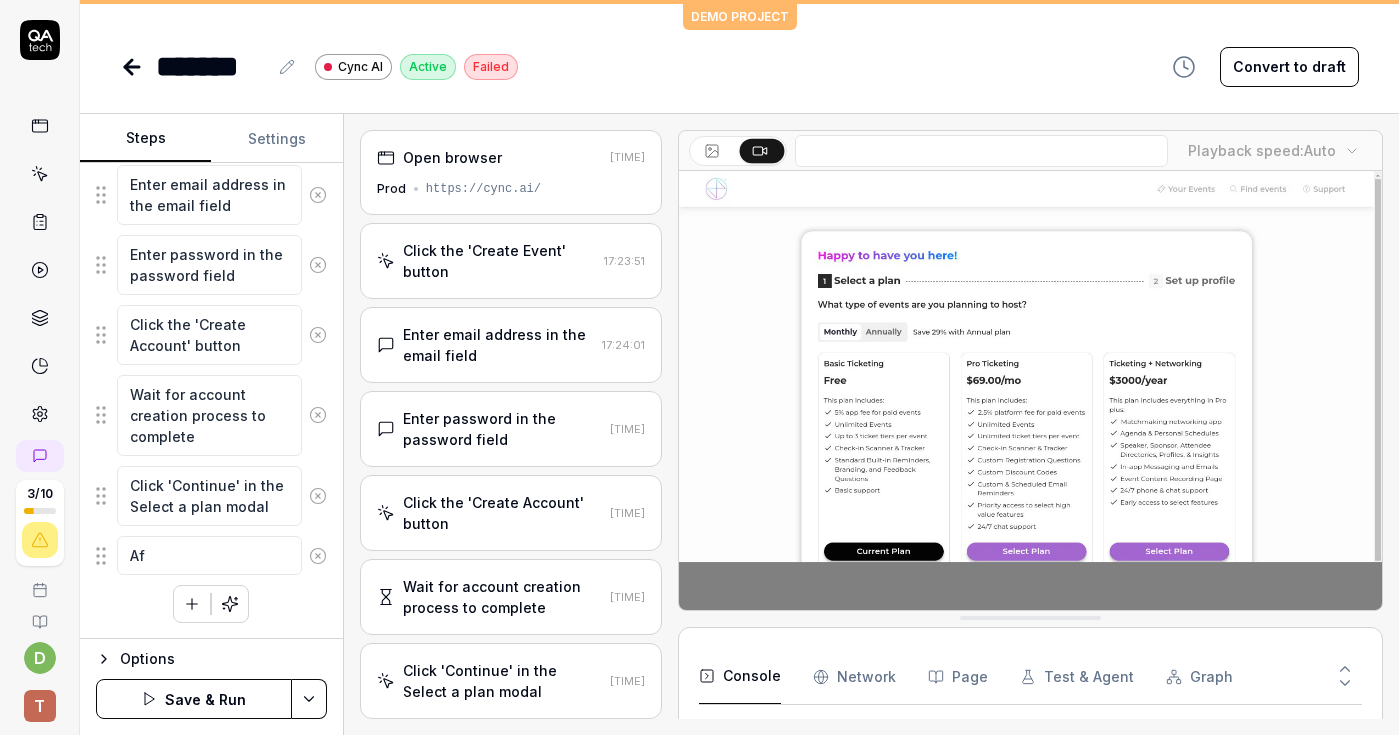 type on "*" 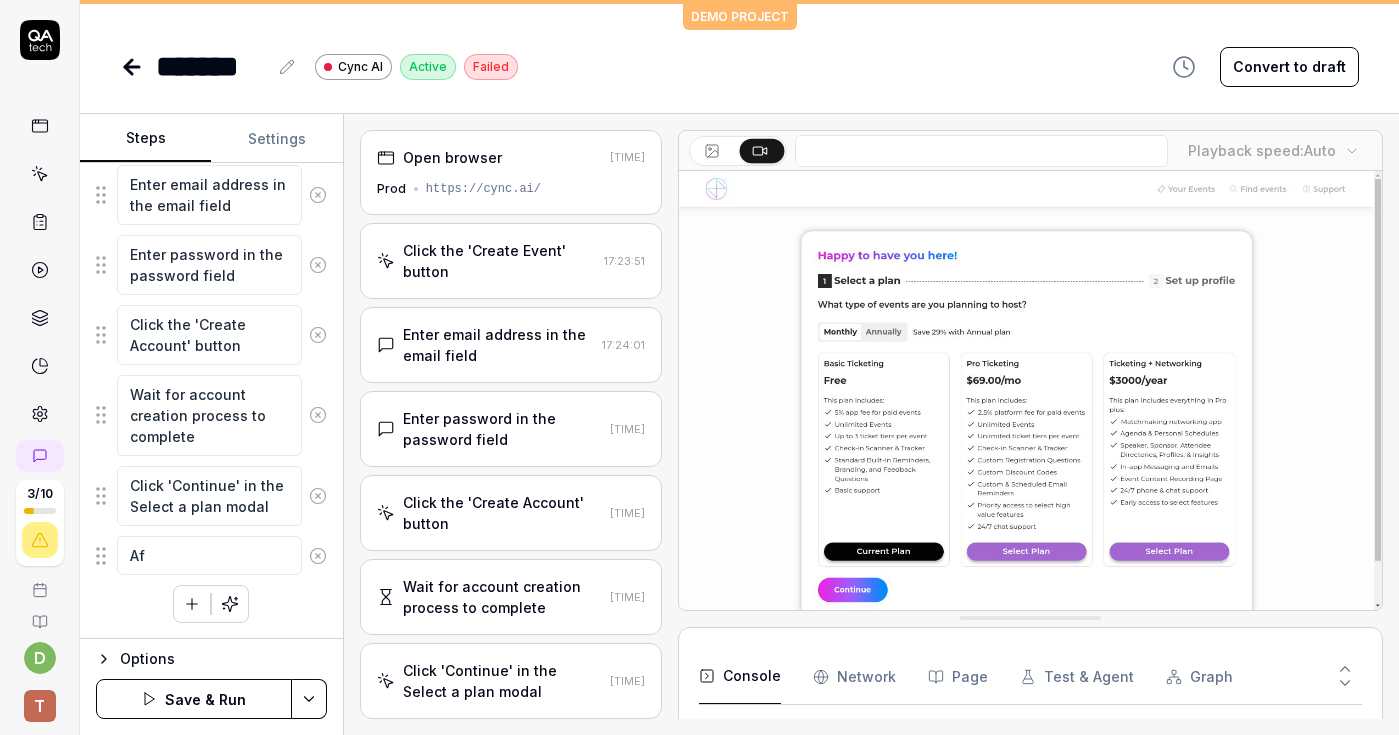 type on "A" 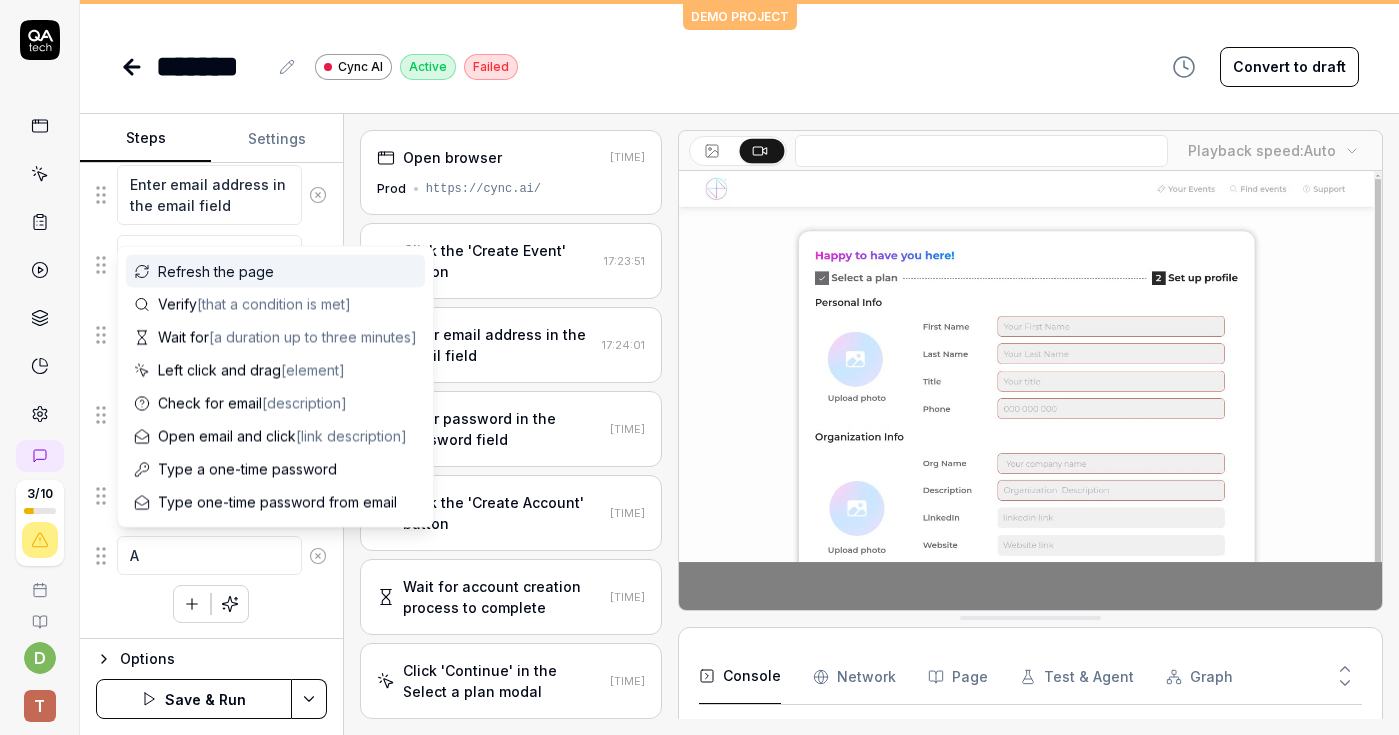 type on "*" 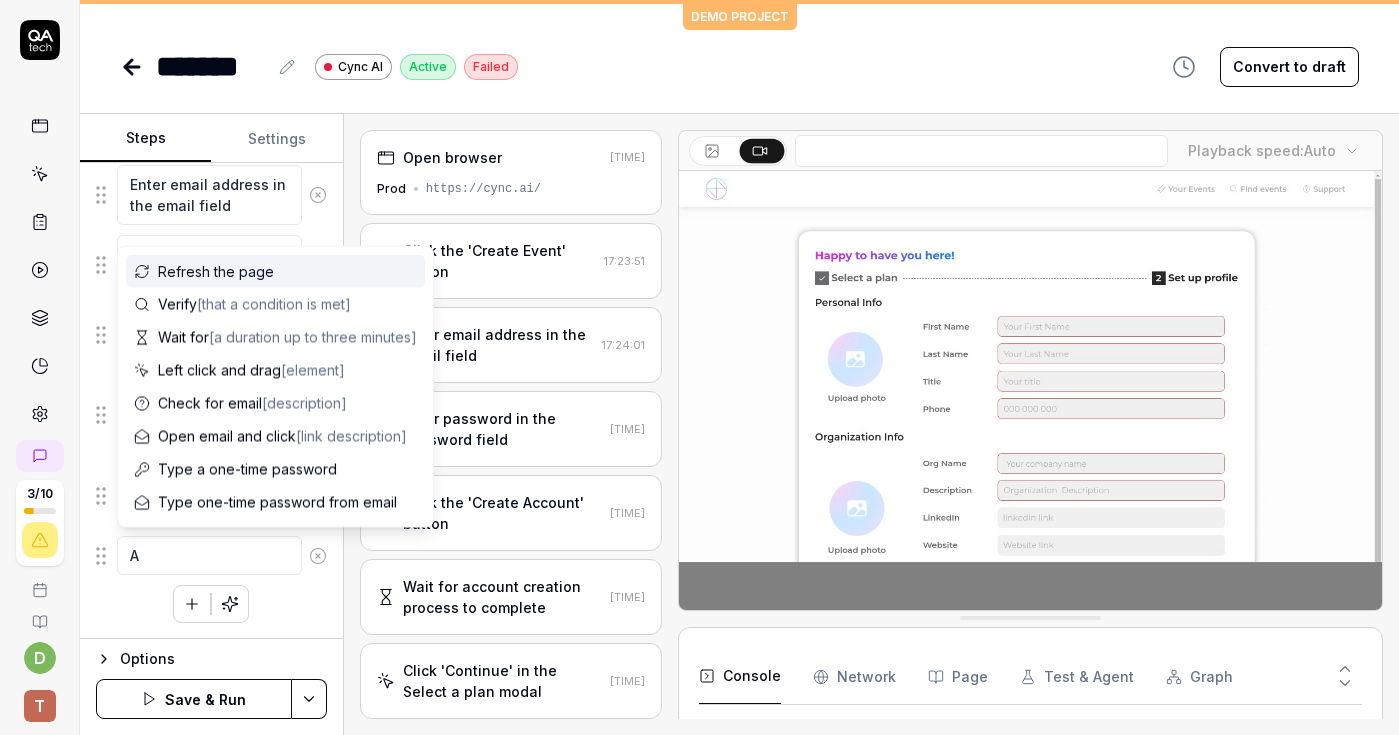type on "Ad" 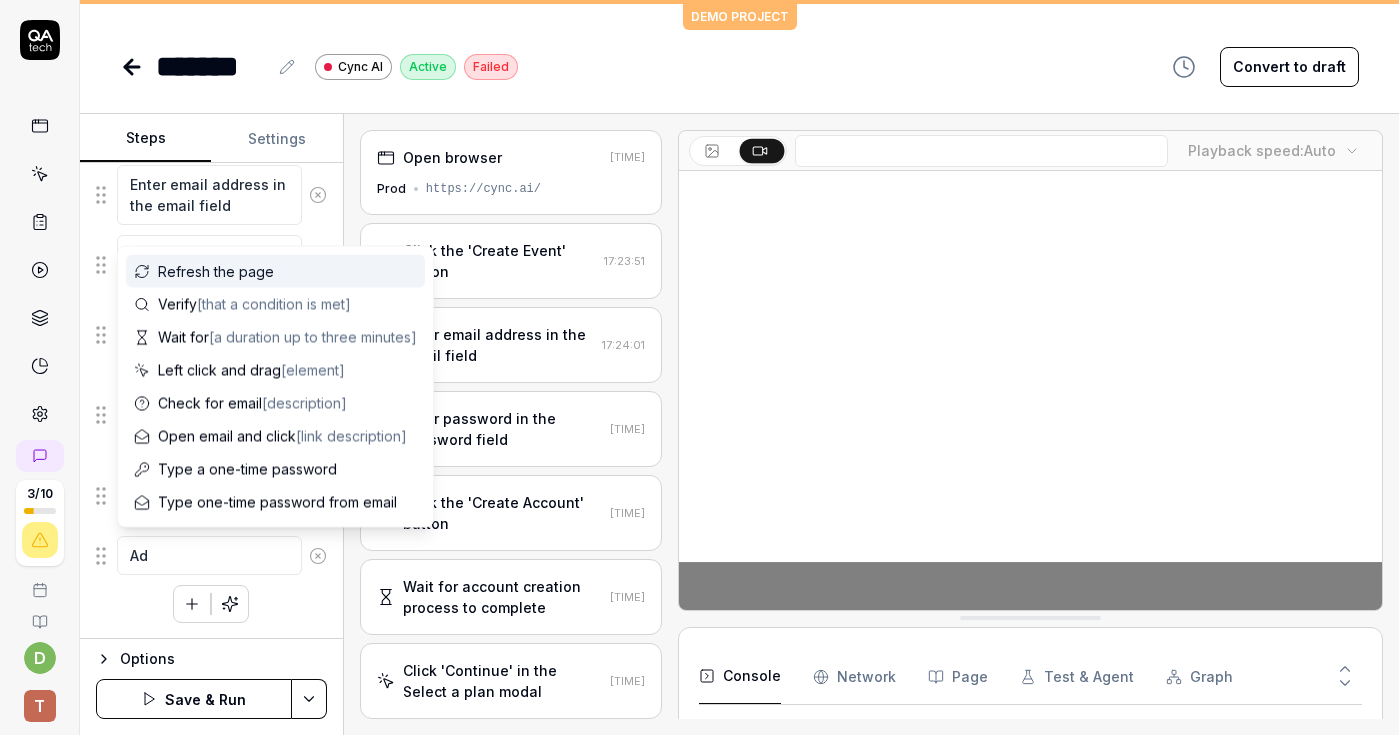 type on "*" 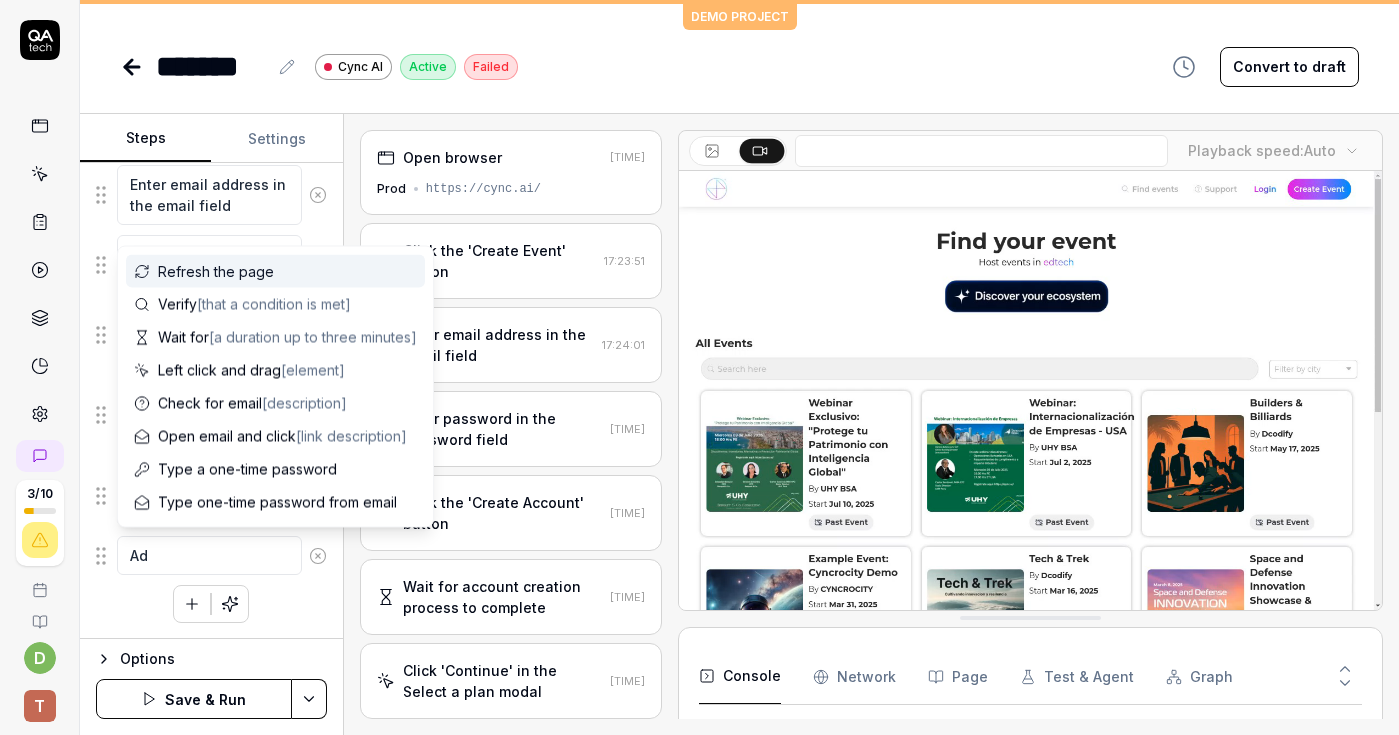 type on "Add" 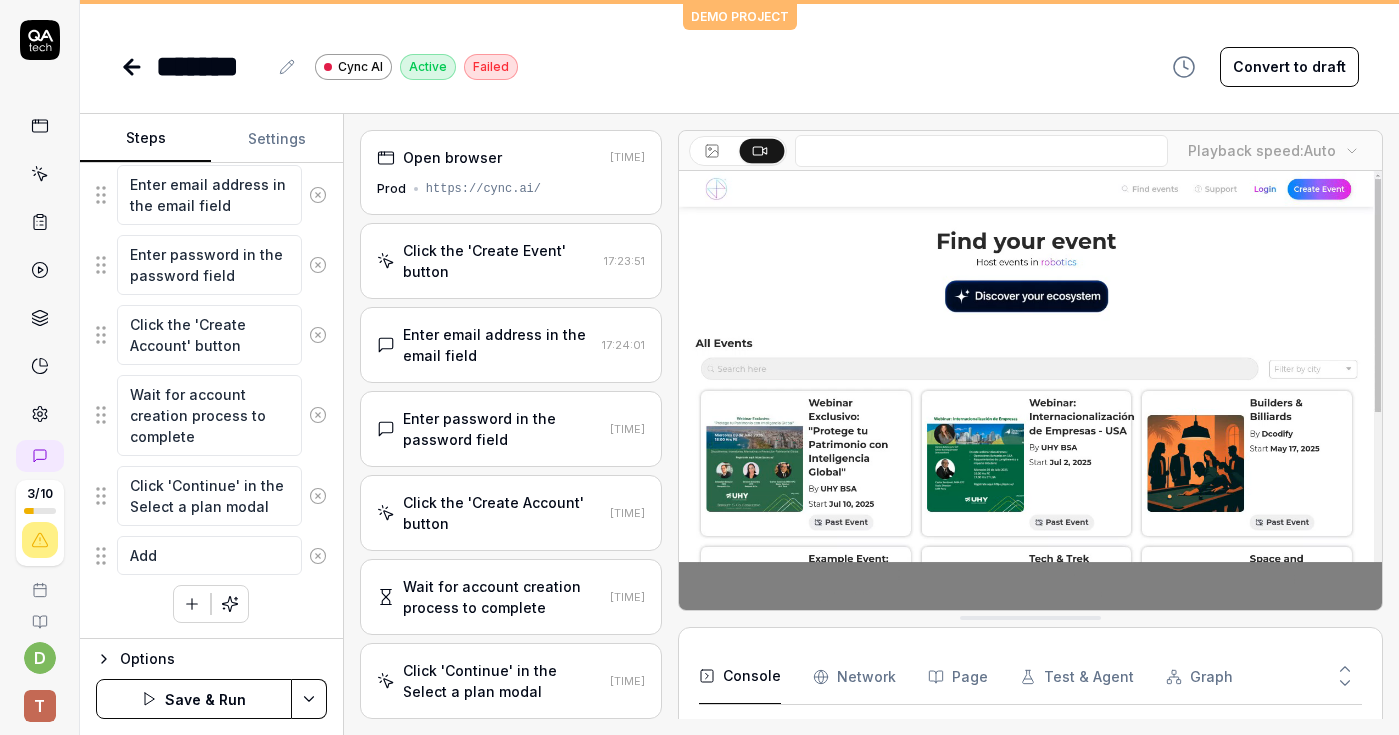 type on "*" 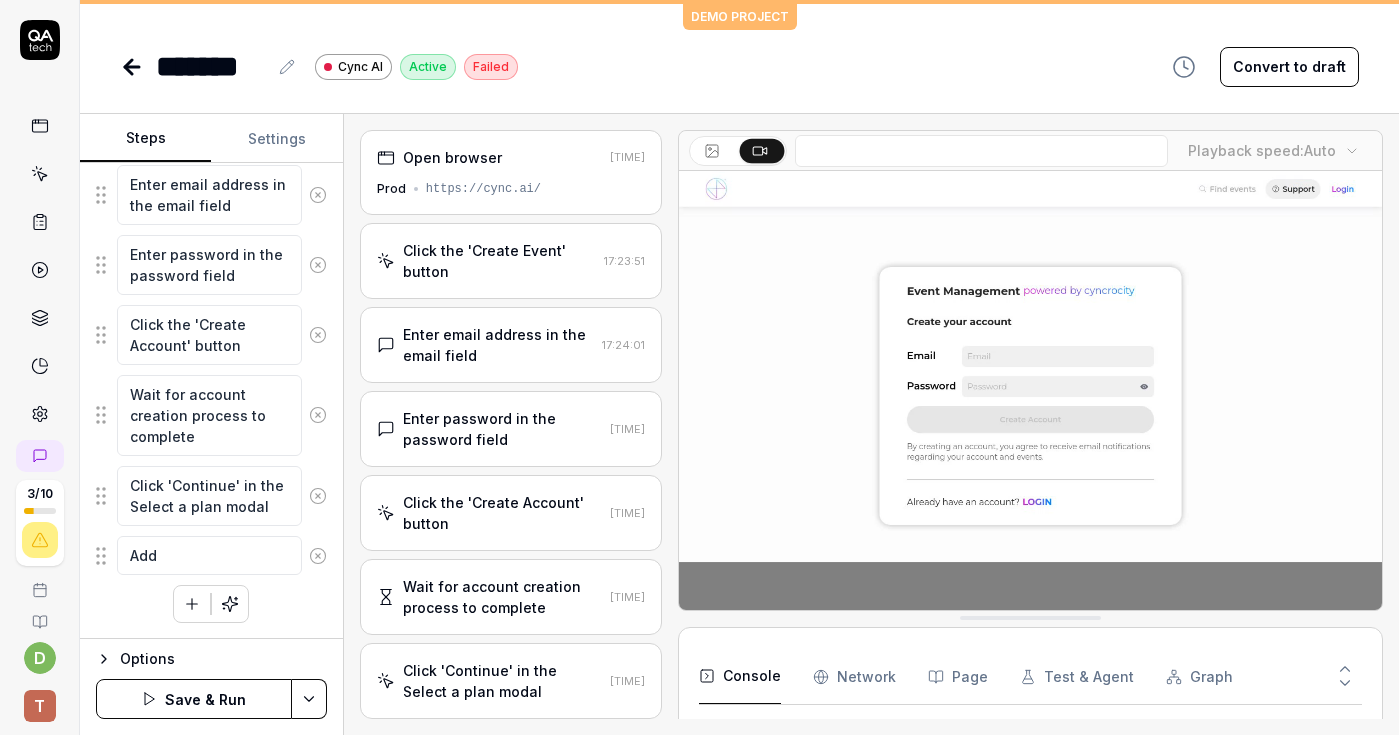 type on "Add" 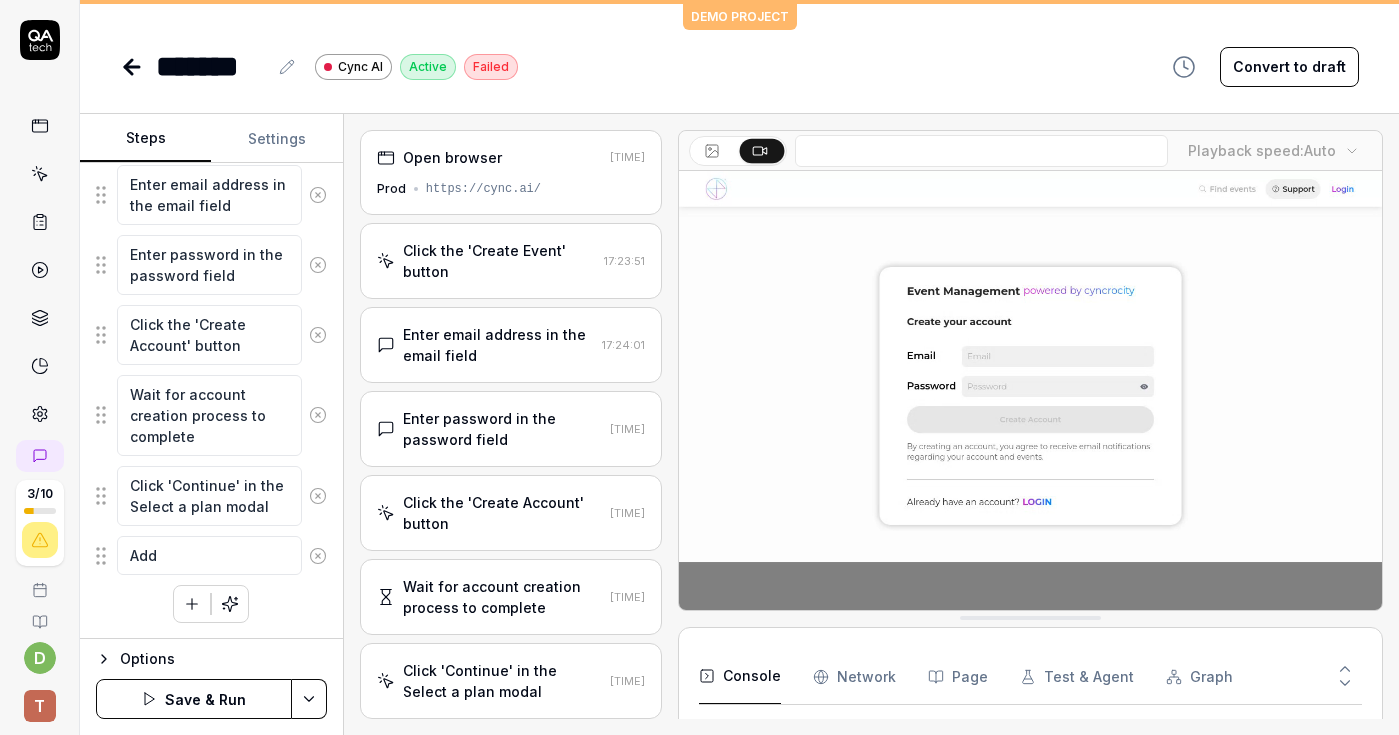 type on "*" 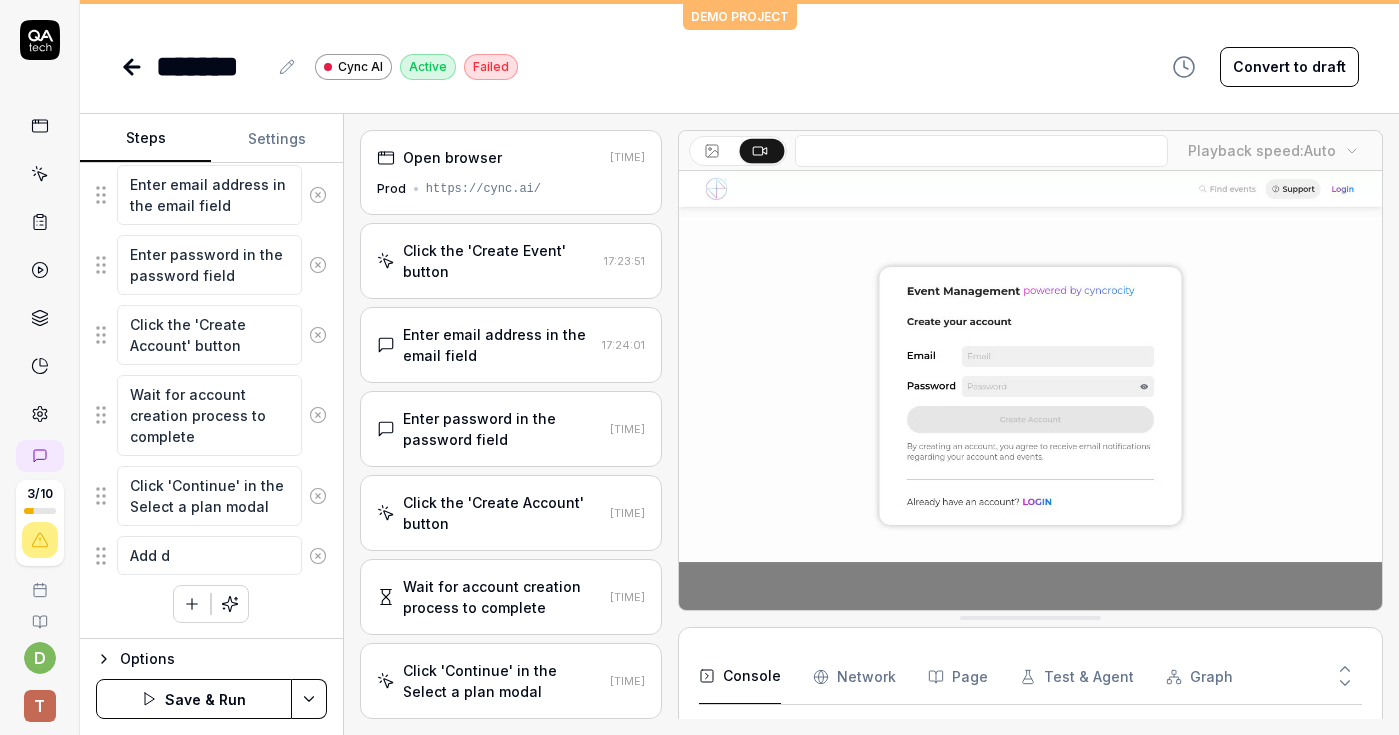 type on "Add du" 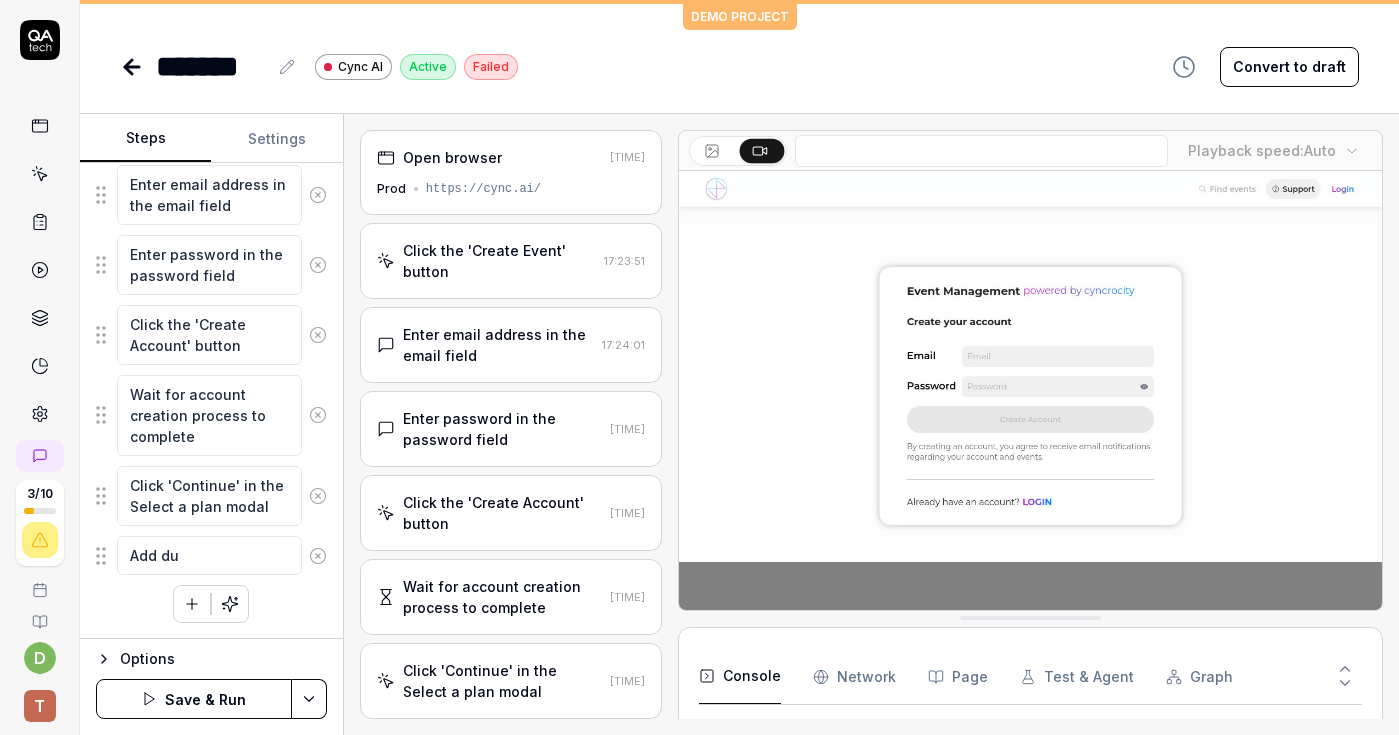type on "*" 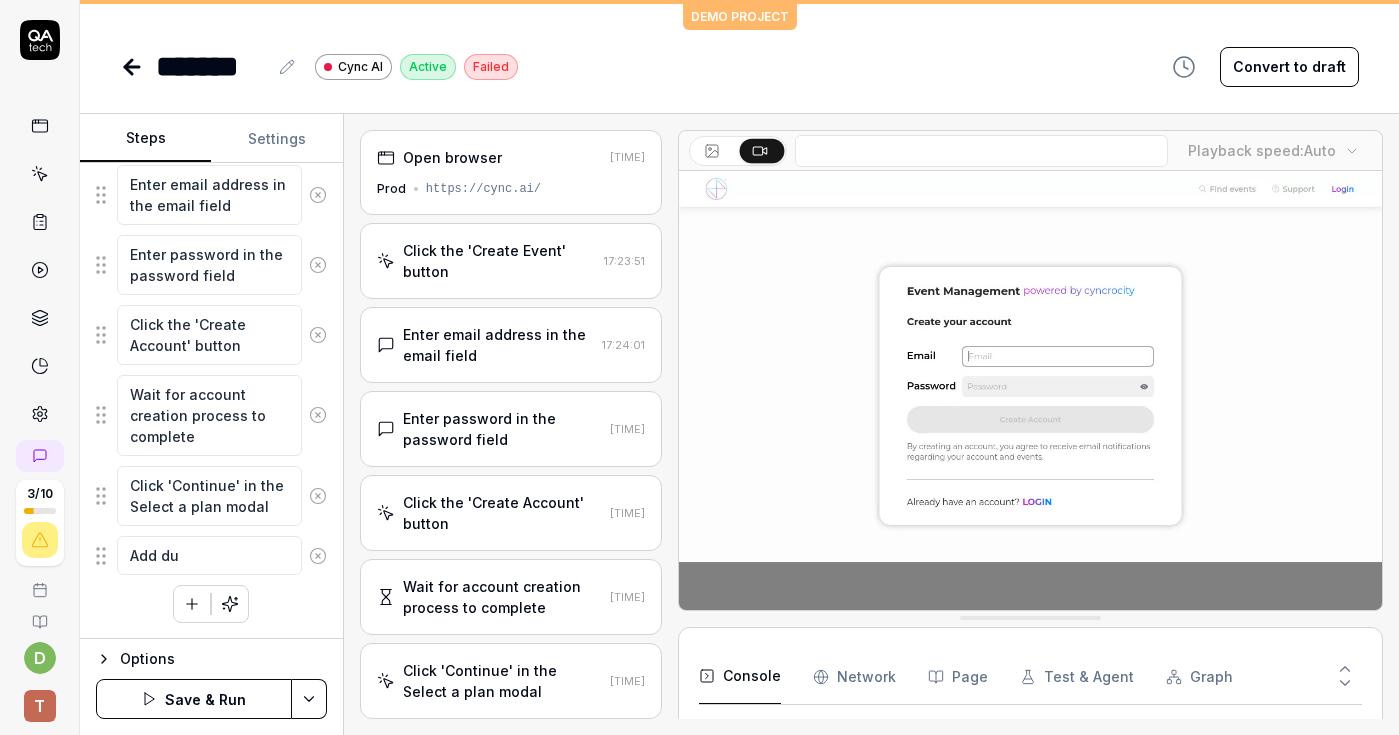 type on "Add dum" 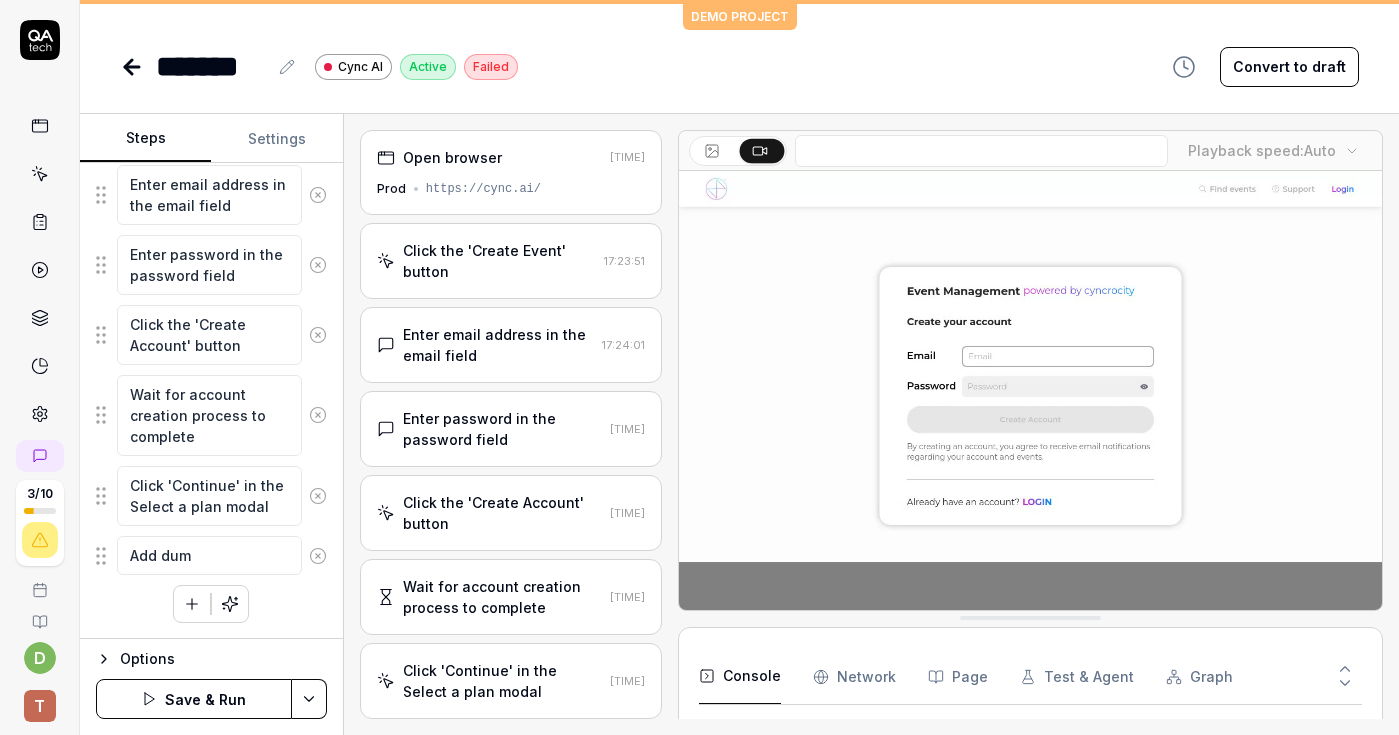 type on "*" 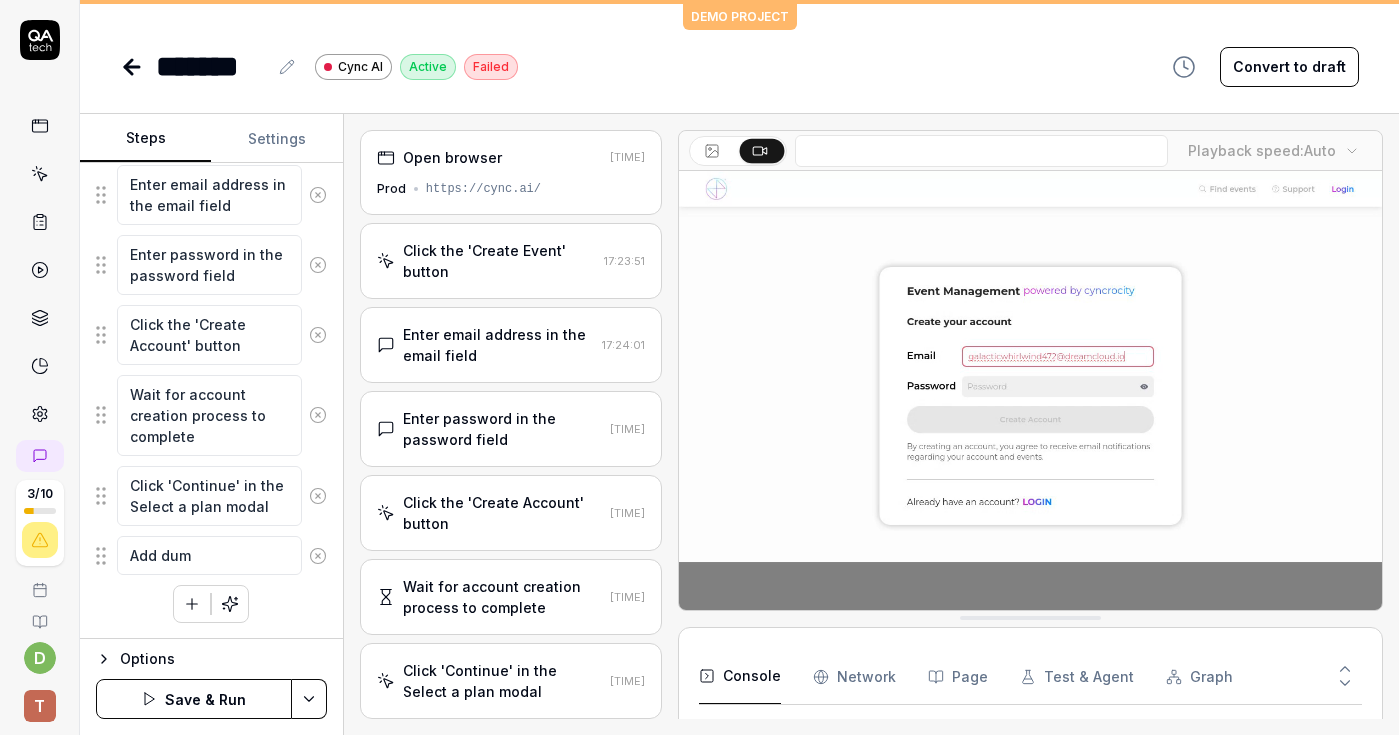 type on "Add dumm" 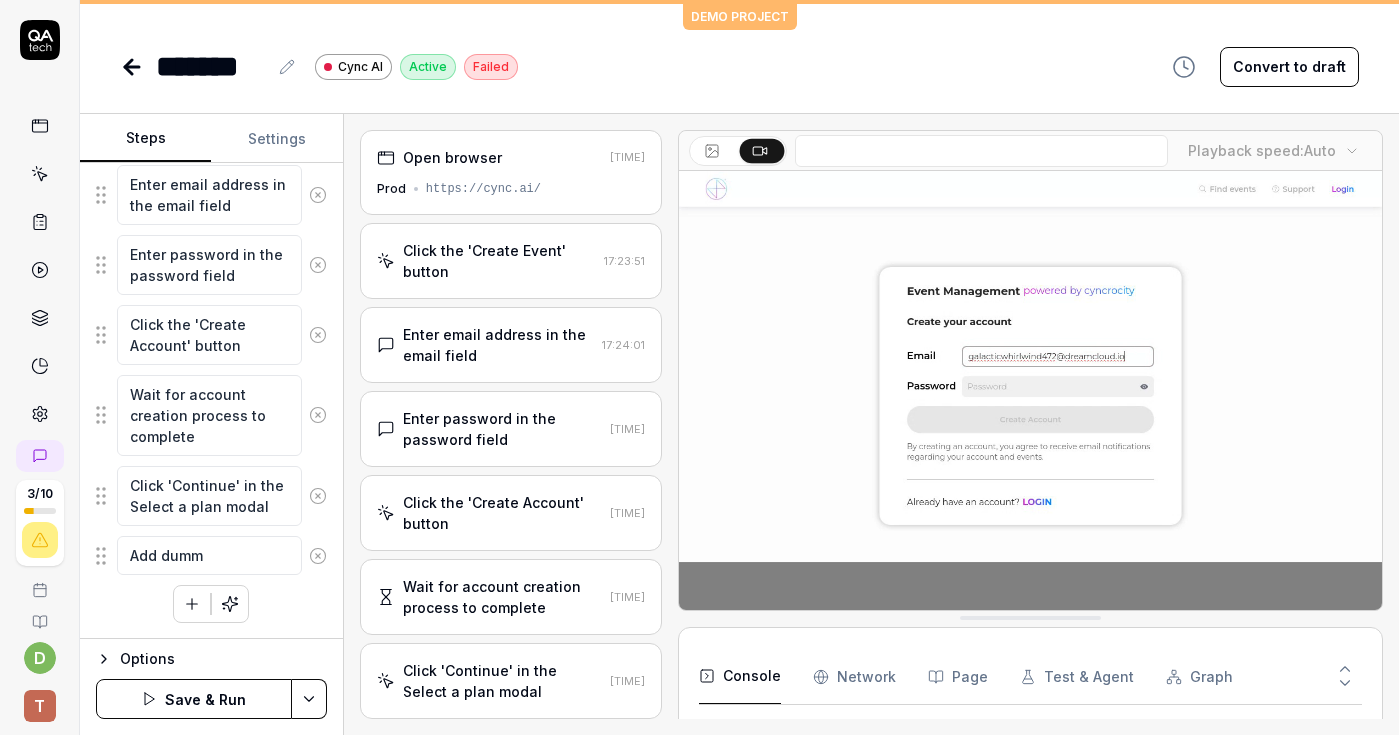 type on "*" 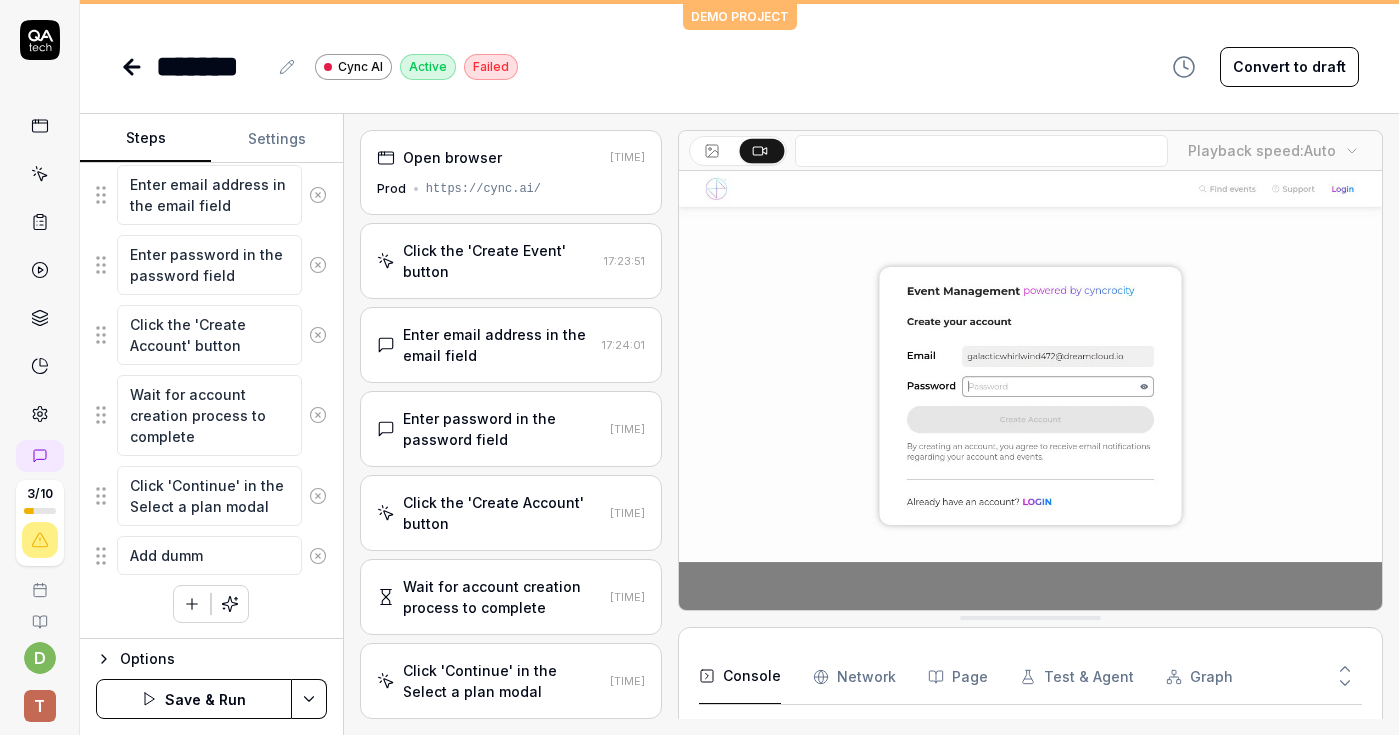type on "Add dummy" 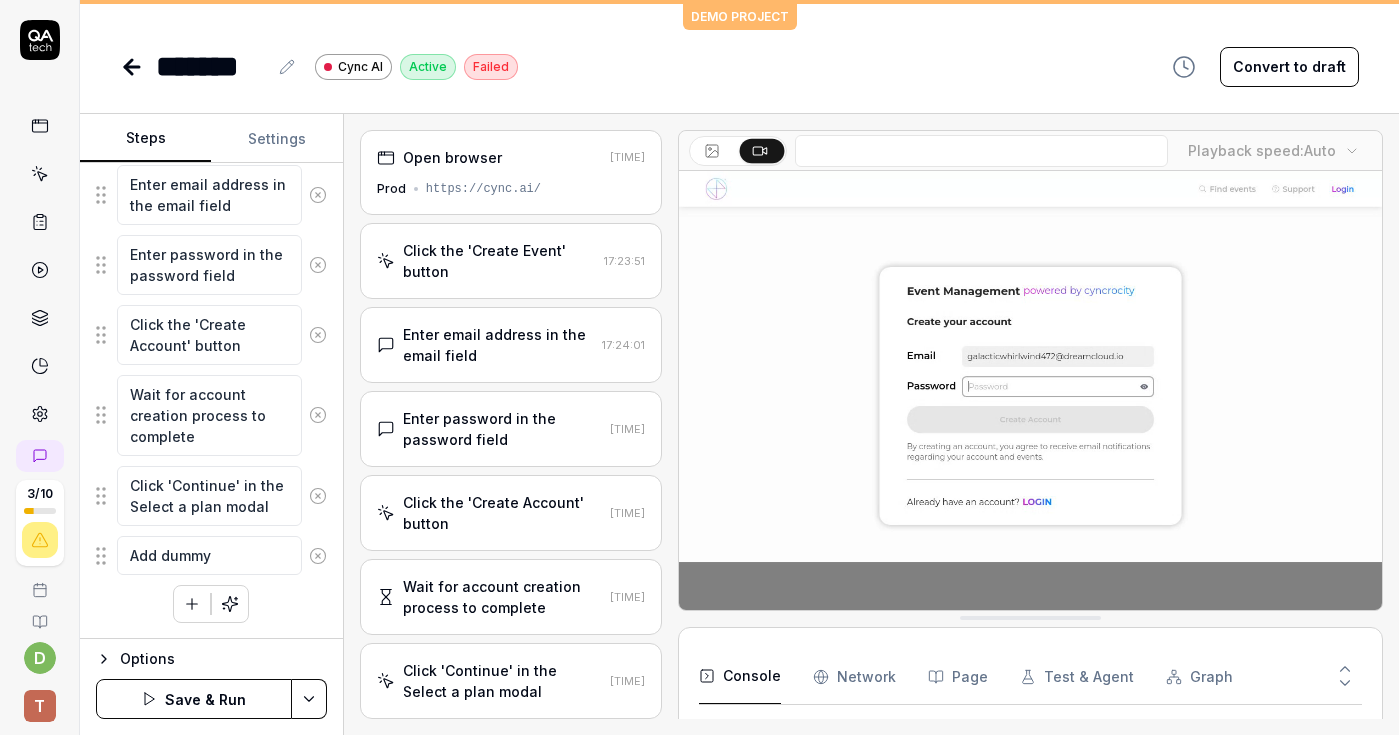 type on "*" 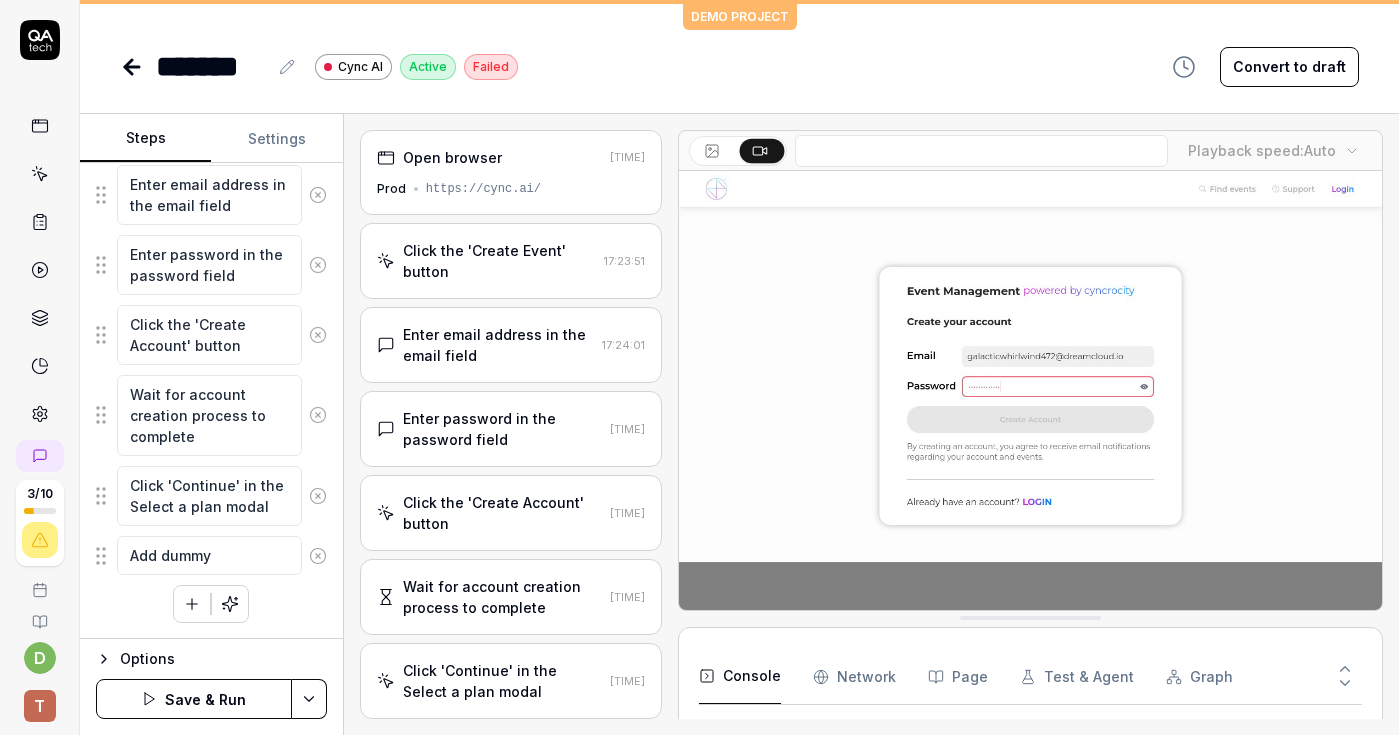 type on "Add dummy" 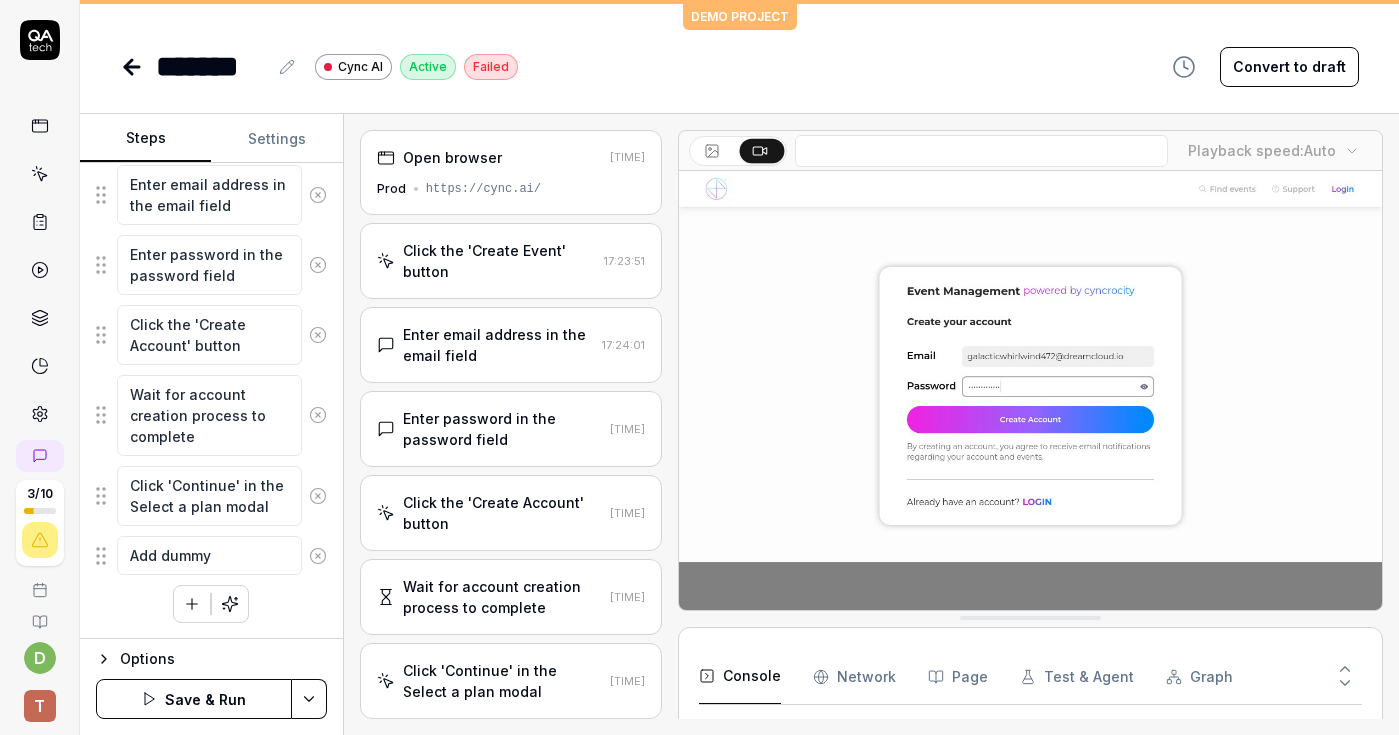 type on "*" 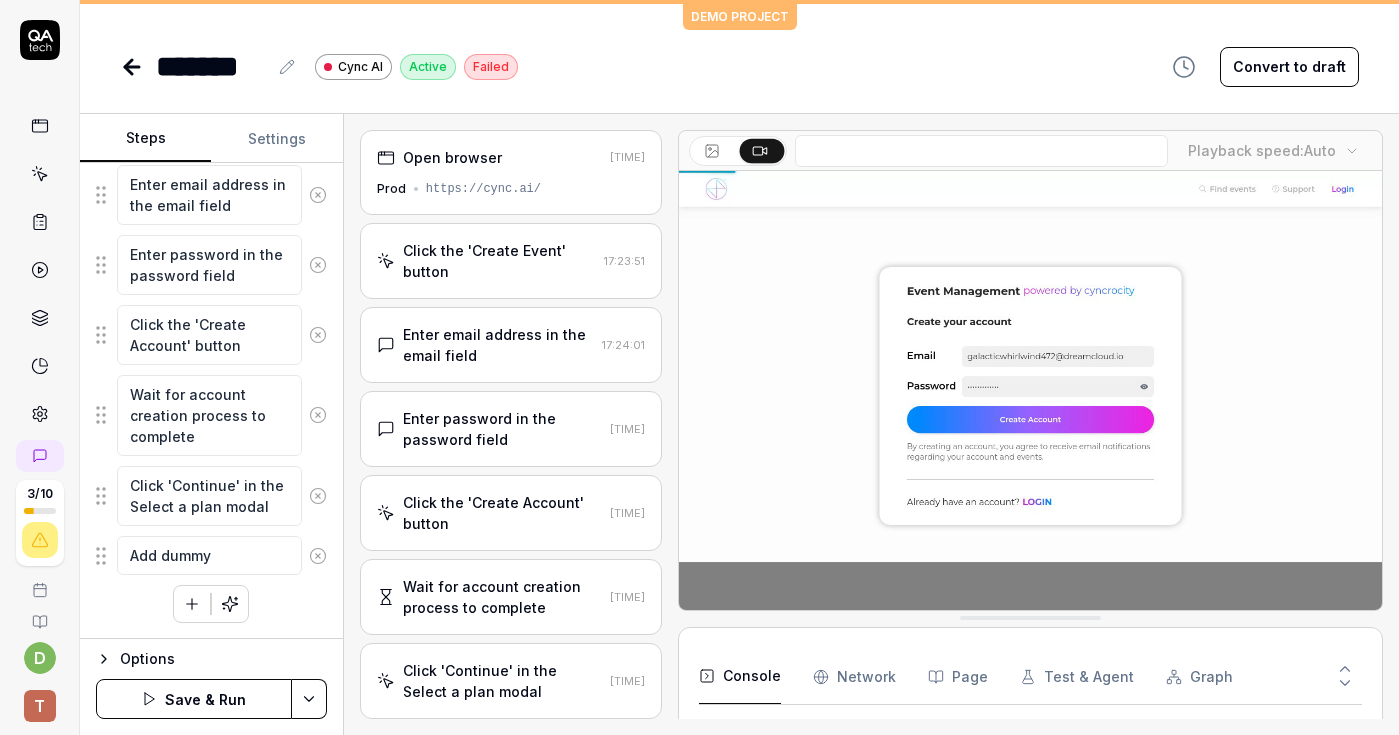 type on "Add dummy d" 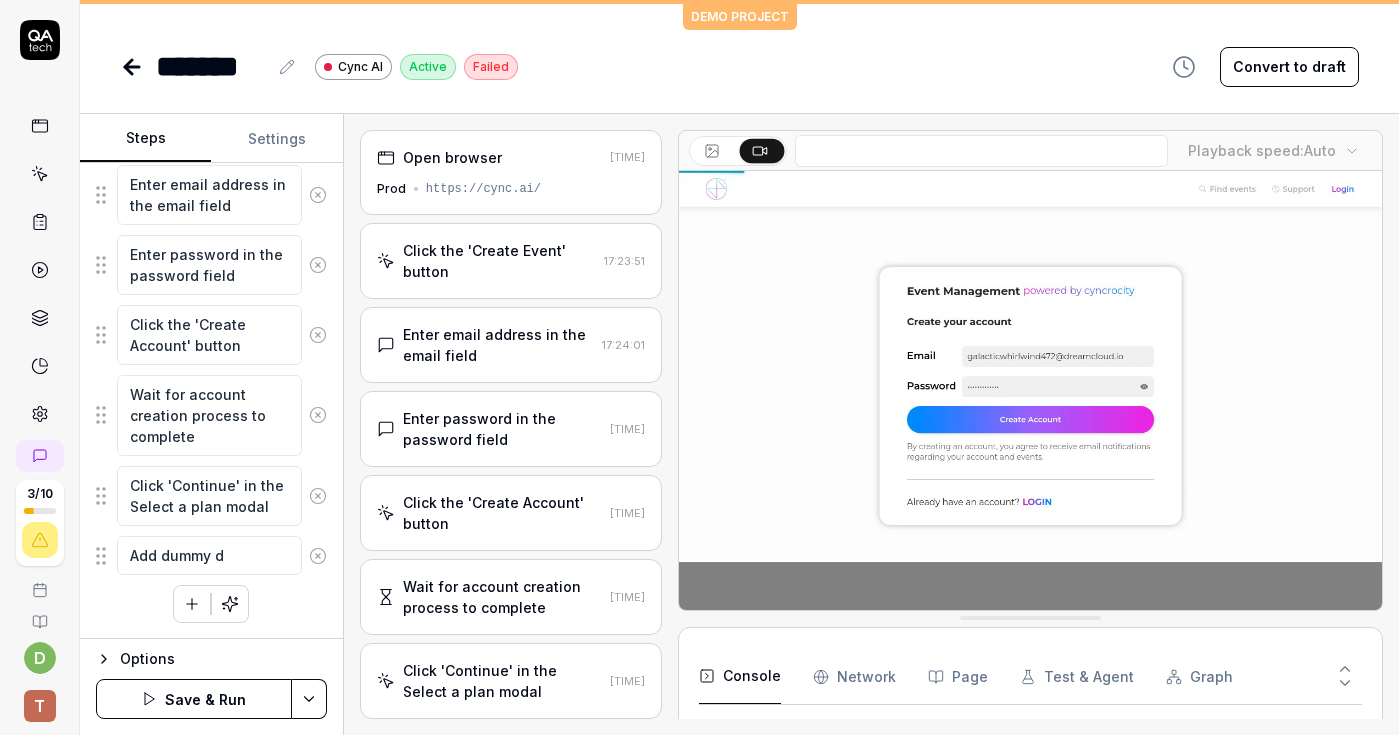 type on "*" 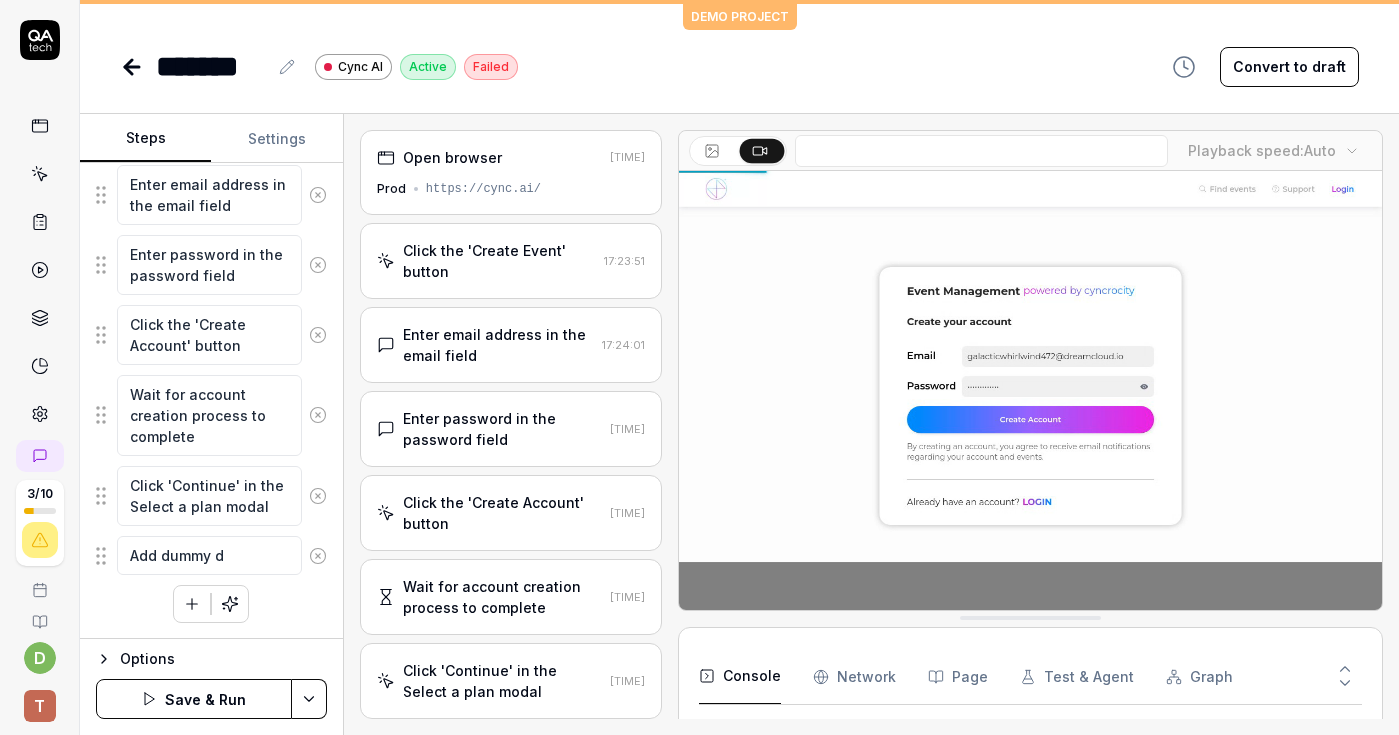 type on "Add dummy de" 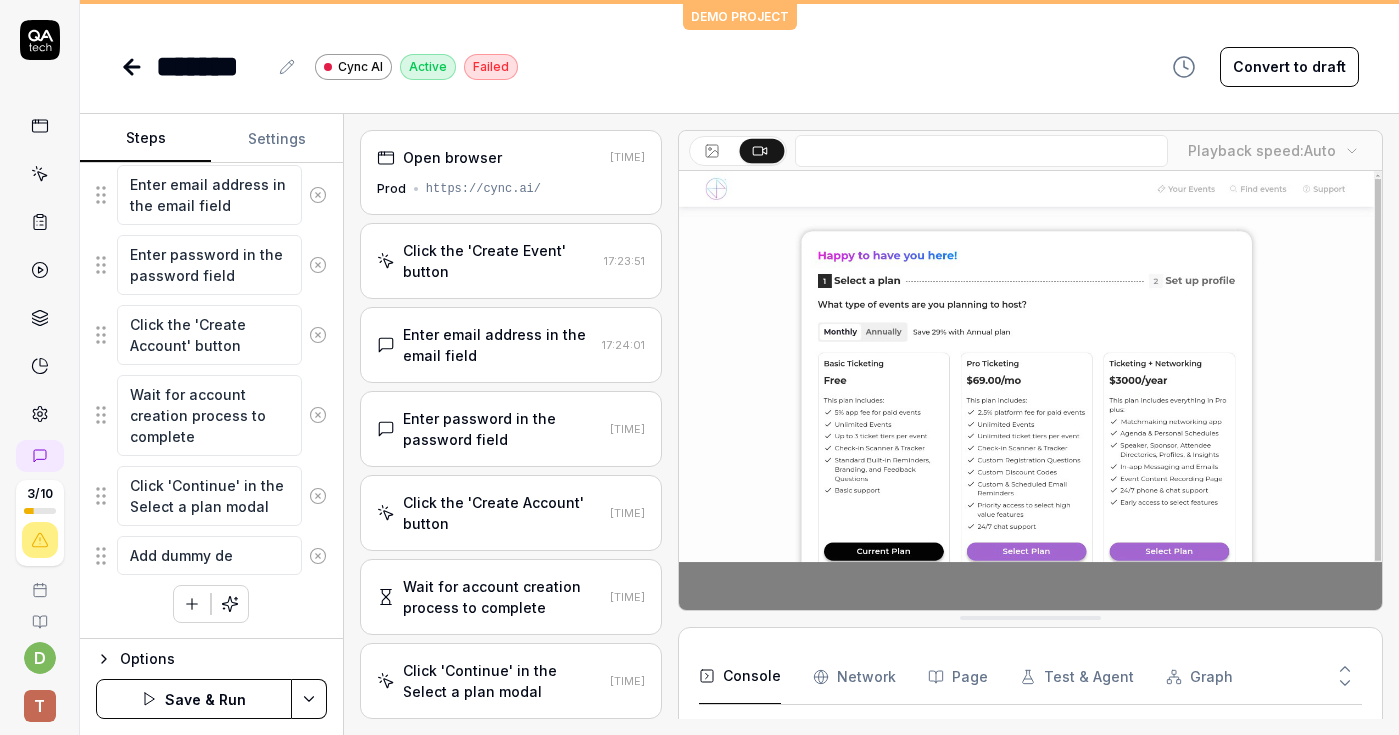 type on "*" 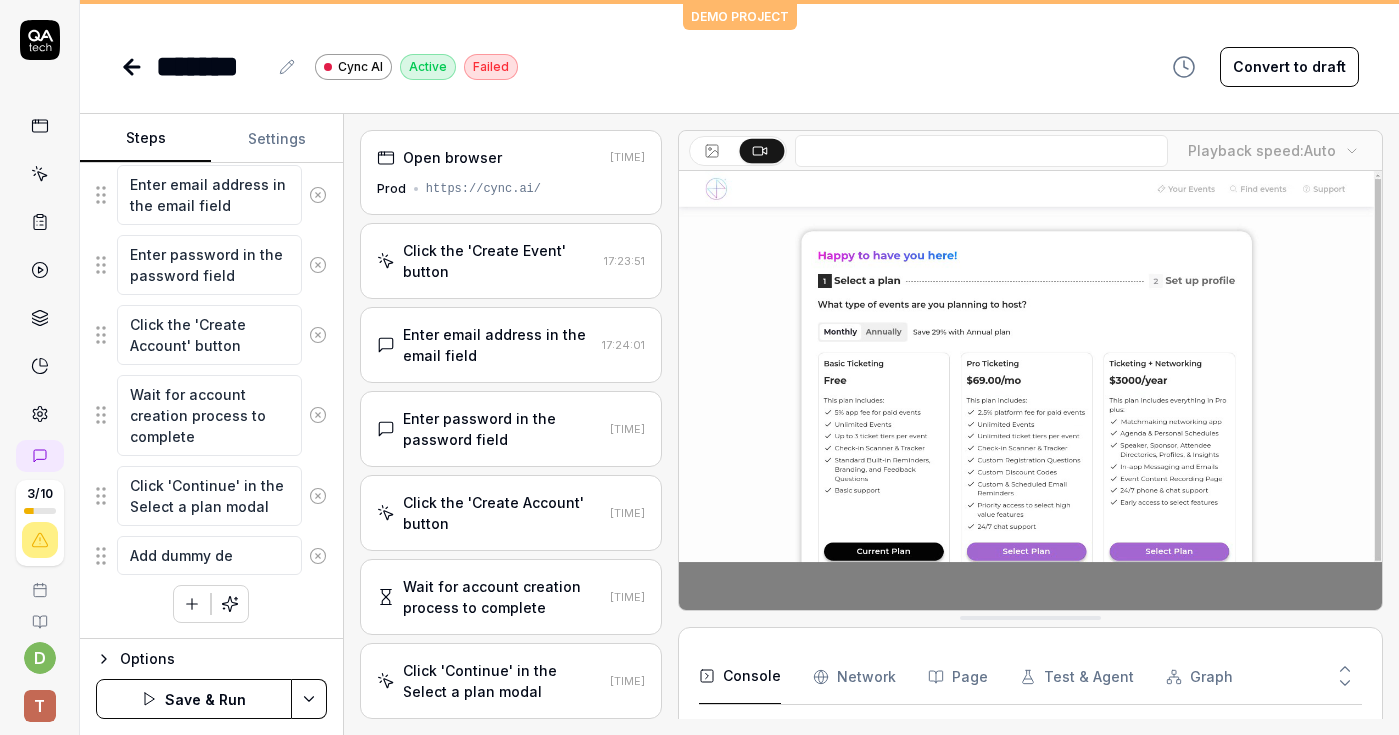 type on "Add dummy det" 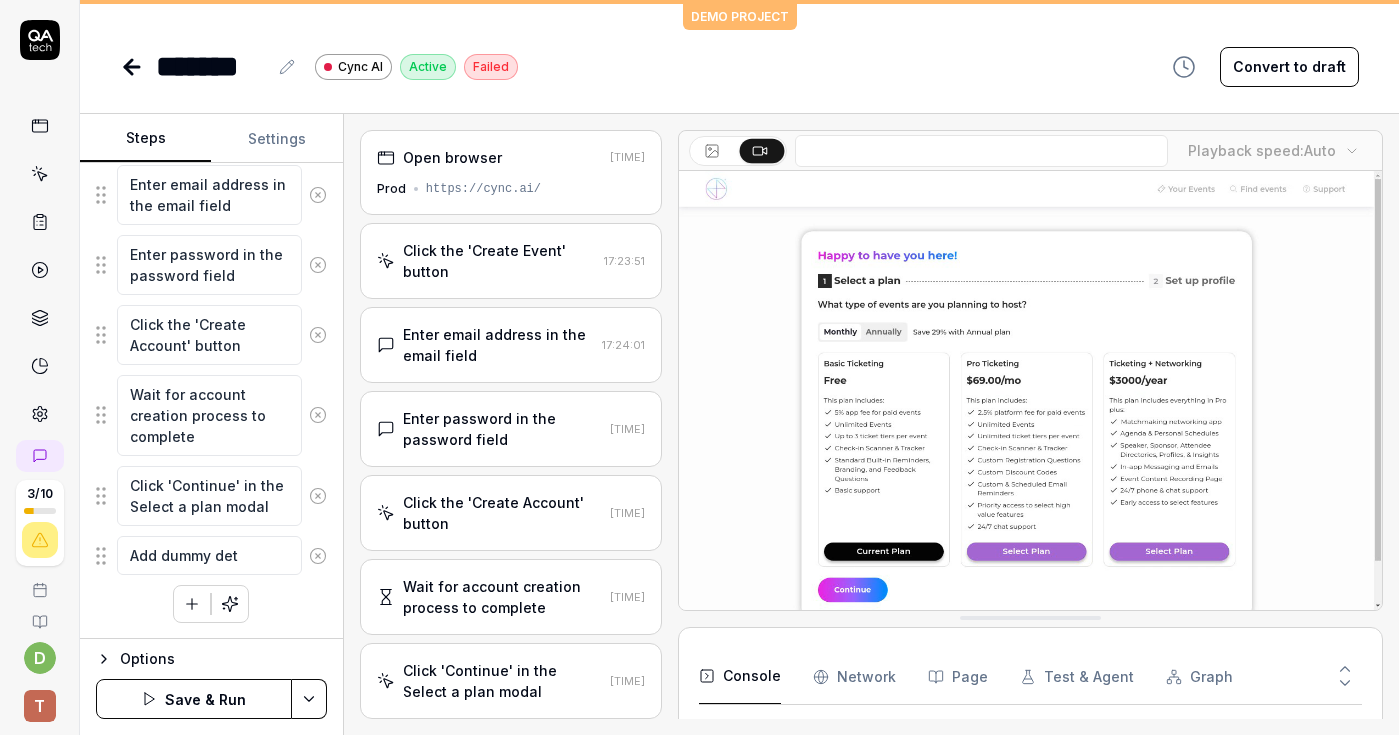 type on "*" 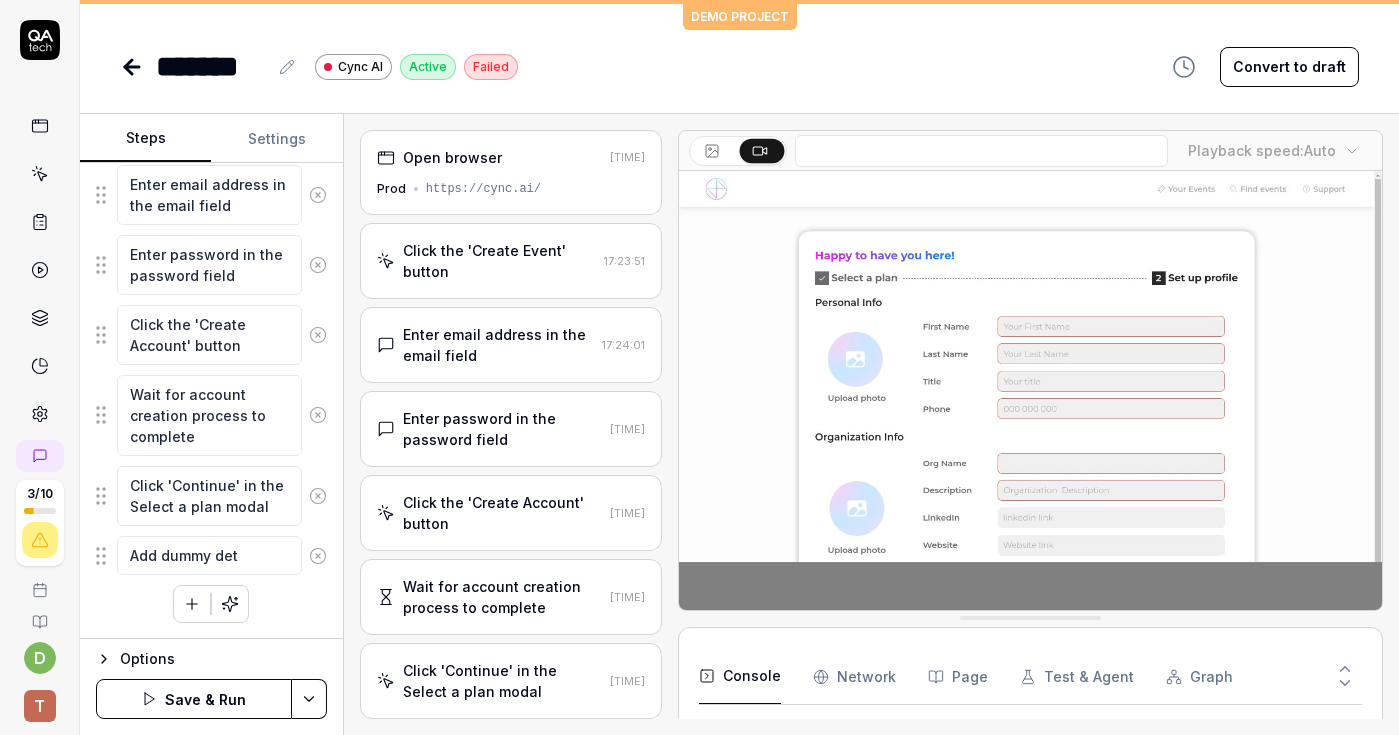 type on "Add dummy deta" 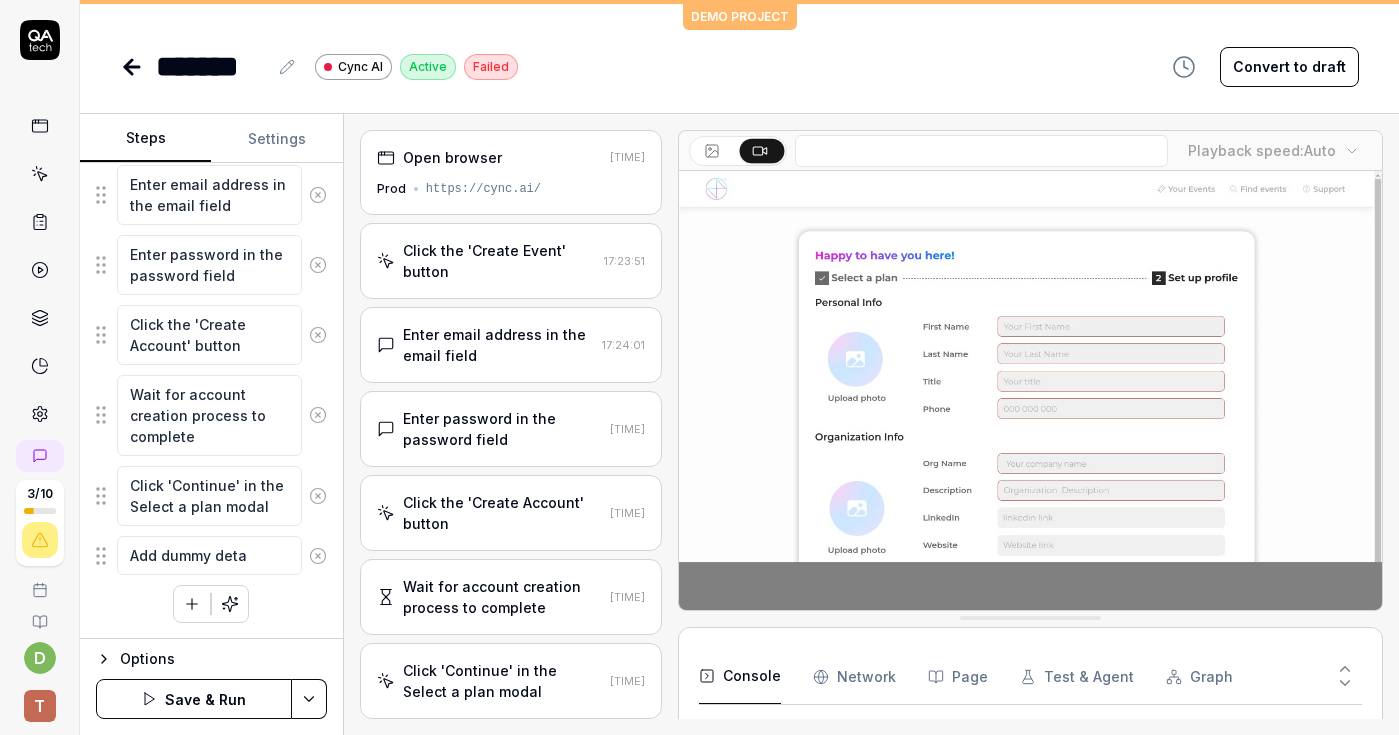 type on "*" 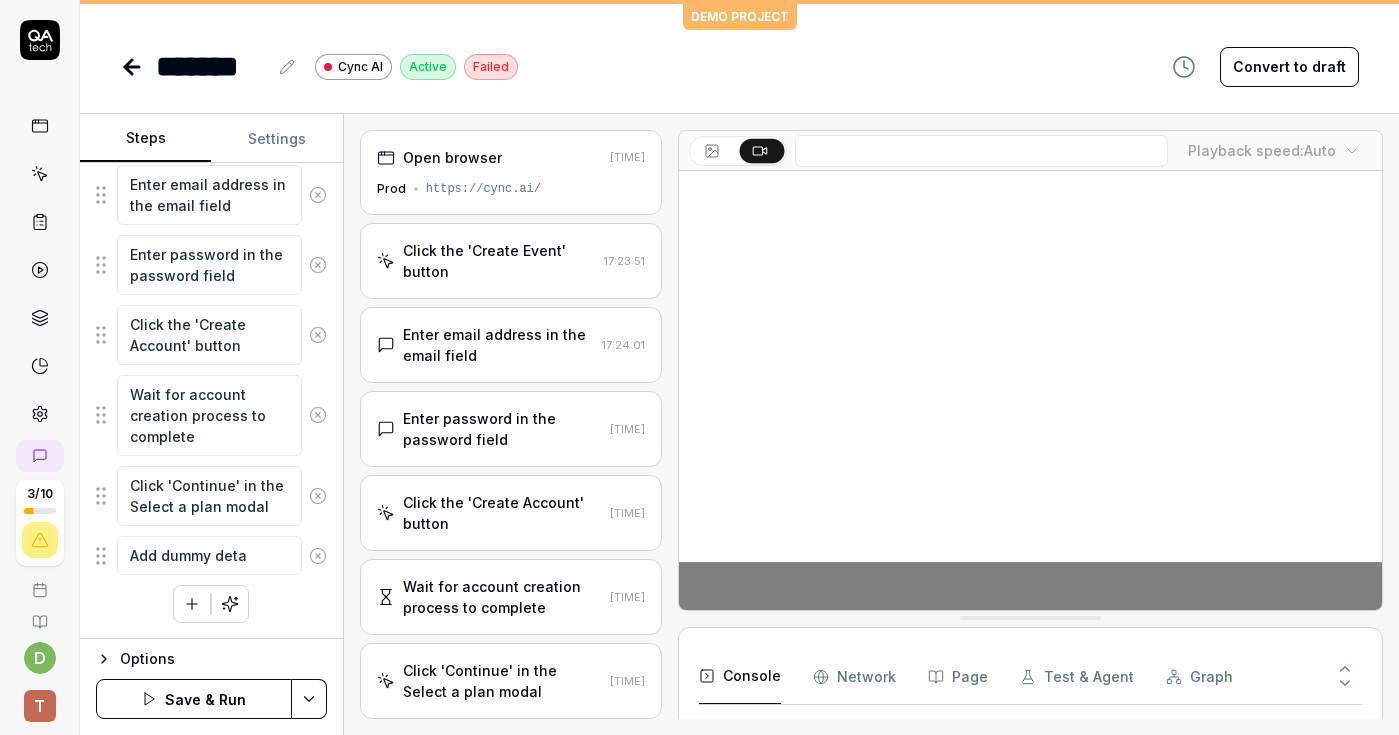 type on "Add dummy detai" 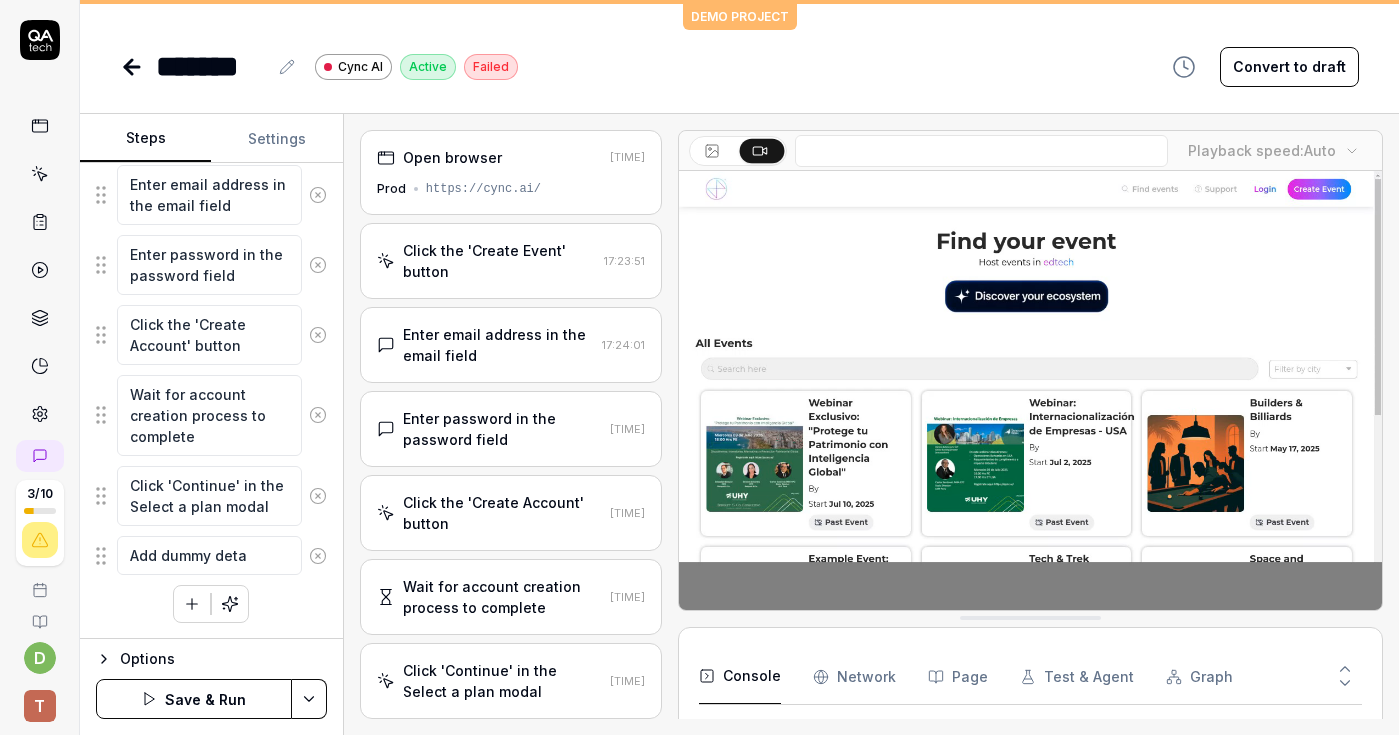 type on "*" 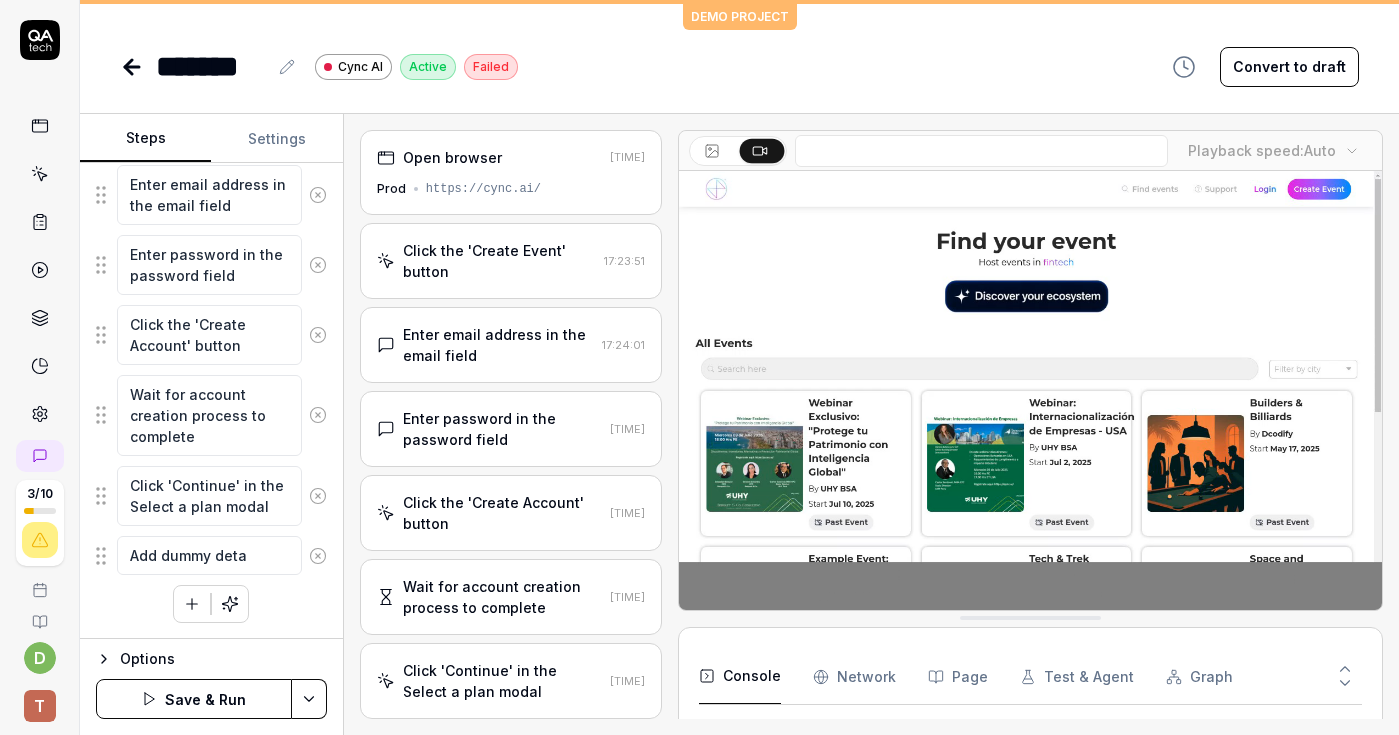 type on "Add dummy detail" 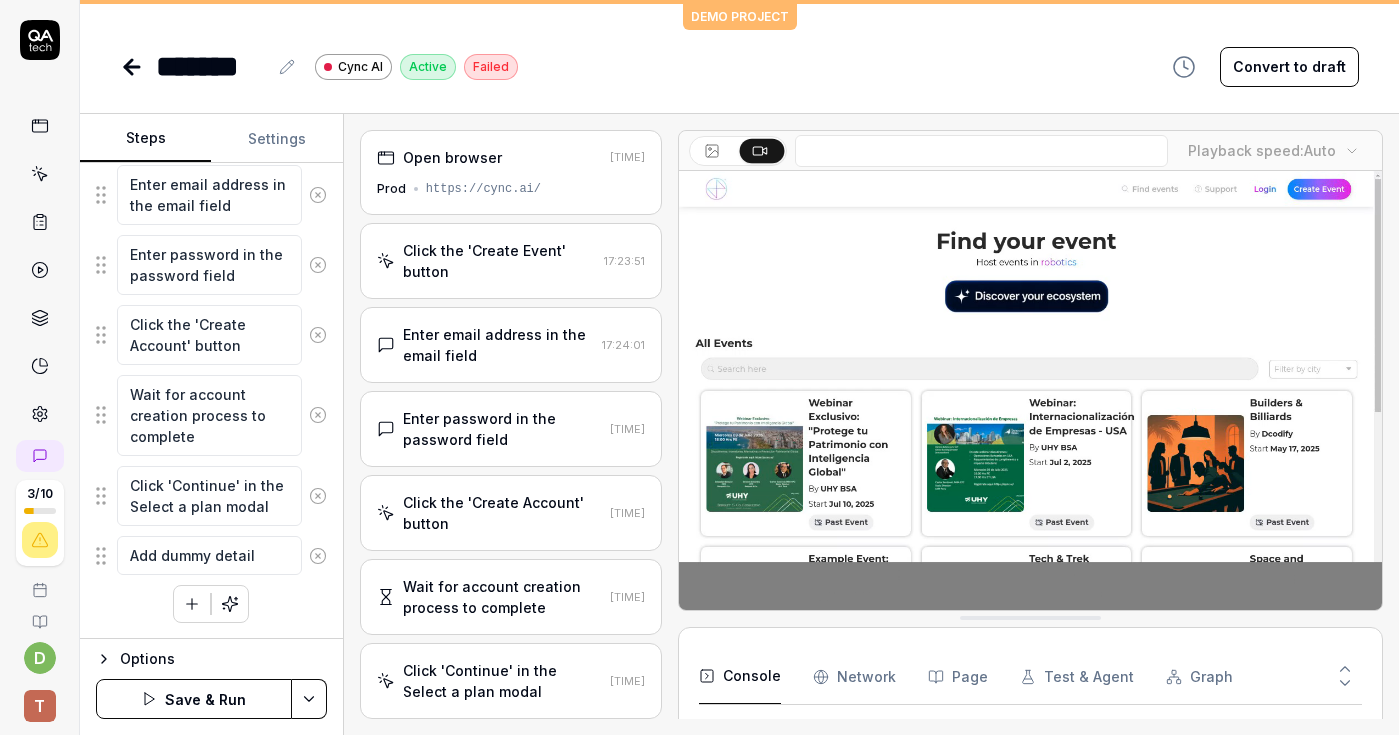 type on "*" 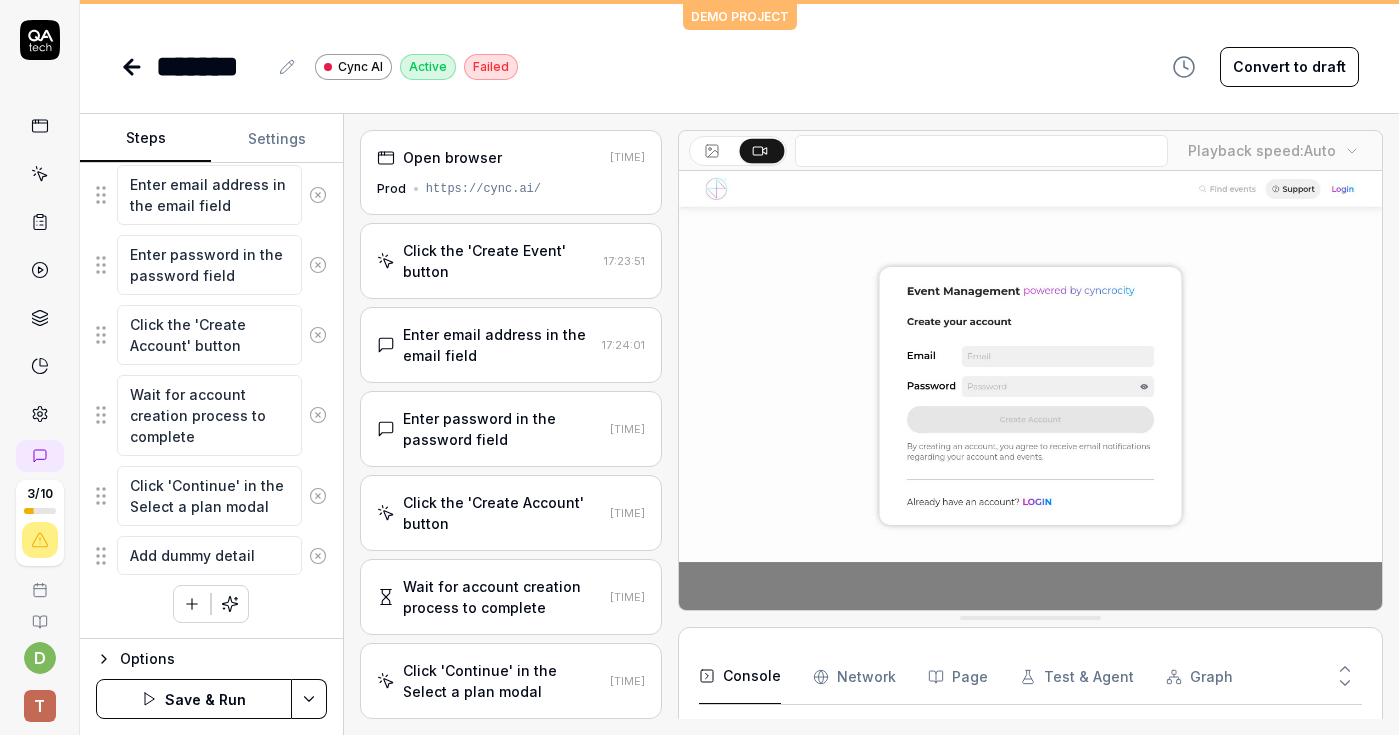 type on "Add dummy details" 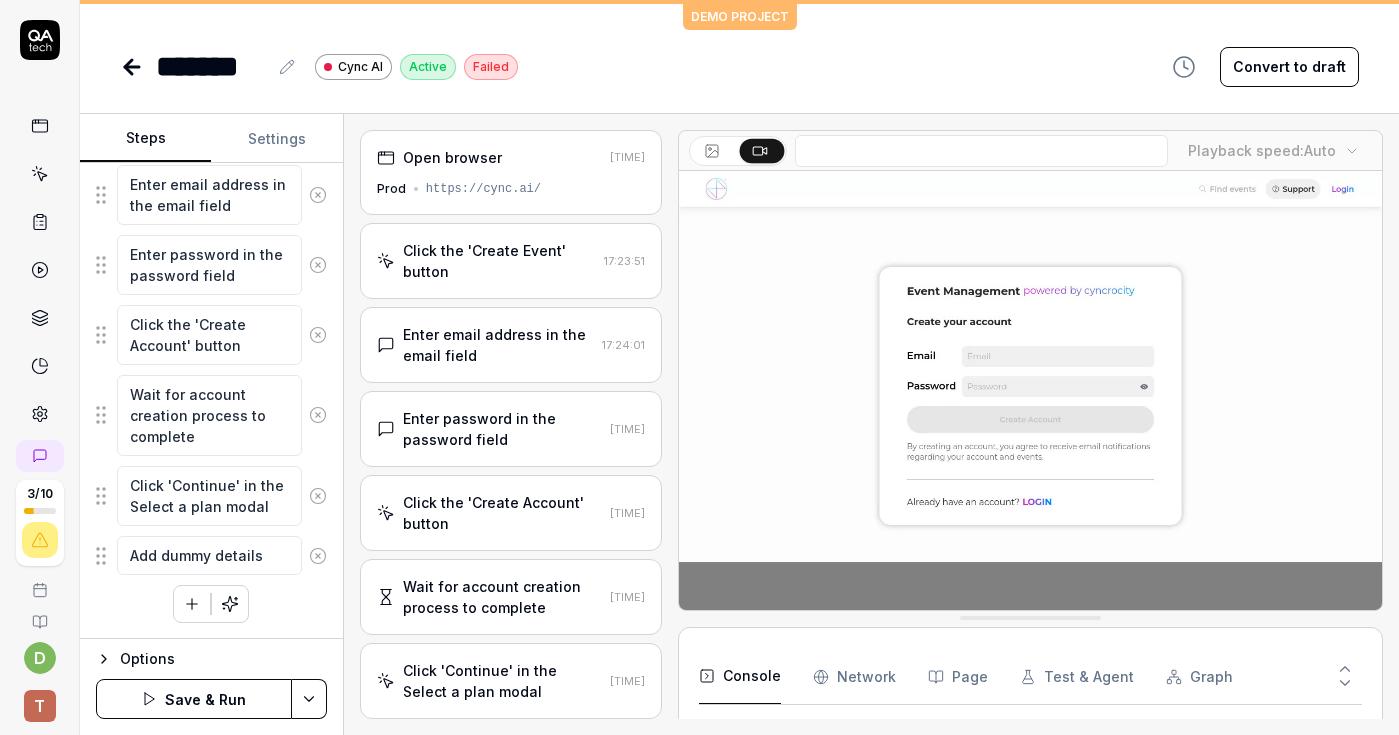 type on "*" 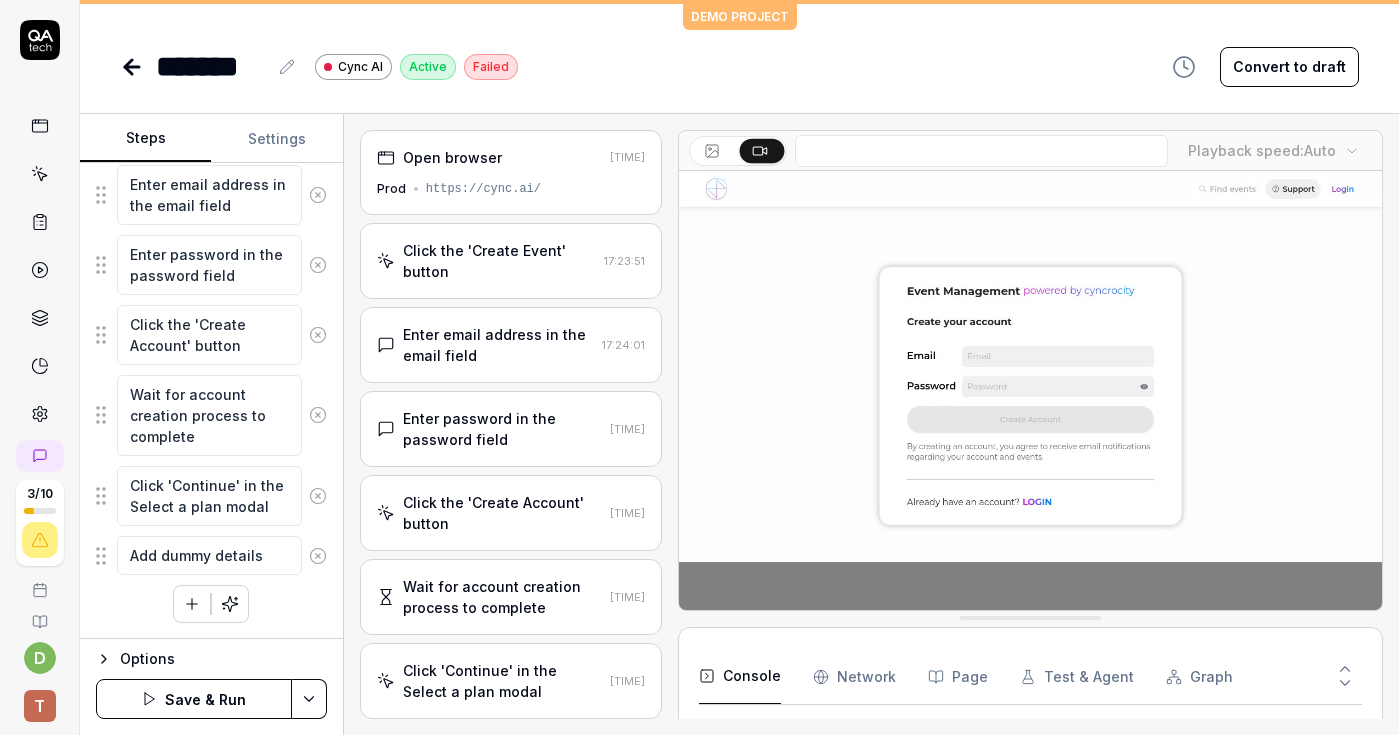 type on "Add dummy details" 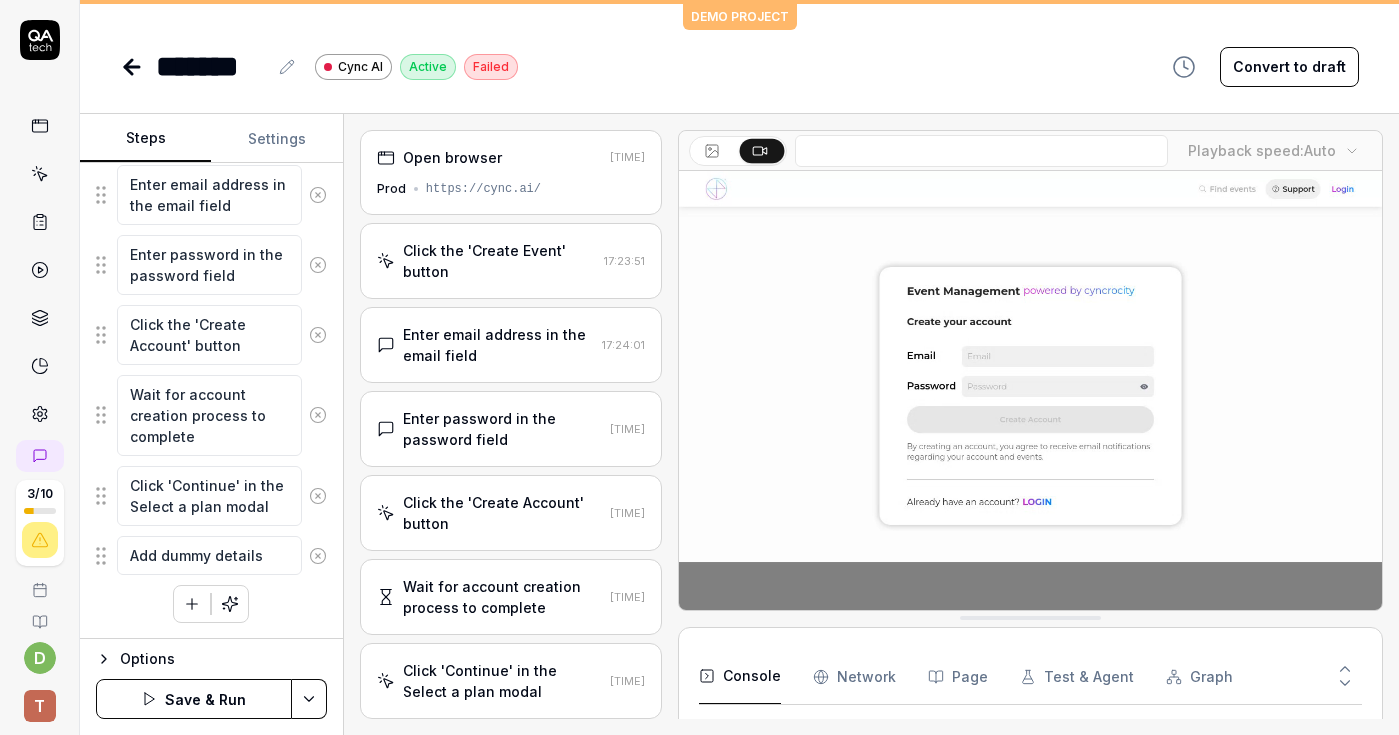 type on "Add dummy details a" 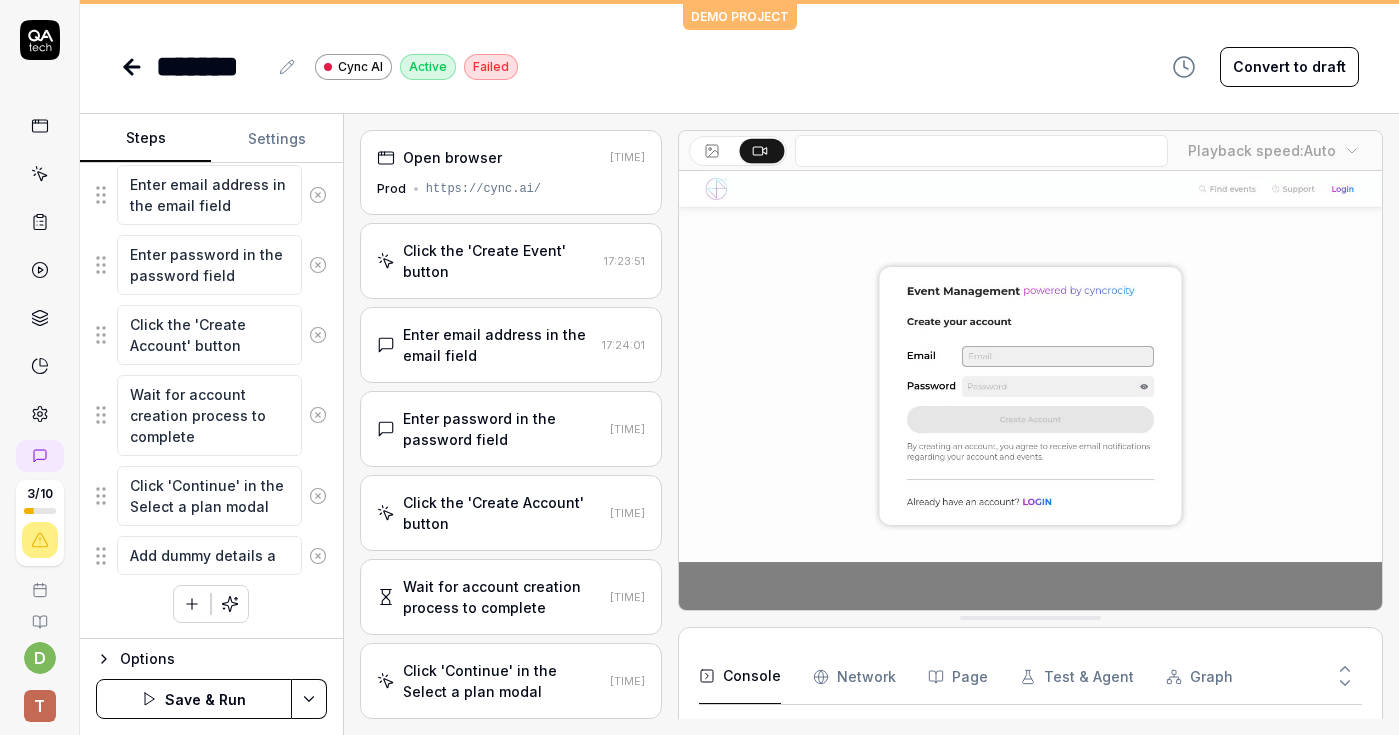 type on "*" 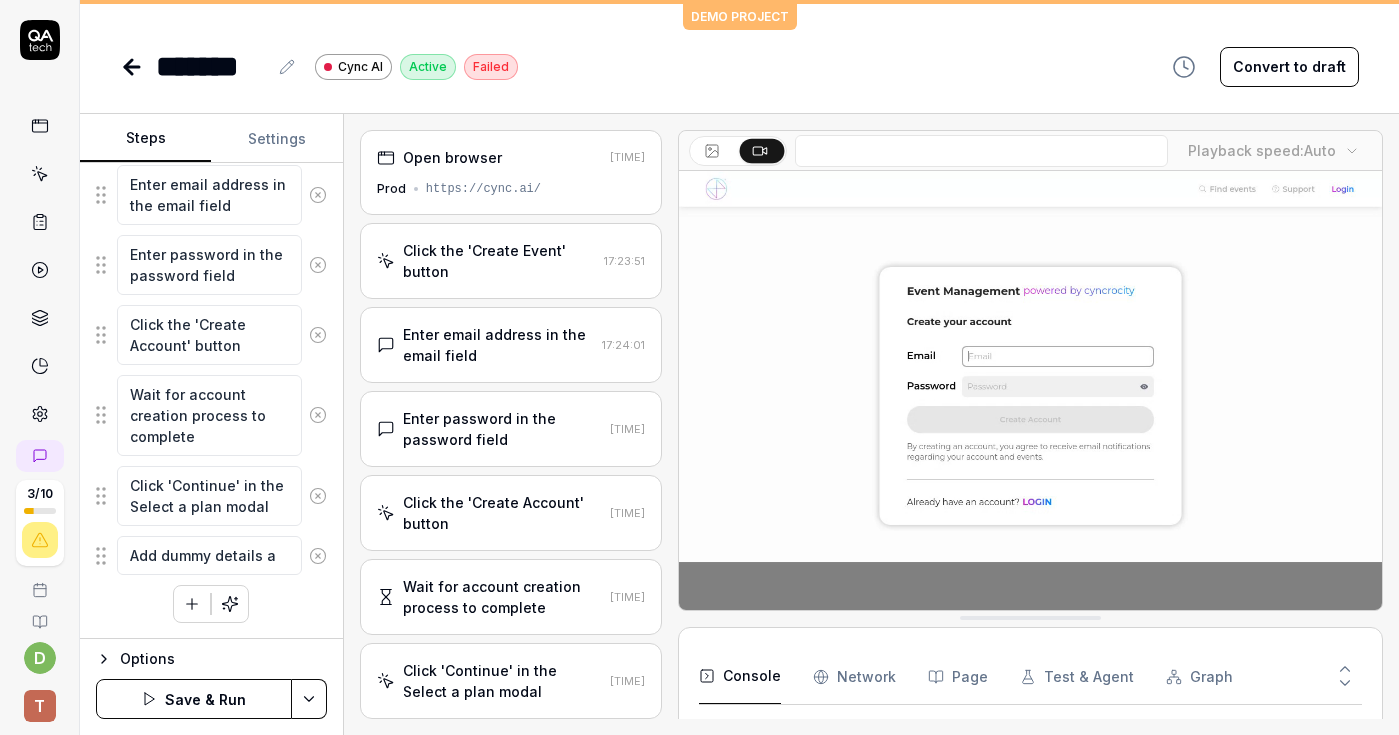 type on "Add dummy details an" 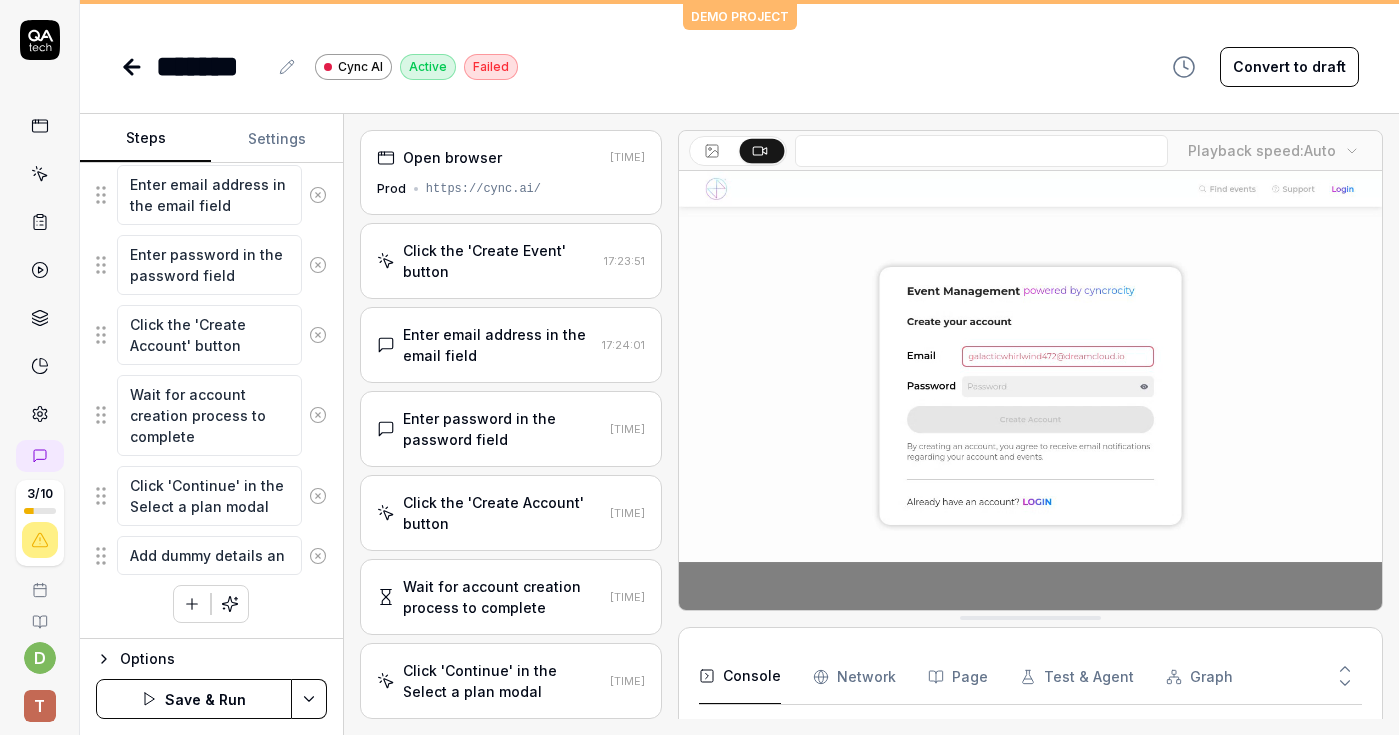 type on "*" 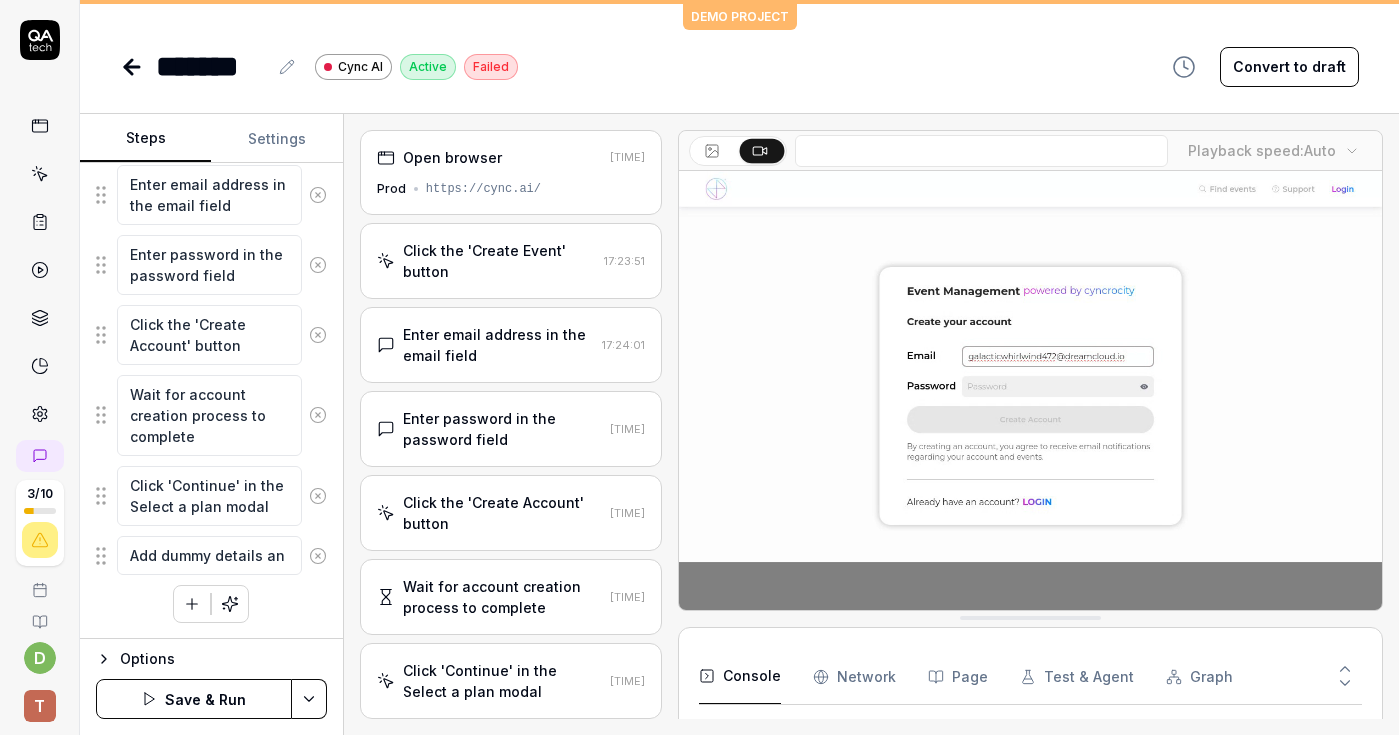 type on "Add dummy details and" 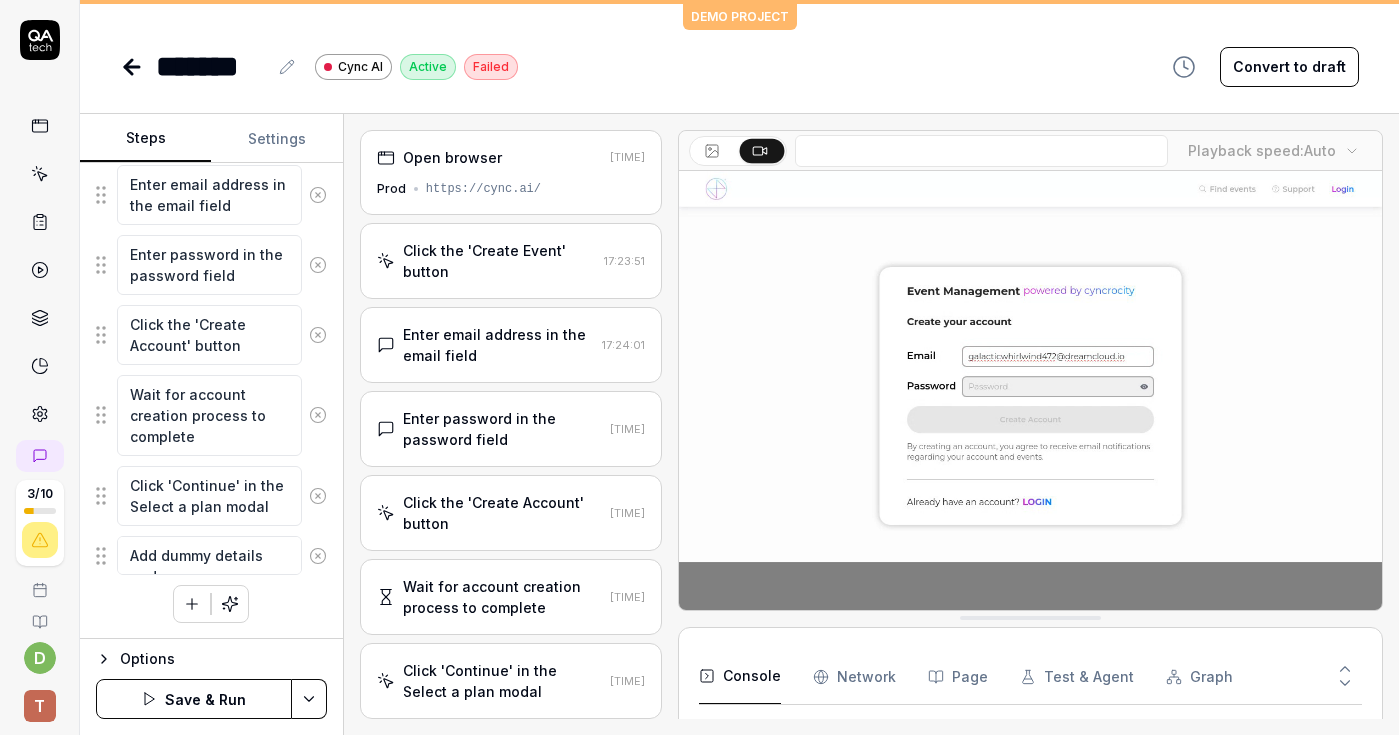 type on "*" 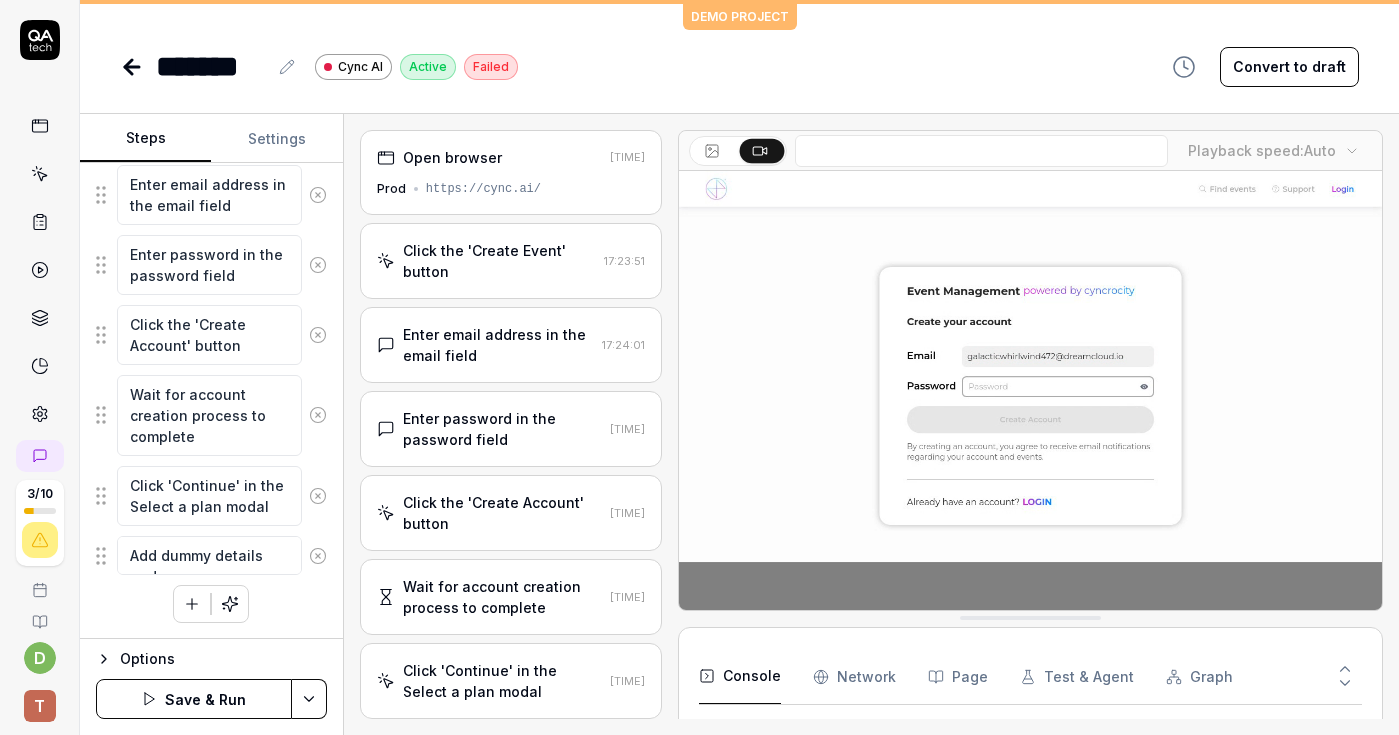 type on "Add dummy details and" 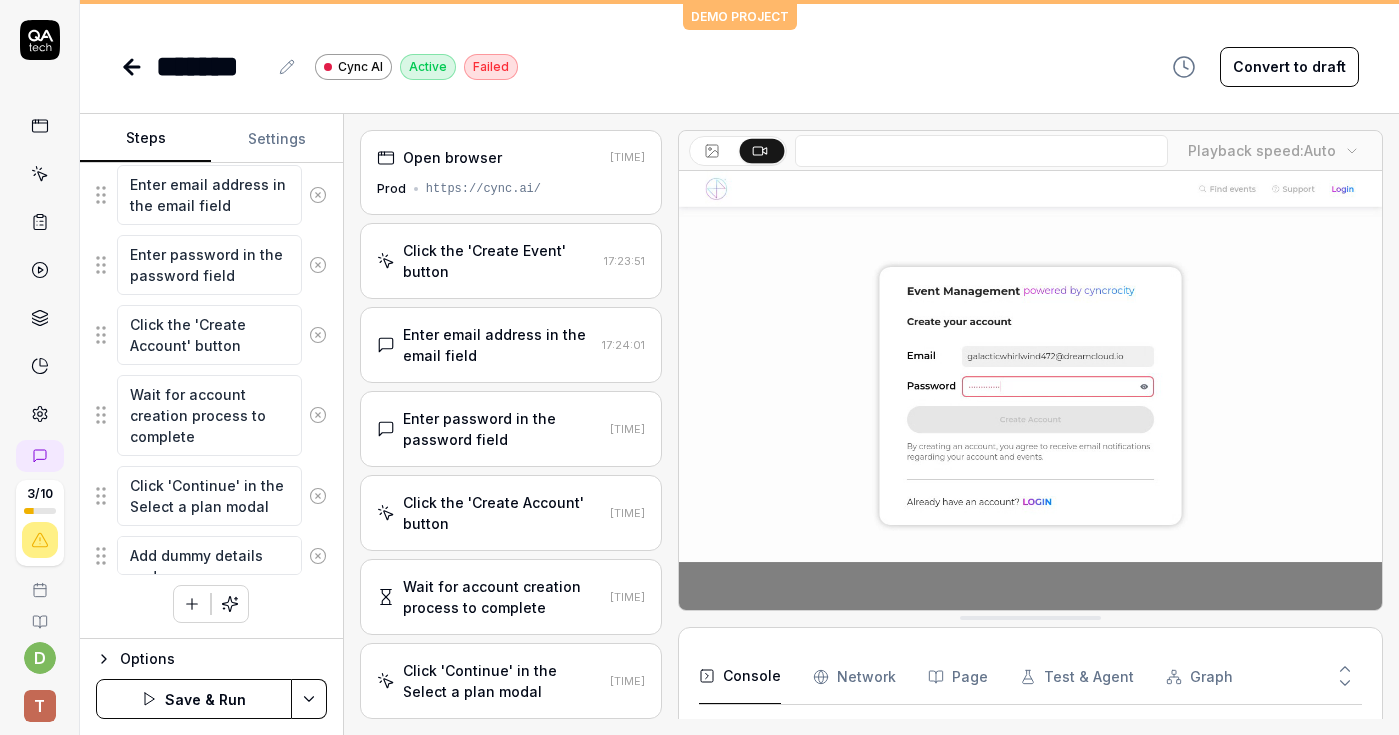 type on "*" 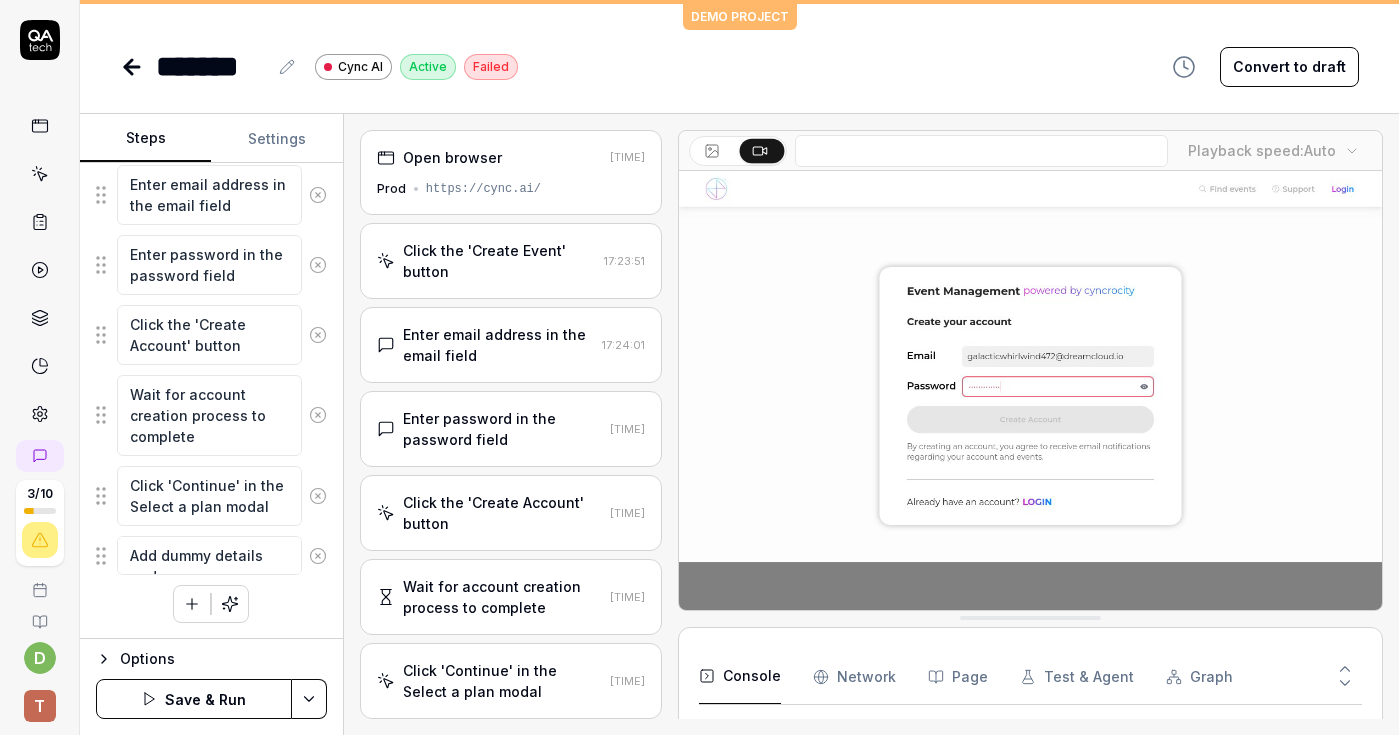 type on "Add dummy details and t" 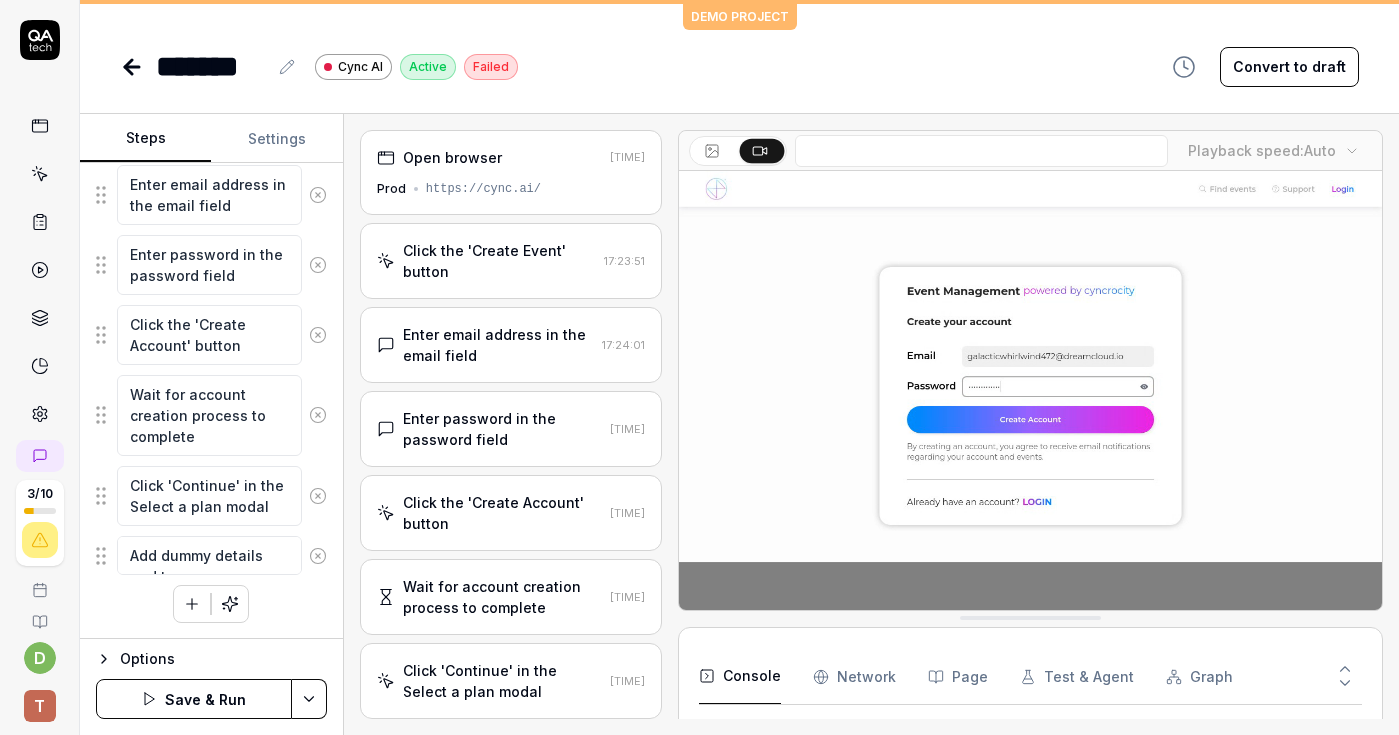 type on "*" 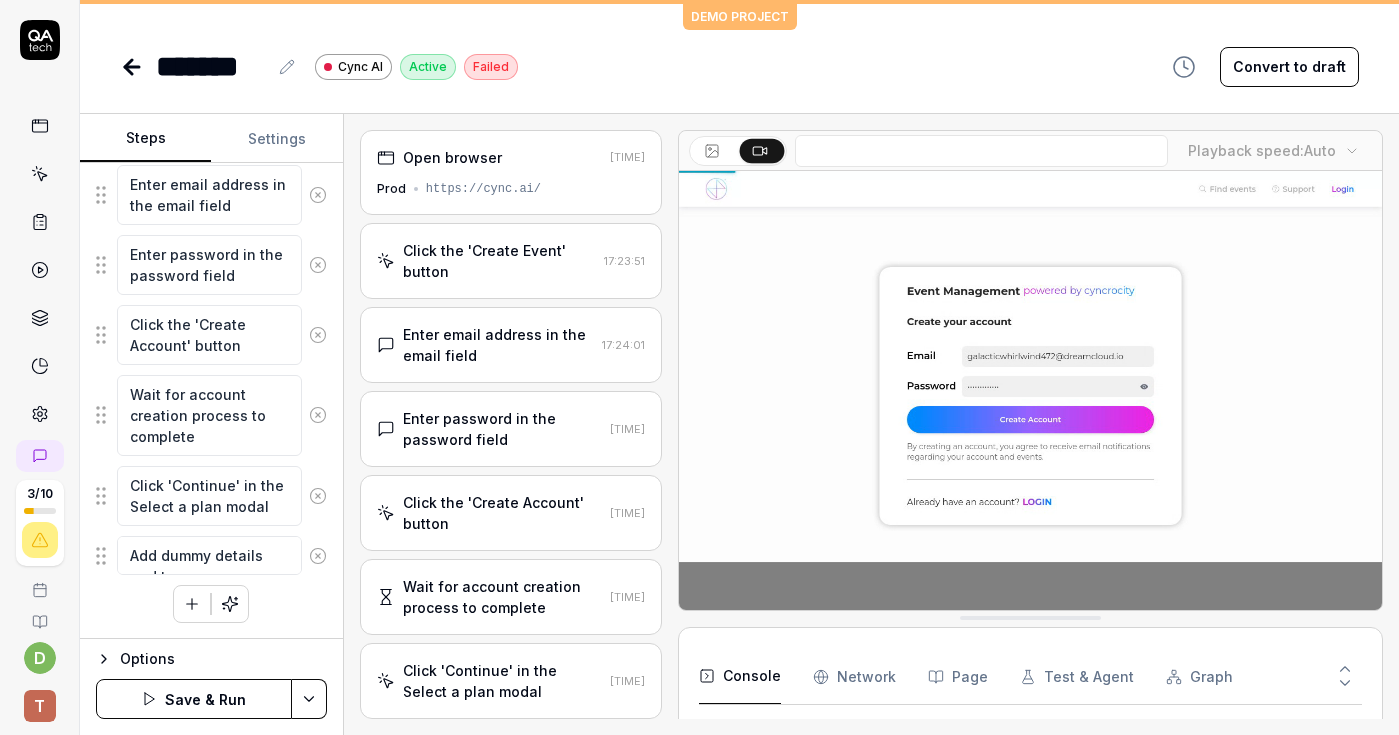 type on "Add dummy details and th" 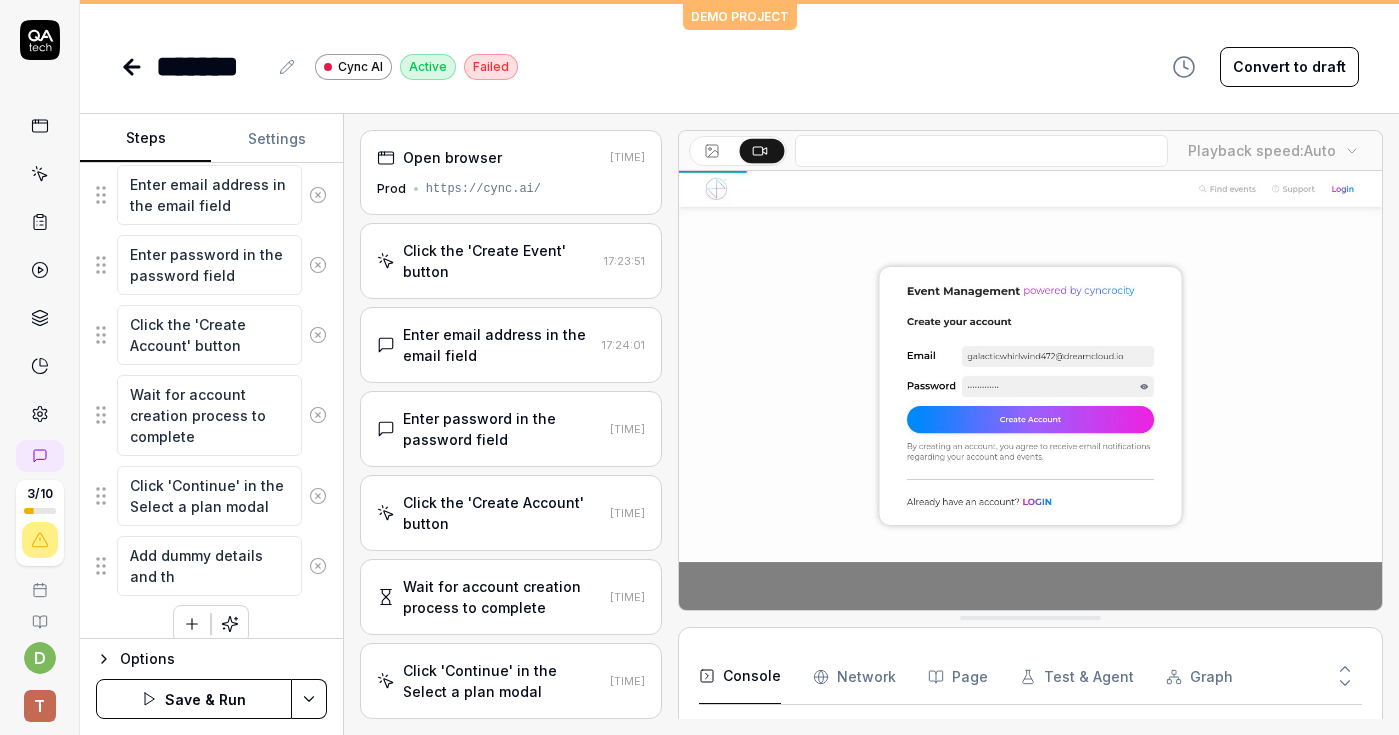 type on "*" 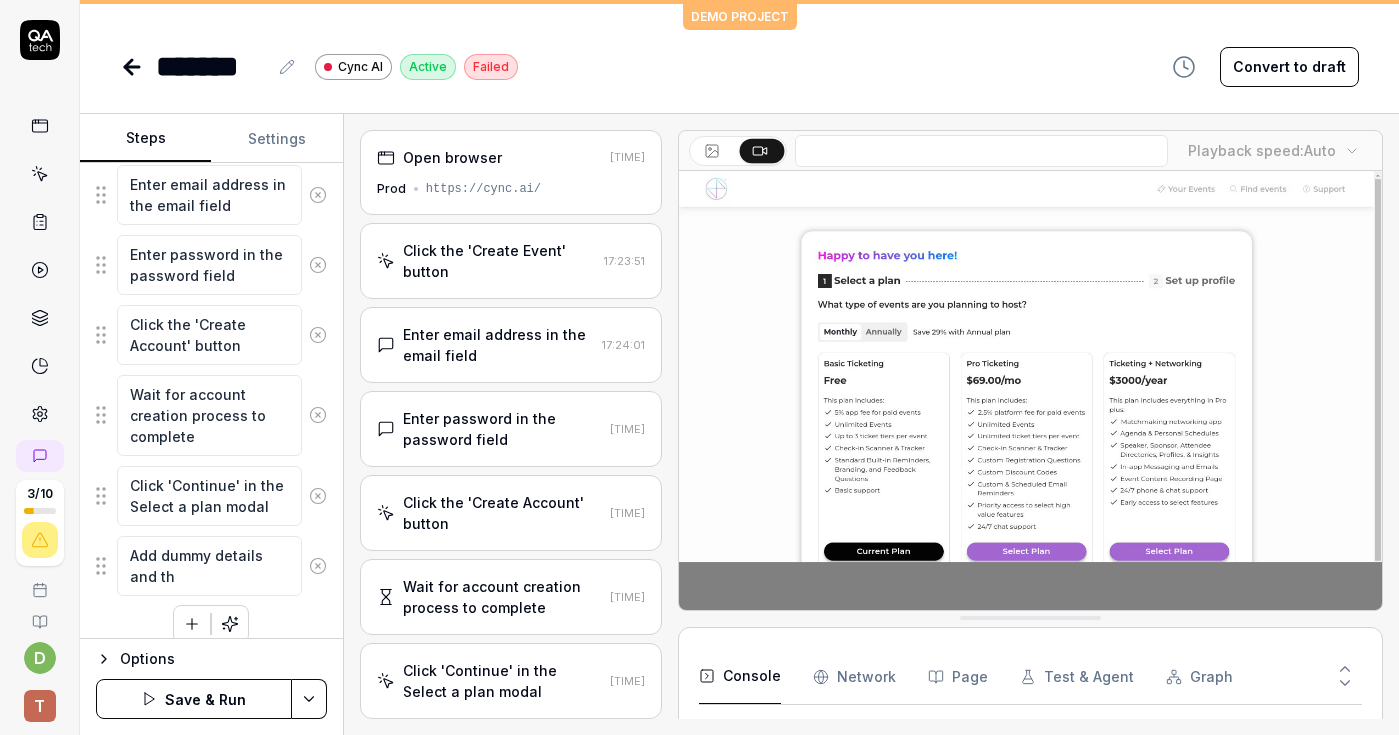 type on "Add dummy details and the" 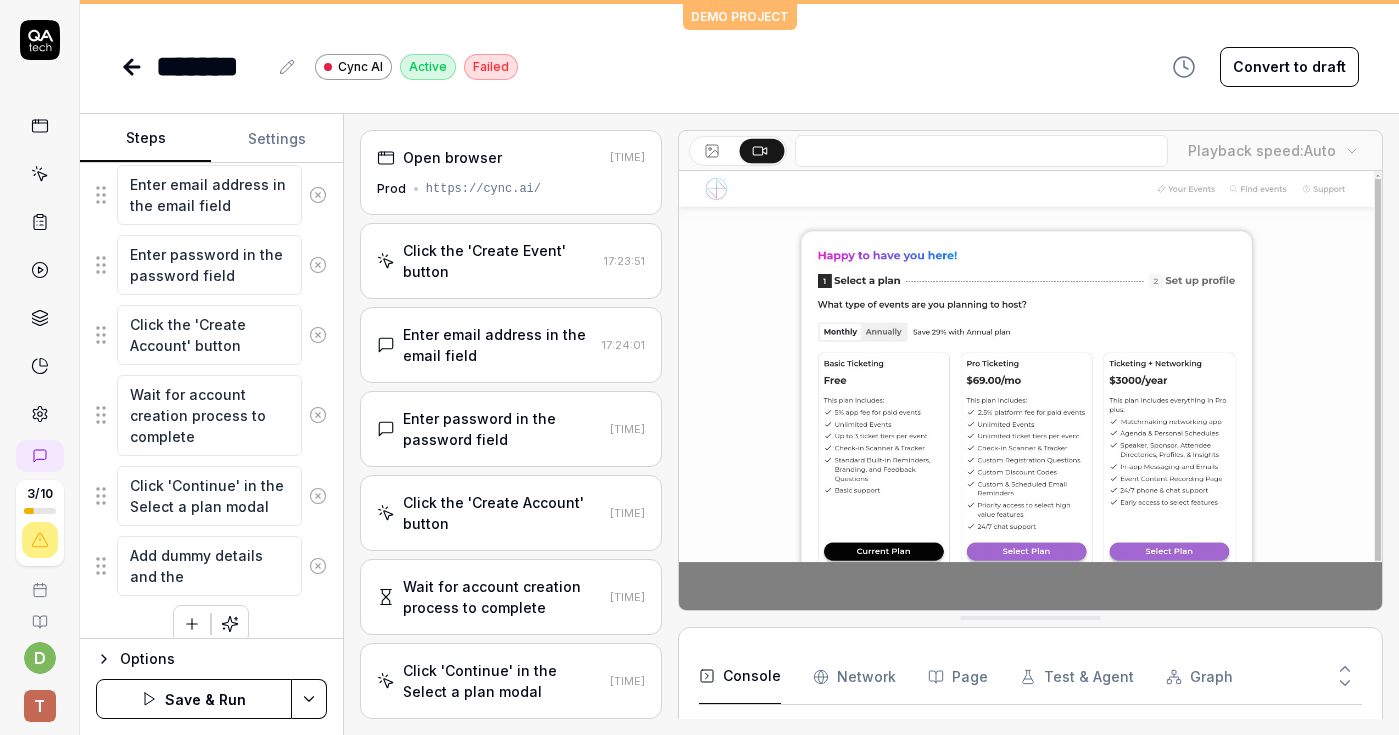 type on "*" 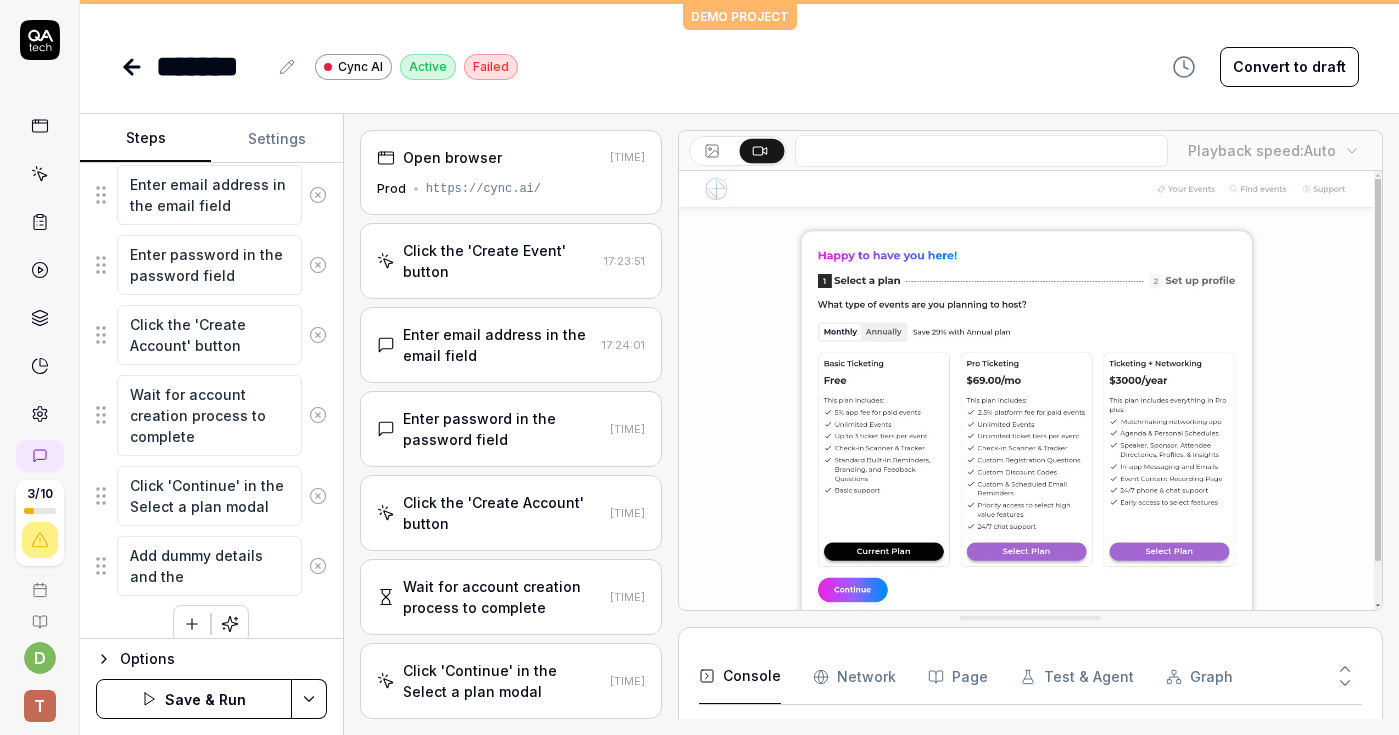 type on "Add dummy details and then" 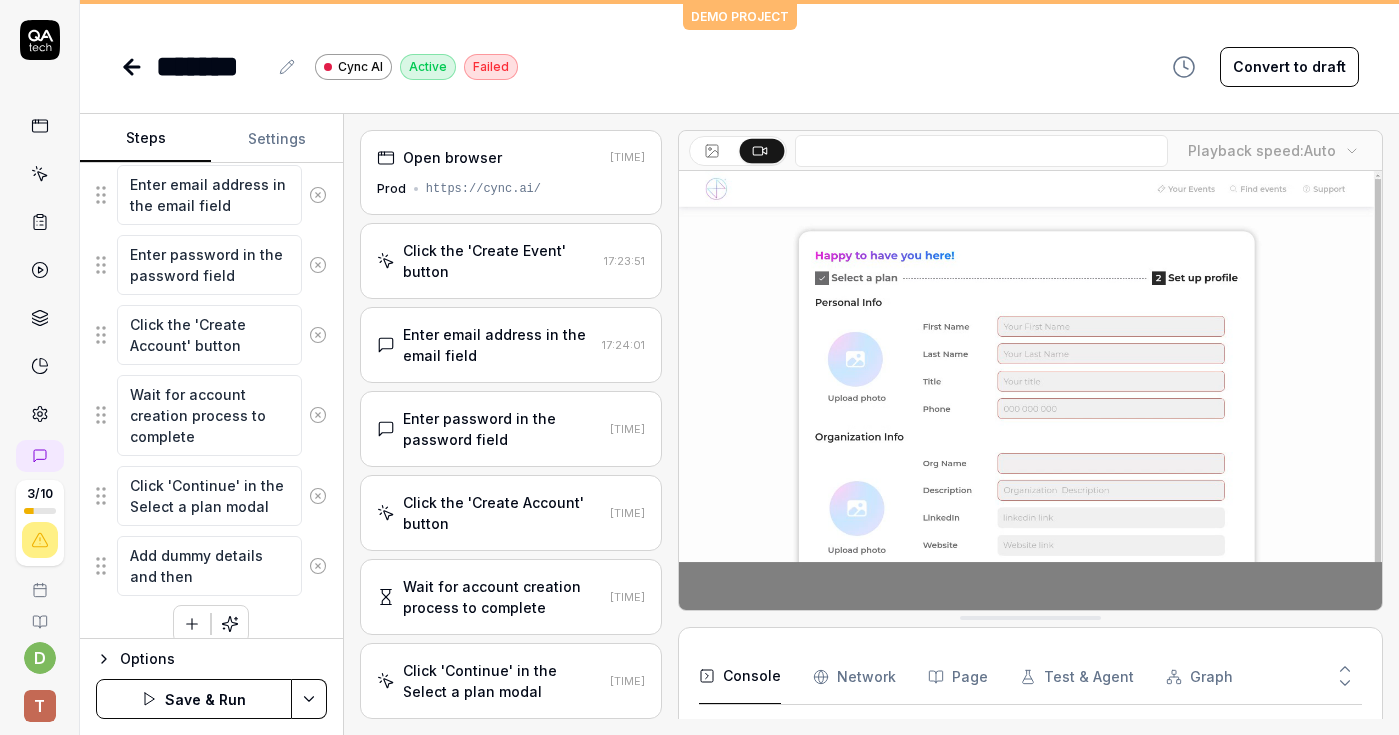 type on "*" 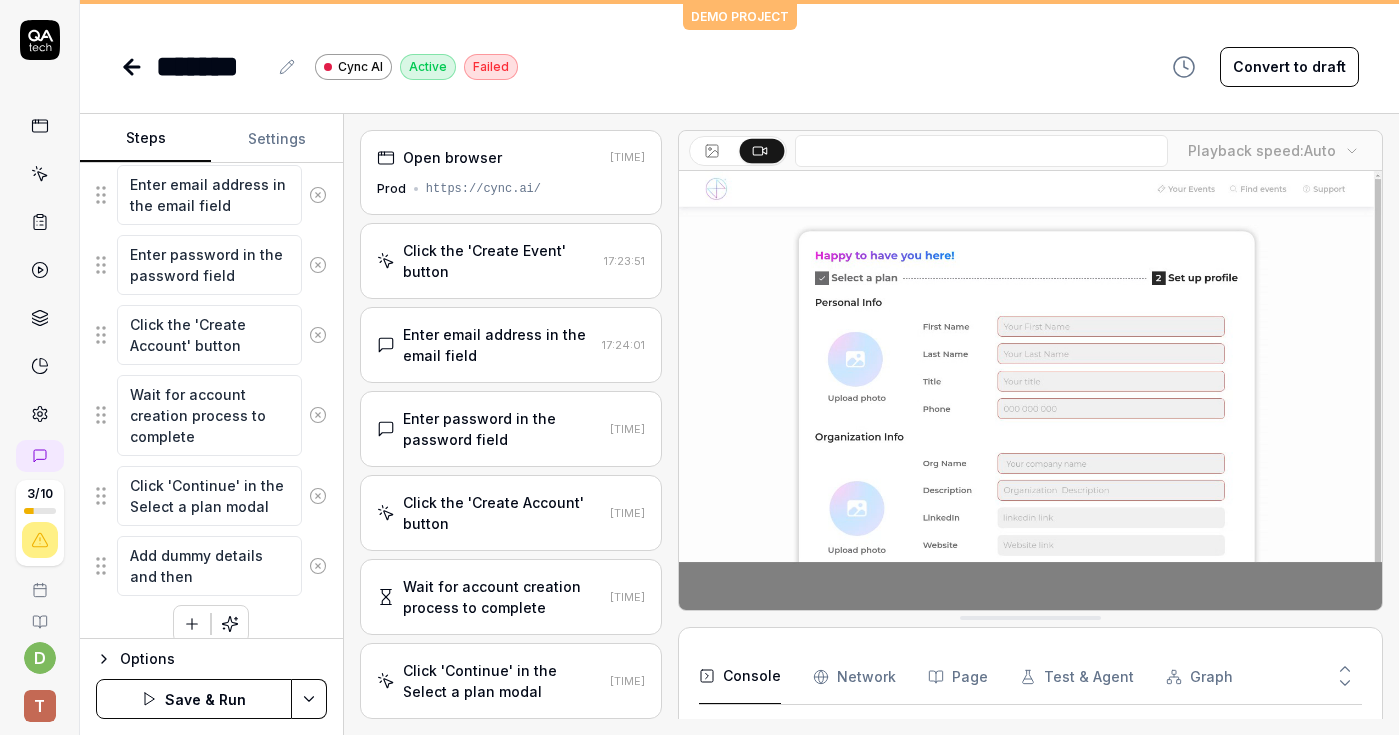 type on "Add dummy details and then" 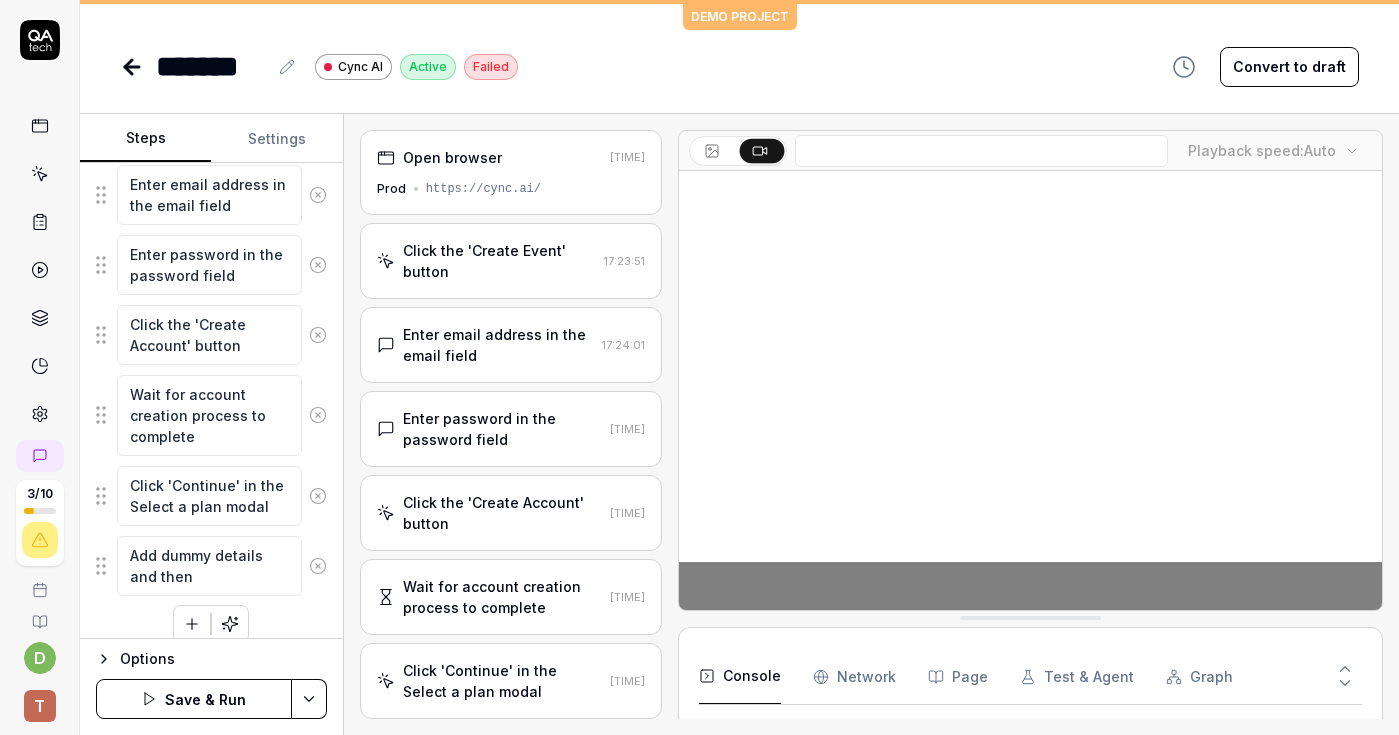 type on "*" 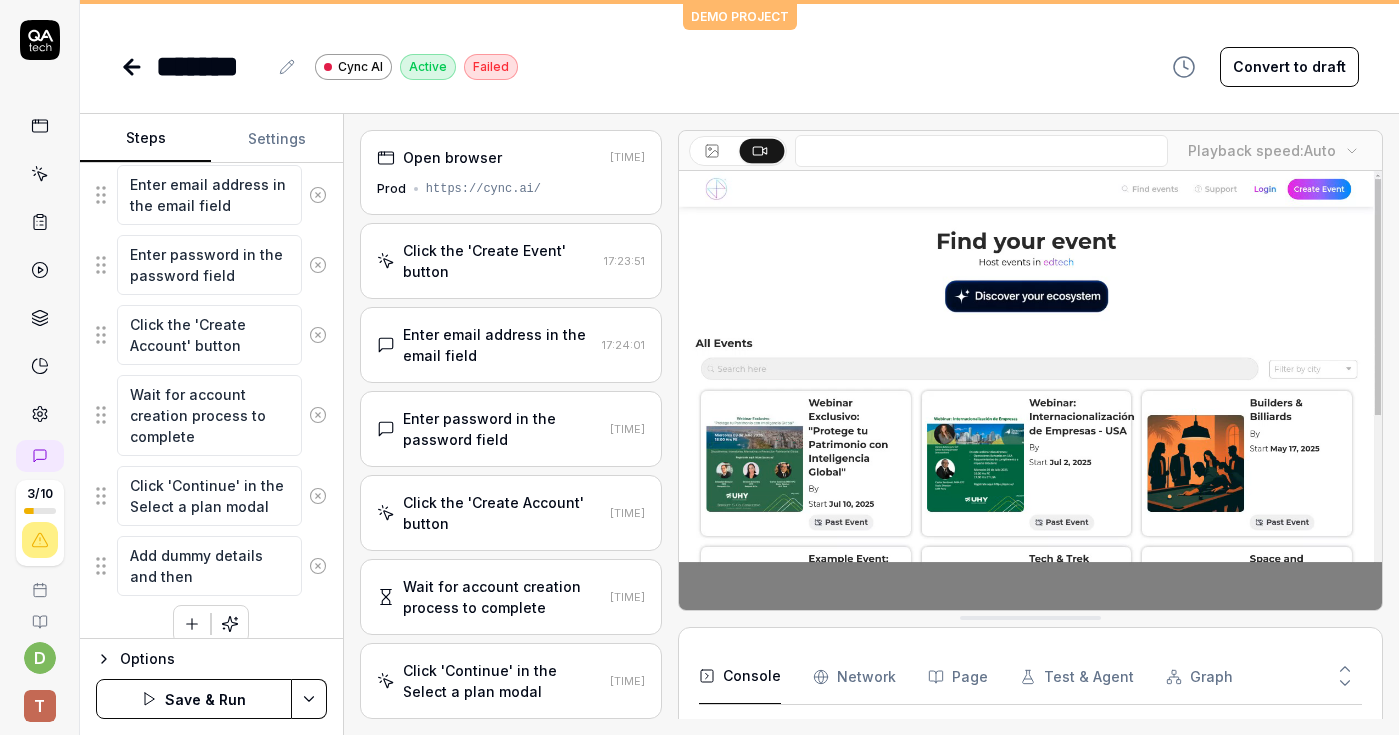 type on "Add dummy details and then c" 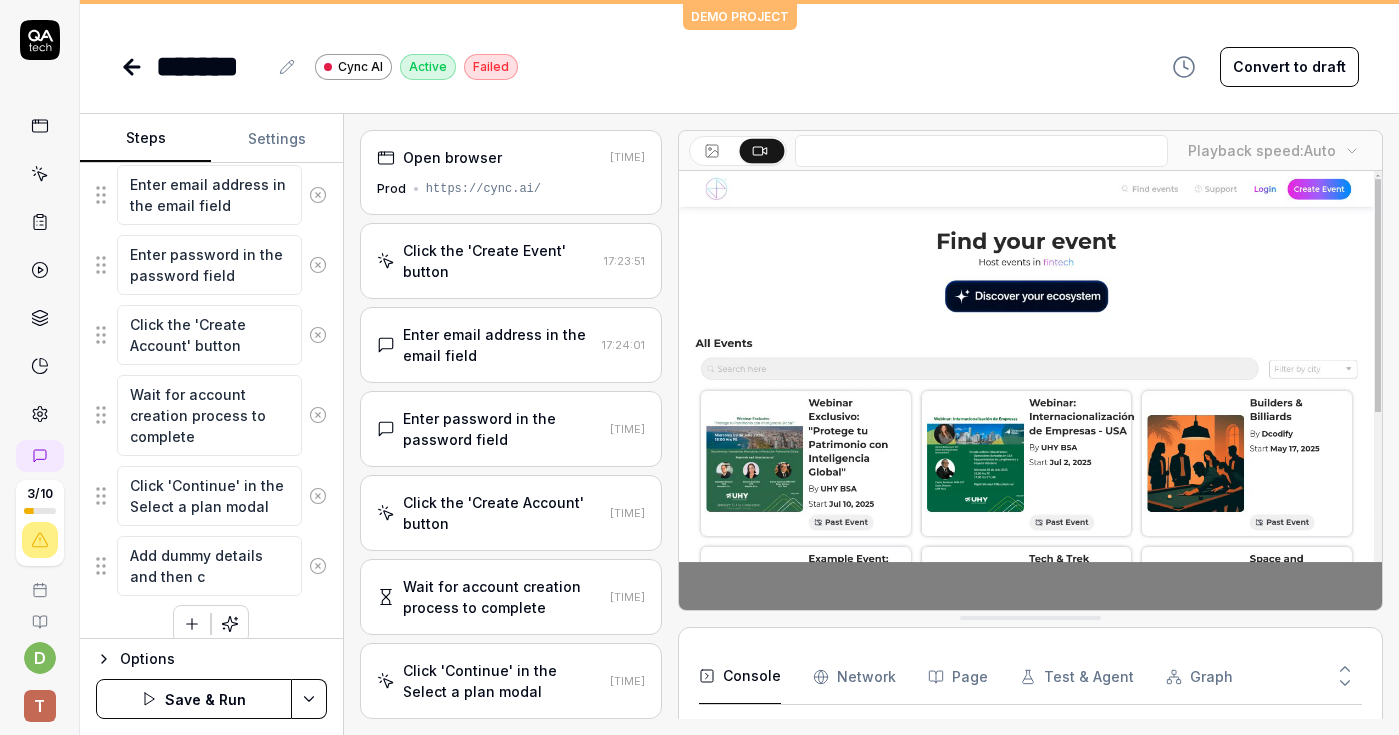 type on "*" 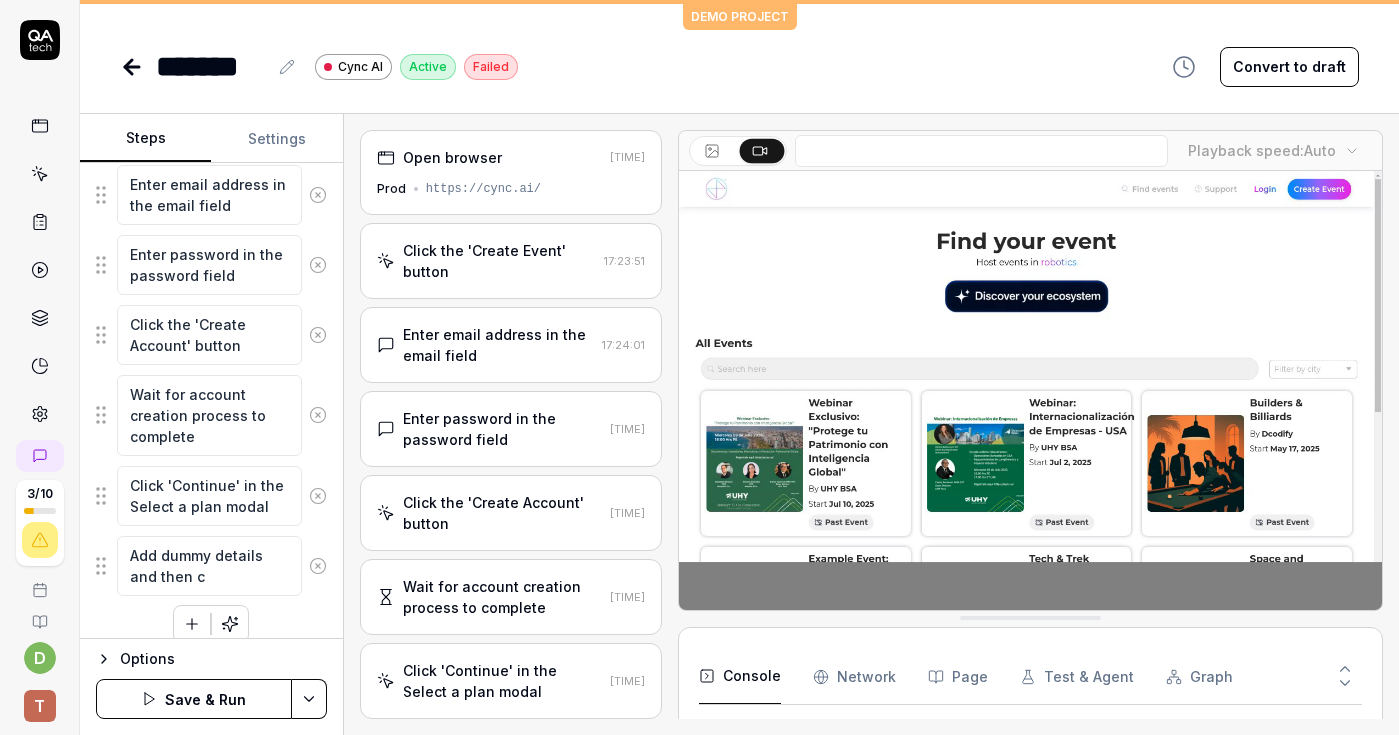 type on "Add dummy details and then cr" 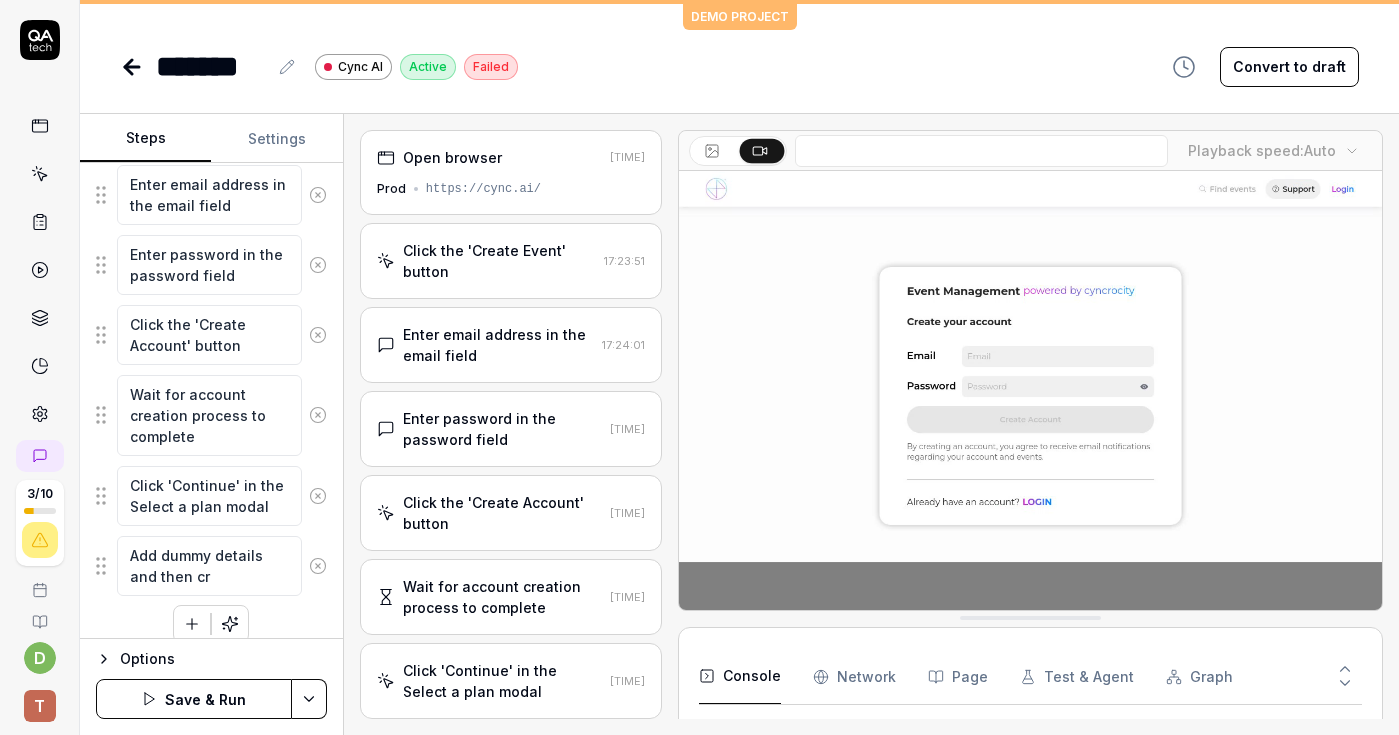 type on "*" 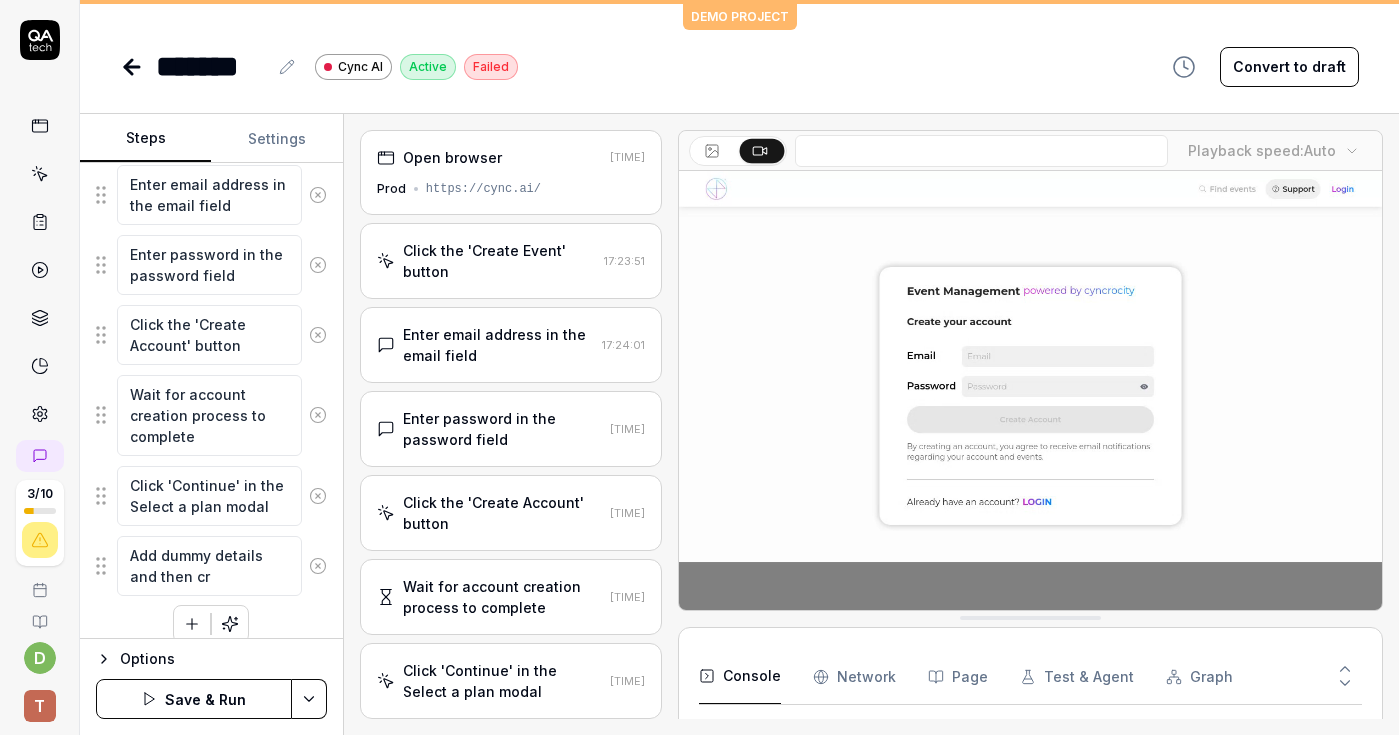 type on "Add dummy details and then cre" 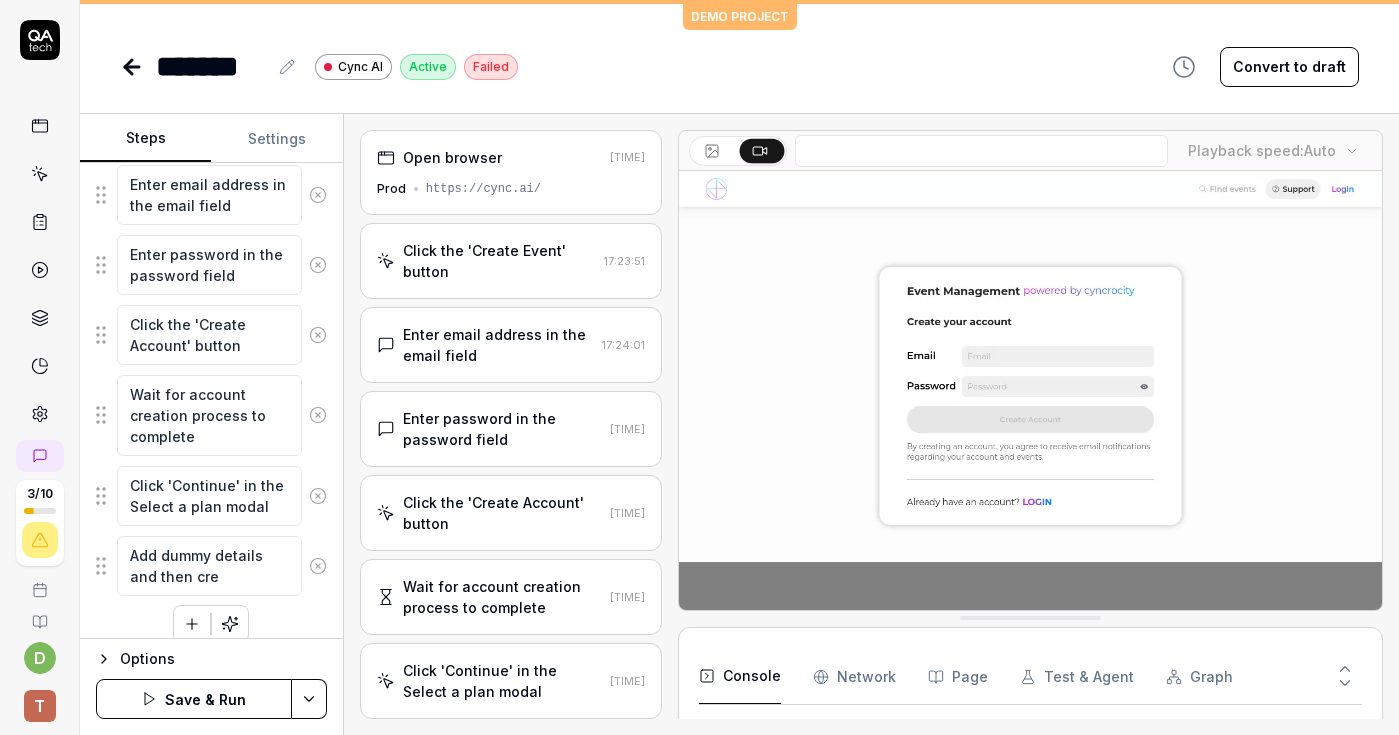 type on "*" 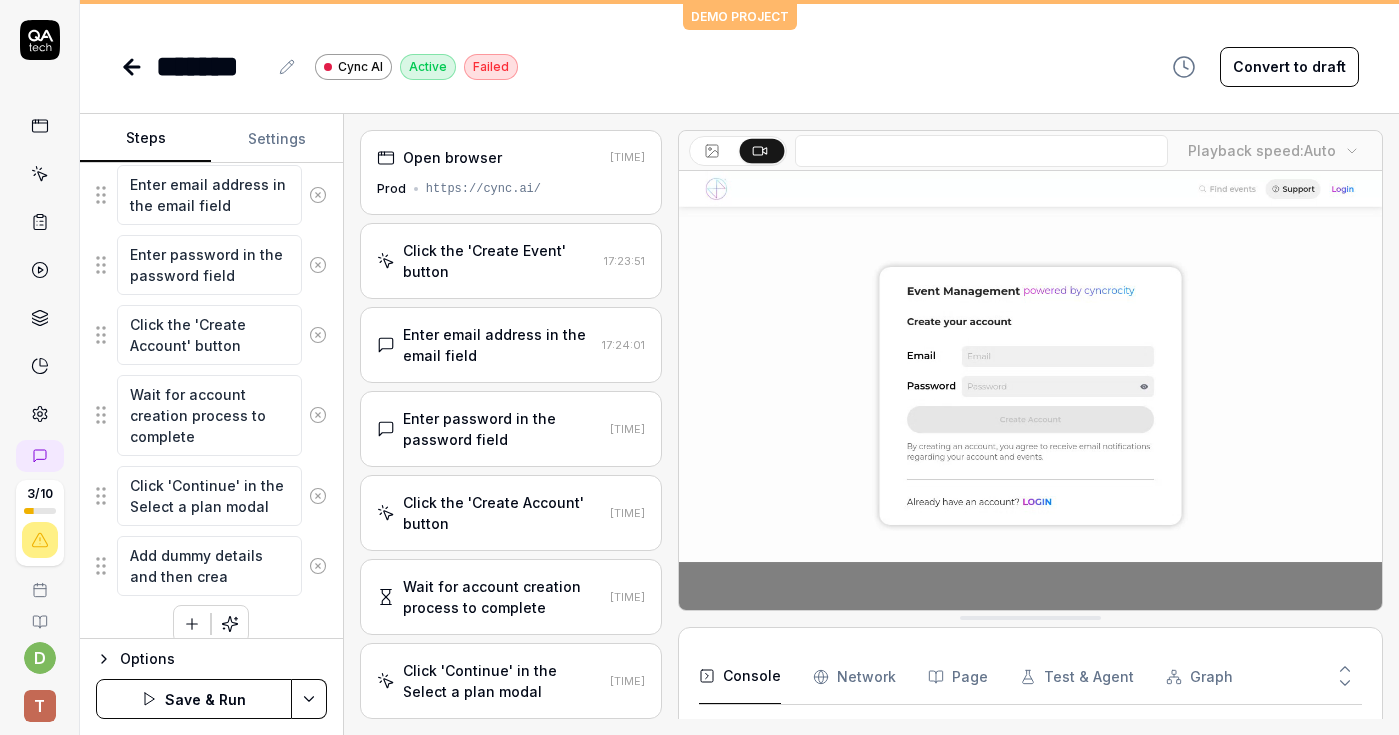 type on "*" 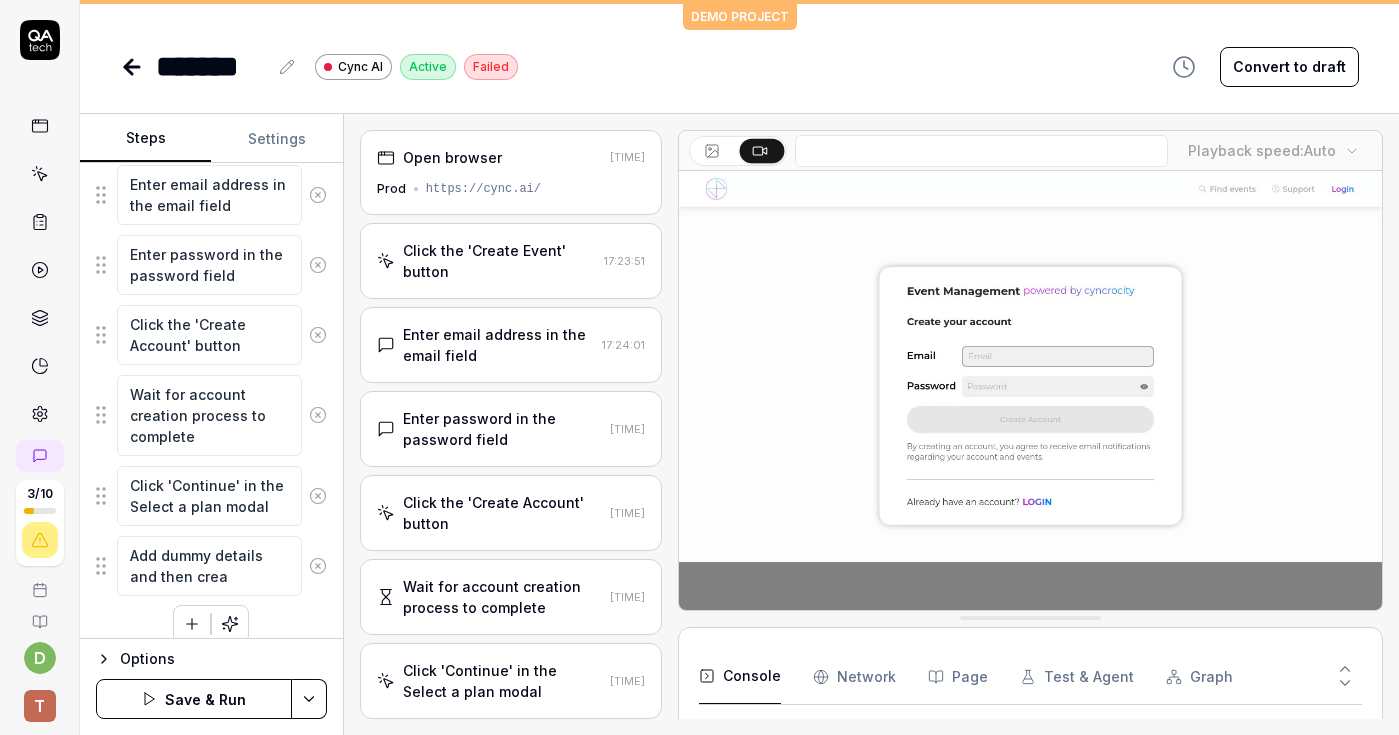 type on "Add dummy details and then creat" 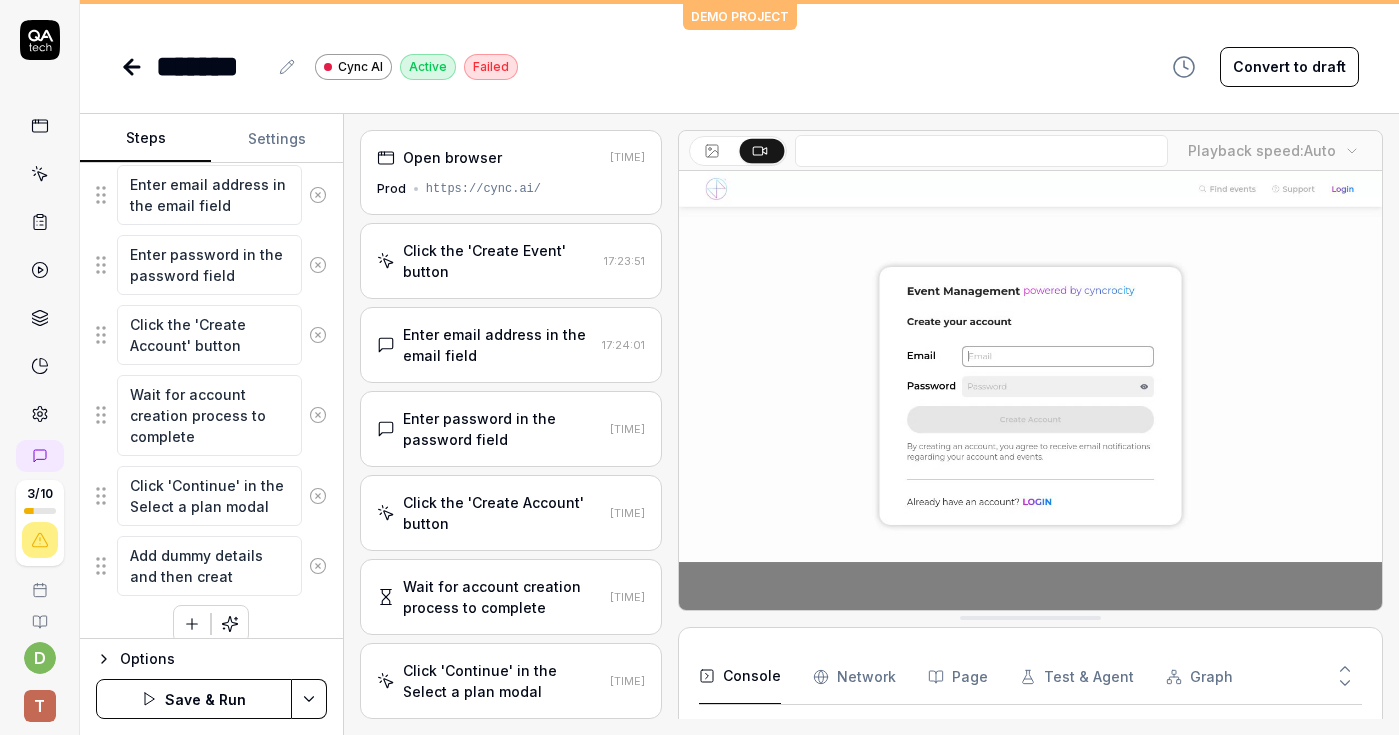 type on "*" 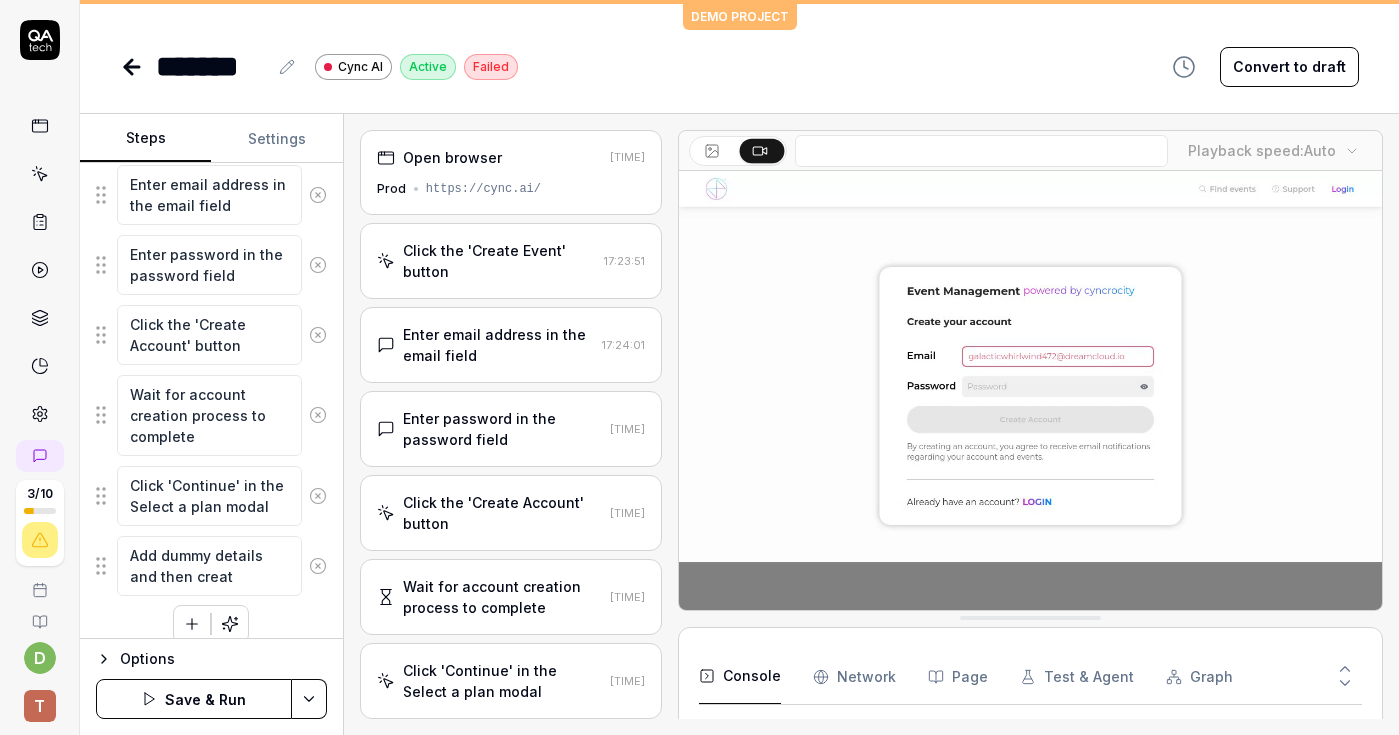 type on "Add dummy details and then create" 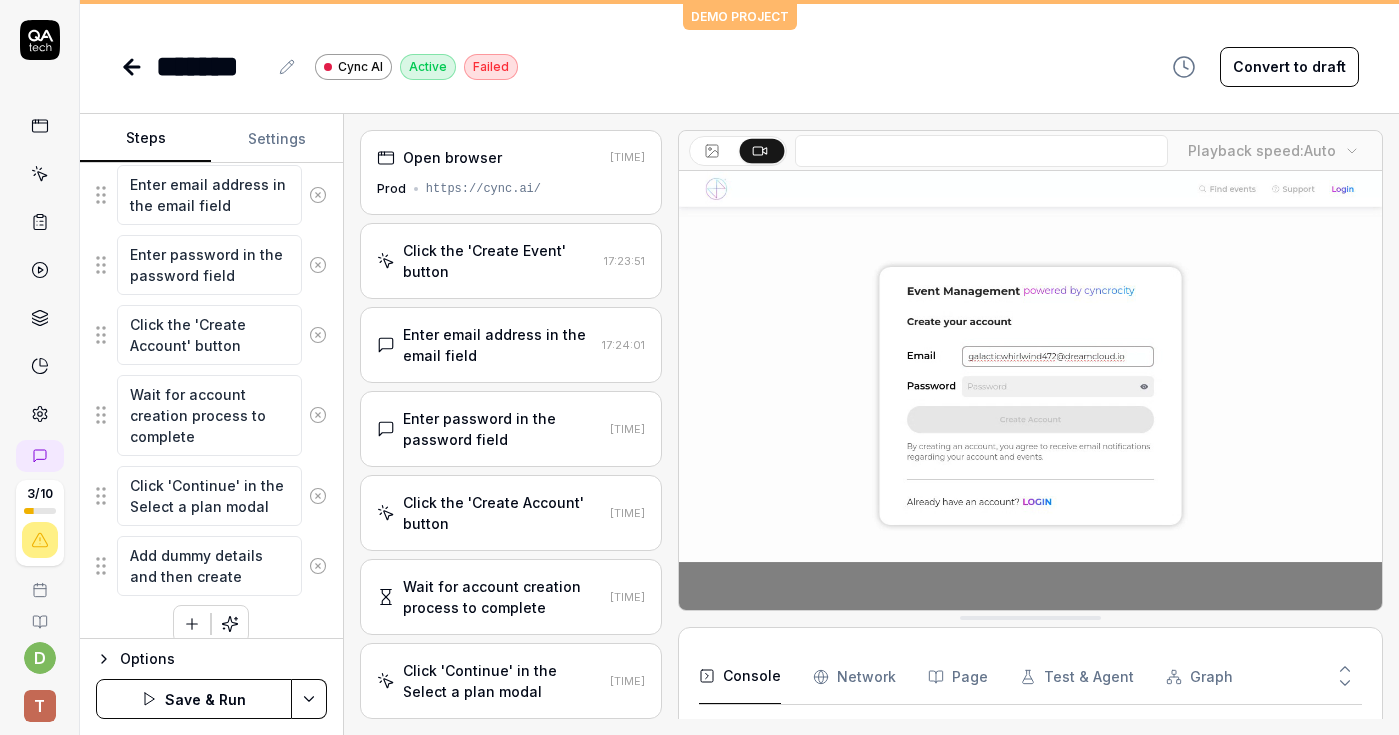 type on "*" 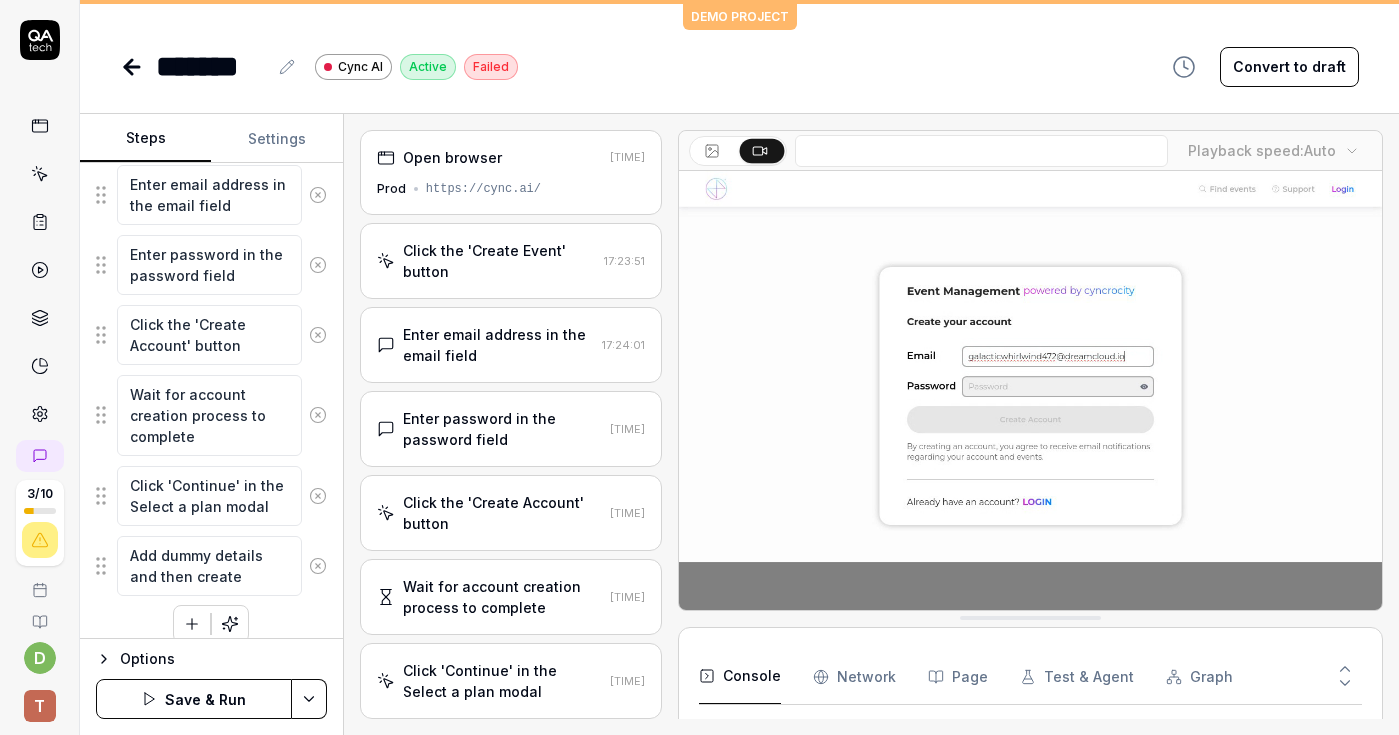 type on "Add dummy details and then create" 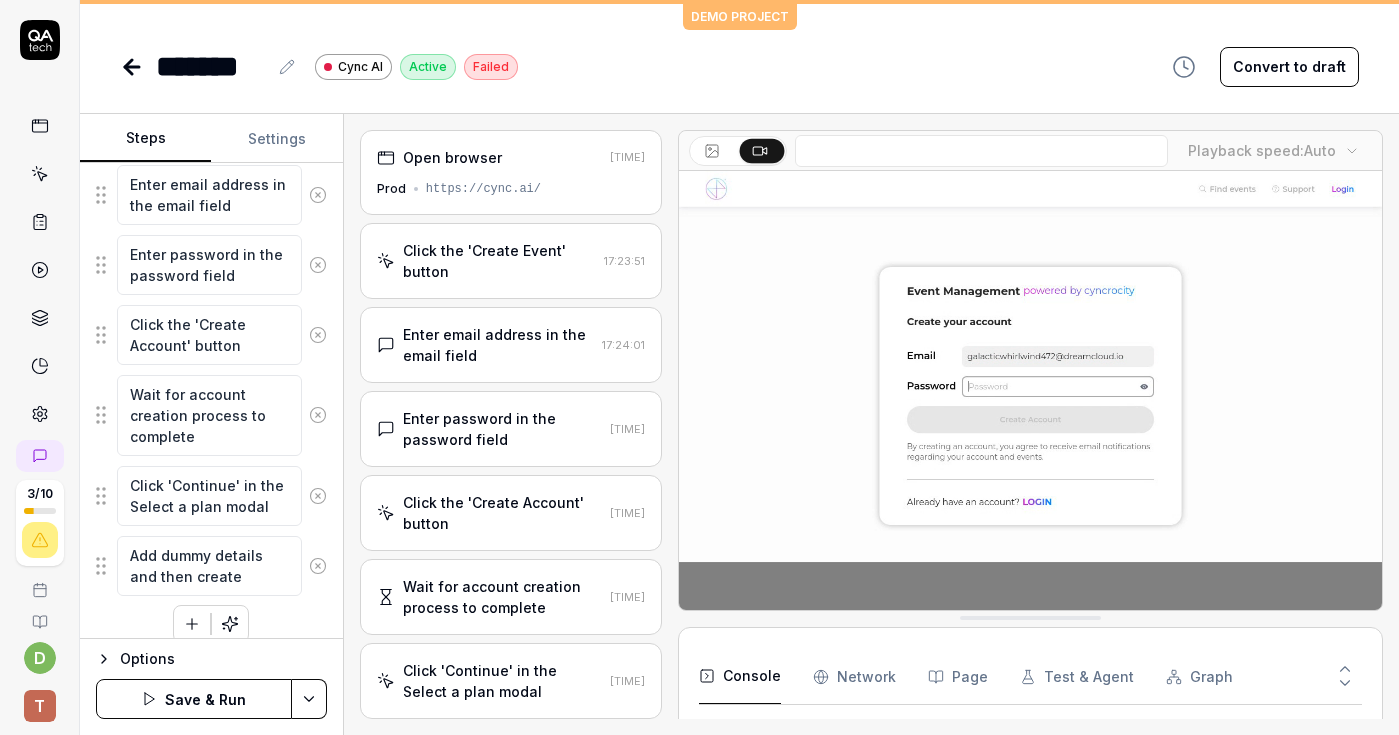 type on "*" 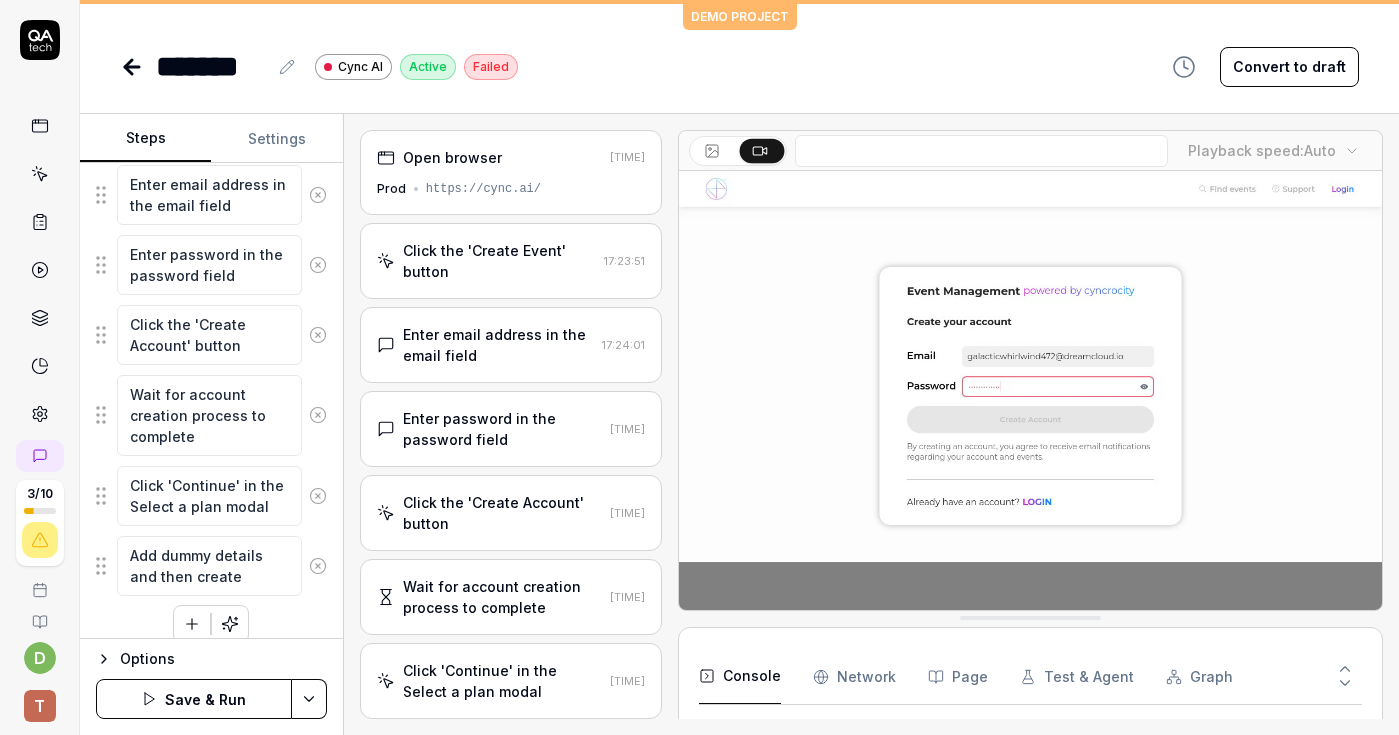 type on "Add dummy details and then create a" 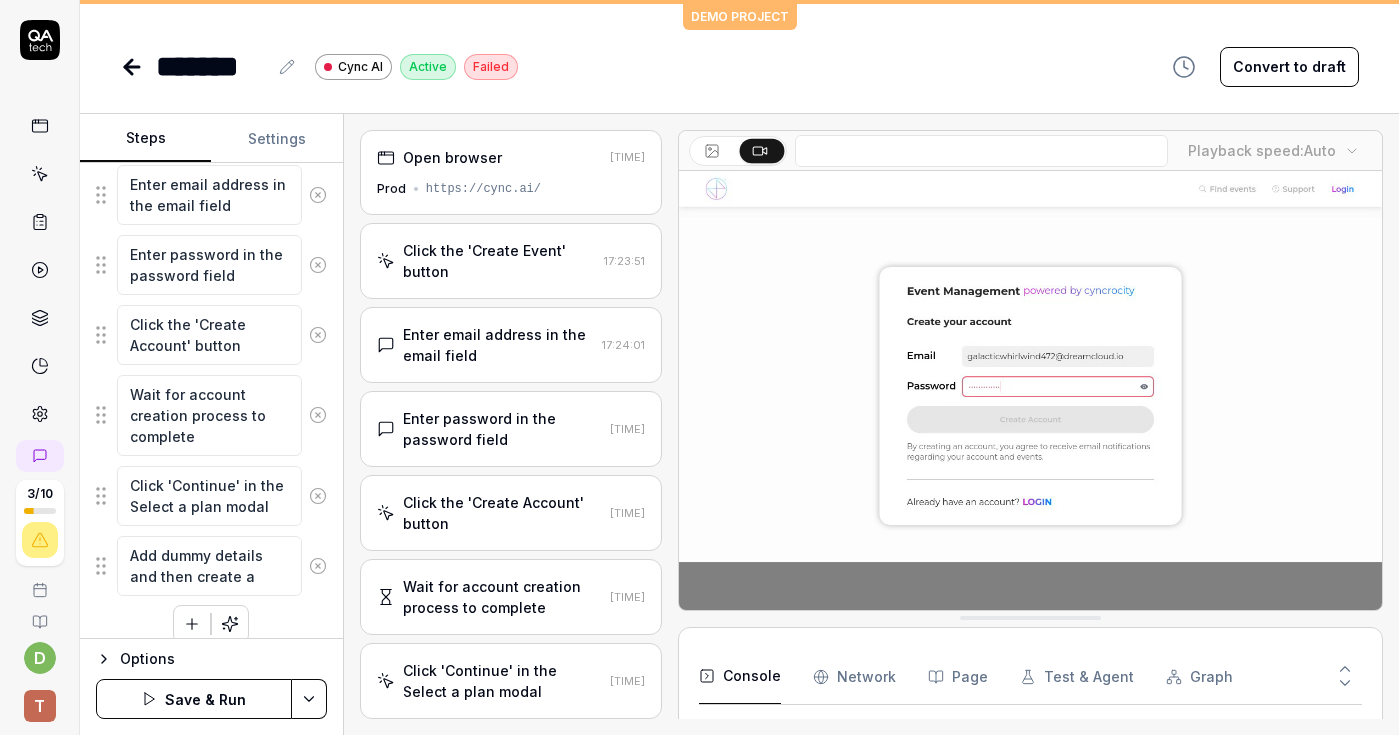 type on "*" 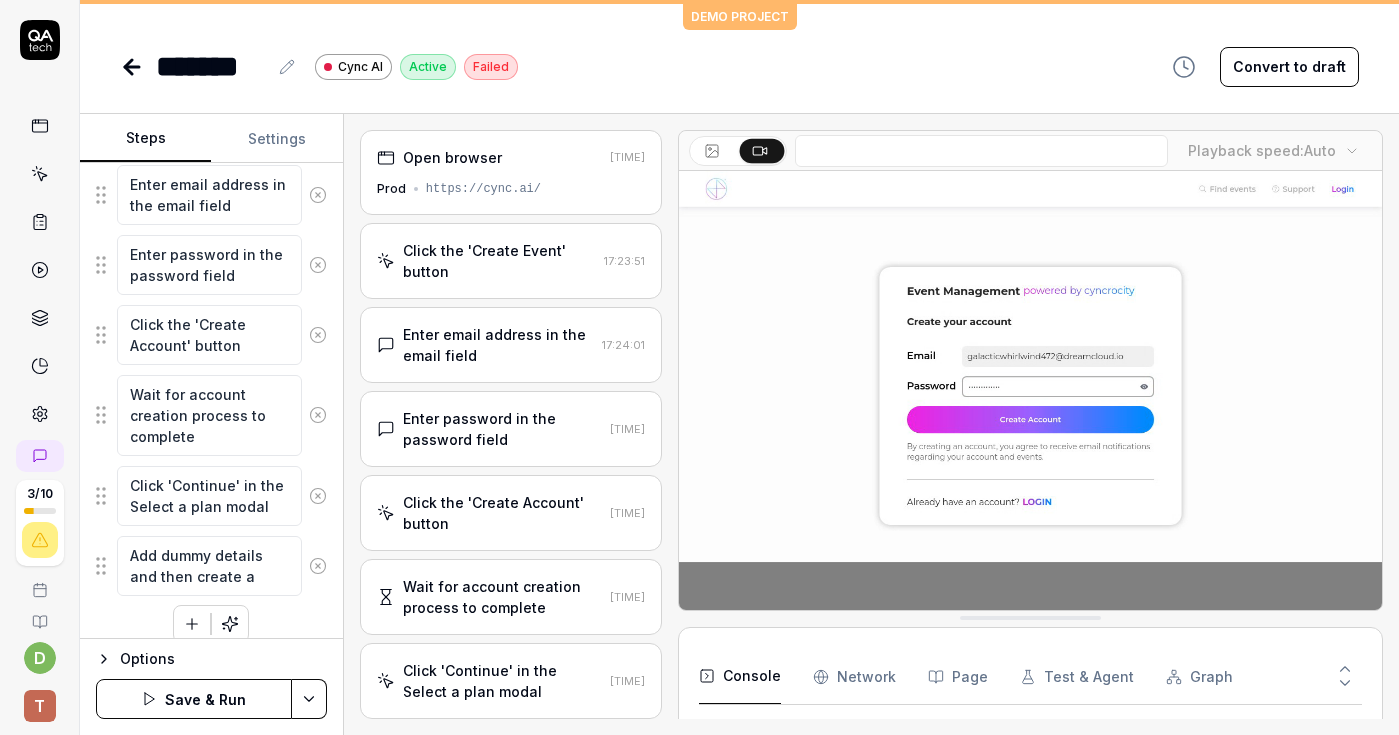 type on "Add dummy details and then create a" 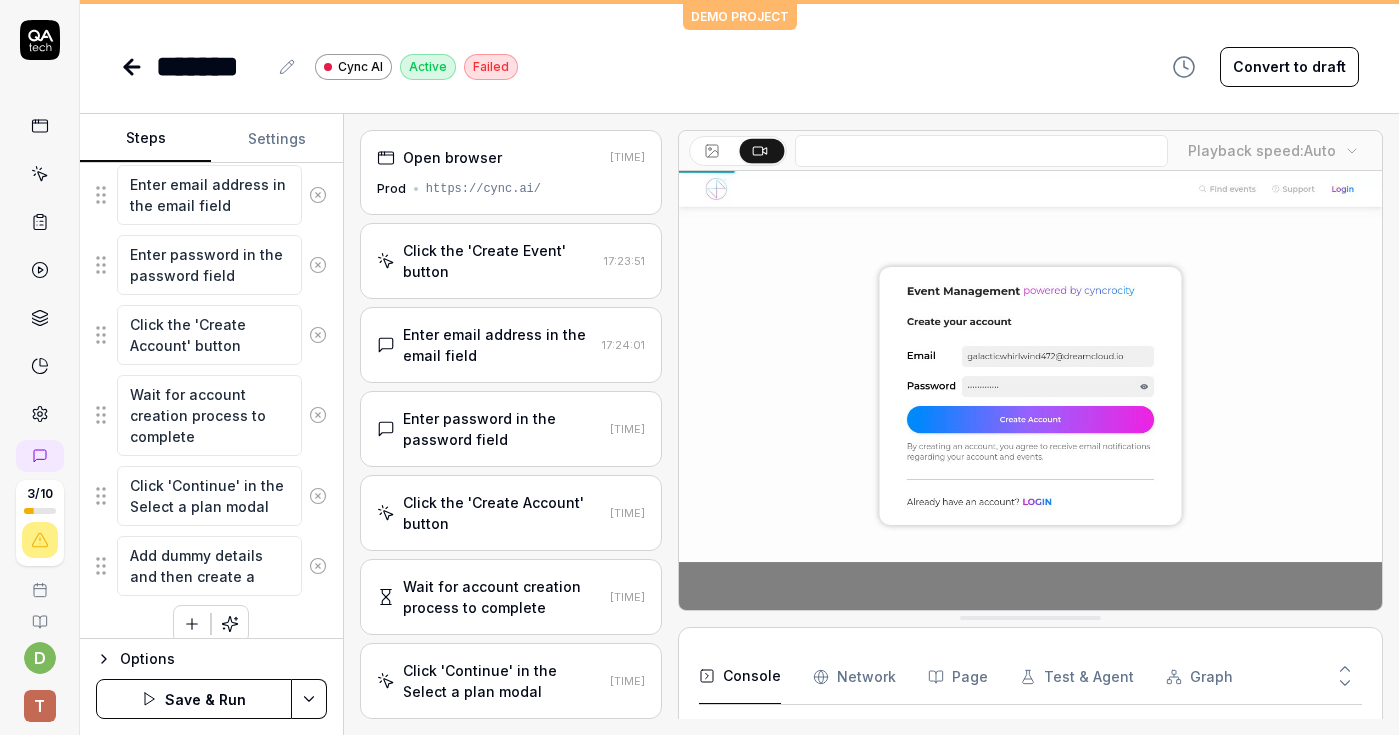 type on "*" 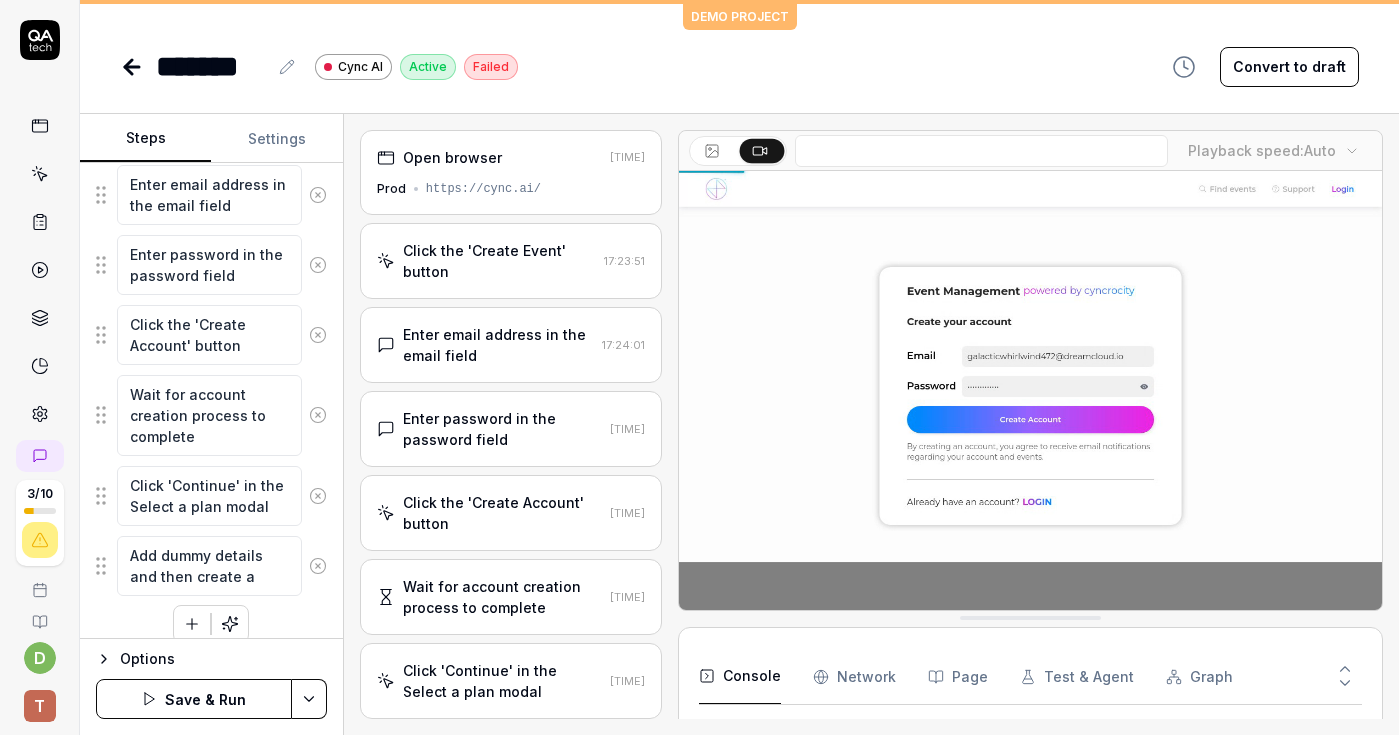 type on "Add dummy details and then create a e" 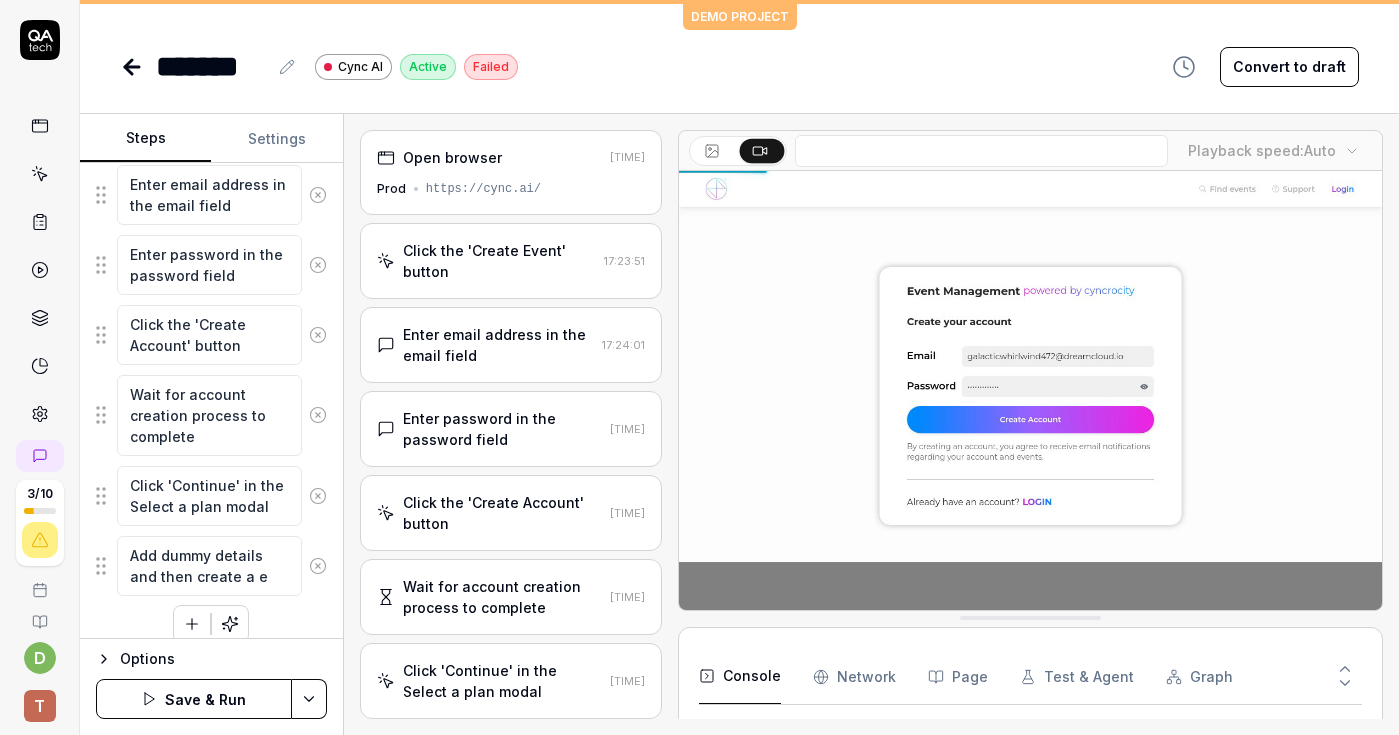 type on "*" 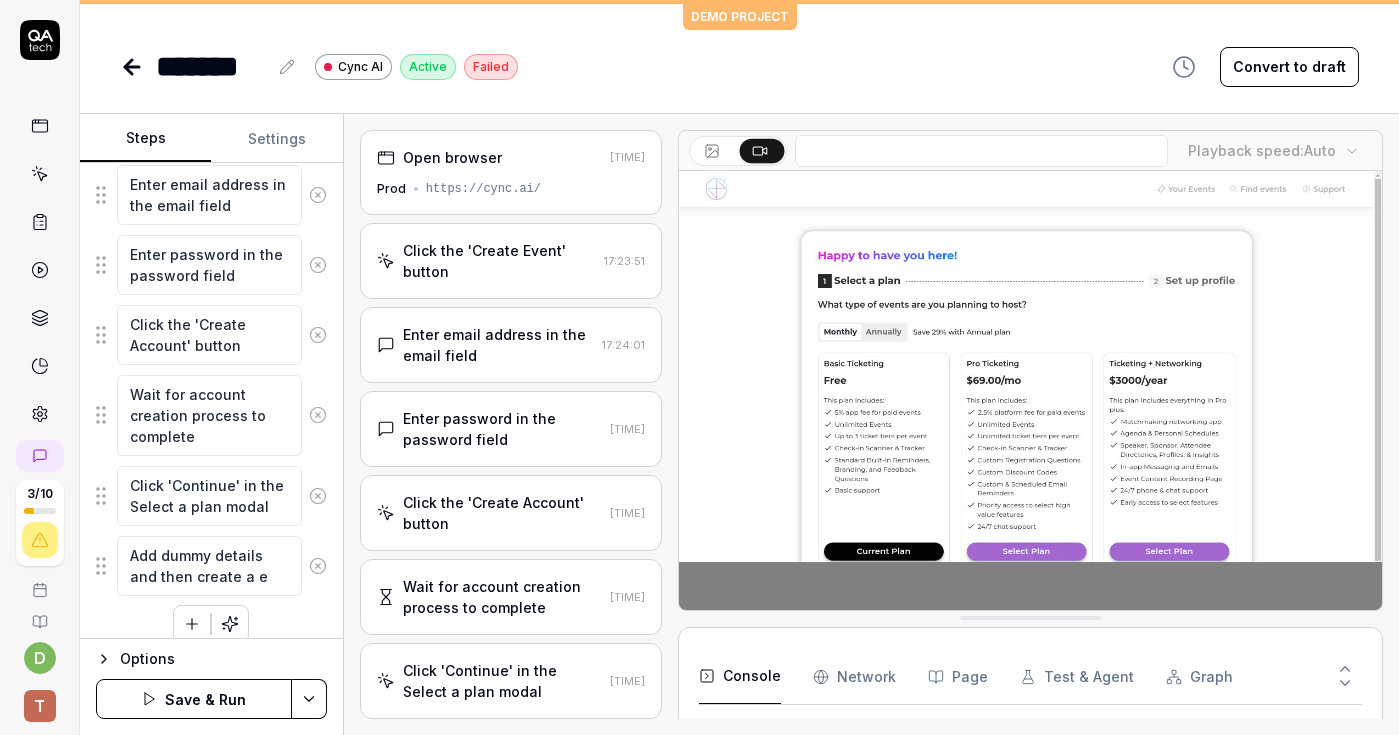 type on "Add dummy details and then create a ev" 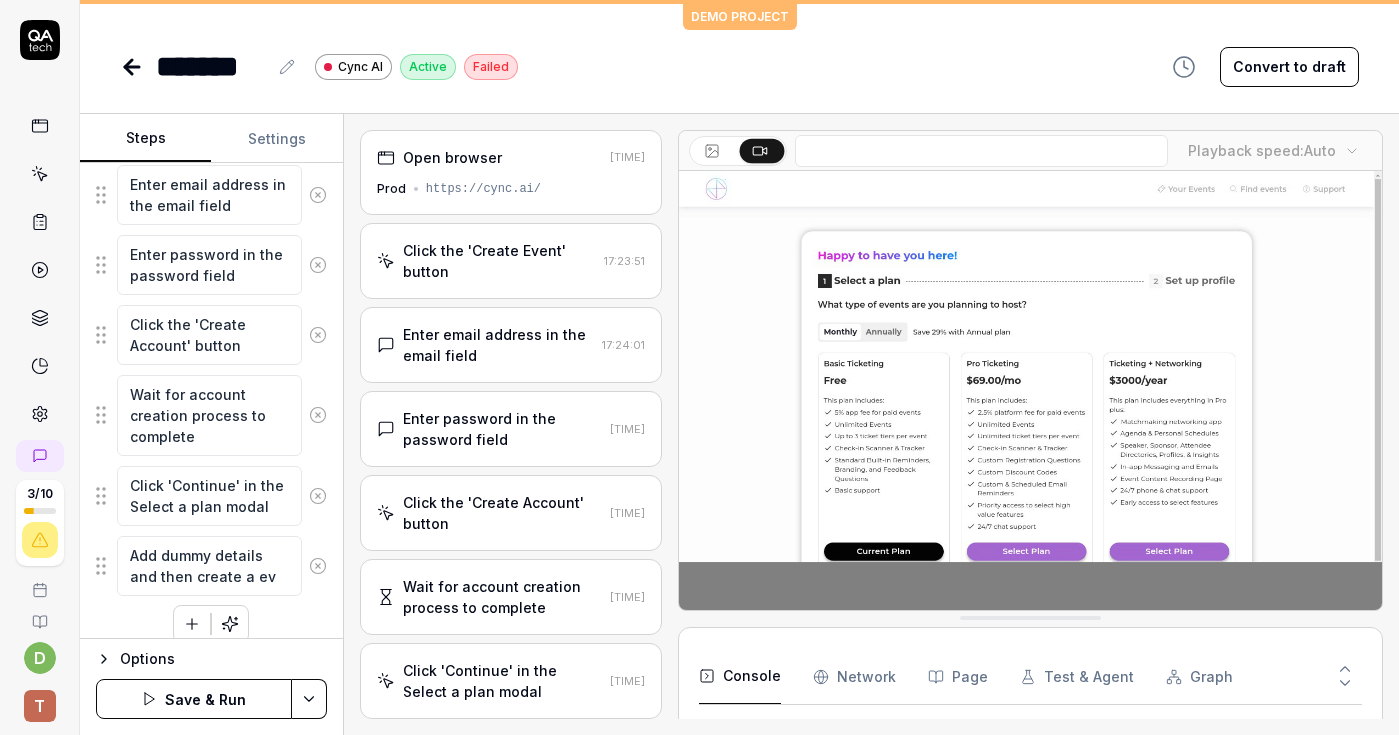 type 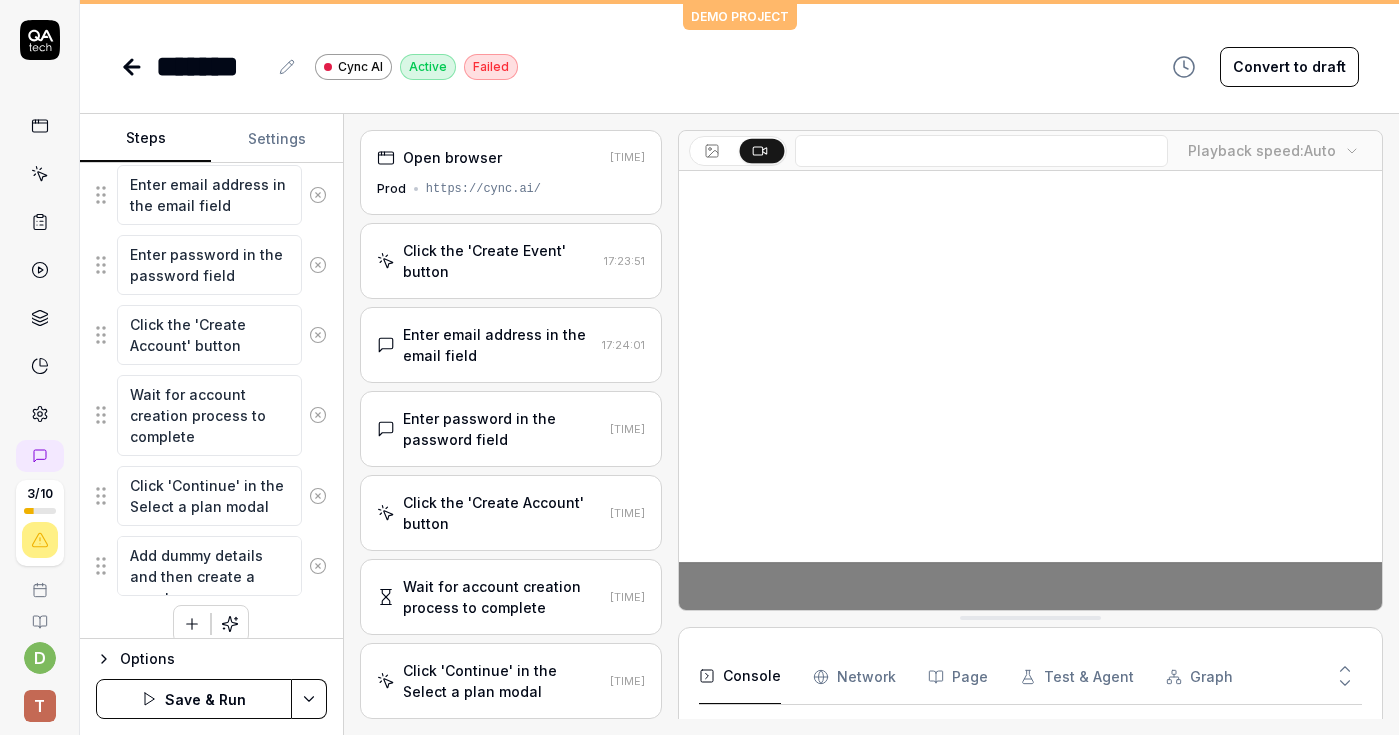 click on "Save & Run" at bounding box center (194, 699) 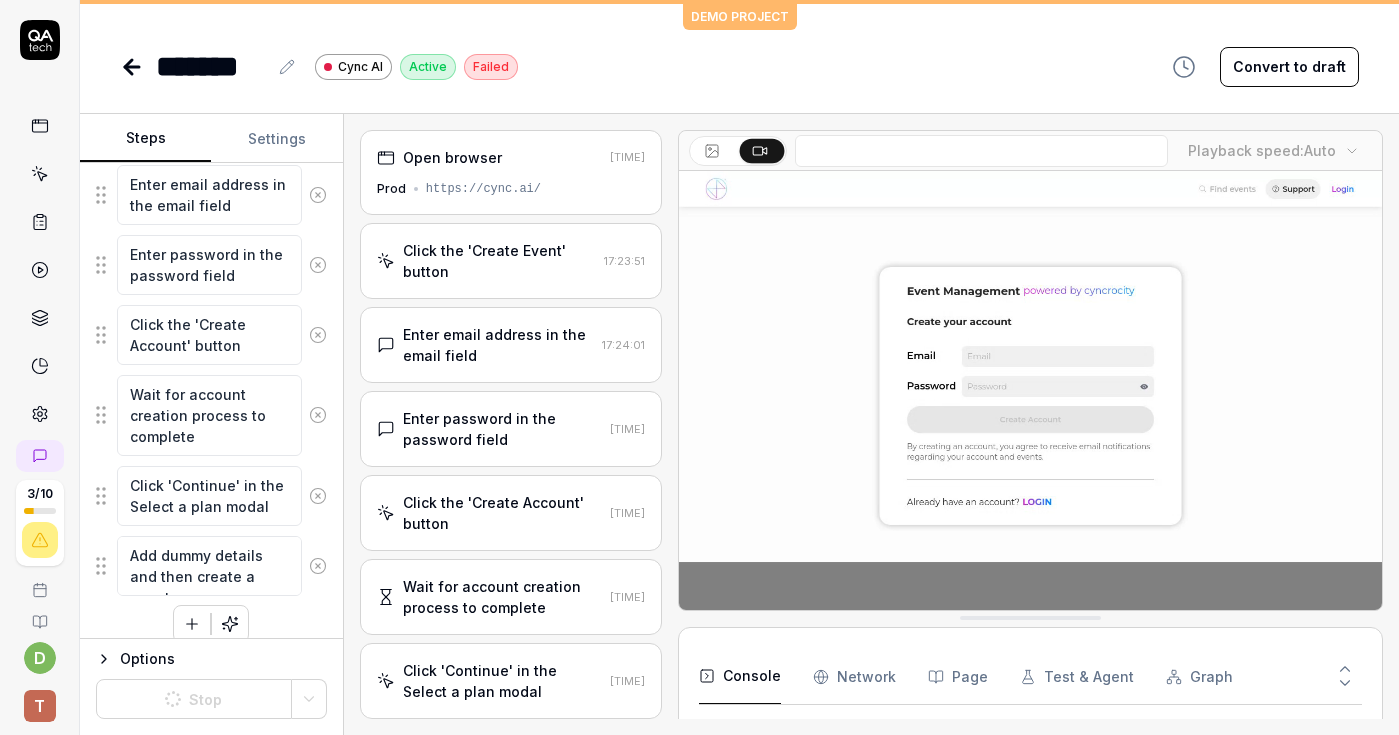click at bounding box center [1030, 390] 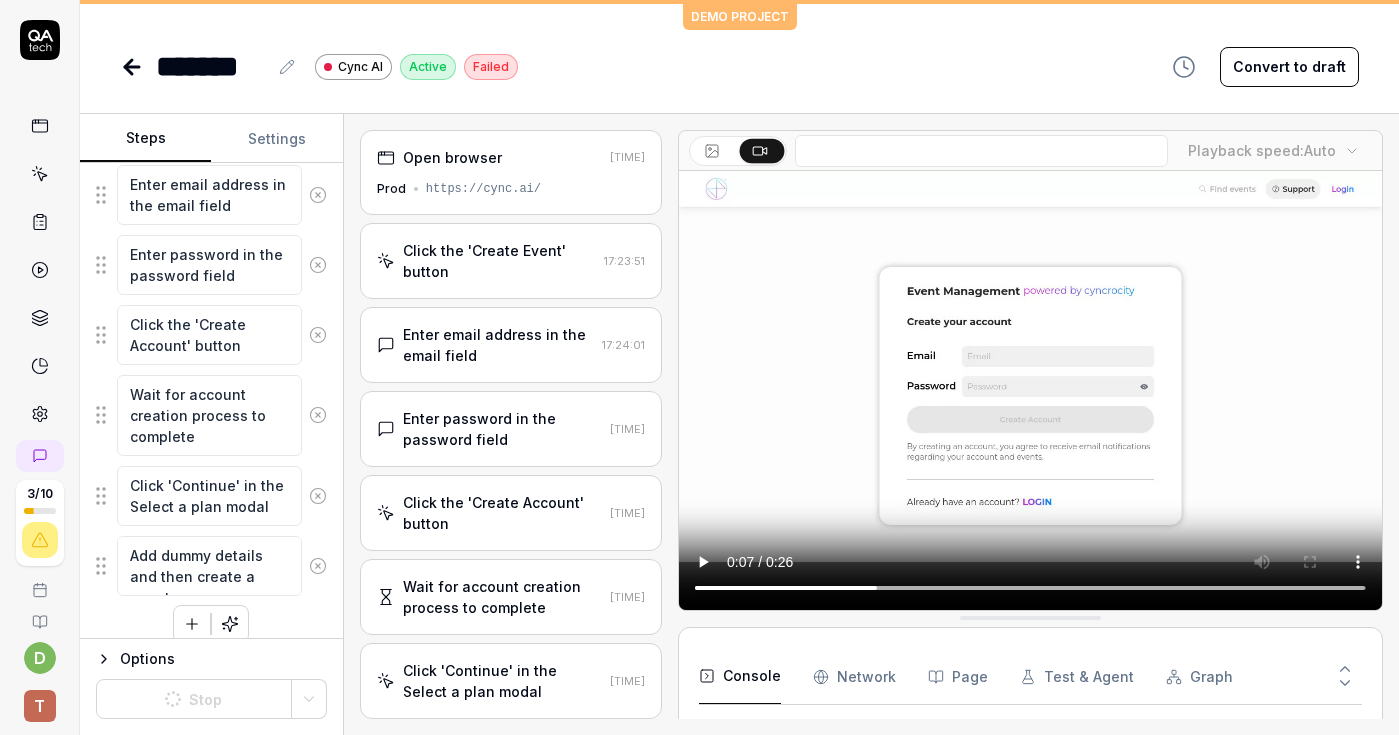 click 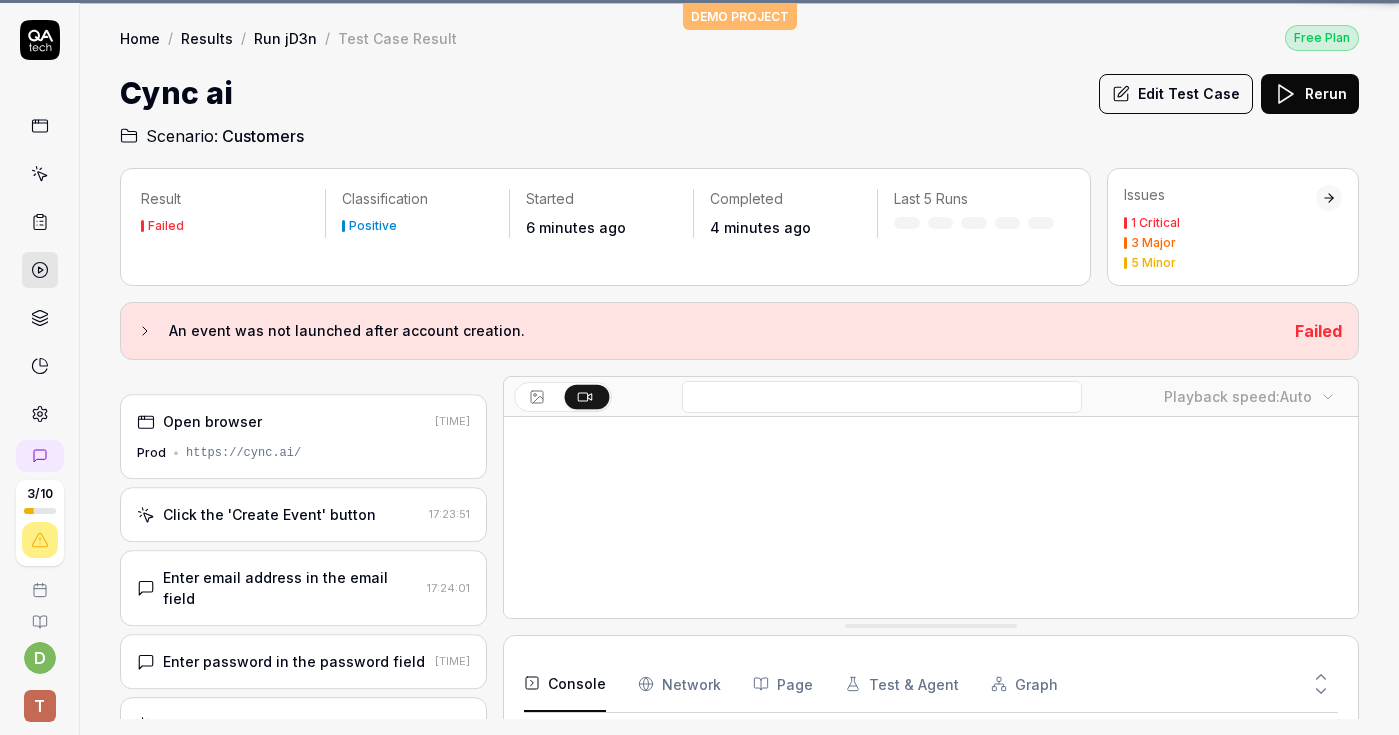 scroll, scrollTop: 488, scrollLeft: 0, axis: vertical 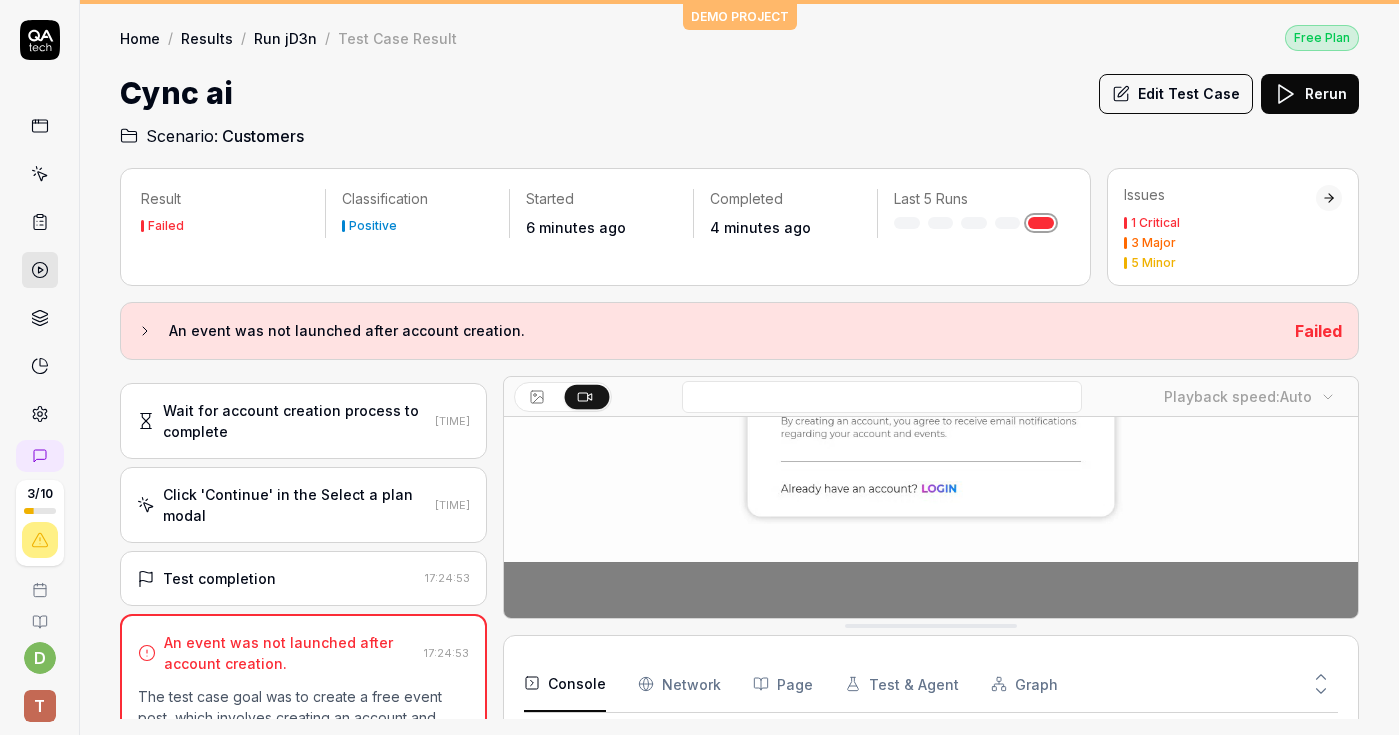 click on "Rerun" at bounding box center [1310, 94] 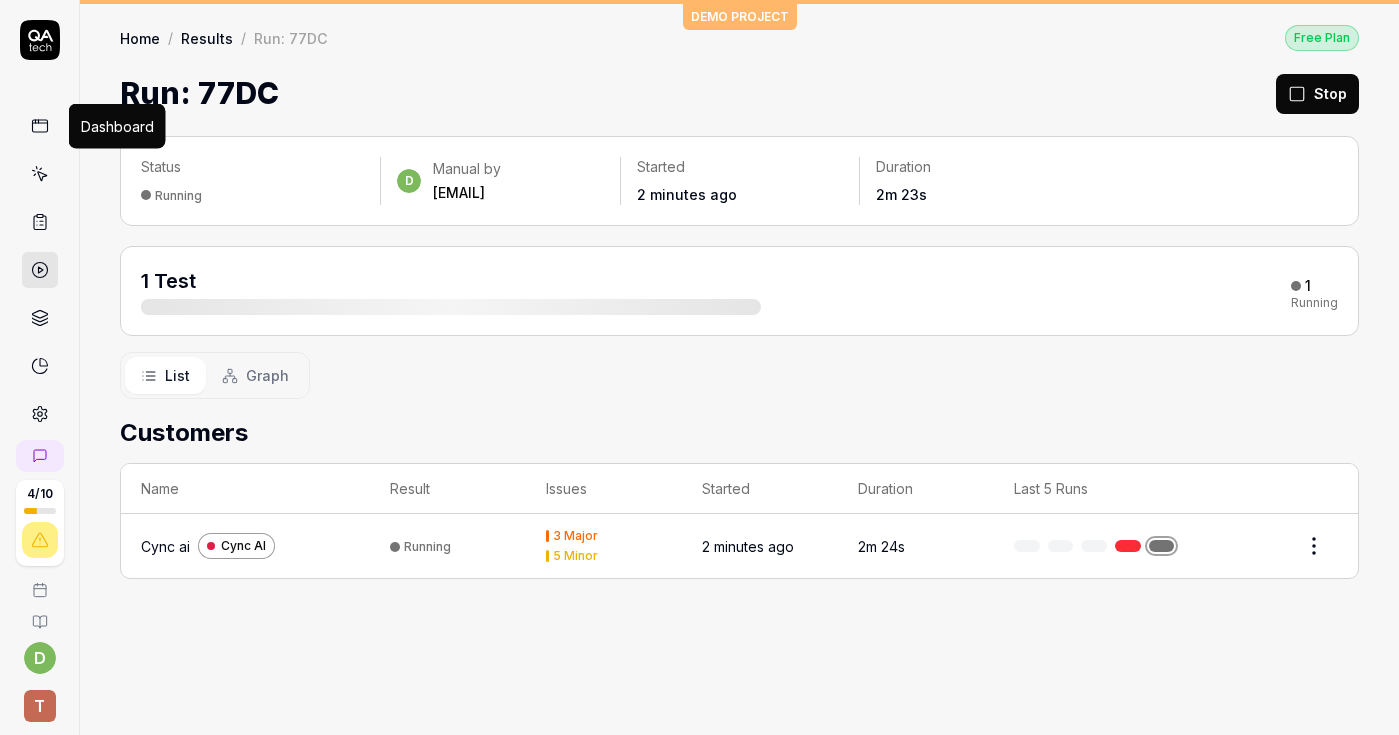 click 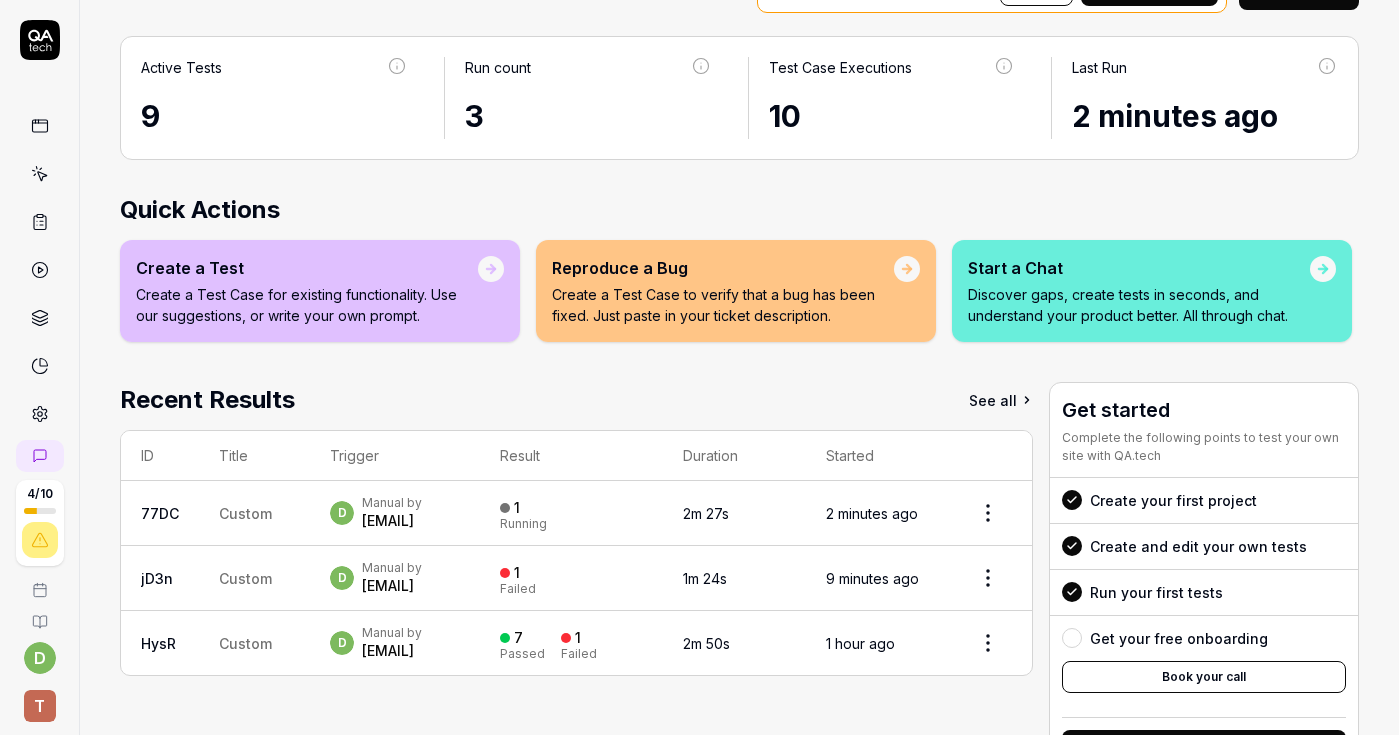 scroll, scrollTop: 110, scrollLeft: 0, axis: vertical 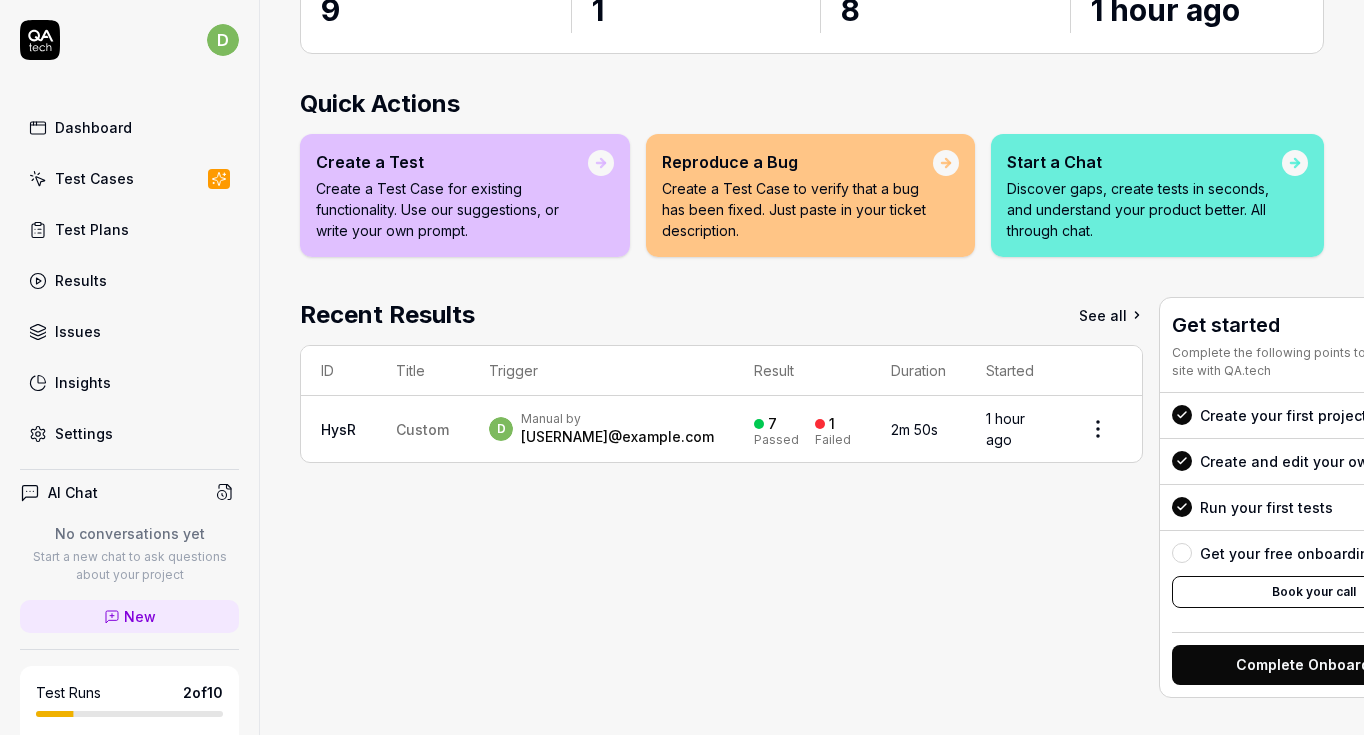 click on "Dashboard" at bounding box center [93, 127] 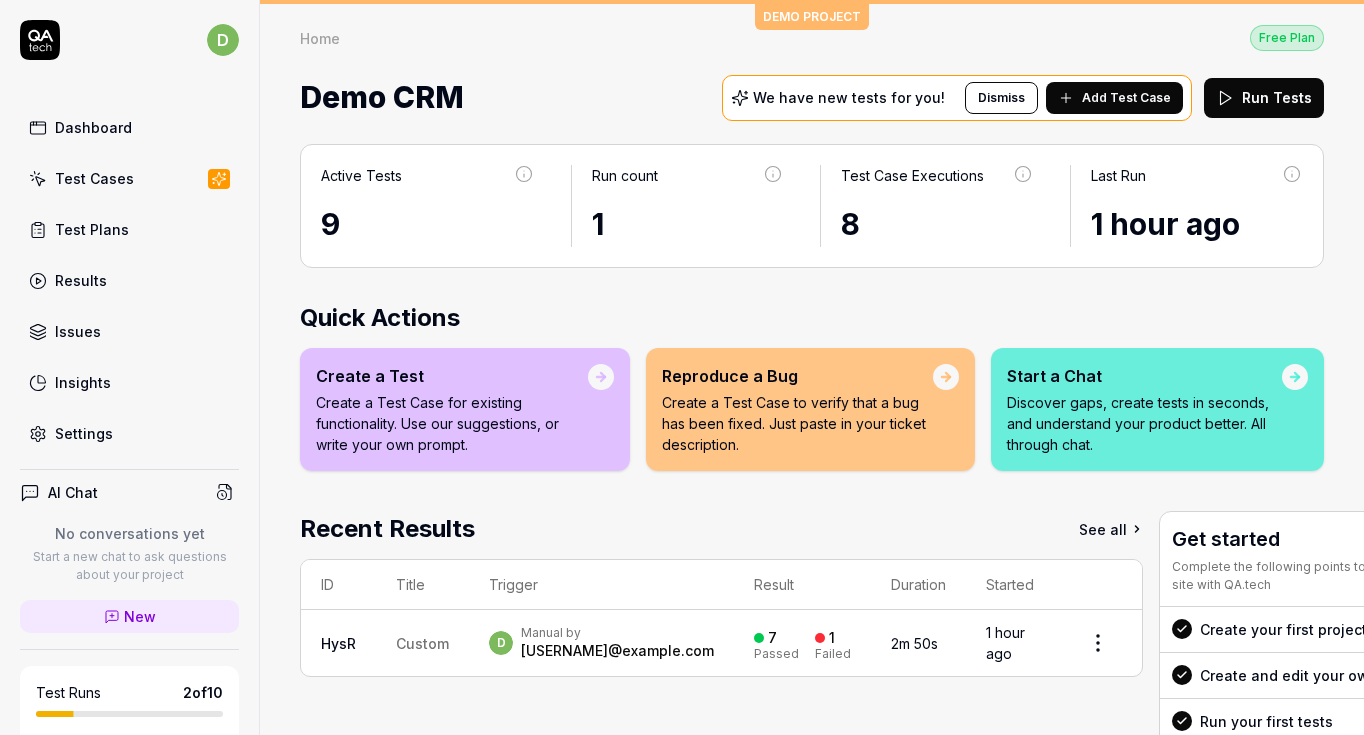 click on "Add Test Case" at bounding box center (1126, 98) 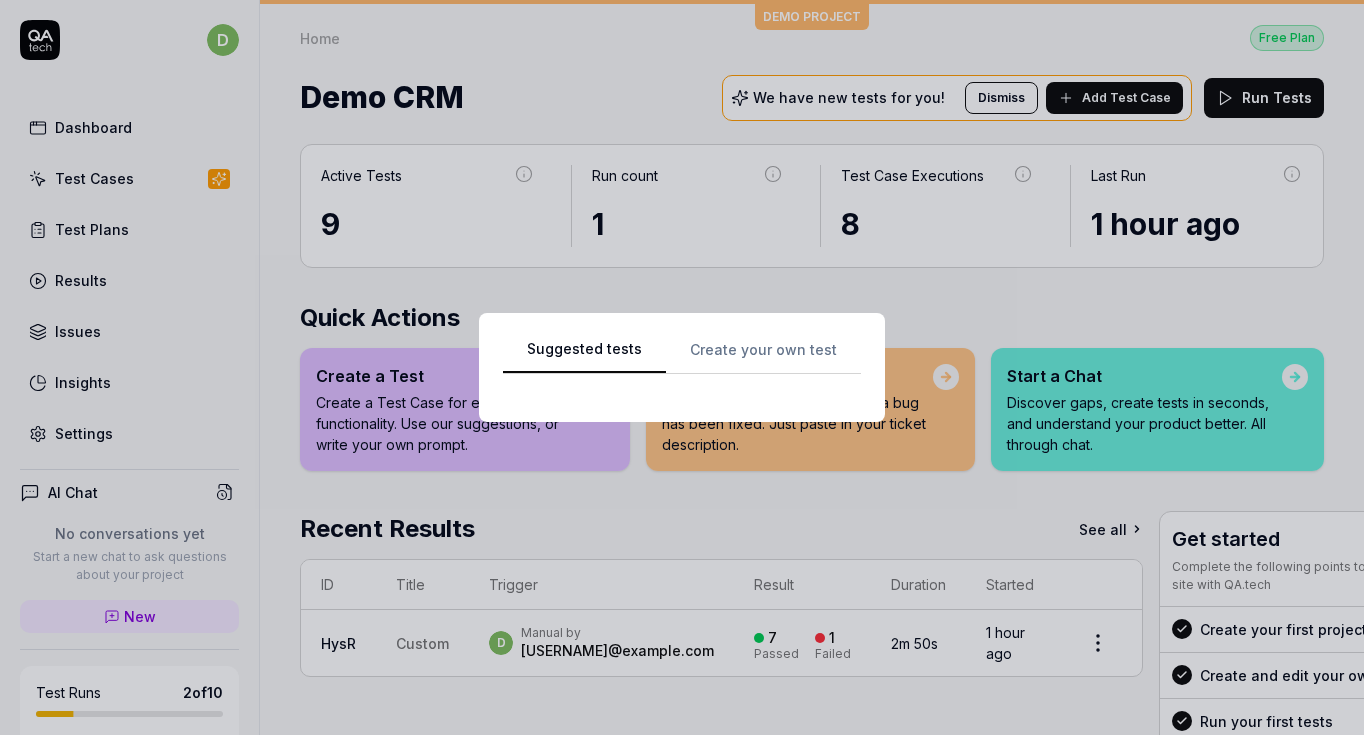 scroll, scrollTop: 0, scrollLeft: 0, axis: both 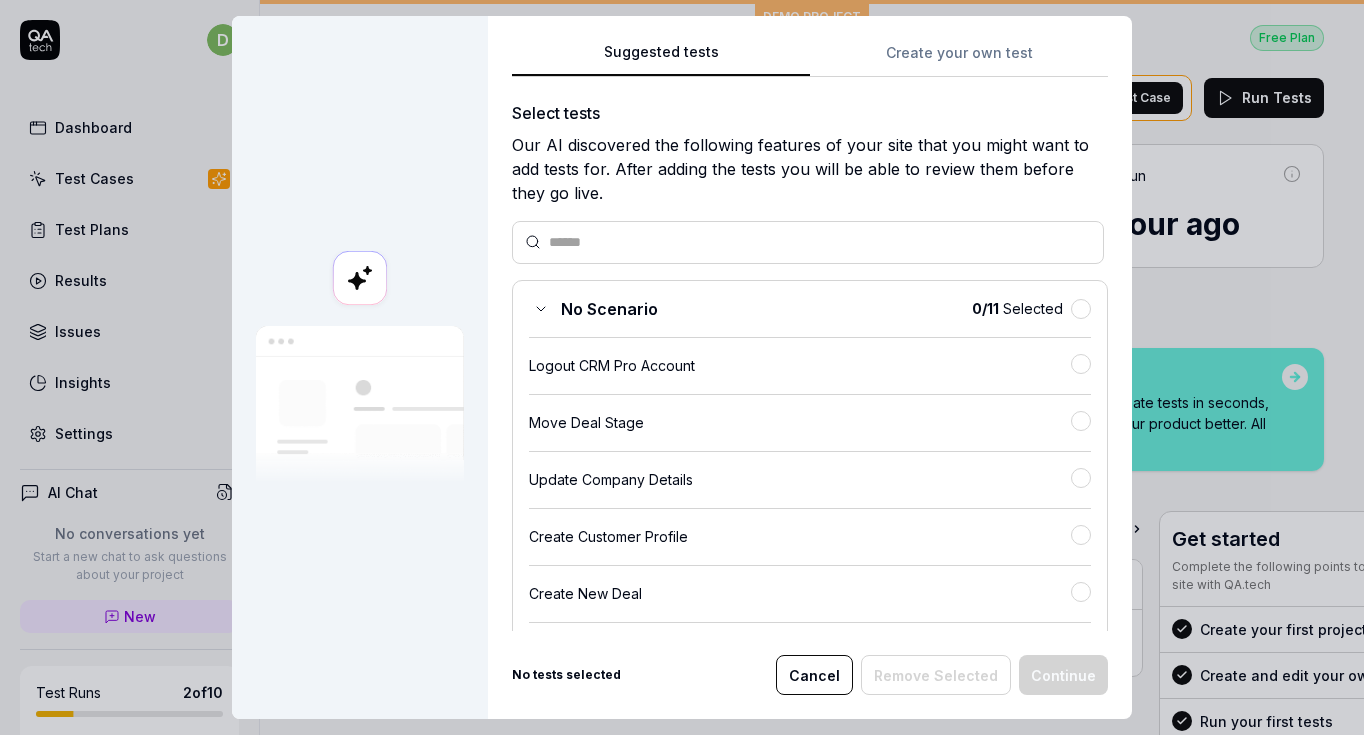click on "Logout CRM Pro Account" at bounding box center [810, 357] 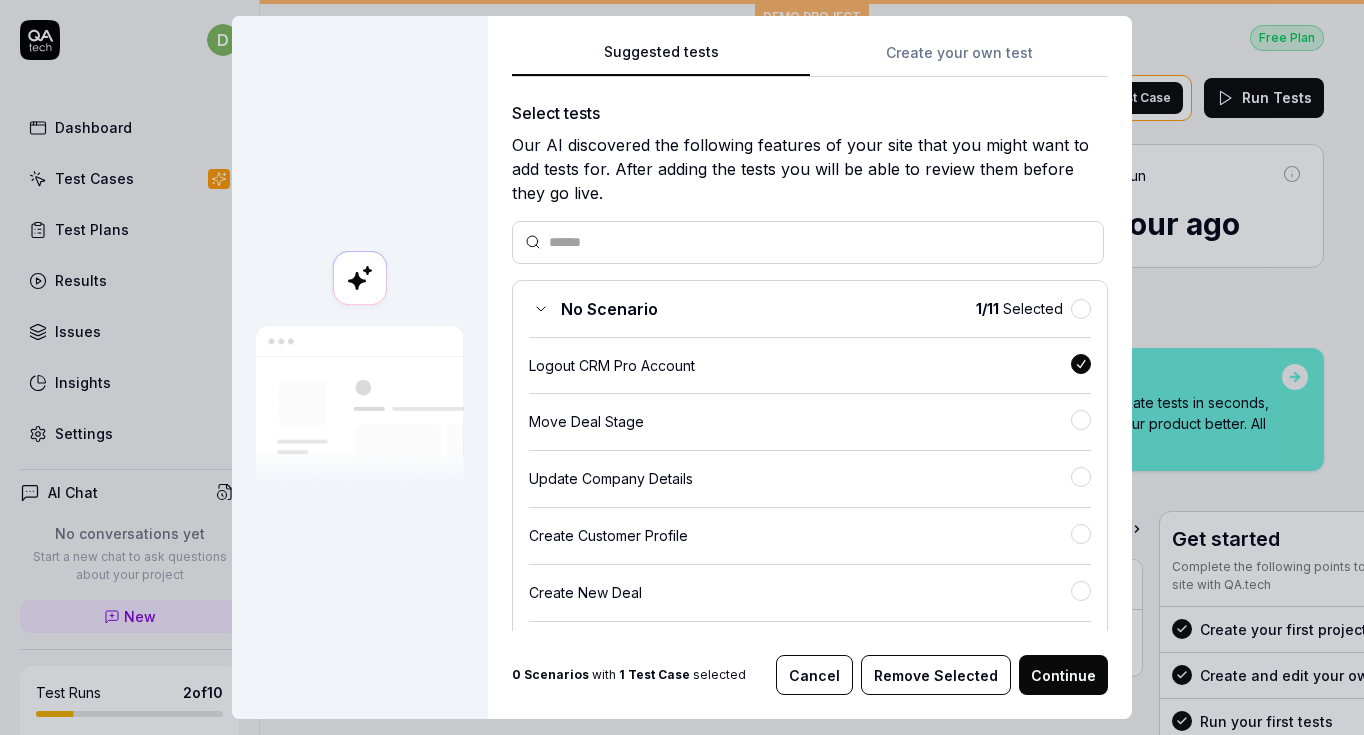 click on "Create your own test" at bounding box center (959, 59) 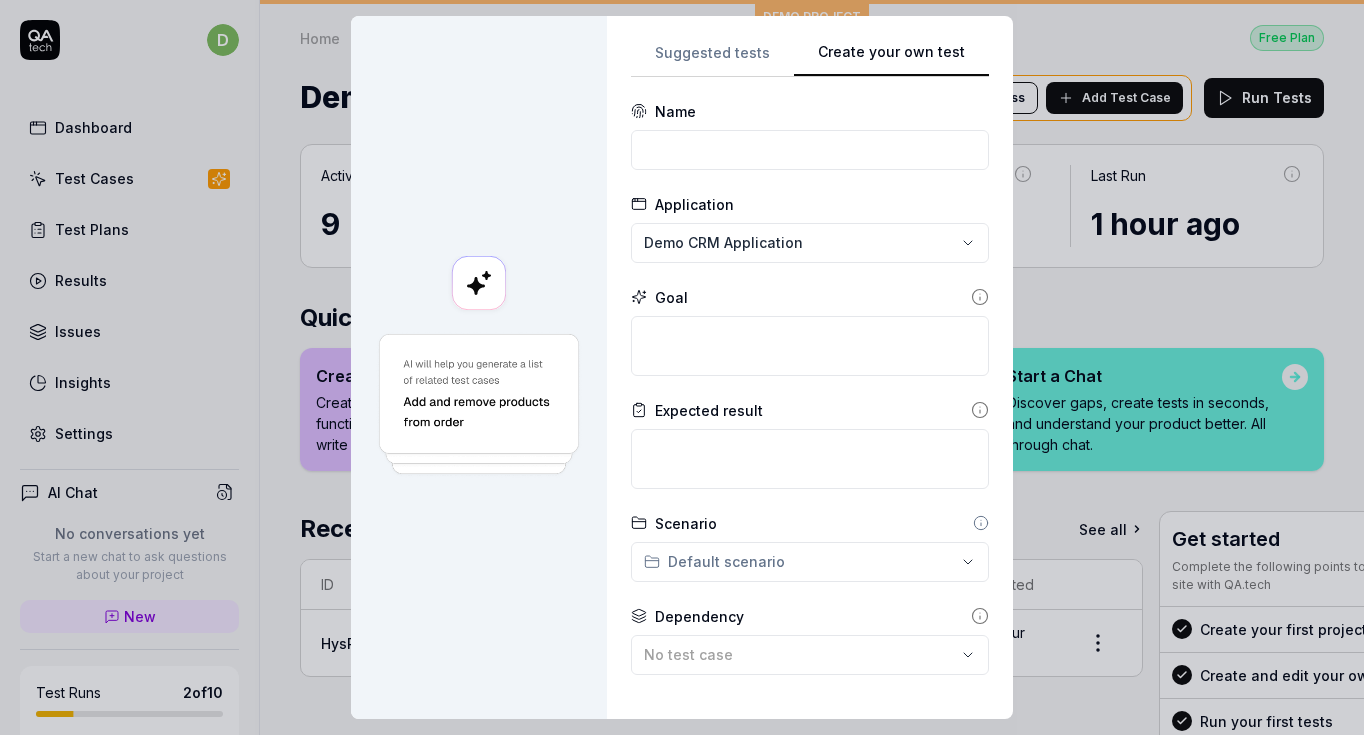 scroll, scrollTop: 184, scrollLeft: 0, axis: vertical 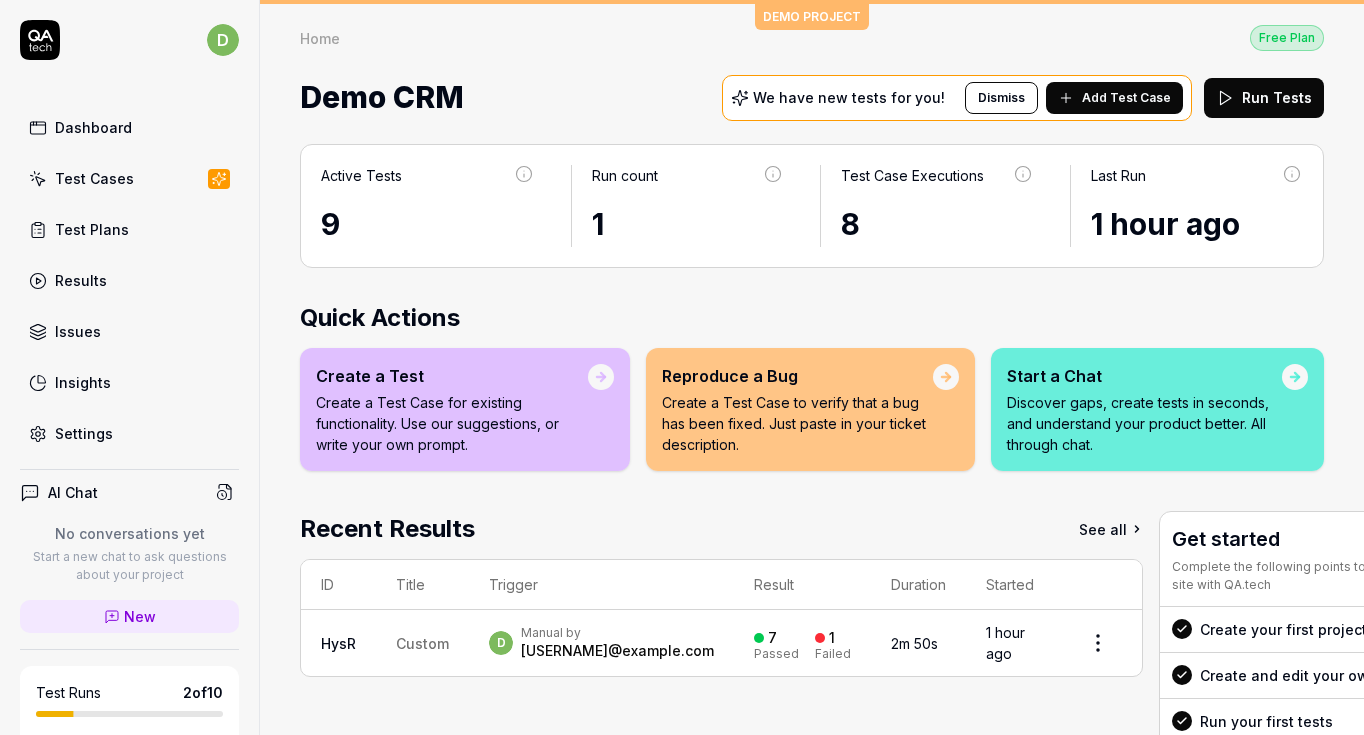click on "Create a Test Case to verify that a bug has been fixed. Just paste in your ticket description." at bounding box center [797, 423] 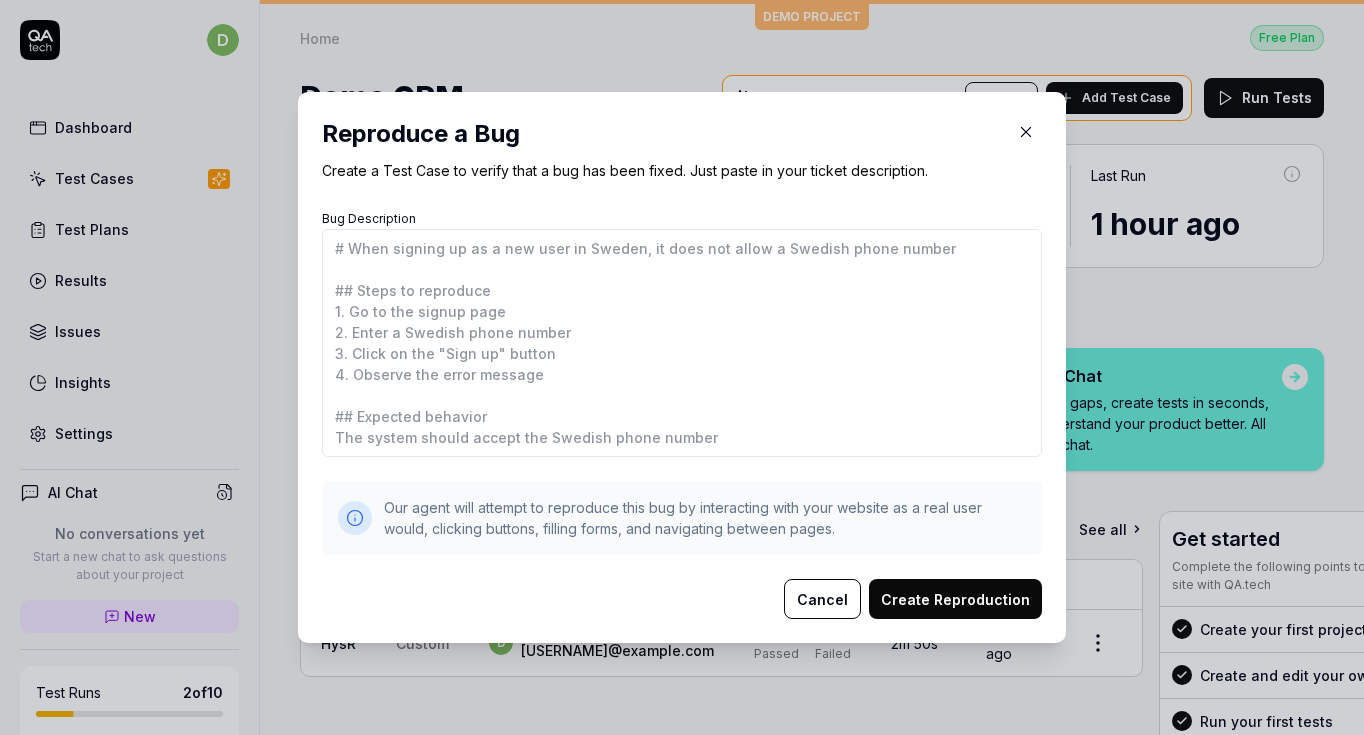 click 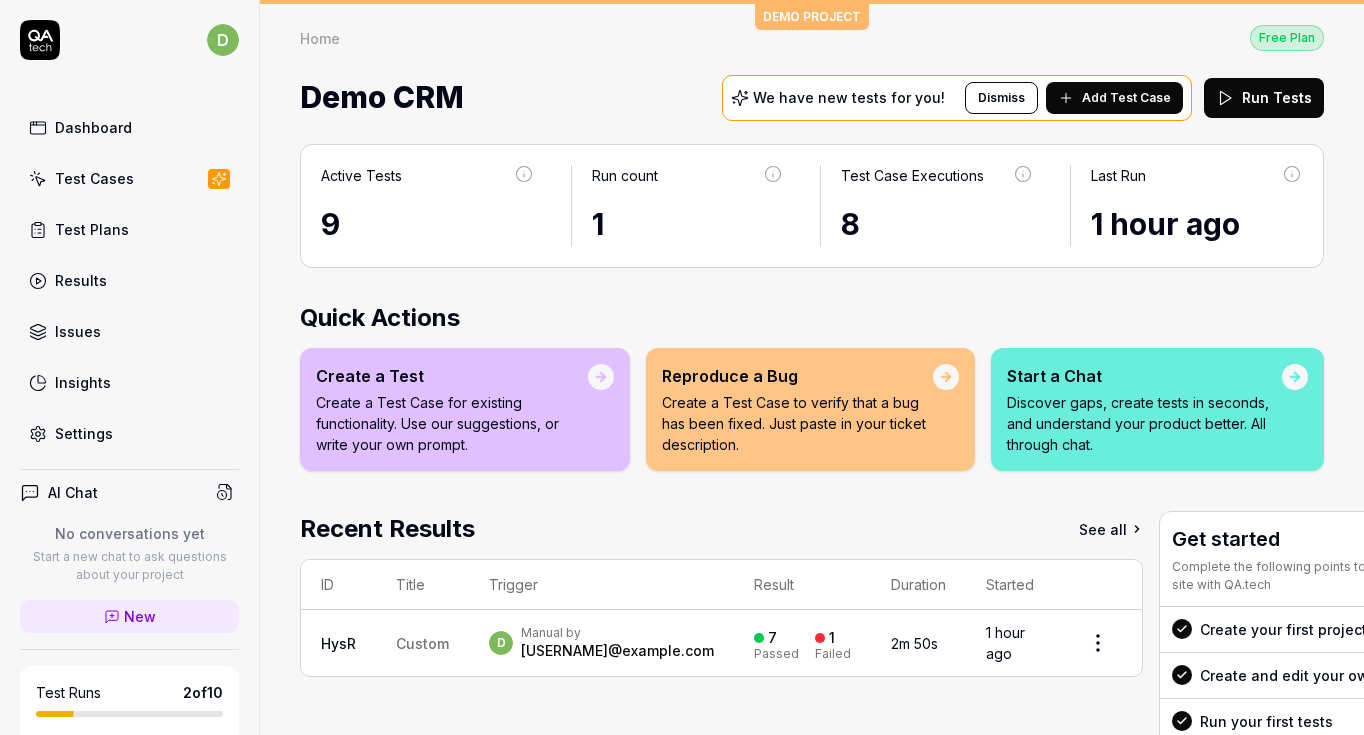 click on "1" at bounding box center (832, 638) 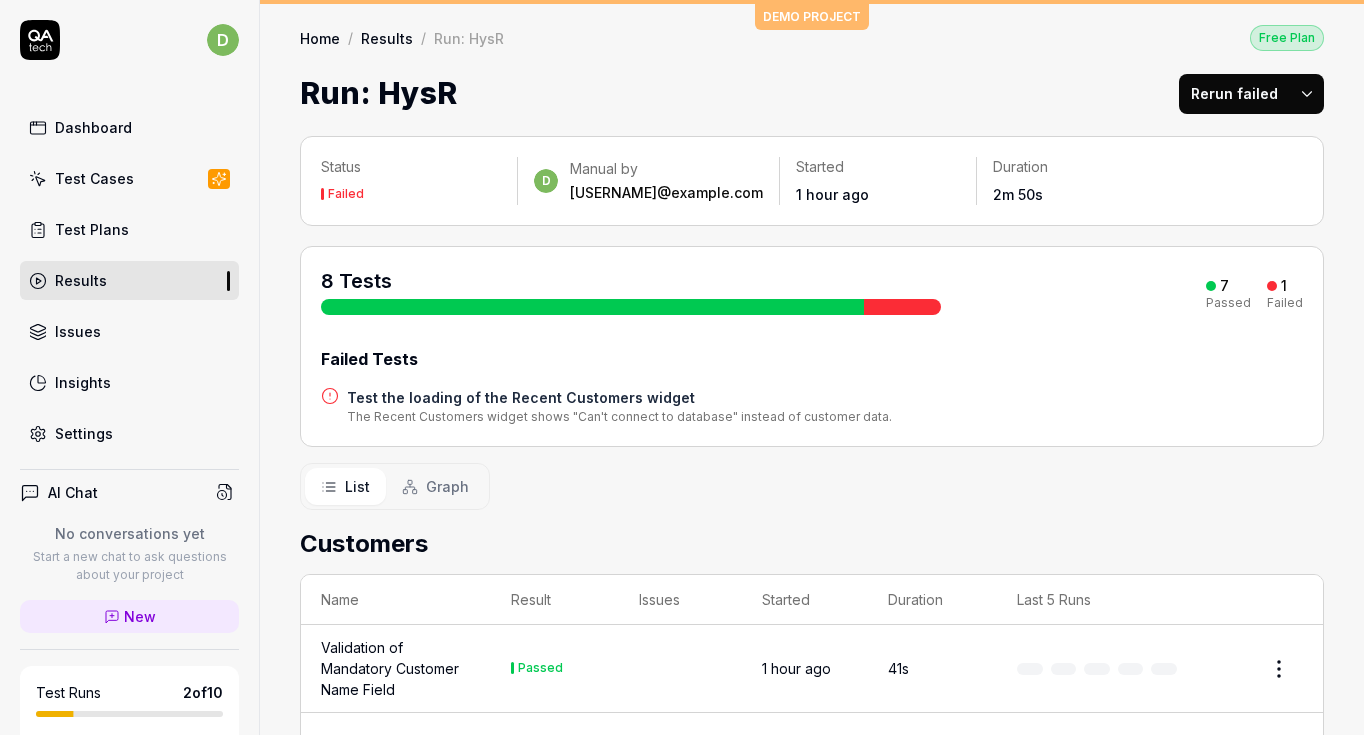 click on "Validation of Mandatory Customer Name Field" at bounding box center [396, 668] 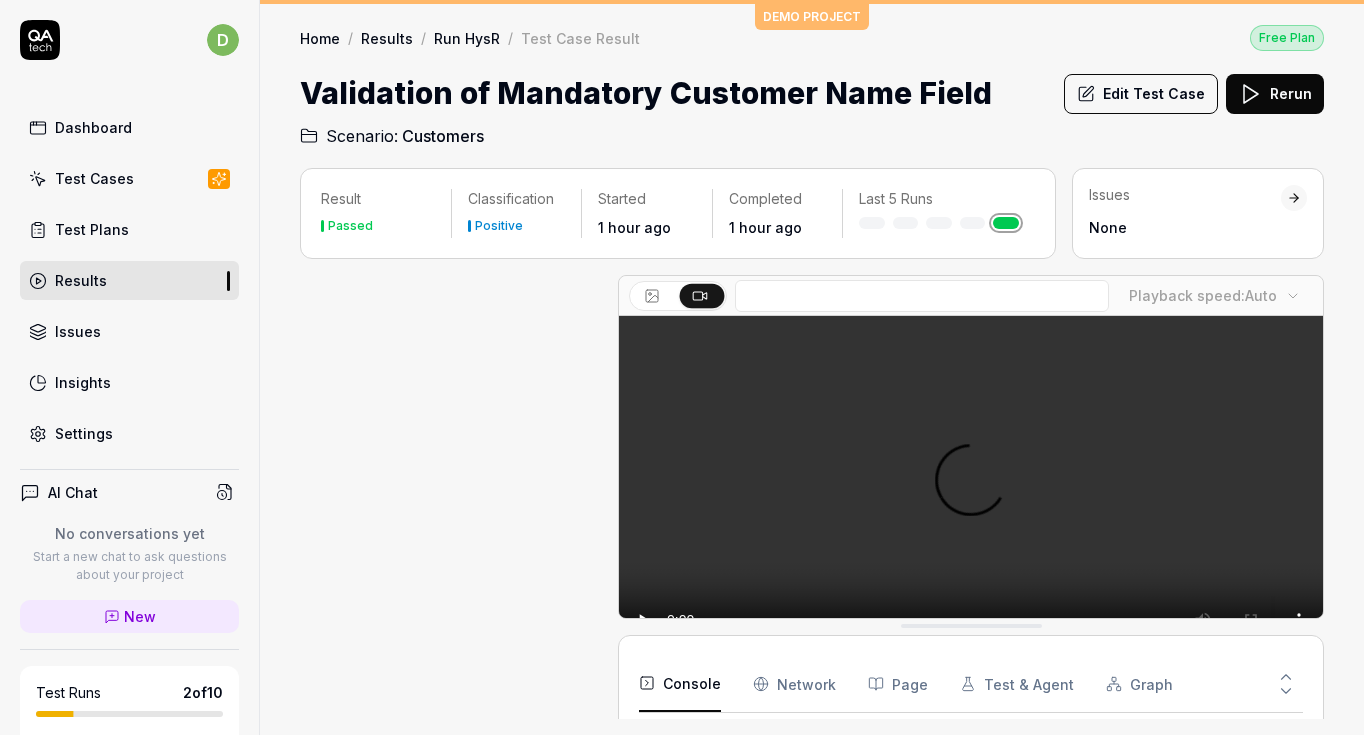 scroll, scrollTop: 463, scrollLeft: 0, axis: vertical 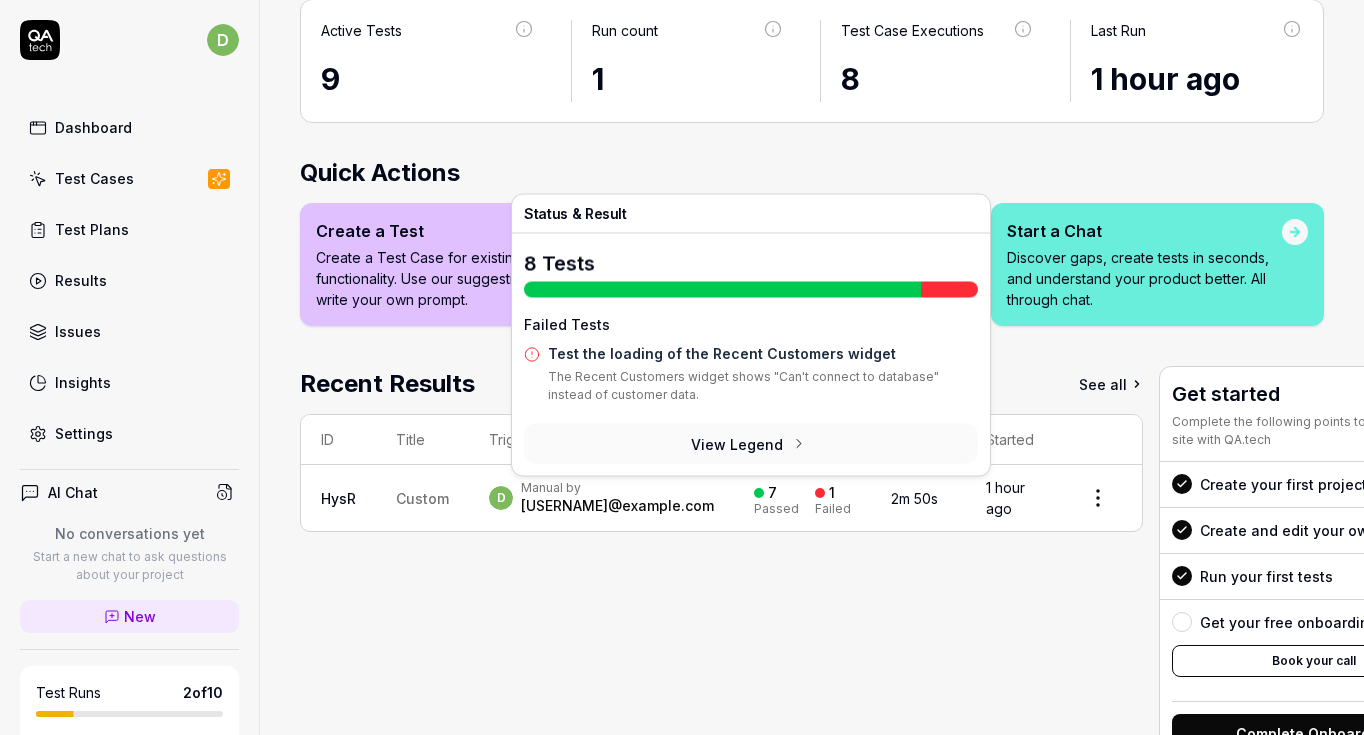 click on "Failed" at bounding box center [833, 509] 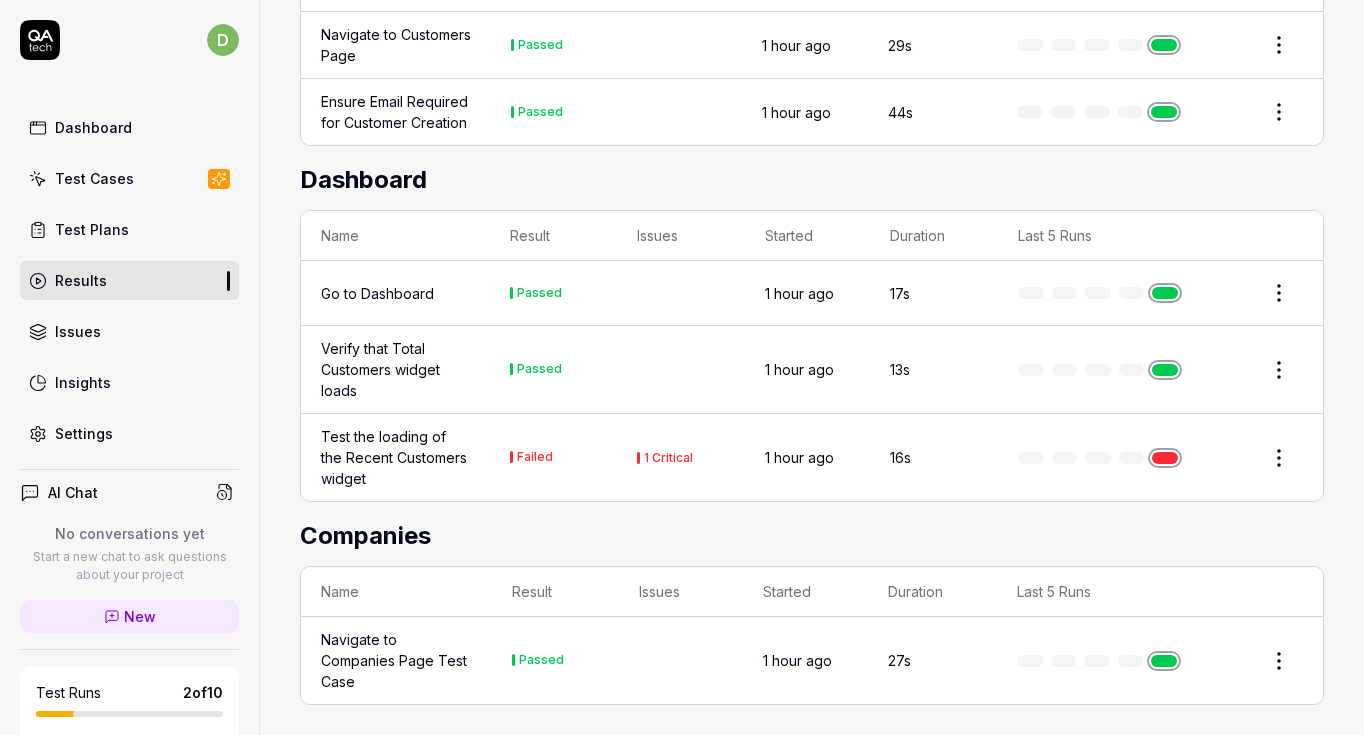scroll, scrollTop: 765, scrollLeft: 0, axis: vertical 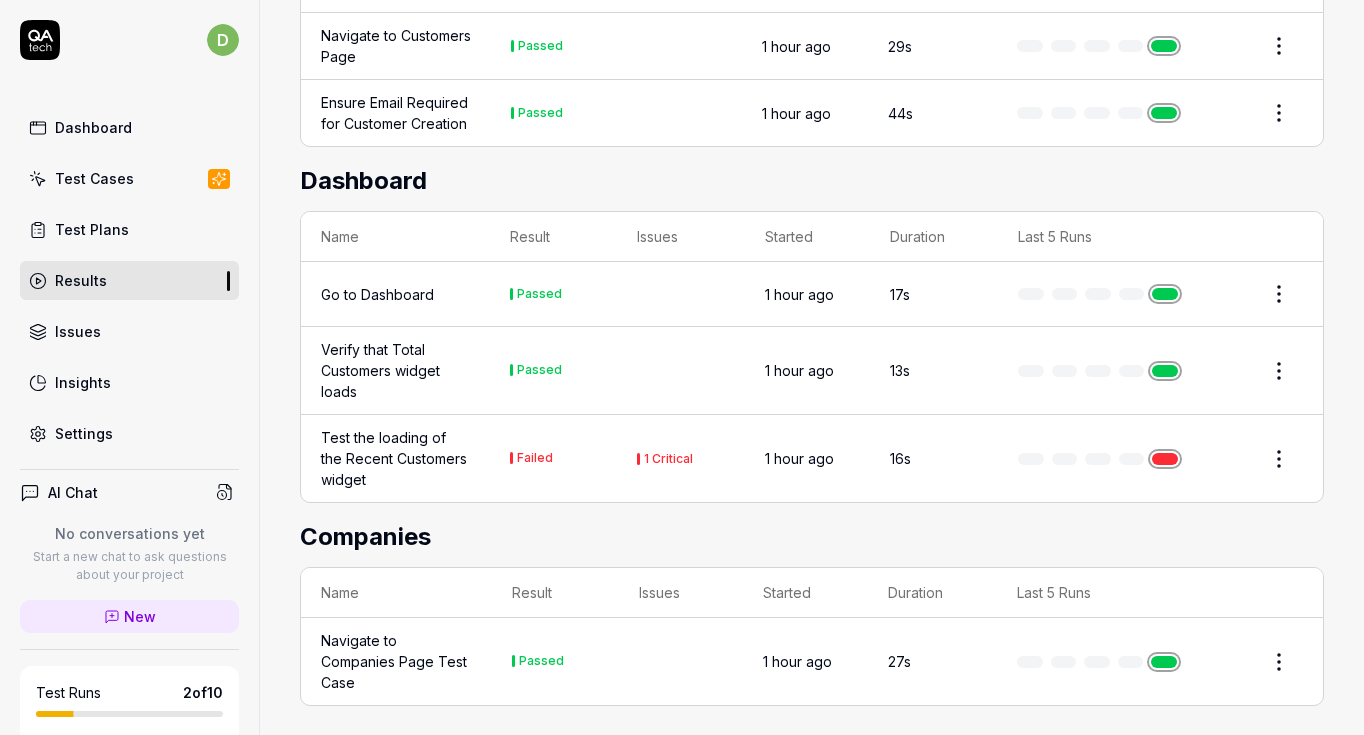 click on "Test the loading of the Recent Customers widget" at bounding box center (395, 458) 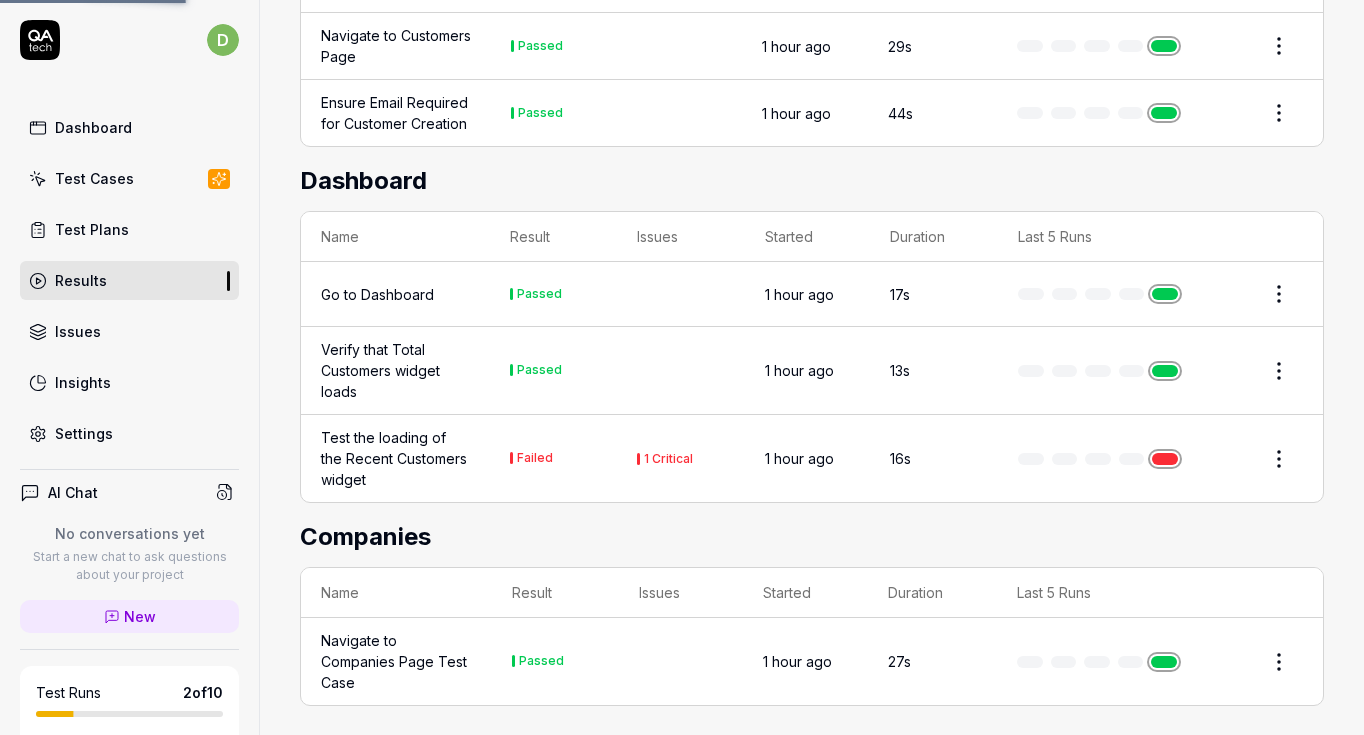 scroll, scrollTop: 0, scrollLeft: 0, axis: both 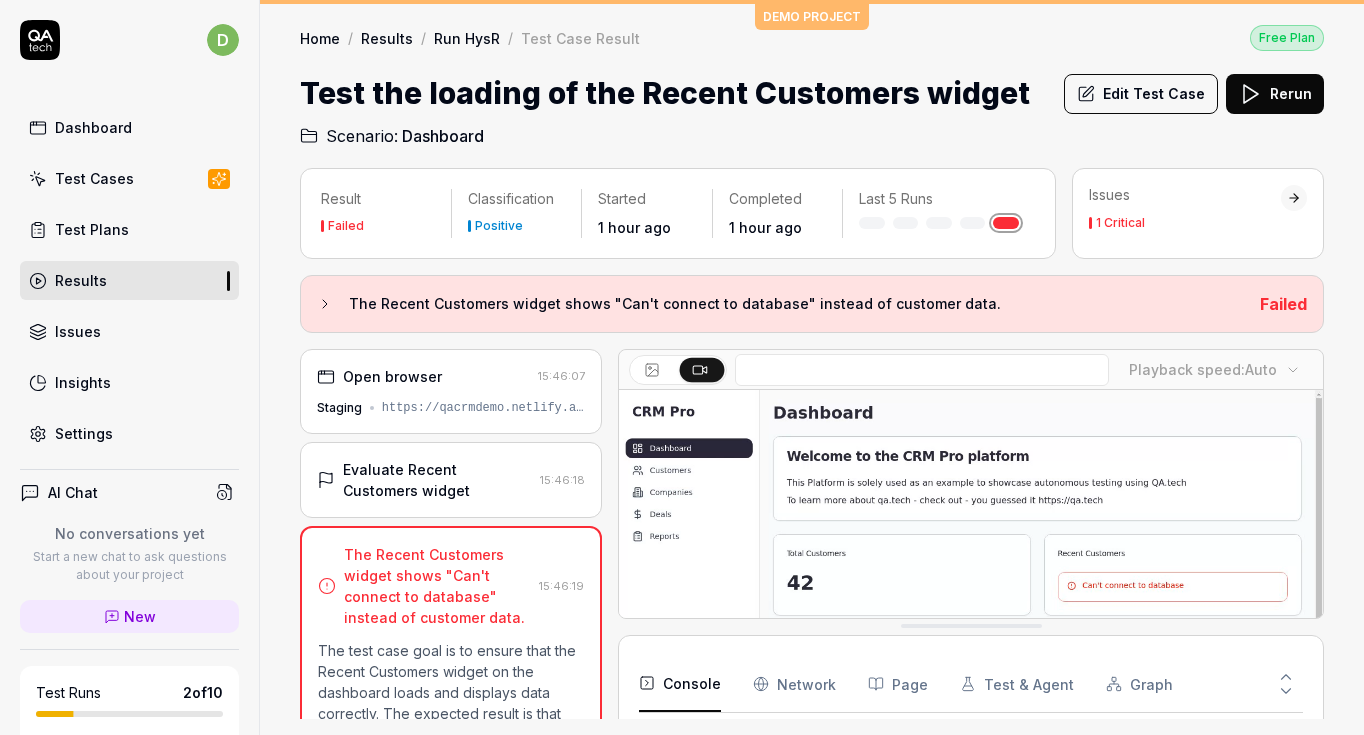 click on "Open browser 15:46:07 Staging https://qacrmdemo.netlify.app/" at bounding box center (451, 391) 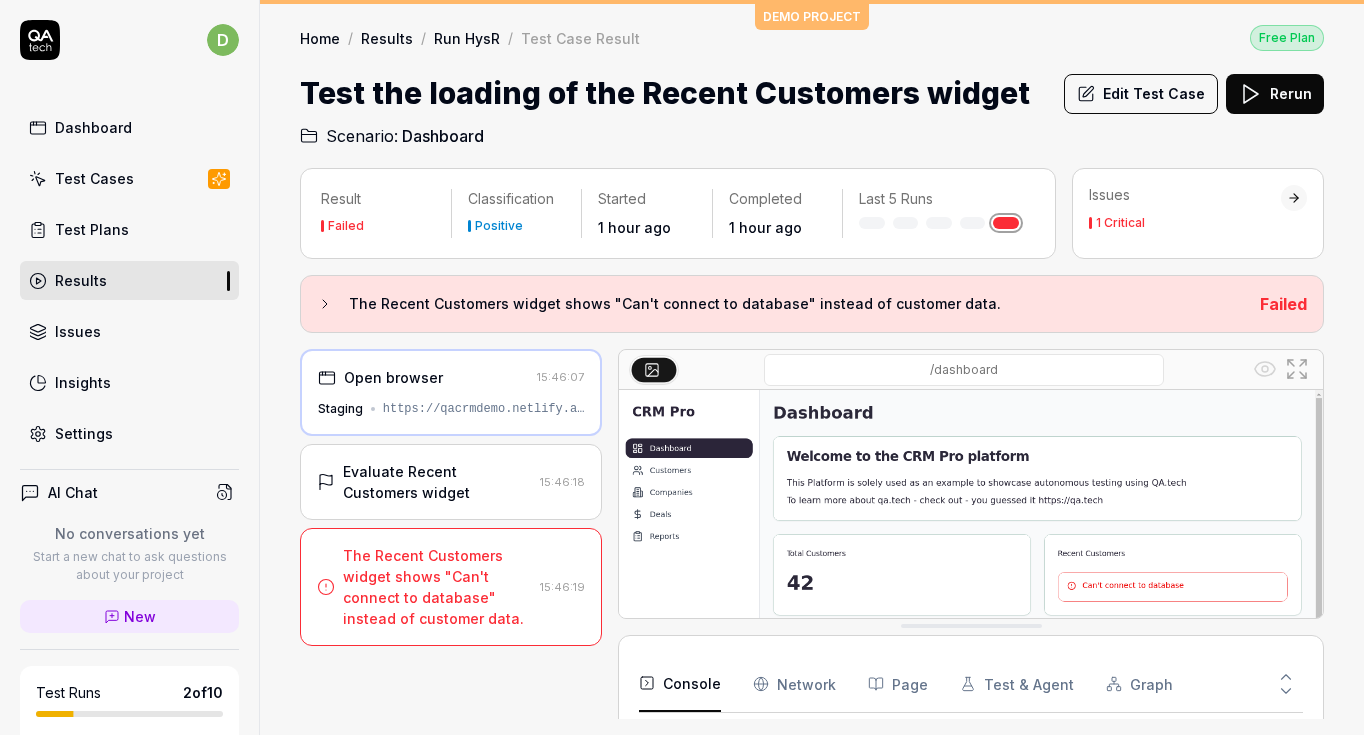 click on "Evaluate Recent Customers widget 15:46:18" at bounding box center [451, 482] 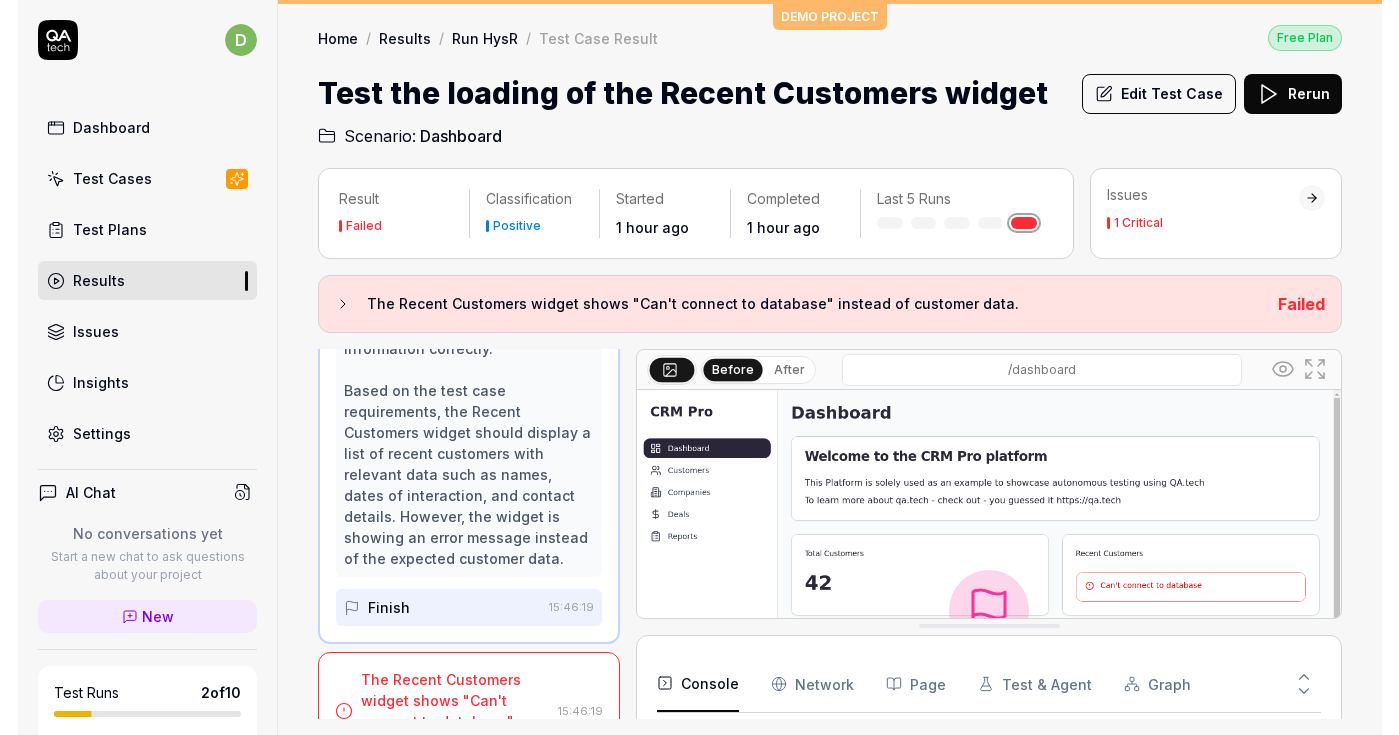 scroll, scrollTop: 421, scrollLeft: 0, axis: vertical 